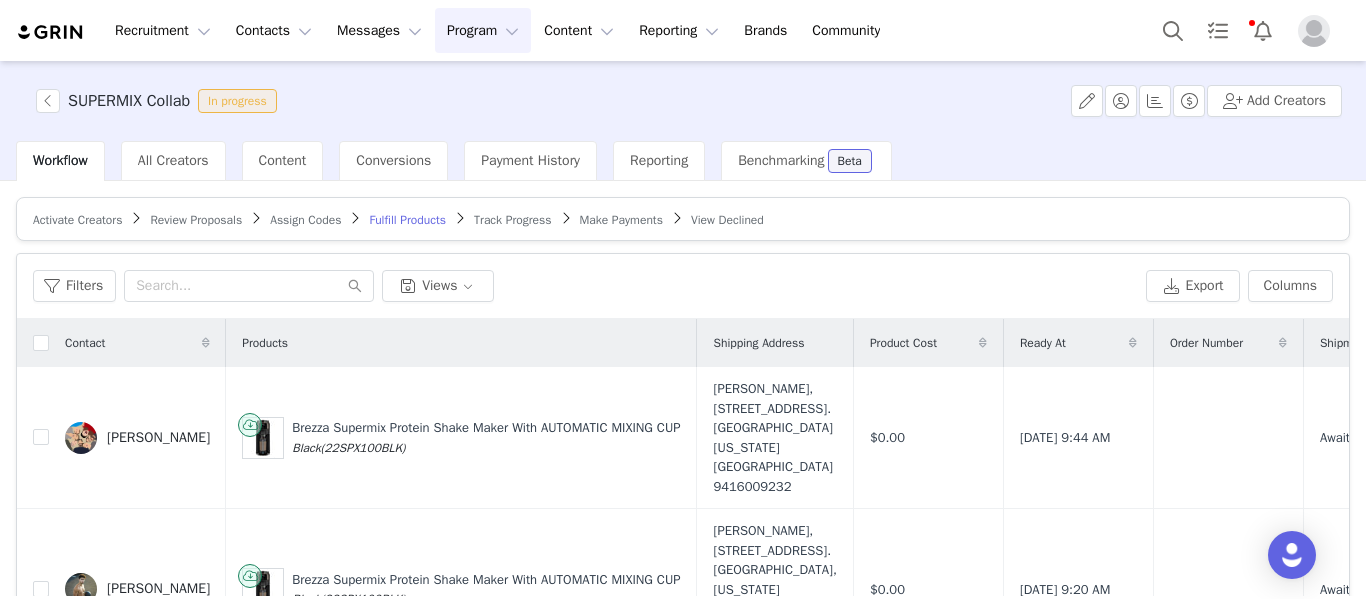 scroll, scrollTop: 0, scrollLeft: 0, axis: both 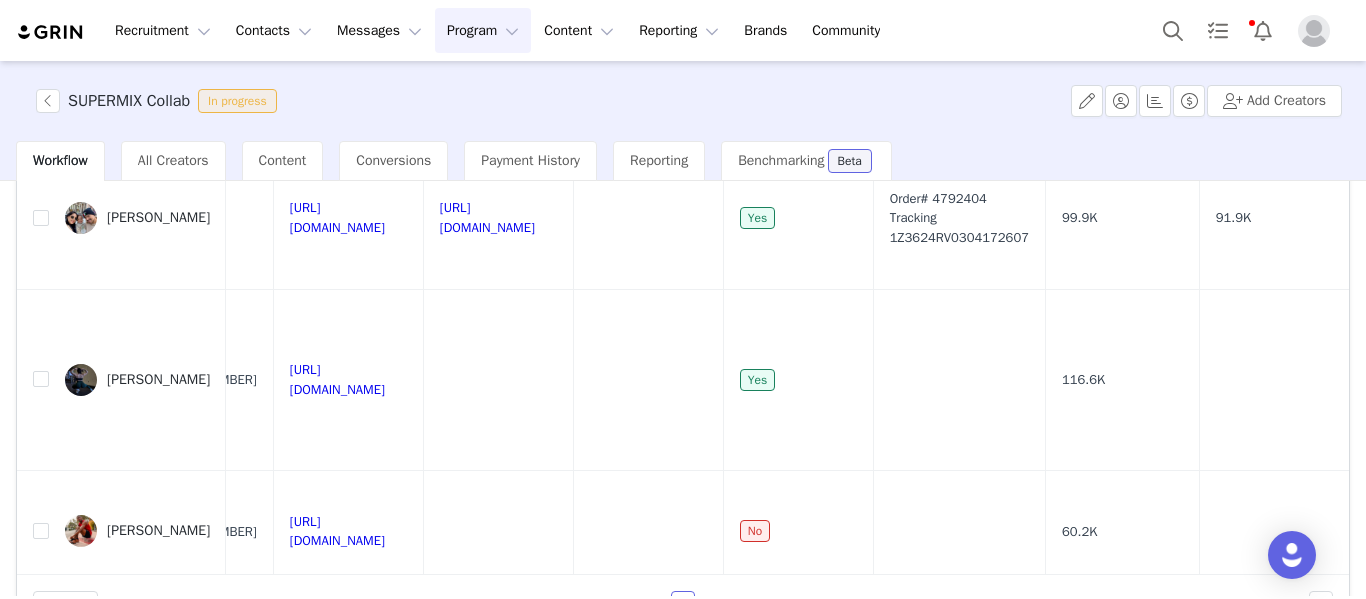 click on "Program Program" at bounding box center (483, 30) 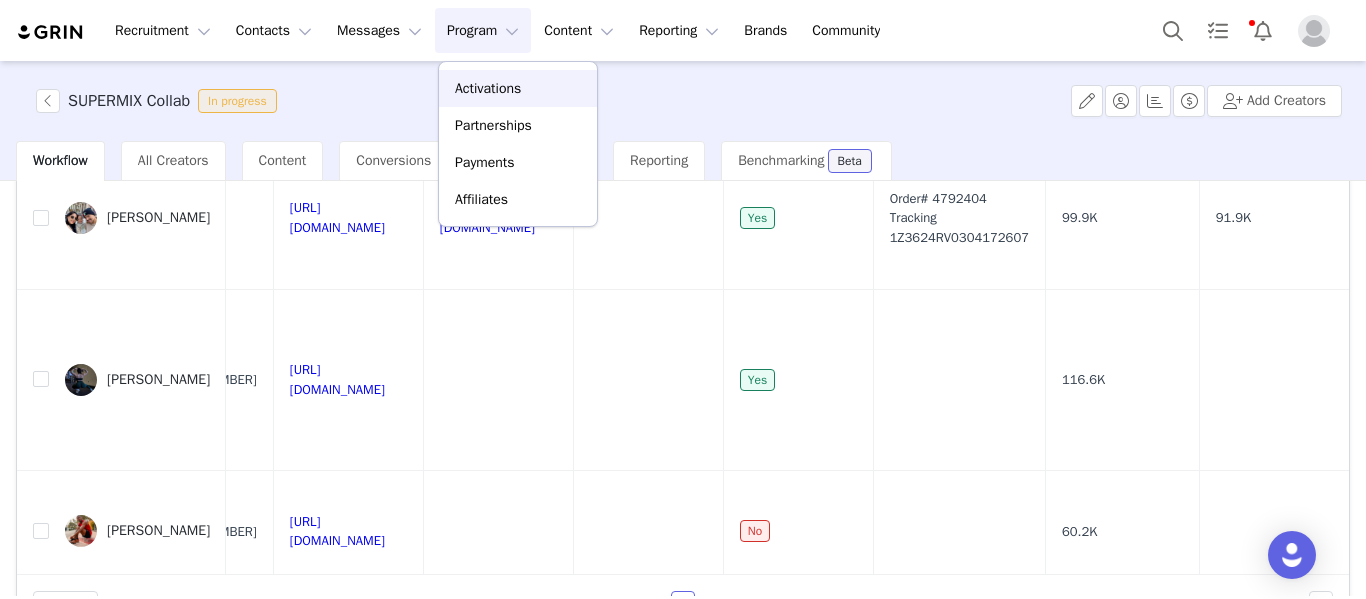 click on "Activations" at bounding box center (488, 88) 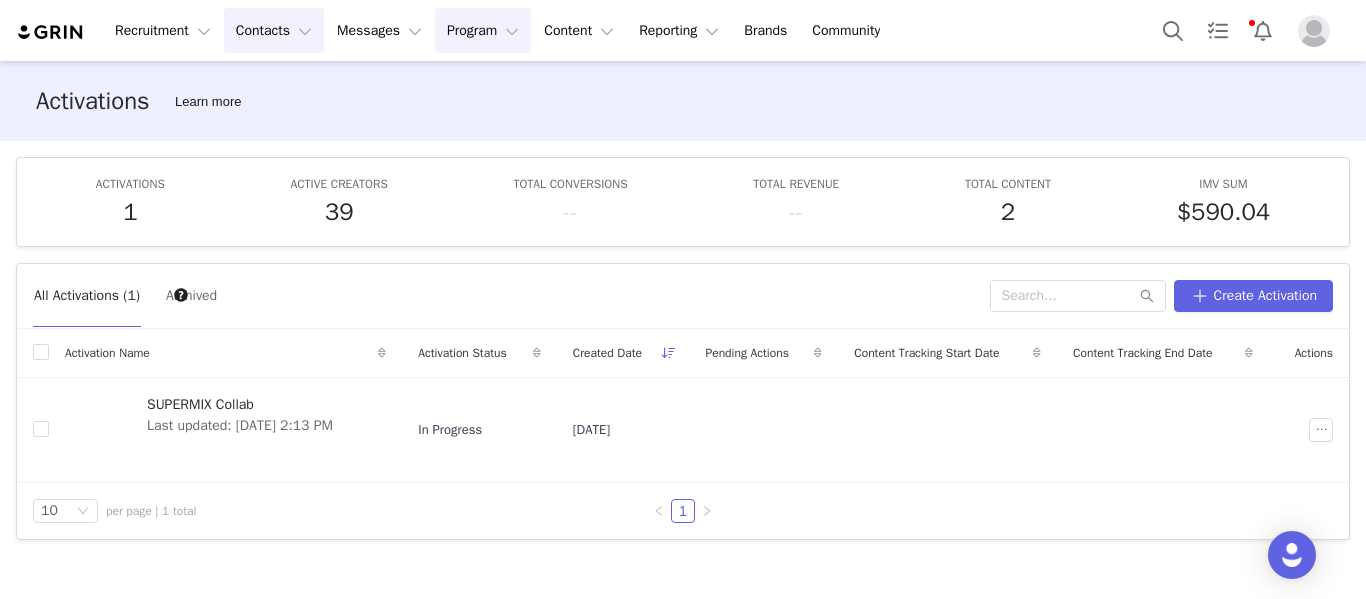 click on "Contacts Contacts" at bounding box center [274, 30] 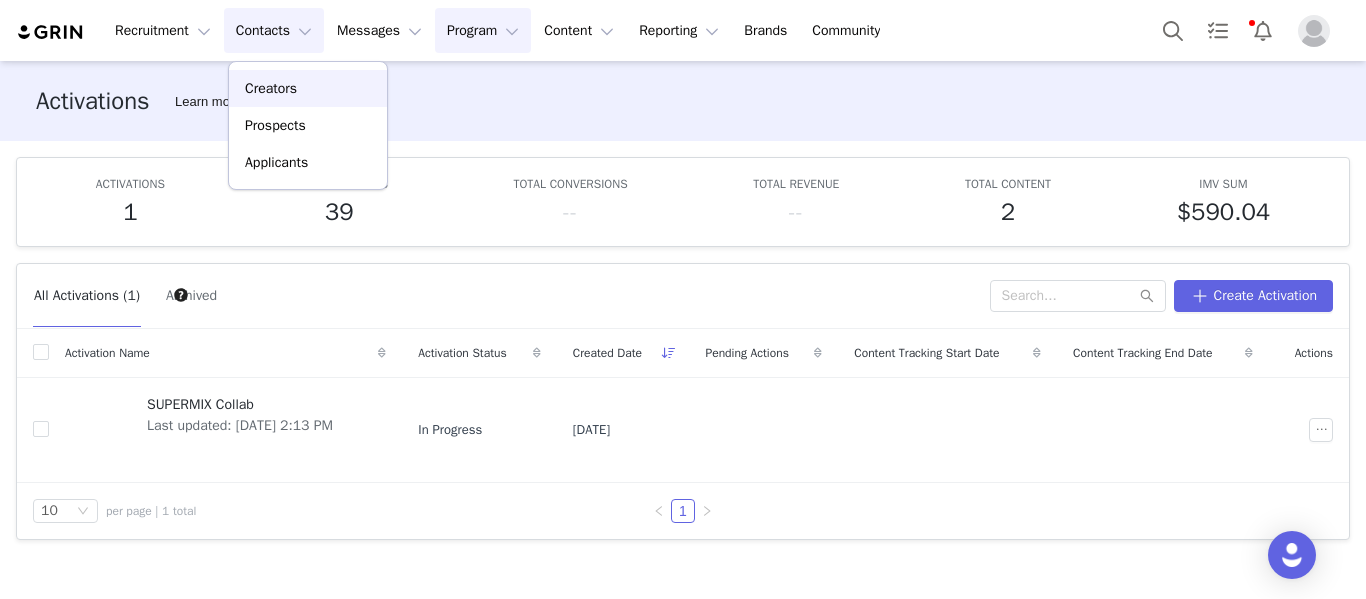 click on "Creators" at bounding box center (271, 88) 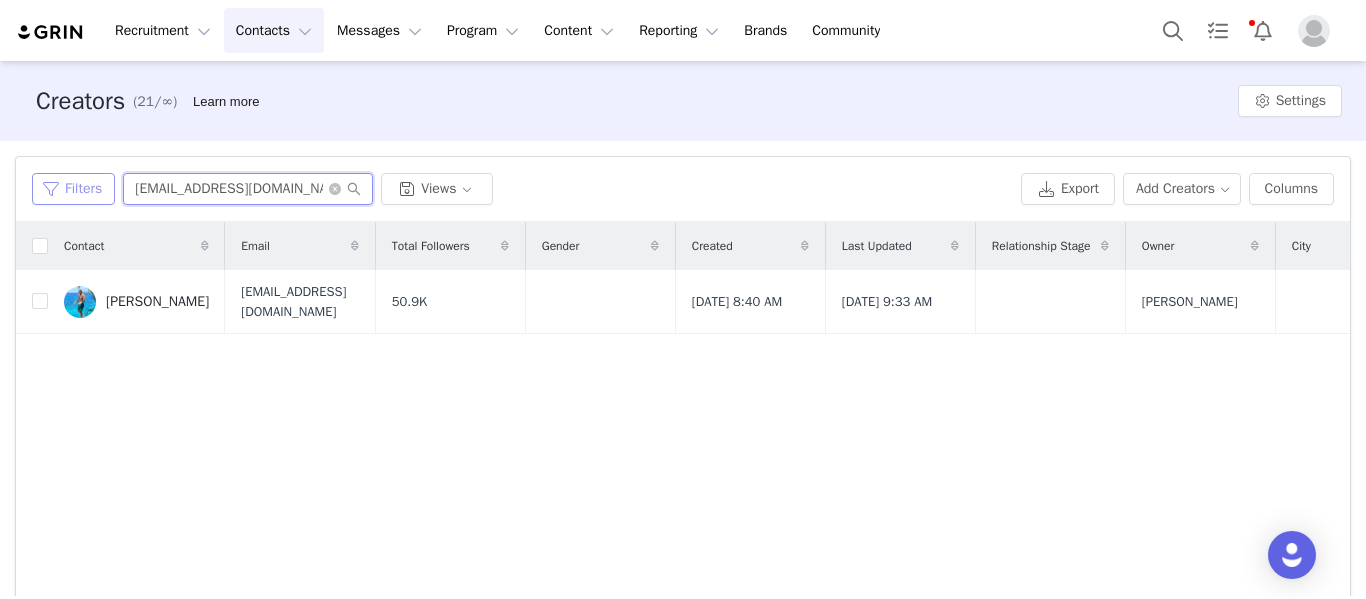 drag, startPoint x: 305, startPoint y: 189, endPoint x: 88, endPoint y: 189, distance: 217 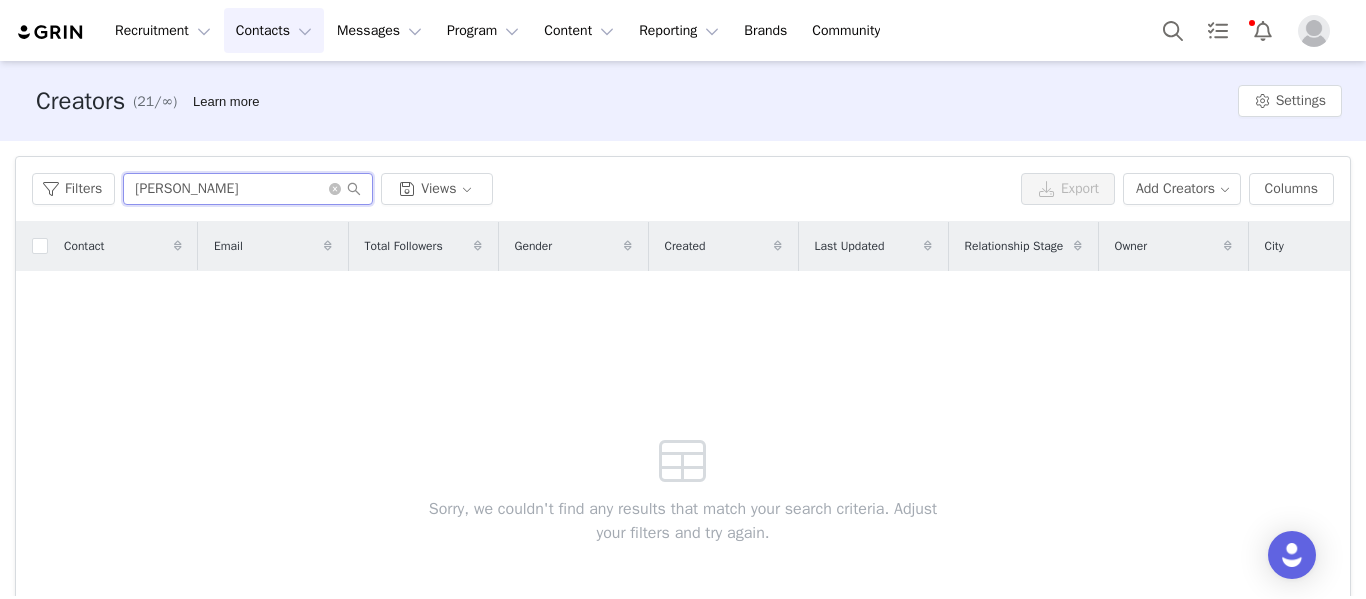 click on "brandon" at bounding box center (248, 189) 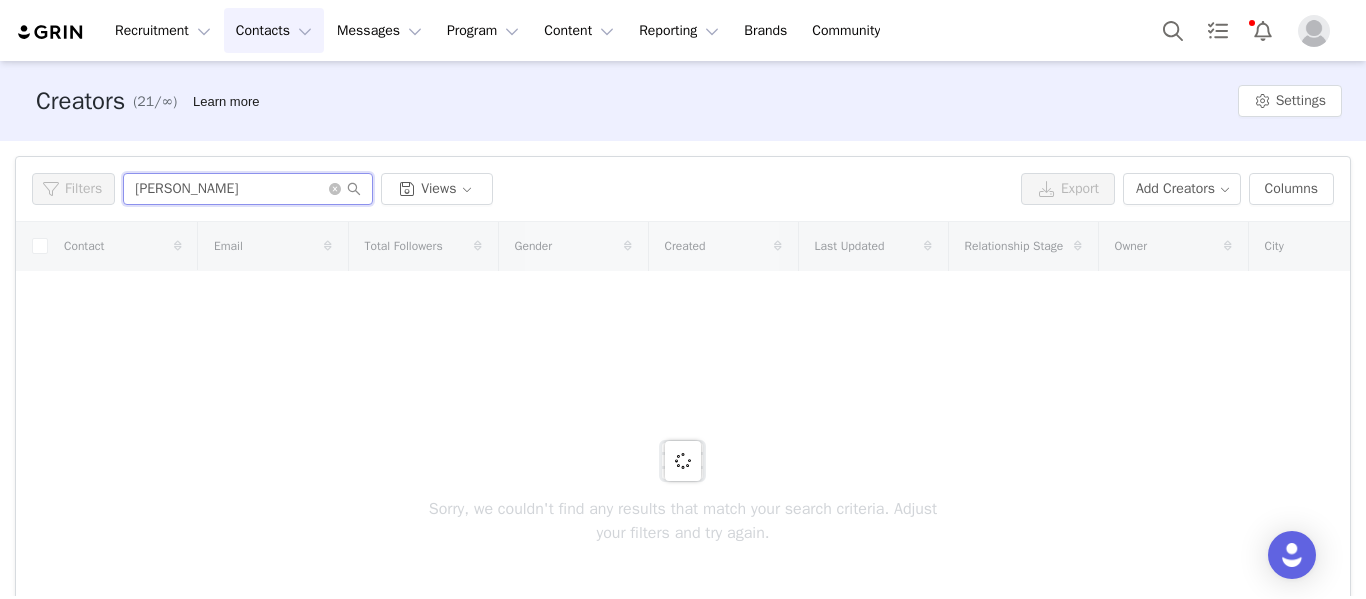 click on "branden" at bounding box center [248, 189] 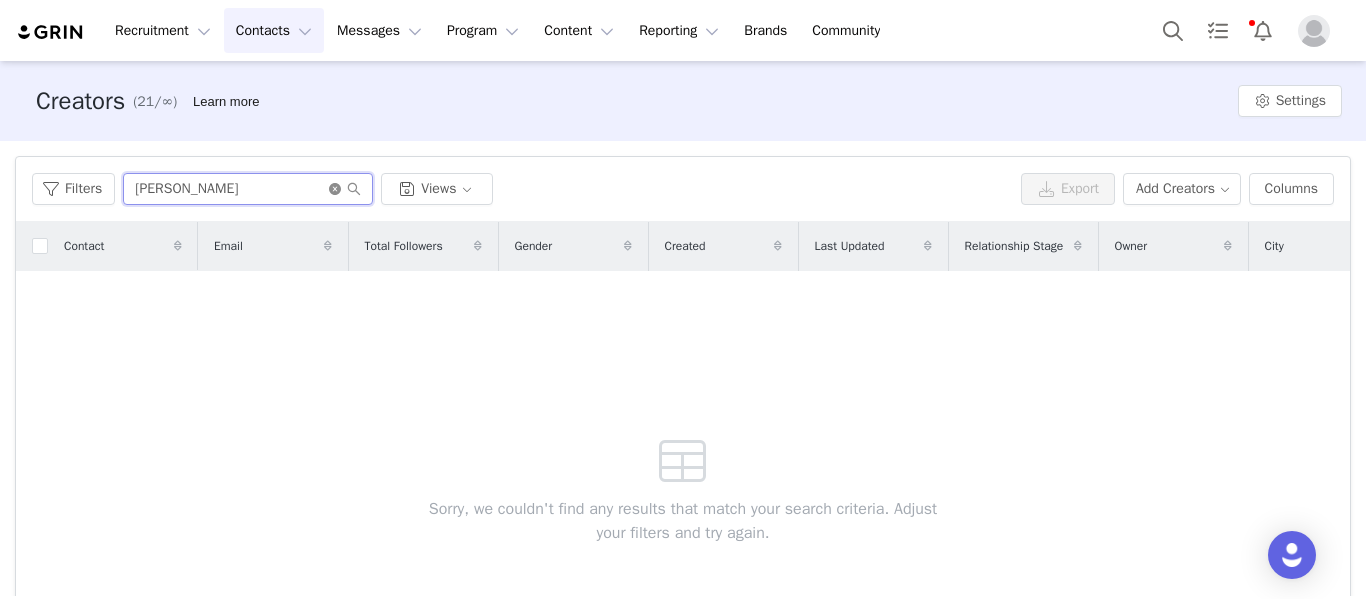 type on "branden" 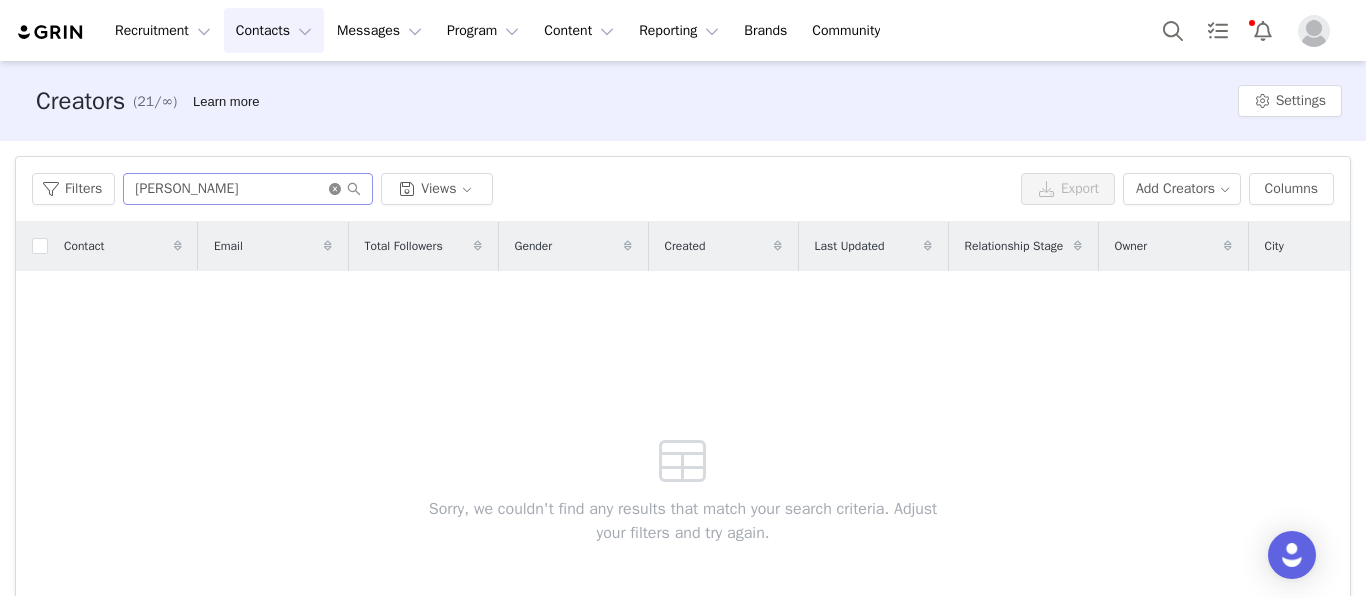 click 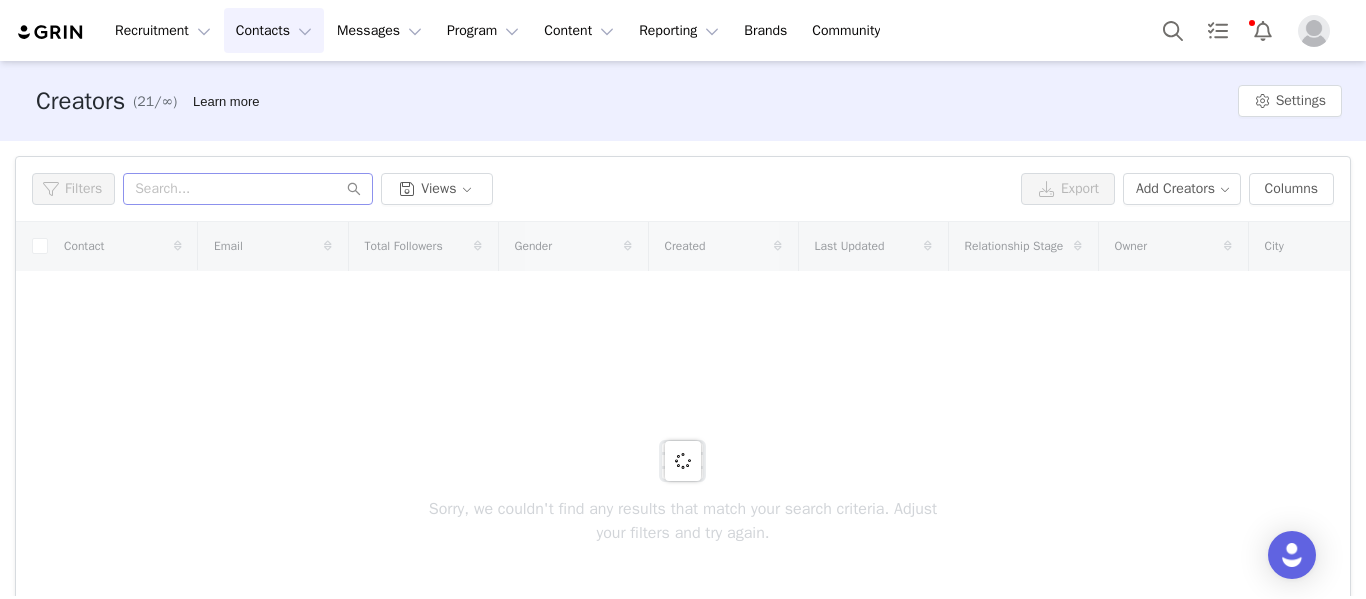 click on "Filters Views" at bounding box center [522, 189] 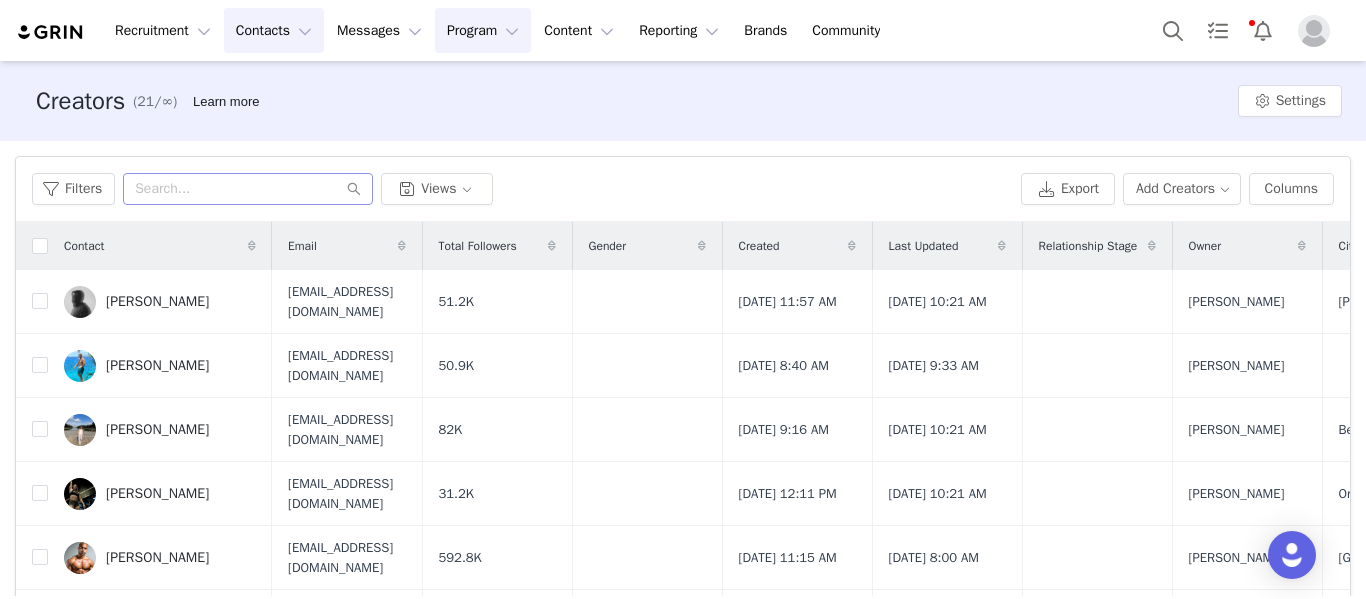 click on "Program Program" at bounding box center [483, 30] 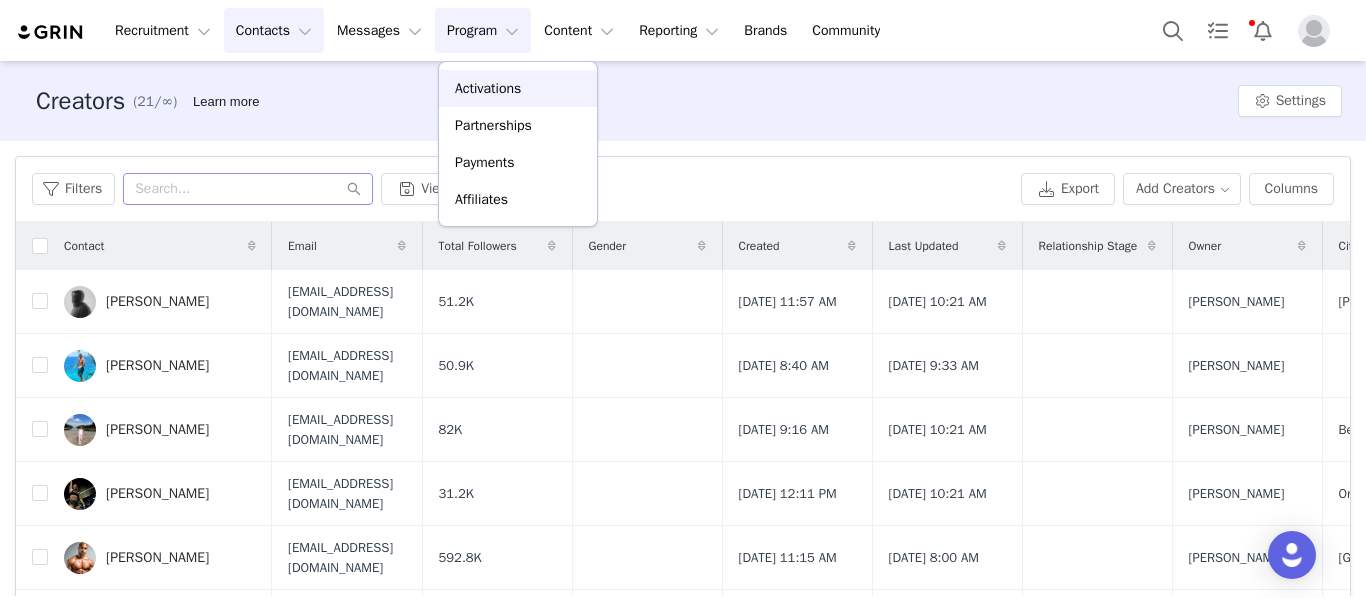 click on "Activations" at bounding box center [488, 88] 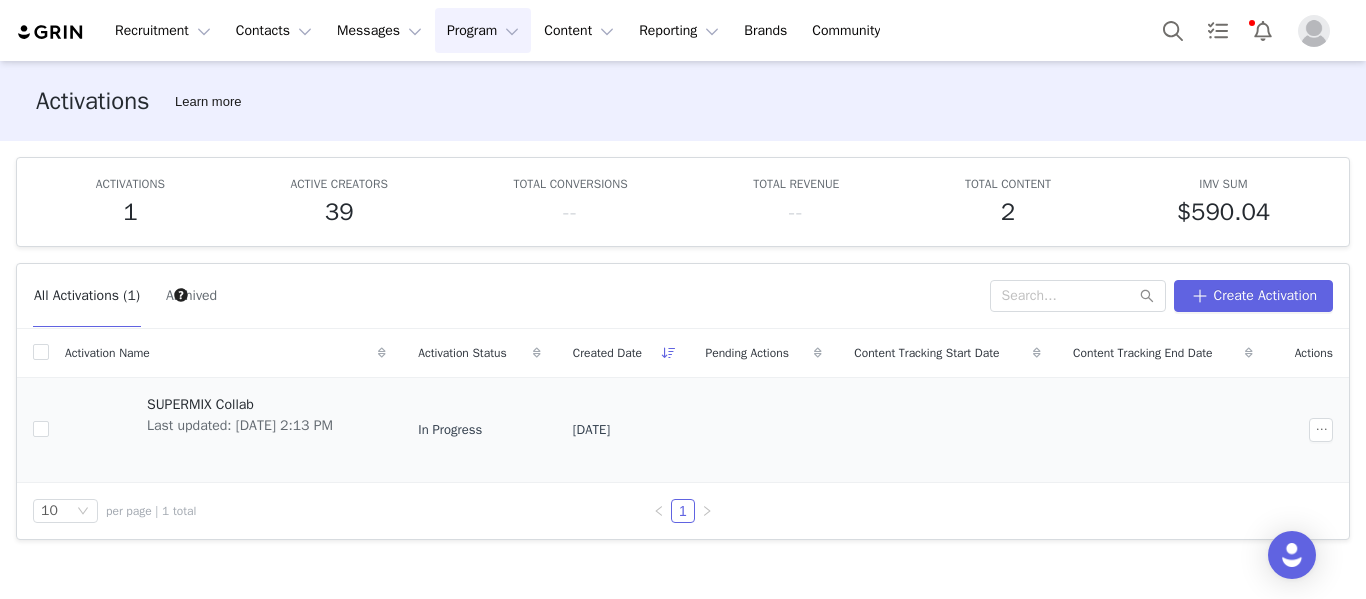 click on "Last updated: Jun 27, 2025 2:13 PM" at bounding box center [240, 425] 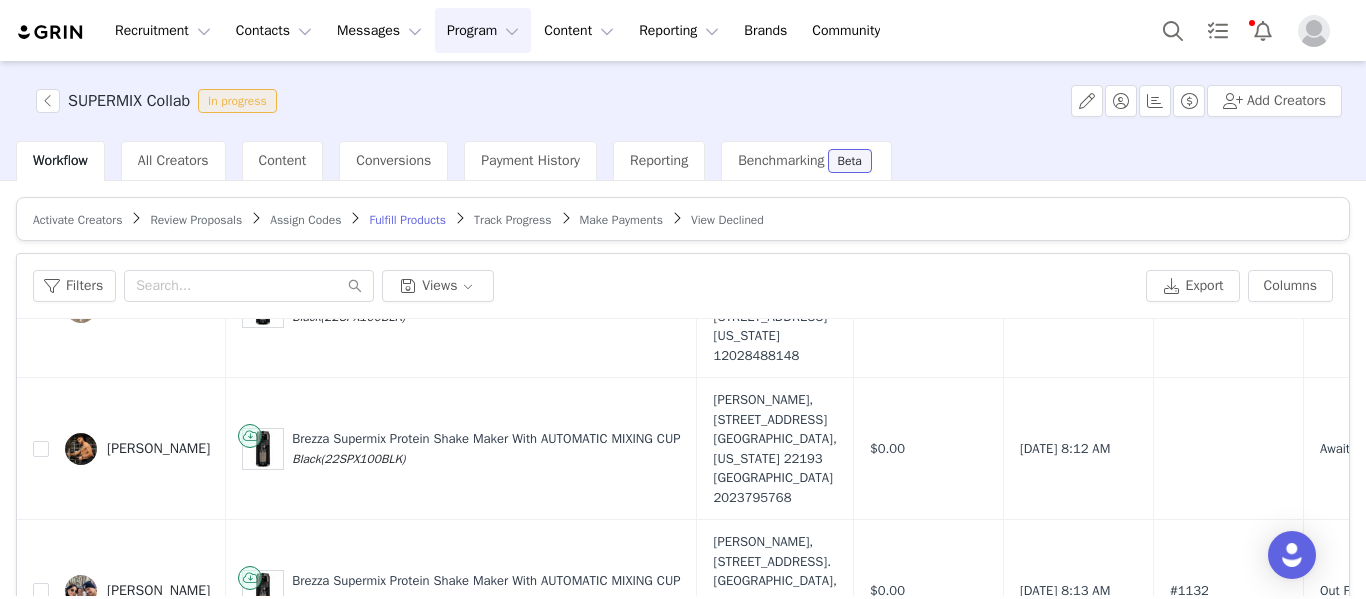 scroll, scrollTop: 1318, scrollLeft: 0, axis: vertical 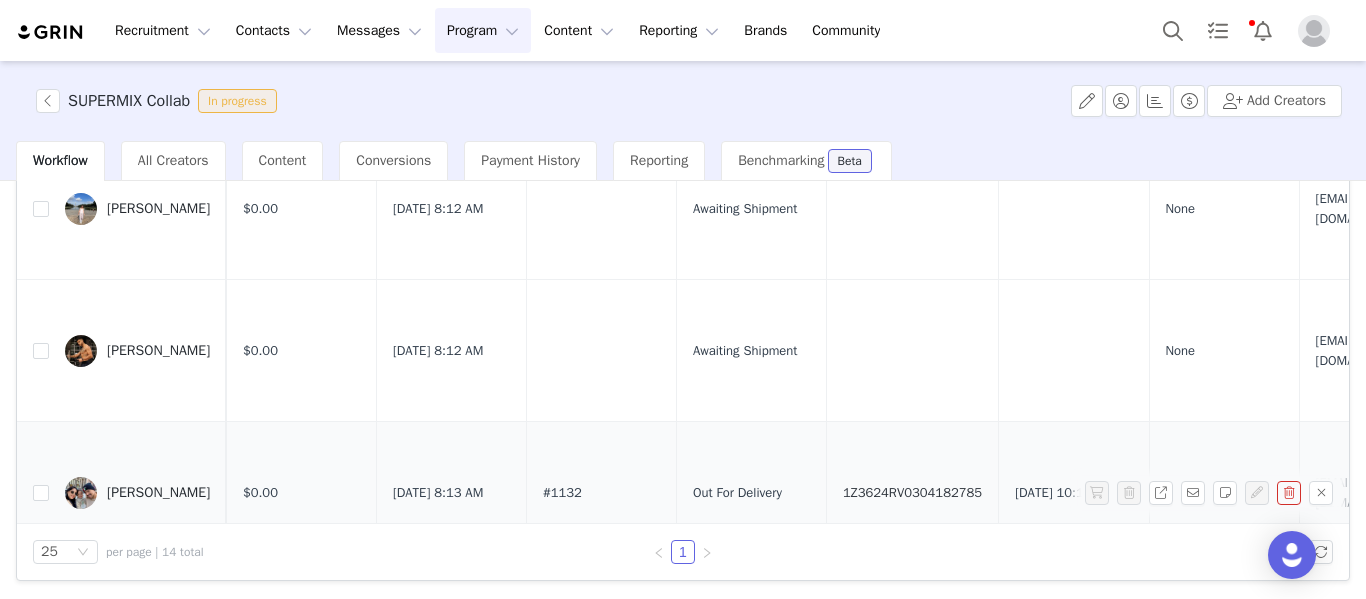 click on "1Z3624RV0304182785" at bounding box center (912, 492) 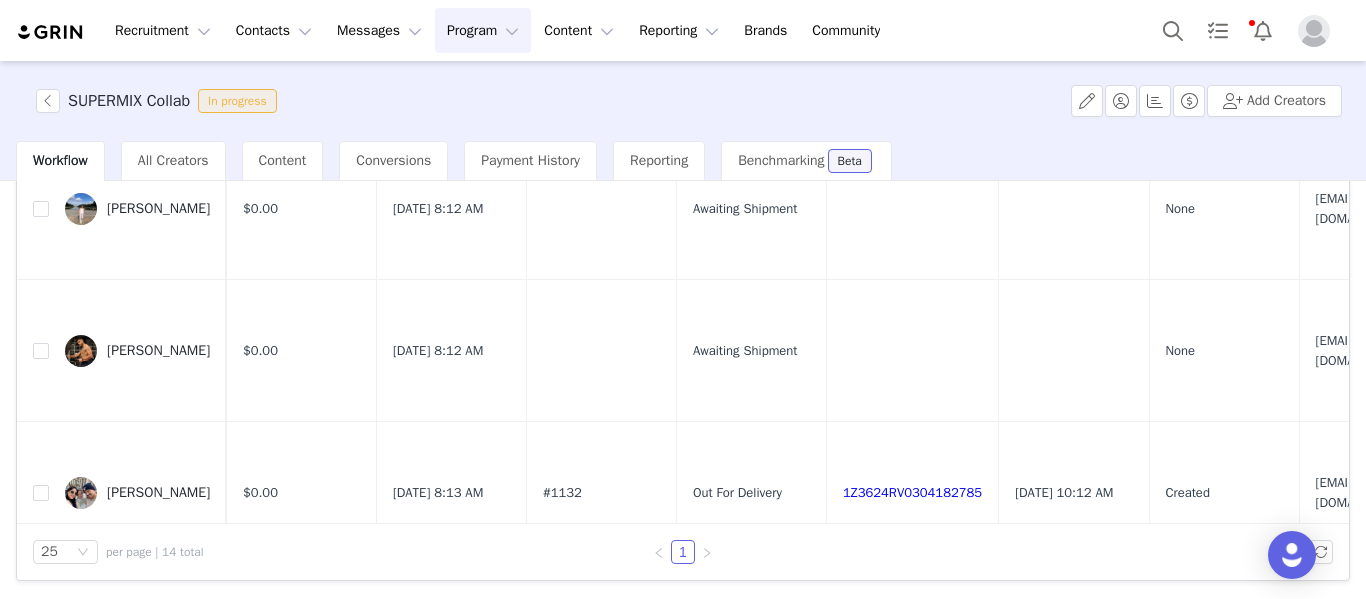 click on "1Z3624RV0304219745" at bounding box center [912, 655] 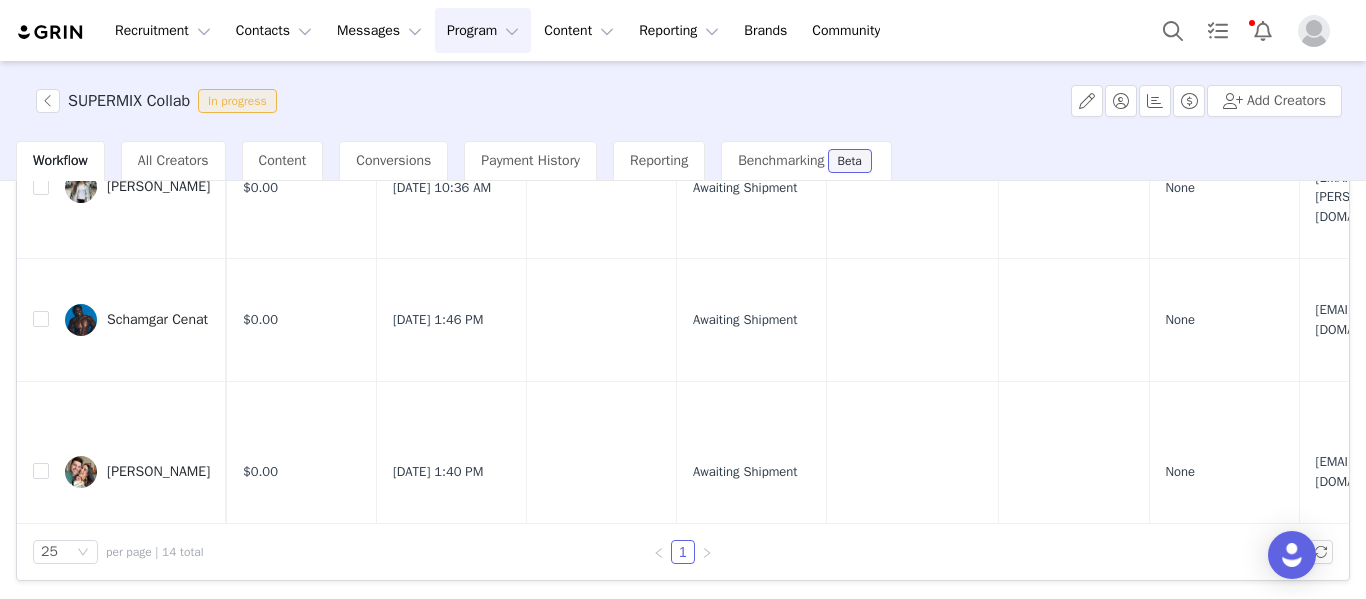 scroll, scrollTop: 456, scrollLeft: 627, axis: both 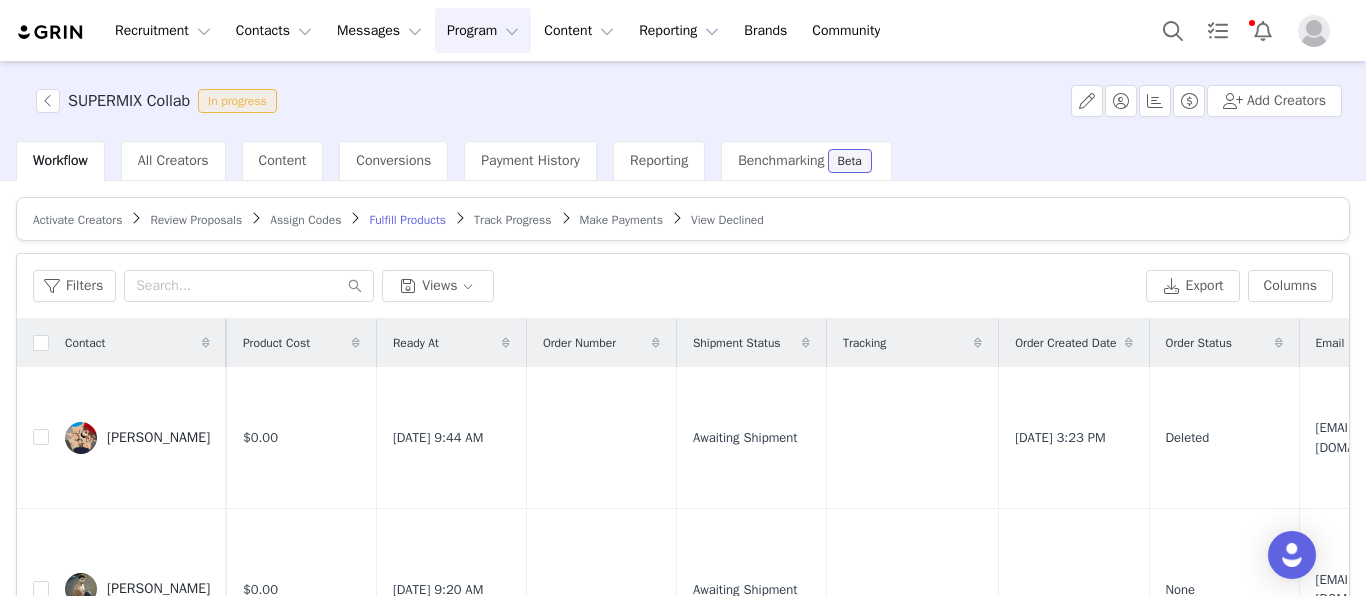 click on "SUPERMIX Collab In progress     Add Creators" at bounding box center [683, 101] 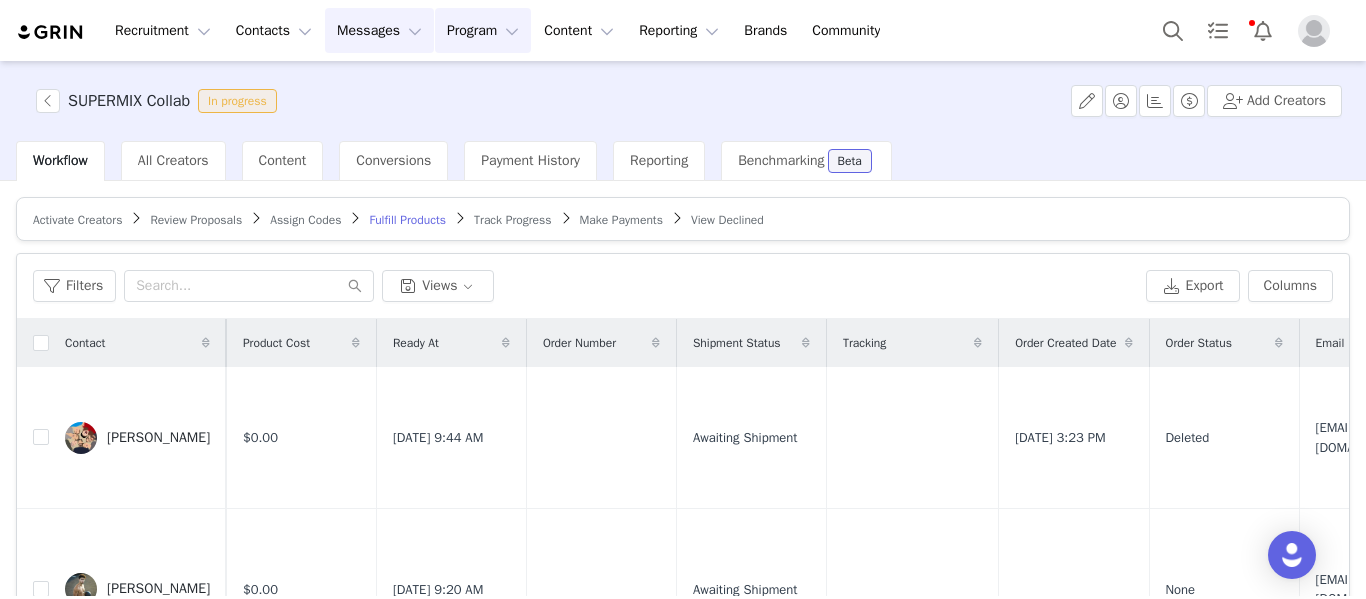 click on "Messages Messages" at bounding box center (379, 30) 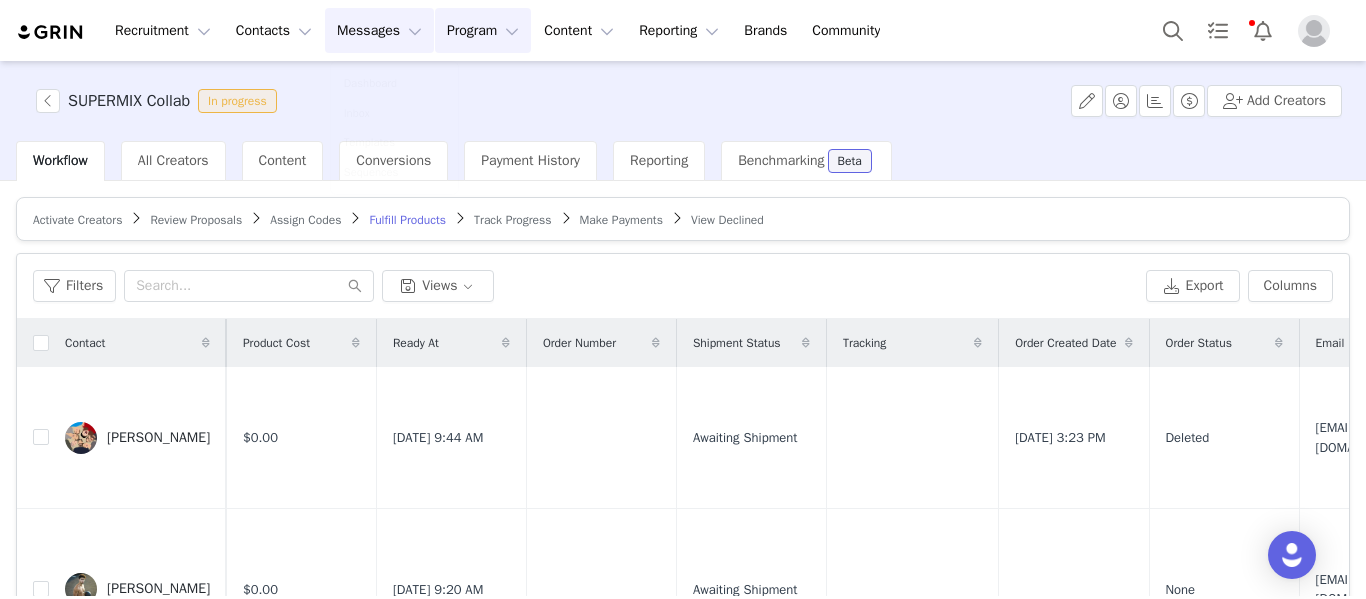 click on "Program Program" at bounding box center (483, 30) 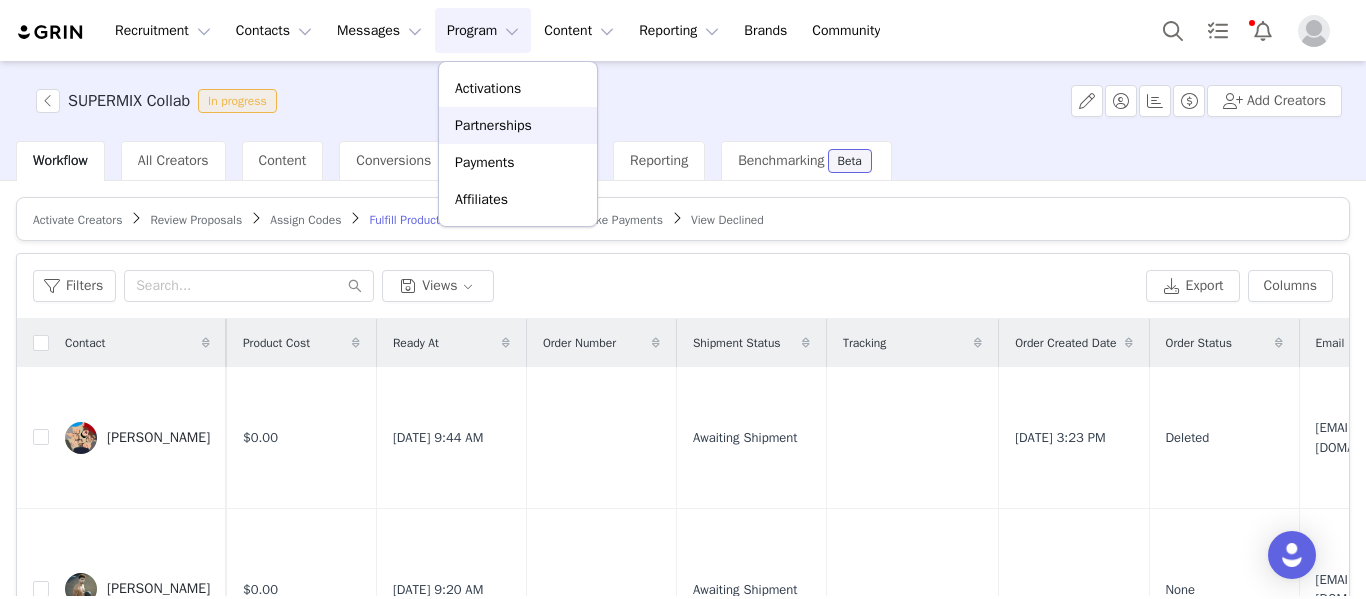 drag, startPoint x: 493, startPoint y: 135, endPoint x: 577, endPoint y: 130, distance: 84.14868 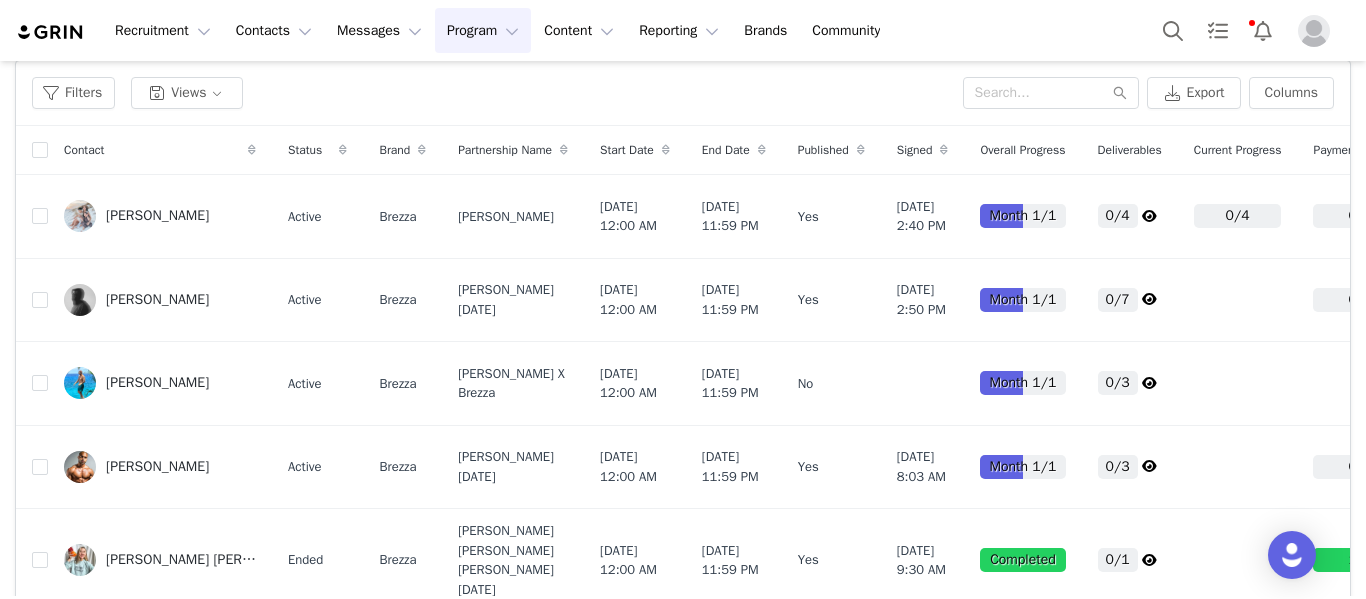 scroll, scrollTop: 444, scrollLeft: 0, axis: vertical 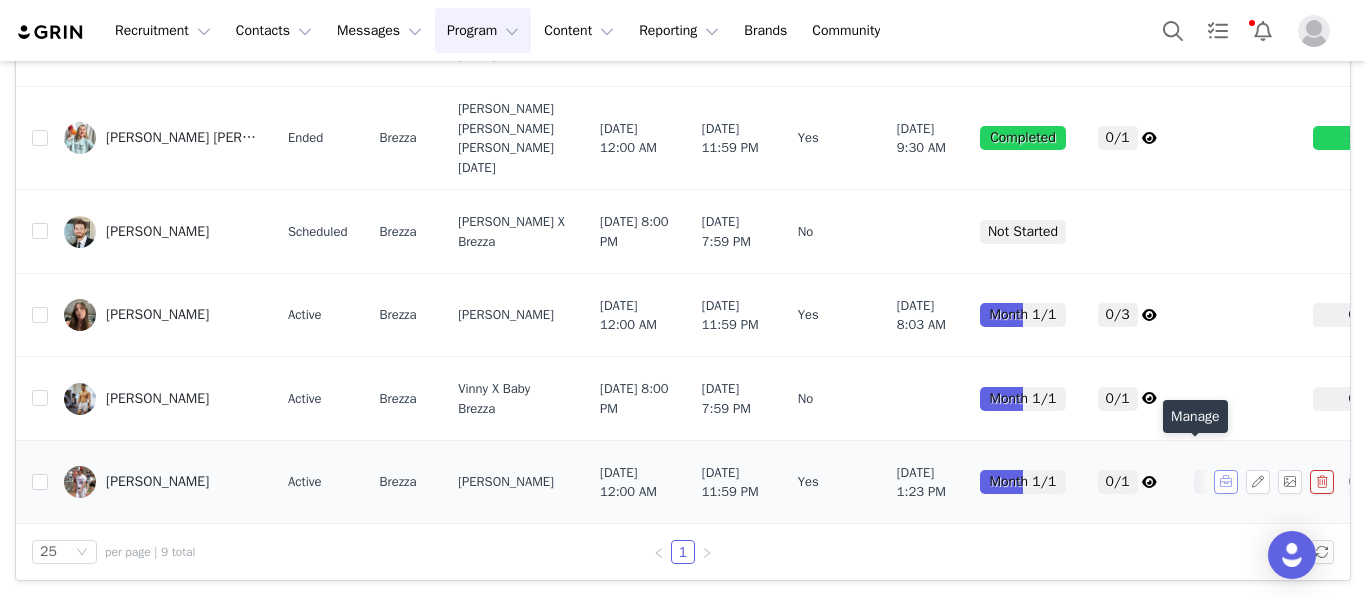 click at bounding box center (1226, 482) 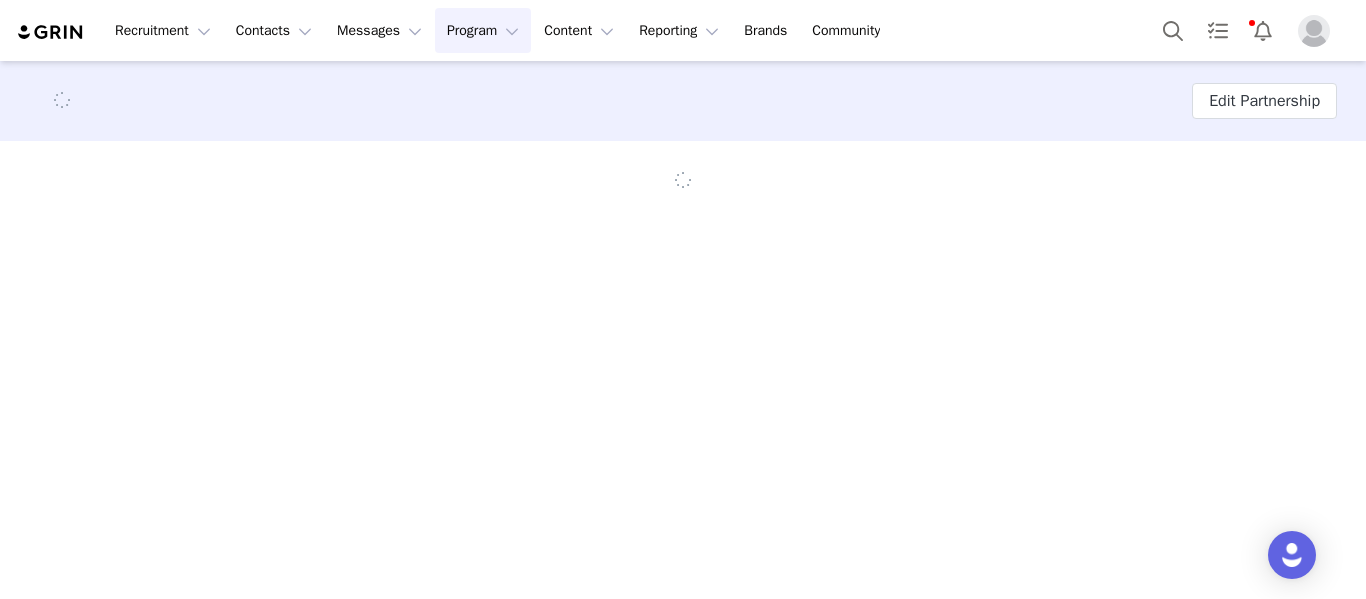 scroll, scrollTop: 0, scrollLeft: 0, axis: both 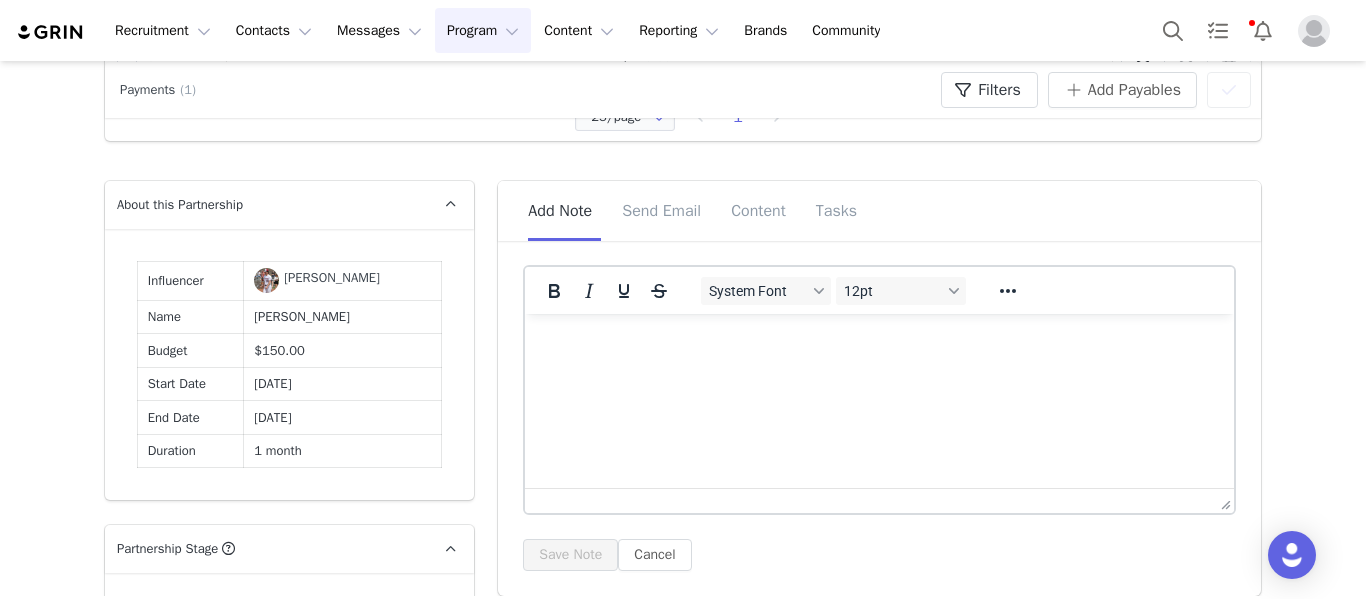 click on "Partnerships  Jason Labrador  Jason Labrador  Edit Partnership  Budget $150.00 Spend $150.00 Revenue $0.00 Revenue ROI 0x IMV $0.00 IMV ROI 0x Progress: Deliverables Content Fulfillment Revenue Month 1 Month 1  Jun 30th - Jul 30th Add a new deliverable  What type of deliverable?   Instagram Post   Where should it be added?  Throughout Partnership  Month 1   Throughout Partnership   Save  Cancel  Add Deliverable   Set End Date for Month 1   This will change the start and end dates for months 1 through 1 accordingly.  Jul 30, 2025 Current date: Jul 30, 2025  Save   Cancel   Extend Schedule  Reset Content Do you want to reorder all of the content for this this partnership?  Yes, reset content   Cancel   Reset Content   Allow Content Past End Date   Fetch Recent Content   Month 1  Deliverable Due Date Posted At Status Content Notes Actions  Instagram Post Deliverable Due Date Set the date you expect this content to go live.  Save  Cancel N/A Content Posted Date Set the date when this content was posted  Save  N/A" at bounding box center [683, 1560] 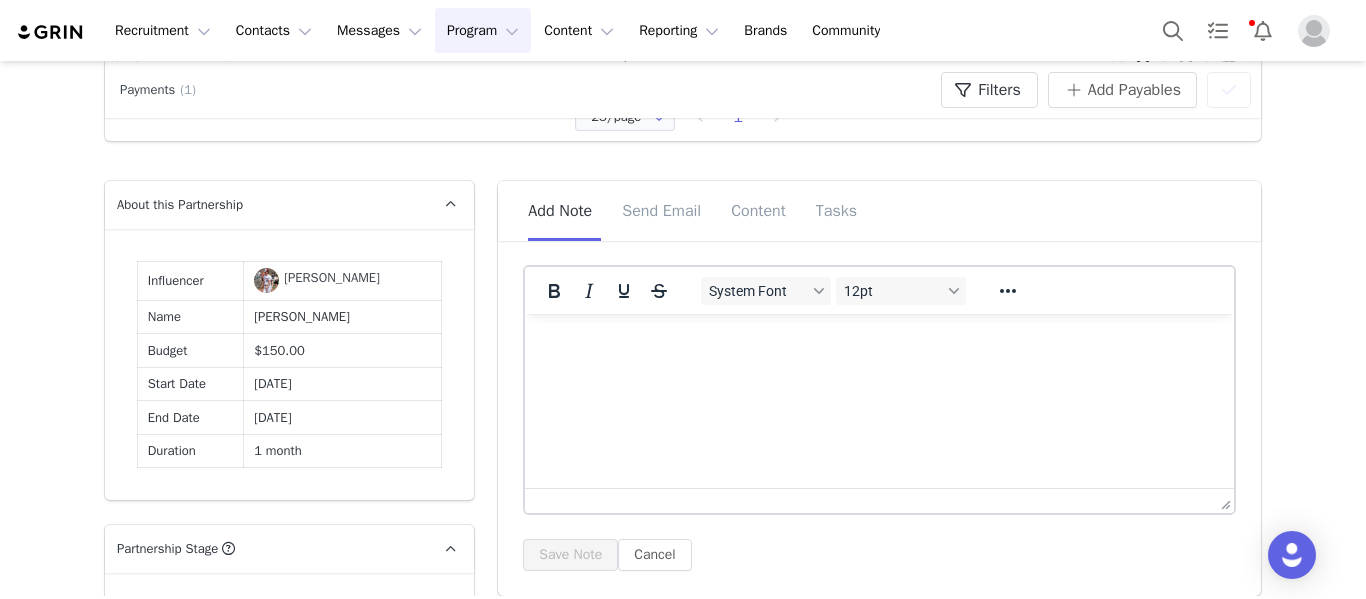 click at bounding box center [1314, 31] 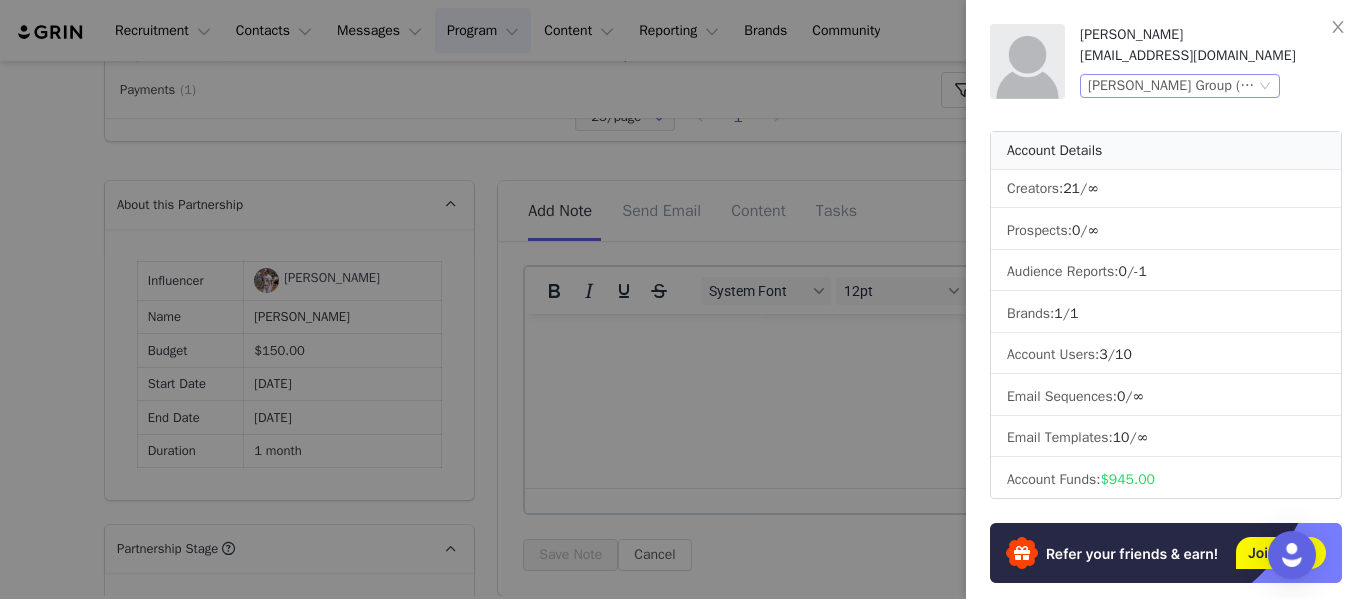 click on "Betesh Group (Brezza)" at bounding box center [1171, 86] 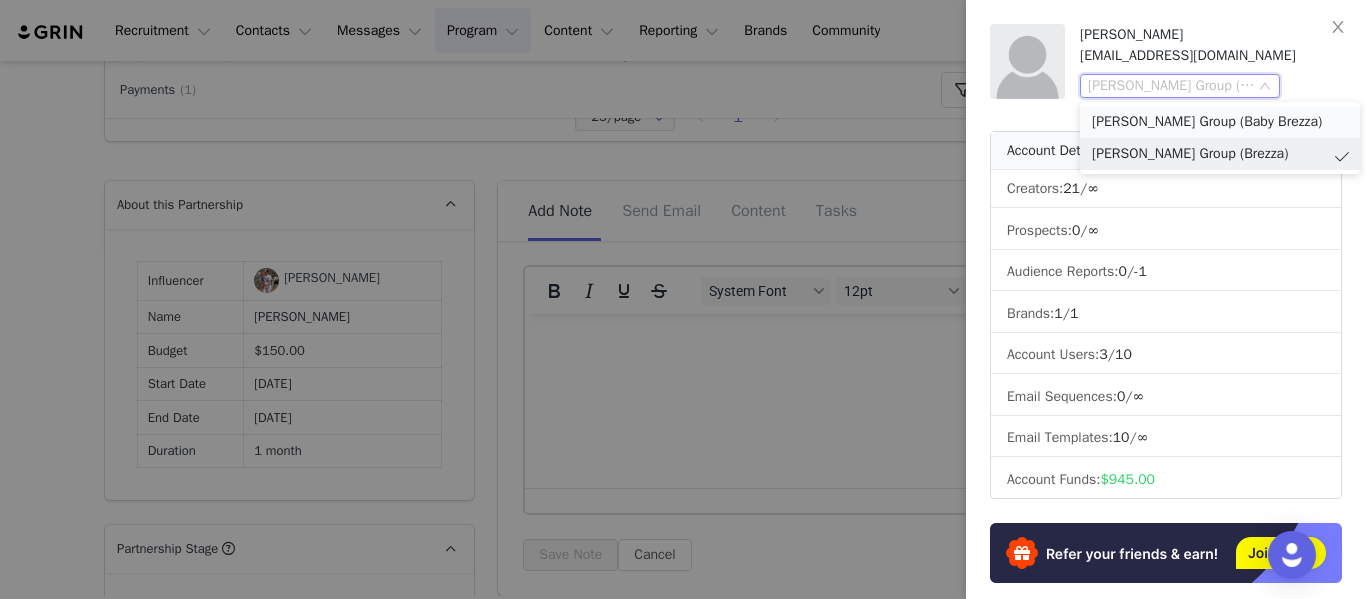 click on "Betesh Group (Baby Brezza)" at bounding box center [1220, 122] 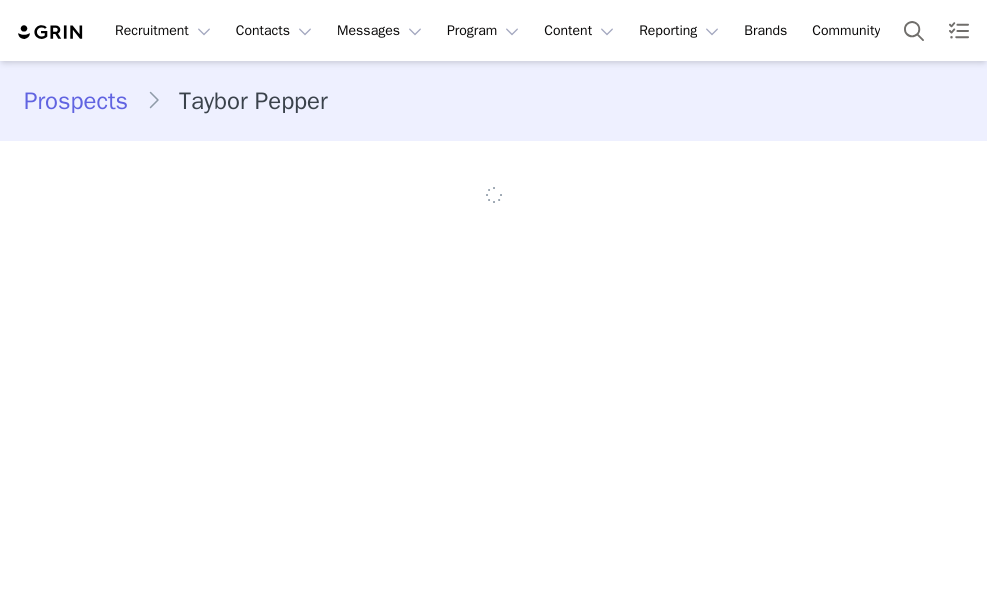 scroll, scrollTop: 0, scrollLeft: 0, axis: both 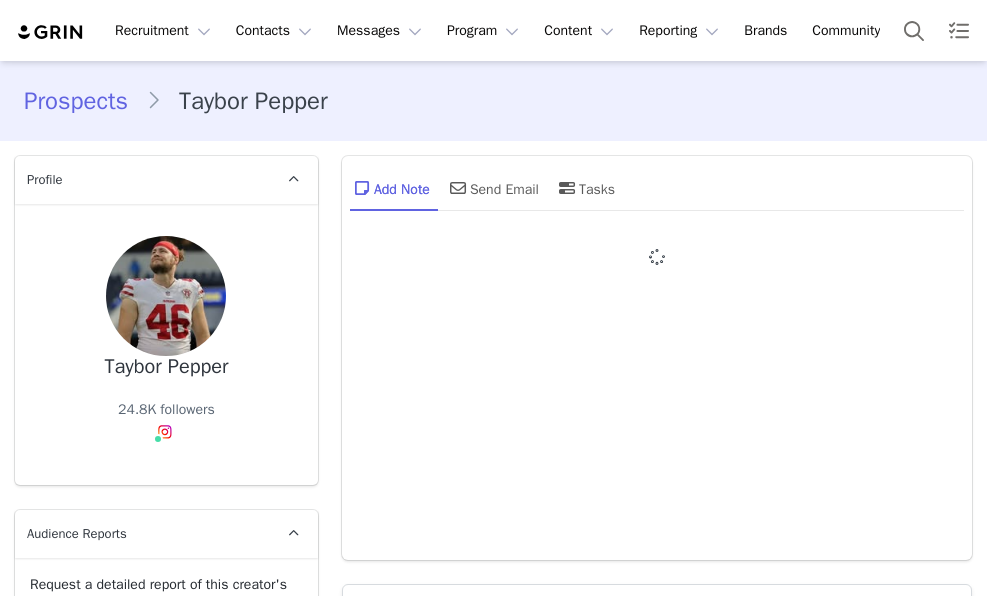 type on "+1 (United States)" 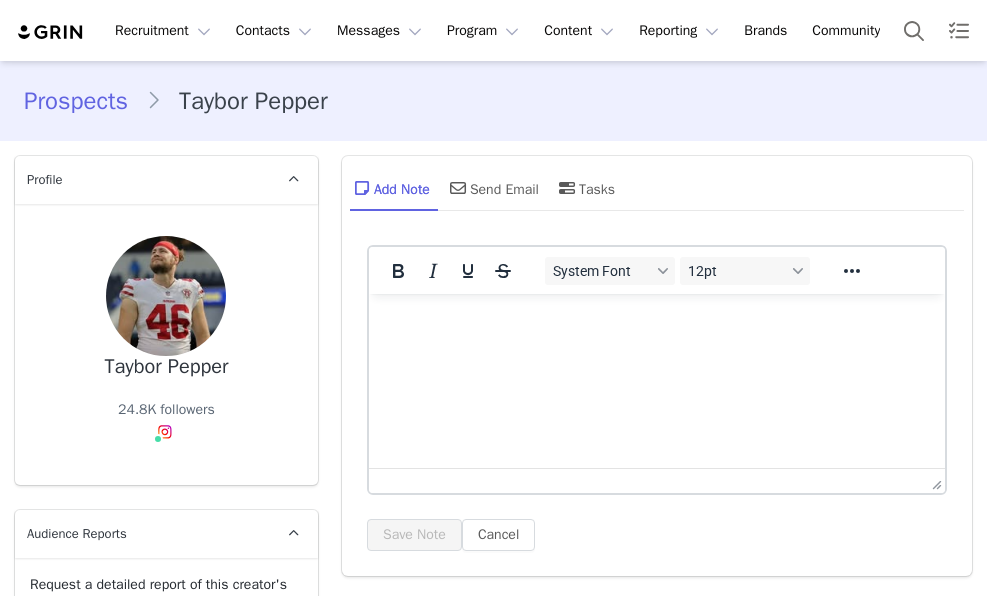 scroll, scrollTop: 0, scrollLeft: 0, axis: both 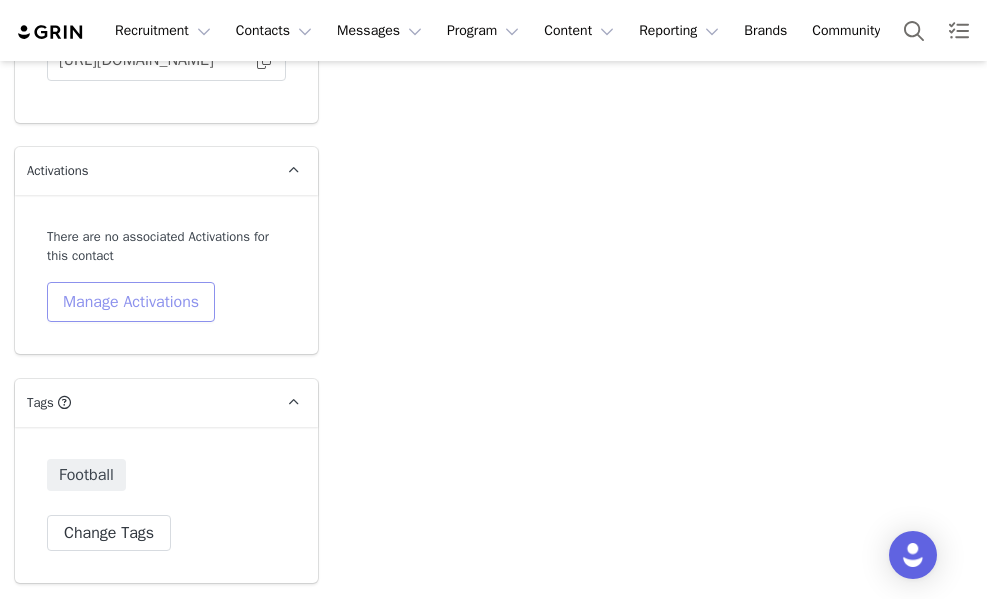 click on "Manage Activations" at bounding box center (131, 302) 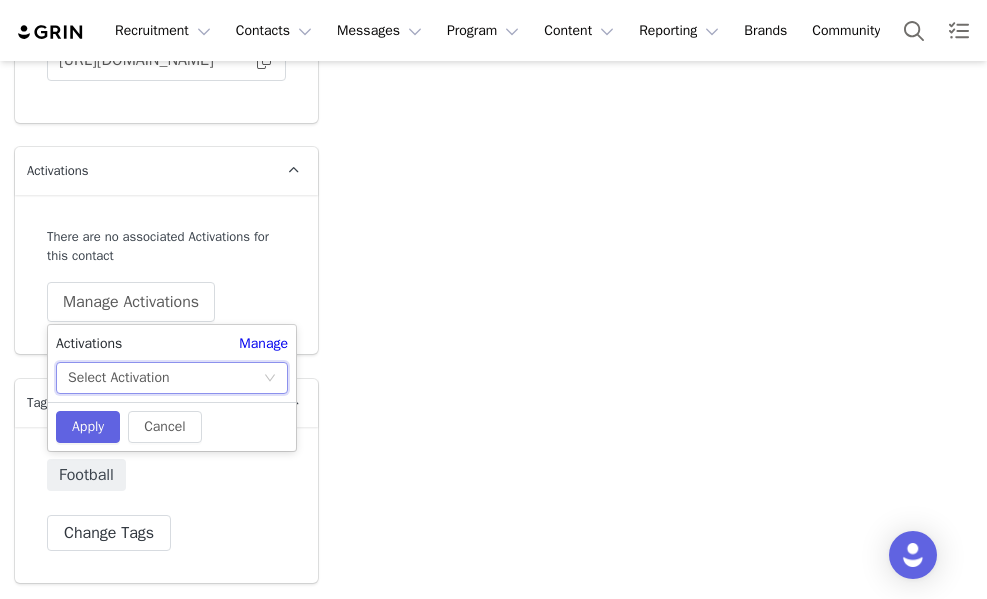 click on "Select Activation" at bounding box center [165, 378] 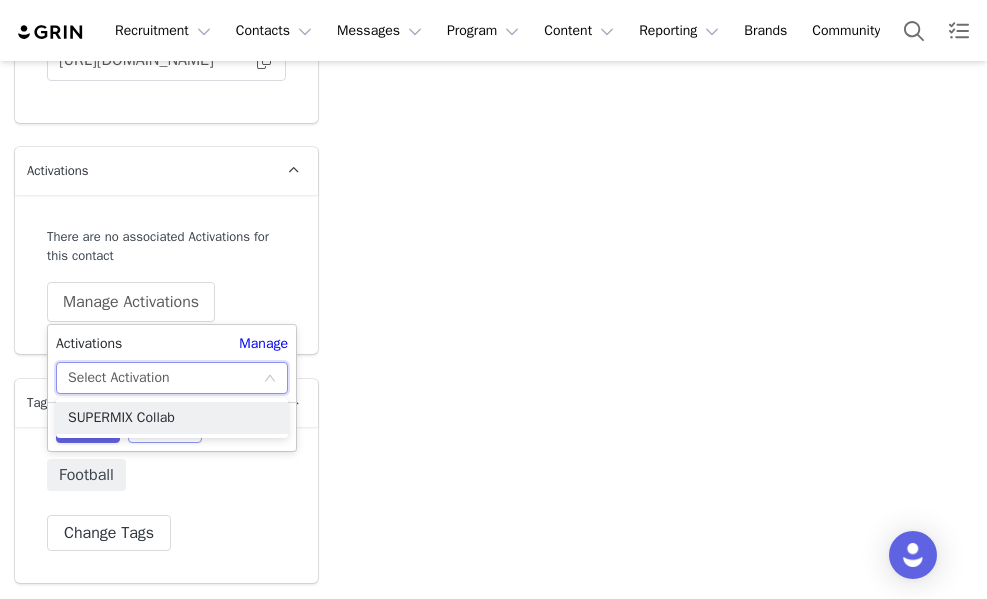 click on "SUPERMIX Collab" at bounding box center (172, 418) 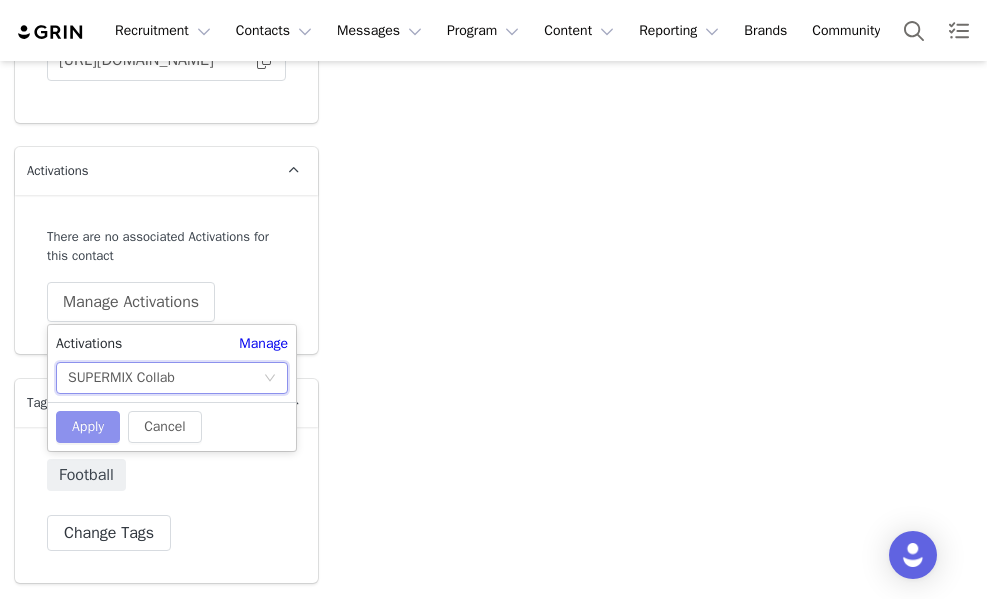 click on "Apply" at bounding box center (88, 427) 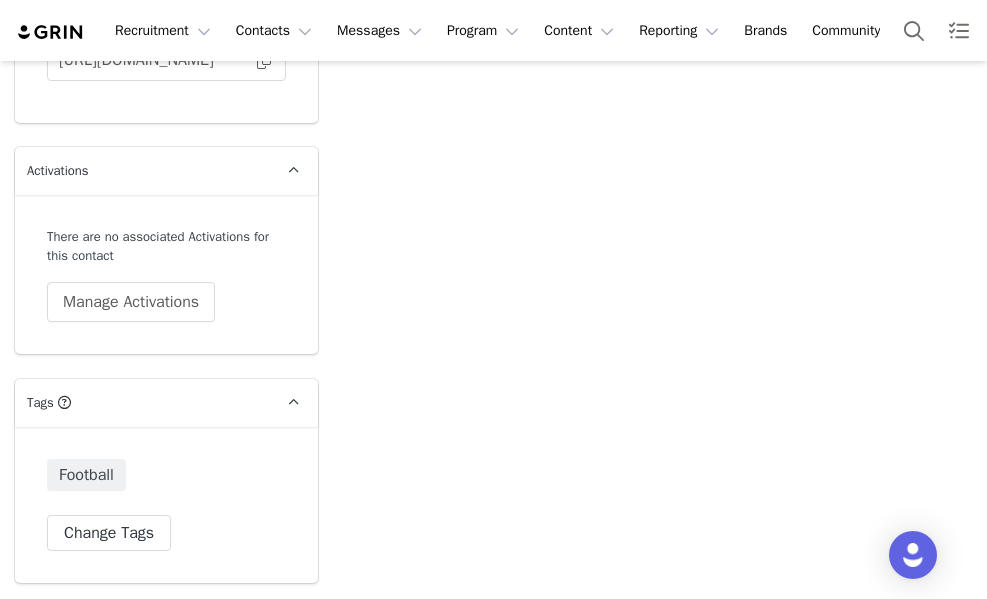 click on "Add Note   Send Email   Tasks  System Font 12pt To open the popup, press Shift+Enter To open the popup, press Shift+Enter To open the popup, press Shift+Enter To open the popup, press Shift+Enter Save Note Cancel Recent Activity All Notes Content Emails Actions Updates Contact Sync ⁨ Instagram ⁩ was updated by ⁨ Monique Budelman ⁩. Jul 11, 2025, 11:34 AM ⁨ Instagram ⁩ was updated by ⁨ Monique Budelman ⁩. Jul 11, 2025, 11:34 AM Show more" at bounding box center [657, -1434] 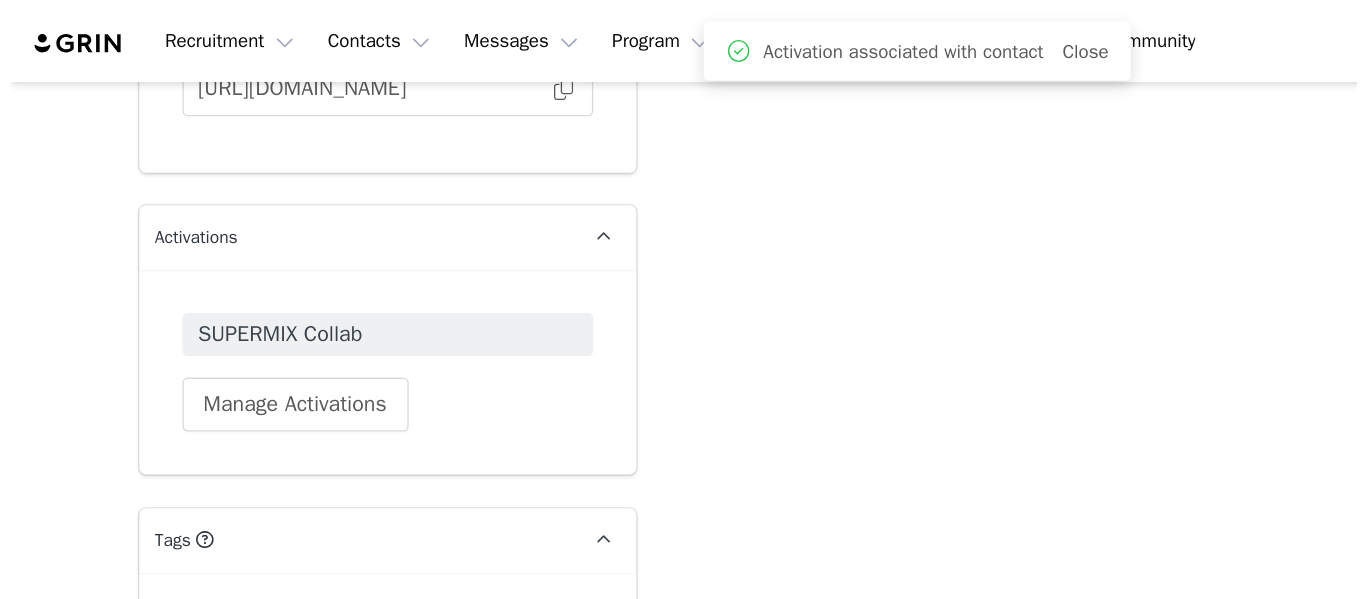 scroll, scrollTop: 3579, scrollLeft: 0, axis: vertical 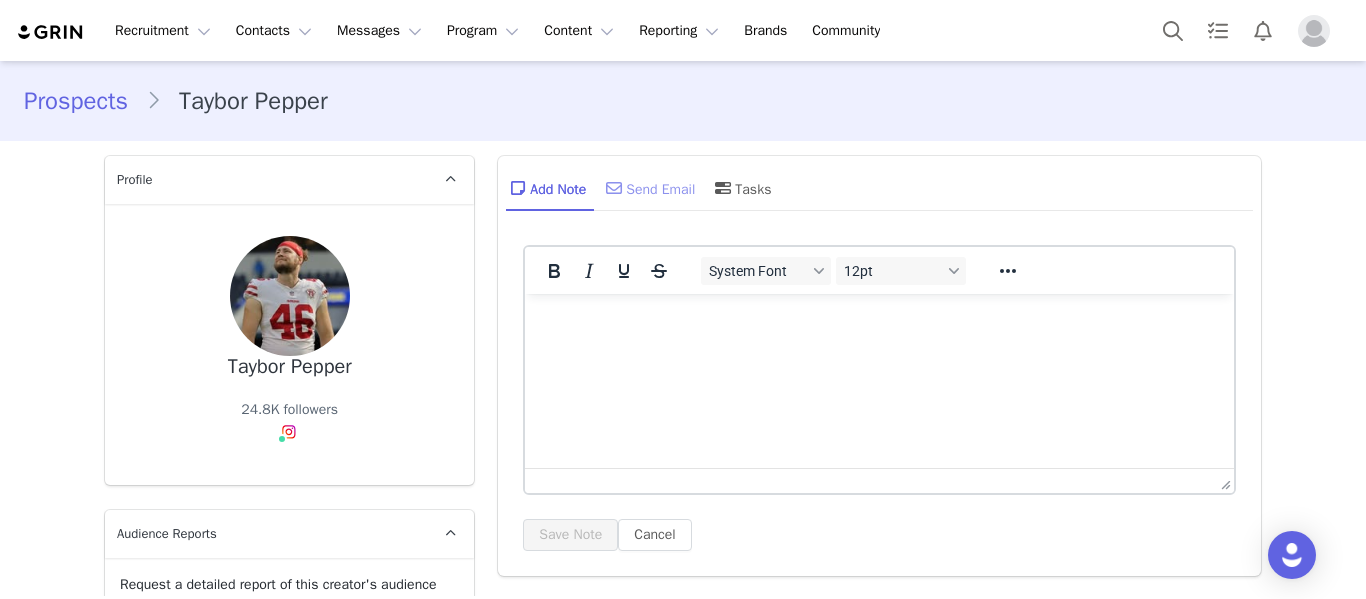 click on "Send Email" at bounding box center [648, 188] 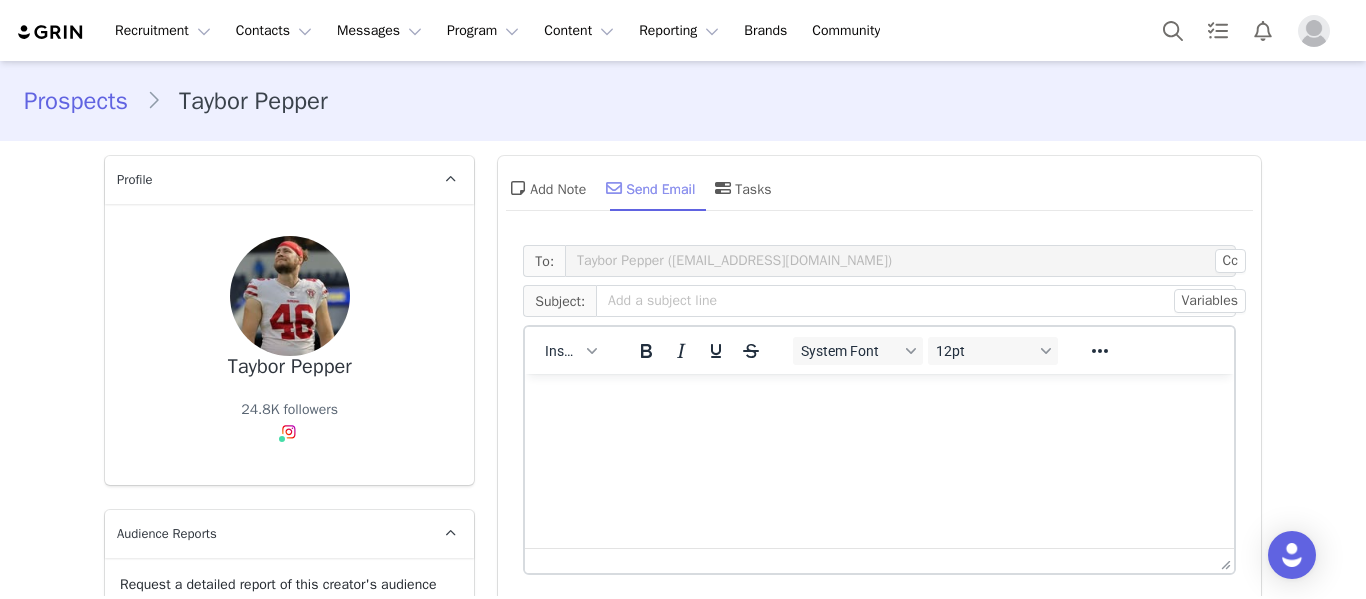scroll, scrollTop: 0, scrollLeft: 0, axis: both 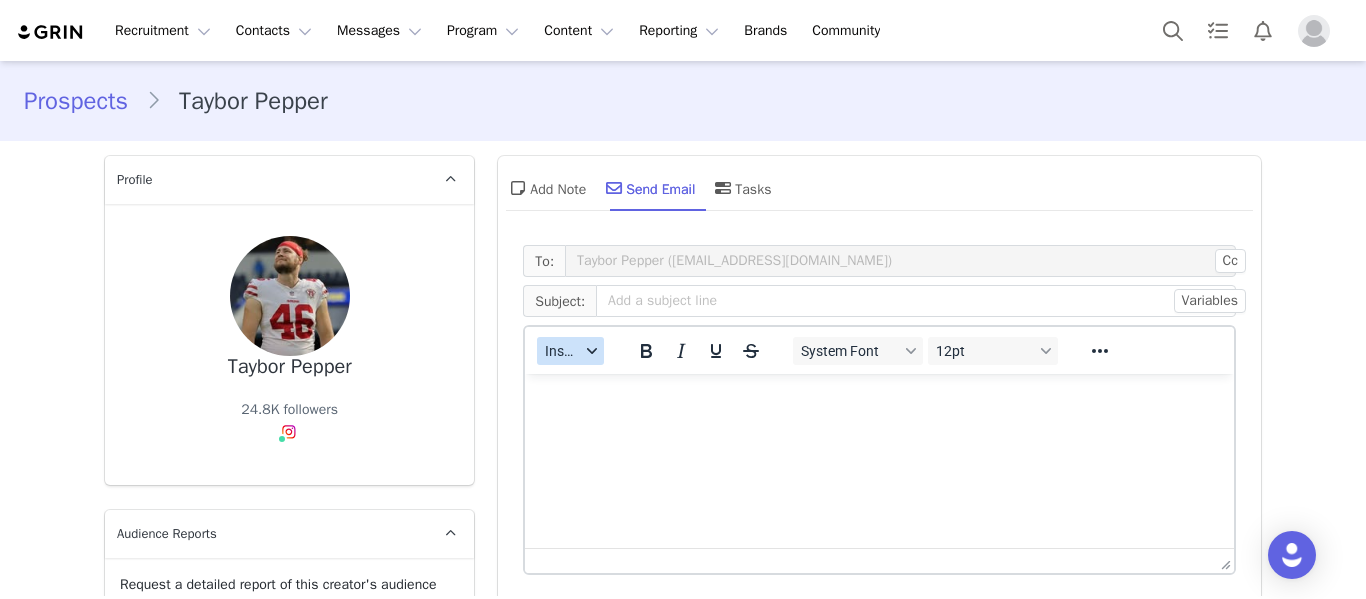 click on "Insert" at bounding box center [562, 351] 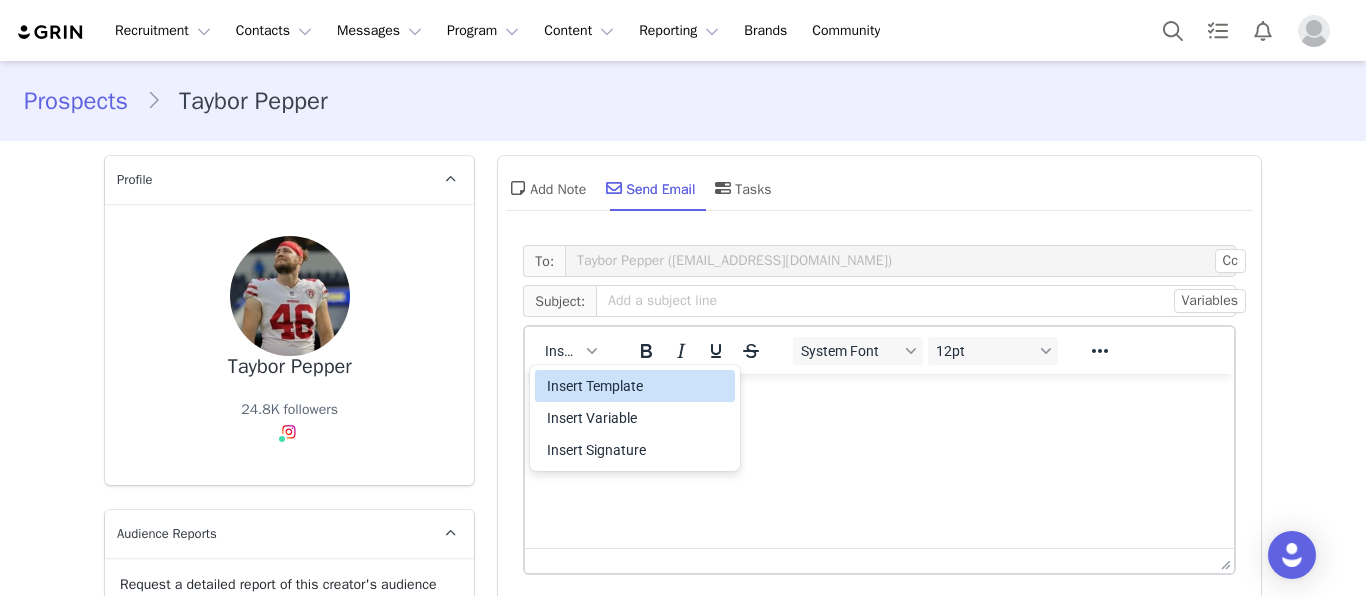 click on "Insert Template" at bounding box center (637, 386) 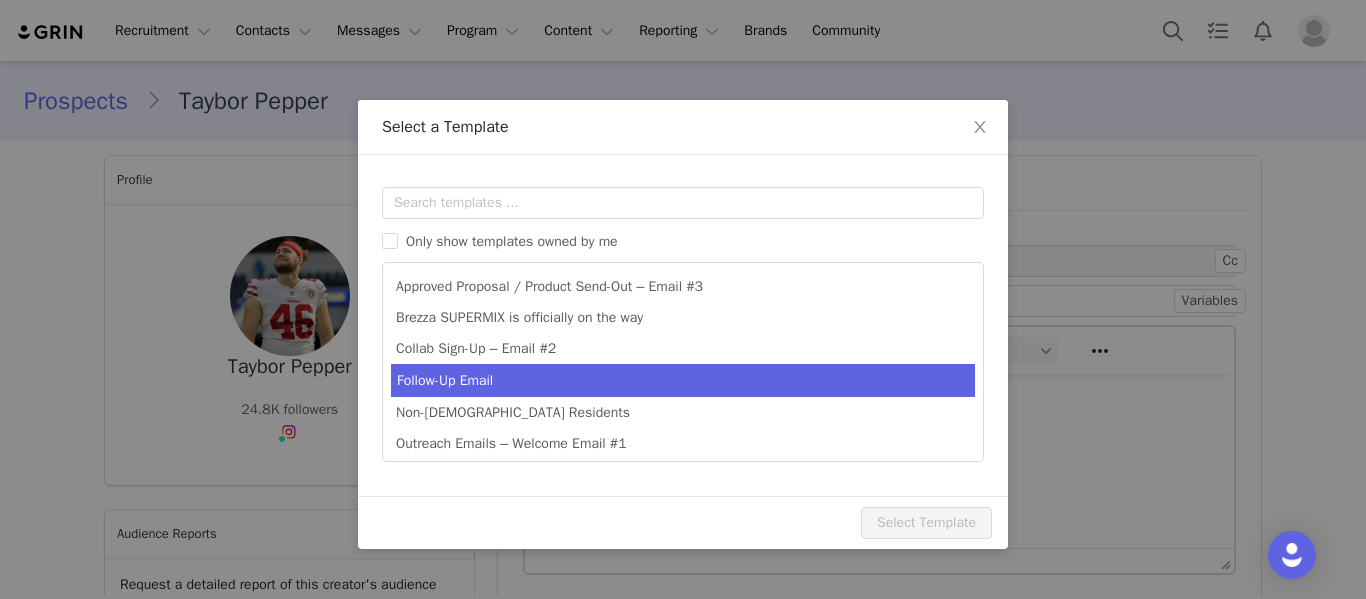 scroll, scrollTop: 0, scrollLeft: 0, axis: both 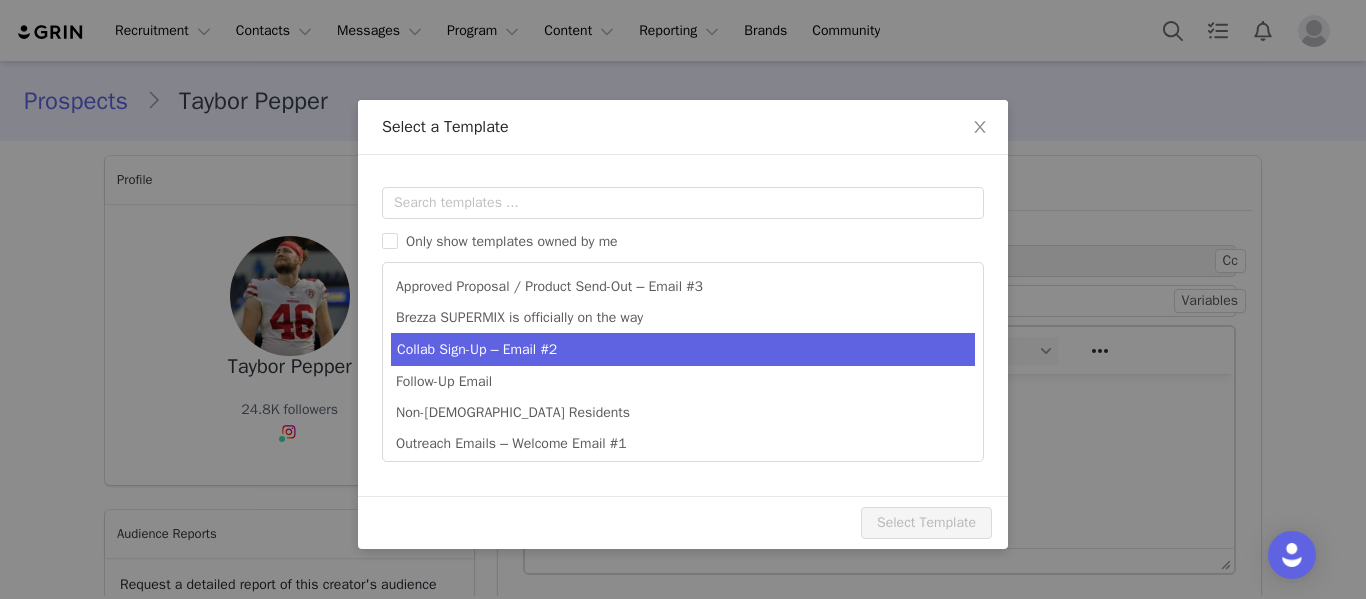 click on "Collab Sign-Up – Email #2" at bounding box center [683, 349] 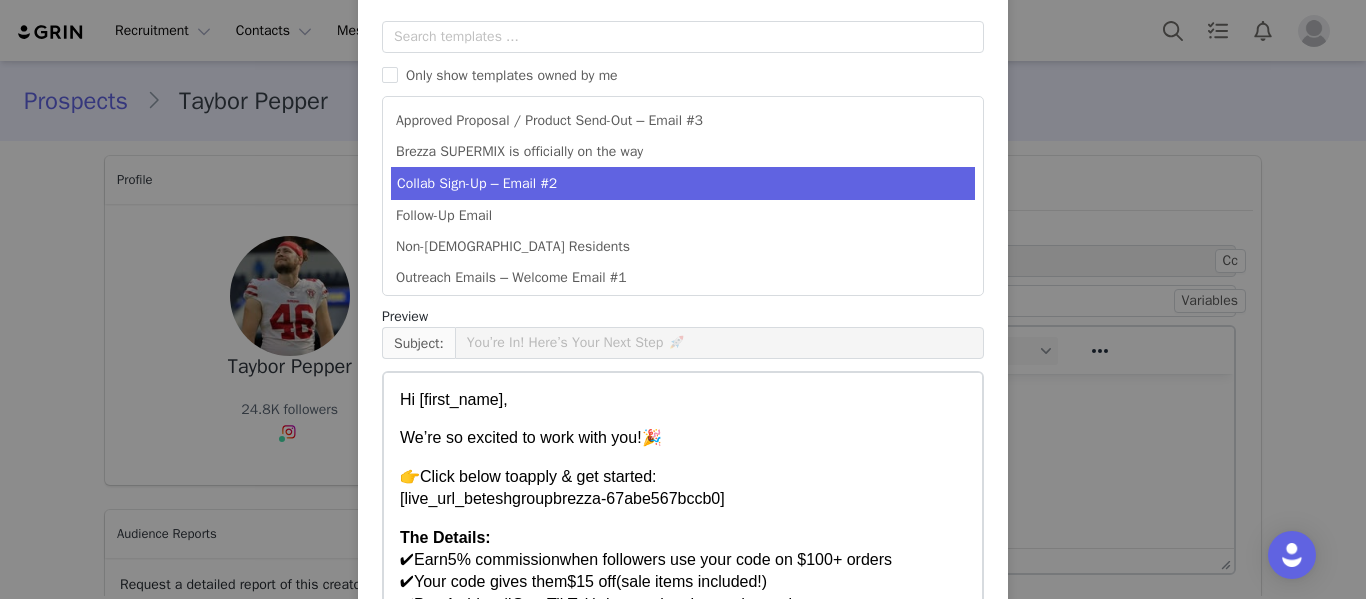 scroll, scrollTop: 200, scrollLeft: 0, axis: vertical 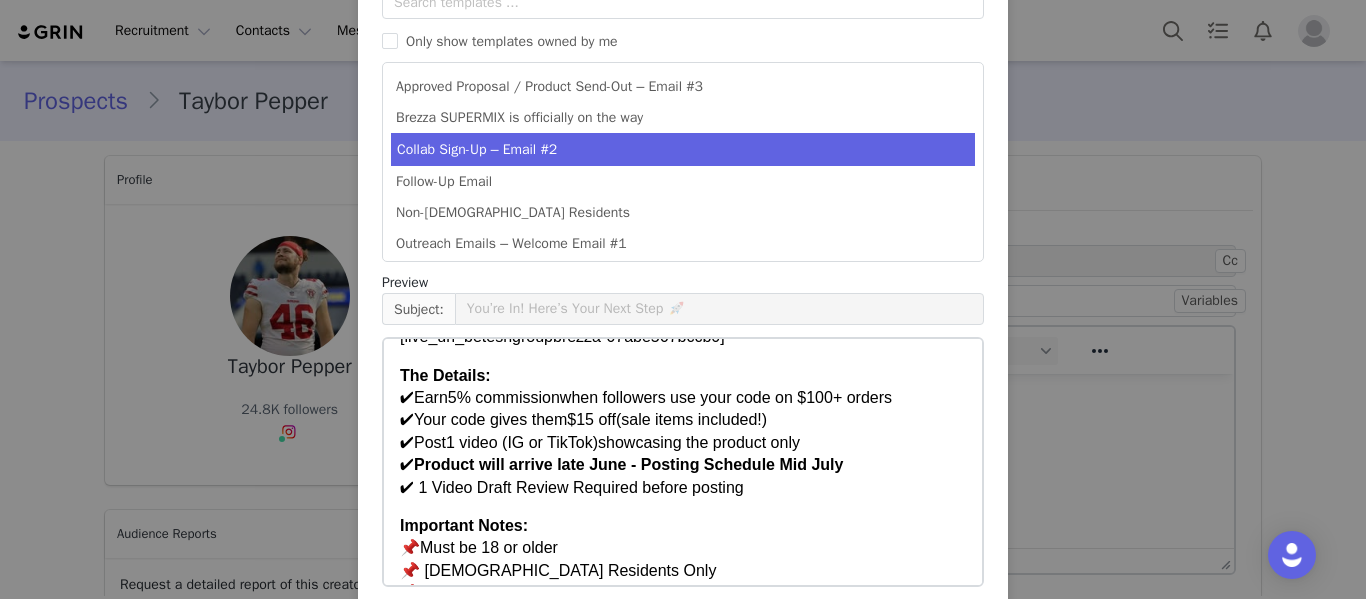 click on "The Details:   ✔  Earn  5% commission  when followers use your code on $100+ orders ✔  Your code gives them  $15 off  (sale items included!) ✔  Post  1 video (IG or TikTok)  showcasing the product only ✔  Product will arrive late June - Posting Schedule Mid July ✔ 1 Video Draft Review Required before posting" at bounding box center [683, 432] 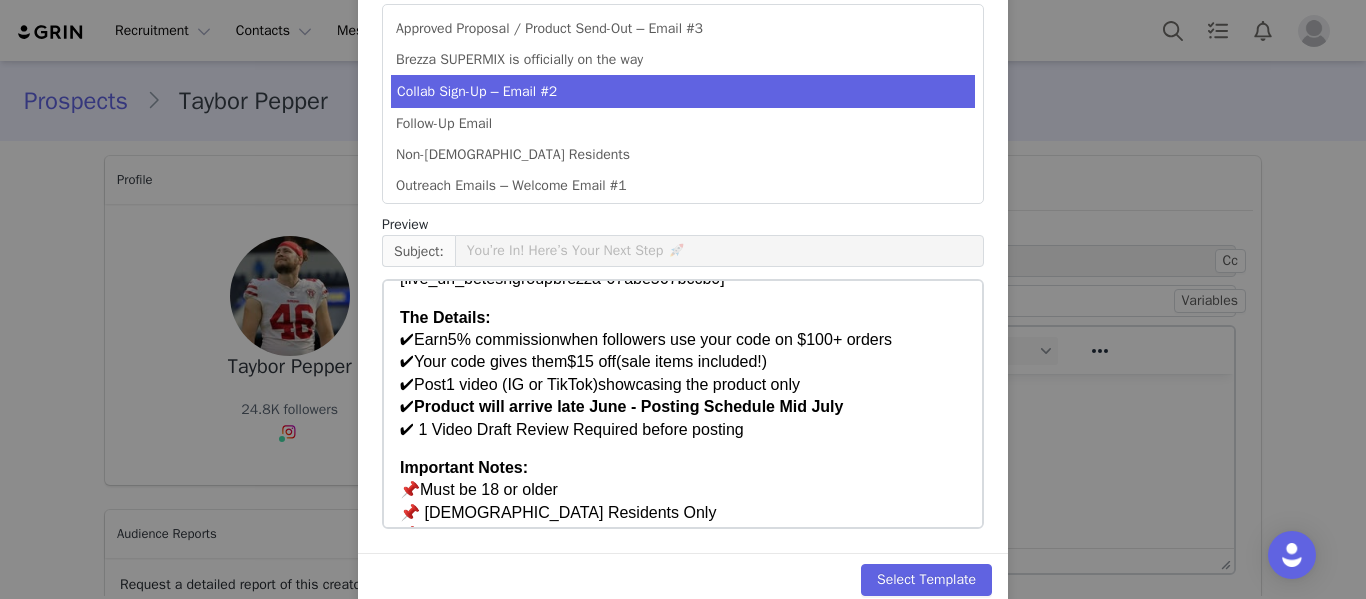 scroll, scrollTop: 289, scrollLeft: 0, axis: vertical 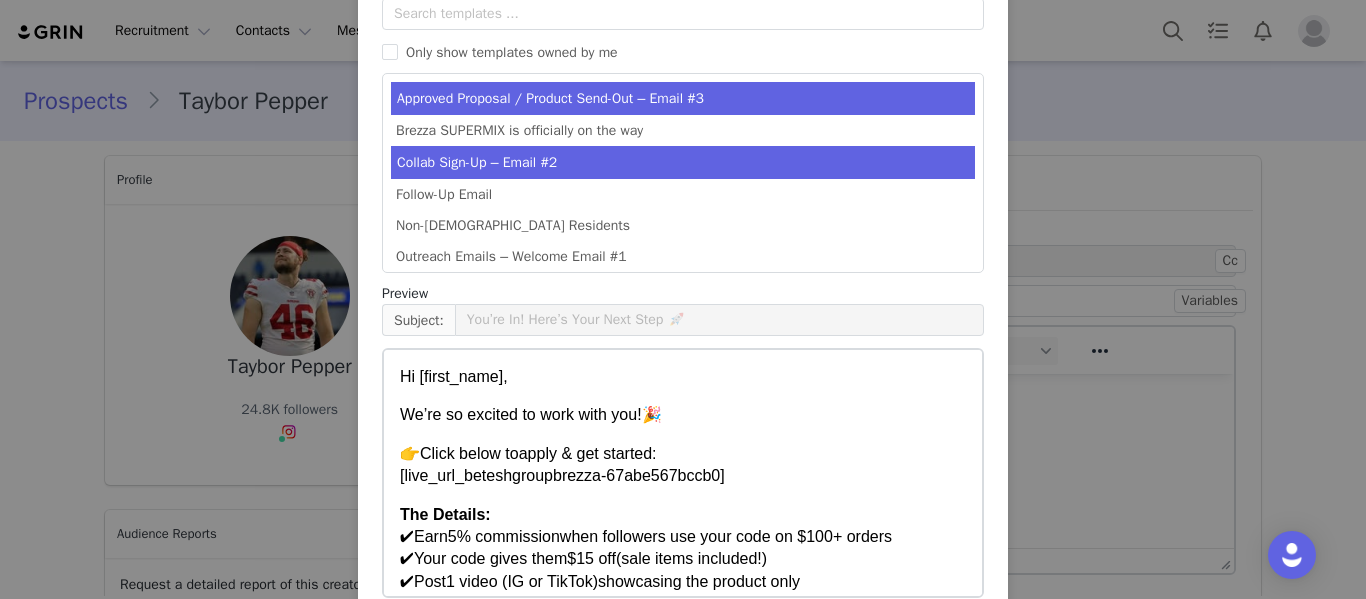 click on "Approved Proposal / Product Send-Out – Email #3" at bounding box center (683, 98) 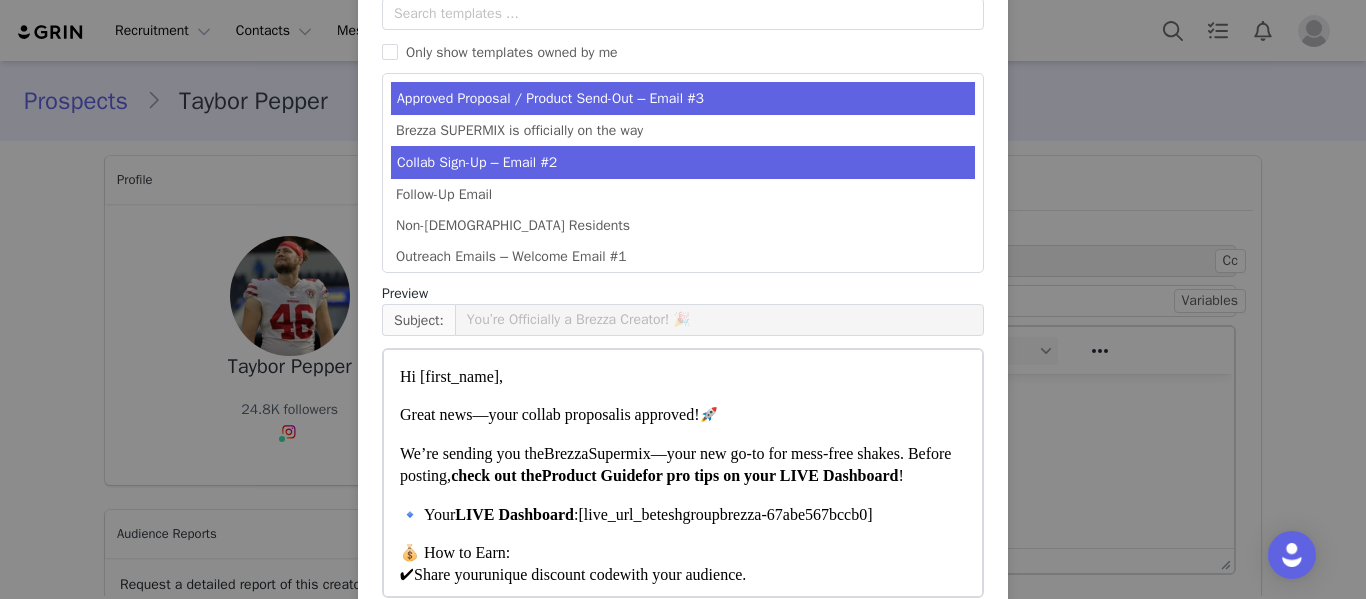 click on "Collab Sign-Up – Email #2" at bounding box center [683, 162] 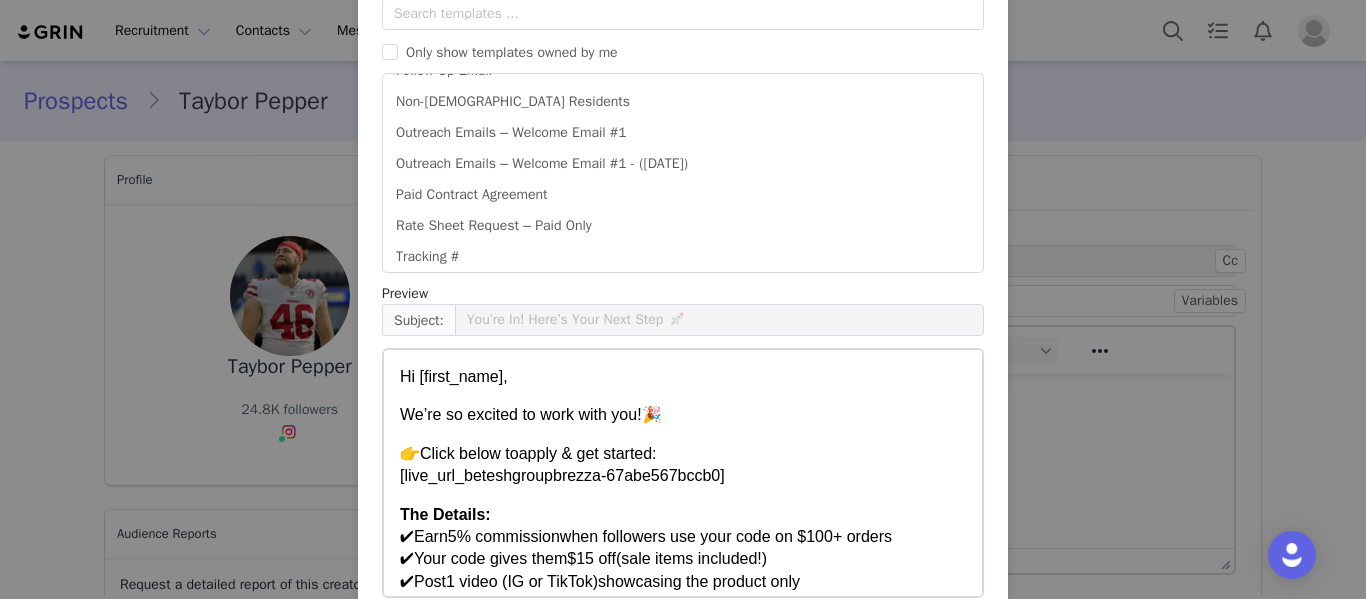 scroll, scrollTop: 130, scrollLeft: 0, axis: vertical 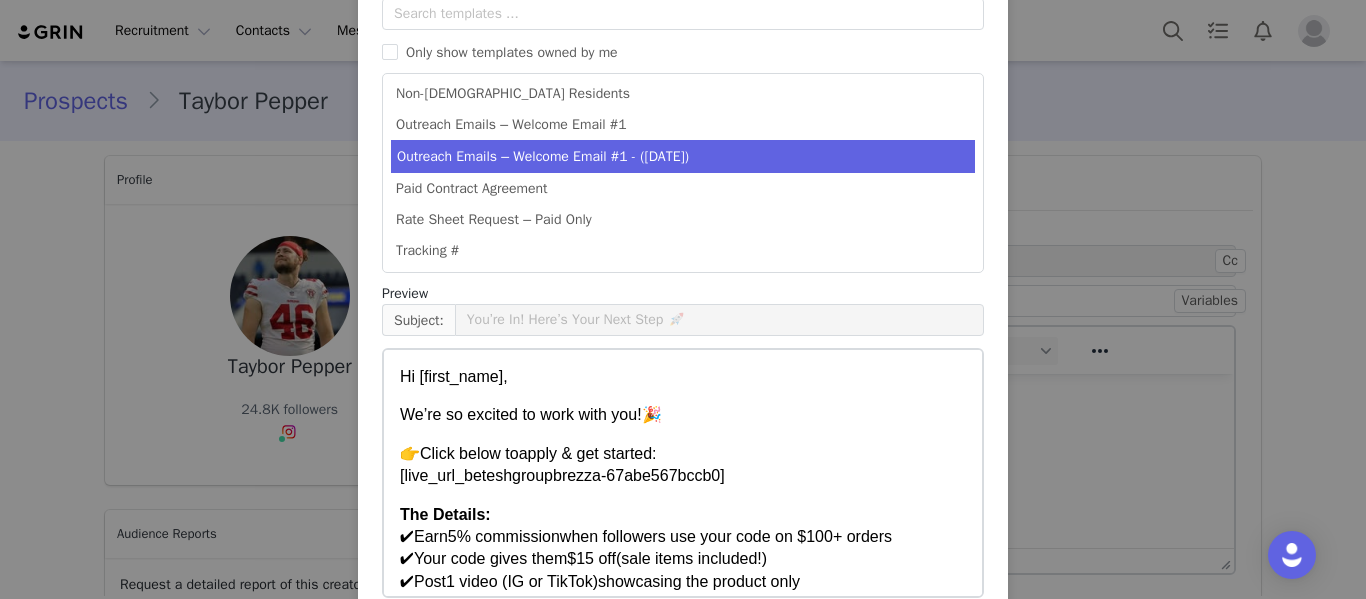 click on "Outreach Emails – Welcome Email #1 - (Jun 19, 2025)" at bounding box center [683, 156] 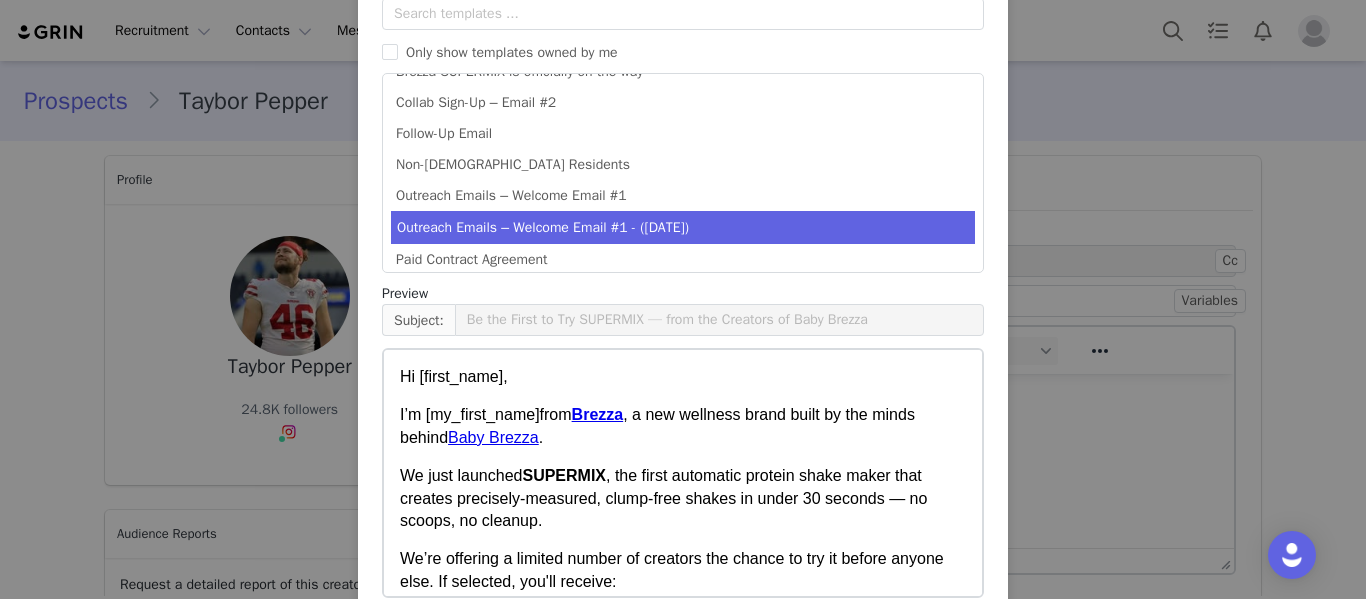 scroll, scrollTop: 71, scrollLeft: 0, axis: vertical 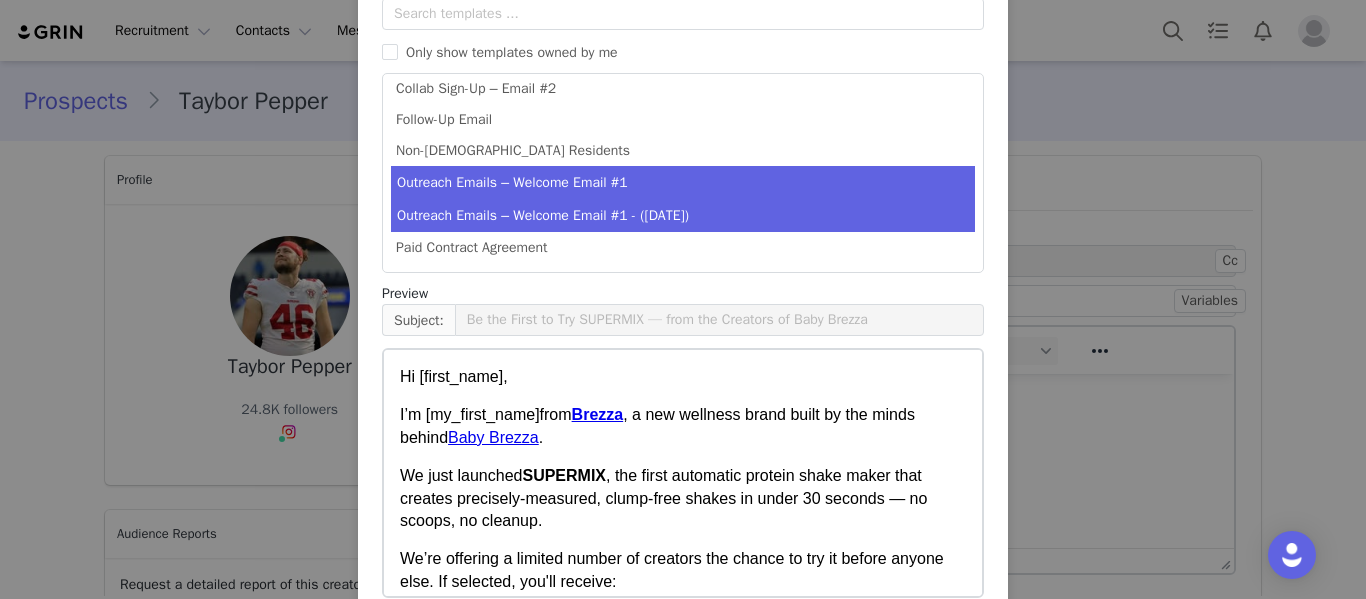 click on "Outreach Emails – Welcome Email #1" at bounding box center [683, 182] 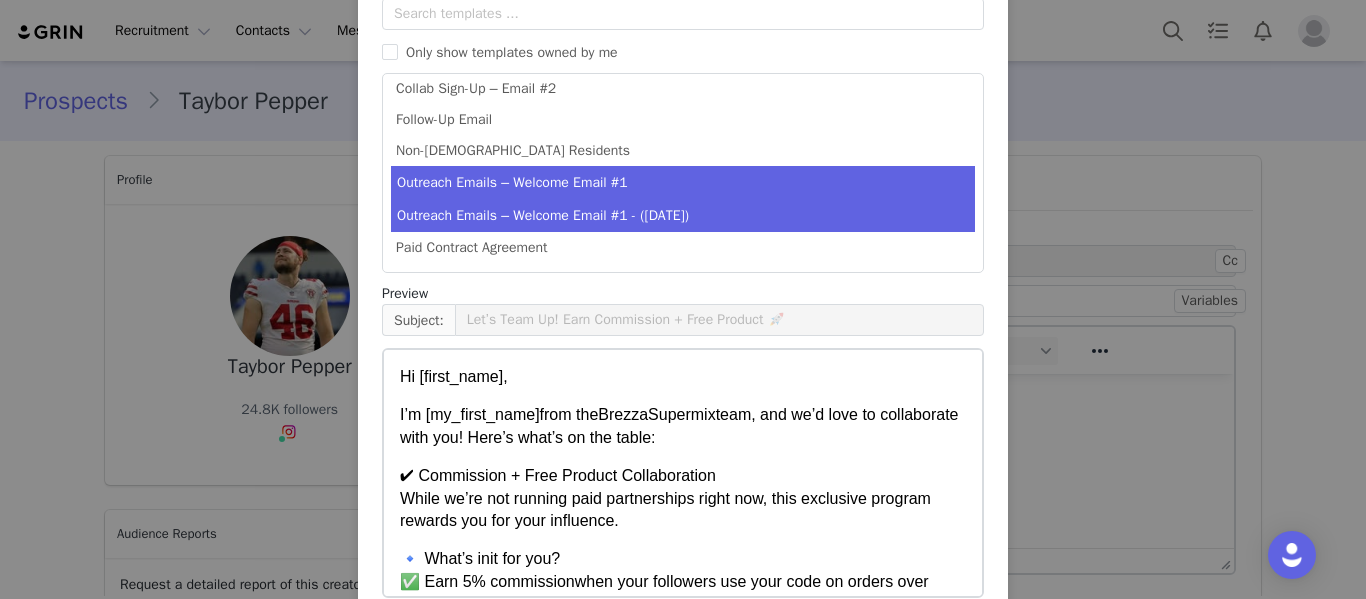 click on "Outreach Emails – Welcome Email #1 - (Jun 19, 2025)" at bounding box center [683, 215] 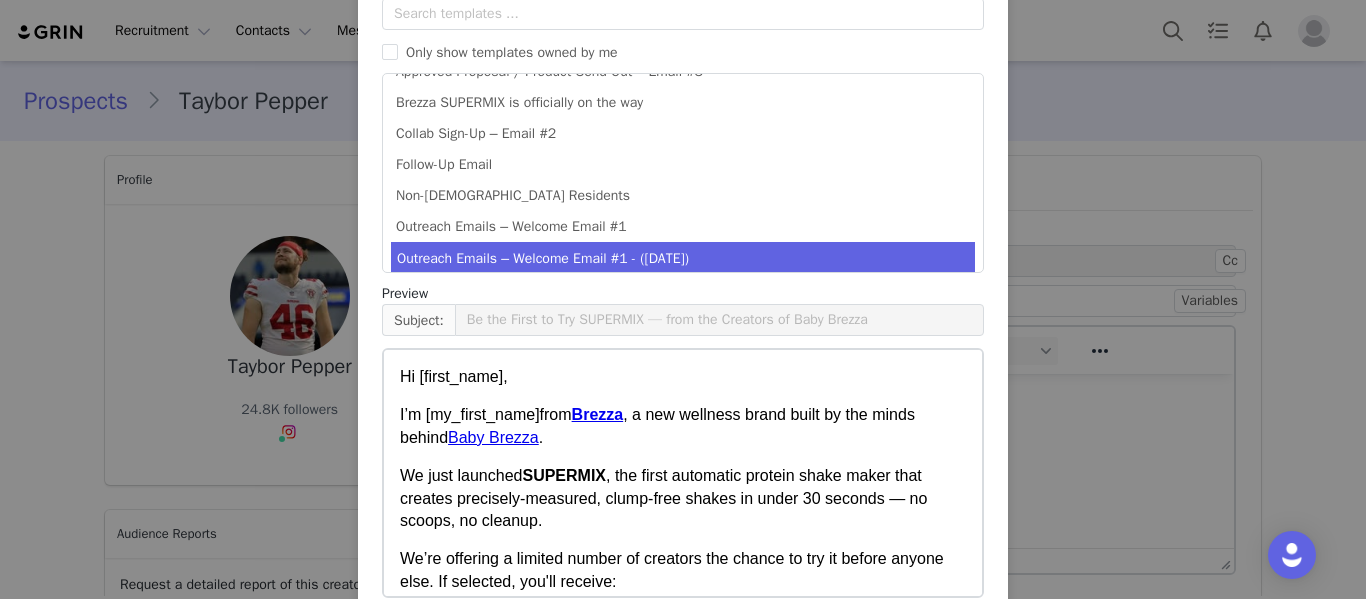 scroll, scrollTop: 0, scrollLeft: 0, axis: both 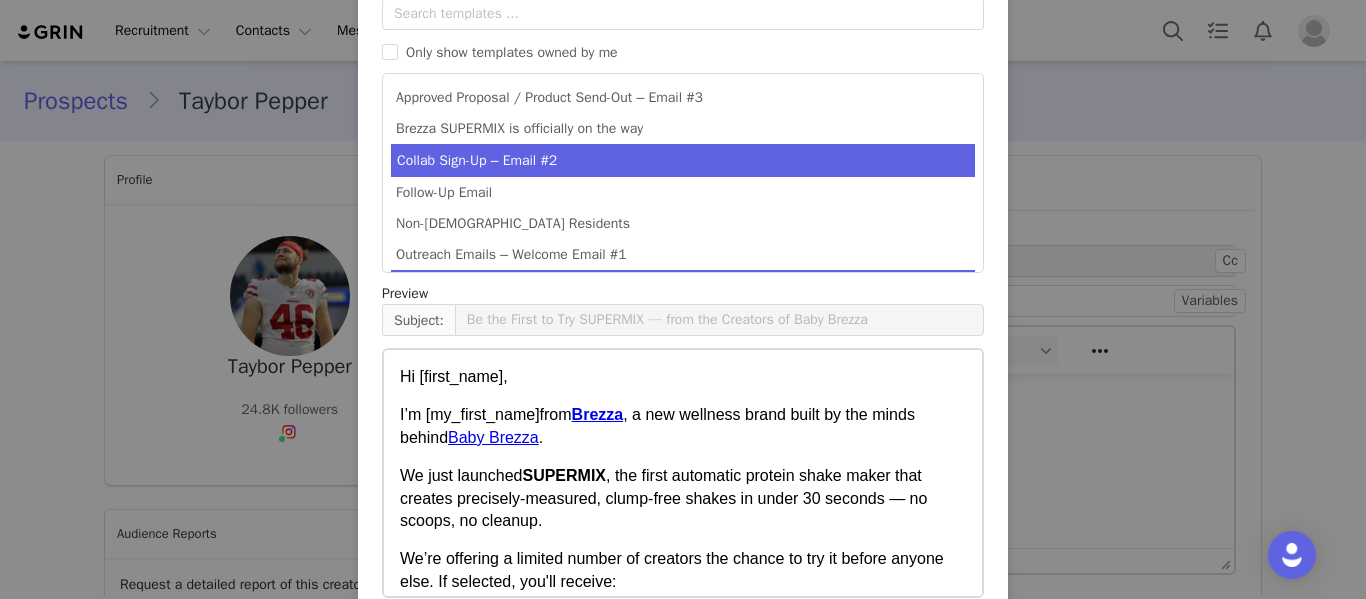 click on "Collab Sign-Up – Email #2" at bounding box center [683, 160] 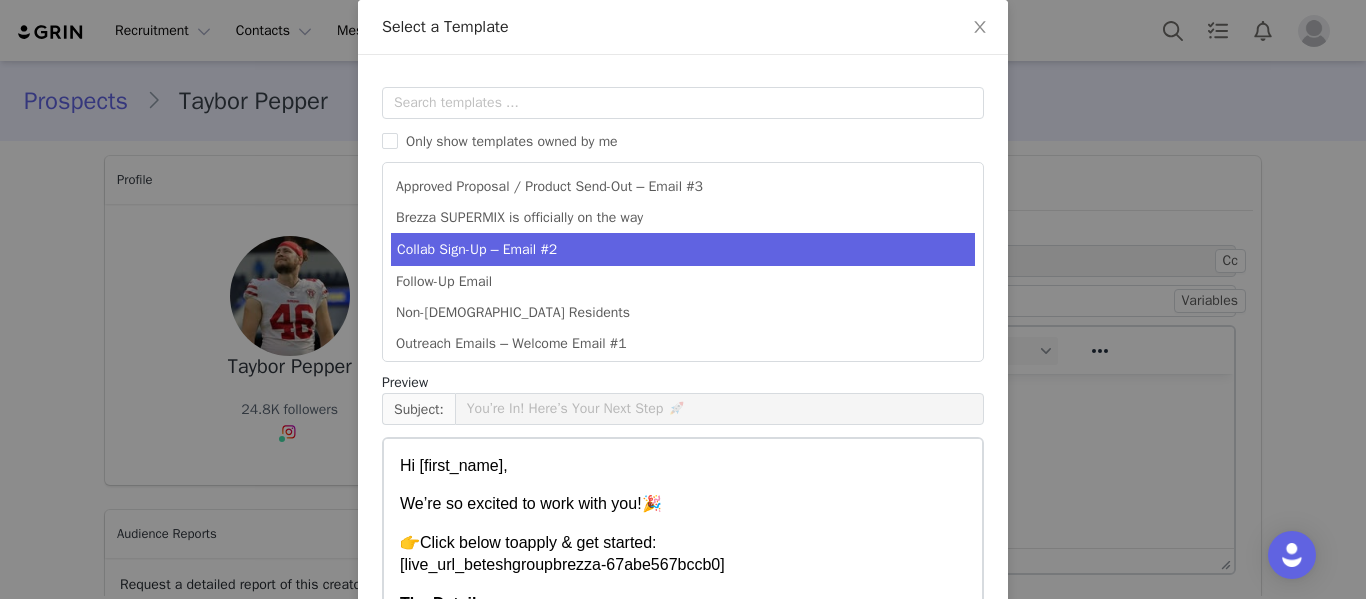 scroll, scrollTop: 289, scrollLeft: 0, axis: vertical 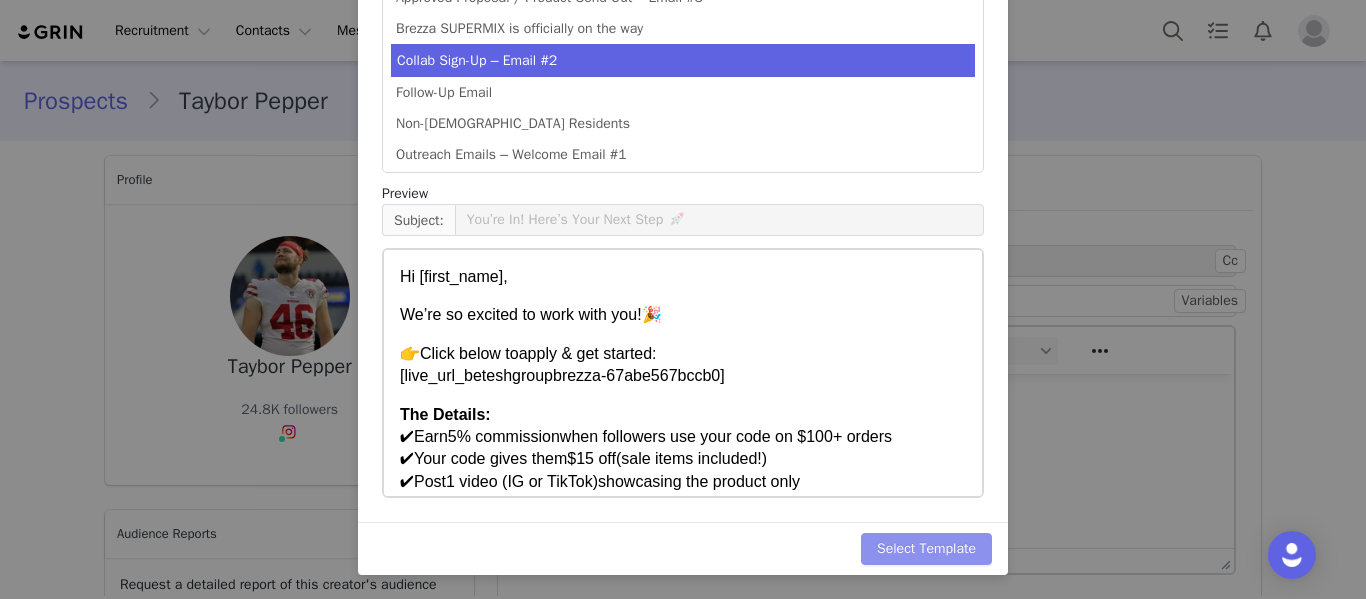 click on "Select Template" at bounding box center [926, 549] 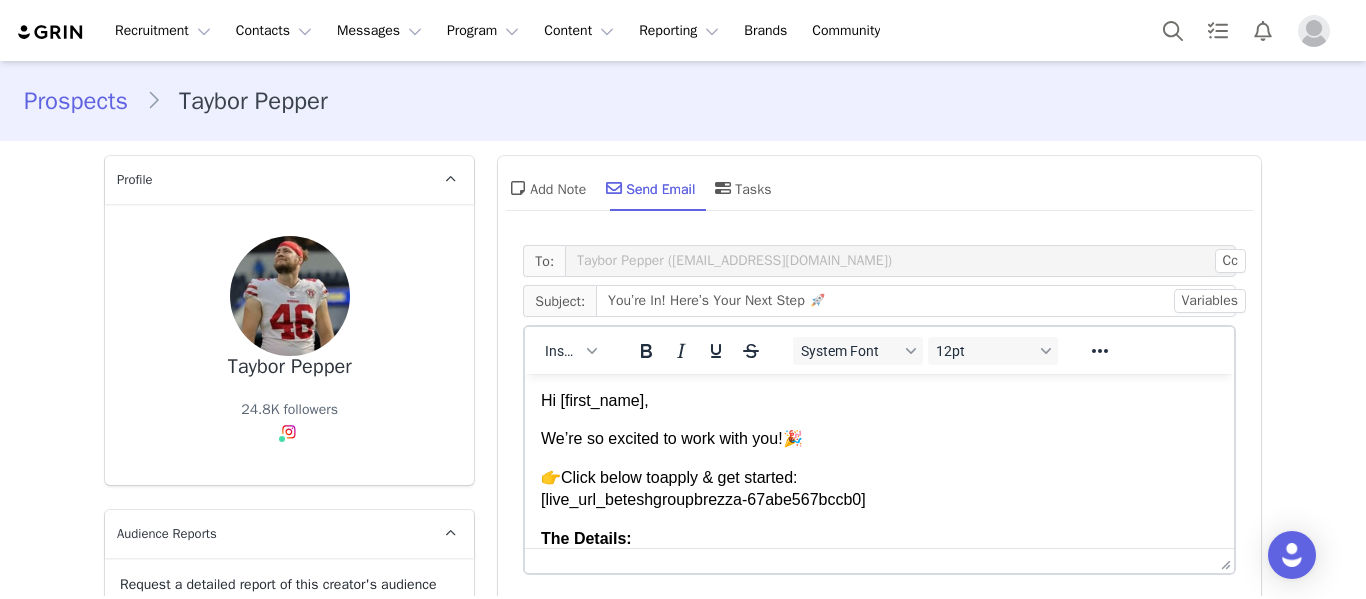 scroll, scrollTop: 0, scrollLeft: 0, axis: both 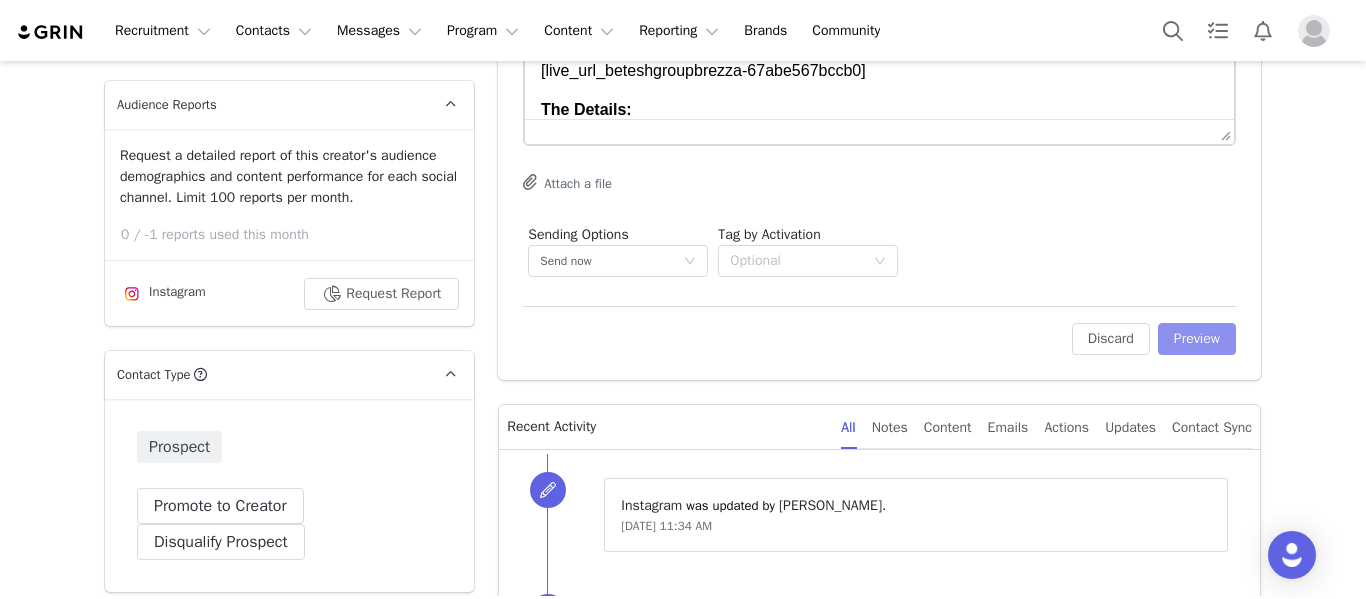 click on "Preview" at bounding box center (1197, 339) 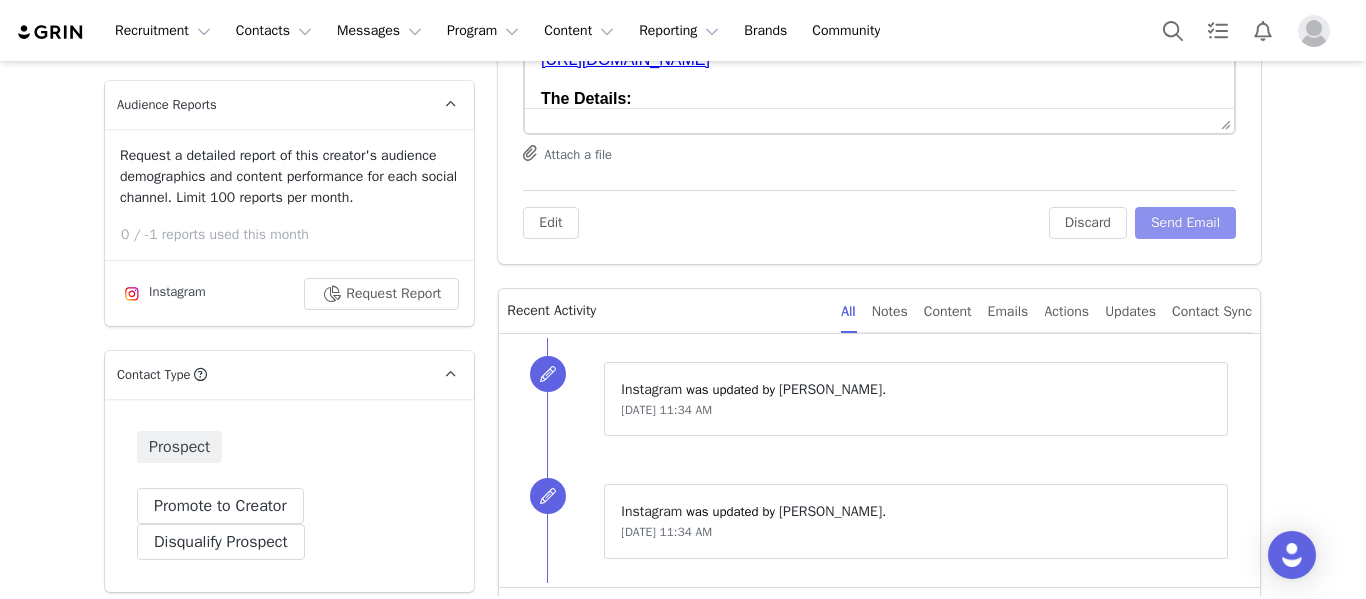 scroll, scrollTop: 0, scrollLeft: 0, axis: both 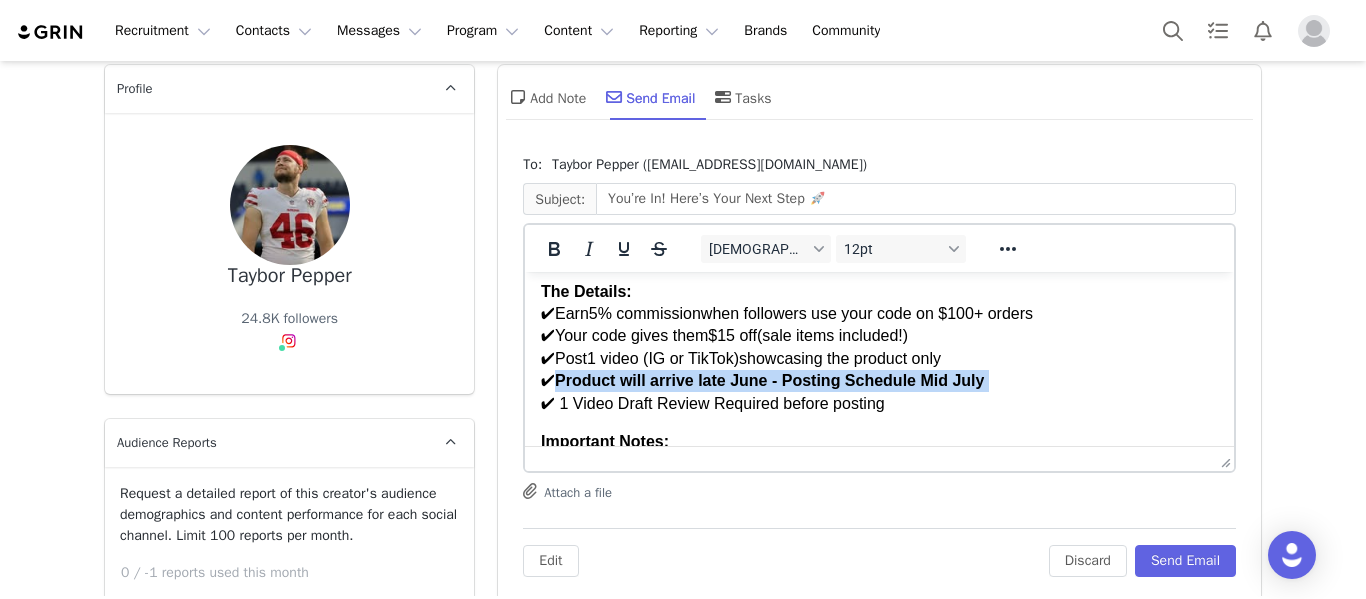drag, startPoint x: 1020, startPoint y: 403, endPoint x: 475, endPoint y: 417, distance: 545.1798 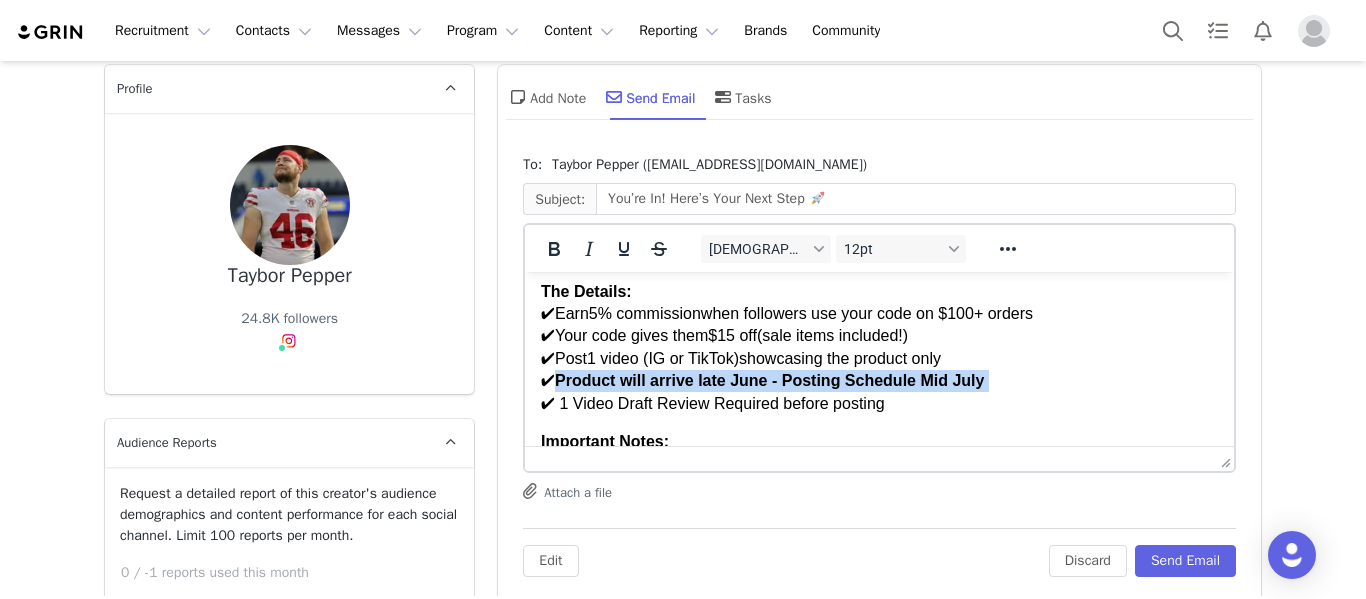 click on "Hi Taybor, We’re so excited to work with you!  🎉   👉  Click below to  apply & get started:   https://beteshgroupbrezza-67abe567bccb0.grin.live/d5235482-7f41-4148-ab40-39300c6dc76f   The Details:   ✔  Earn  5% commission  when followers use your code on $100+ orders ✔  Your code gives them  $15 off  (sale items included!) ✔  Post  1 video (IG or TikTok)  showcasing the product only ✔  Product will arrive late June - Posting Schedule Mid July ✔ 1 Video Draft Review Required before posting Important Notes: 📌  Must be 18 or older 📌   US Residents Only 📌   Socials must be linked  for approval. 📌  Any content created for the Supermix must include use of protein or supplement powders in the content (i.e. whey protein, plant-based protein, etc.)  📌   Post within 2 weeks  of receiving your product. Don’t miss out—secure your collab spot today!  💥   Questions? Just  ask— I’m here to help!   Monique Budelman Influencer Manager Brezza, LLC influencers@brezza.com" at bounding box center [879, 487] 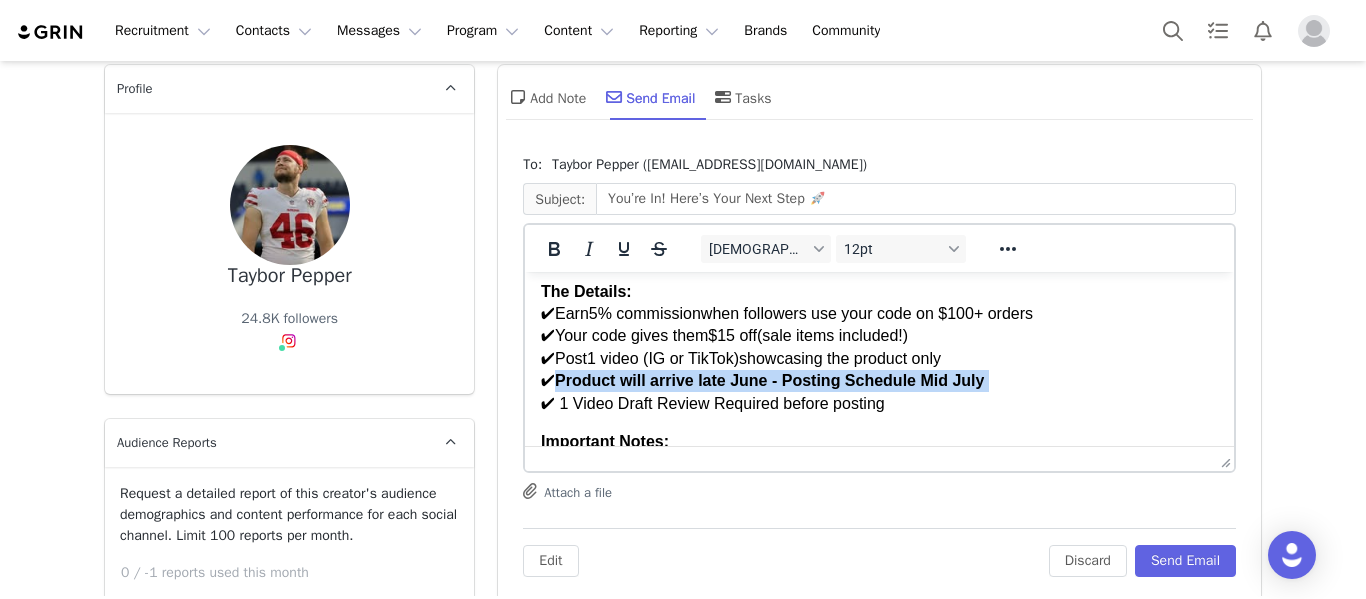 click on "The Details:   ✔  Earn  5% commission  when followers use your code on $100+ orders ✔  Your code gives them  $15 off  (sale items included!) ✔  Post  1 video (IG or TikTok)  showcasing the product only ✔  Product will arrive late June - Posting Schedule Mid July ✔ 1 Video Draft Review Required before posting" at bounding box center (879, 348) 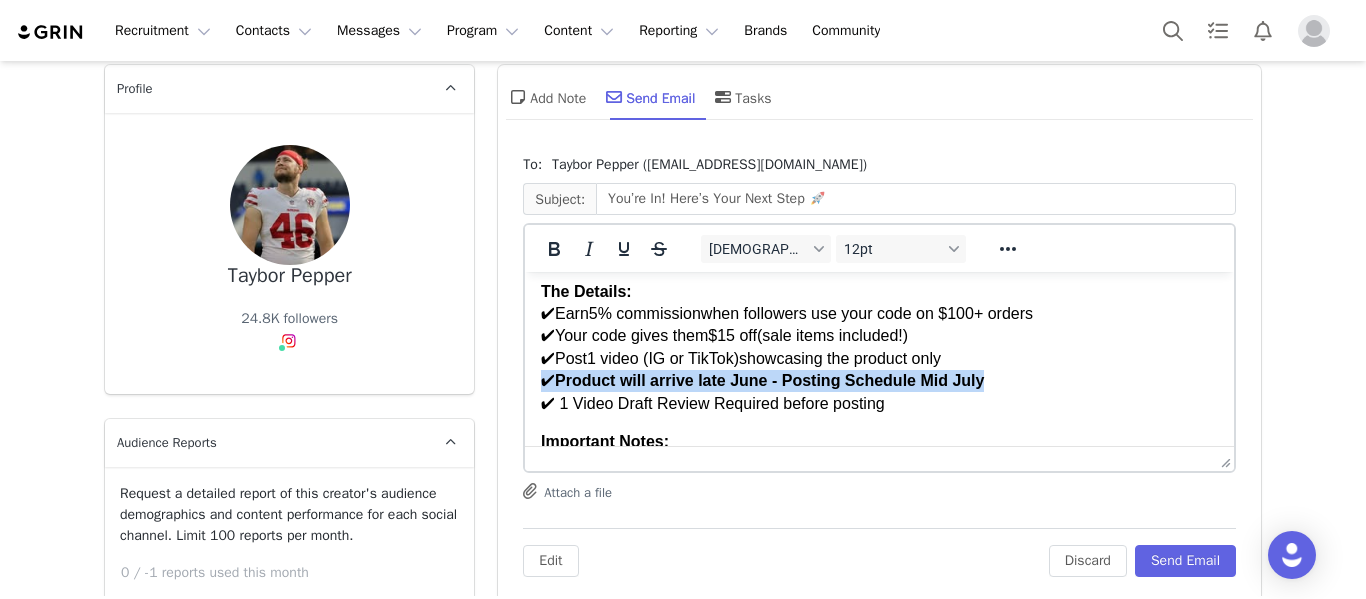 drag, startPoint x: 1028, startPoint y: 404, endPoint x: 541, endPoint y: 409, distance: 487.02567 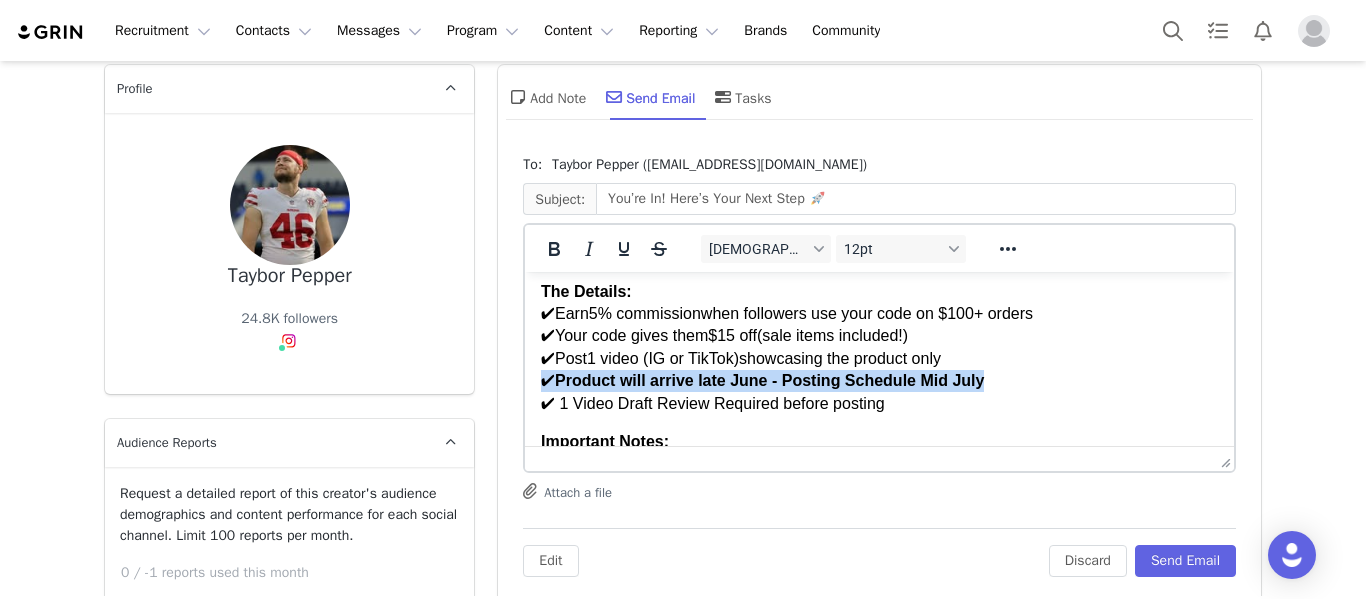 click on "The Details:   ✔  Earn  5% commission  when followers use your code on $100+ orders ✔  Your code gives them  $15 off  (sale items included!) ✔  Post  1 video (IG or TikTok)  showcasing the product only ✔  Product will arrive late June - Posting Schedule Mid July ✔ 1 Video Draft Review Required before posting" at bounding box center (879, 348) 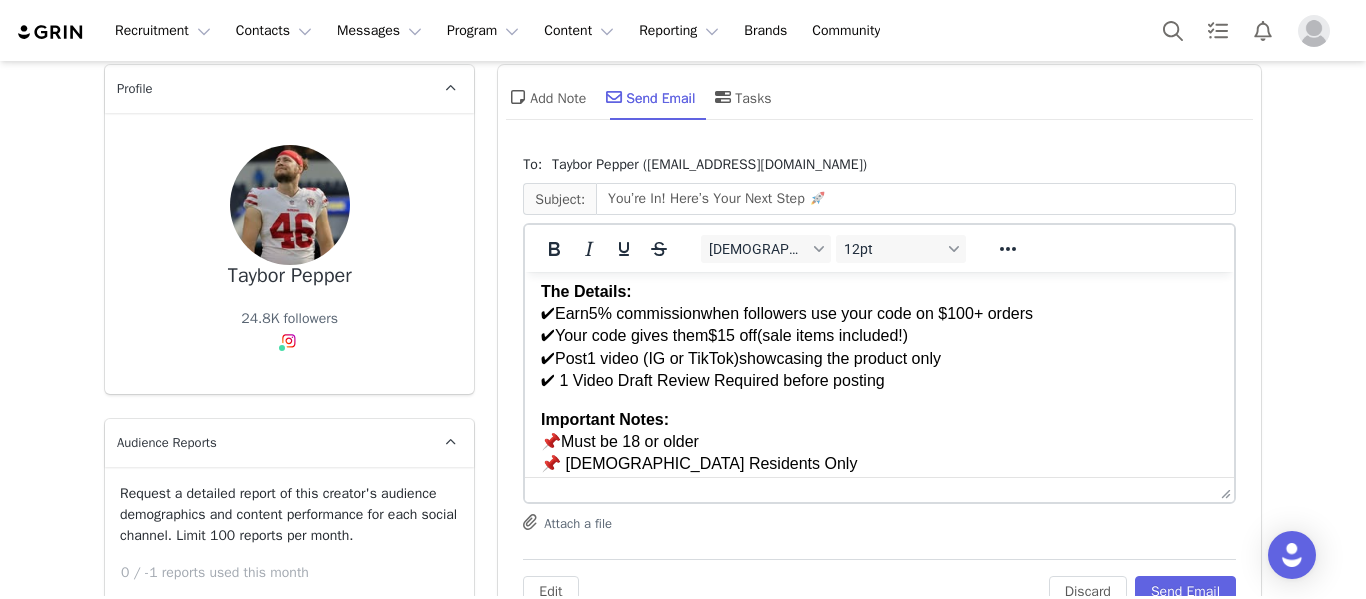 drag, startPoint x: 1221, startPoint y: 459, endPoint x: 1198, endPoint y: 538, distance: 82.28001 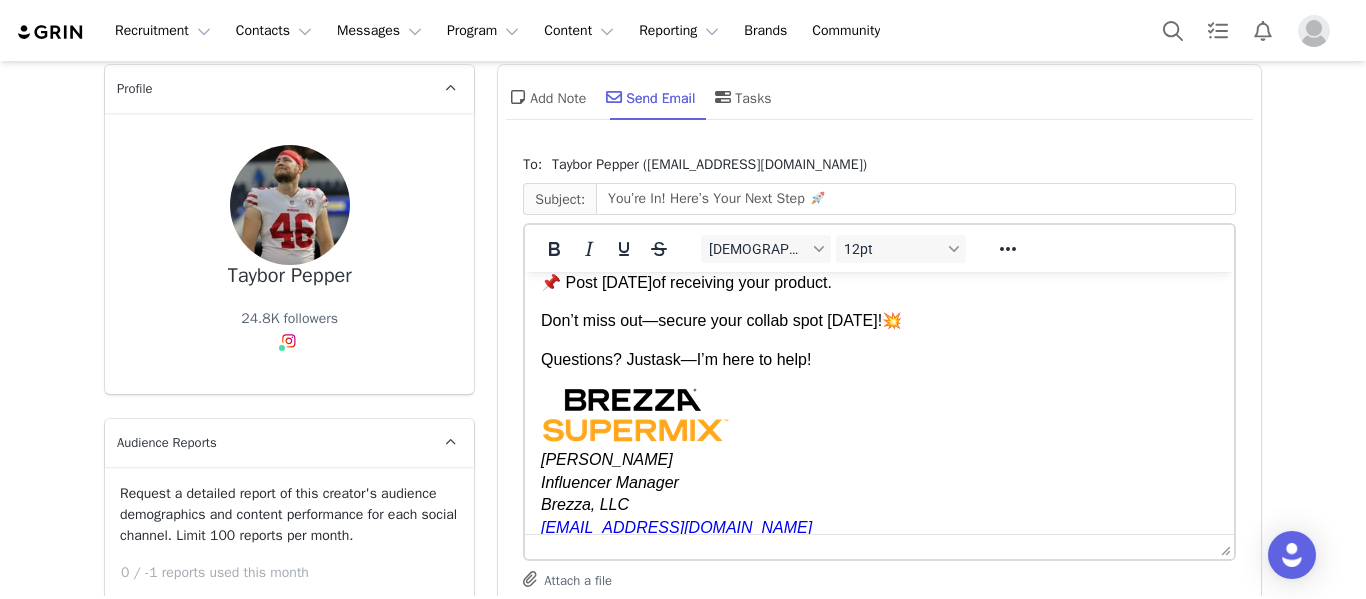 scroll, scrollTop: 458, scrollLeft: 0, axis: vertical 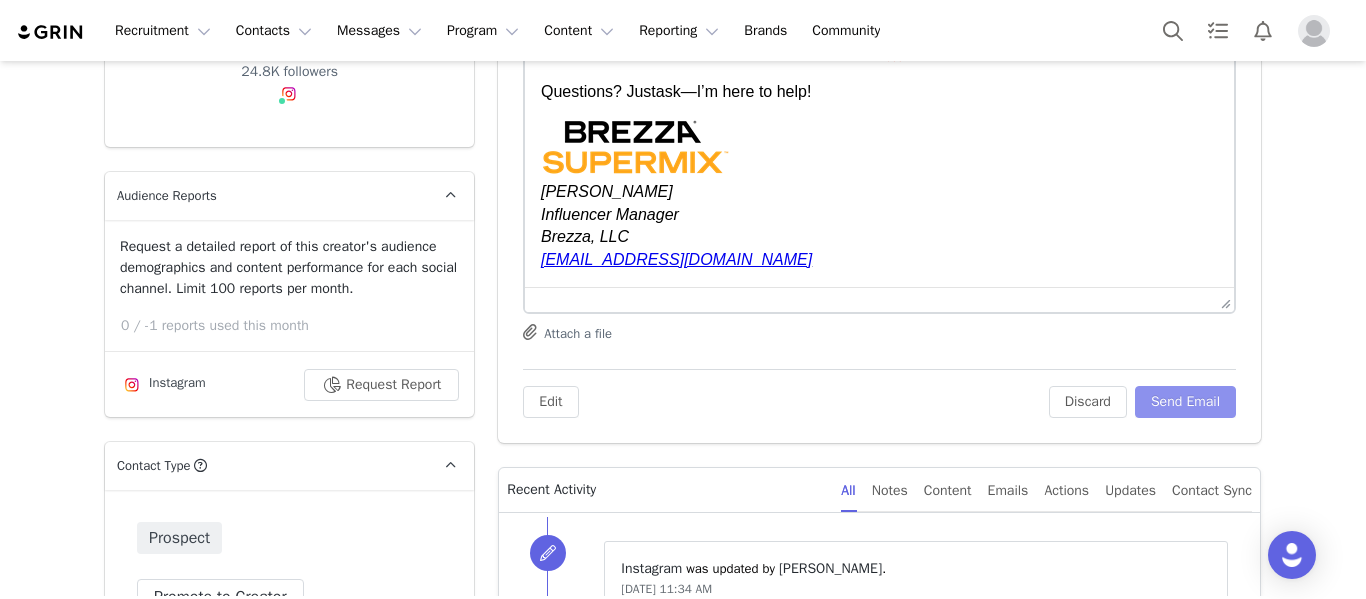click on "Send Email" at bounding box center [1185, 402] 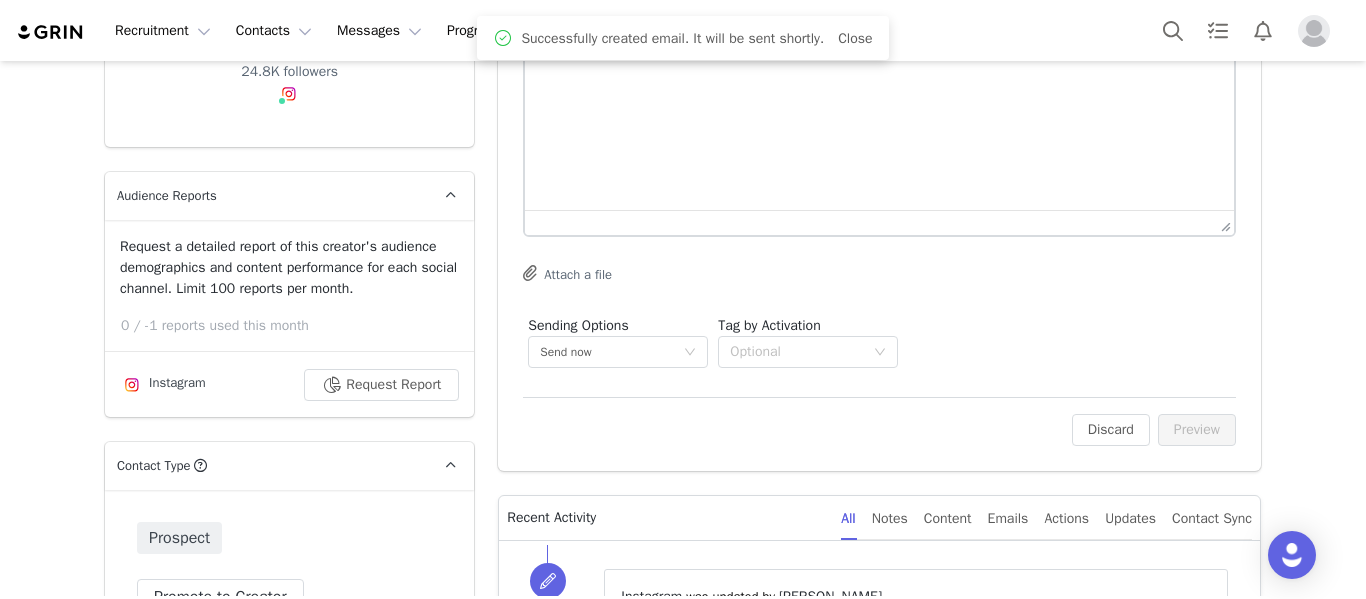 scroll, scrollTop: 0, scrollLeft: 0, axis: both 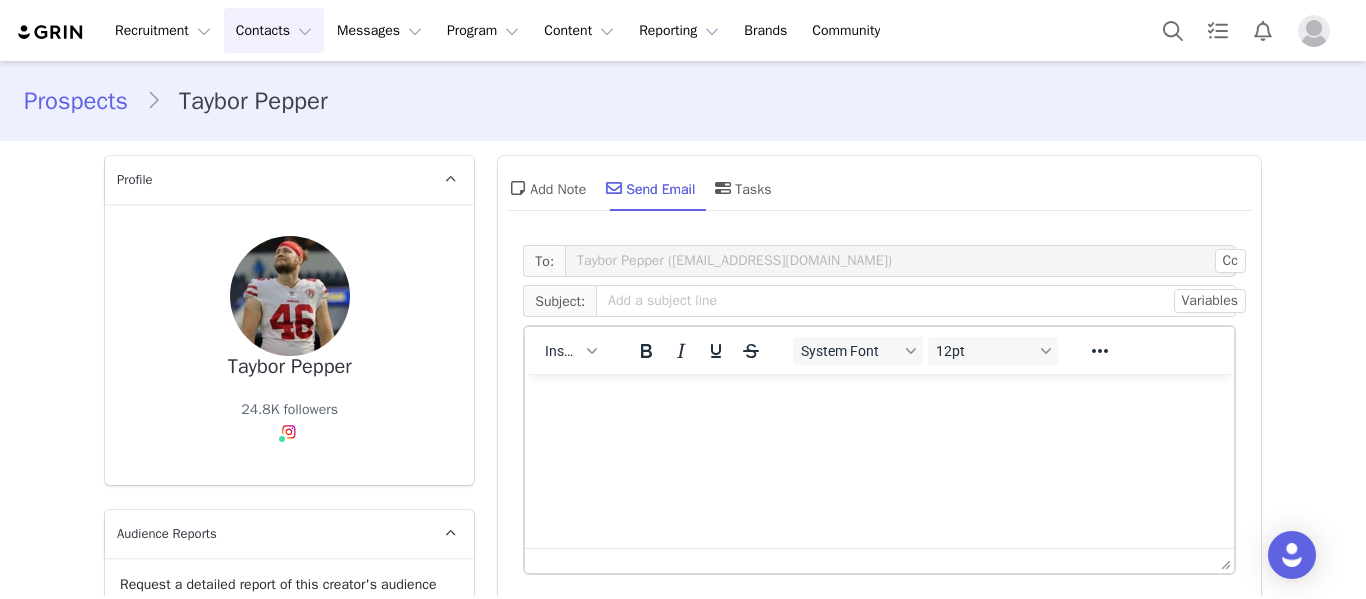 click on "Contacts Contacts" at bounding box center [274, 30] 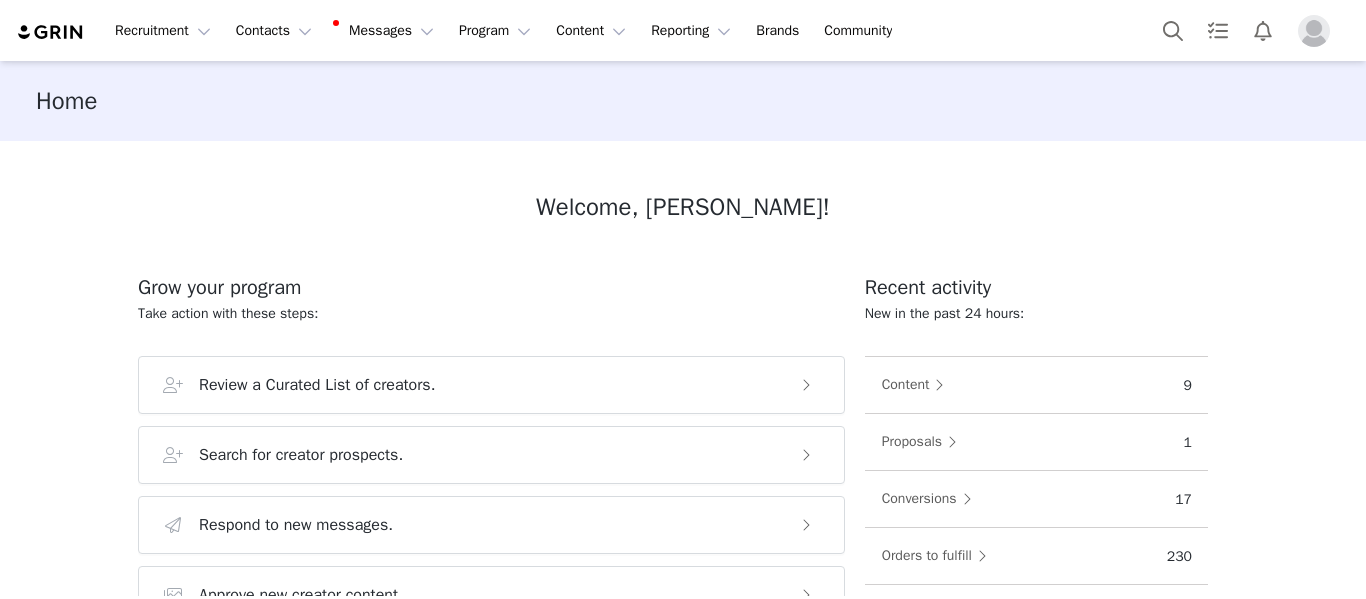 scroll, scrollTop: 0, scrollLeft: 0, axis: both 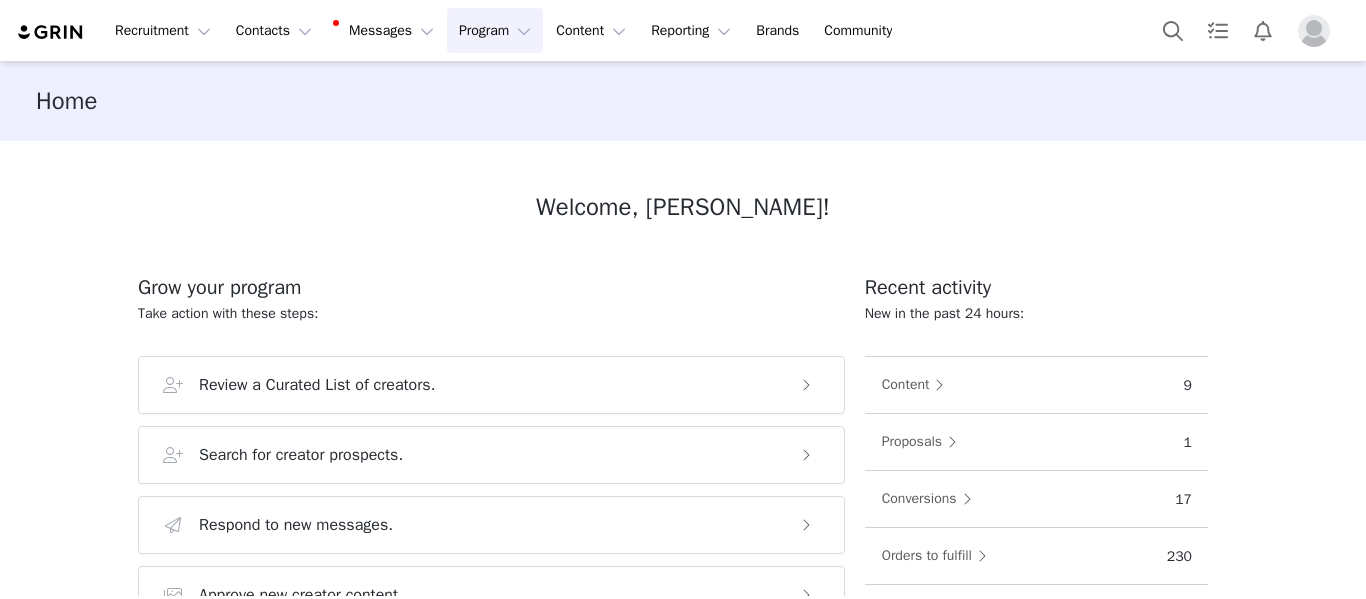 click on "Program Program" at bounding box center [495, 30] 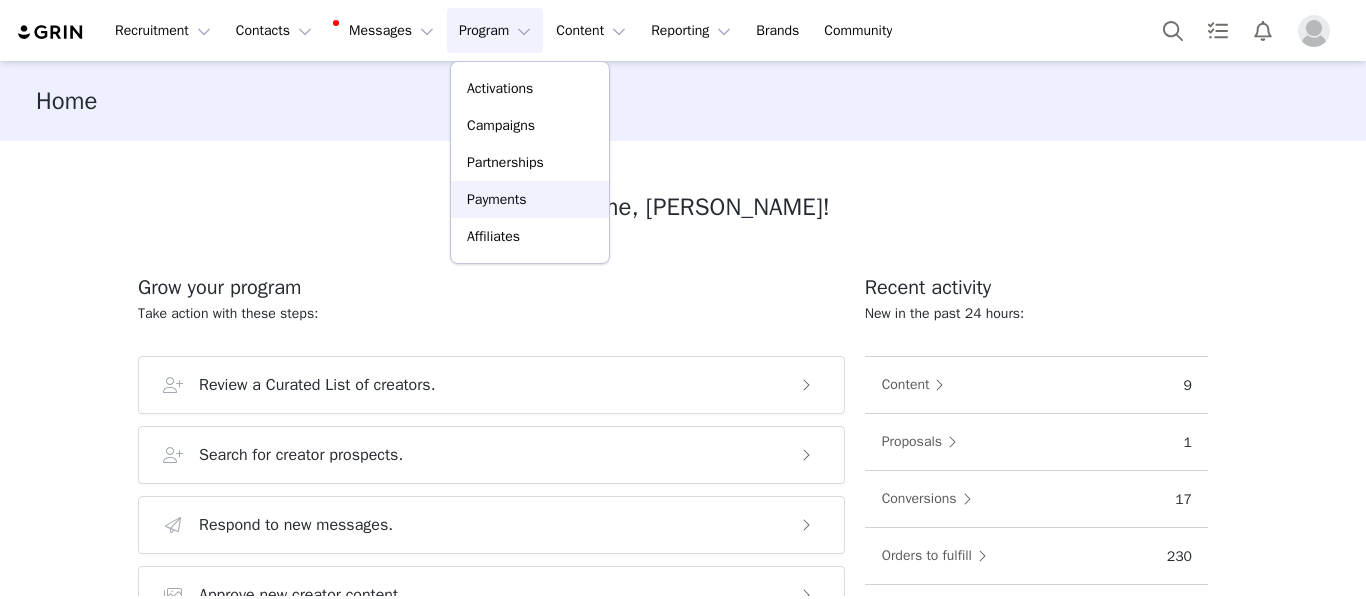 click on "Payments" at bounding box center [497, 199] 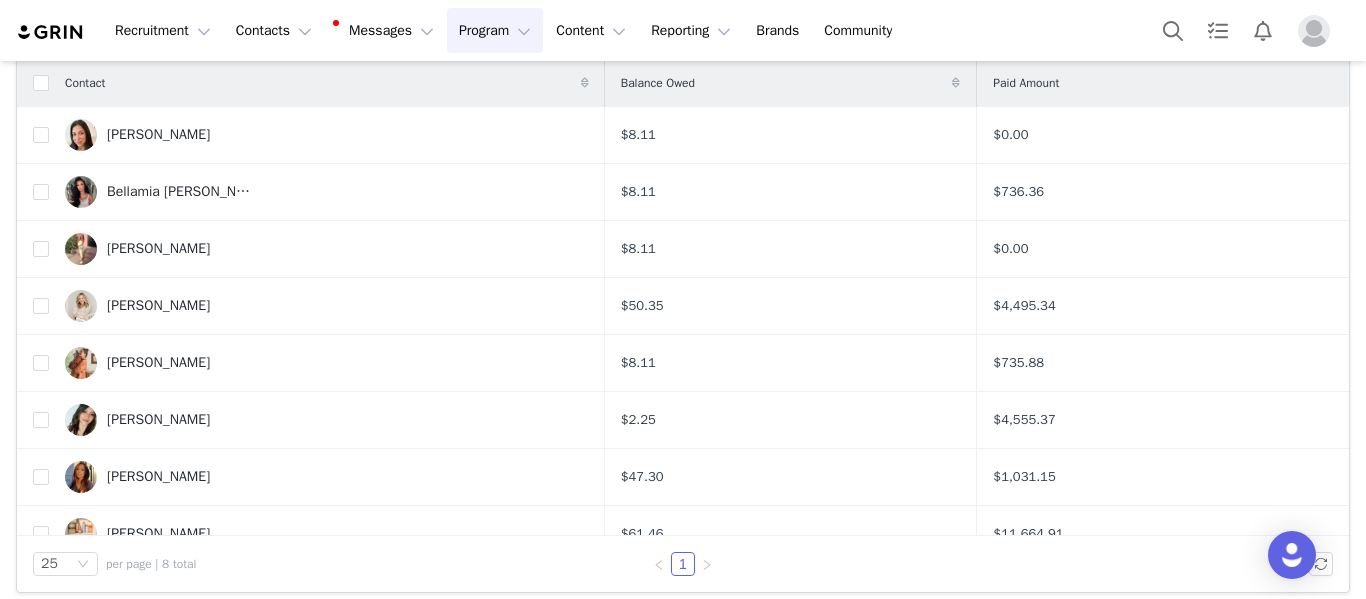 scroll, scrollTop: 177, scrollLeft: 0, axis: vertical 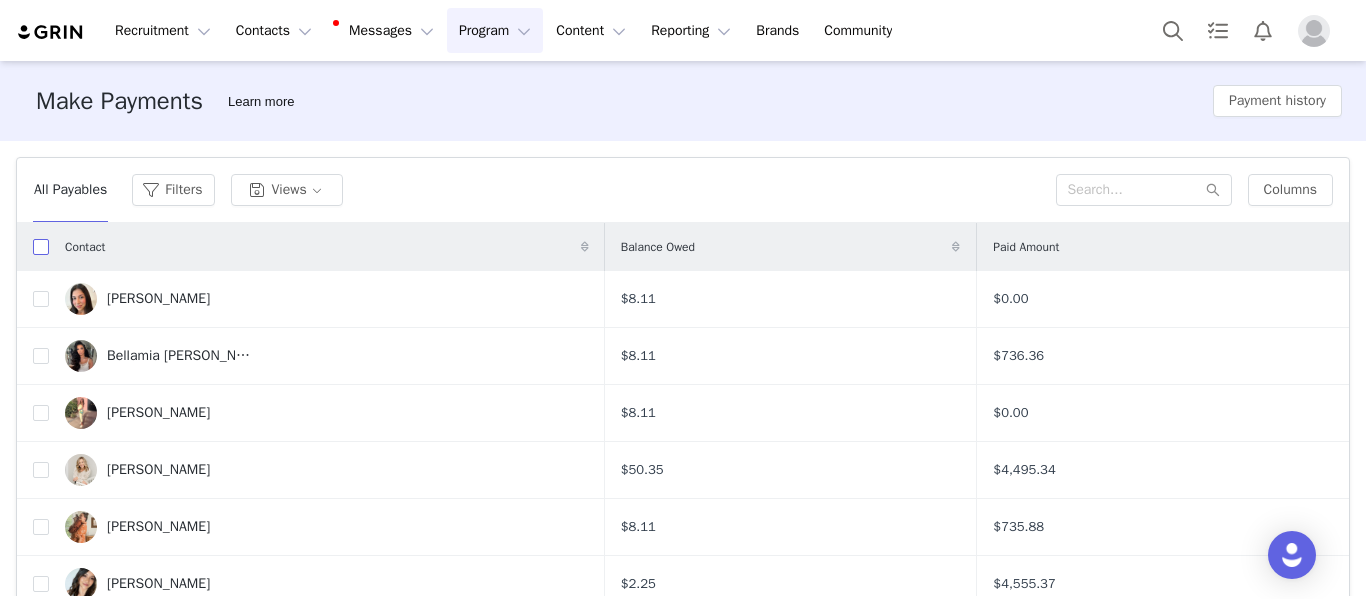 click at bounding box center [41, 247] 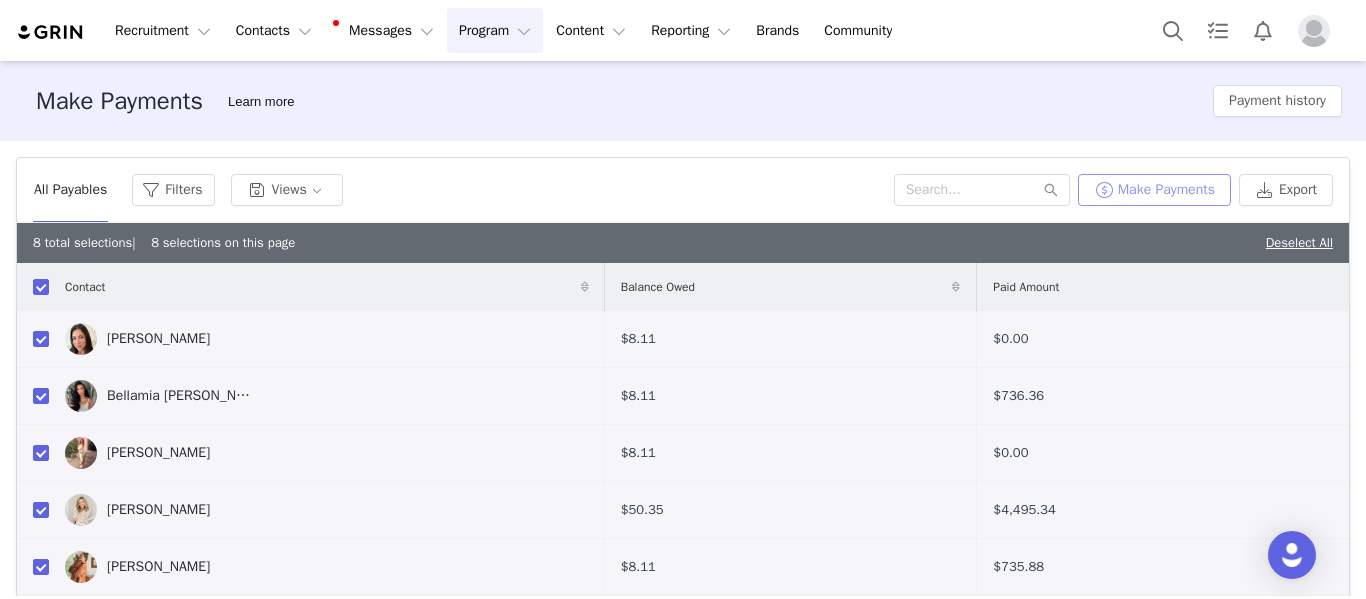 click on "Make Payments" at bounding box center [1154, 190] 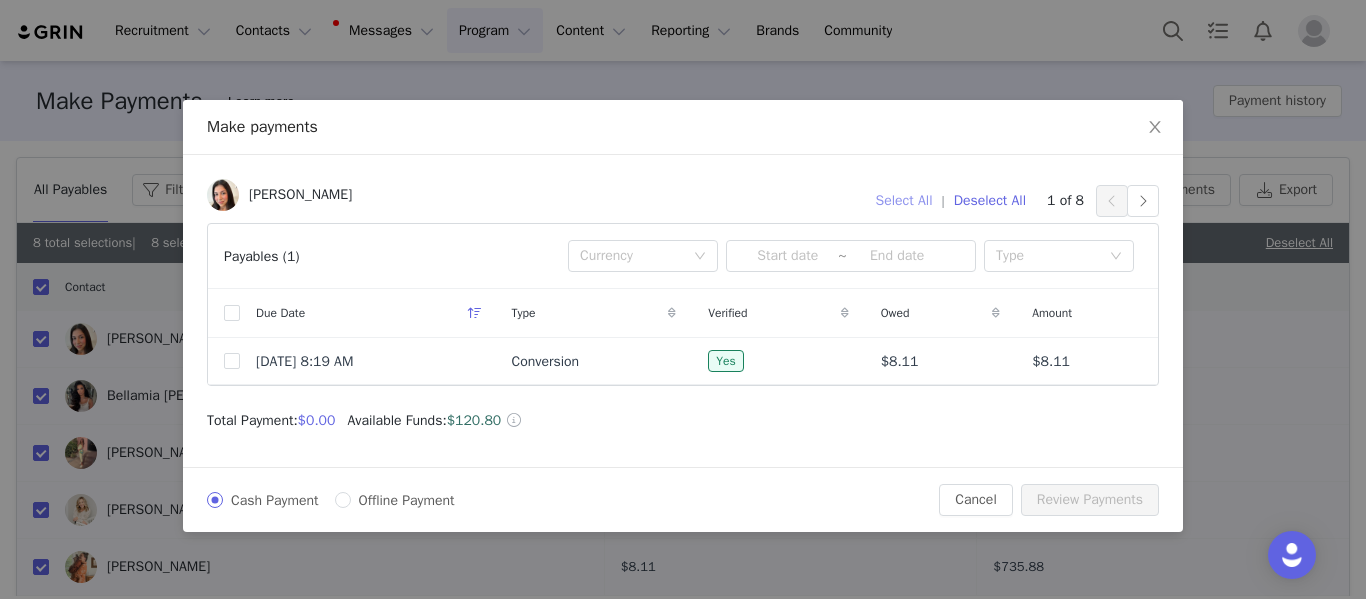 click on "Select All" at bounding box center [904, 201] 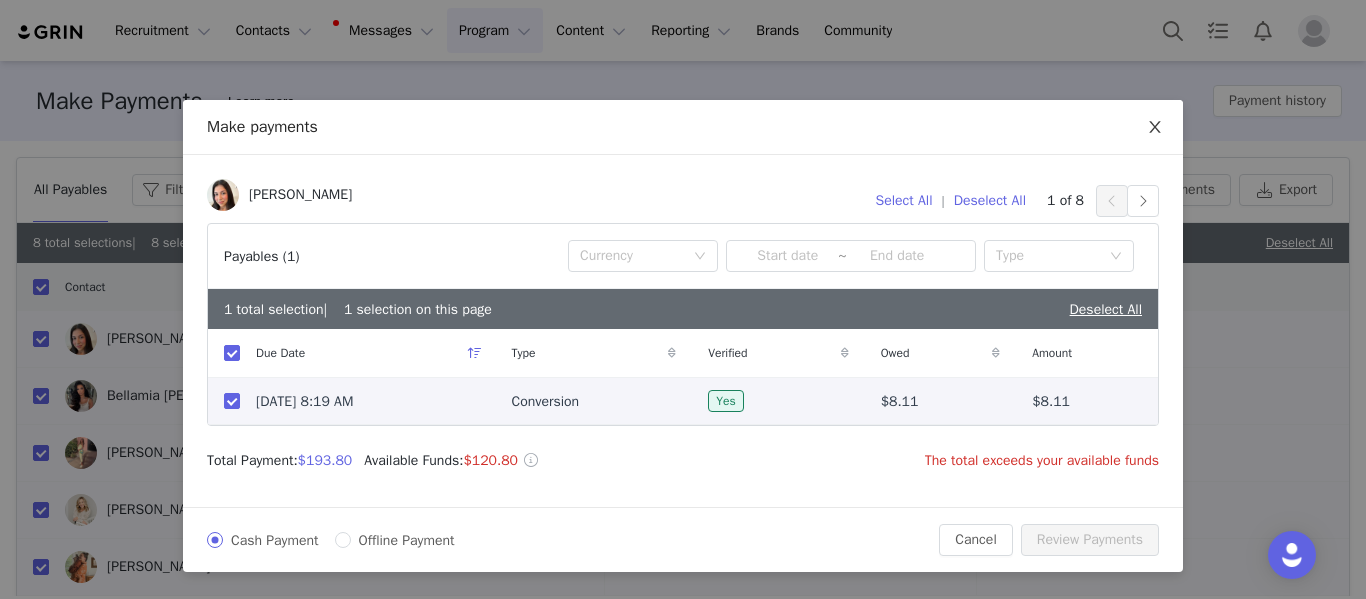 click 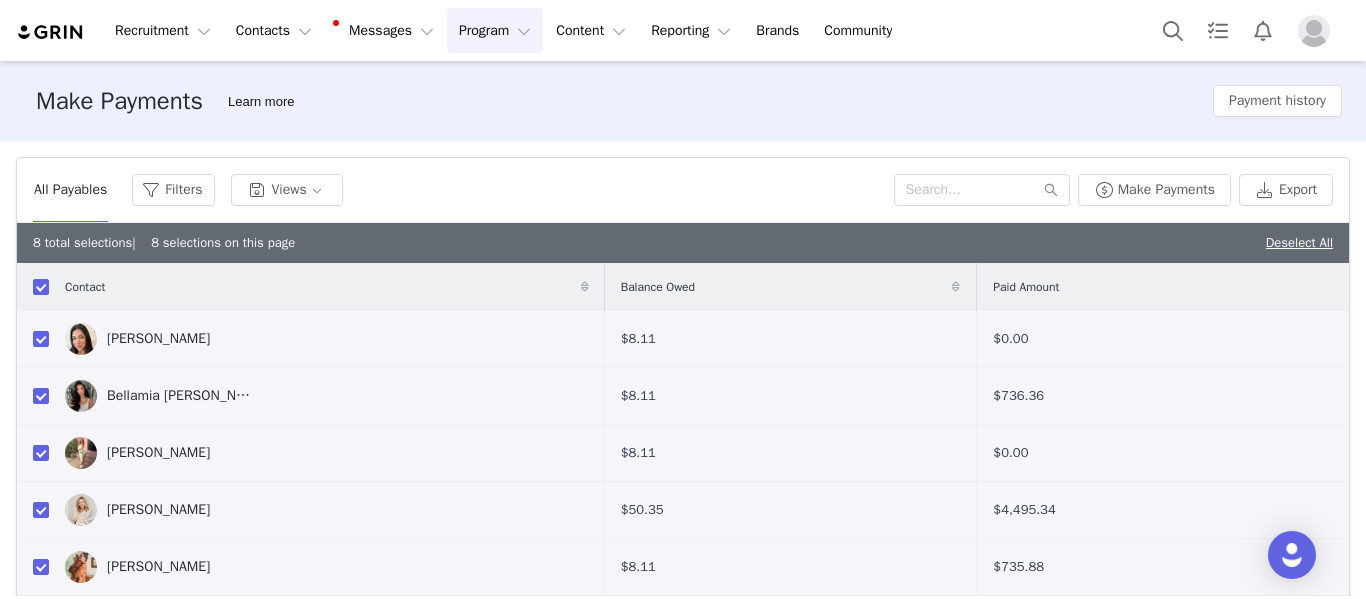 click at bounding box center [1318, 31] 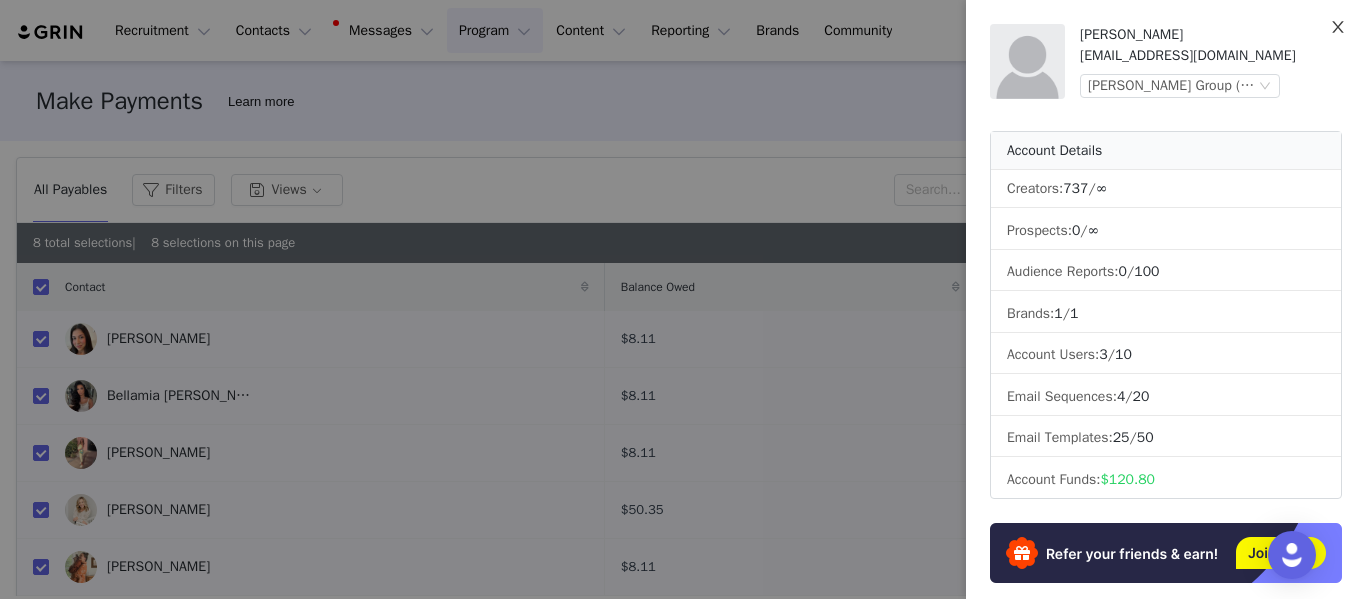 drag, startPoint x: 1363, startPoint y: 63, endPoint x: 1355, endPoint y: 101, distance: 38.832977 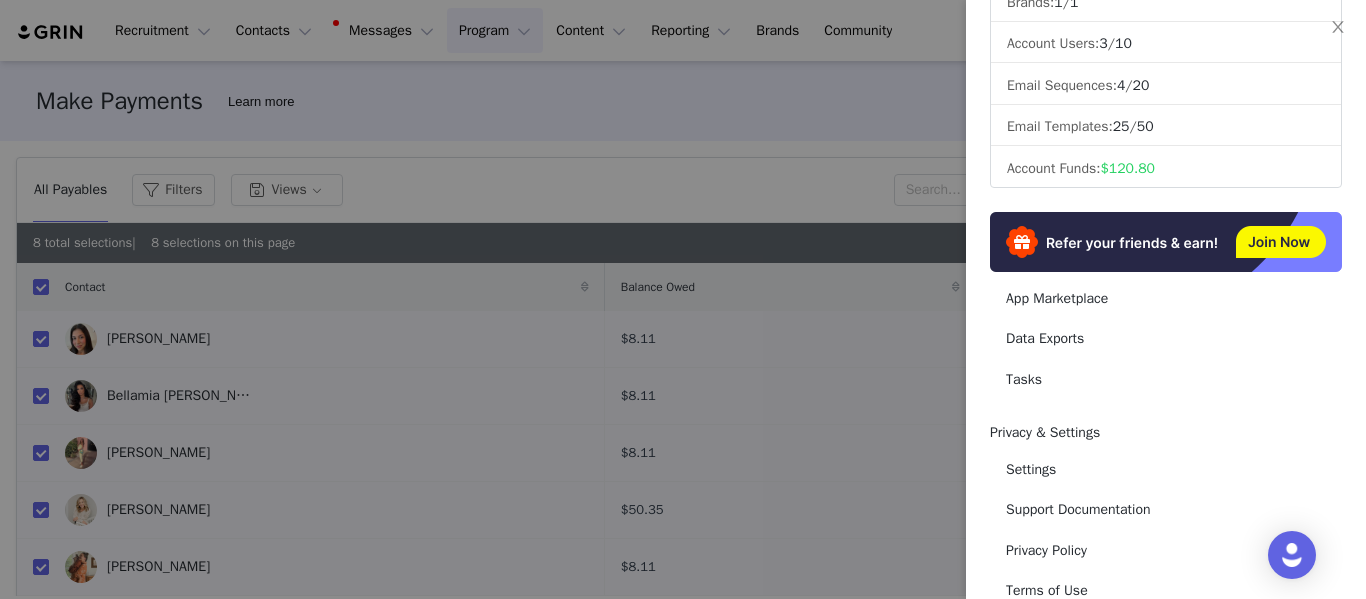 scroll, scrollTop: 412, scrollLeft: 0, axis: vertical 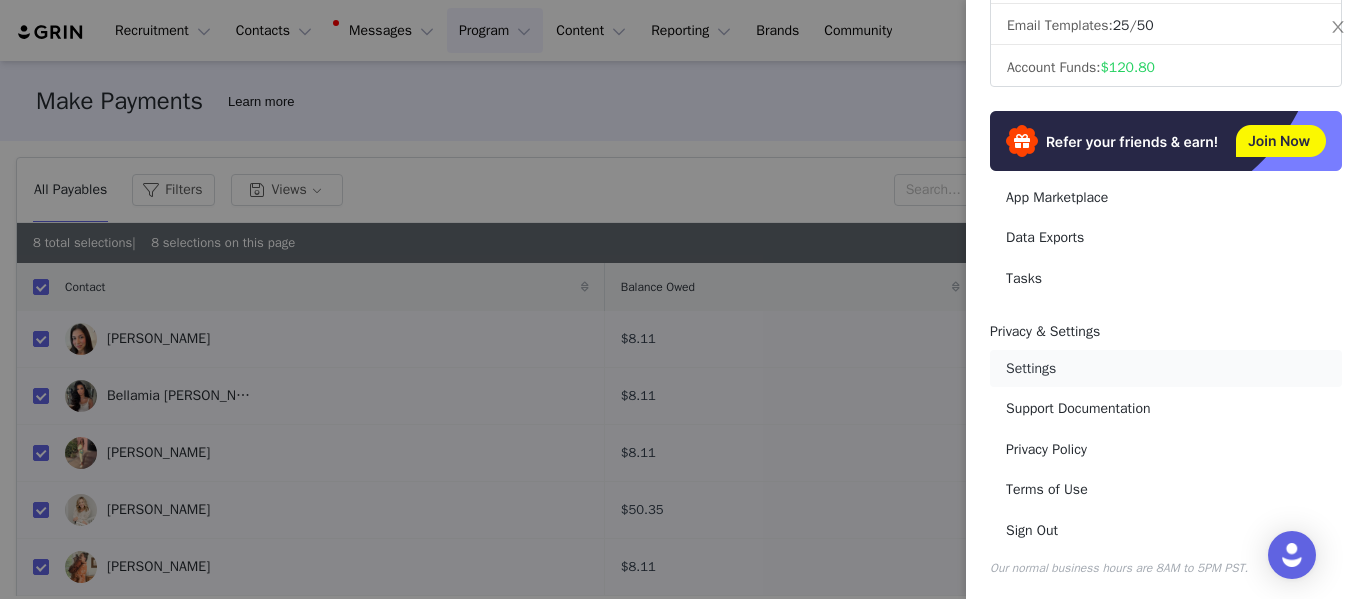 click on "Settings" at bounding box center [1166, 368] 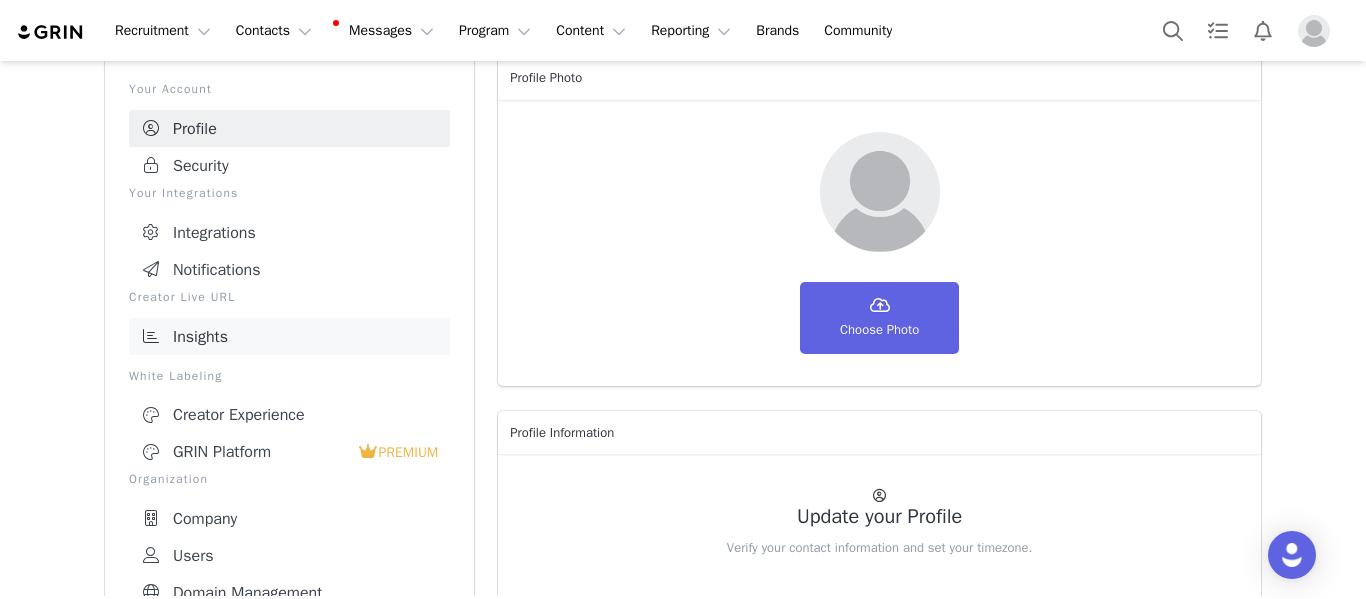 scroll, scrollTop: 200, scrollLeft: 0, axis: vertical 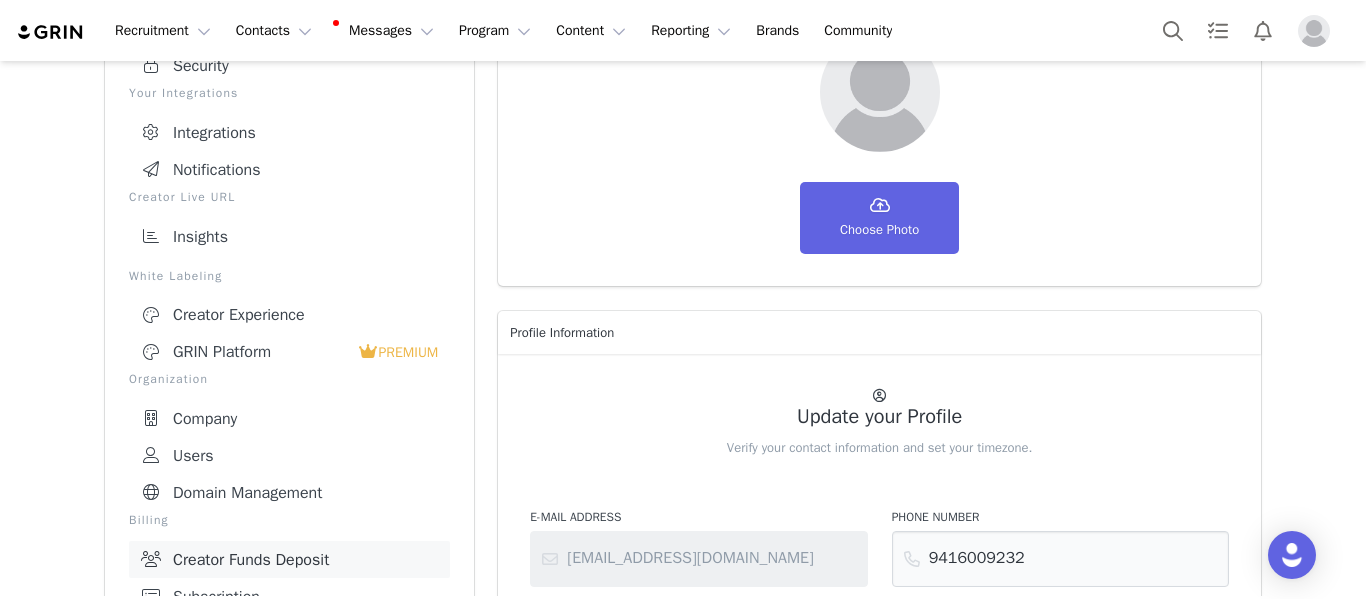 click on "Creator Funds Deposit" at bounding box center (289, 559) 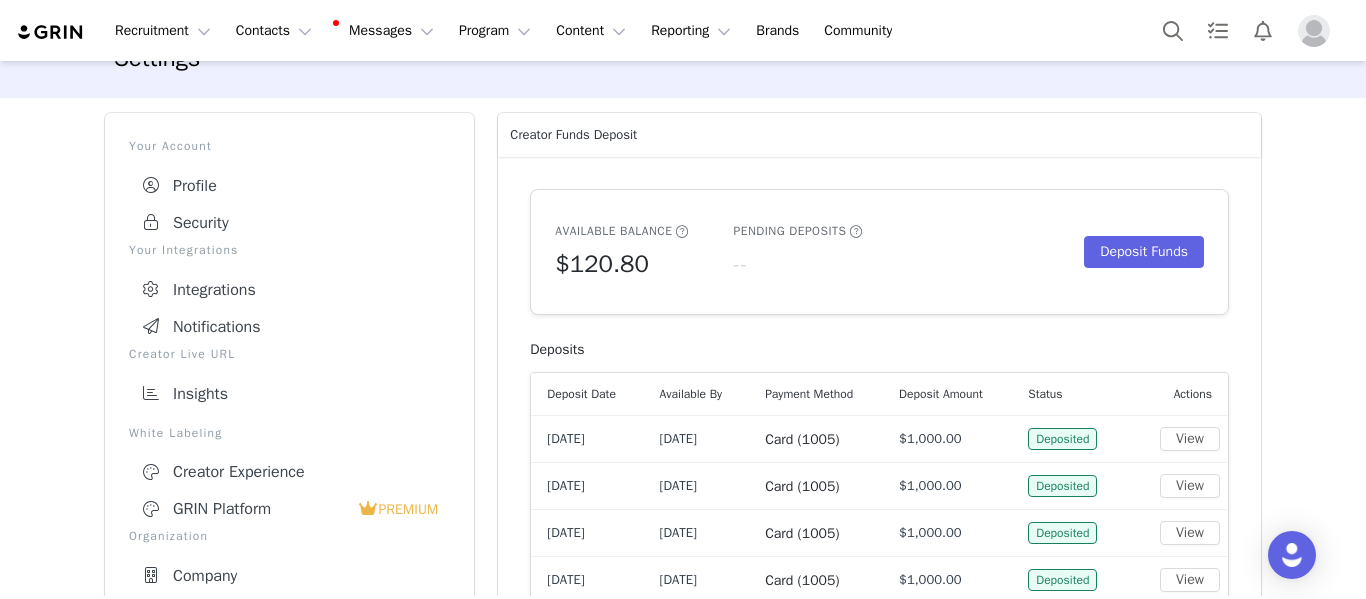 scroll, scrollTop: 40, scrollLeft: 0, axis: vertical 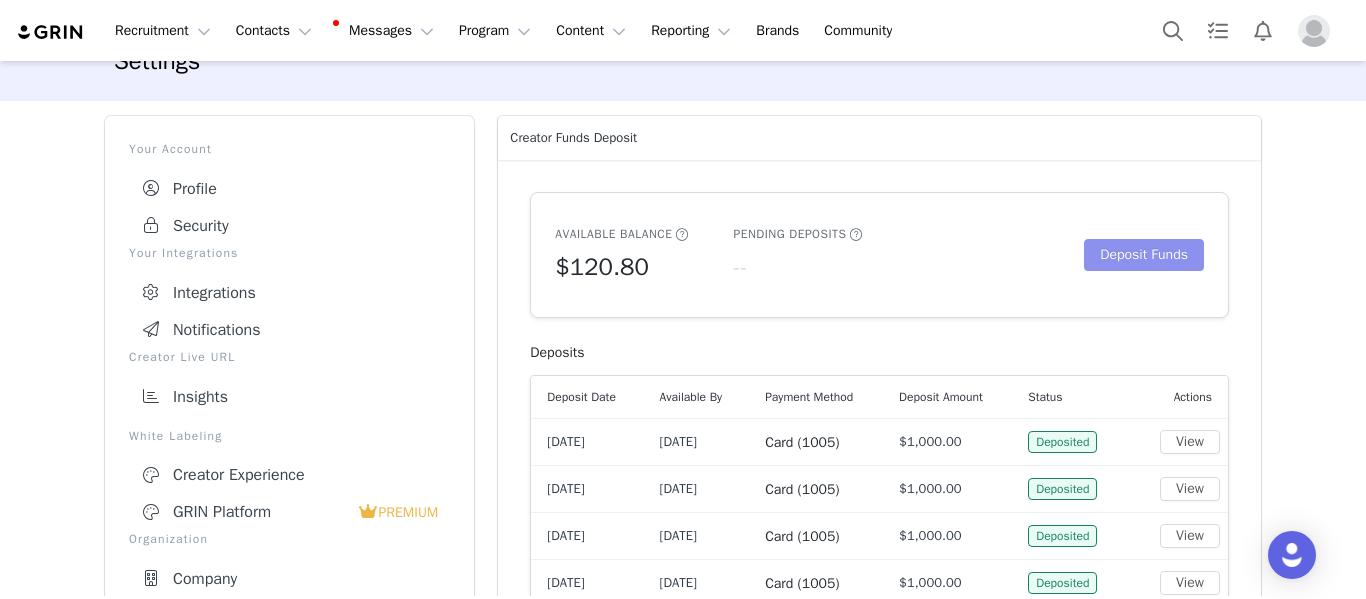 click on "Deposit Funds" at bounding box center [1144, 255] 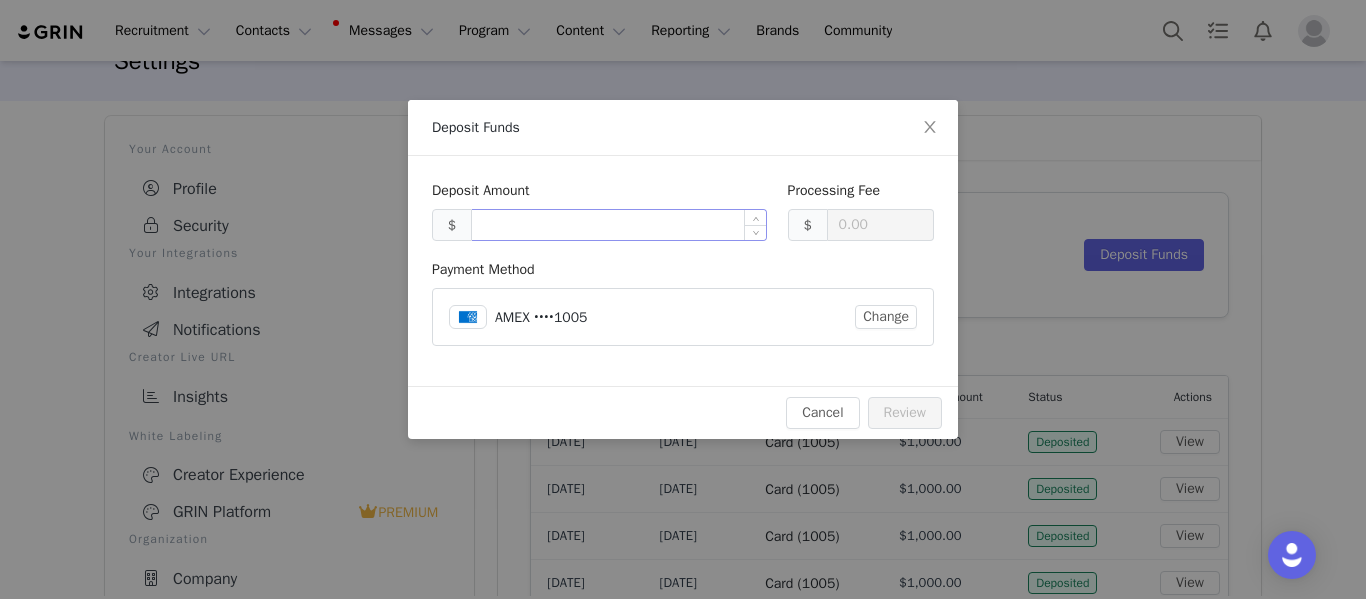 click at bounding box center [619, 225] 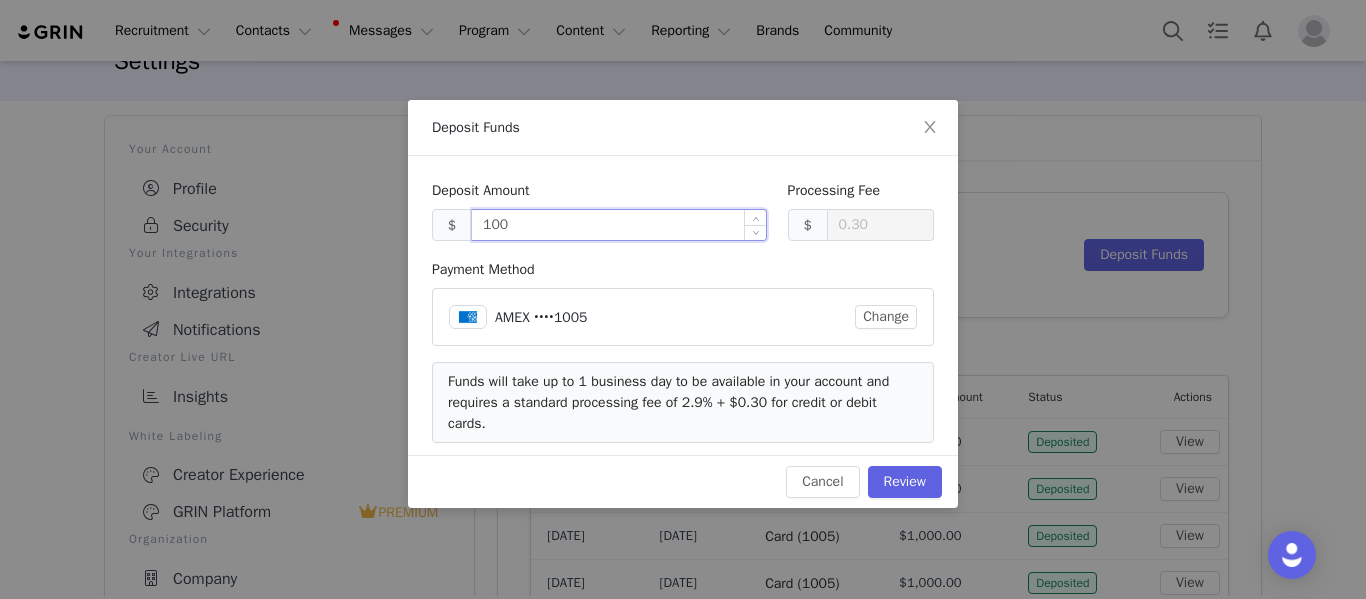 type on "1000" 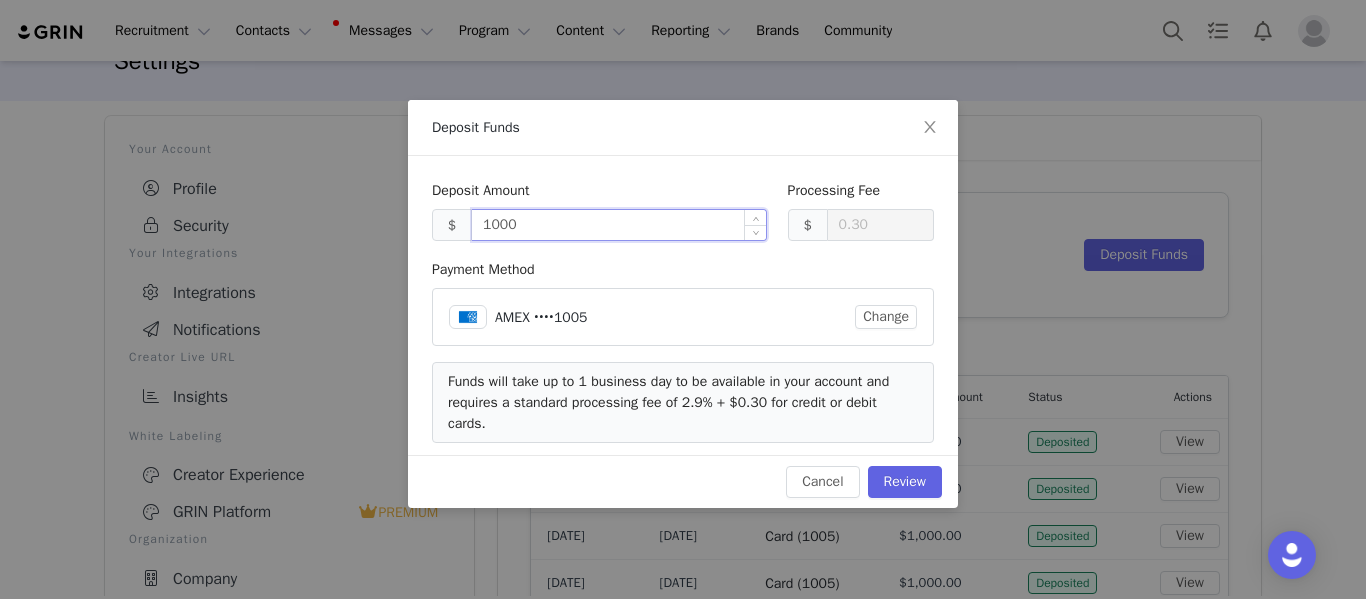 type on "29.30" 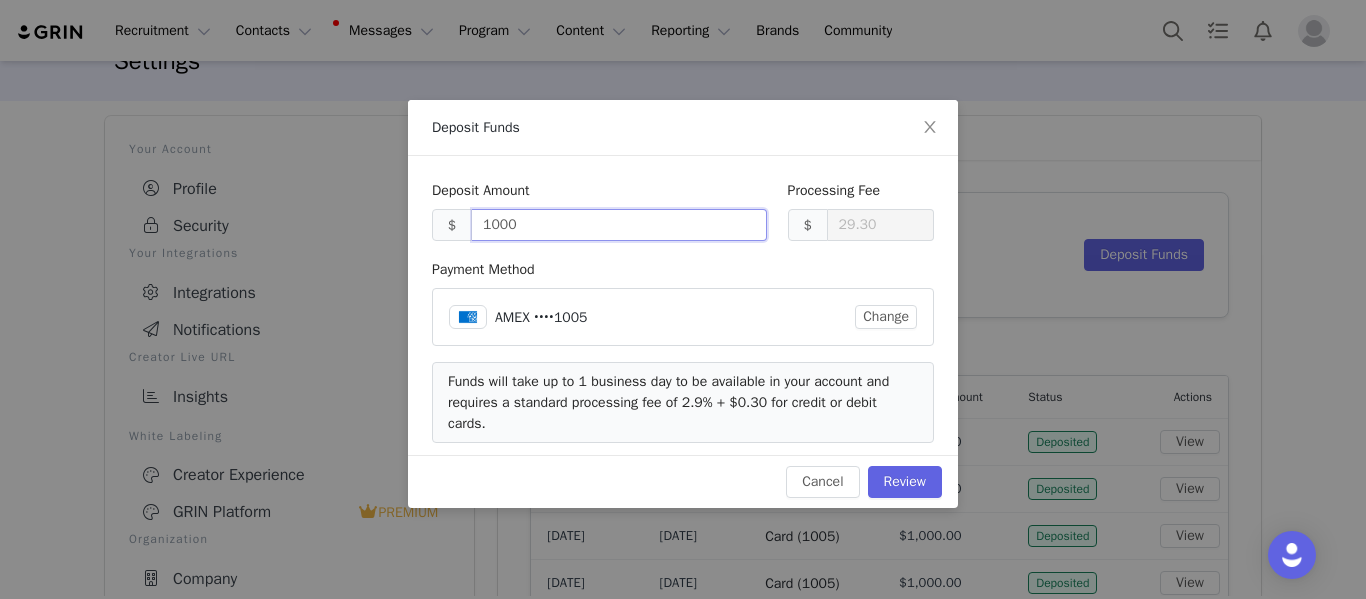 click on "Deposit Amount $   1000" at bounding box center [599, 219] 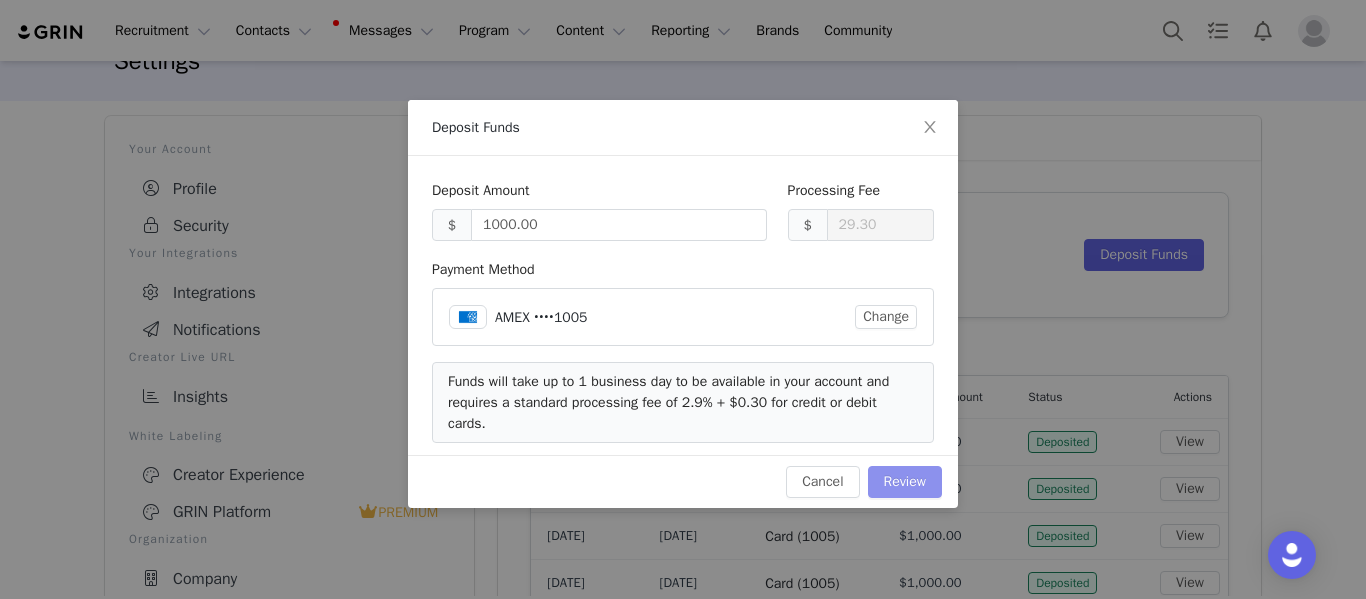 click on "Review" at bounding box center [905, 482] 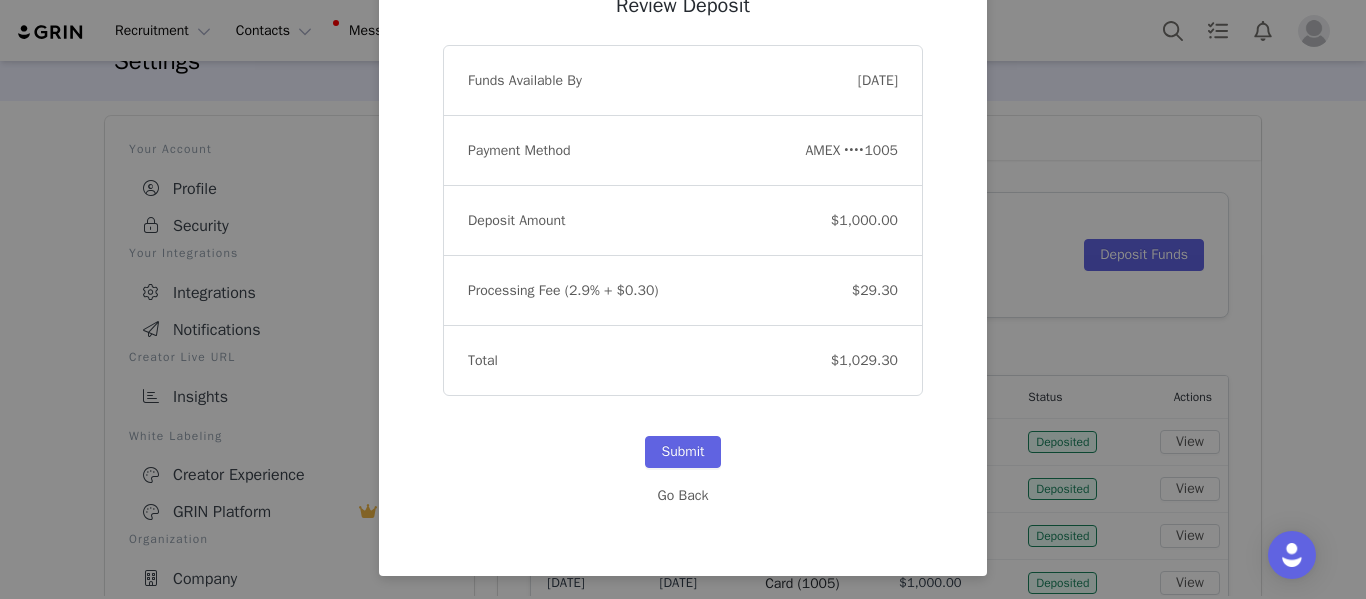 scroll, scrollTop: 174, scrollLeft: 0, axis: vertical 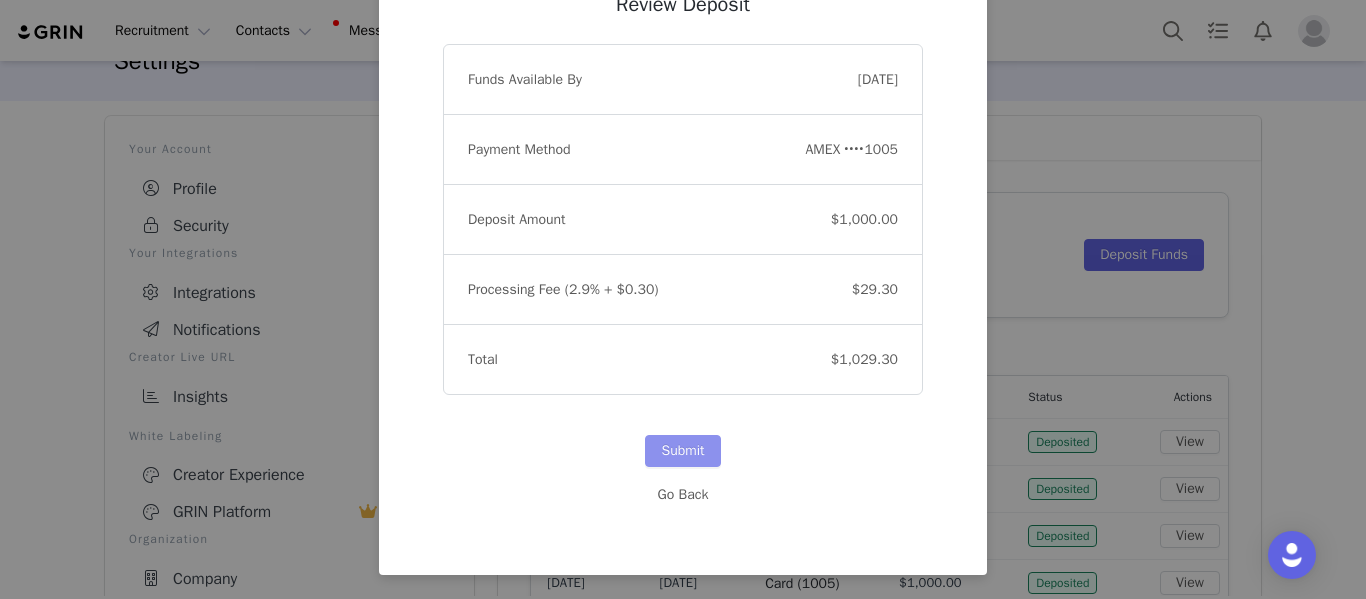 click on "Submit" at bounding box center (682, 451) 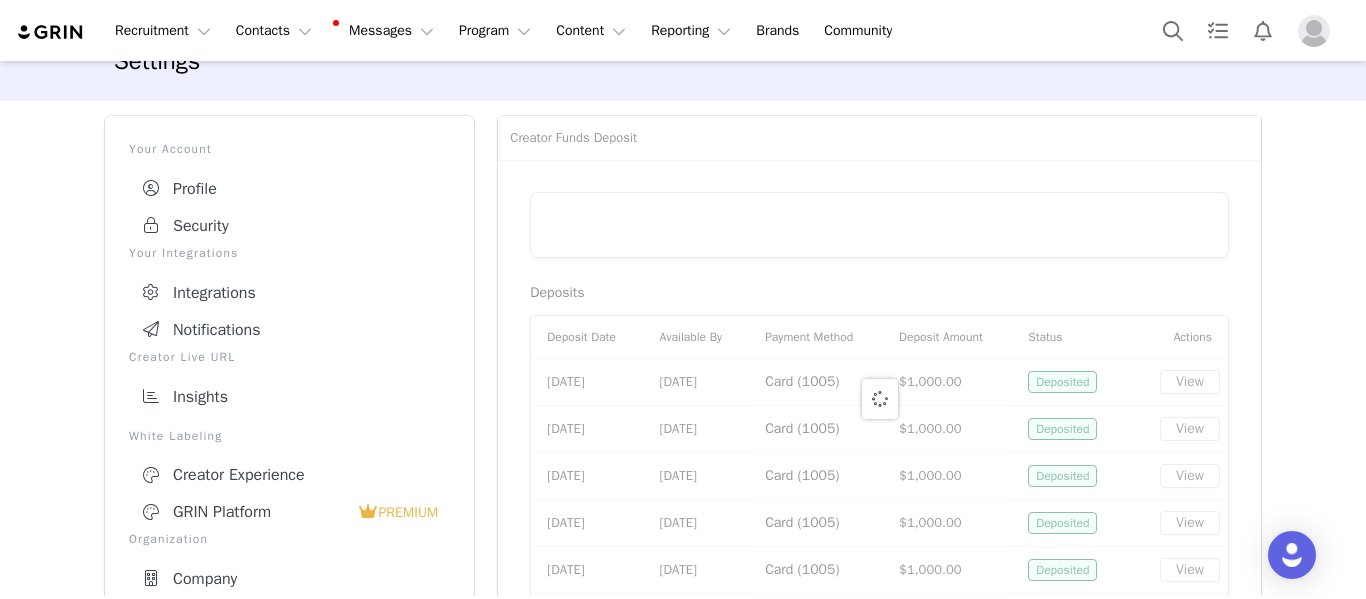 scroll, scrollTop: 0, scrollLeft: 0, axis: both 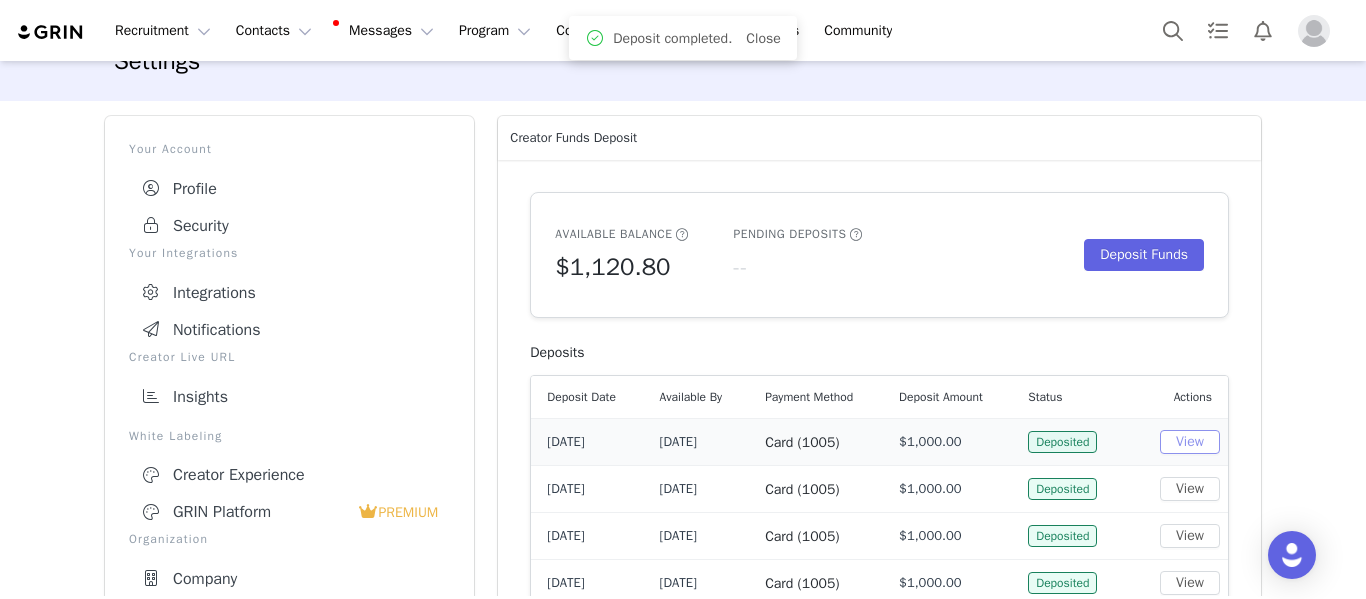 click on "View" at bounding box center (1190, 442) 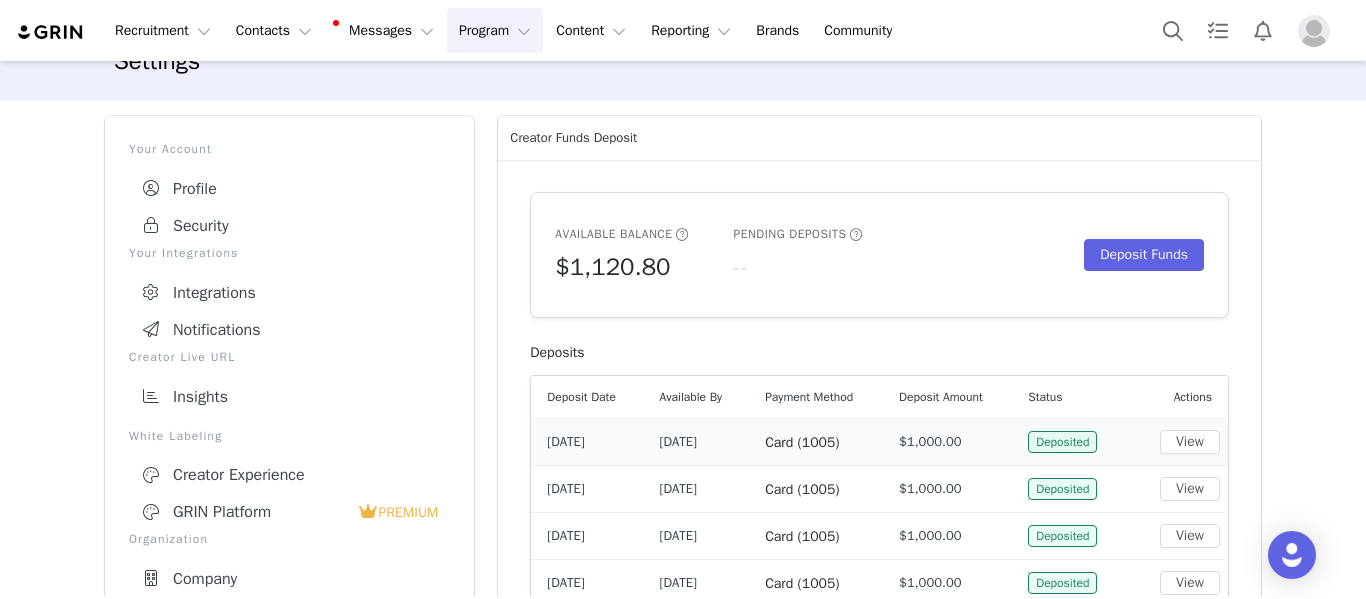 click on "Program Program" at bounding box center [495, 30] 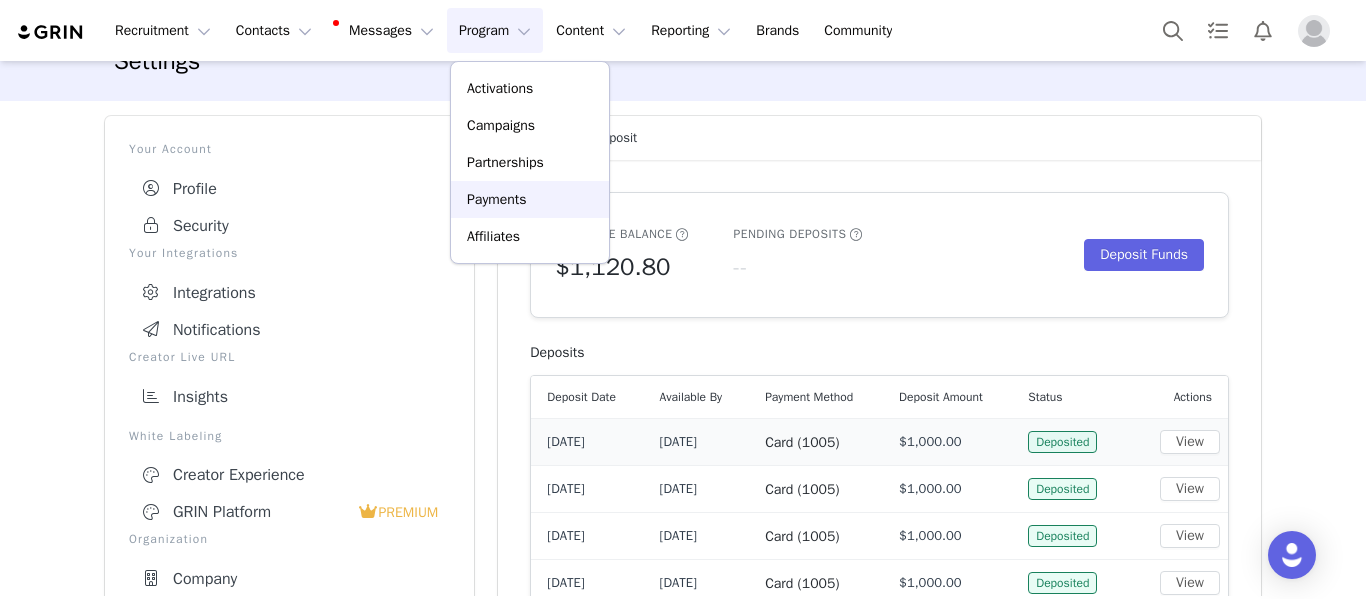 click on "Payments" at bounding box center (497, 199) 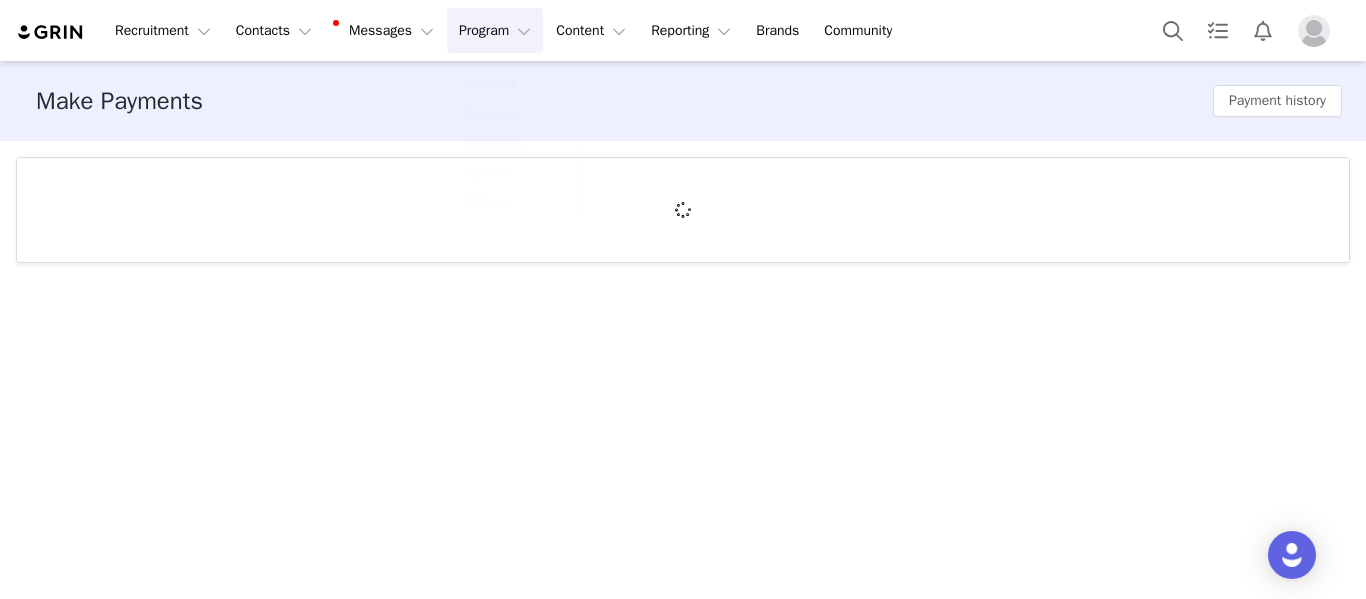 scroll, scrollTop: 0, scrollLeft: 0, axis: both 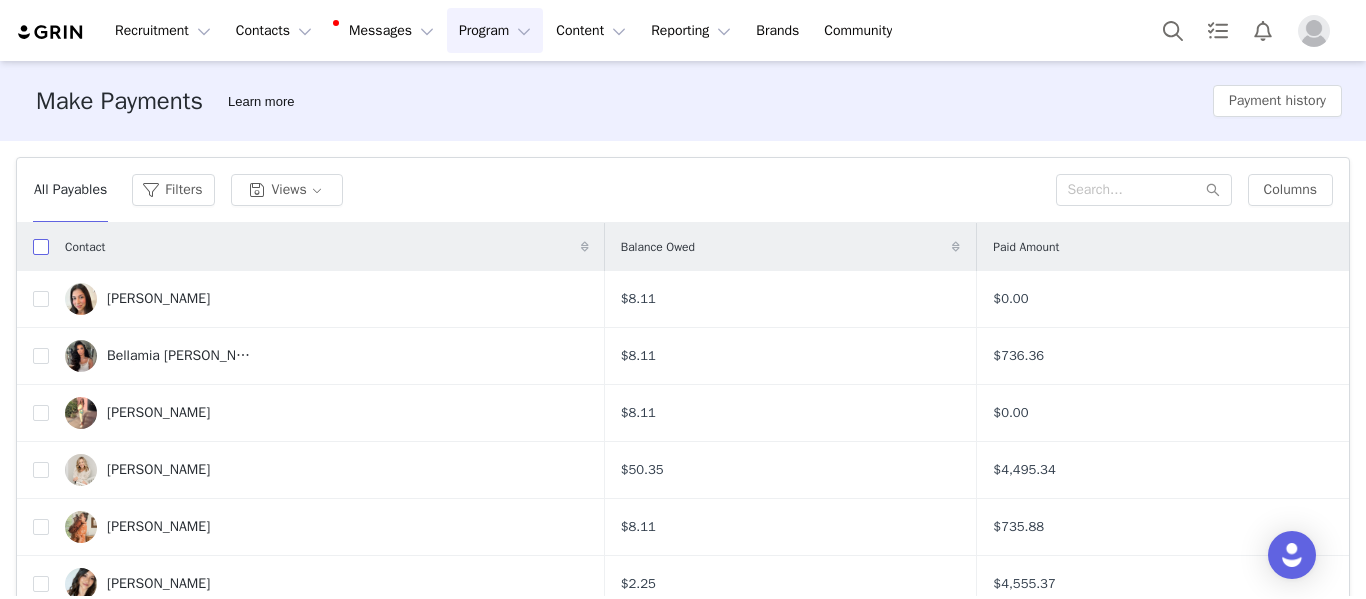 click at bounding box center [41, 247] 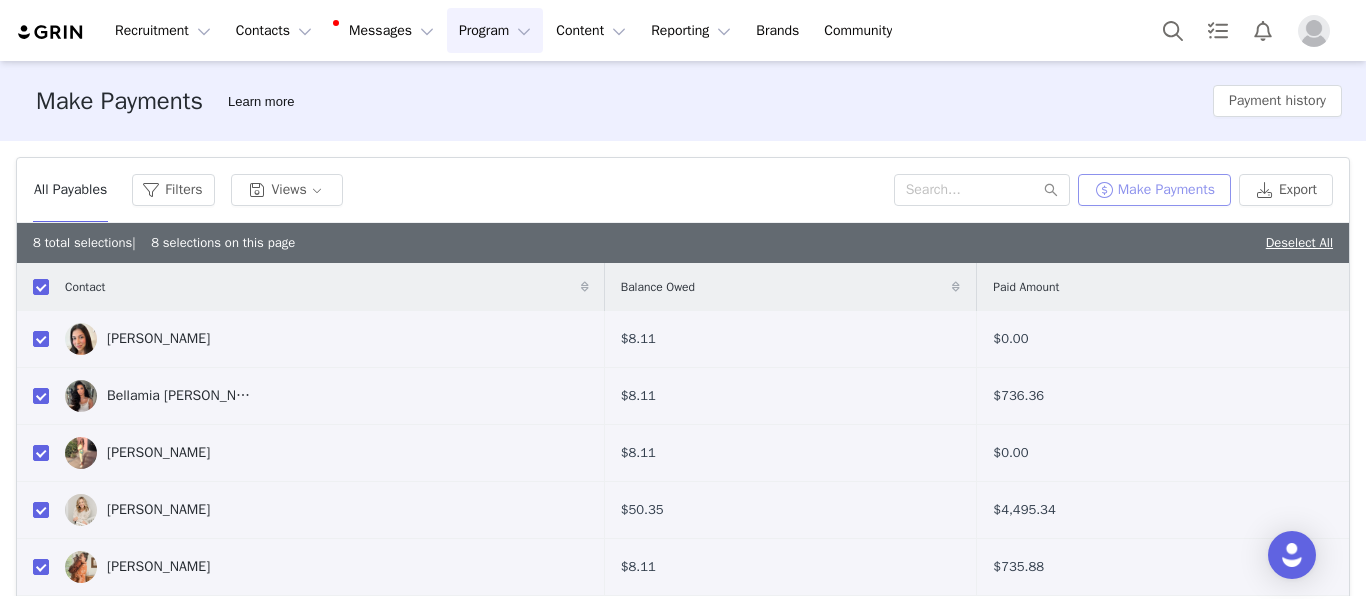 click on "Make Payments" at bounding box center (1154, 190) 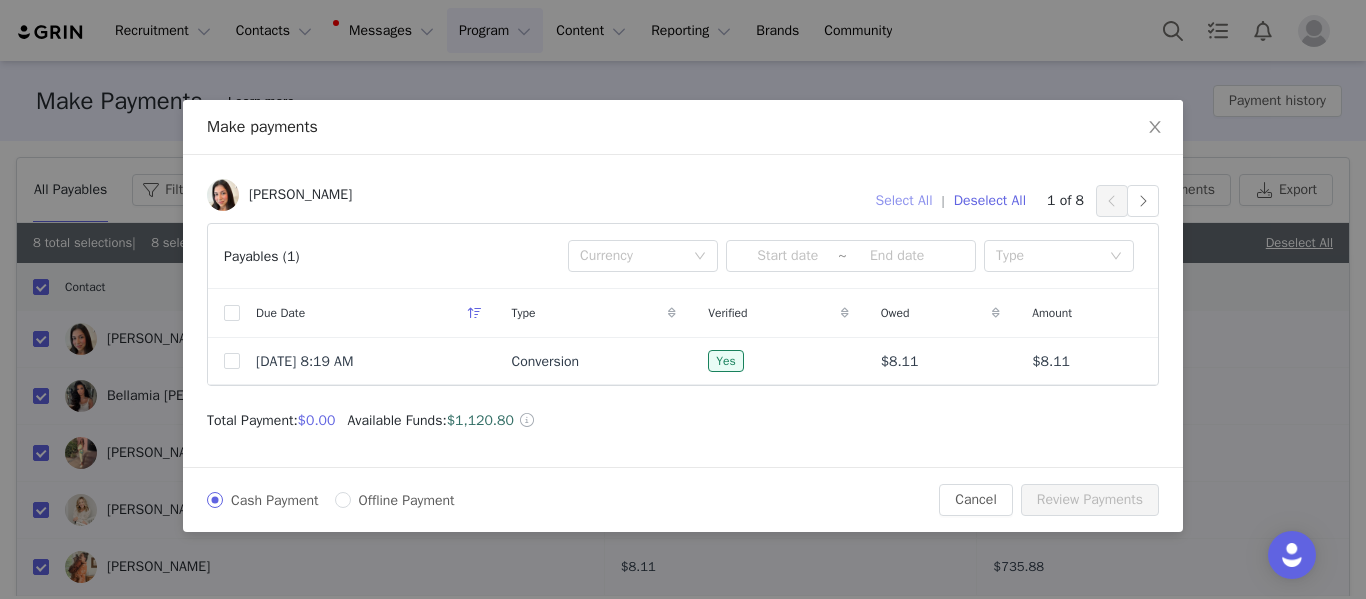 click on "Select All" at bounding box center [904, 201] 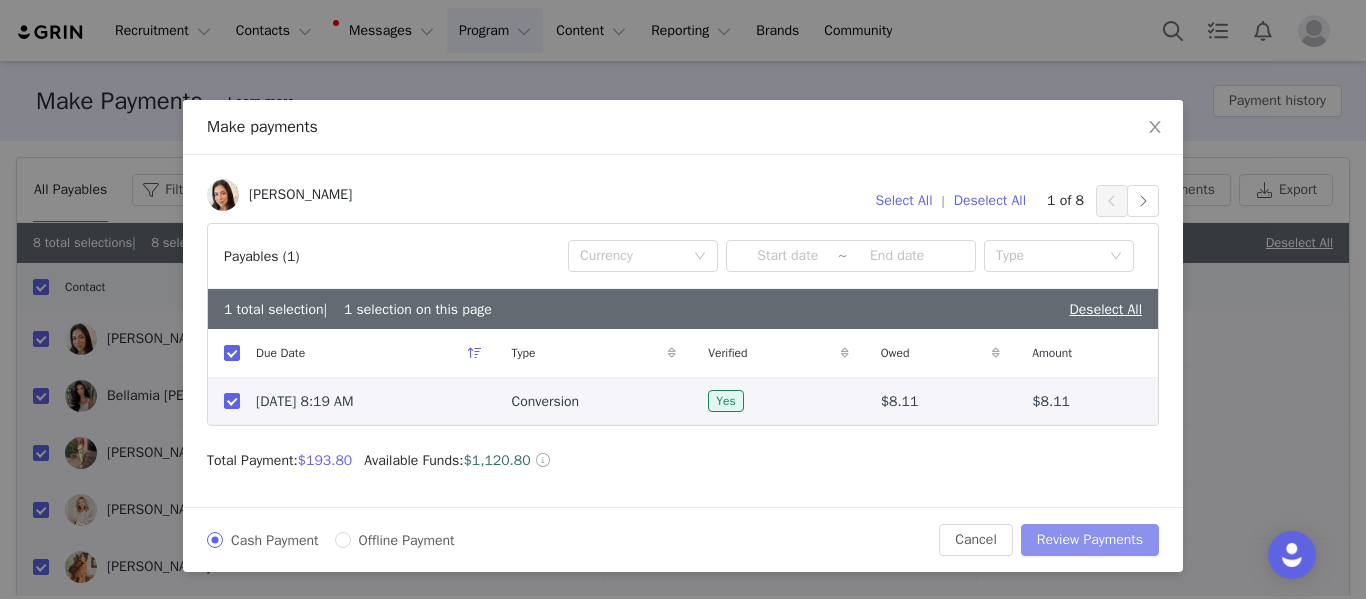 click on "Review Payments" at bounding box center (1090, 540) 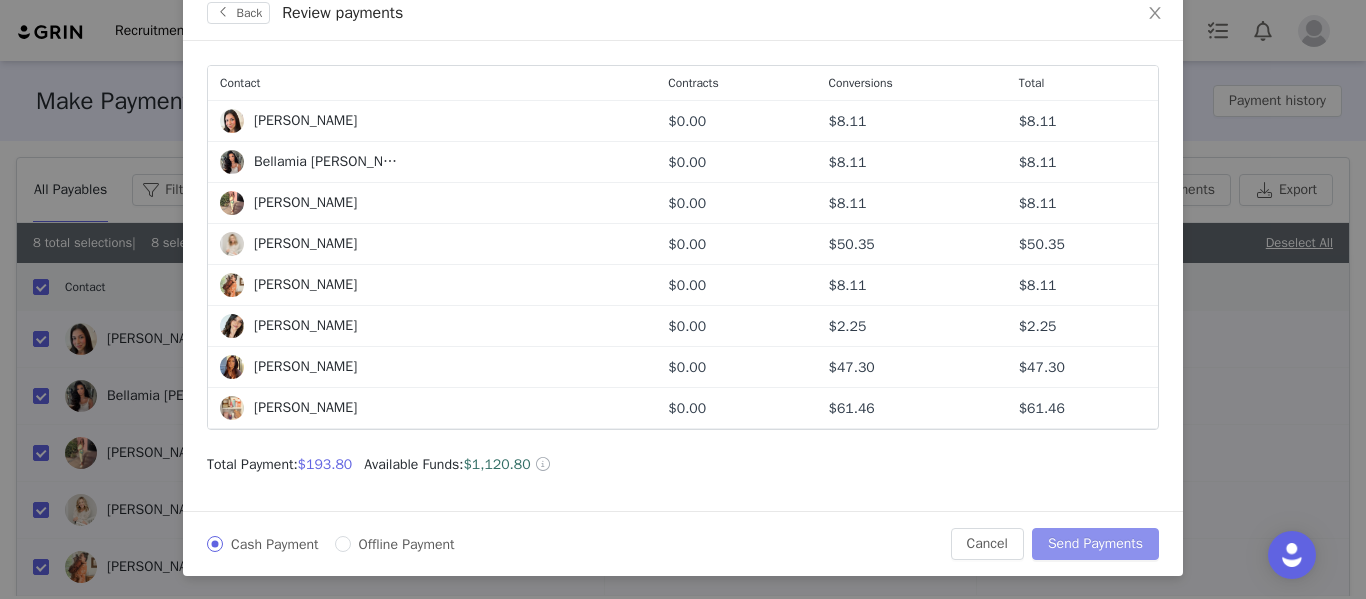 scroll, scrollTop: 115, scrollLeft: 0, axis: vertical 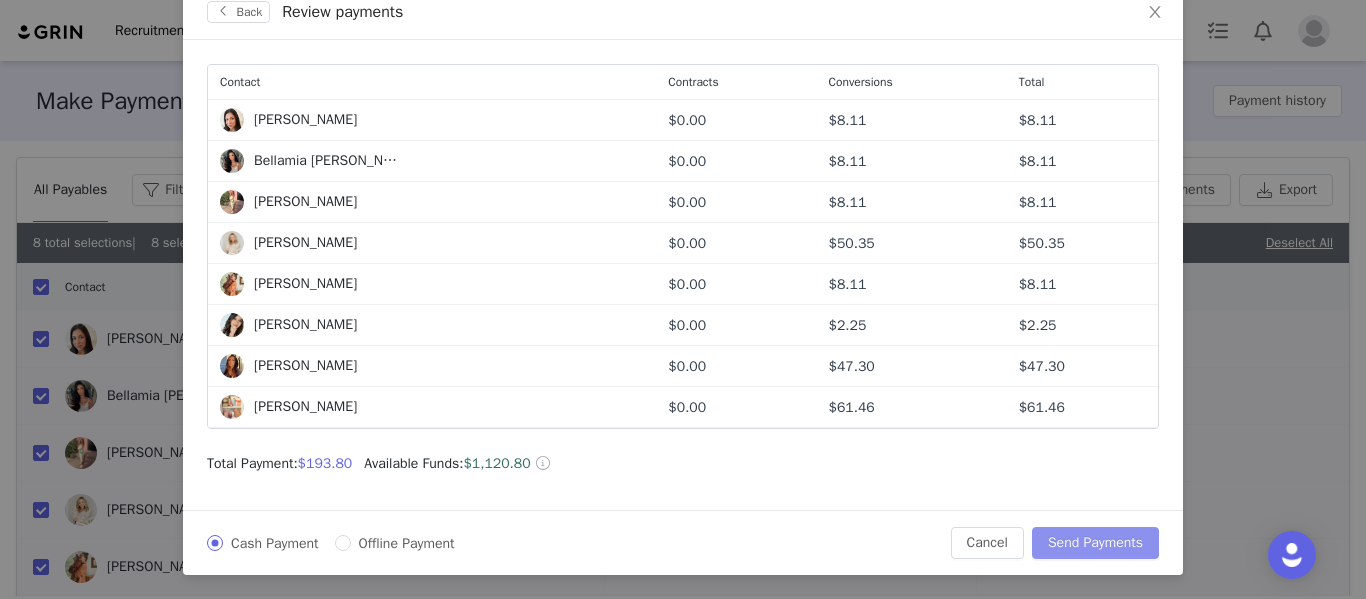 click on "Send Payments" at bounding box center (1095, 543) 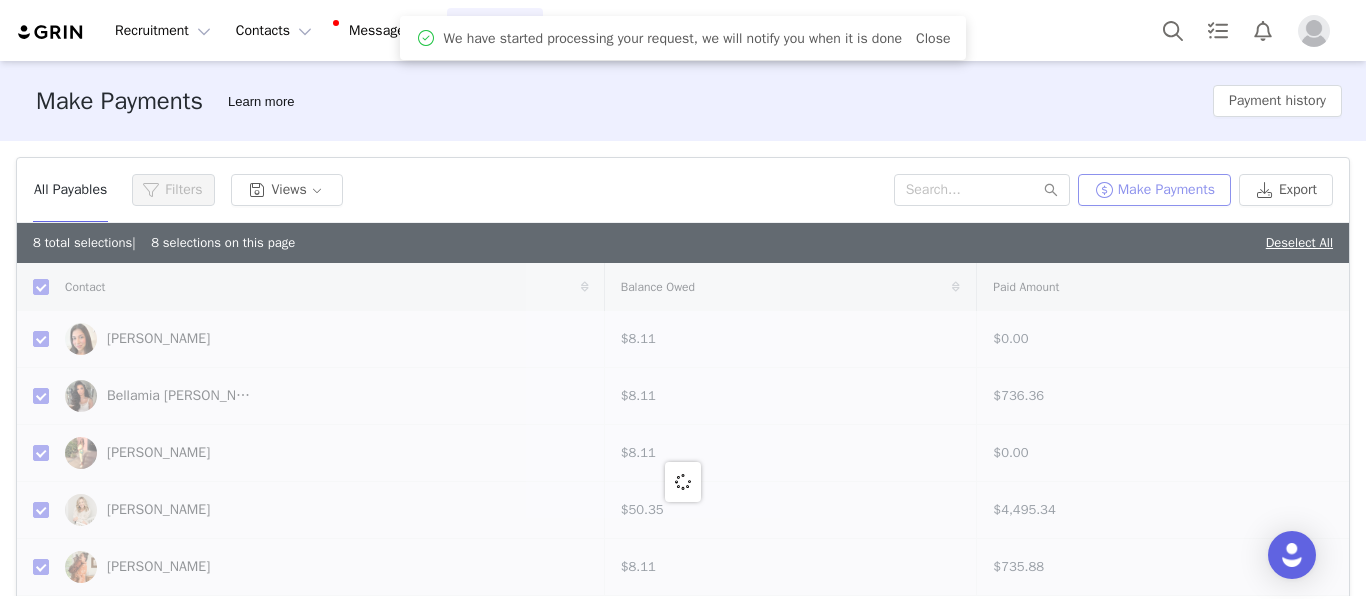 scroll, scrollTop: 15, scrollLeft: 0, axis: vertical 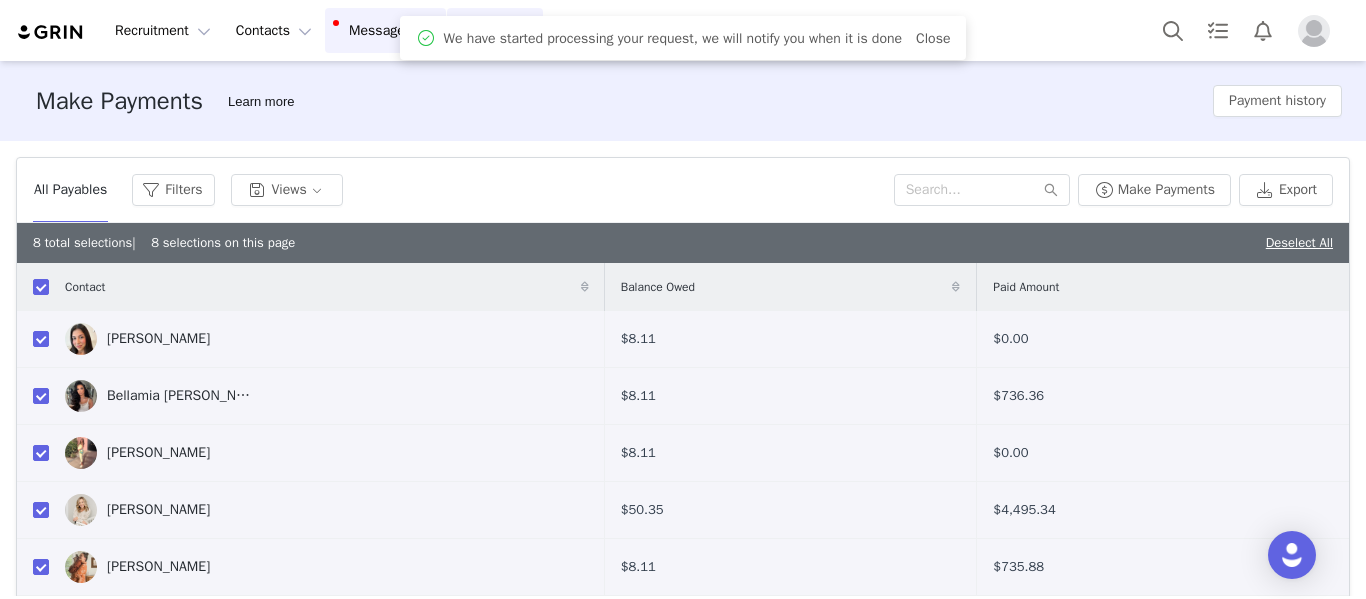 click on "Messages Messages" at bounding box center [385, 30] 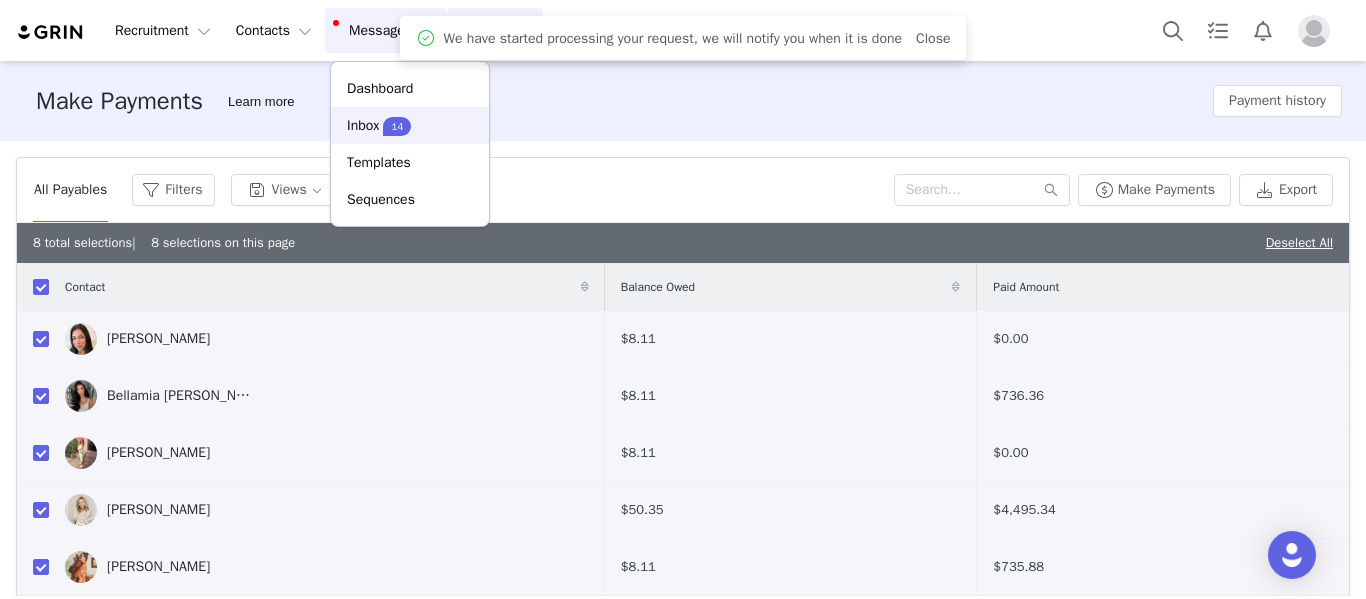 click on "Inbox 14" at bounding box center (379, 125) 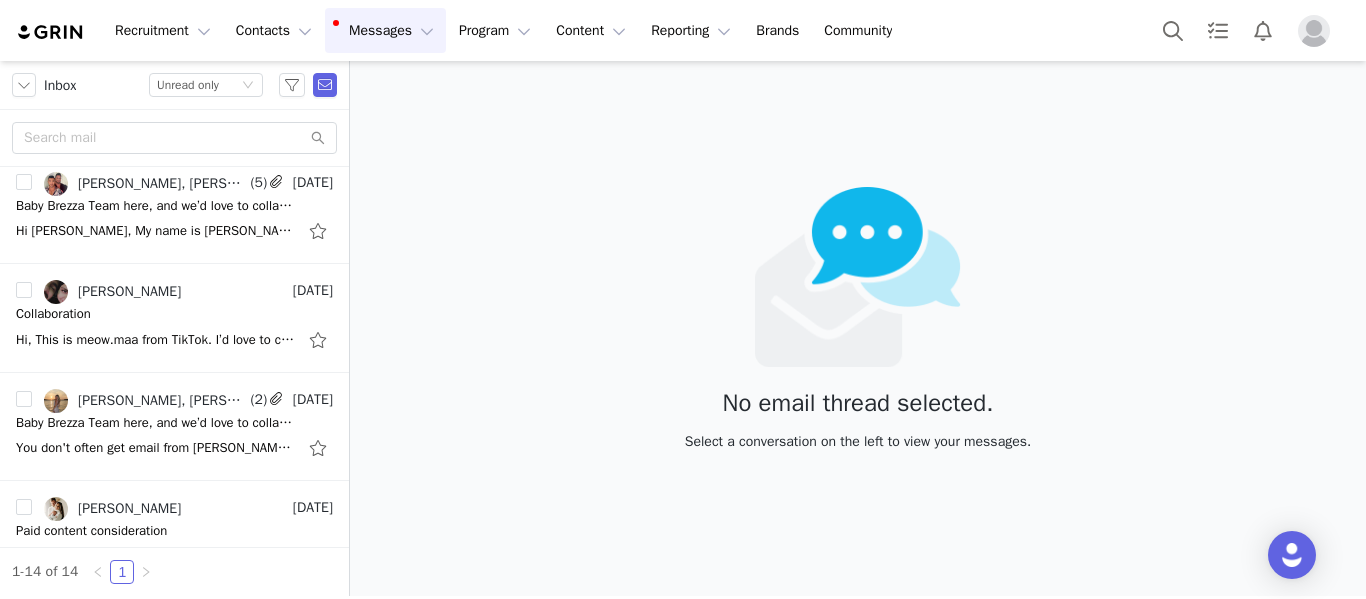 scroll, scrollTop: 1140, scrollLeft: 0, axis: vertical 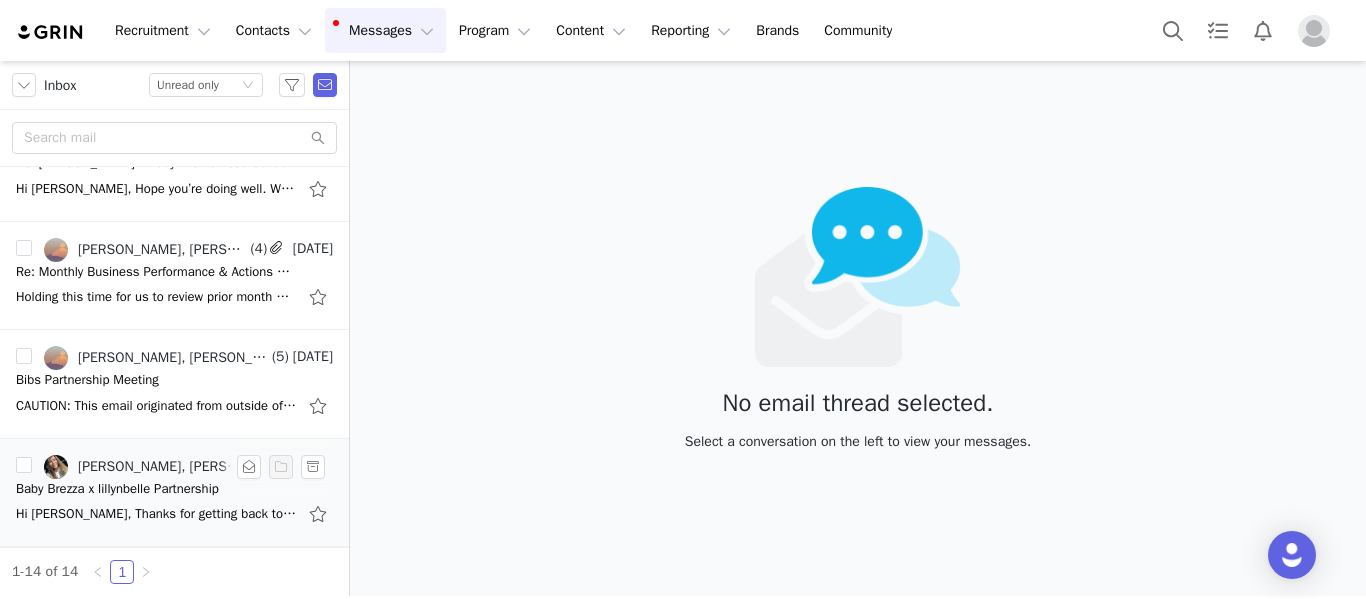 click on "Hi Monique,
Thanks for getting back to me. To be transparent, I only do paid partnerships in exchange for content. Asking for usage rights in perpetuity for a gifted product is not sufficient for my work. I'm very excited to try out Baby Brezza for my" at bounding box center (174, 514) 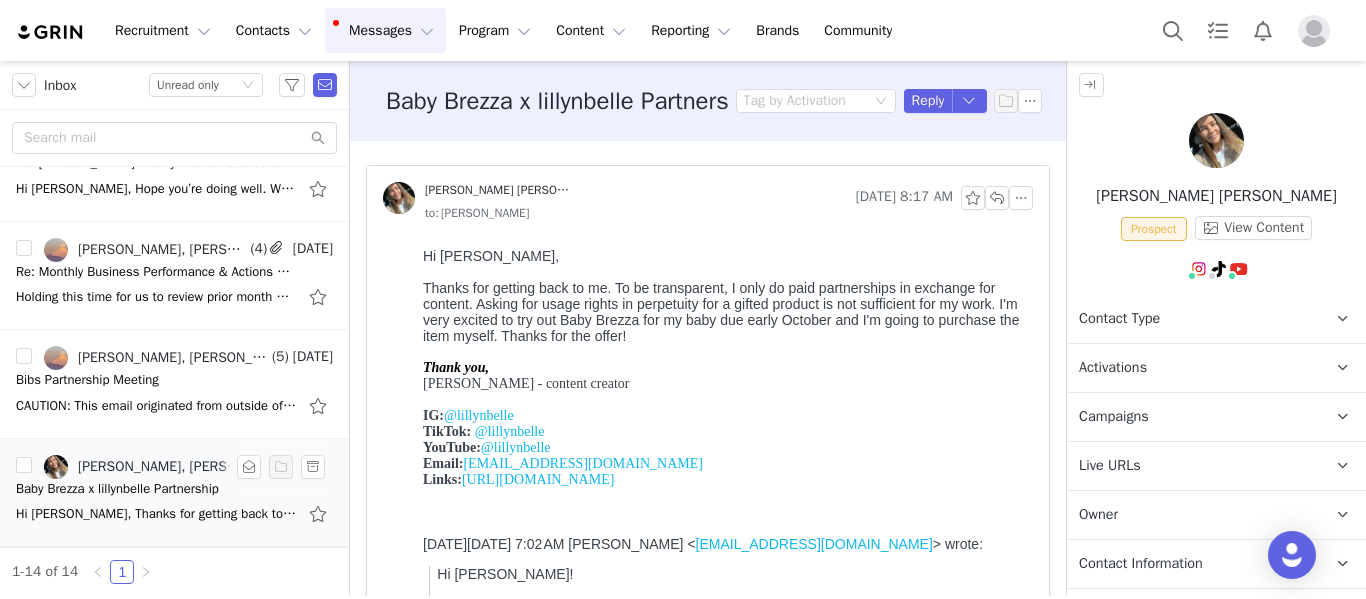 scroll, scrollTop: 0, scrollLeft: 0, axis: both 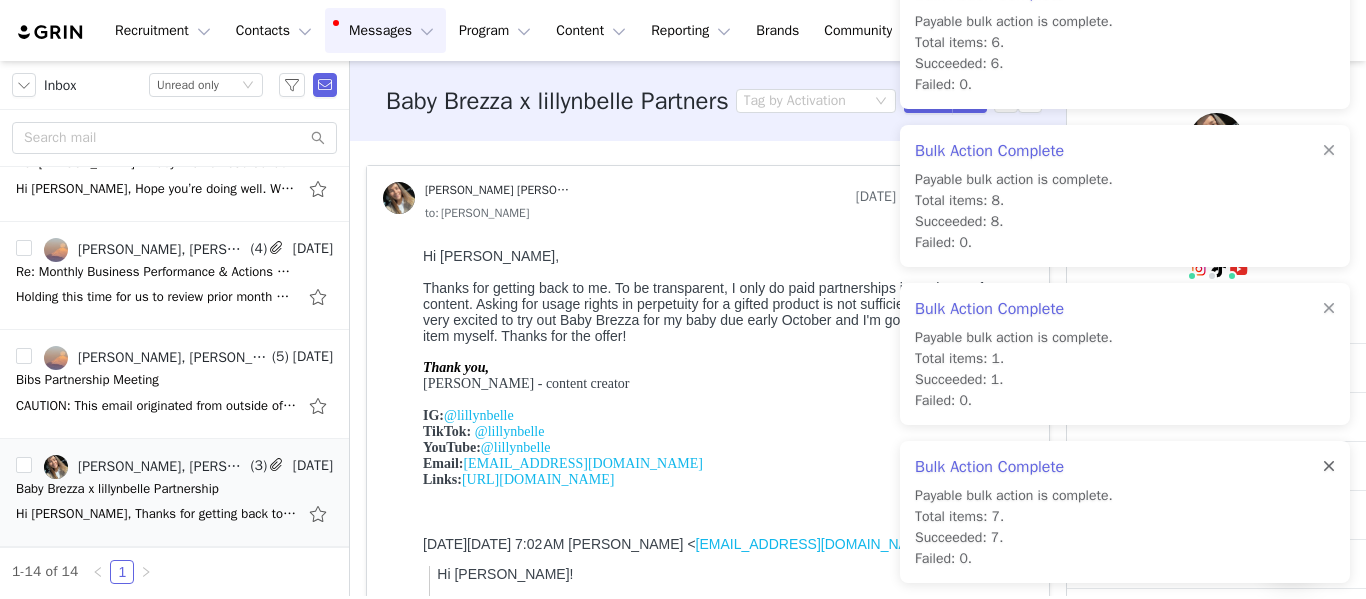 click at bounding box center [1329, 467] 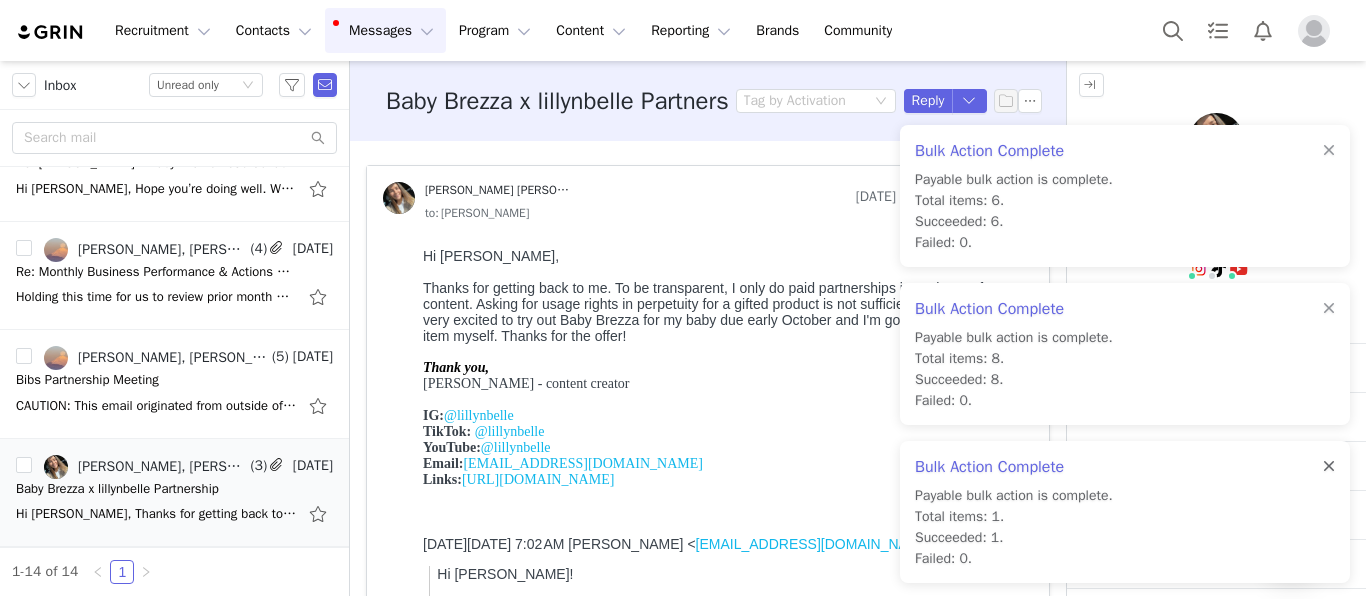 click at bounding box center (1329, 467) 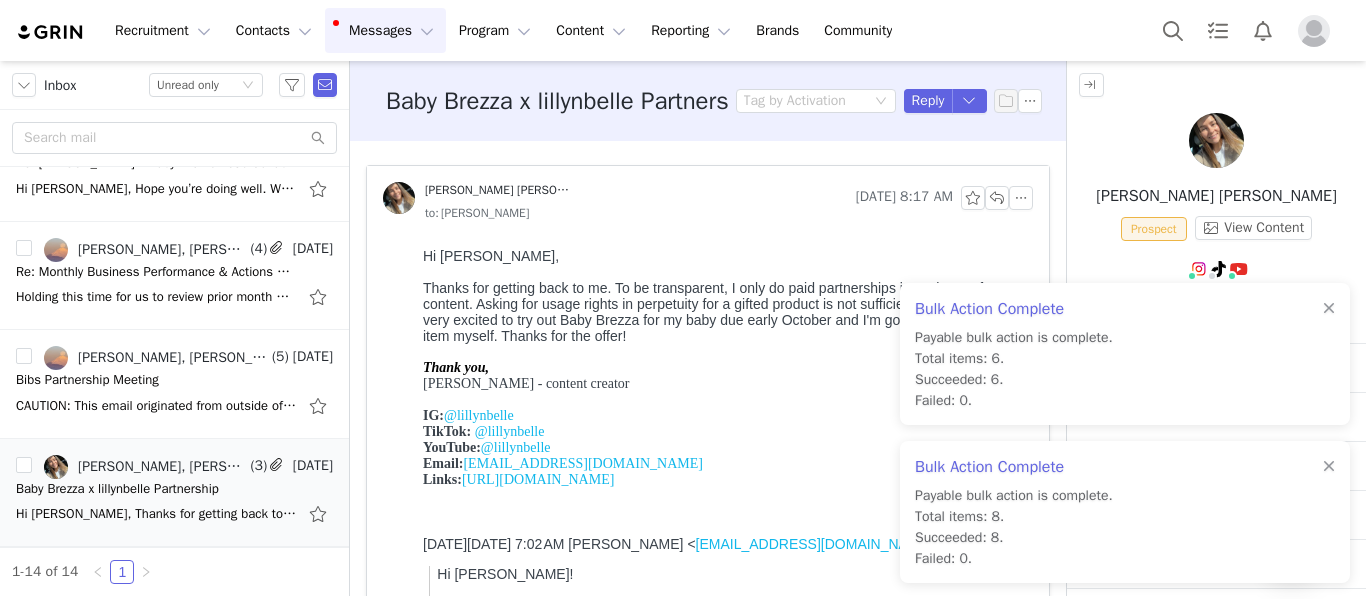 click at bounding box center (1329, 467) 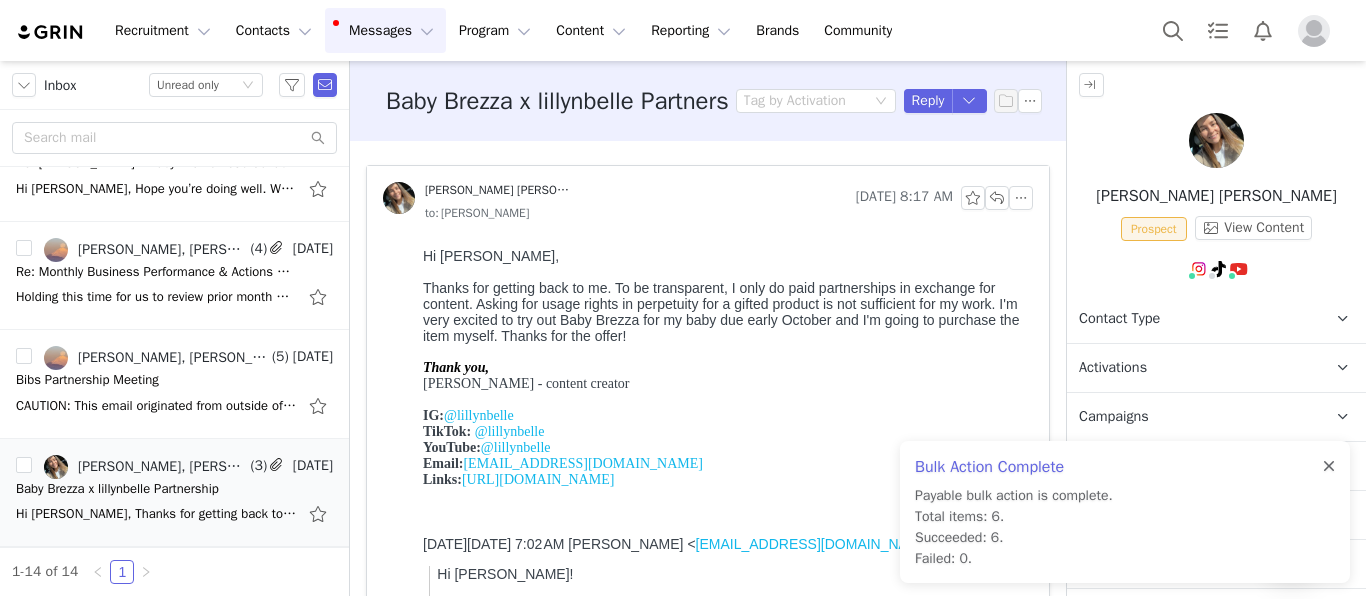 click at bounding box center [1329, 467] 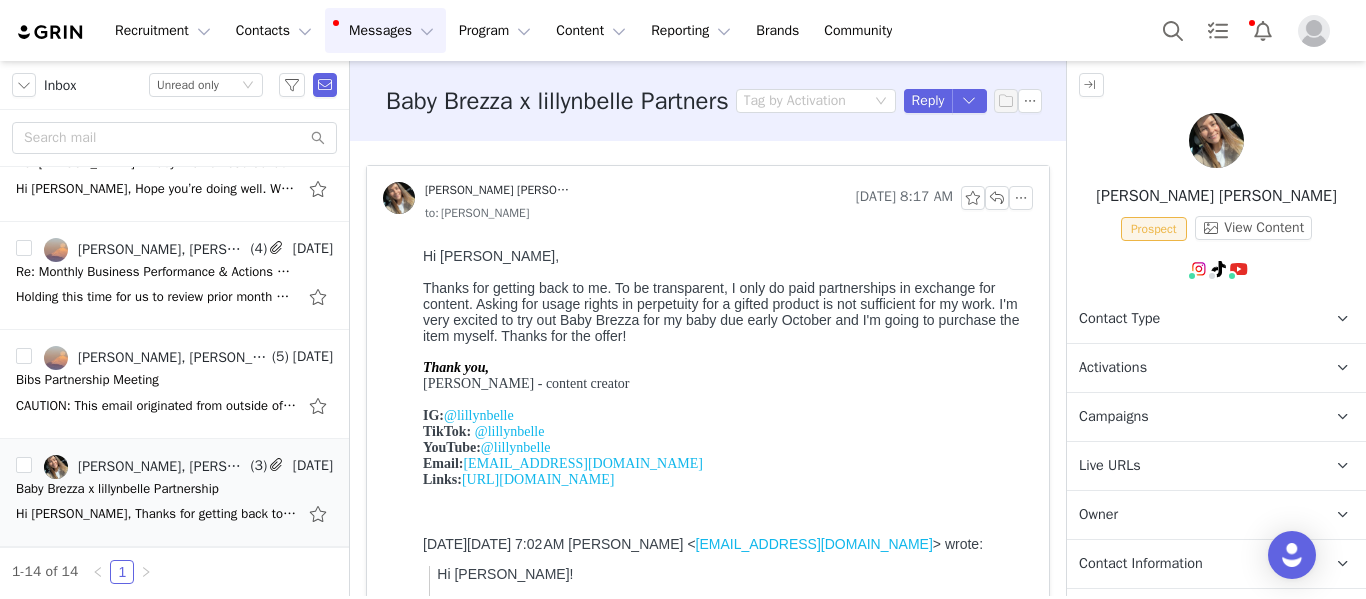 click on "IG:  @lillynbelle" at bounding box center [724, 416] 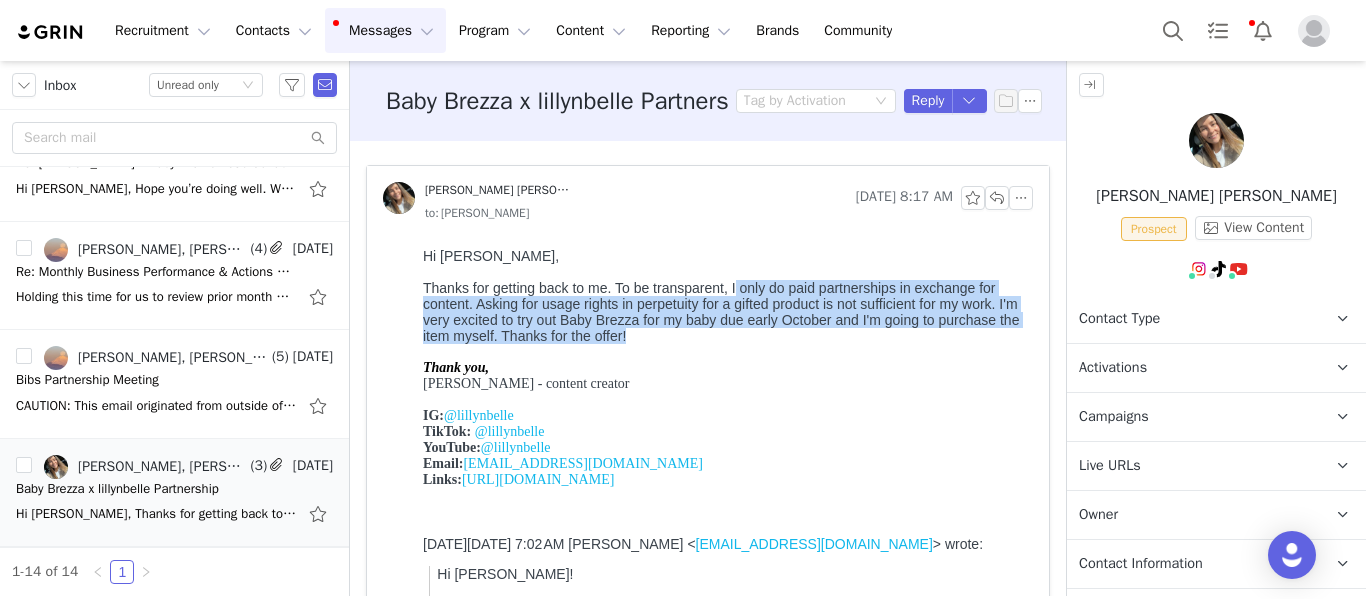 drag, startPoint x: 734, startPoint y: 294, endPoint x: 908, endPoint y: 346, distance: 181.60396 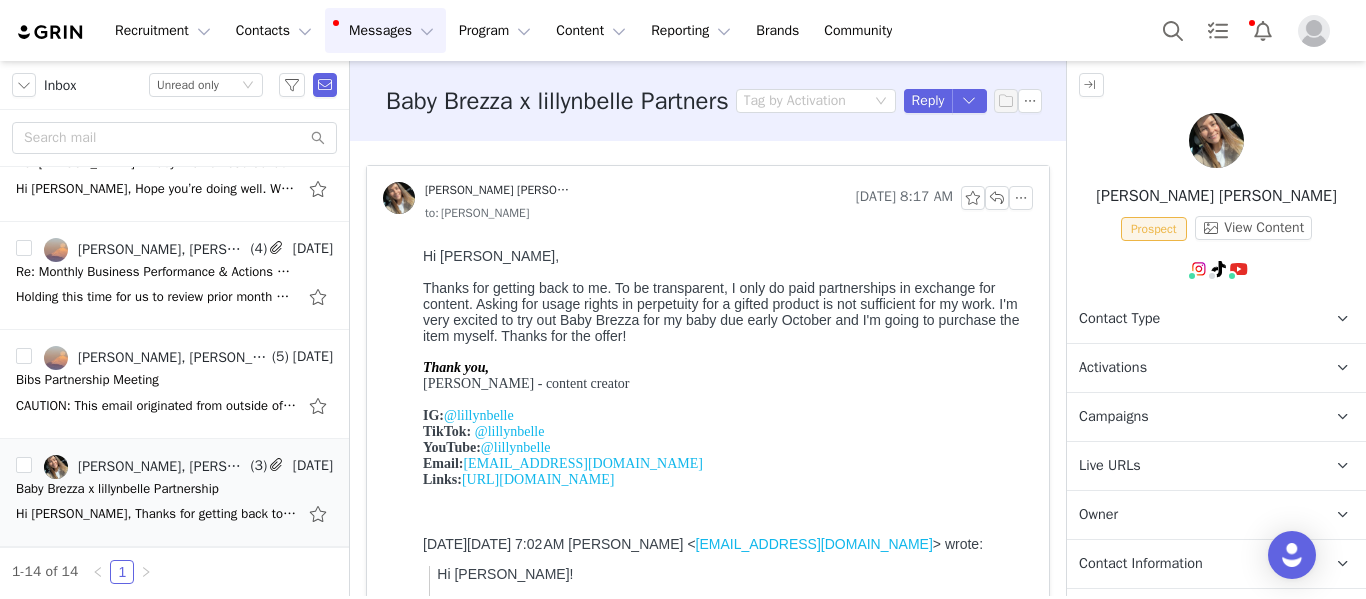 click on "Activations" at bounding box center [1192, 368] 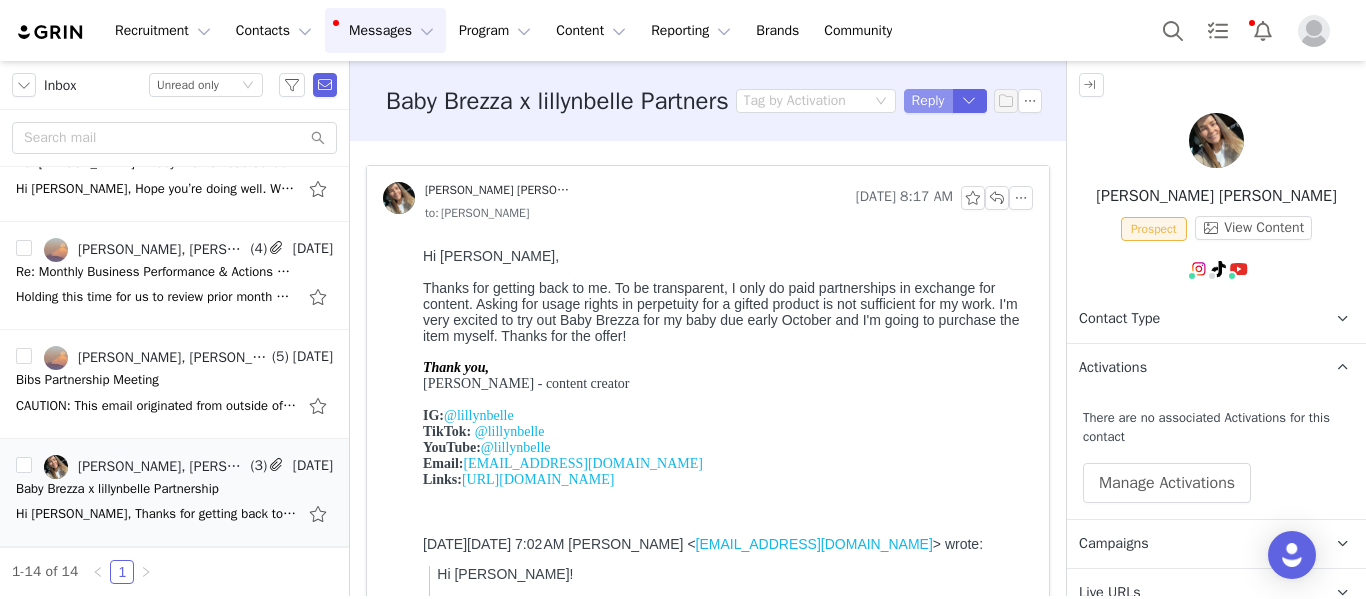 click on "Reply" at bounding box center [928, 101] 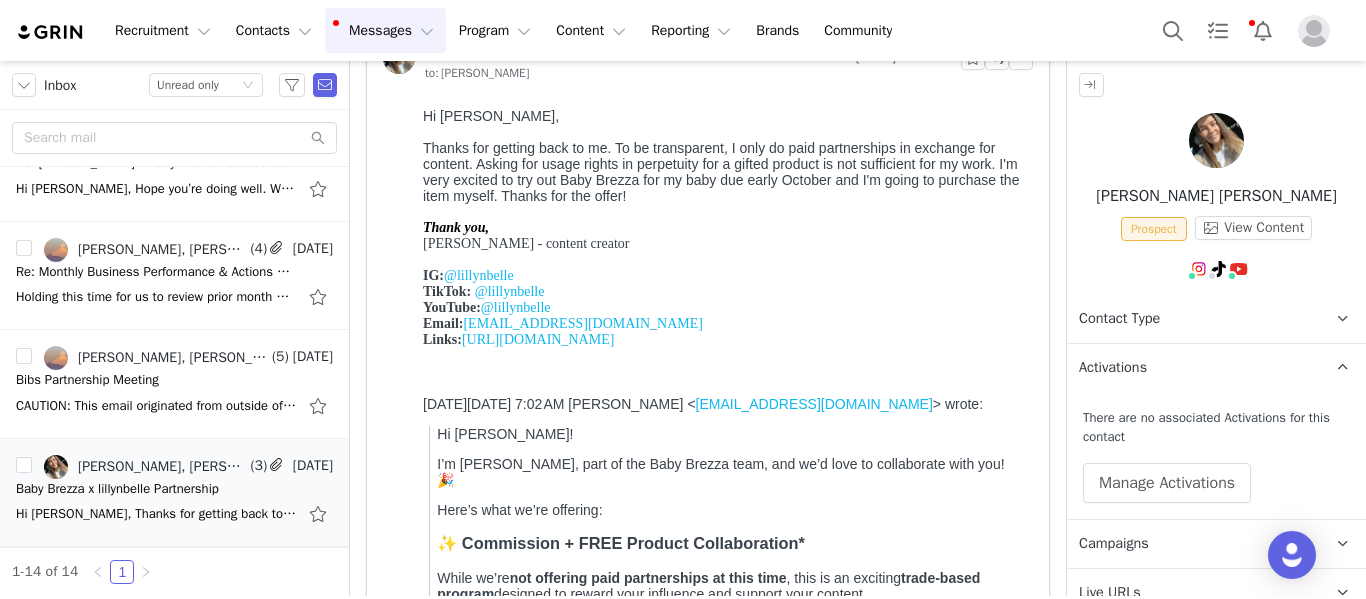 scroll, scrollTop: 1902, scrollLeft: 0, axis: vertical 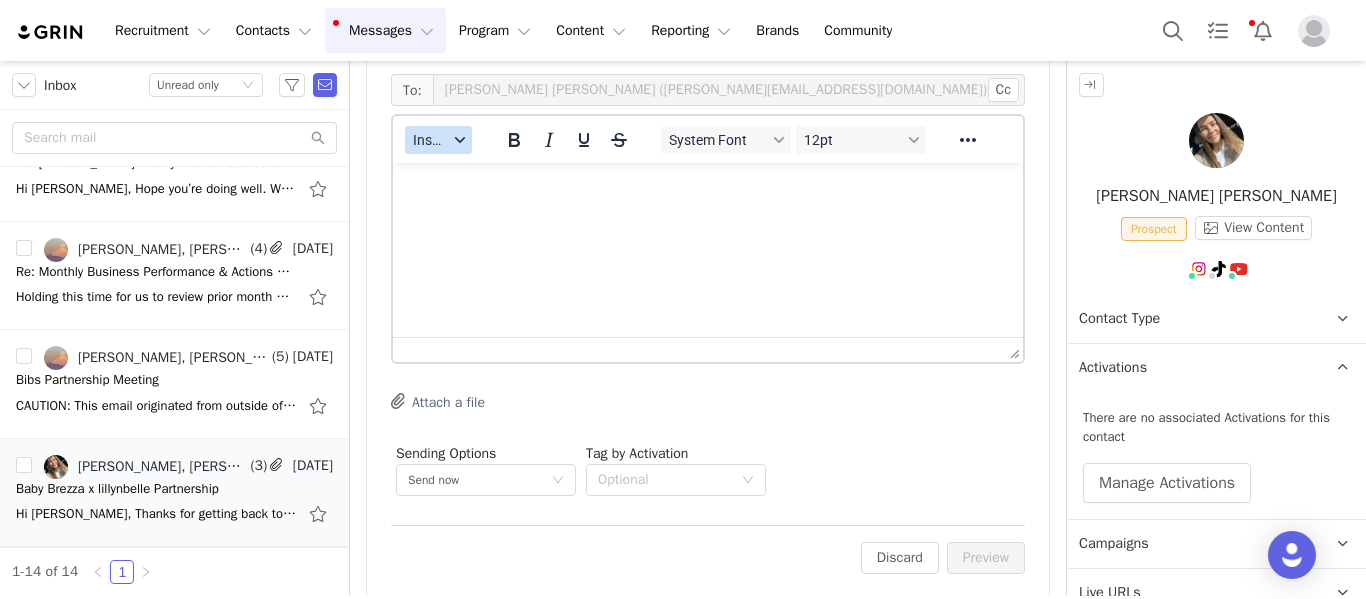 click on "Insert" at bounding box center (430, 140) 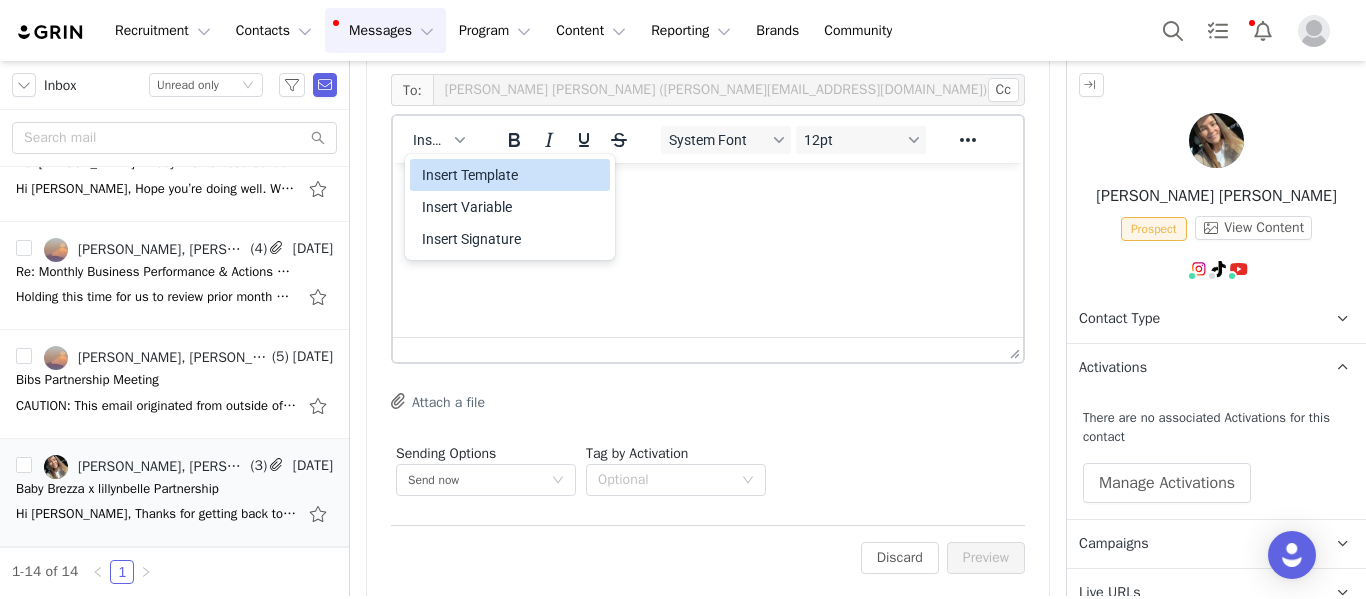 click on "Insert Template" at bounding box center (512, 175) 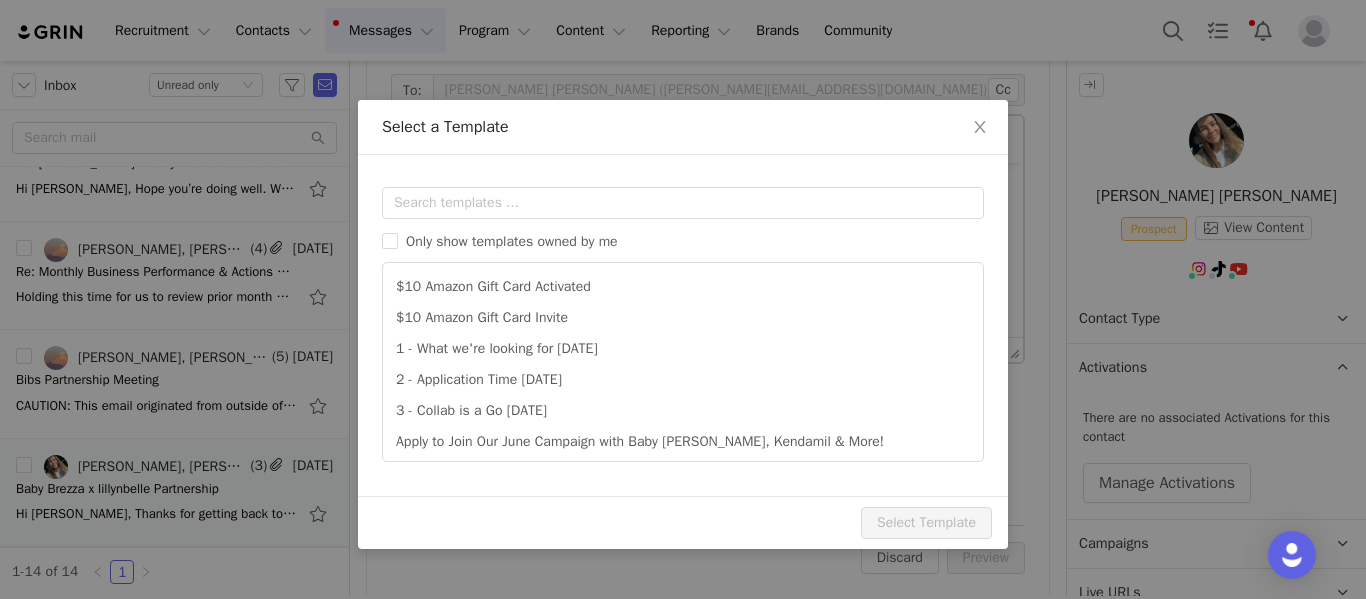 scroll, scrollTop: 0, scrollLeft: 0, axis: both 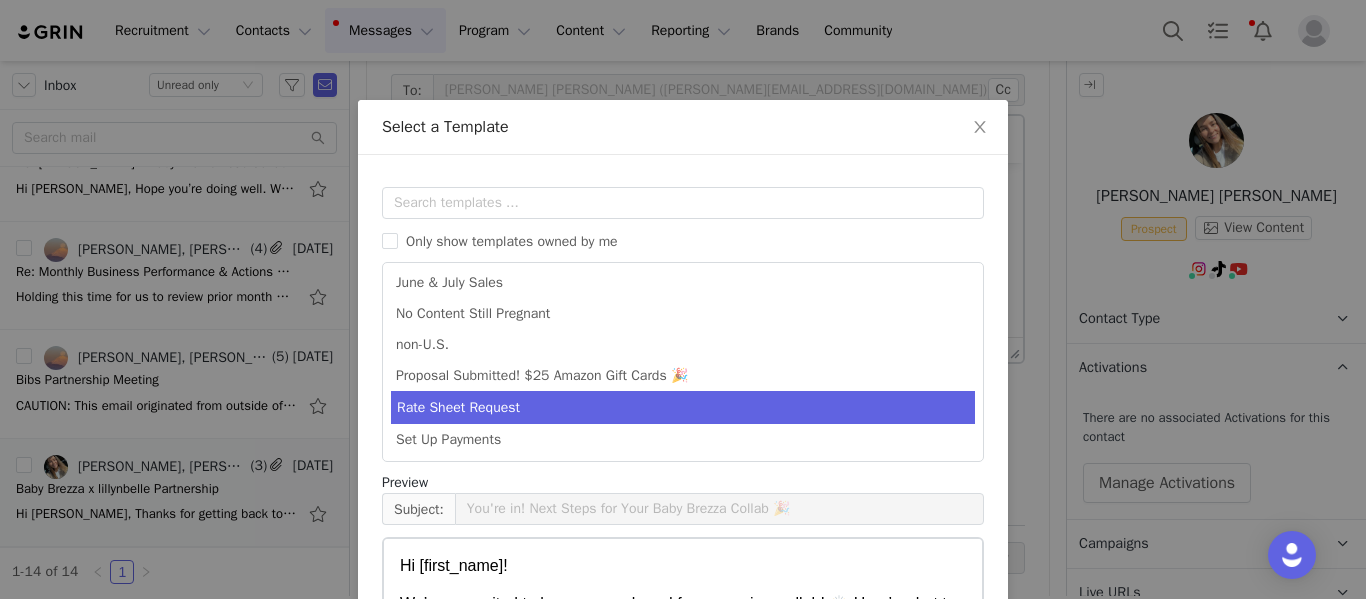 click on "Rate Sheet Request" at bounding box center [683, 407] 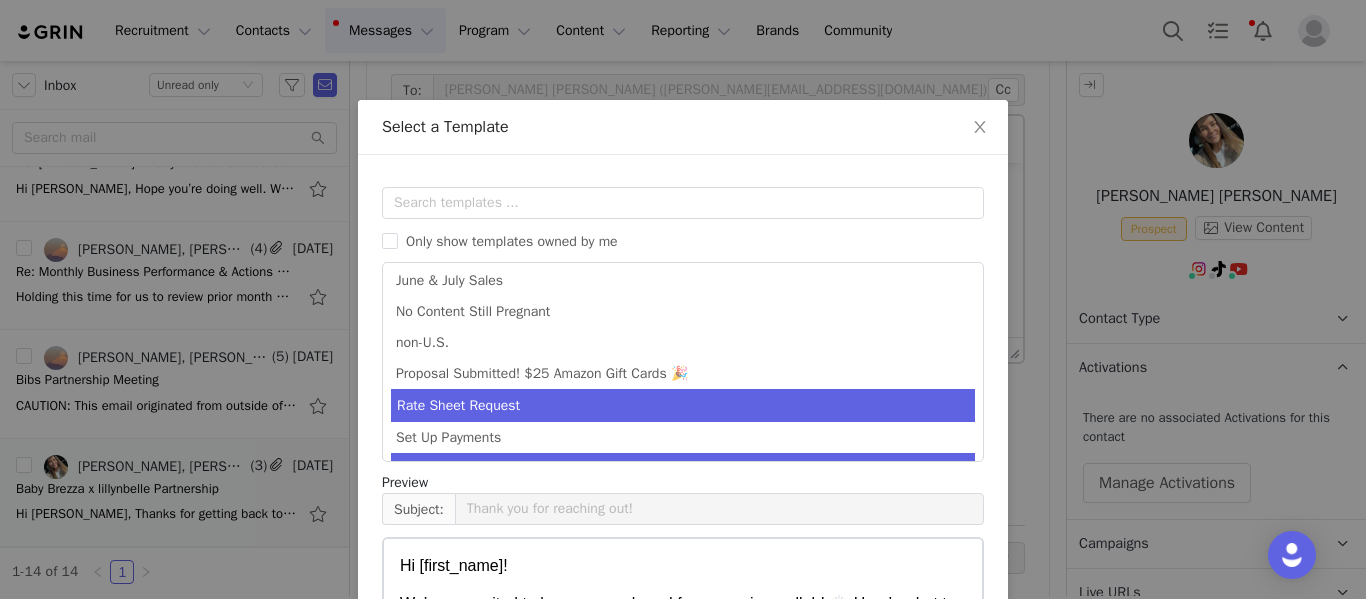 scroll, scrollTop: 438, scrollLeft: 0, axis: vertical 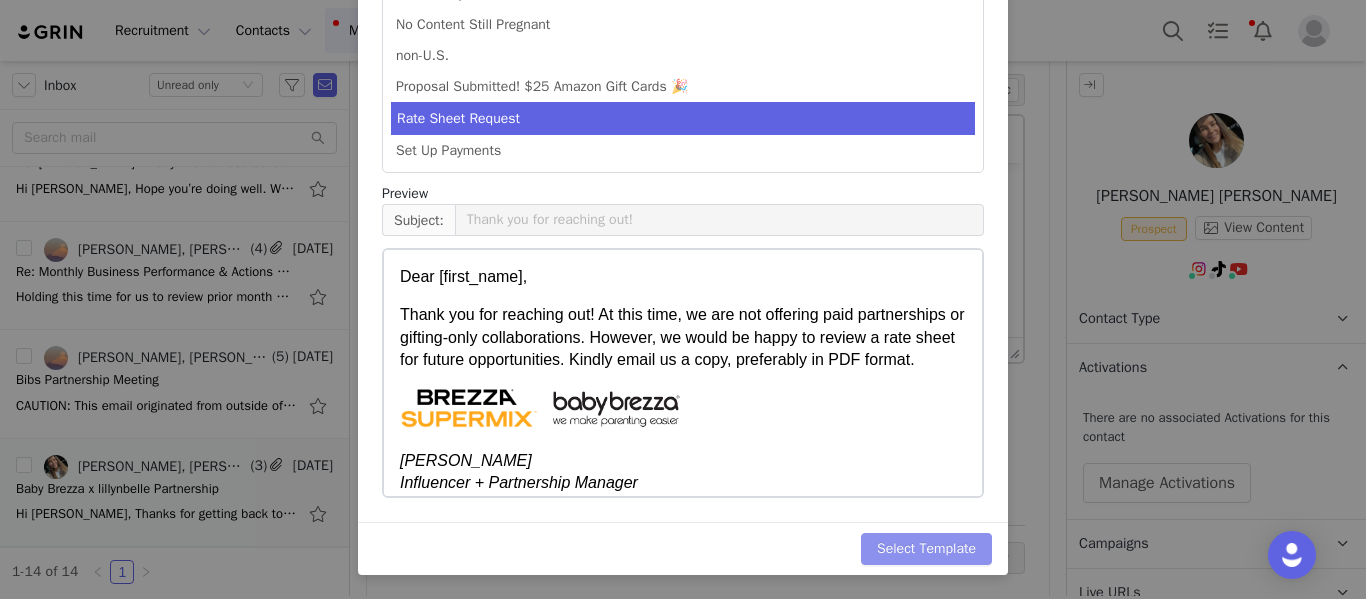 click on "Select Template" at bounding box center [926, 549] 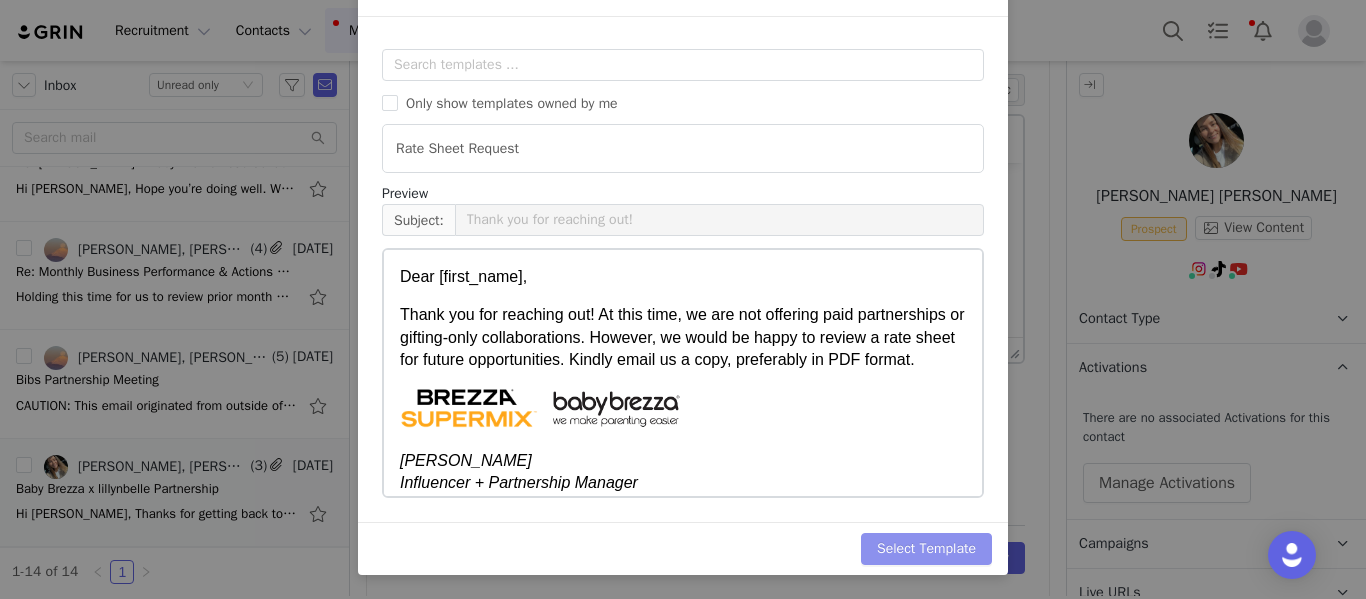 scroll, scrollTop: 0, scrollLeft: 0, axis: both 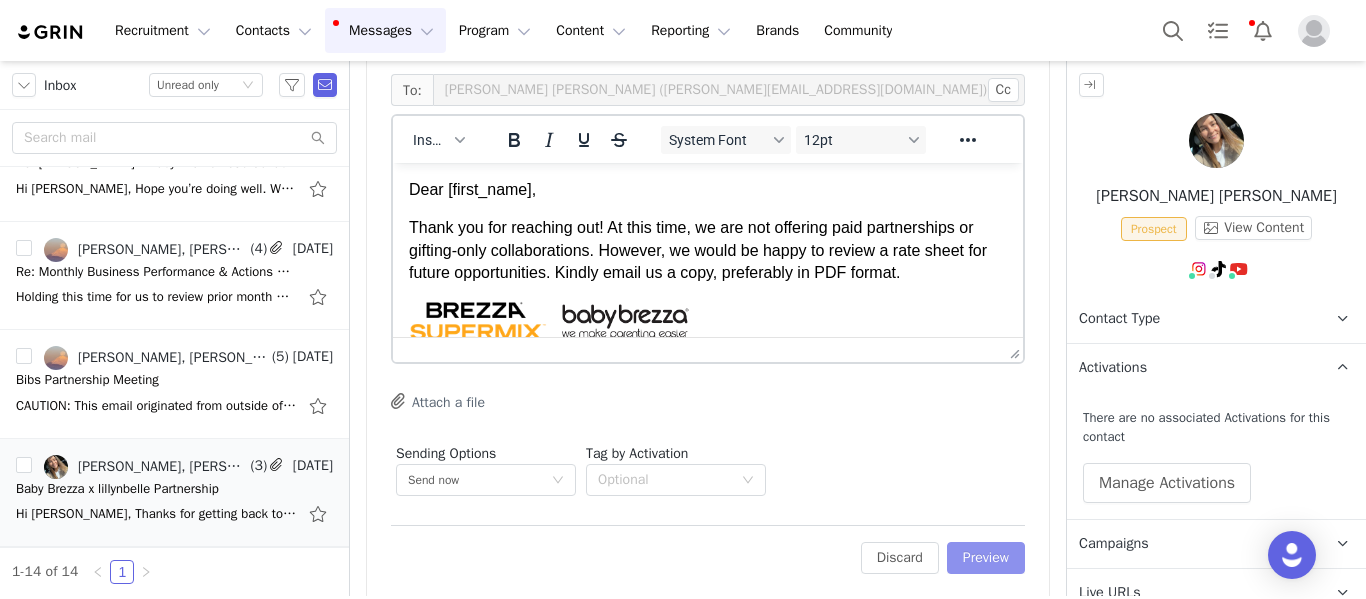 click on "Preview" at bounding box center [986, 558] 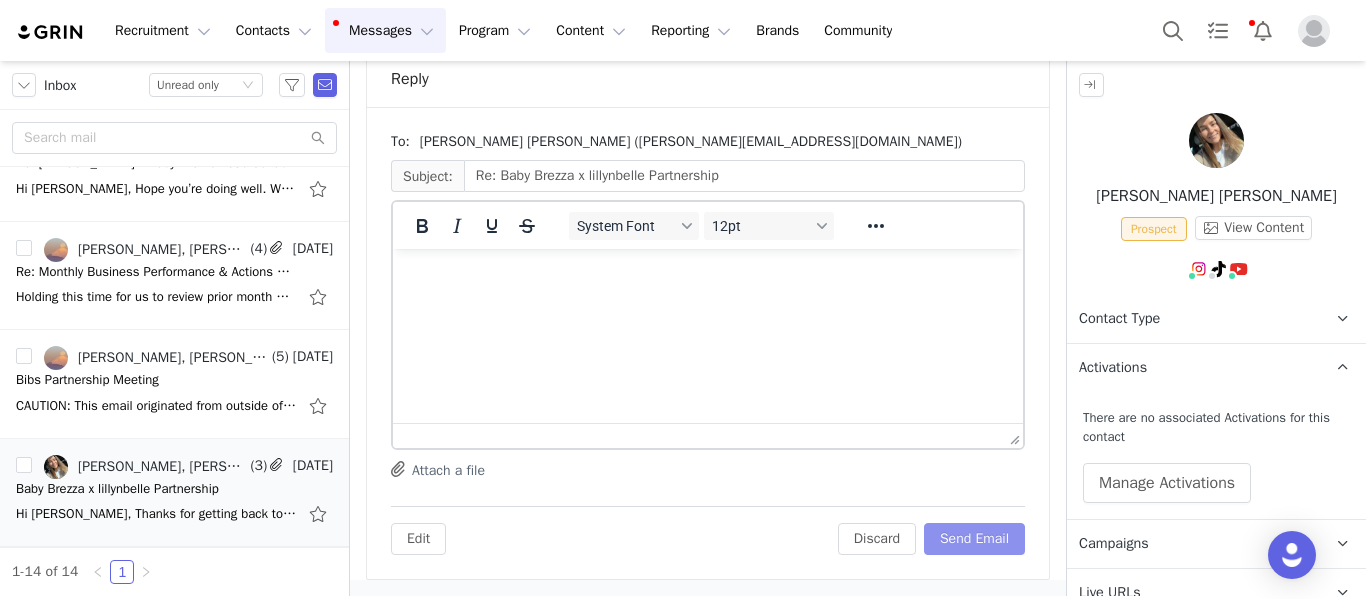 scroll, scrollTop: 1845, scrollLeft: 0, axis: vertical 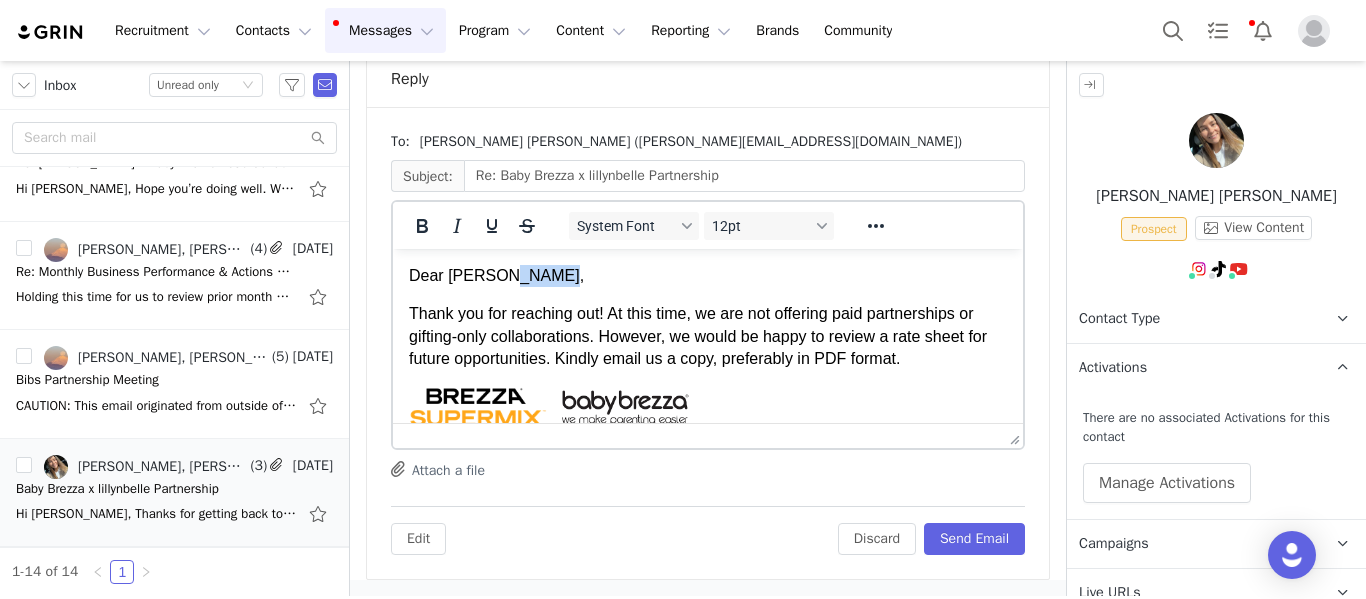drag, startPoint x: 522, startPoint y: 276, endPoint x: 485, endPoint y: 278, distance: 37.054016 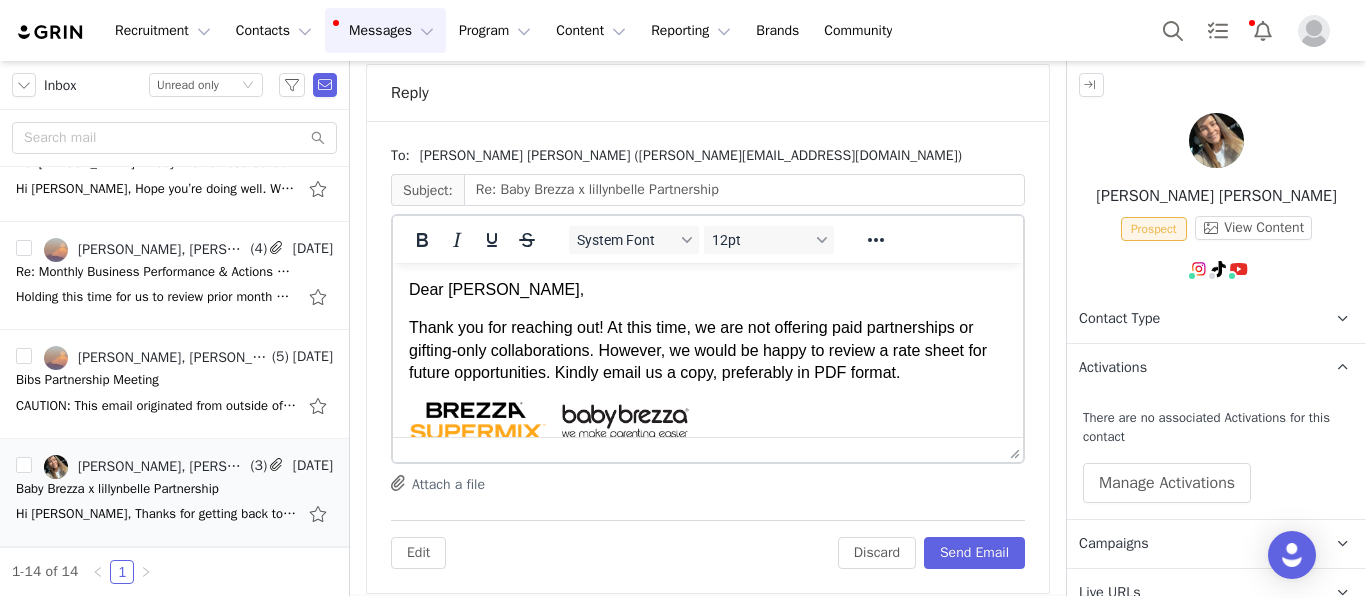 scroll, scrollTop: 1845, scrollLeft: 0, axis: vertical 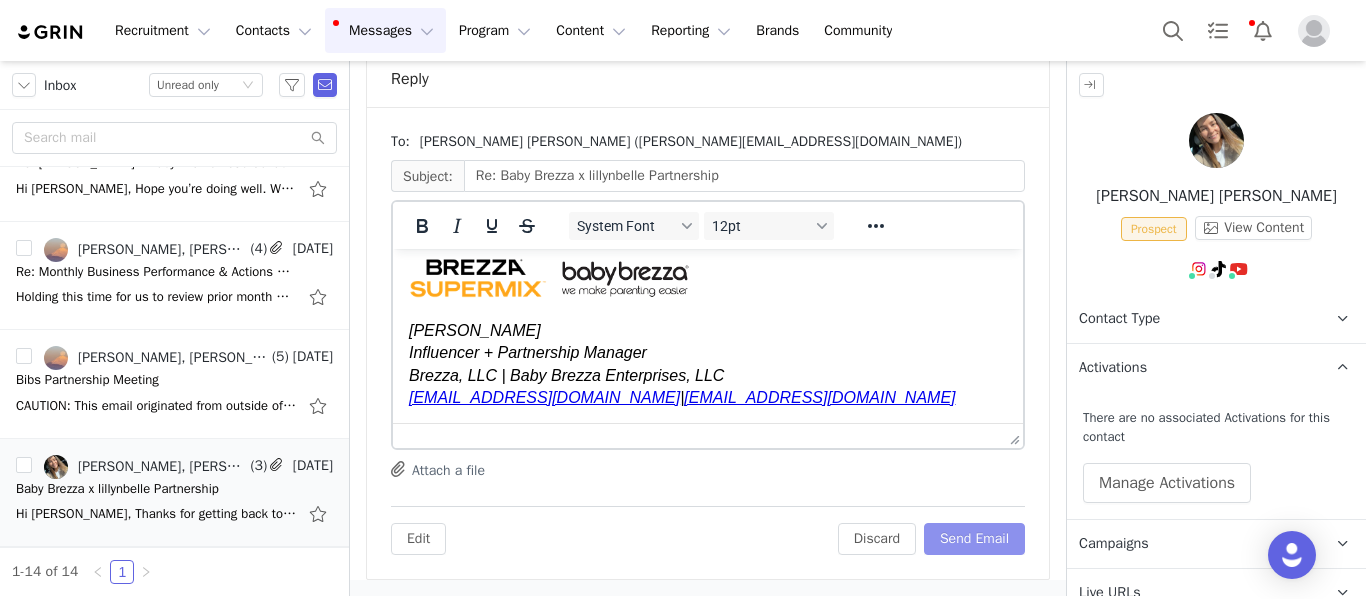 click on "Send Email" at bounding box center [974, 539] 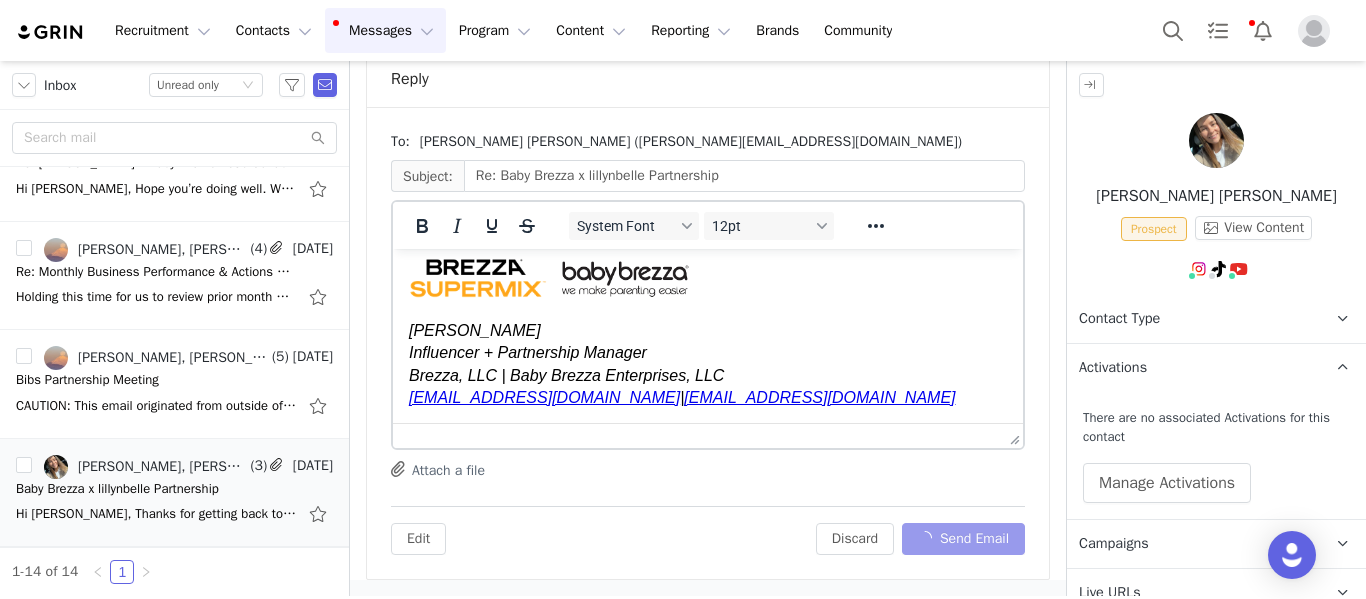 scroll, scrollTop: 1283, scrollLeft: 0, axis: vertical 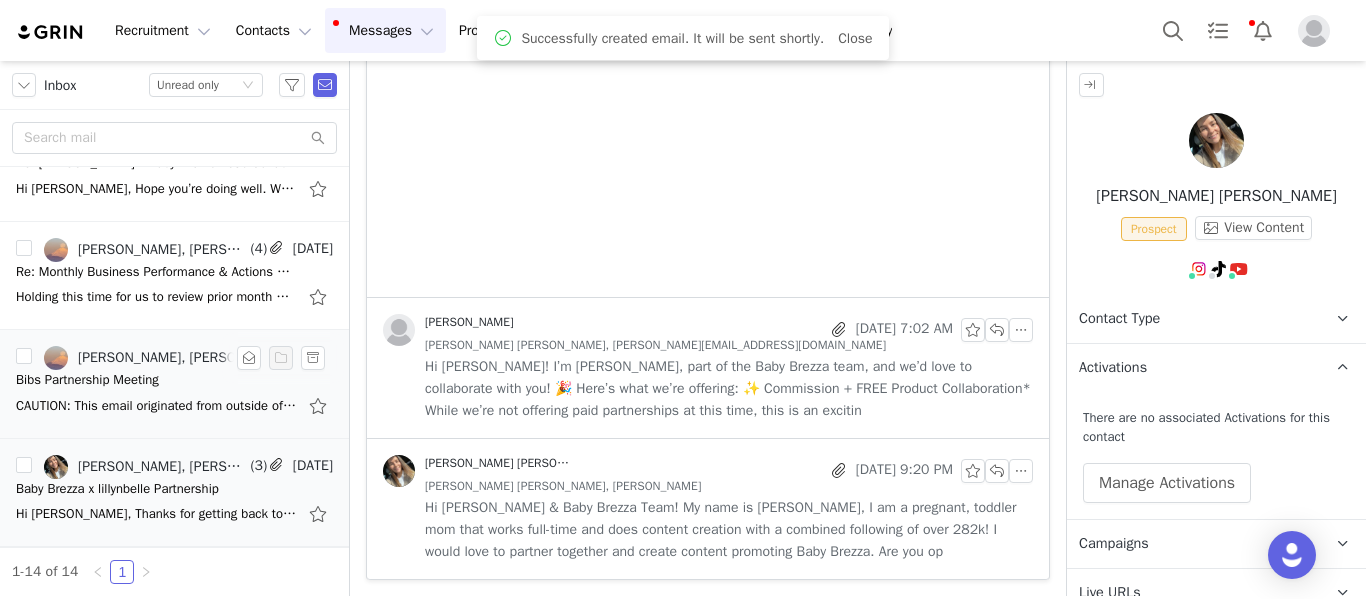 click on "Bibs Partnership Meeting" at bounding box center [87, 380] 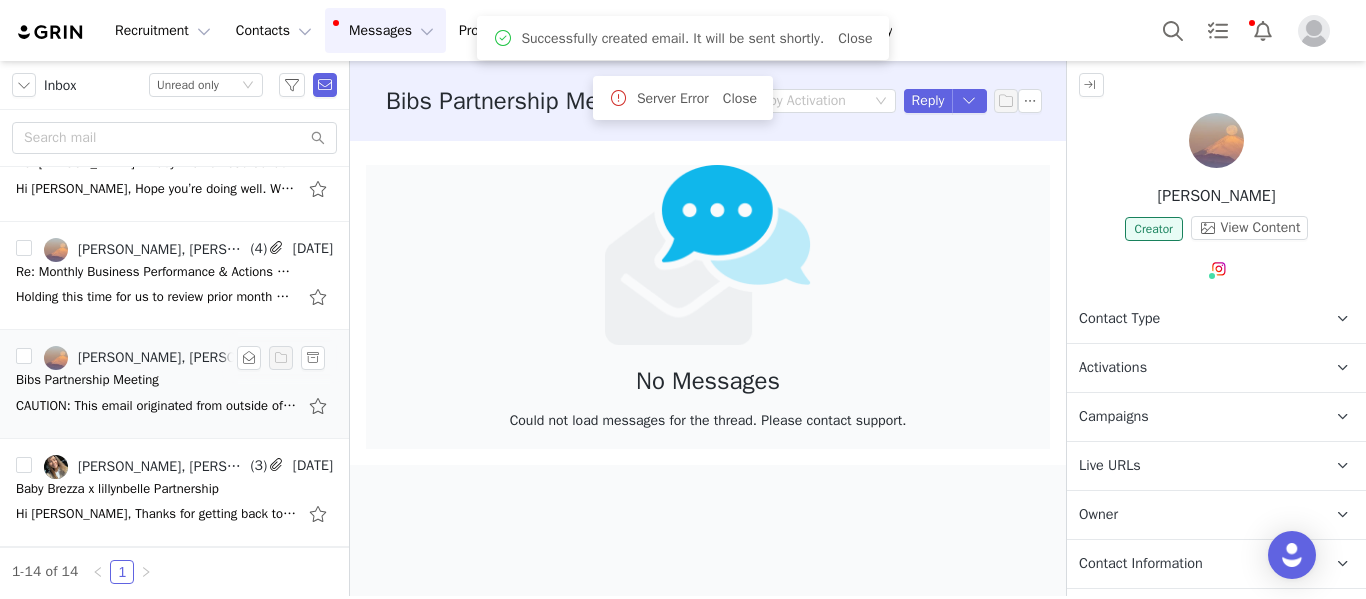 scroll, scrollTop: 0, scrollLeft: 0, axis: both 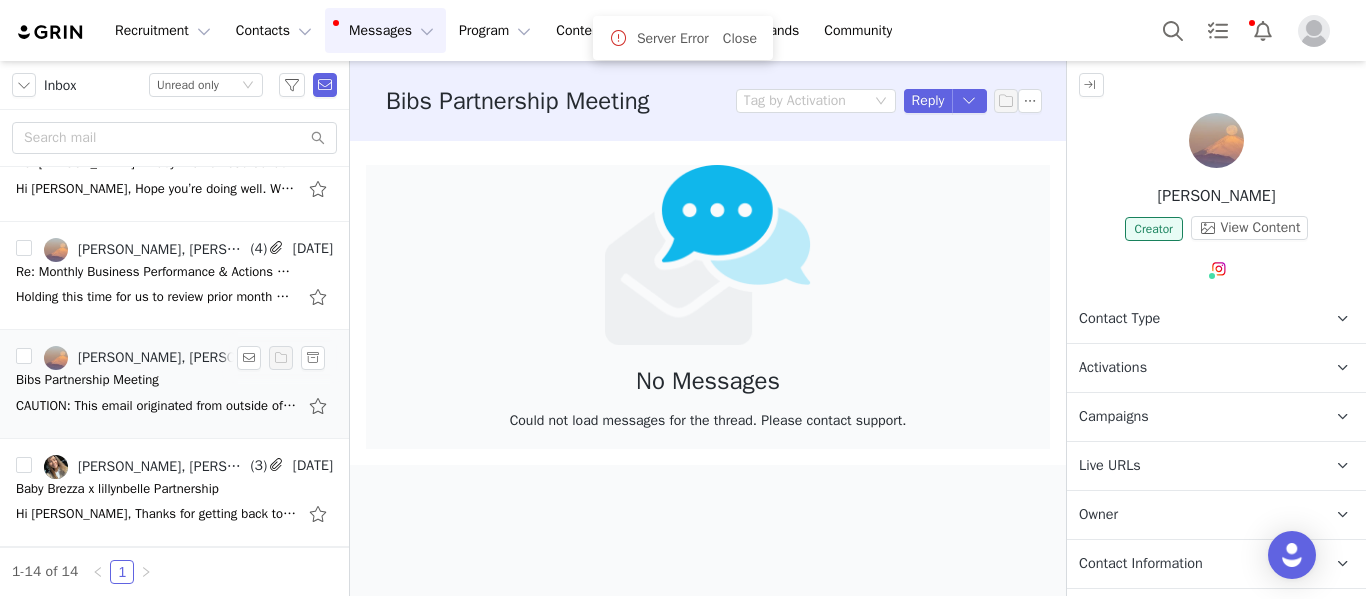 click on "Bibs Partnership Meeting" at bounding box center (87, 380) 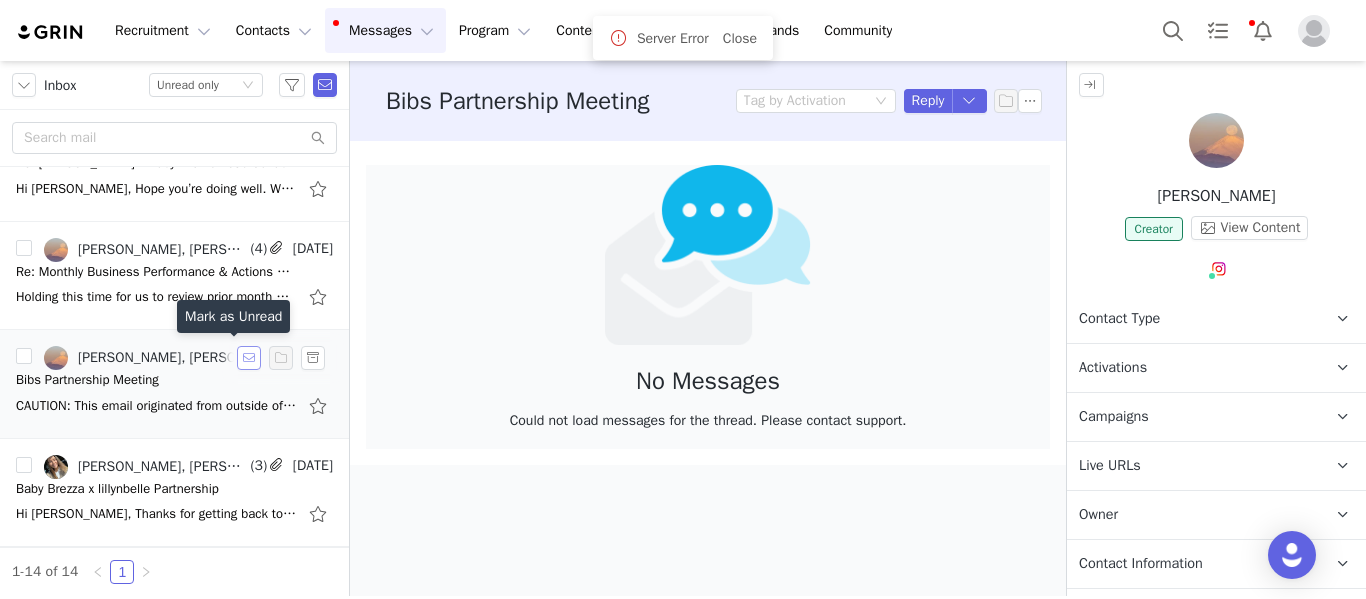 click at bounding box center [249, 358] 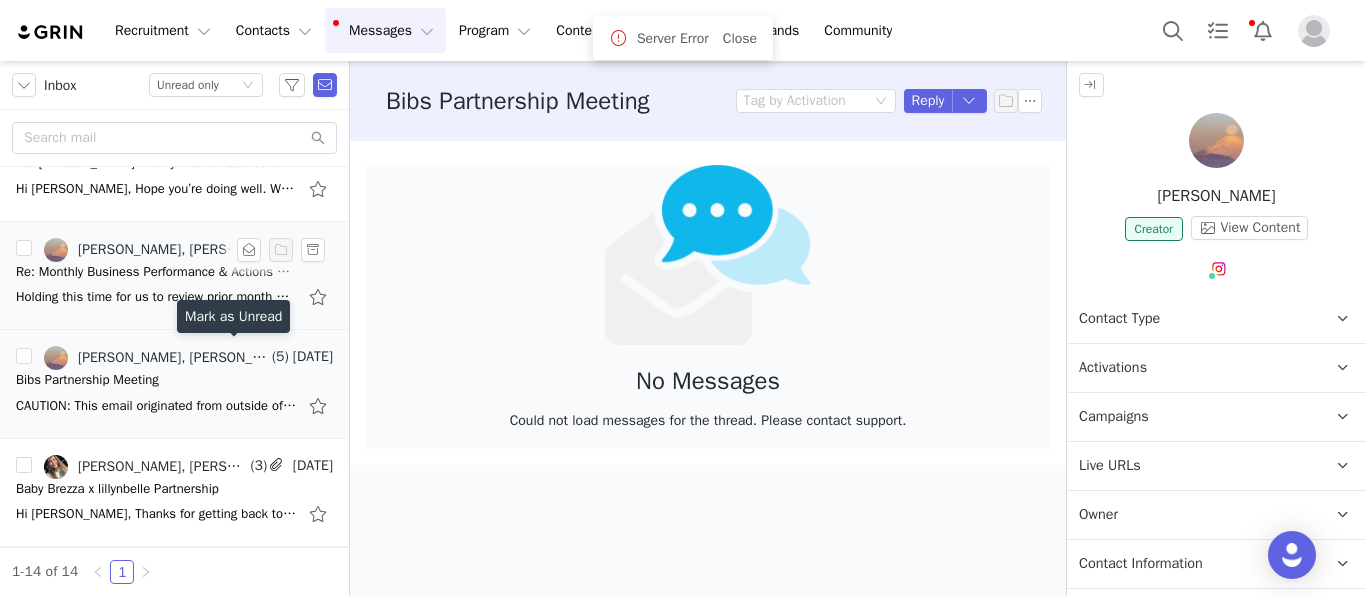 click on "Ed Szoc, Achin Kansal, David Contract, Daniel Harmon, Katie Kallis, Monique Budelman, Michael Italia, Pamela Jimenez, Taisha Okata-Ohira" at bounding box center (145, 250) 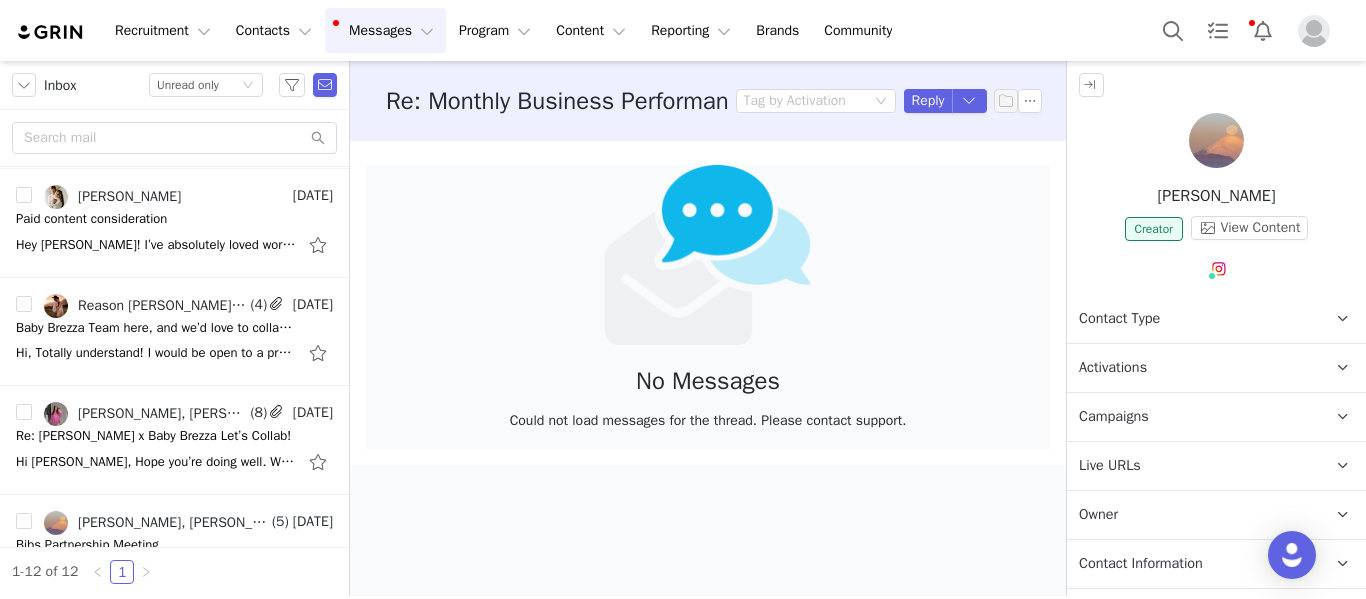 scroll, scrollTop: 923, scrollLeft: 0, axis: vertical 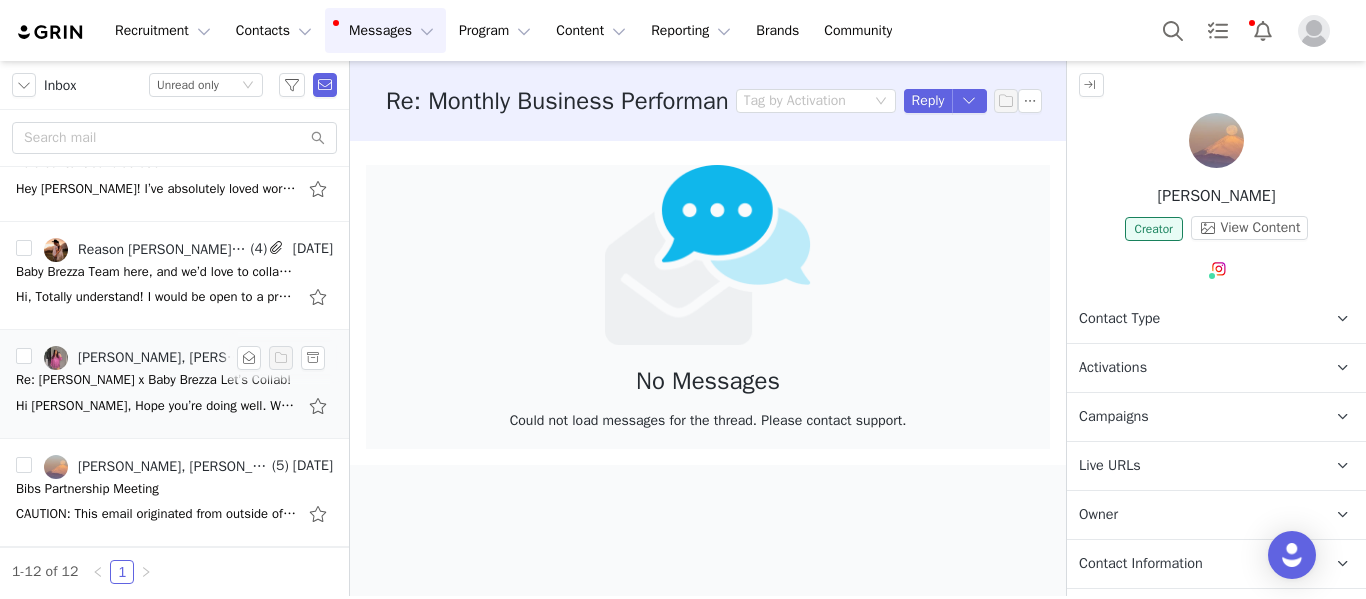 click on "Hi Monique,
Hope you’re doing well. We are introducing formula to our little one and I’d love to try the formula maker if possible. Let me know if this is something we can still look to collaborate on!
Best,
Morgan
Get Outlook for iOS
_________" at bounding box center (156, 406) 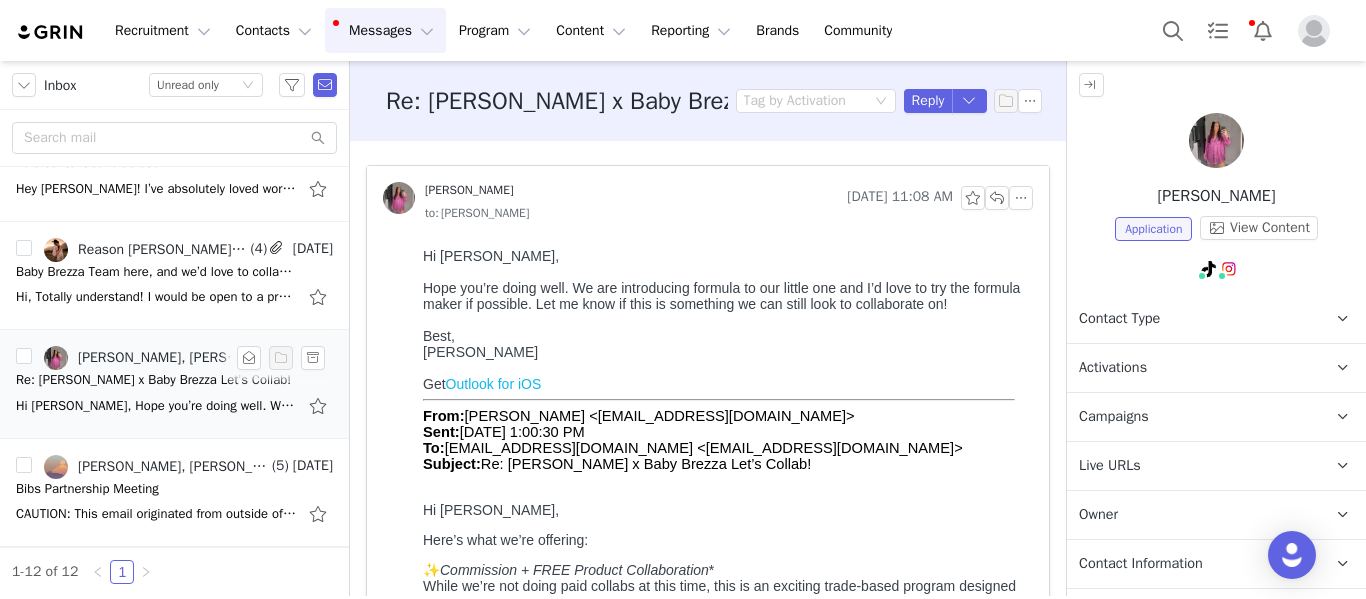 scroll, scrollTop: 0, scrollLeft: 0, axis: both 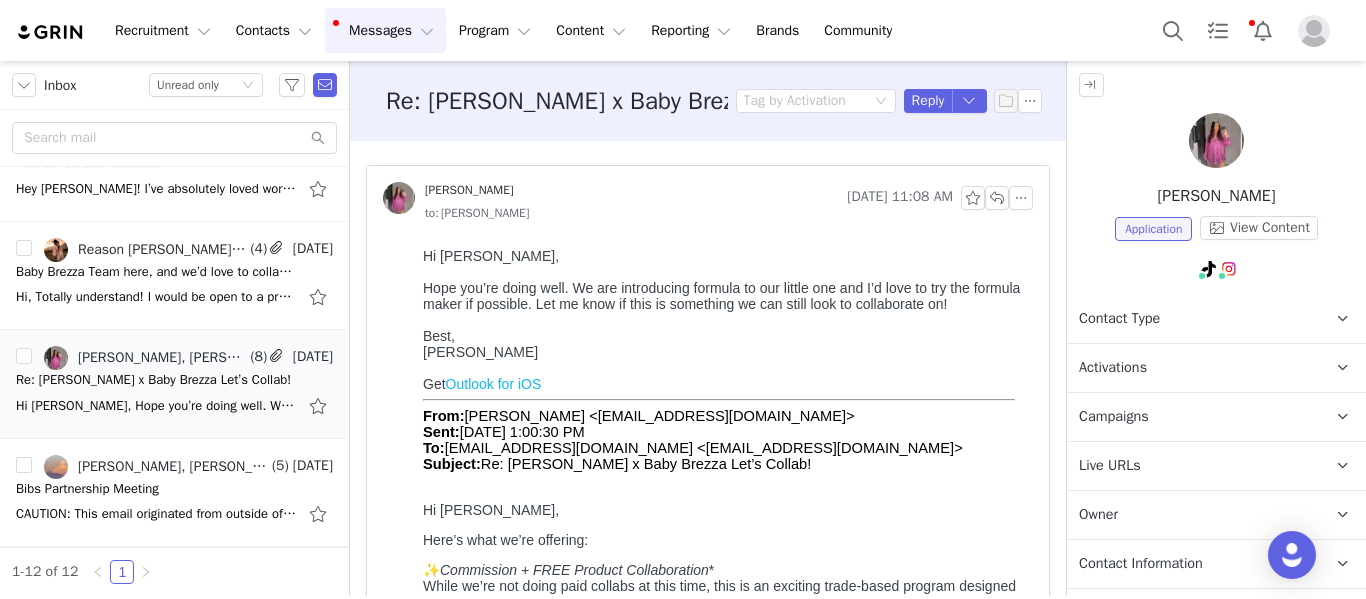 click on "Activations" at bounding box center (1192, 368) 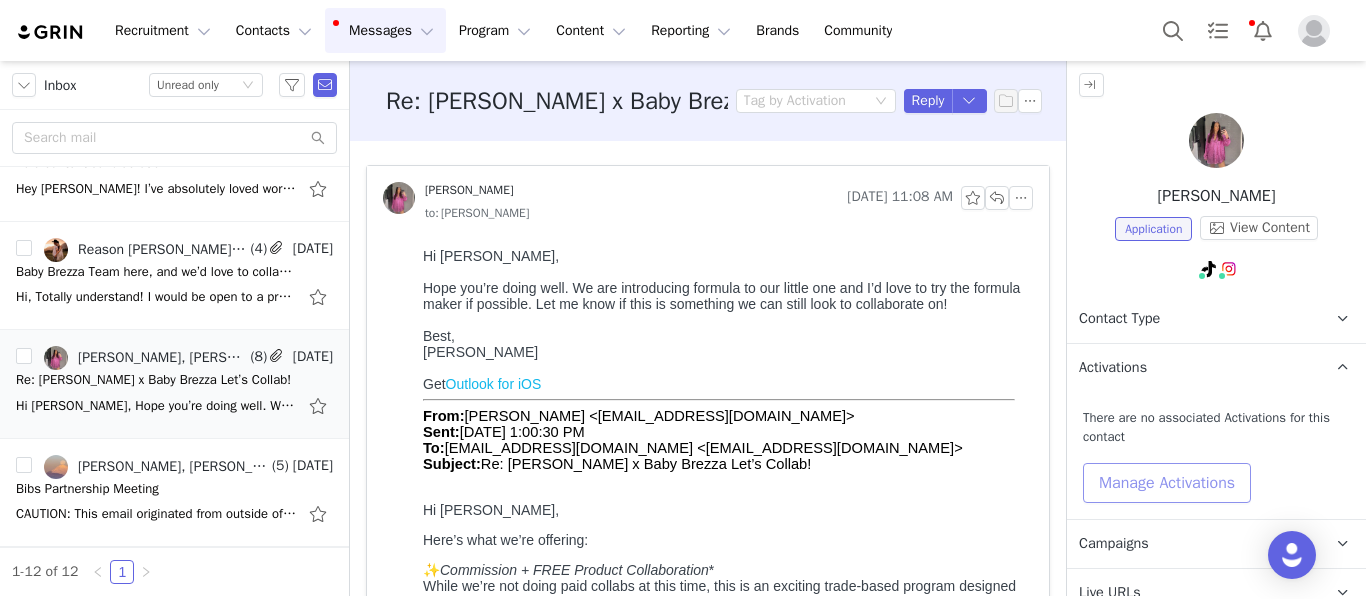click on "Manage Activations" at bounding box center (1167, 483) 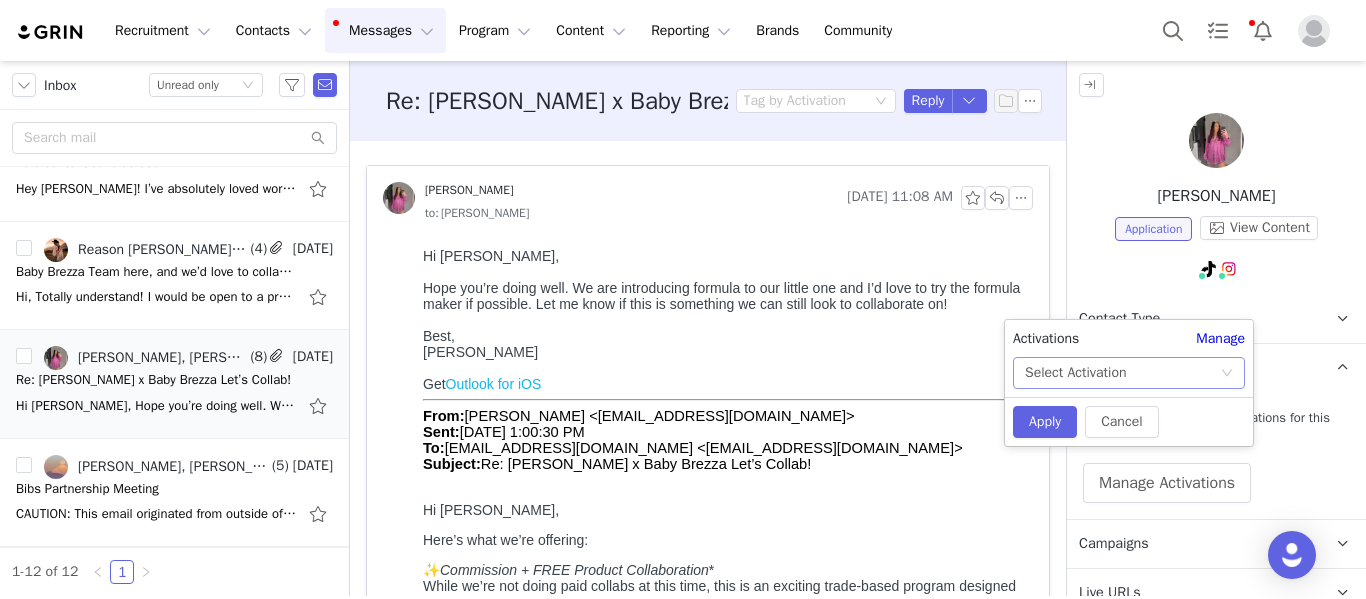 click on "Select Activation" at bounding box center [1122, 373] 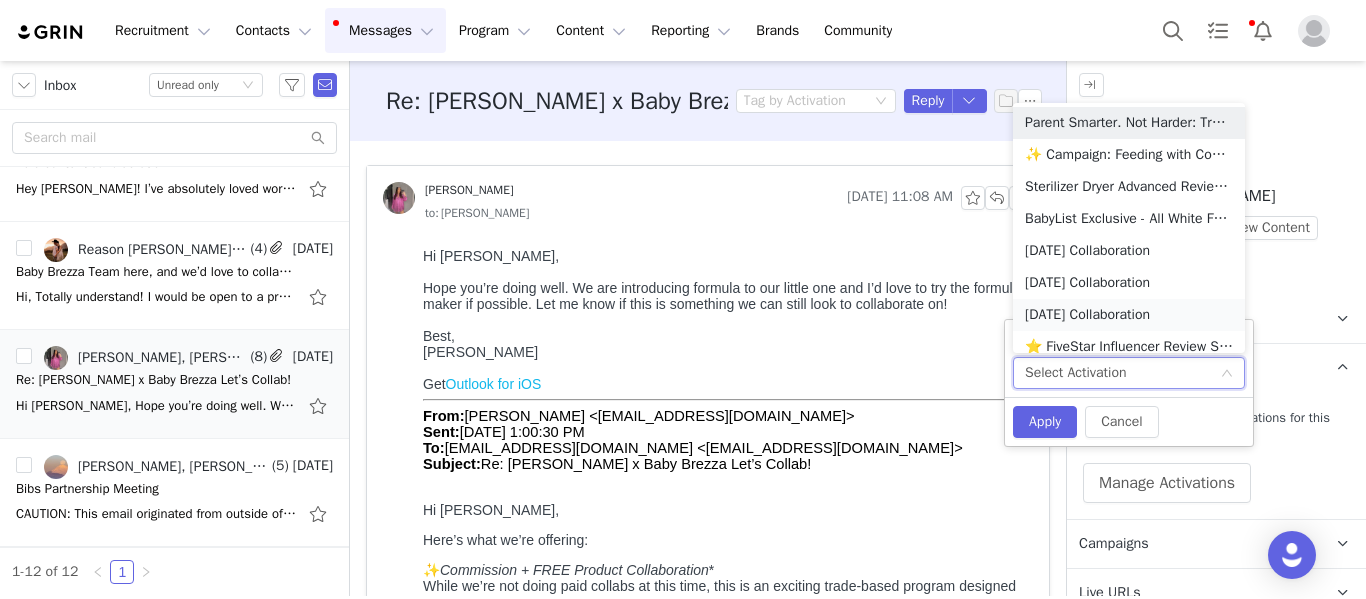 scroll, scrollTop: 10, scrollLeft: 0, axis: vertical 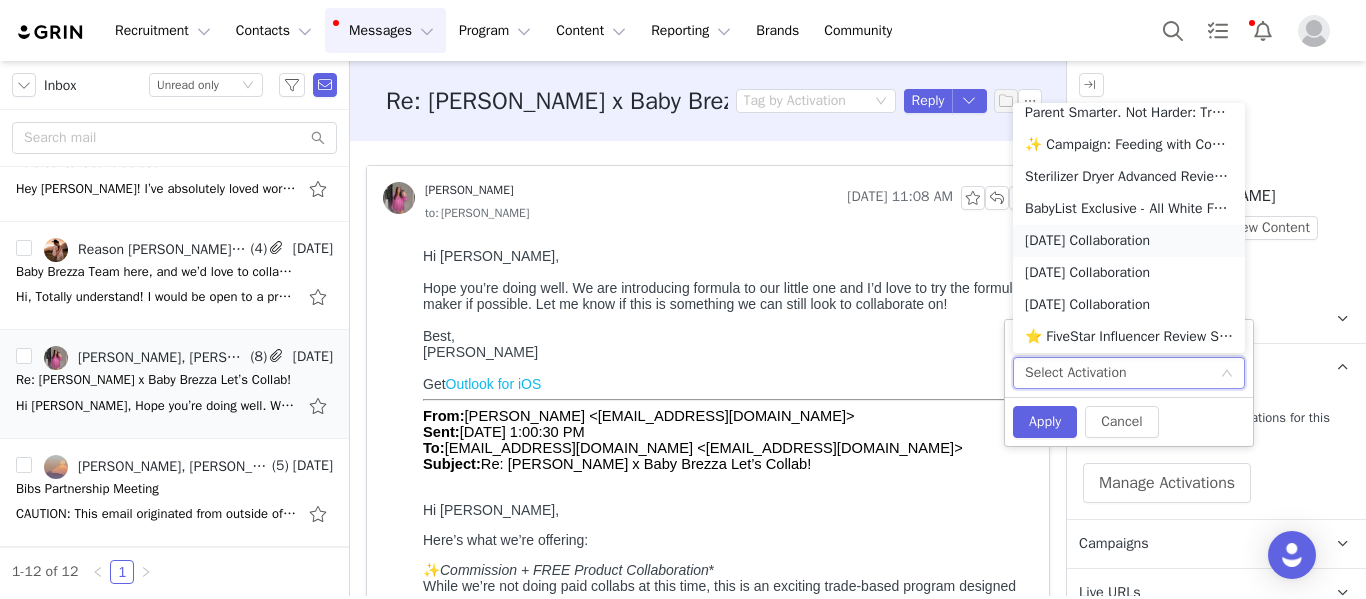 click on "[DATE] Collaboration" at bounding box center [1129, 241] 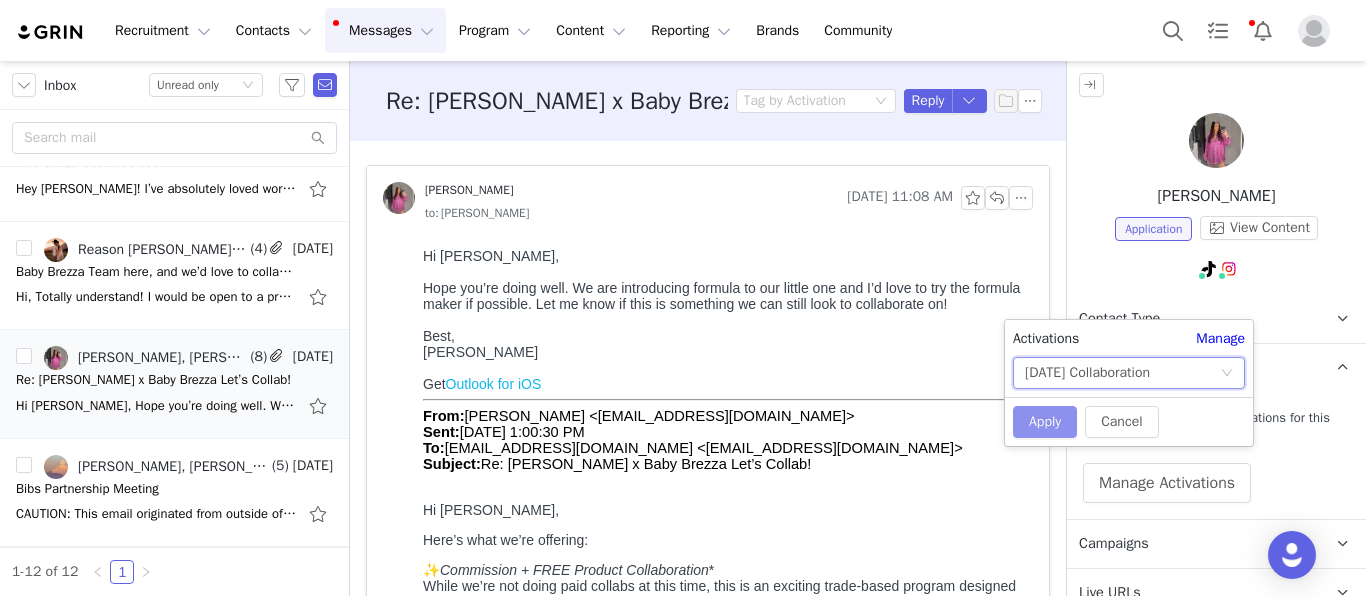 click on "Apply" at bounding box center [1045, 422] 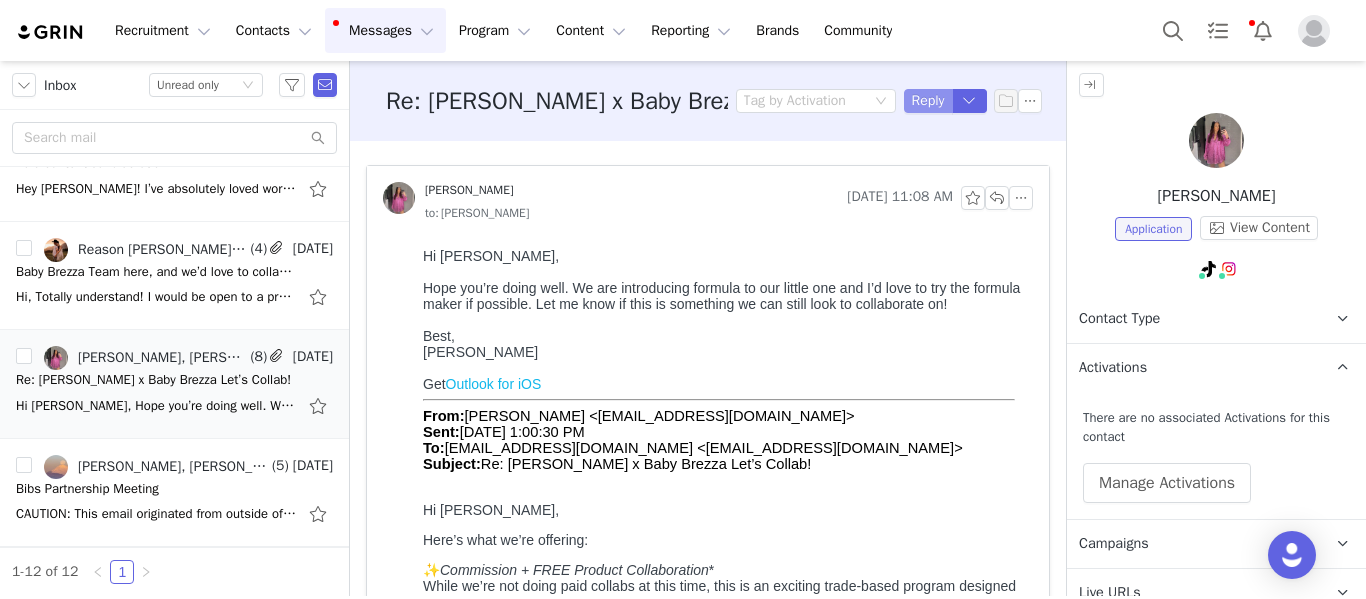 click on "Reply" at bounding box center [928, 101] 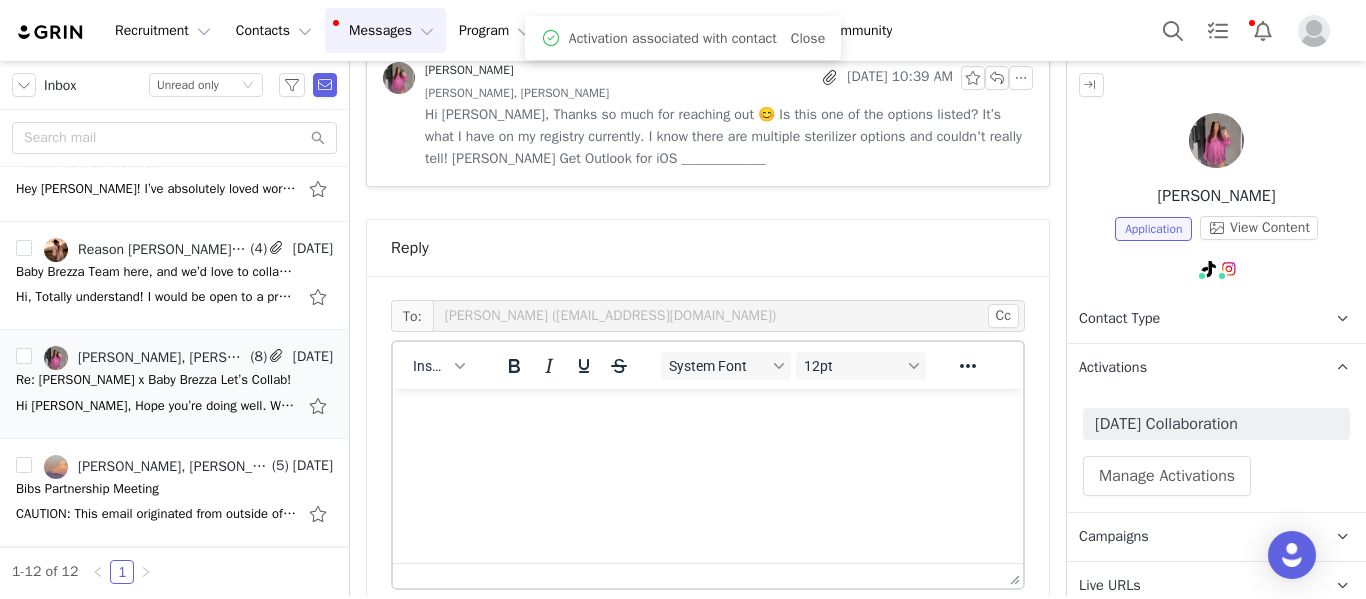 scroll, scrollTop: 2395, scrollLeft: 0, axis: vertical 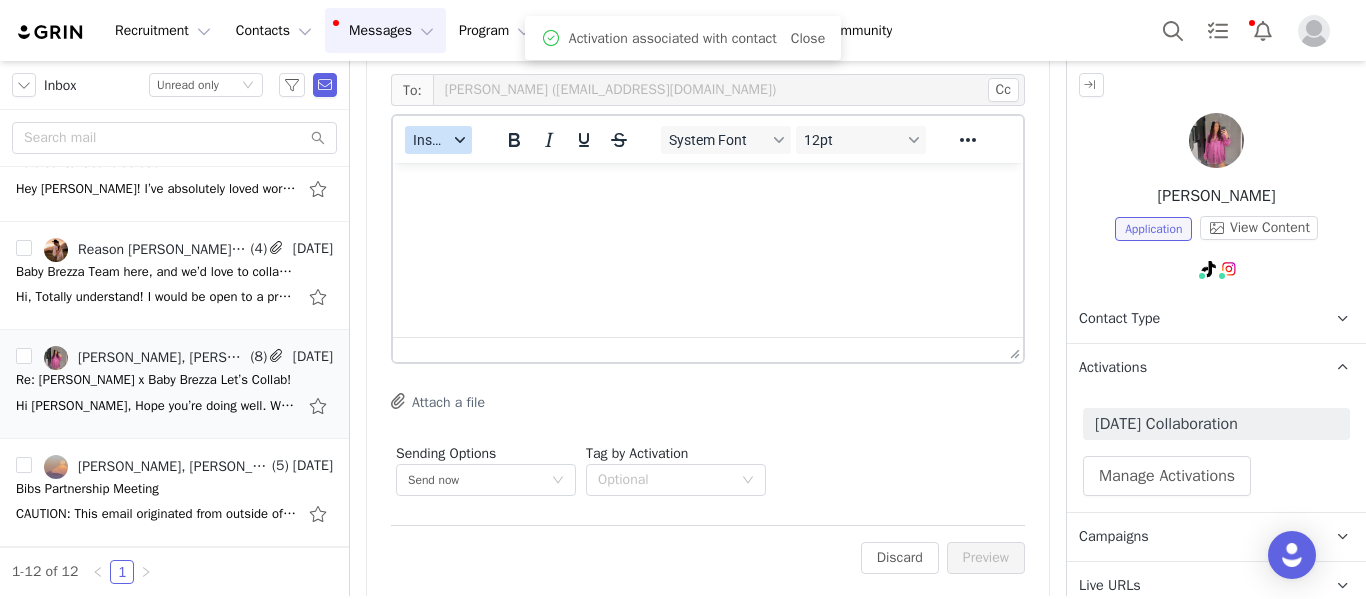 click on "Insert" at bounding box center (430, 140) 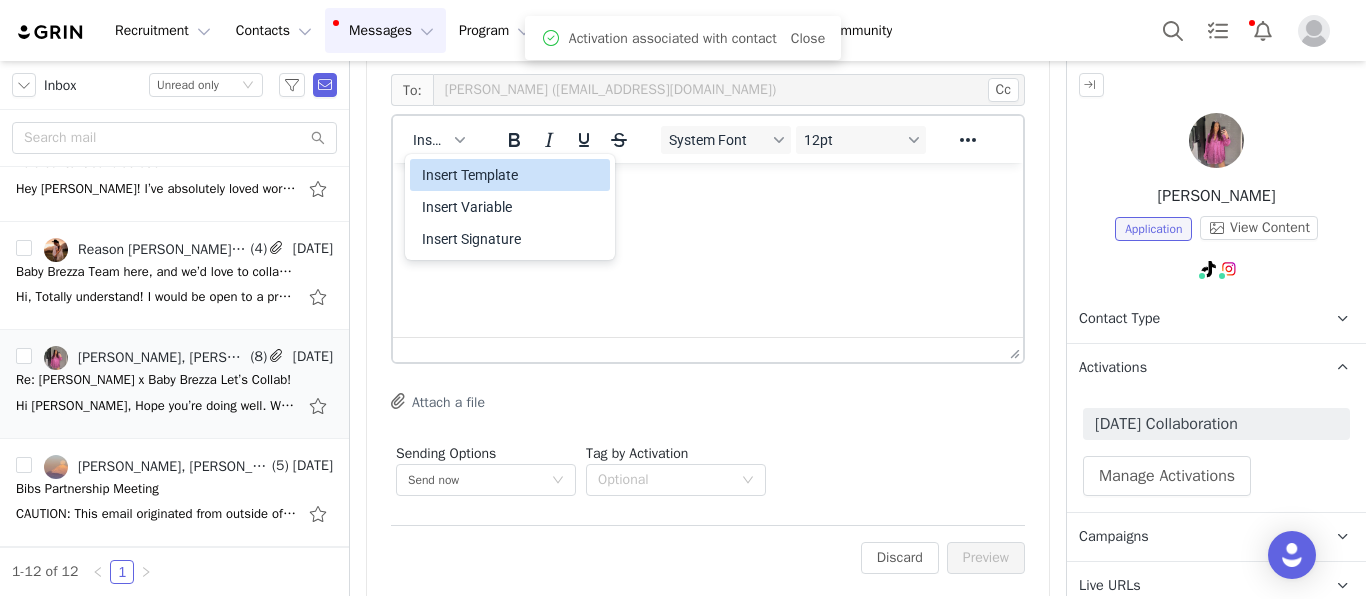 click on "Insert Template" at bounding box center (512, 175) 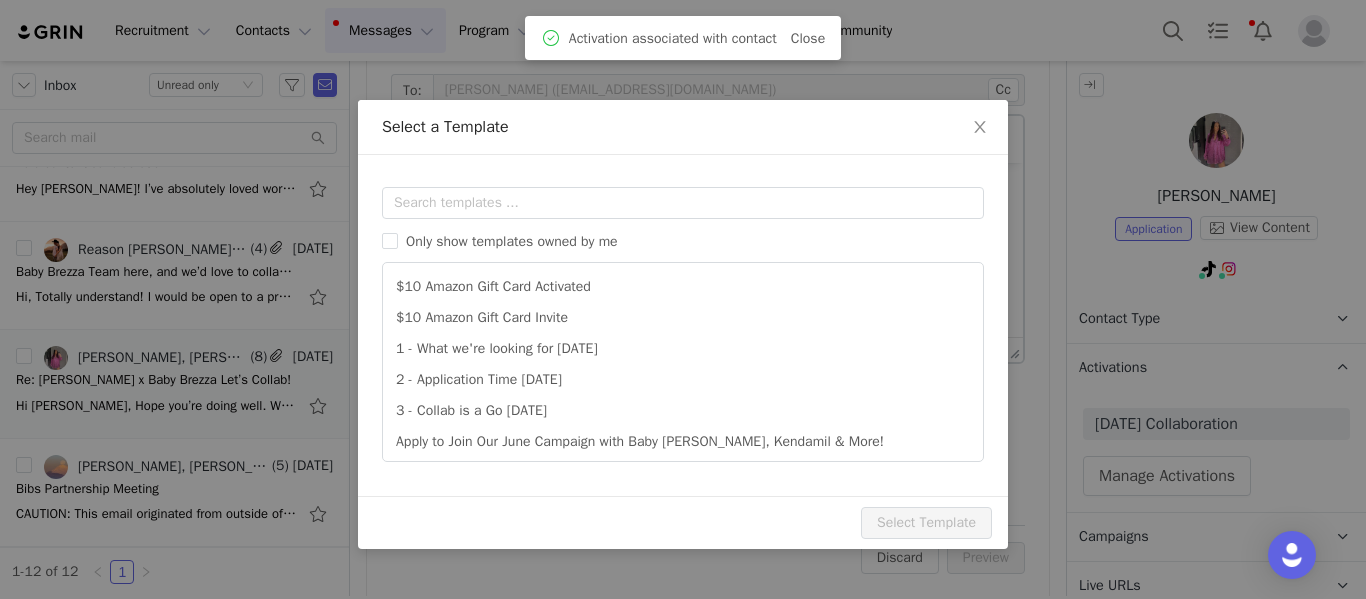 scroll, scrollTop: 0, scrollLeft: 0, axis: both 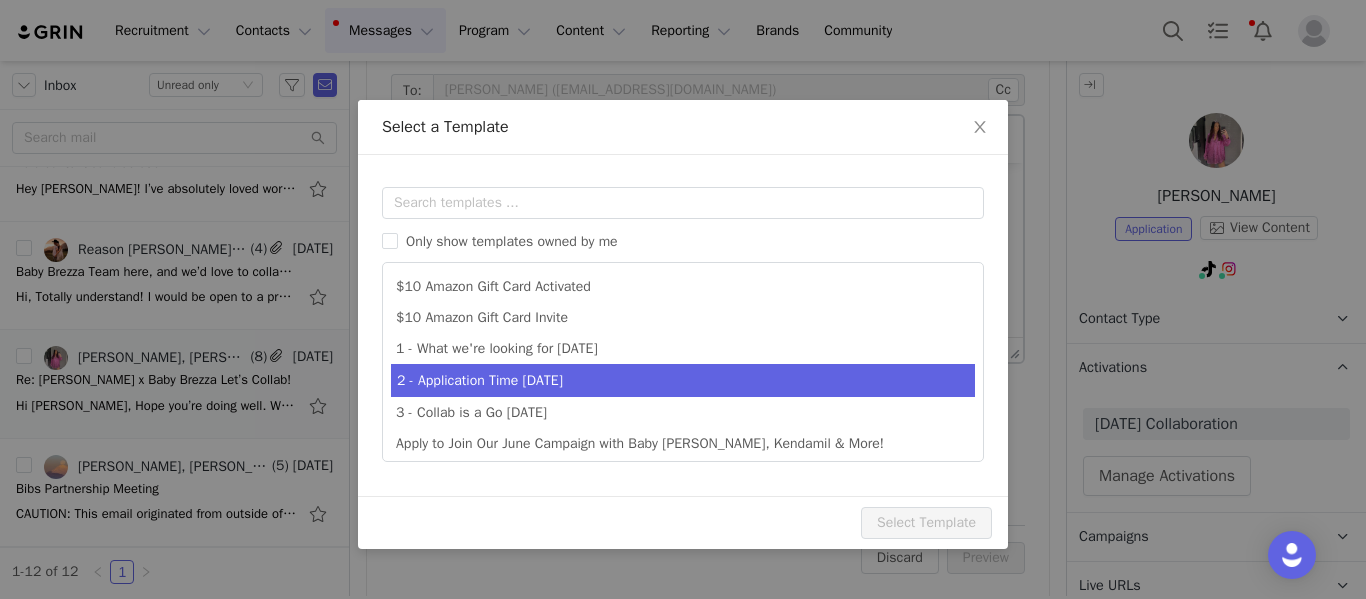 click on "2 - Application Time July 2025" at bounding box center [683, 380] 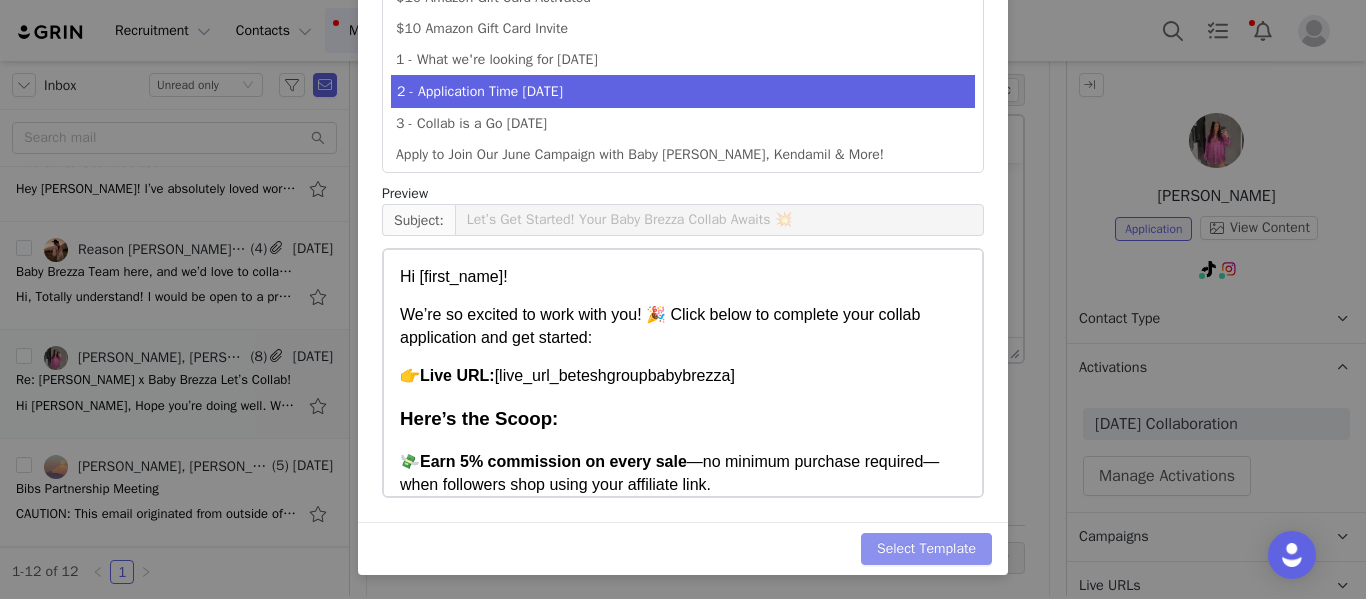 click on "Select Template" at bounding box center [926, 549] 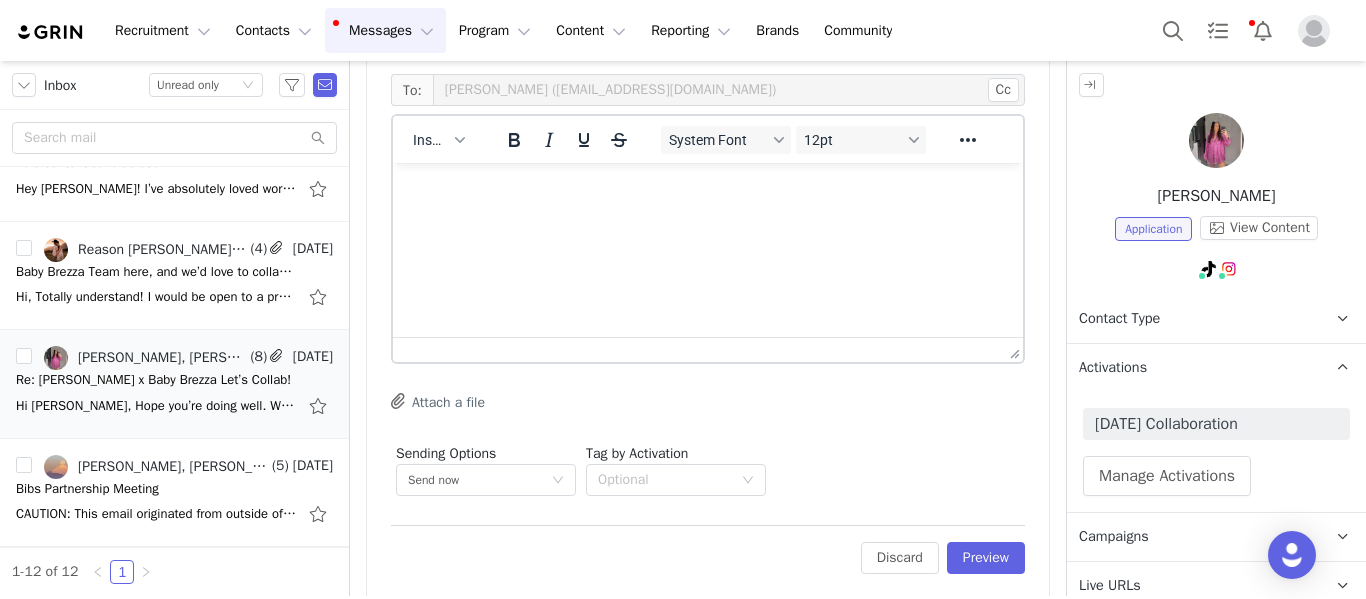 scroll, scrollTop: 38, scrollLeft: 0, axis: vertical 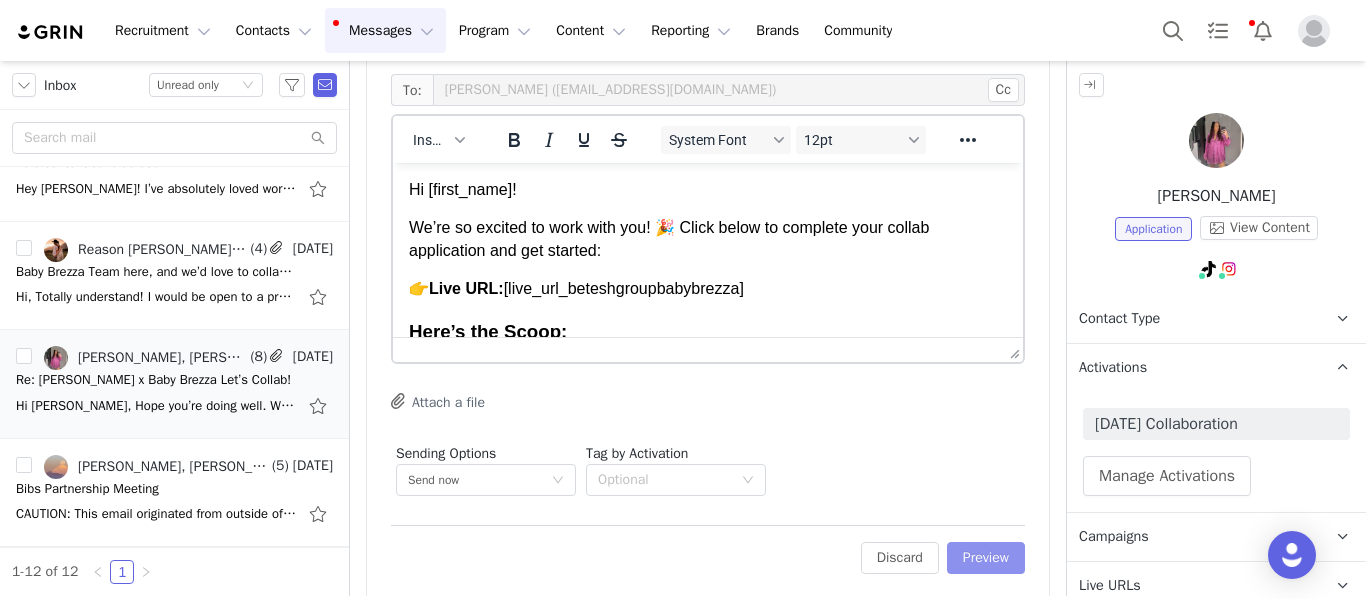 click on "Preview" at bounding box center [986, 558] 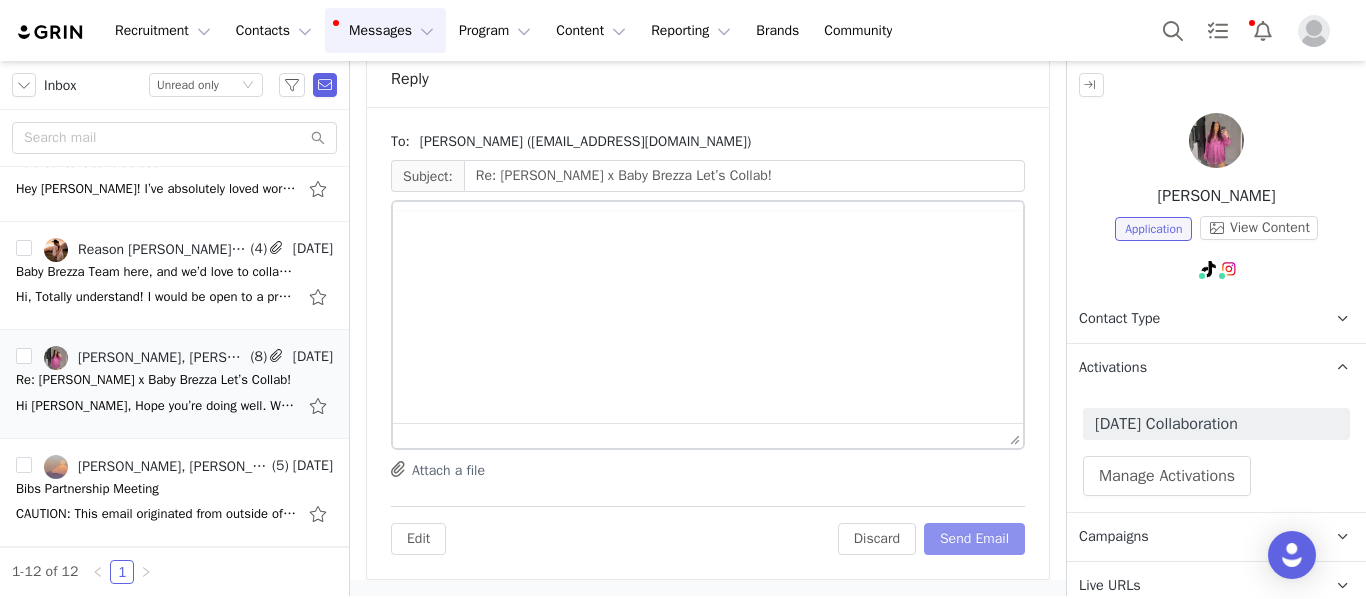 scroll, scrollTop: 2338, scrollLeft: 0, axis: vertical 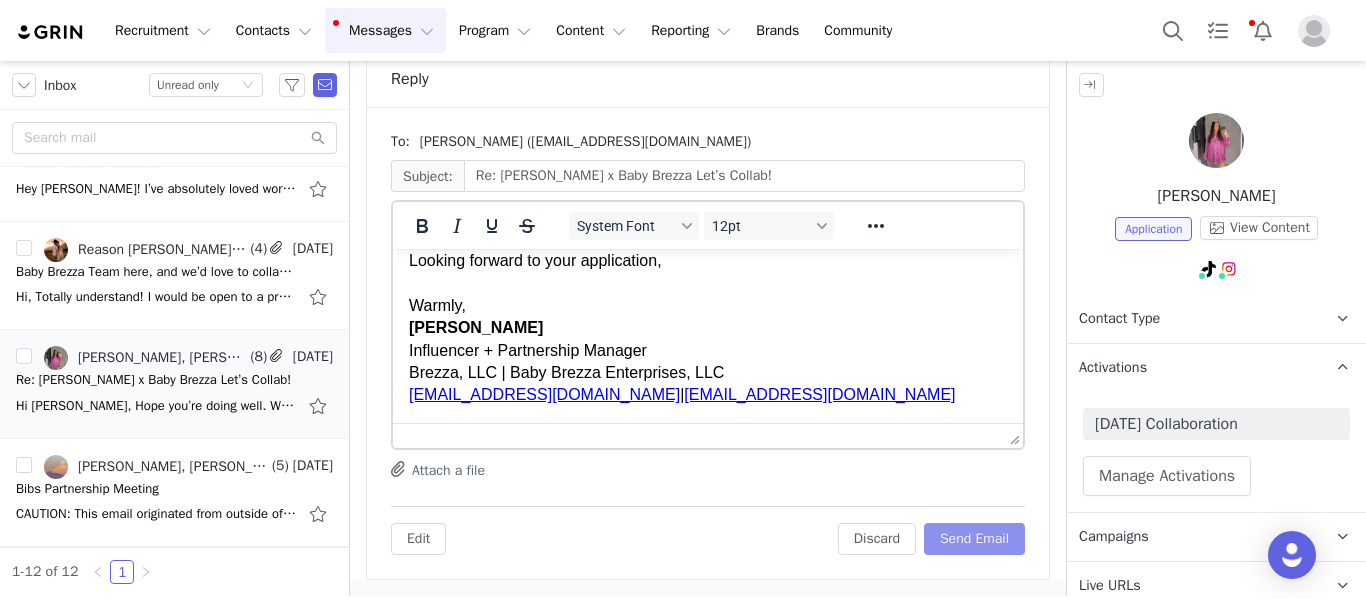 click on "Send Email" at bounding box center [974, 539] 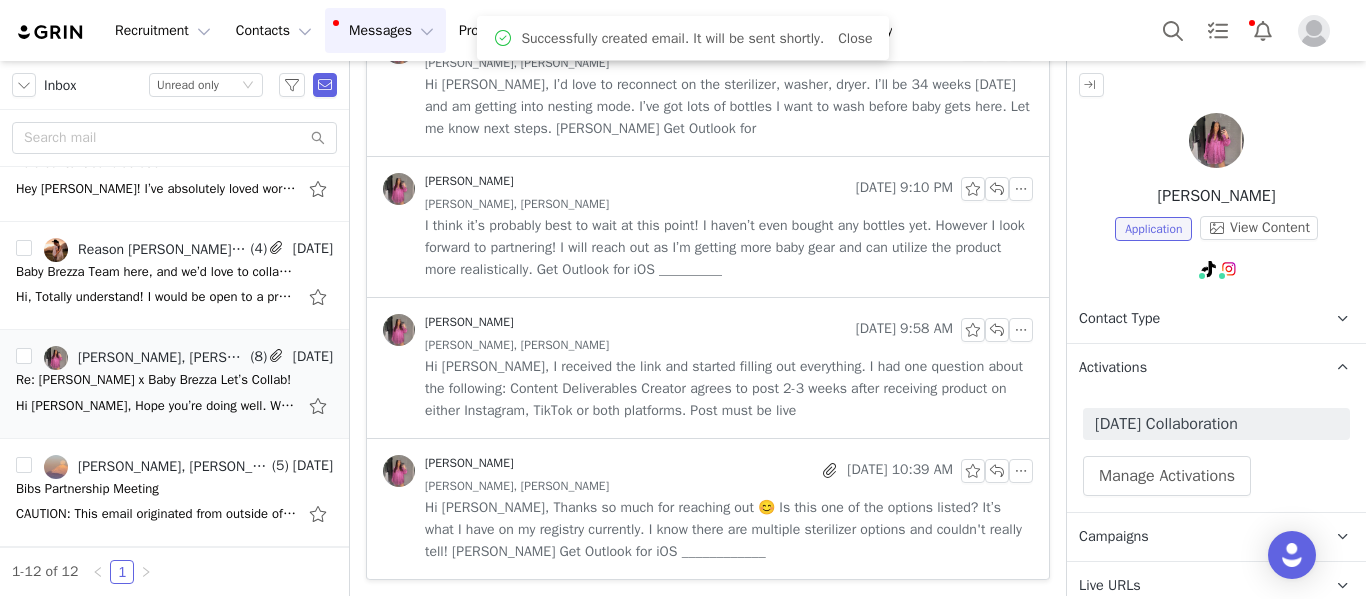 scroll, scrollTop: 1776, scrollLeft: 0, axis: vertical 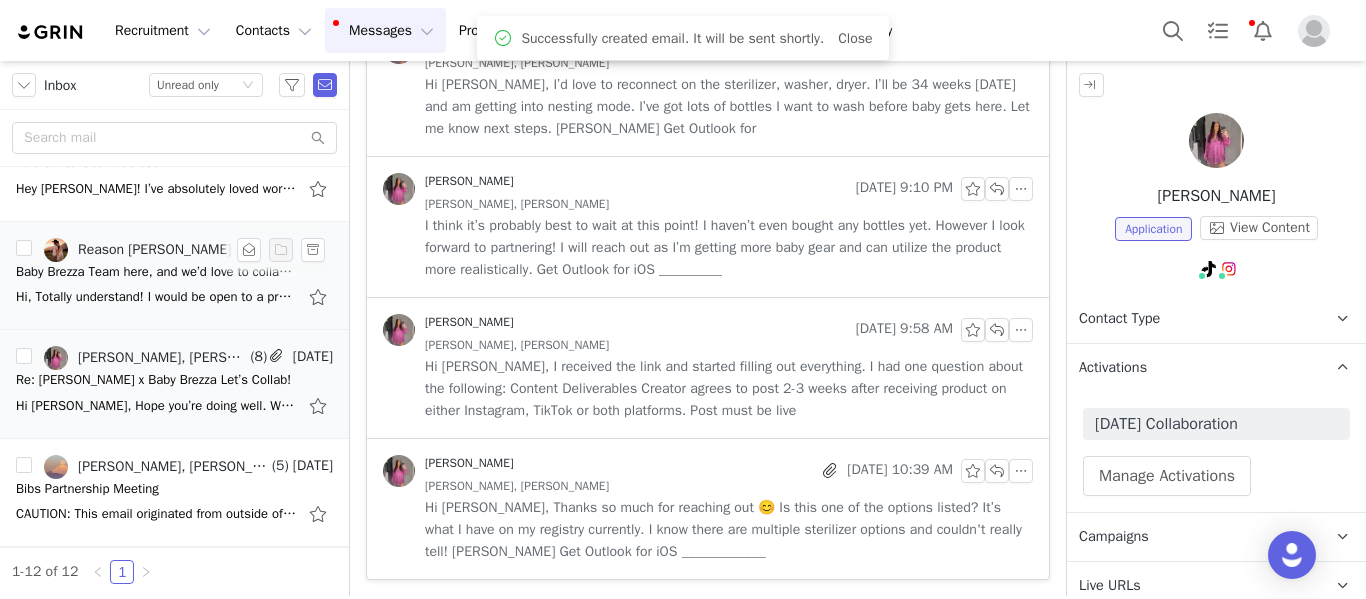 click on "Hi,
Totally understand! I would be open to a product exchange for an instagram post.
My rate for a social media post on tiktok is $400 and my rate for UGC is $200.
Warmly,
Bella
On Mon, Jul 7, 2025 at 7:16 AM Monique Budelman <mbudelman@babyb" at bounding box center [174, 297] 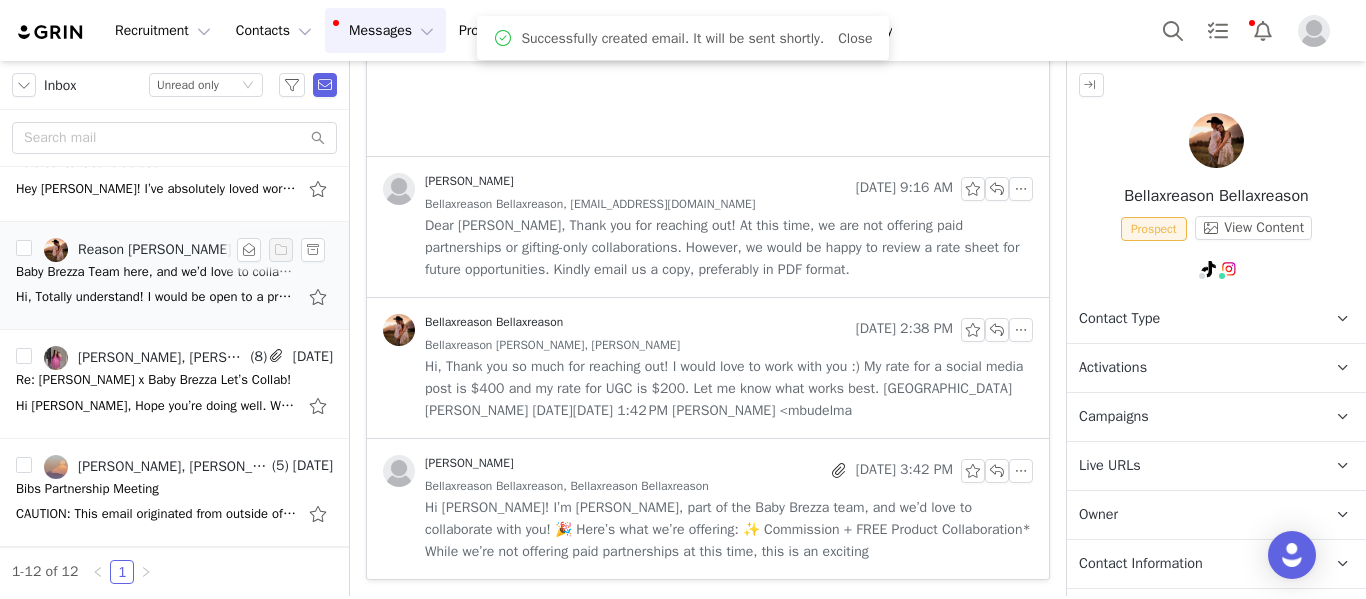 scroll, scrollTop: 0, scrollLeft: 0, axis: both 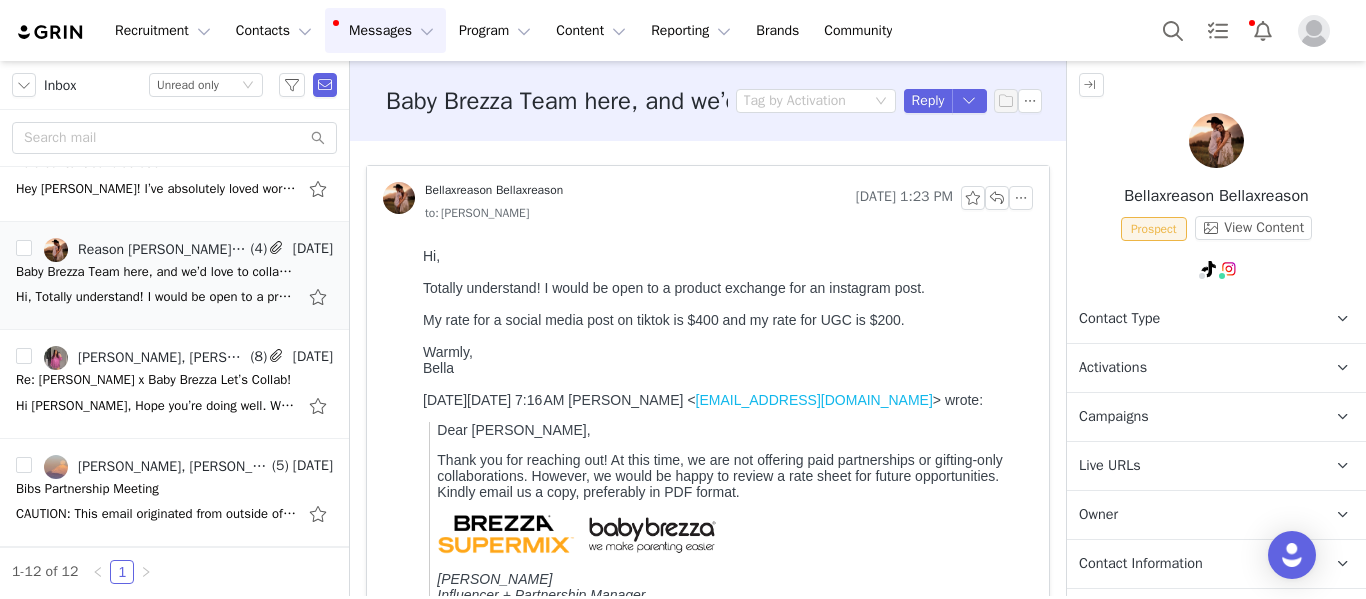 click on "Activations" at bounding box center [1192, 368] 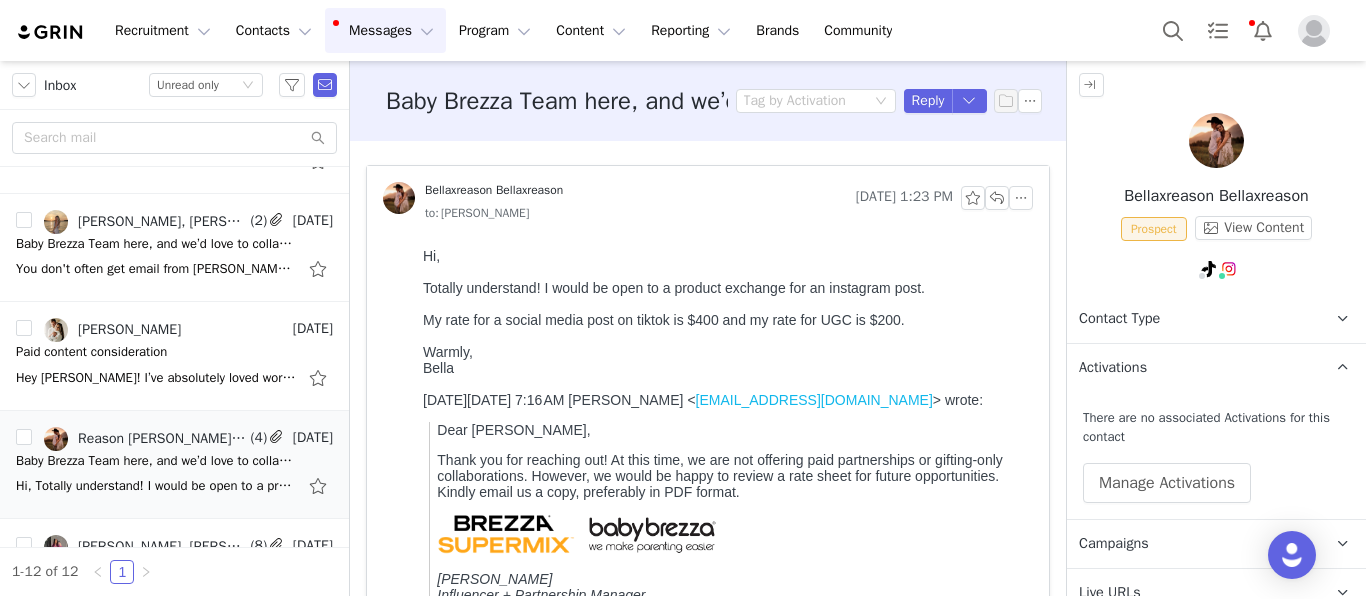 scroll, scrollTop: 680, scrollLeft: 0, axis: vertical 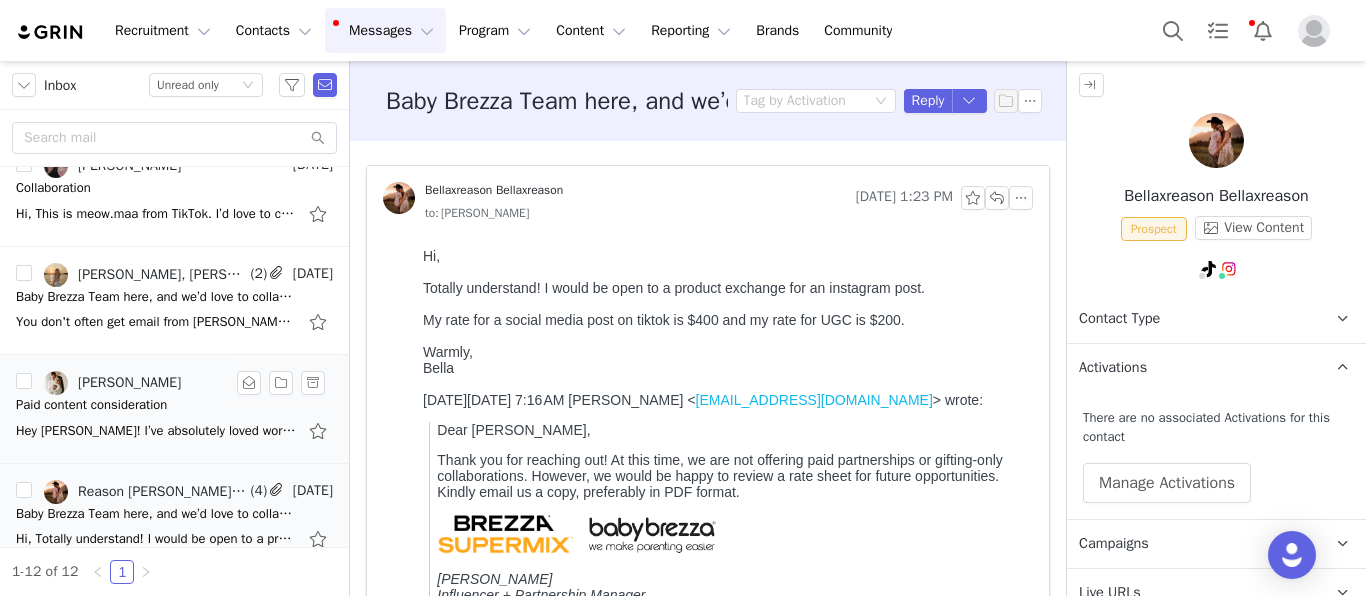 click on "Paid content consideration" at bounding box center [91, 405] 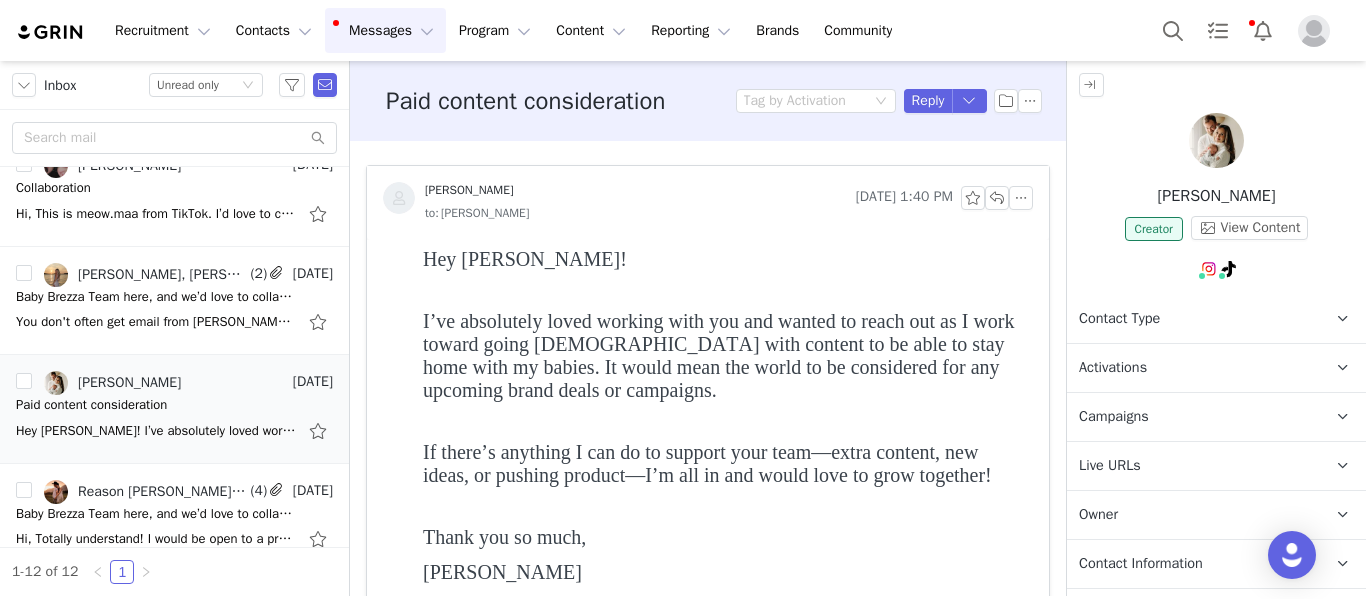 scroll, scrollTop: 0, scrollLeft: 0, axis: both 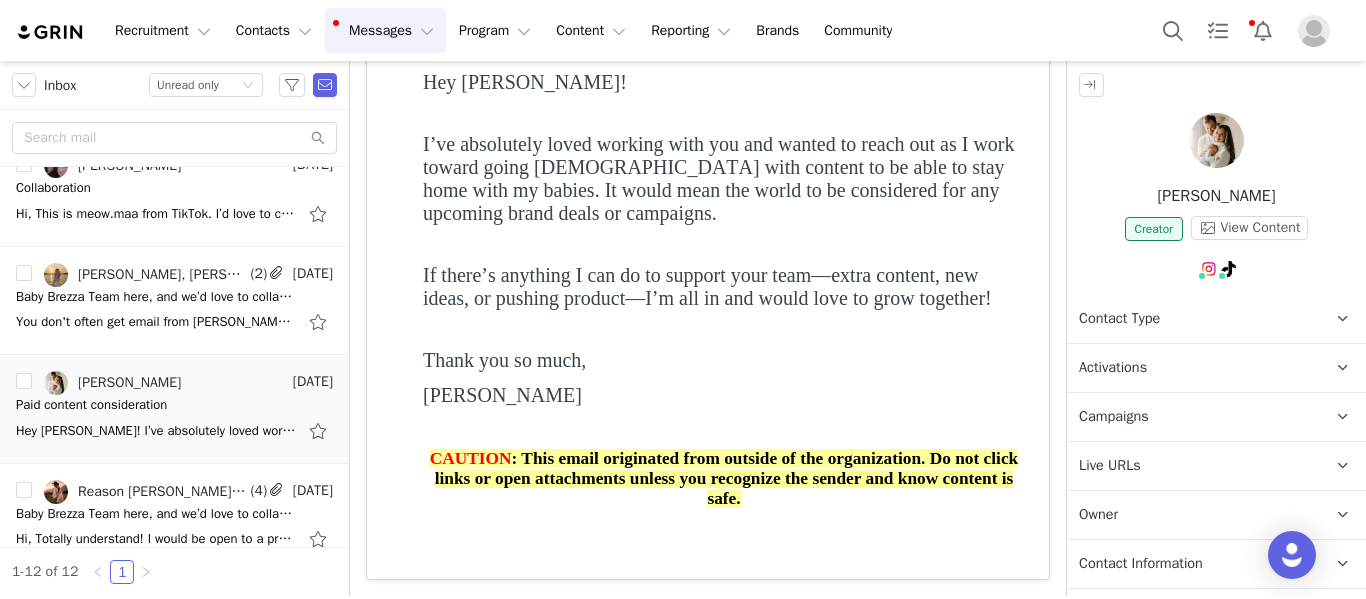 click on "Activations" at bounding box center [1113, 368] 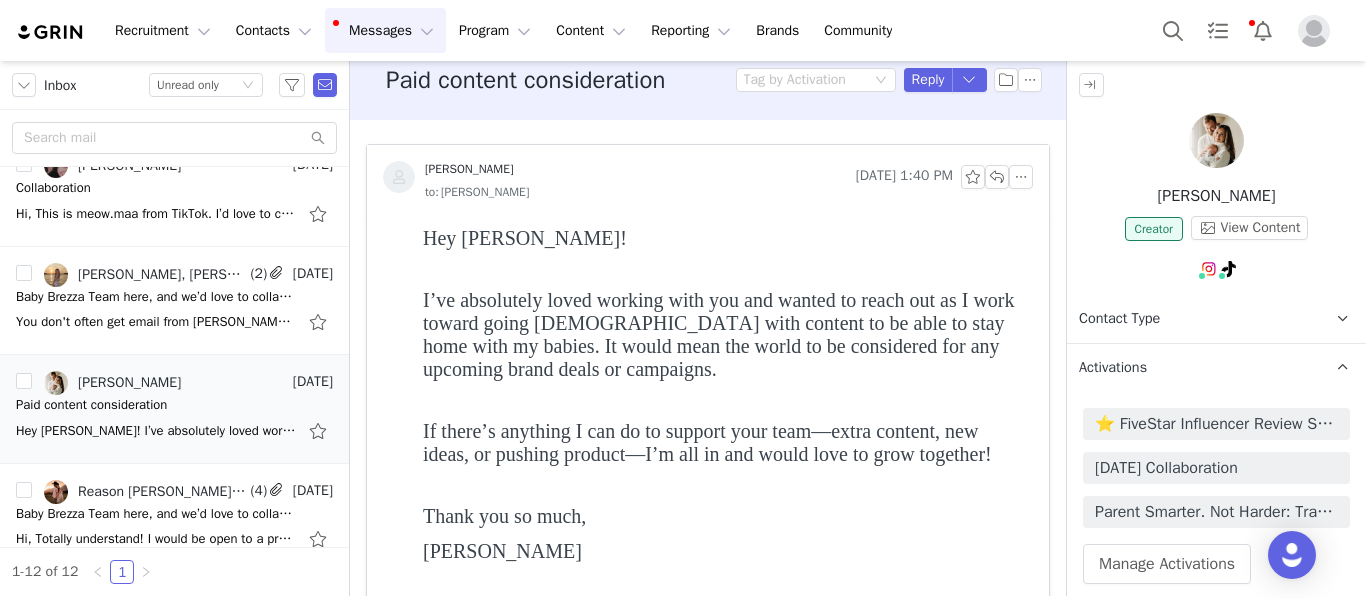 scroll, scrollTop: 0, scrollLeft: 0, axis: both 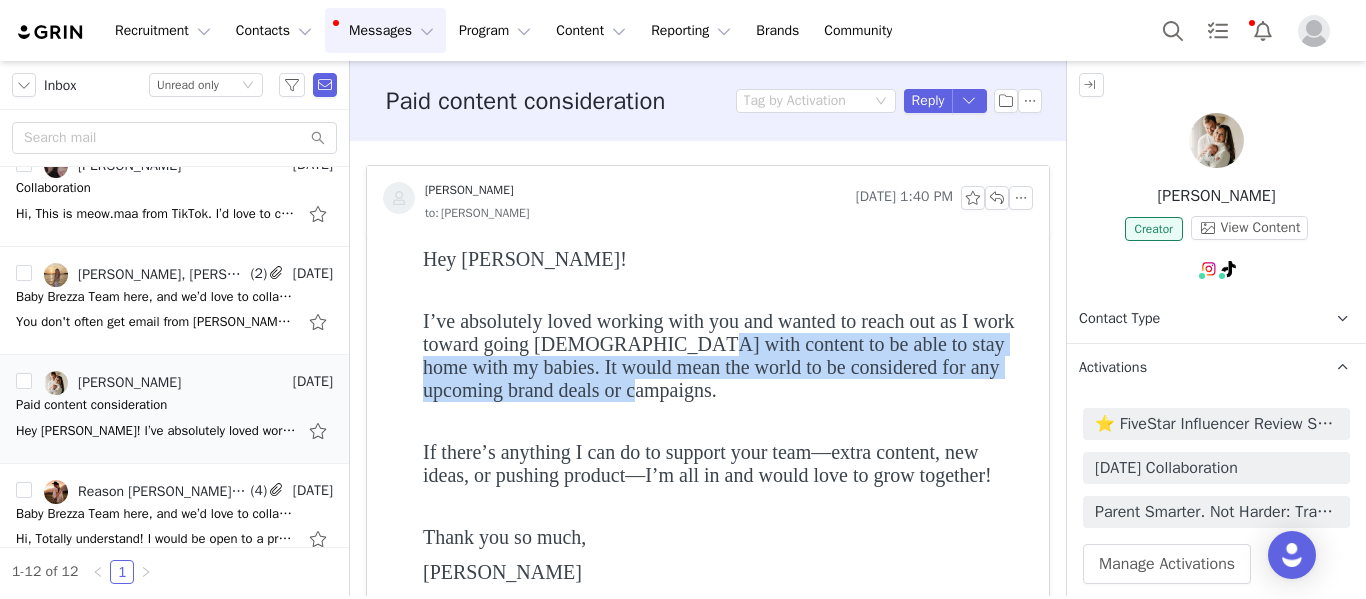 drag, startPoint x: 706, startPoint y: 350, endPoint x: 948, endPoint y: 386, distance: 244.66304 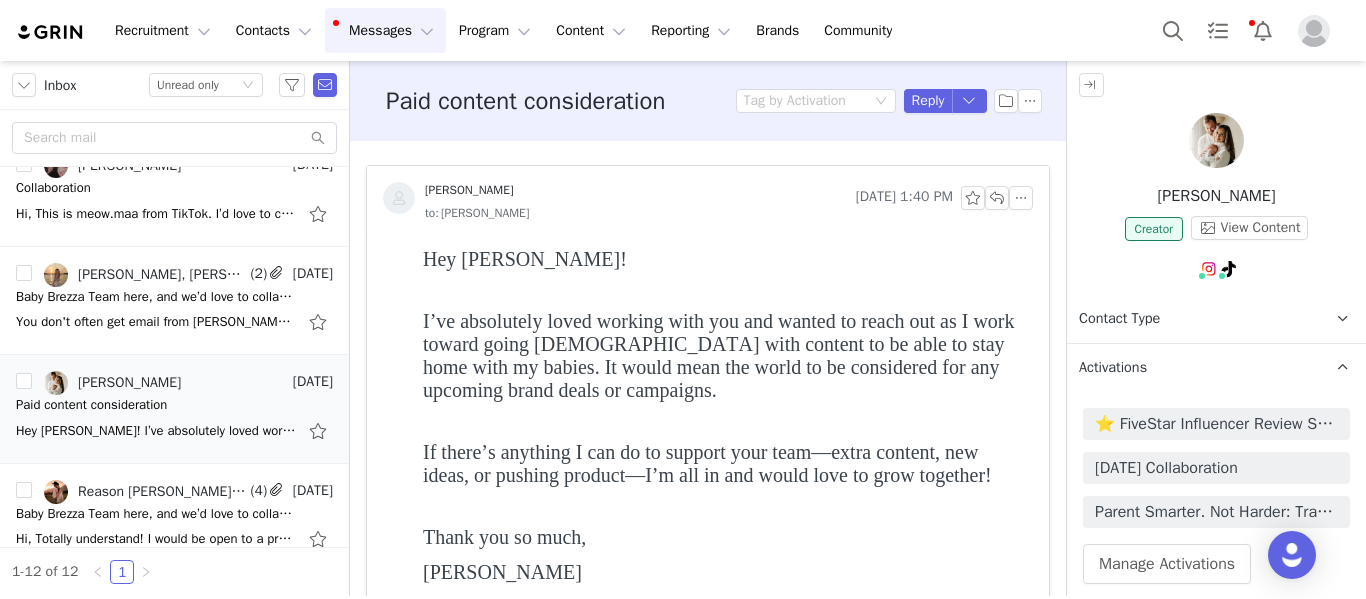 click on "Hey Monique! I’ve absolutely loved working with you and wanted to reach out as I work toward going full-time with content to be able to stay home with my babies. It would mean the world to be considered for any upcoming brand deals or campaigns. If there’s anything I can do to support your team—extra content, new ideas, or pushing product—I’m all in and would love to grow together! Thank you so much, Melody Frank" at bounding box center [724, 430] 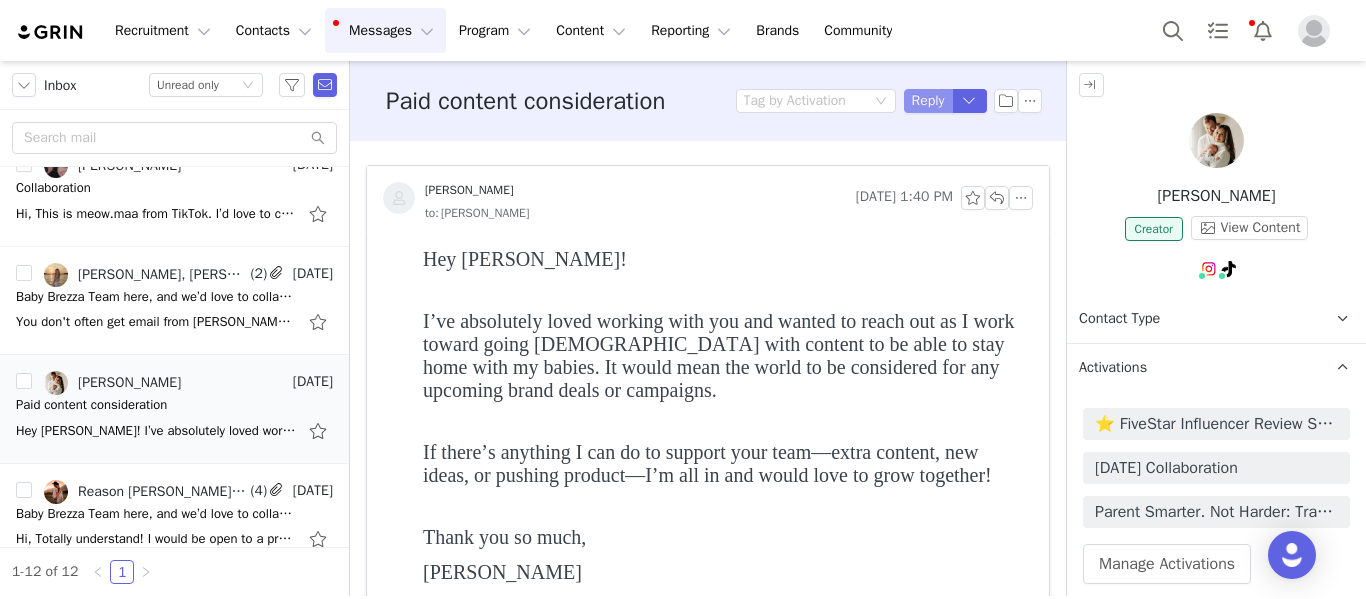 click on "Reply" at bounding box center (928, 101) 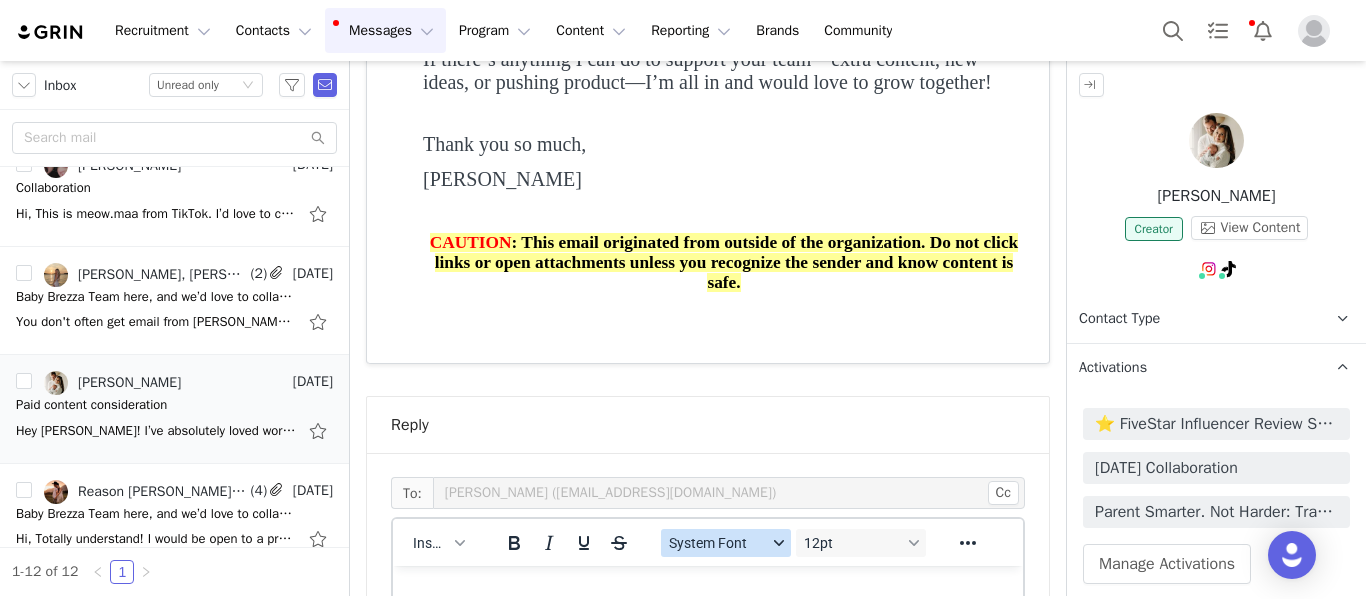 scroll, scrollTop: 796, scrollLeft: 0, axis: vertical 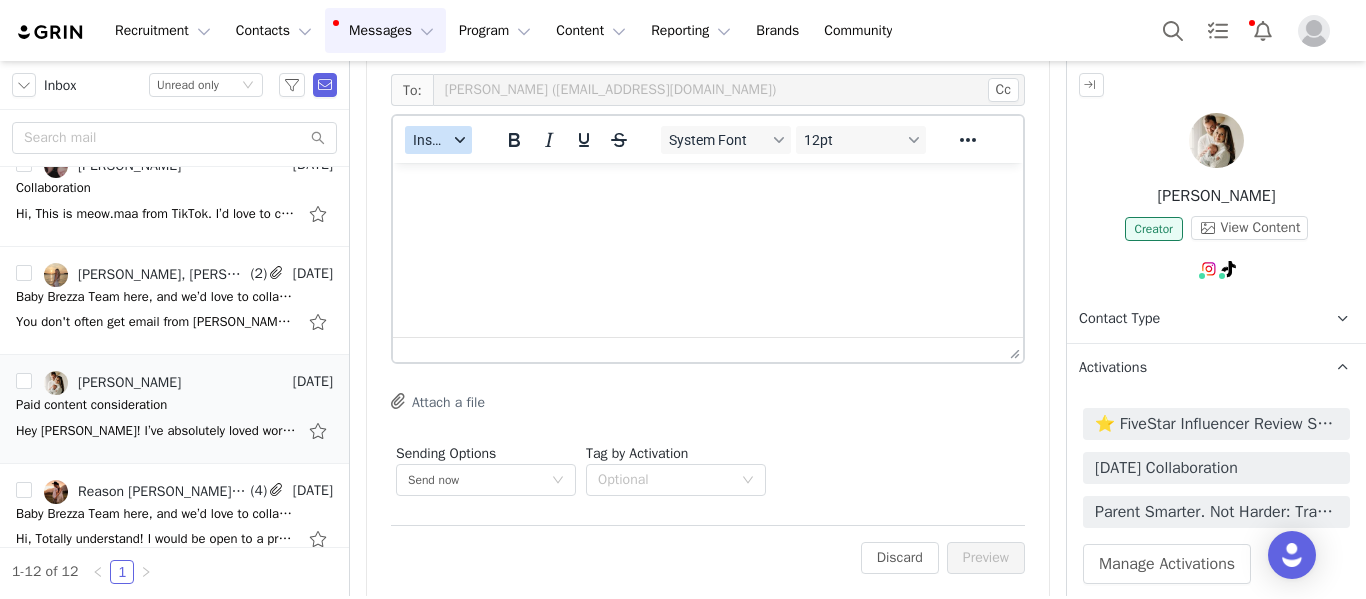 click on "Insert" at bounding box center (430, 140) 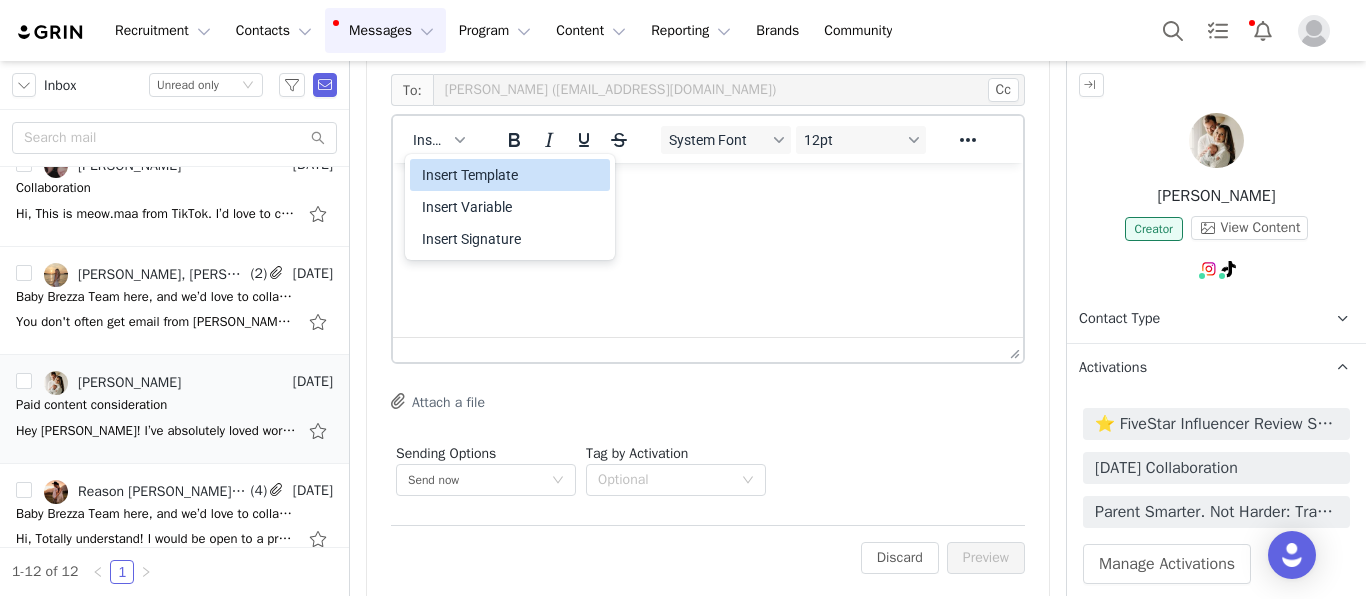 click on "Insert Template" at bounding box center (512, 175) 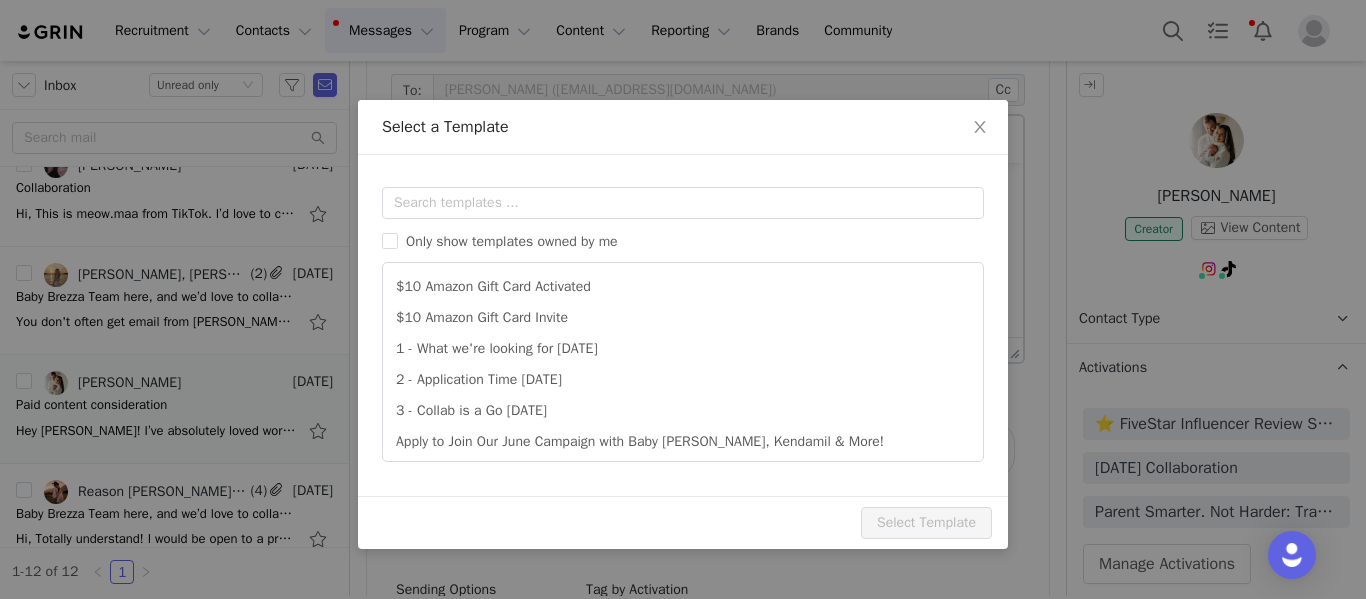 scroll, scrollTop: 0, scrollLeft: 0, axis: both 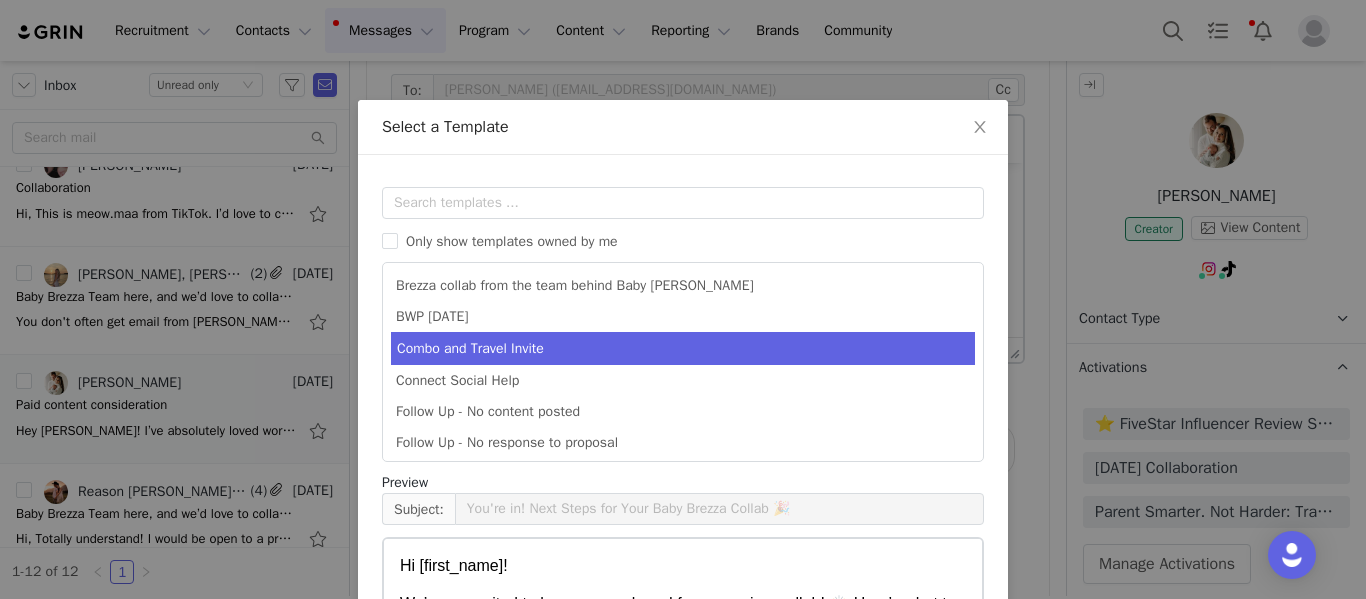 click on "Combo and Travel Invite" at bounding box center (683, 348) 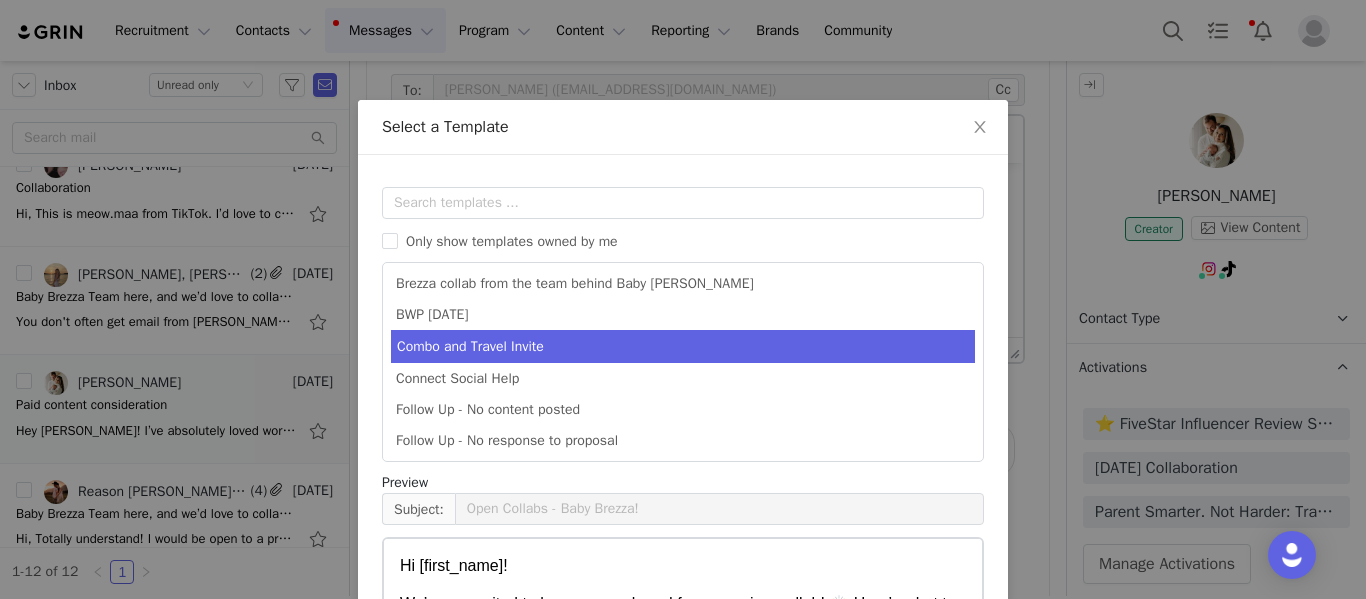 scroll, scrollTop: 218, scrollLeft: 0, axis: vertical 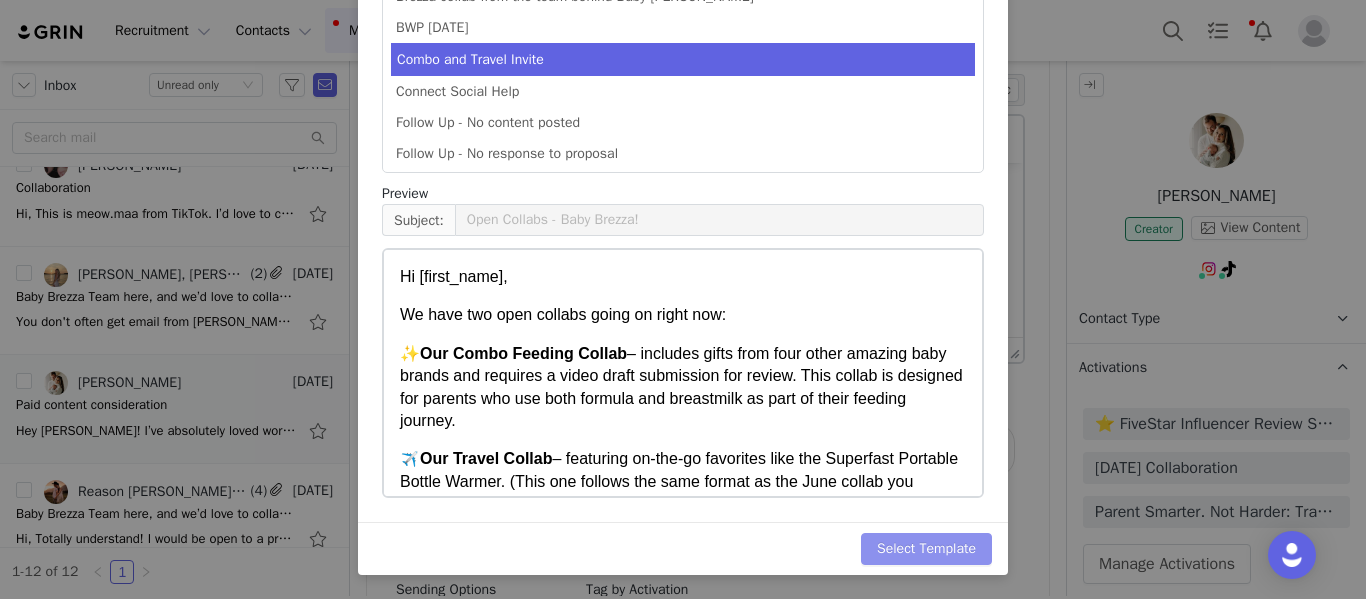 click on "Select Template" at bounding box center (926, 549) 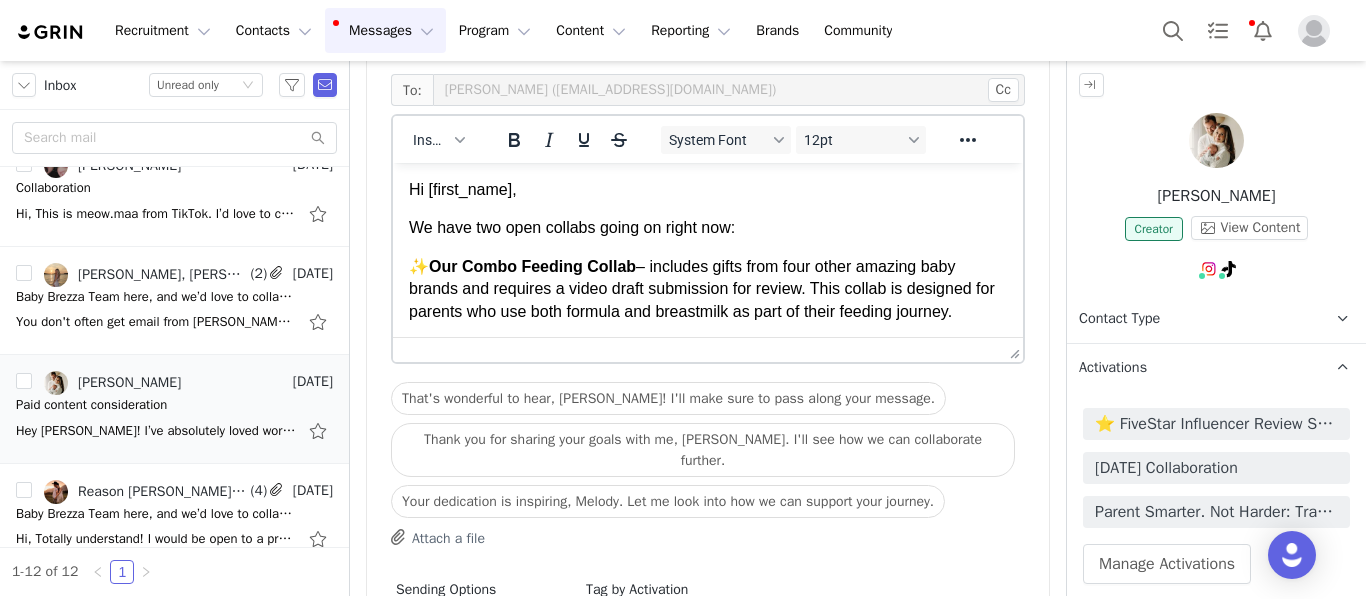 scroll, scrollTop: 0, scrollLeft: 0, axis: both 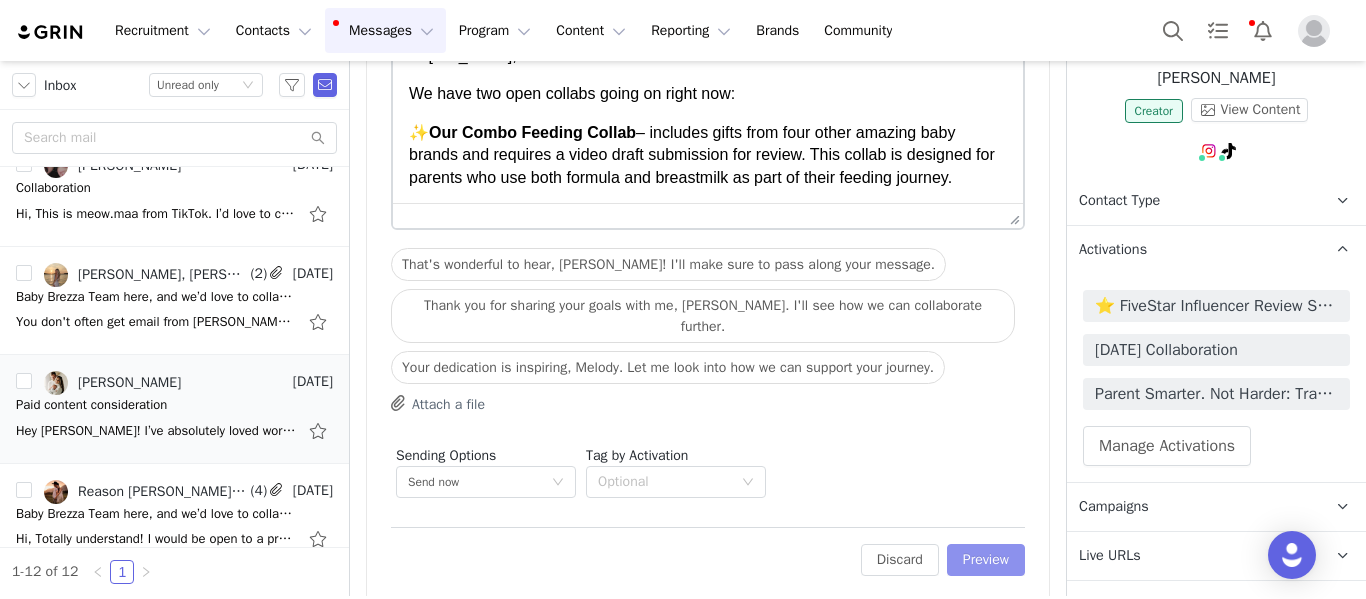 click on "Preview" at bounding box center [986, 560] 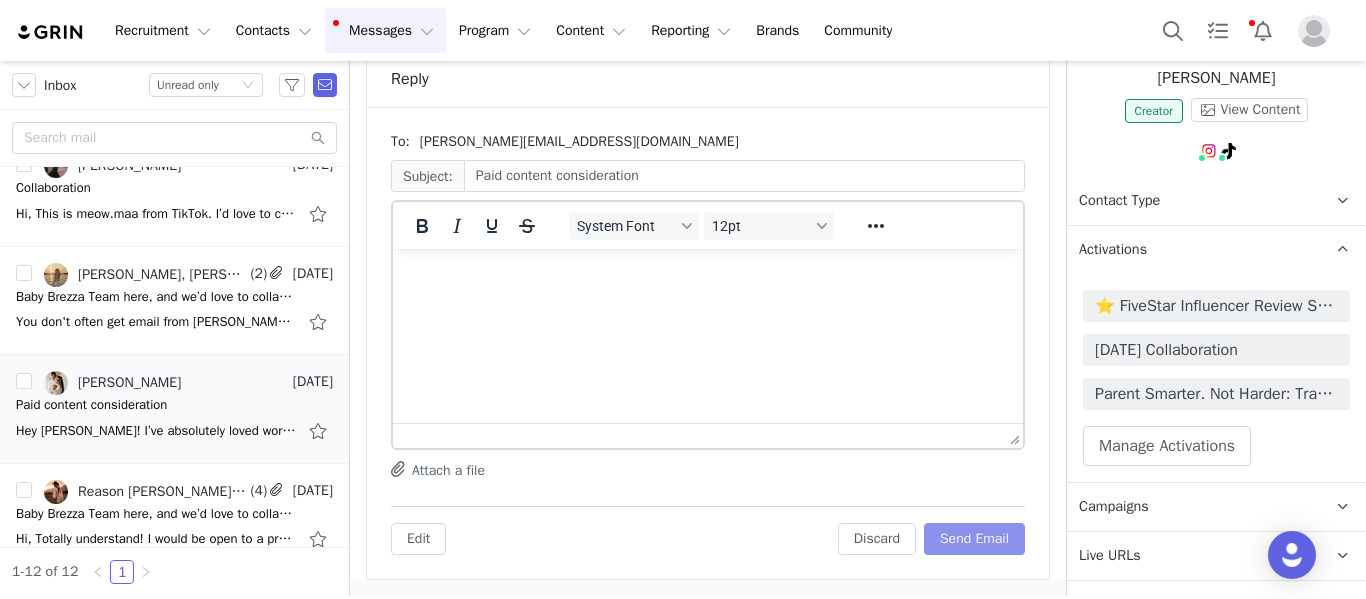 scroll, scrollTop: 739, scrollLeft: 0, axis: vertical 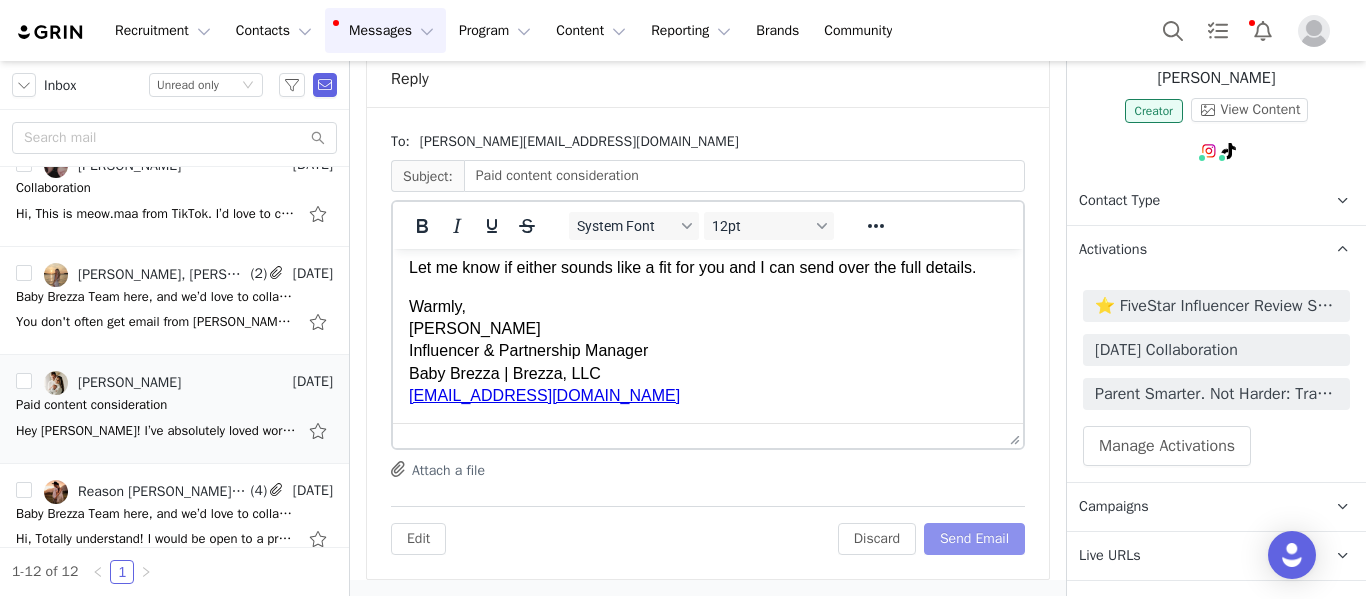 click on "Send Email" at bounding box center [974, 539] 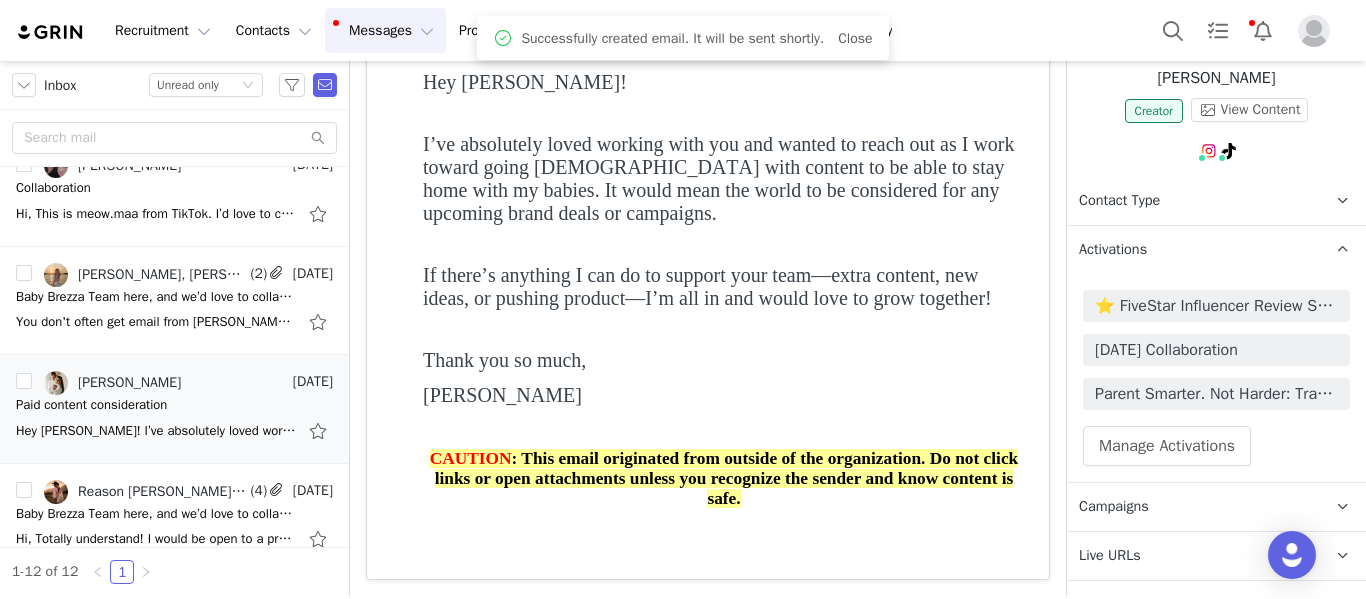 scroll, scrollTop: 177, scrollLeft: 0, axis: vertical 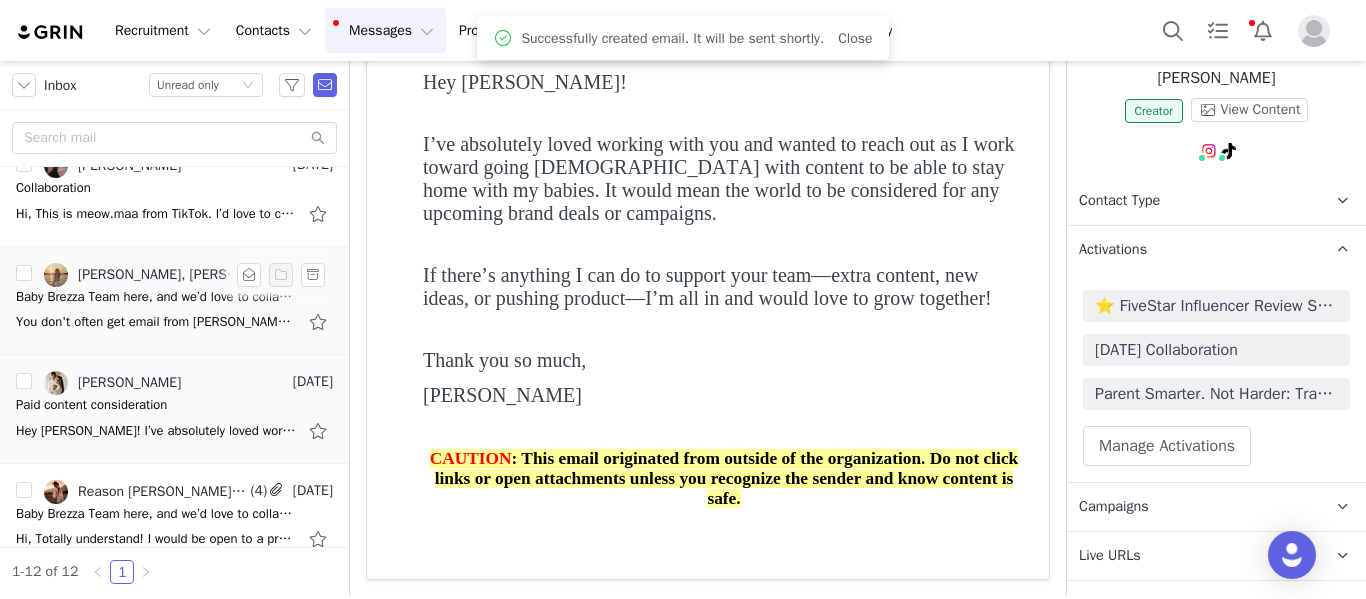 click on "Baby Brezza Team here, and we’d love to collaborate with you! 🎉" at bounding box center (156, 297) 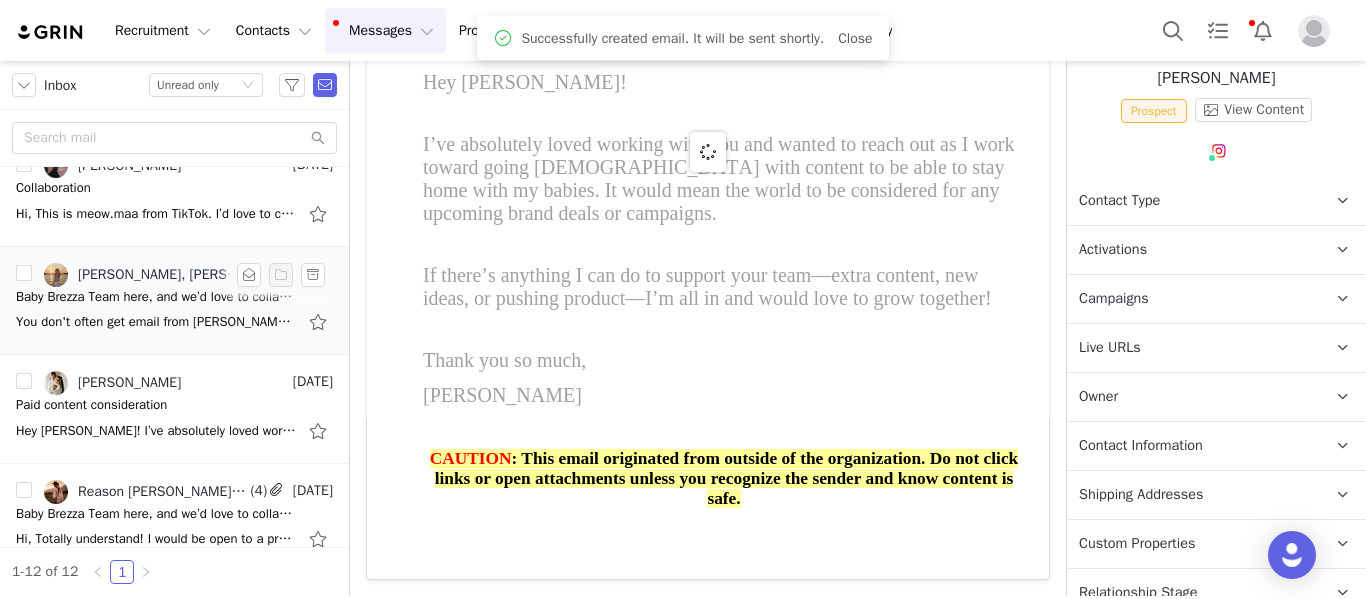 scroll, scrollTop: 0, scrollLeft: 0, axis: both 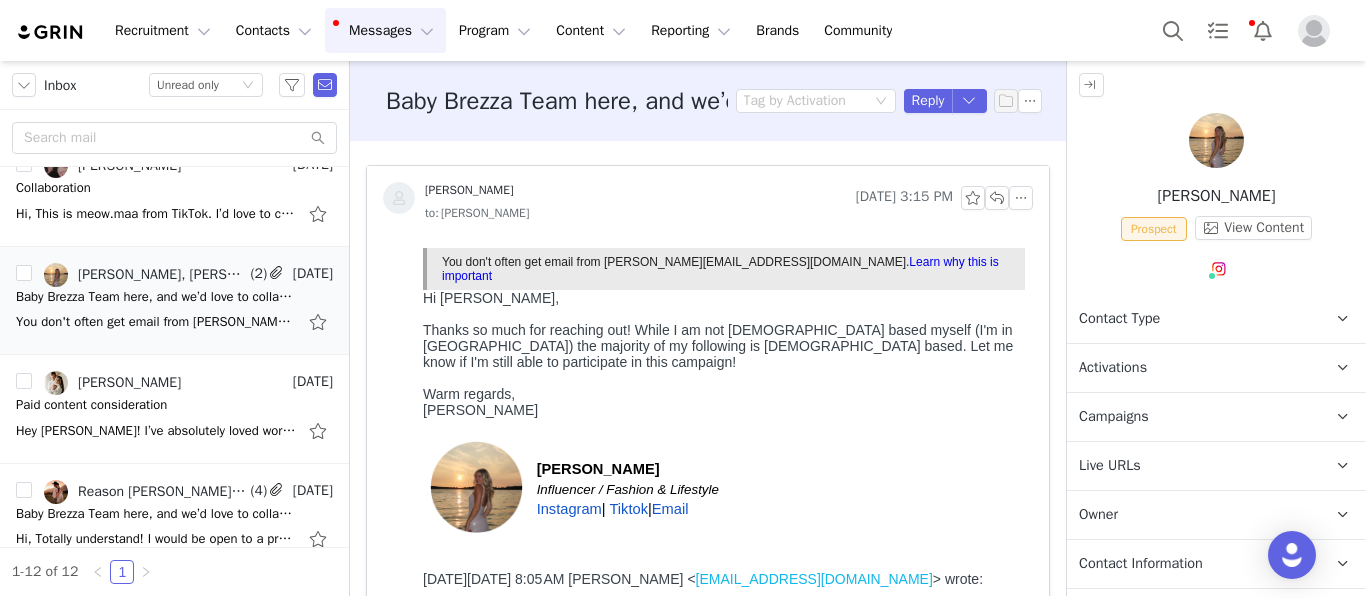 click on "Activations" at bounding box center [1113, 368] 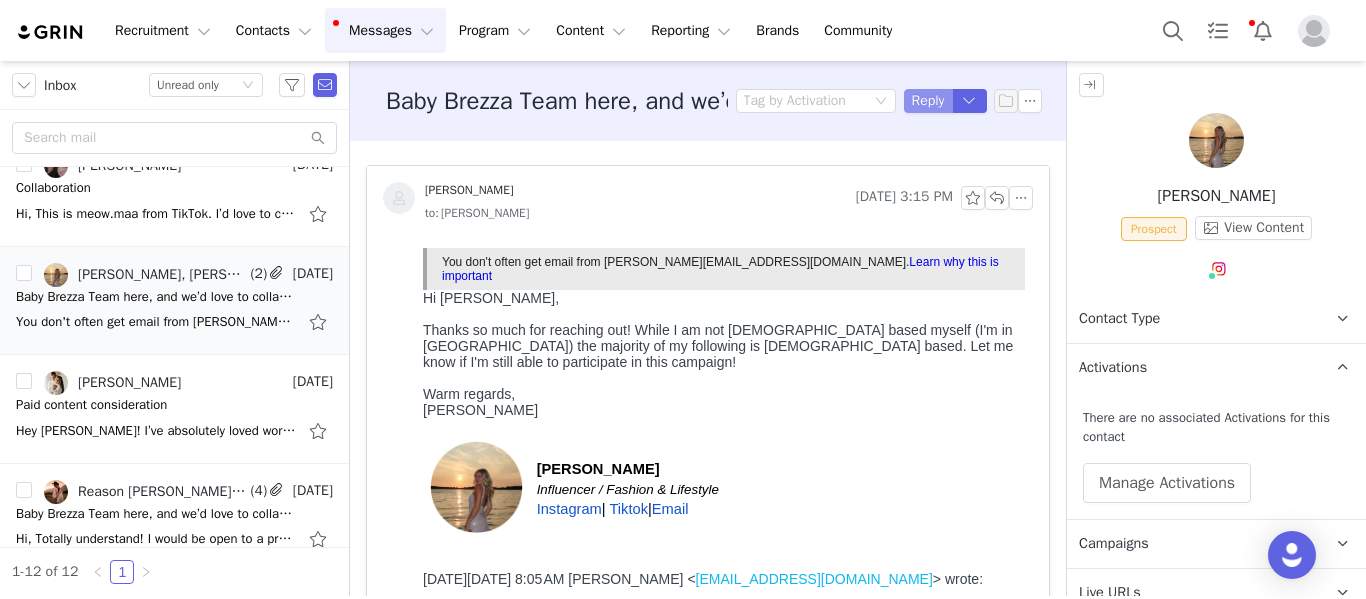 click on "Reply" at bounding box center [928, 101] 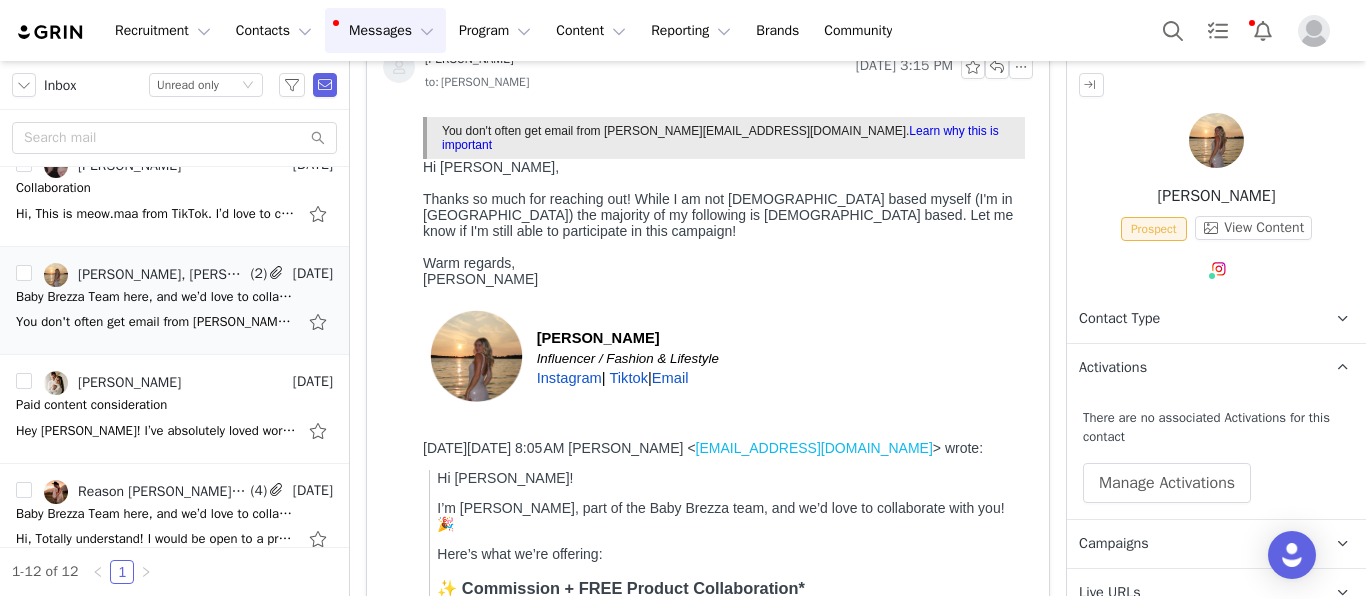 scroll, scrollTop: 1675, scrollLeft: 0, axis: vertical 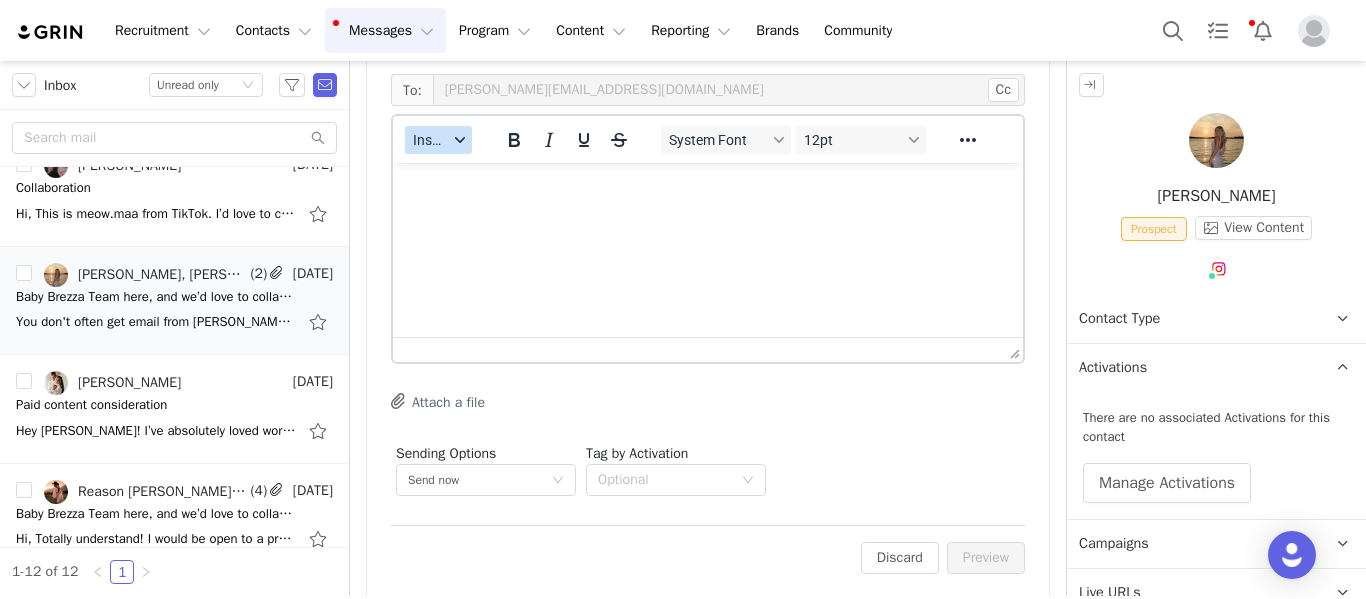 click on "Insert" at bounding box center (438, 140) 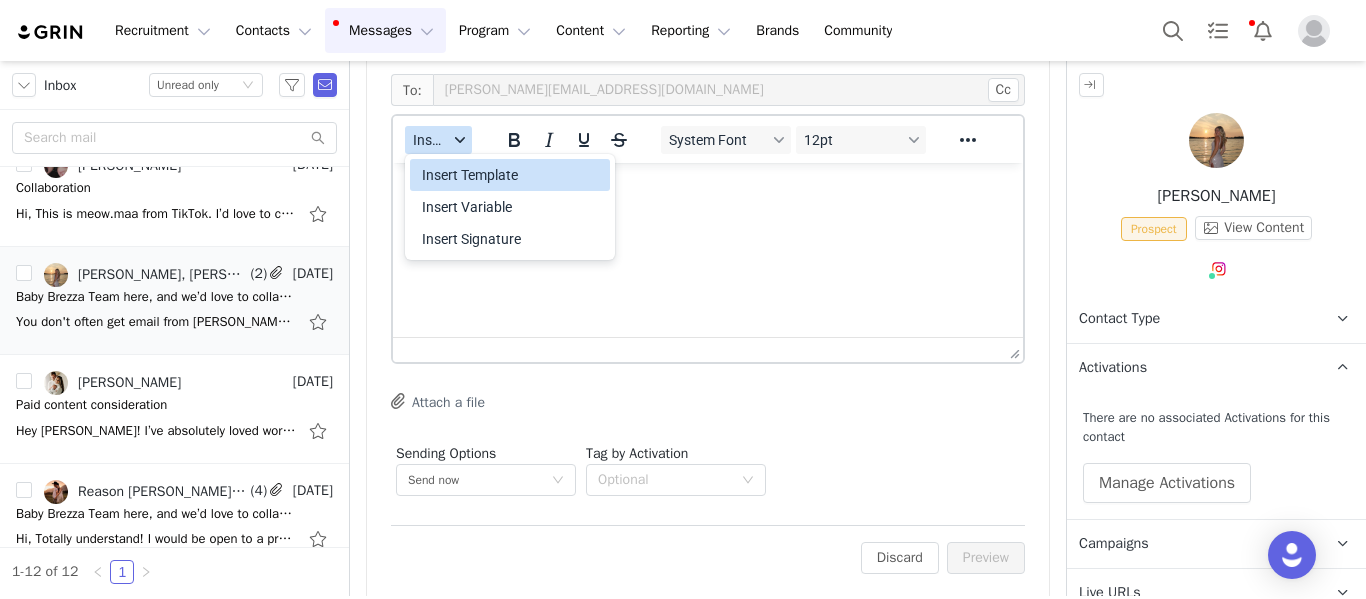 click on "Insert Template" at bounding box center [512, 175] 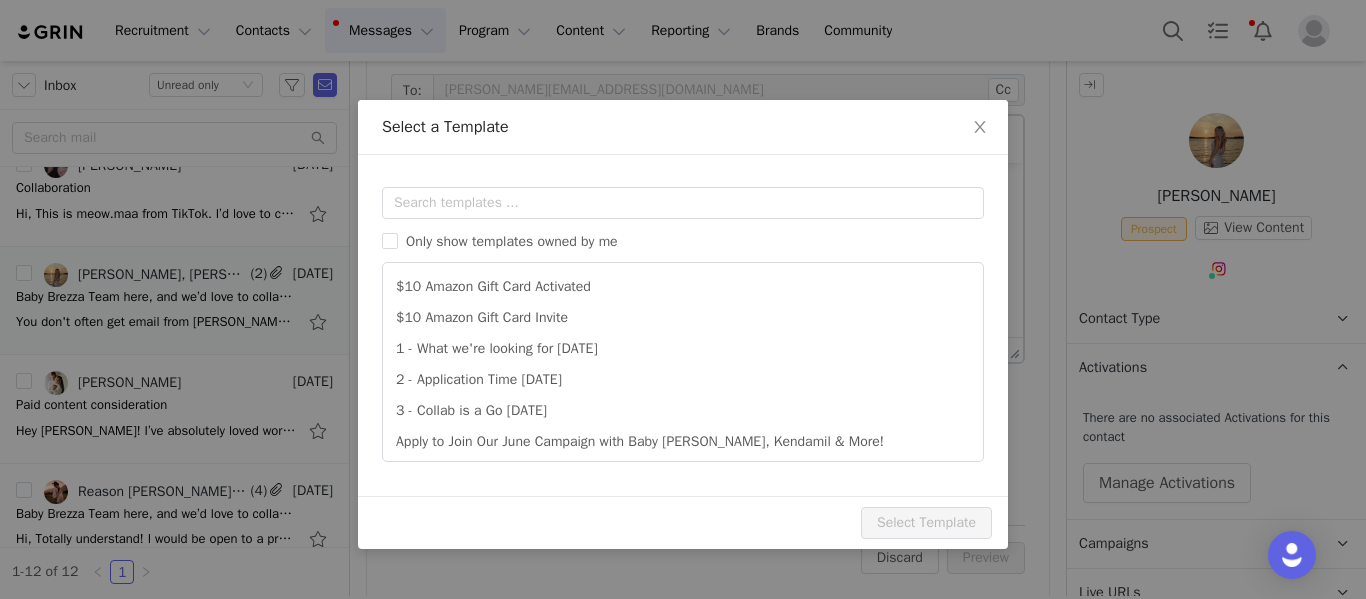 scroll, scrollTop: 0, scrollLeft: 0, axis: both 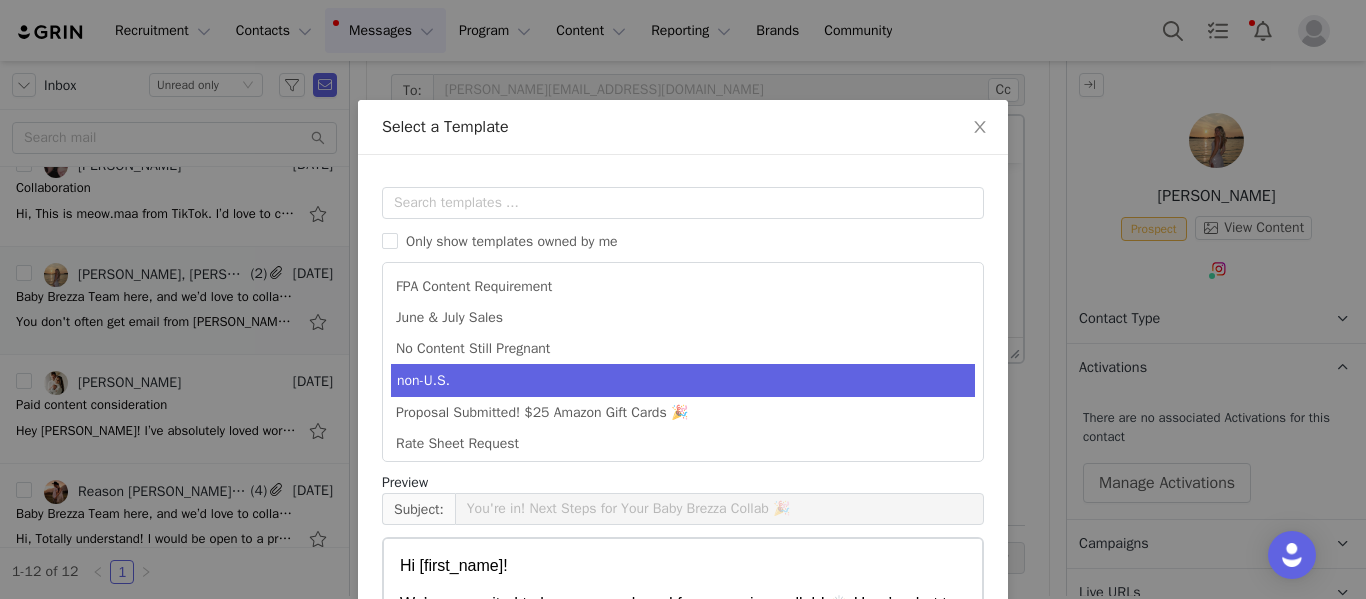 click on "non-U.S." at bounding box center (683, 380) 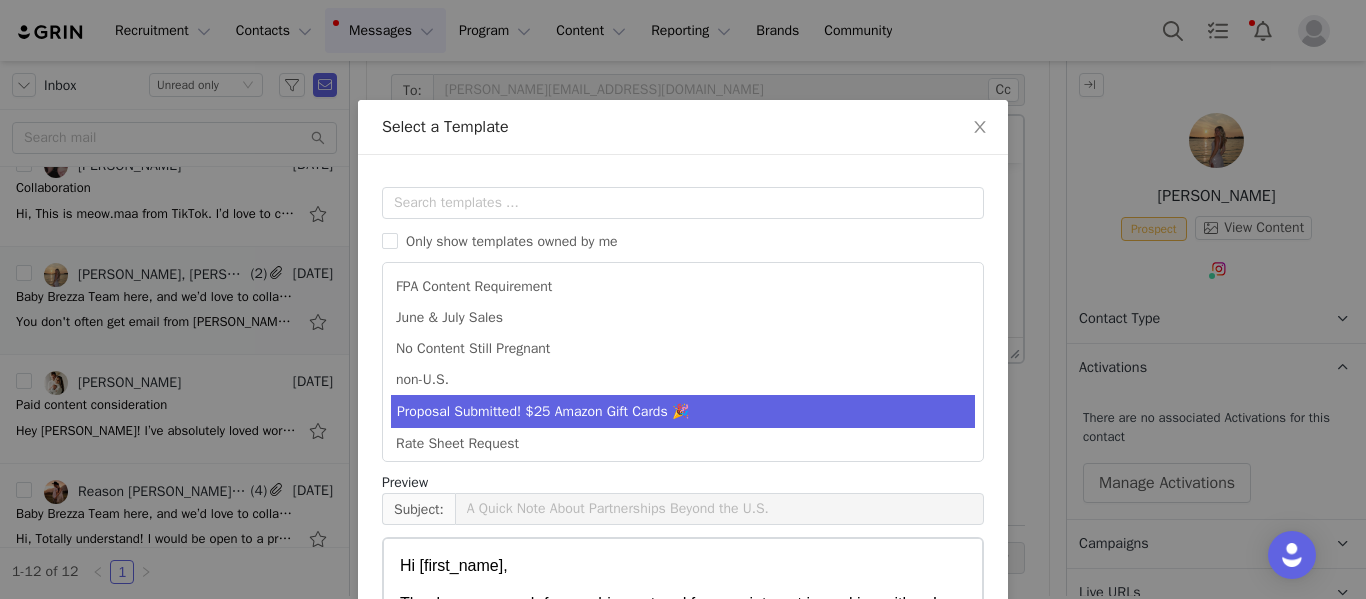 scroll, scrollTop: 403, scrollLeft: 0, axis: vertical 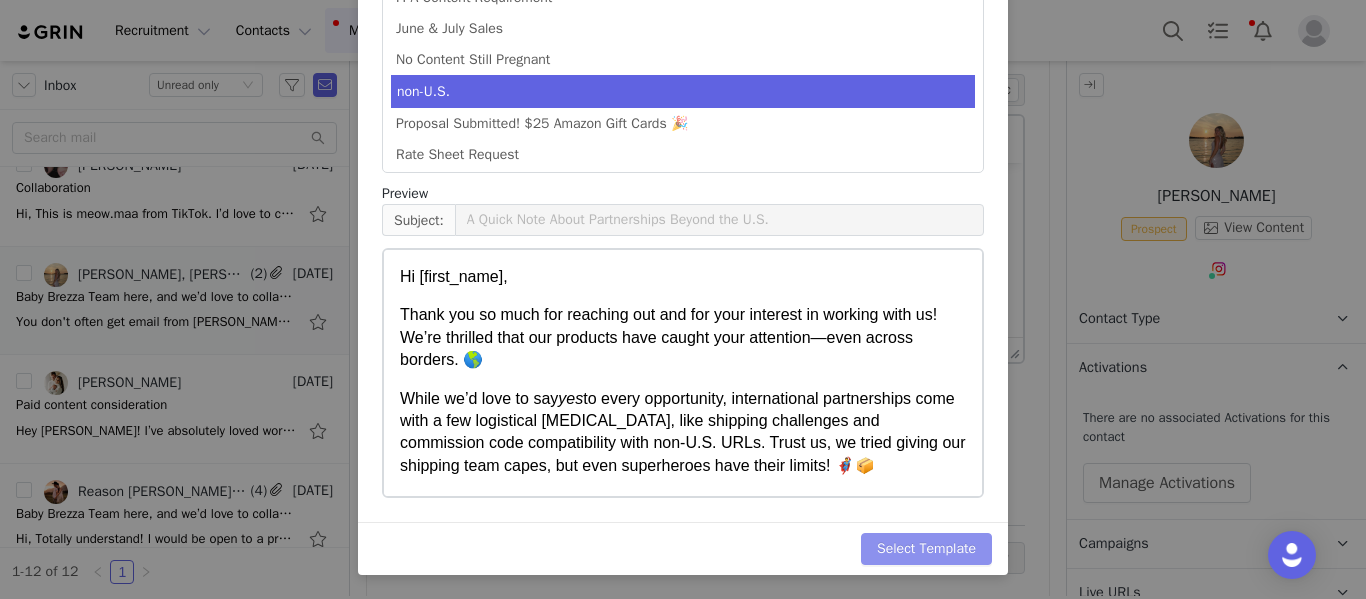 click on "Select Template" at bounding box center [926, 549] 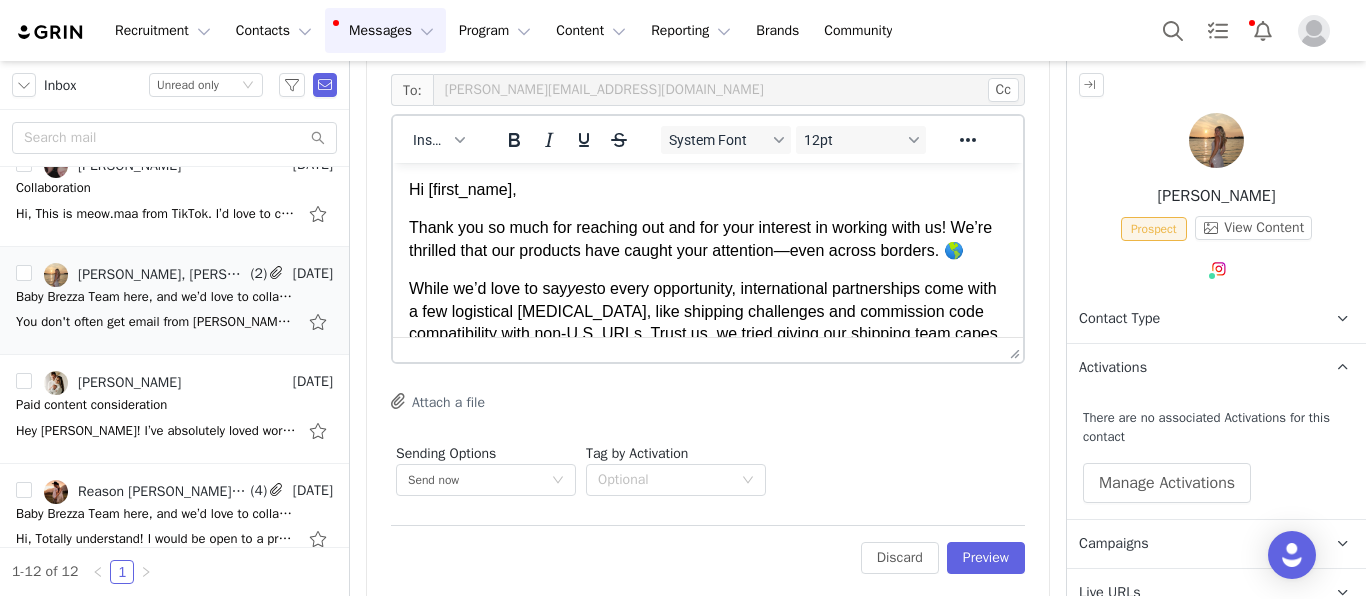 scroll, scrollTop: 0, scrollLeft: 0, axis: both 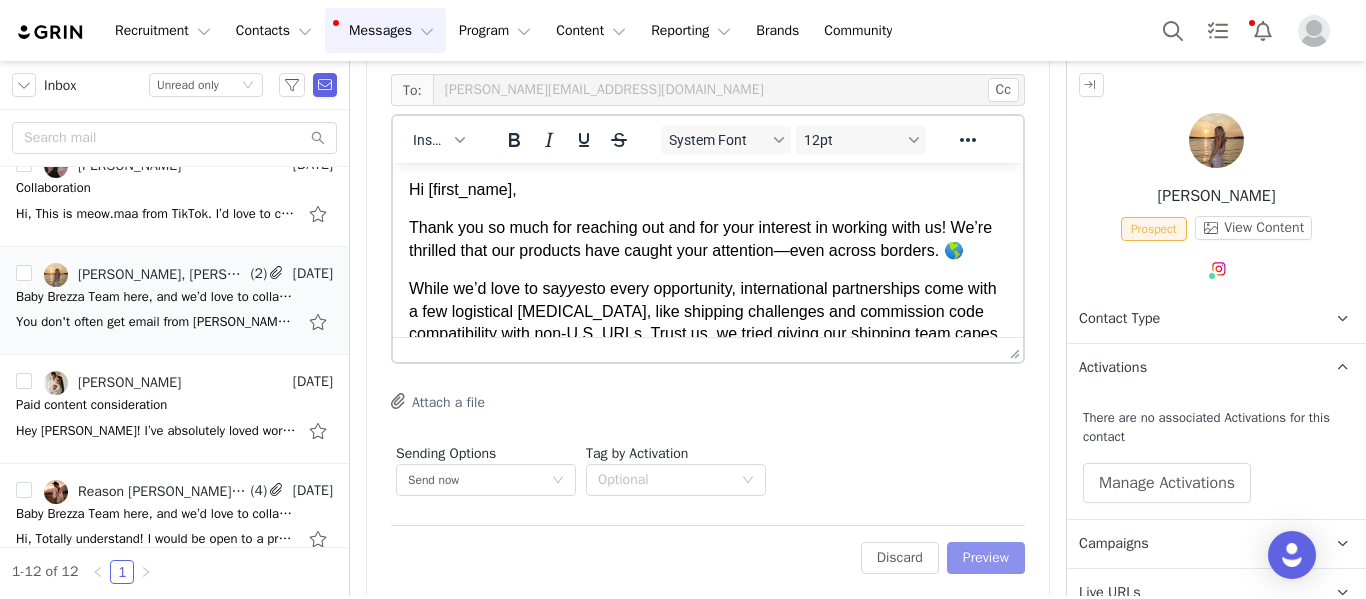 click on "Preview" at bounding box center [986, 558] 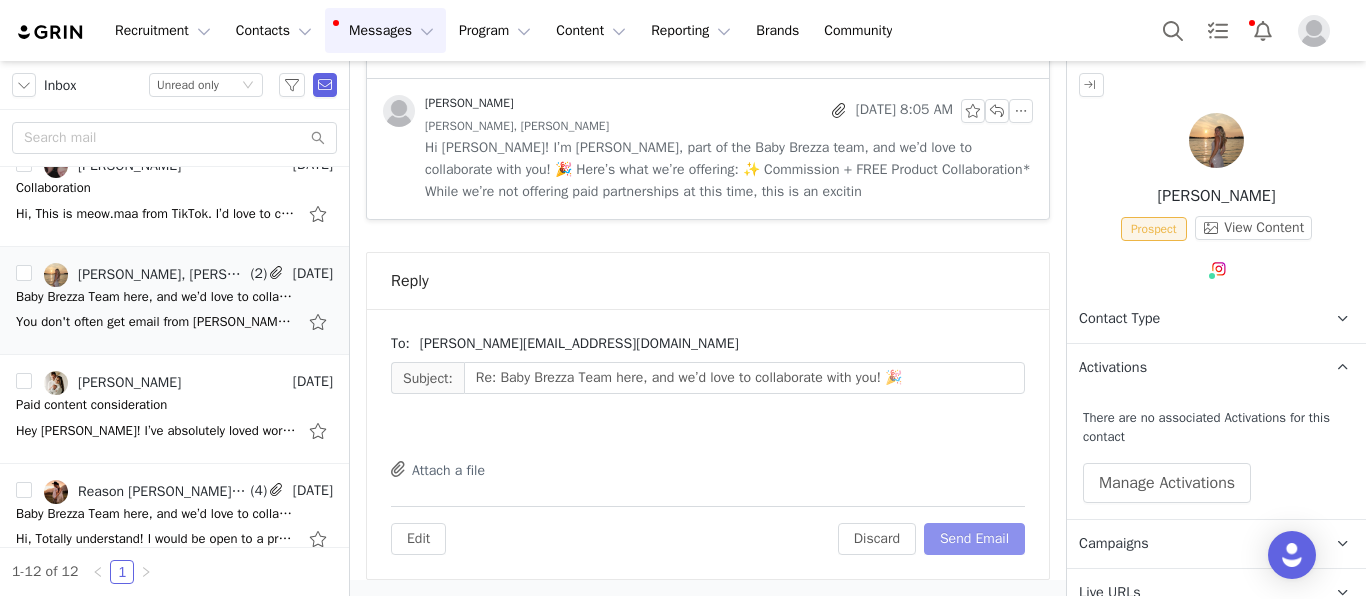 scroll, scrollTop: 1637, scrollLeft: 0, axis: vertical 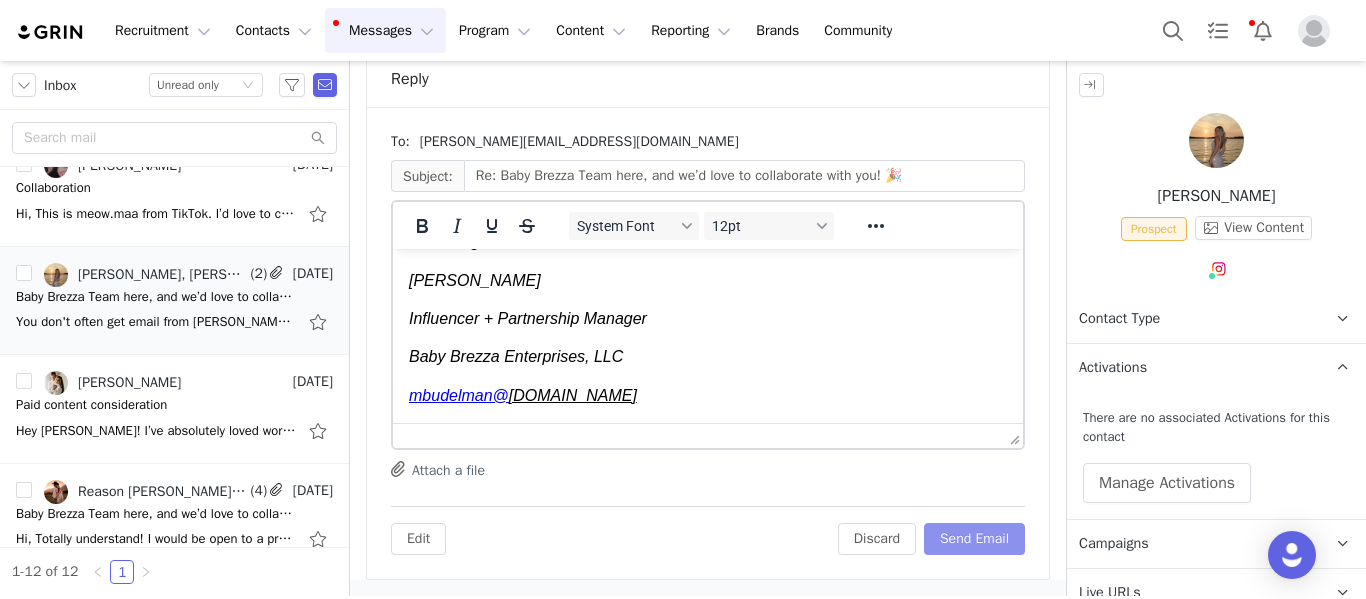 click on "Send Email" at bounding box center [974, 539] 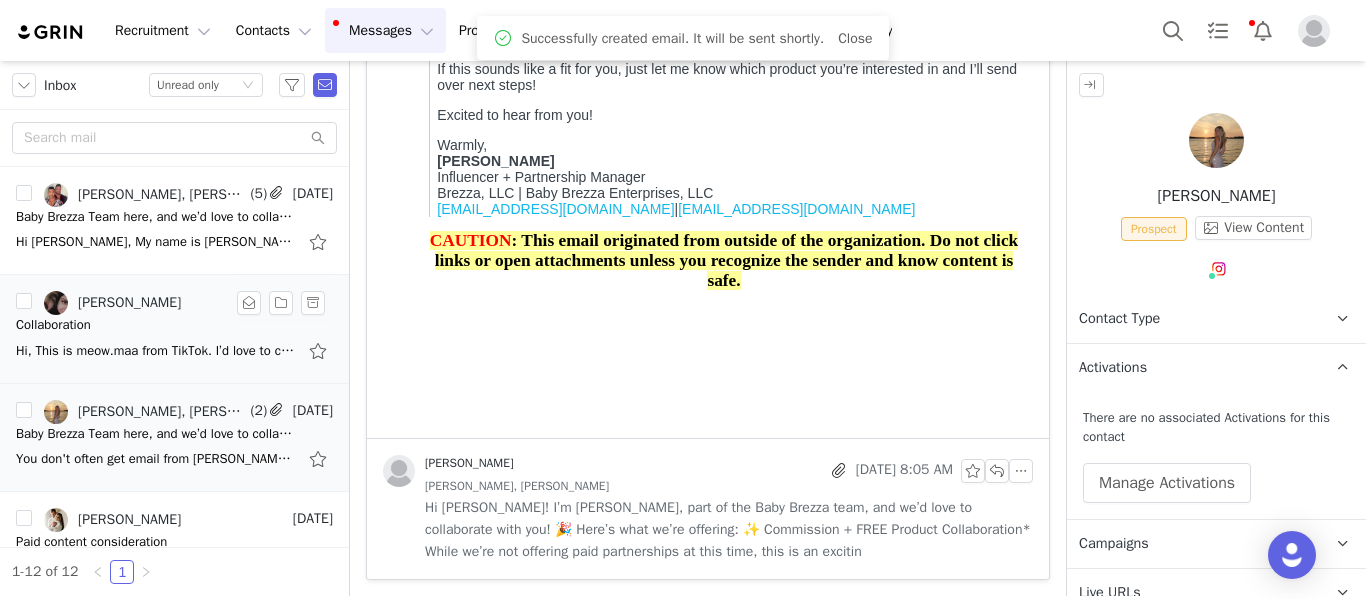 click on "Hi,
This is meow.maa from TikTok. I’d love to collaborate with you as a first time mom. Please let me know.
Thank you,
Maha khan
CAUTION: This email originated from outside of the organization. Do not click links or open attachments unless you recog" at bounding box center [174, 351] 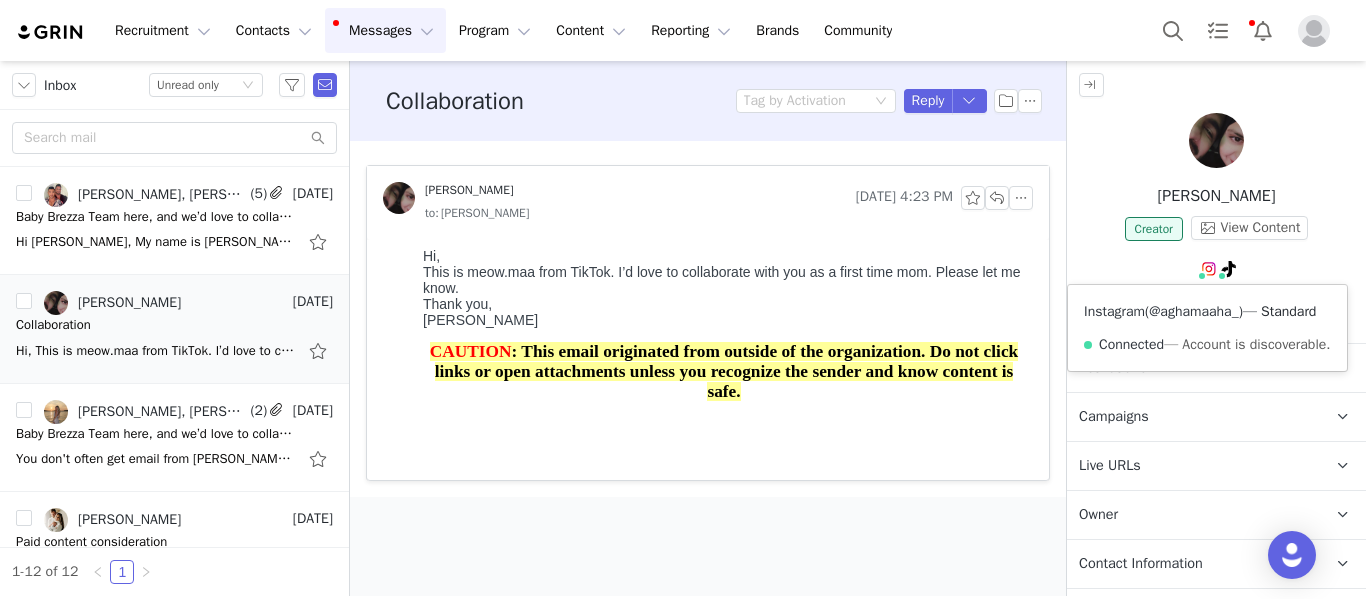 click on "@aghamaaha_" at bounding box center (1194, 311) 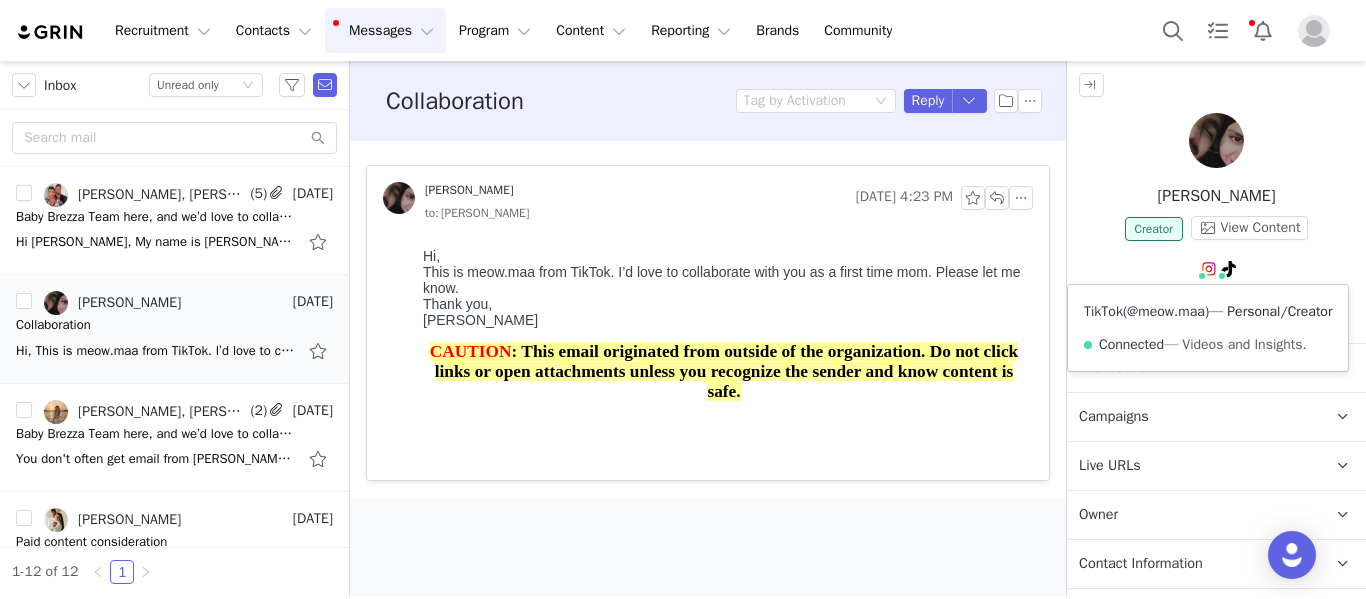 click on "@meow.maa" at bounding box center (1166, 311) 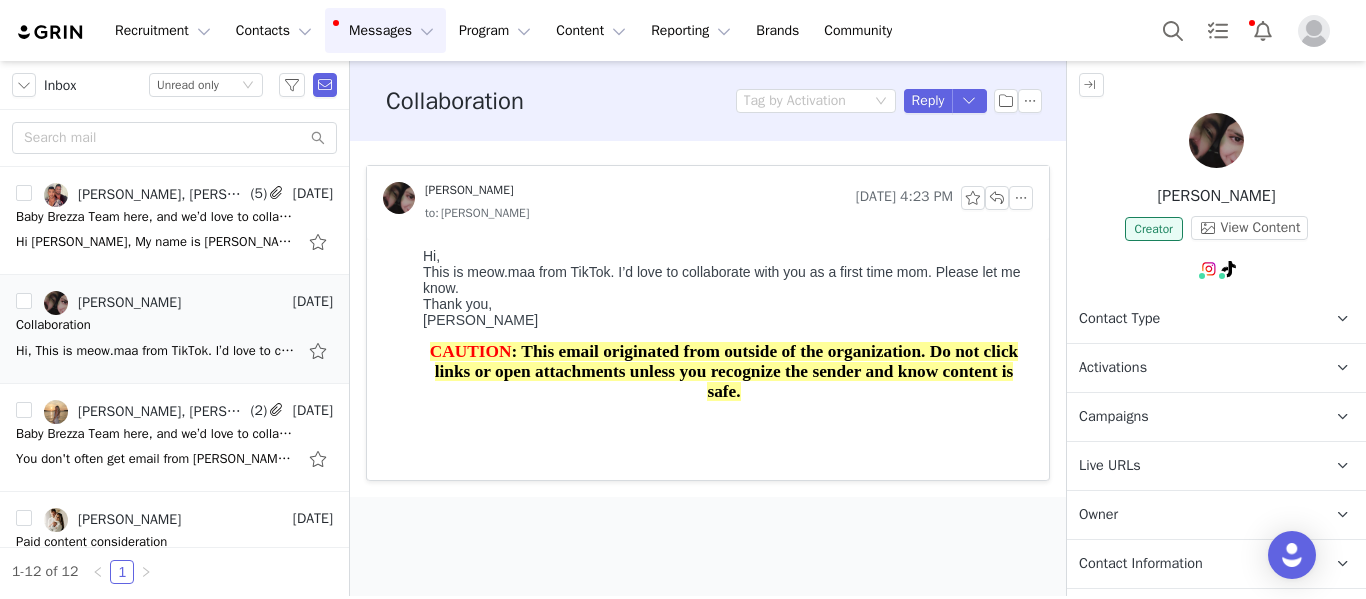 click on "Hi,   This is meow.maa from TikTok. I’d love to collaborate with you as a first time mom. Please let me know.  Thank you, Maha khan  CAUTION : This email originated from outside of the organization. Do not click links or open attachments unless you recognize the sender and know content is safe." at bounding box center (724, 357) 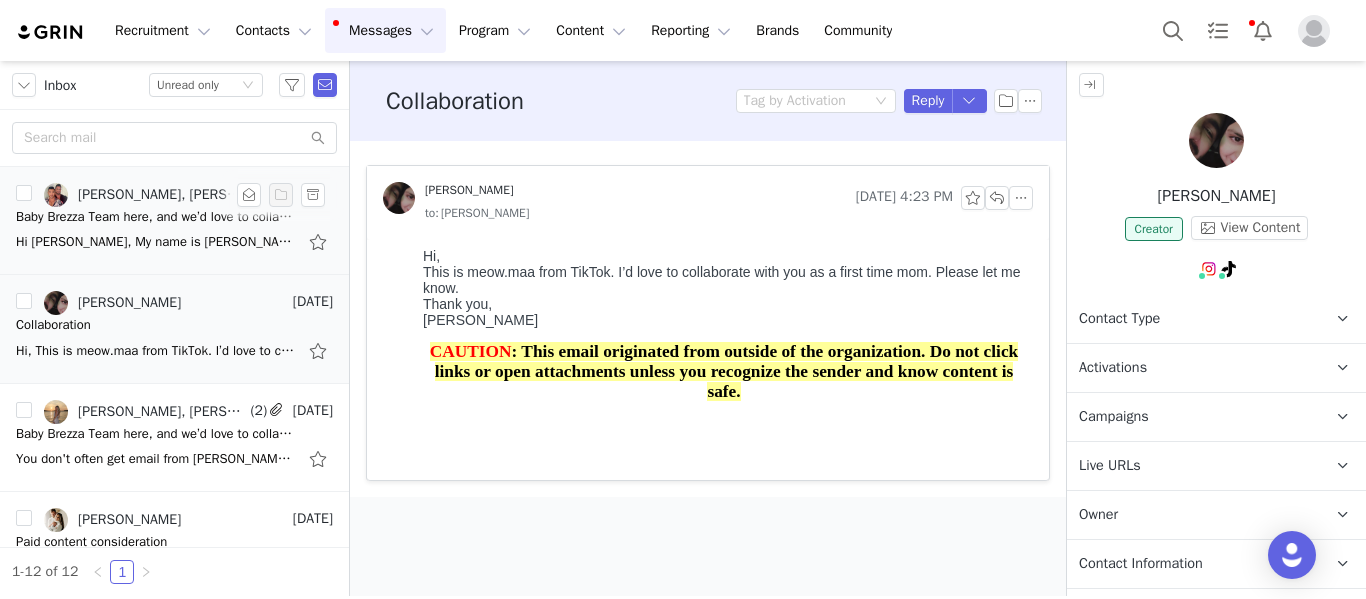 click on "Baby Brezza Team here, and we’d love to collaborate with you! 🎉" at bounding box center (156, 217) 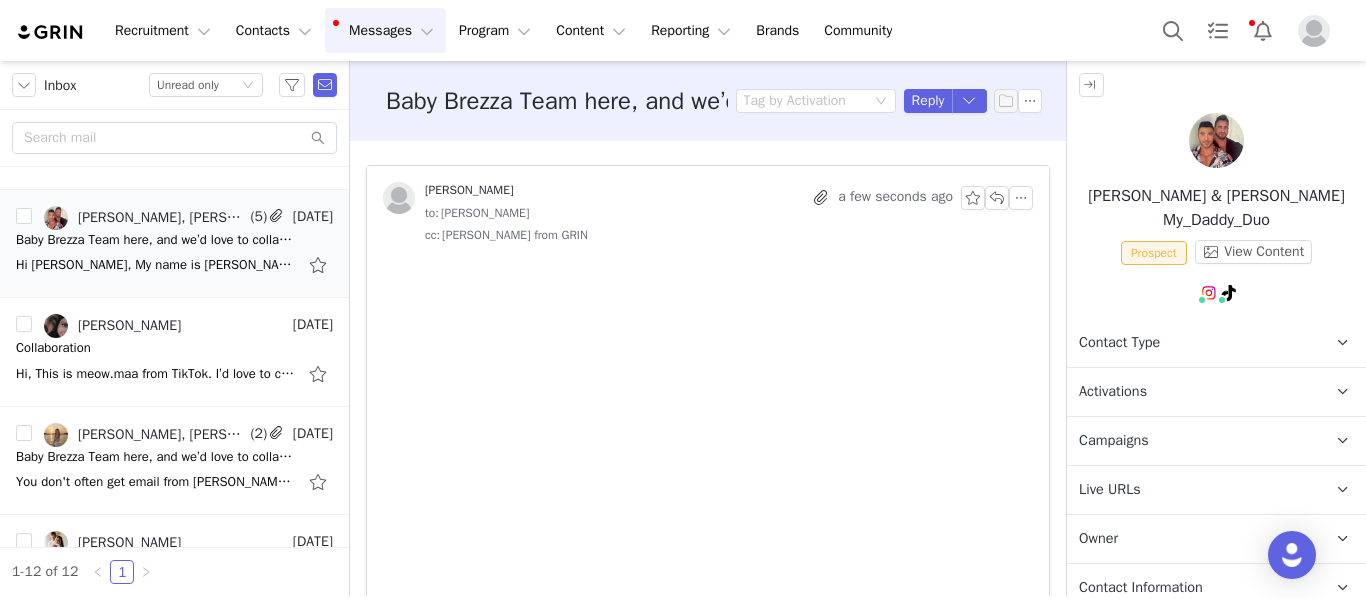 scroll, scrollTop: 517, scrollLeft: 0, axis: vertical 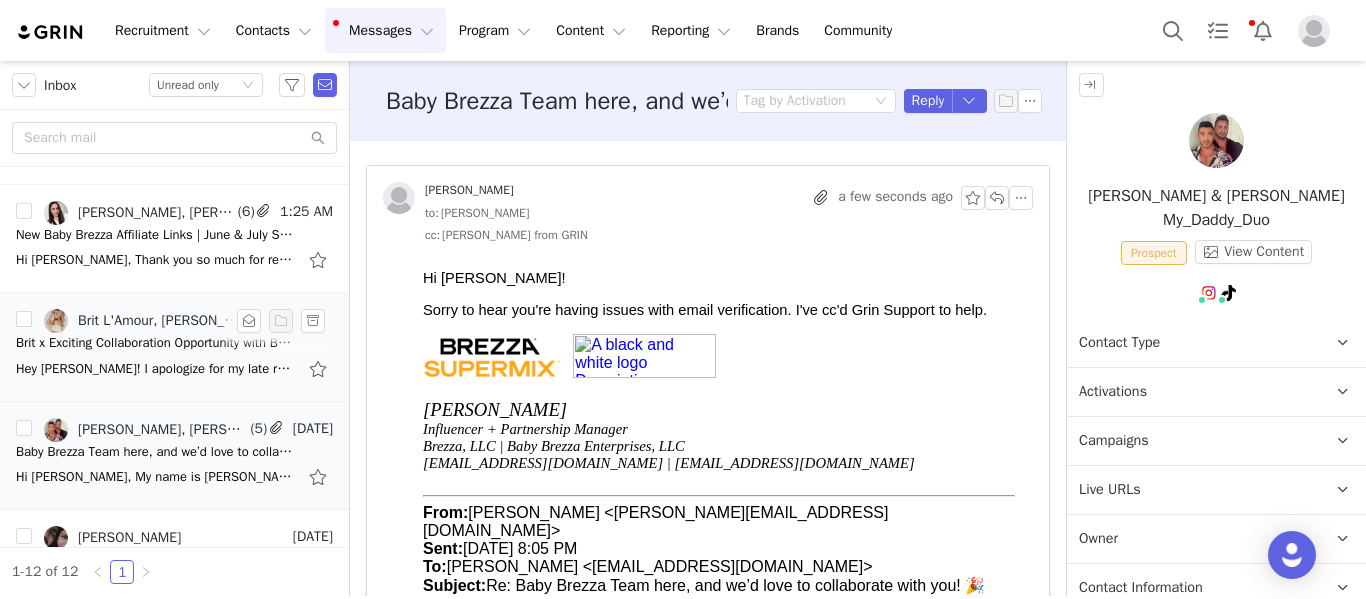 click on "Brit L'Amour, Monique Budelman" at bounding box center (162, 321) 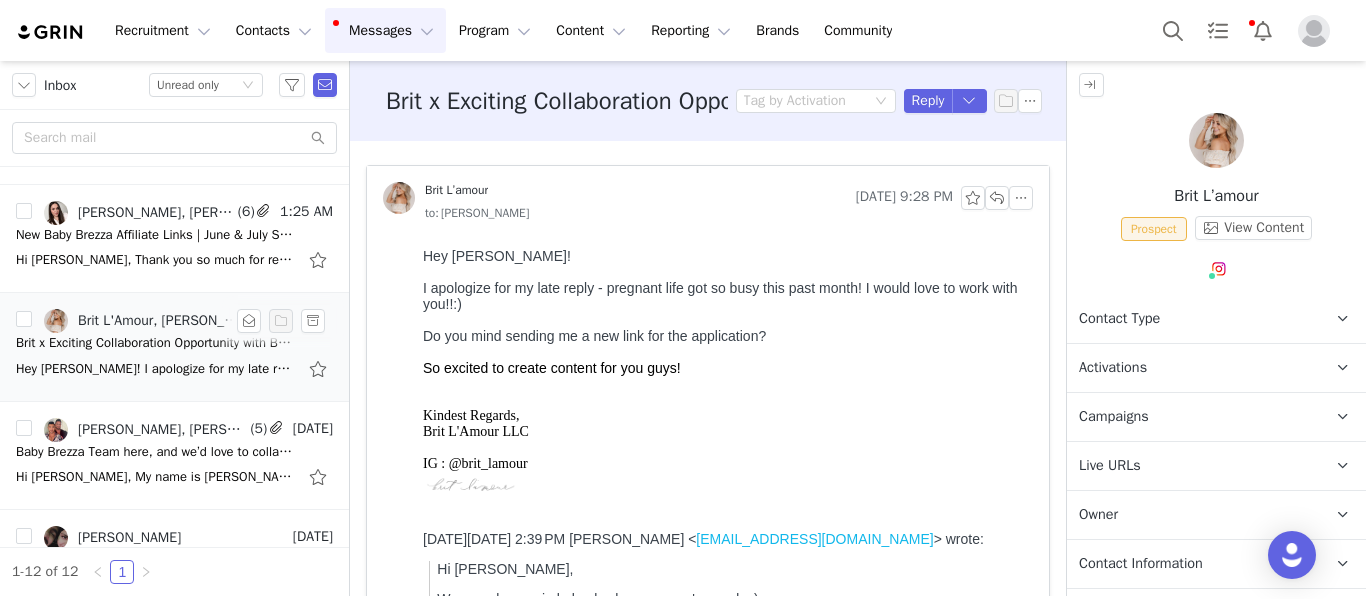 scroll, scrollTop: 0, scrollLeft: 0, axis: both 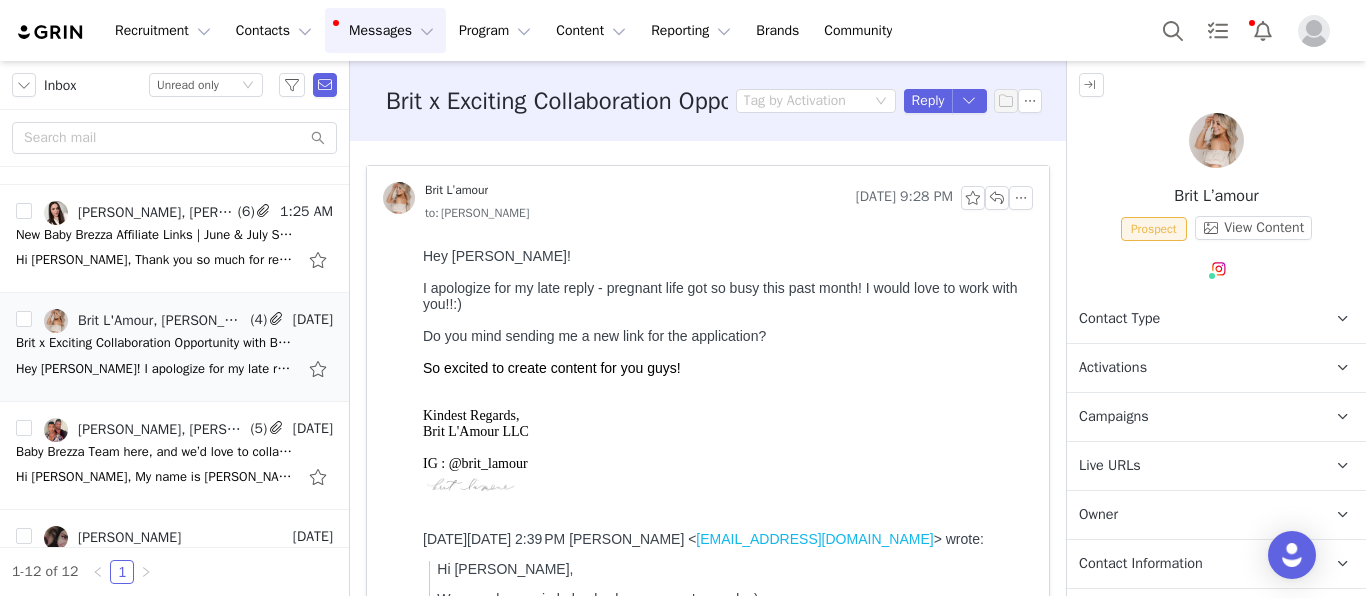 click on "Activations" at bounding box center [1192, 368] 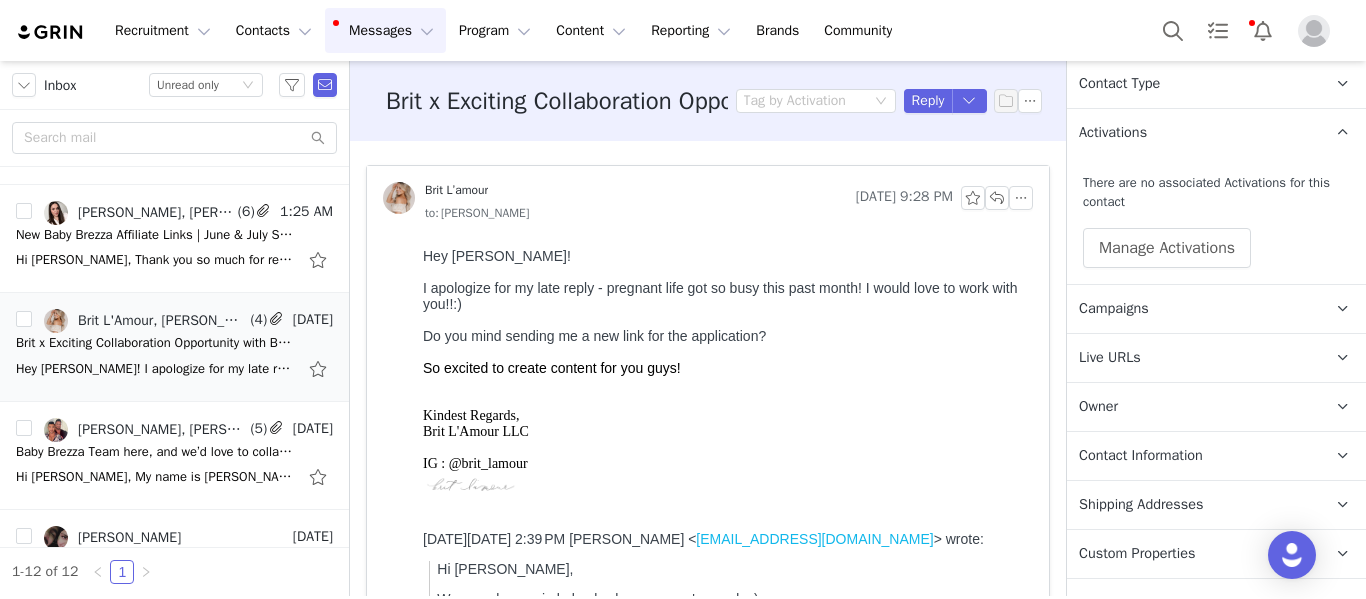 scroll, scrollTop: 237, scrollLeft: 0, axis: vertical 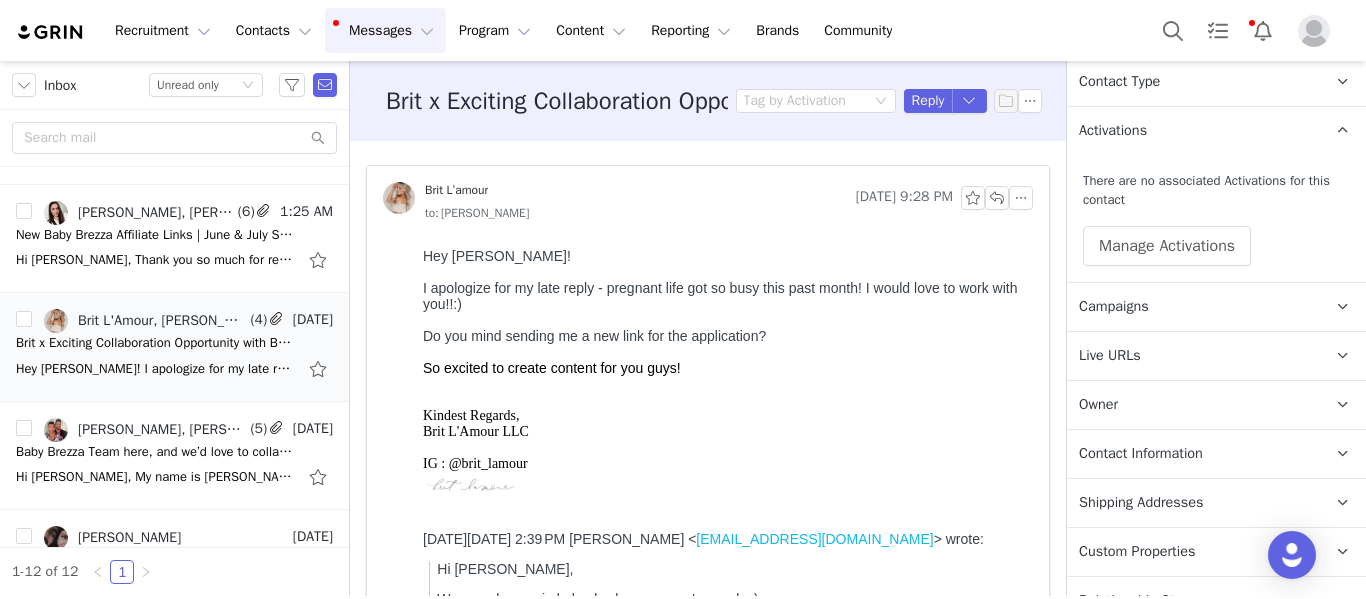 click on "Contact Information" at bounding box center (1141, 454) 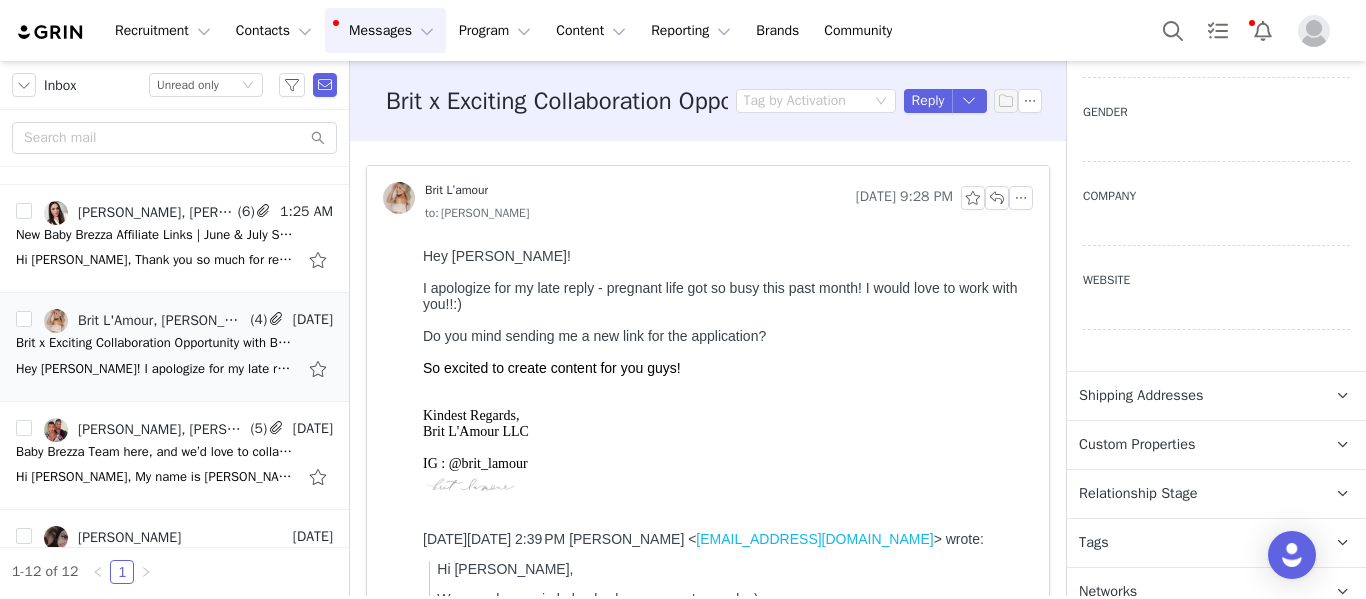 scroll, scrollTop: 1062, scrollLeft: 0, axis: vertical 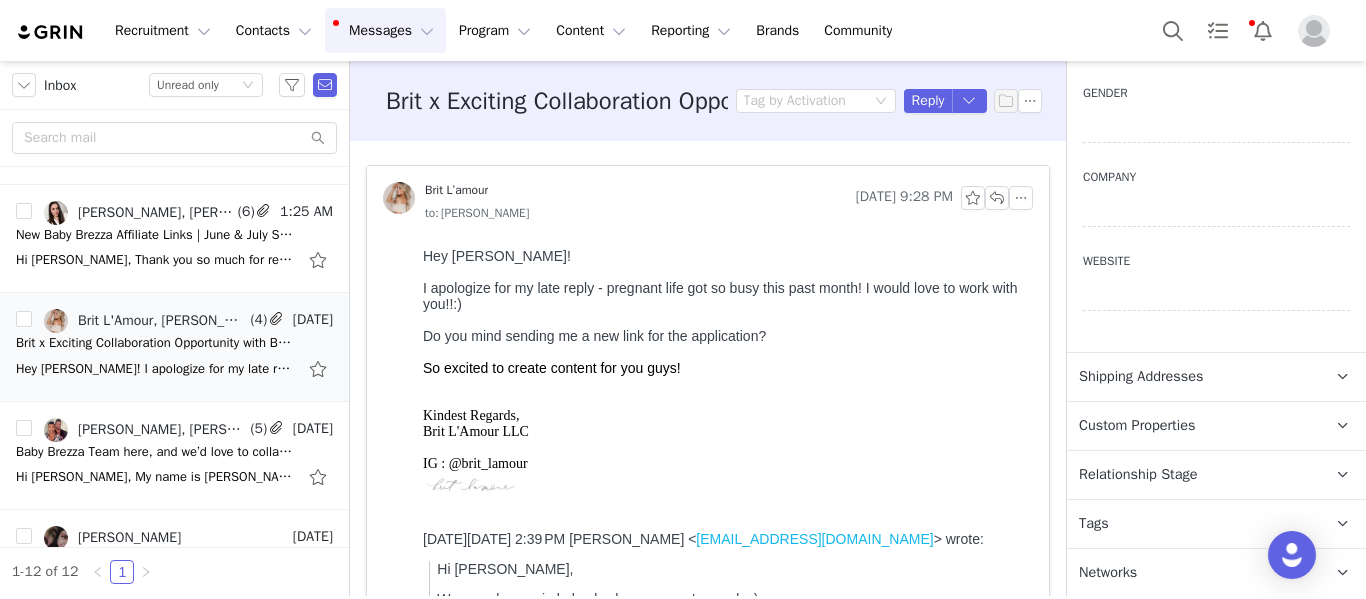 click on "Shipping Addresses" at bounding box center [1141, 377] 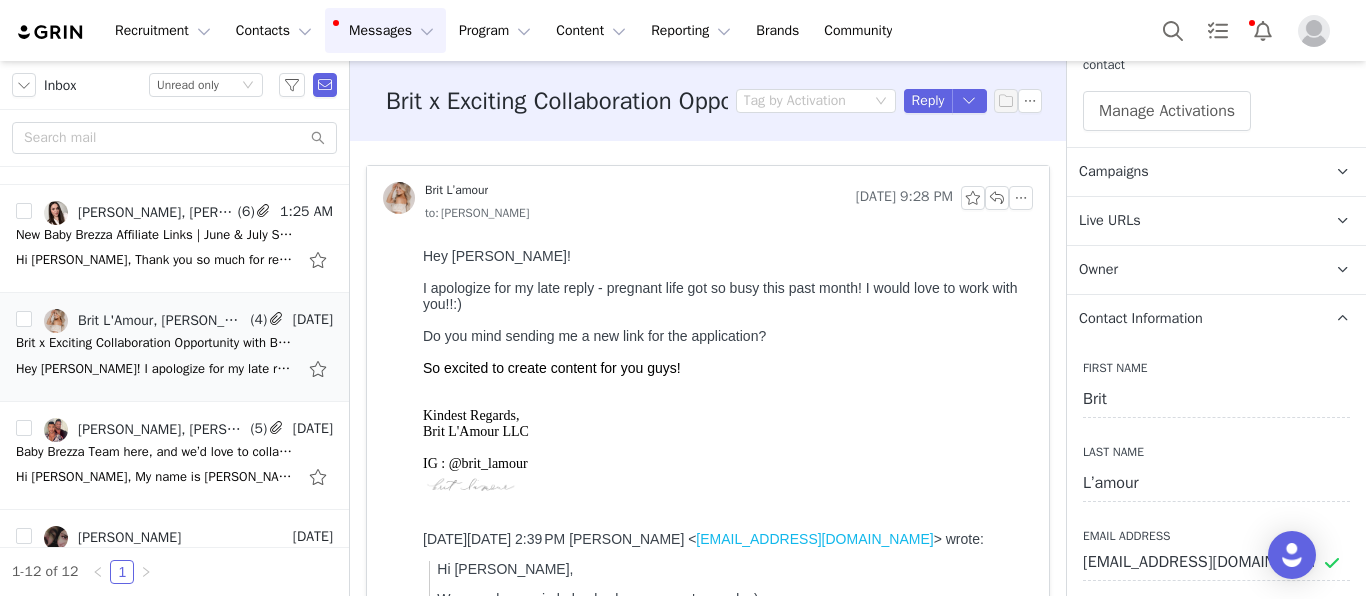 scroll, scrollTop: 0, scrollLeft: 0, axis: both 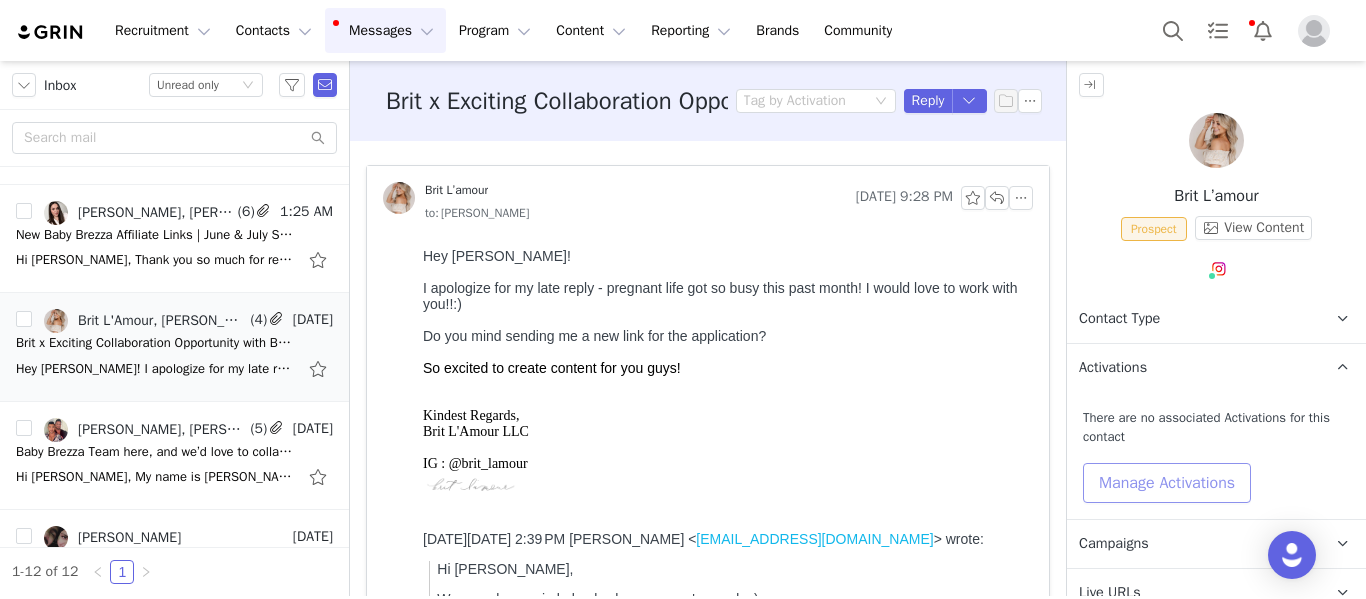 click on "Manage Activations" at bounding box center (1167, 483) 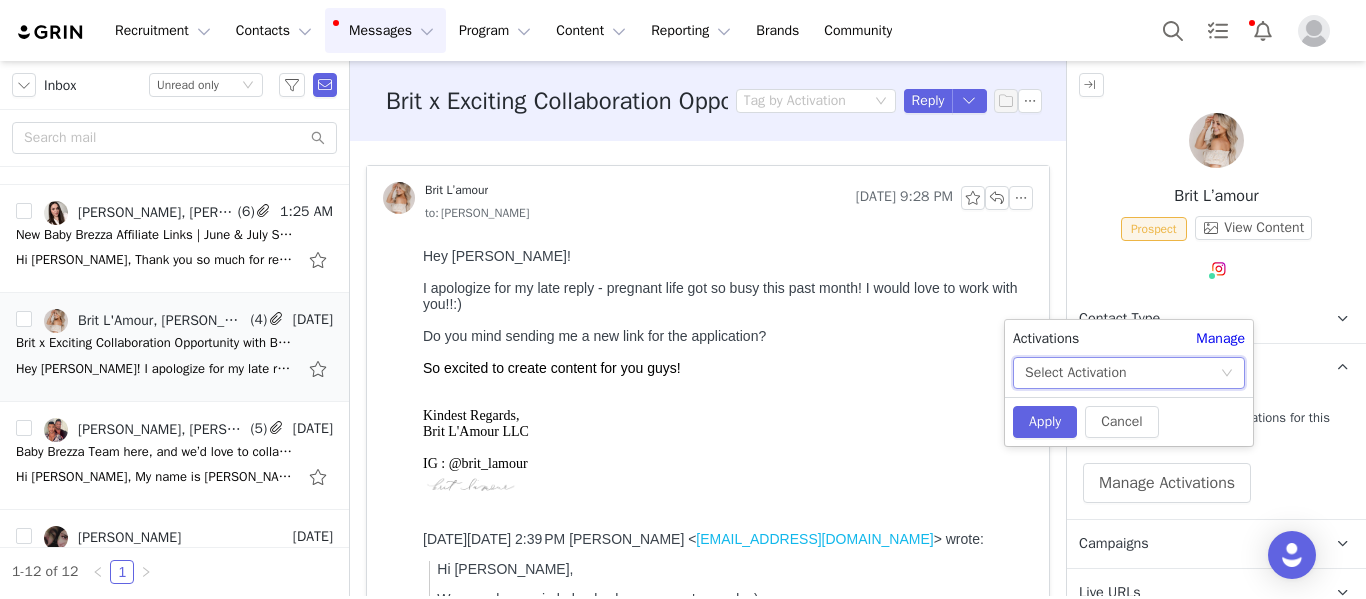 click on "Select Activation" at bounding box center (1122, 373) 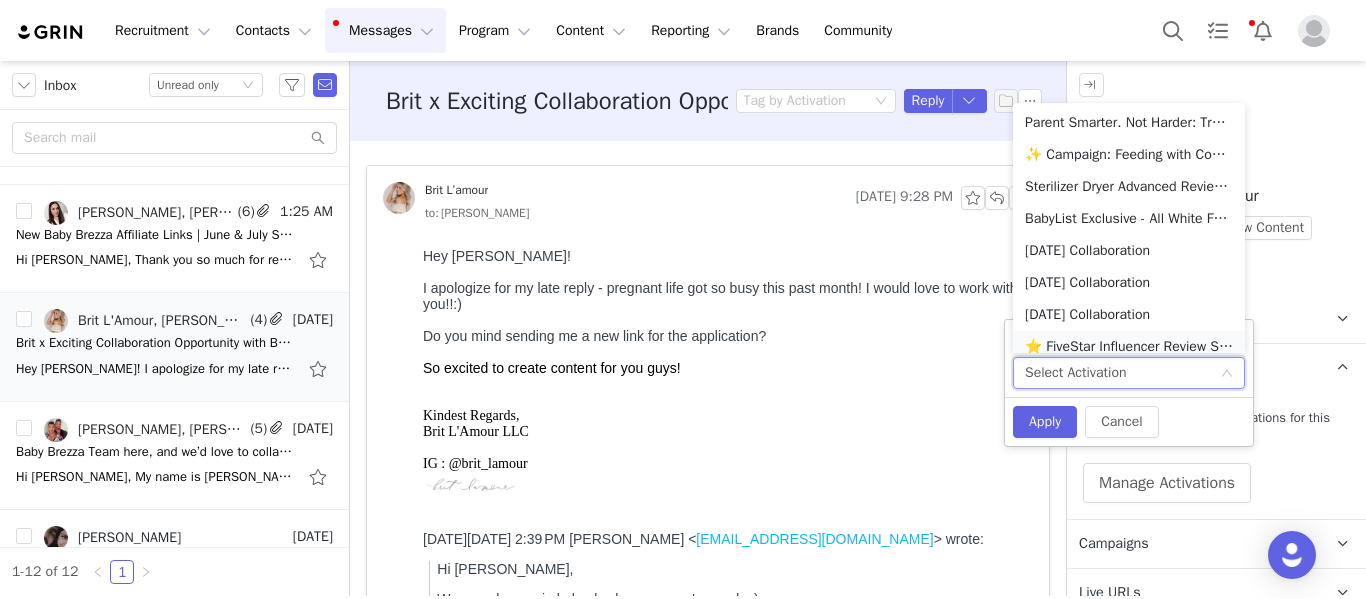 scroll, scrollTop: 10, scrollLeft: 0, axis: vertical 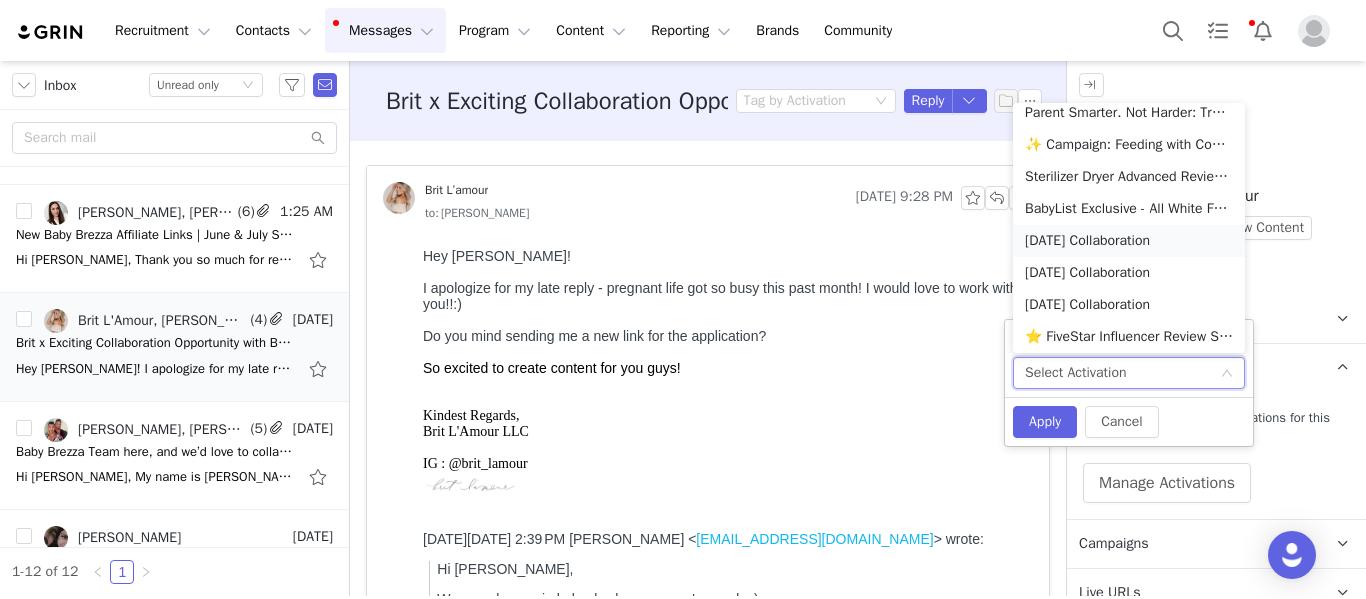 click on "[DATE] Collaboration" at bounding box center (1129, 241) 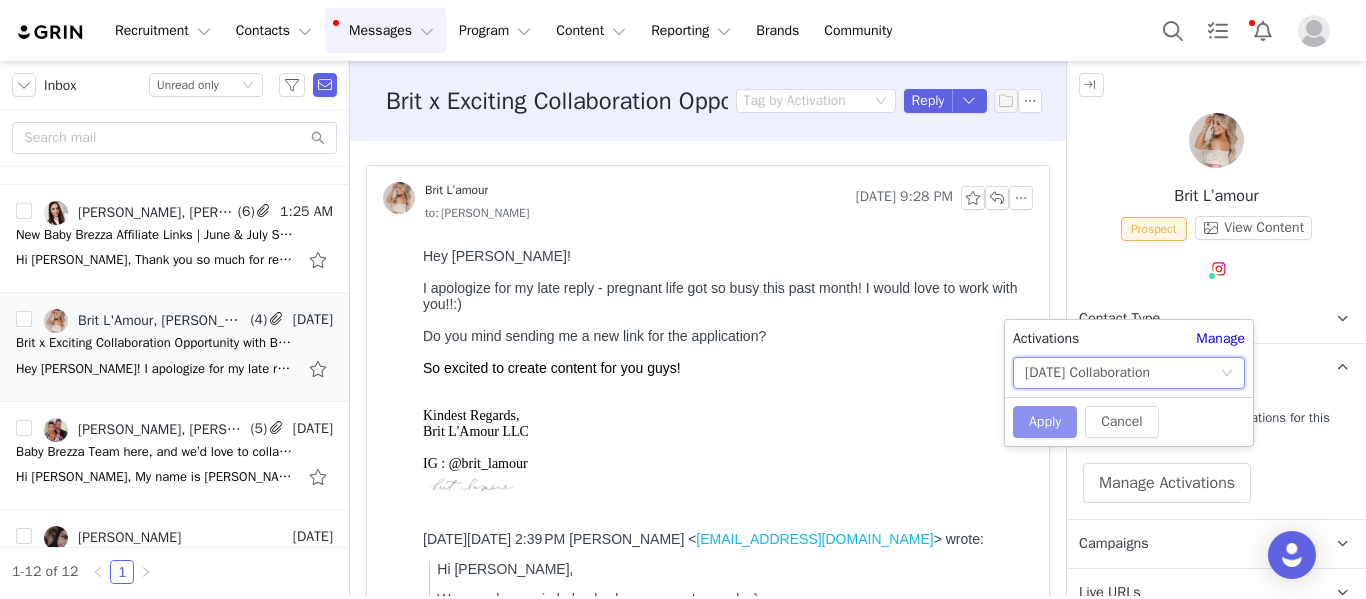 click on "Apply" at bounding box center [1045, 422] 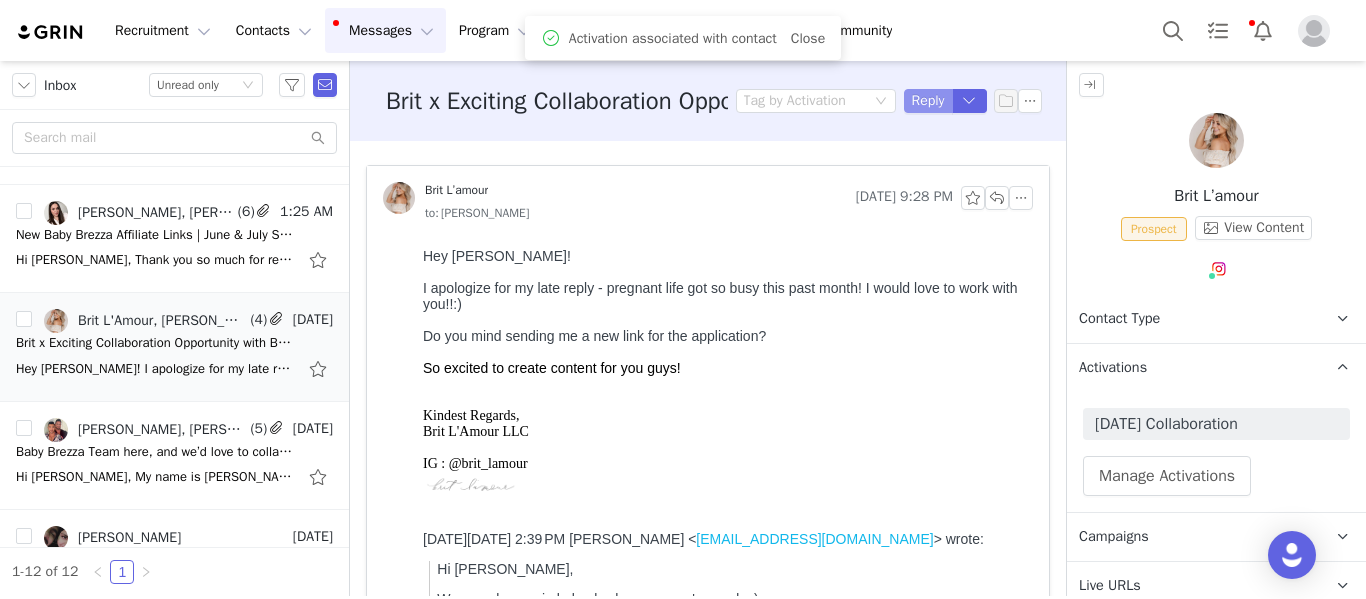click on "Reply" at bounding box center [928, 101] 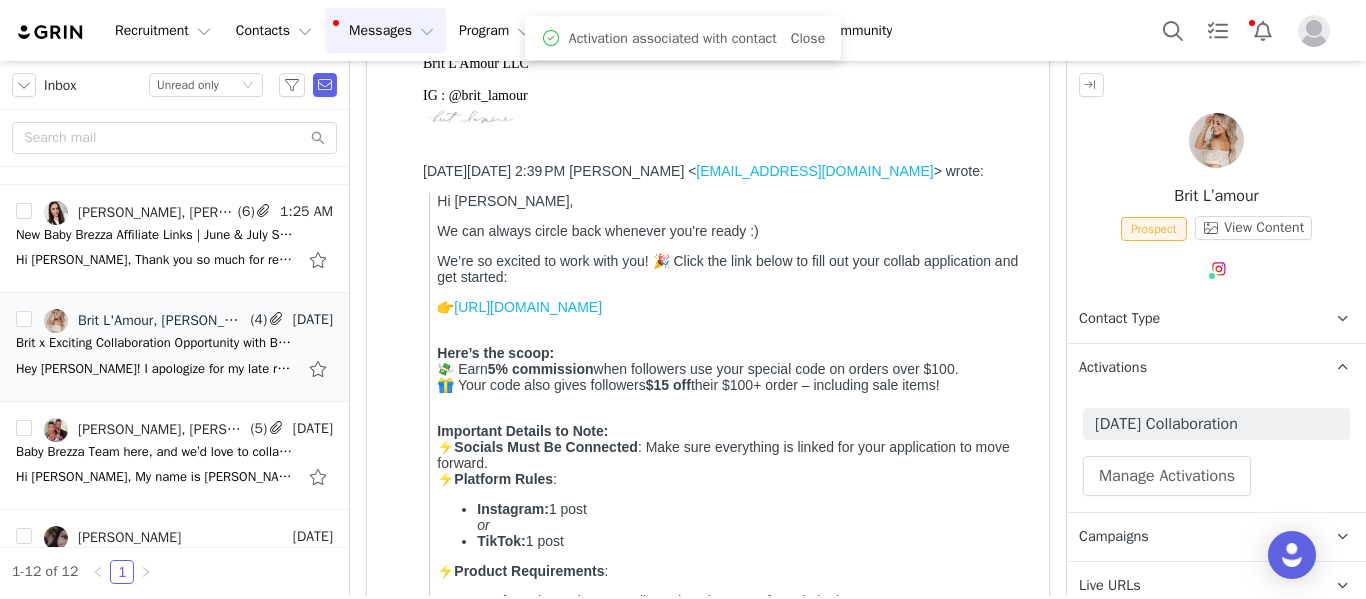 scroll, scrollTop: 2171, scrollLeft: 0, axis: vertical 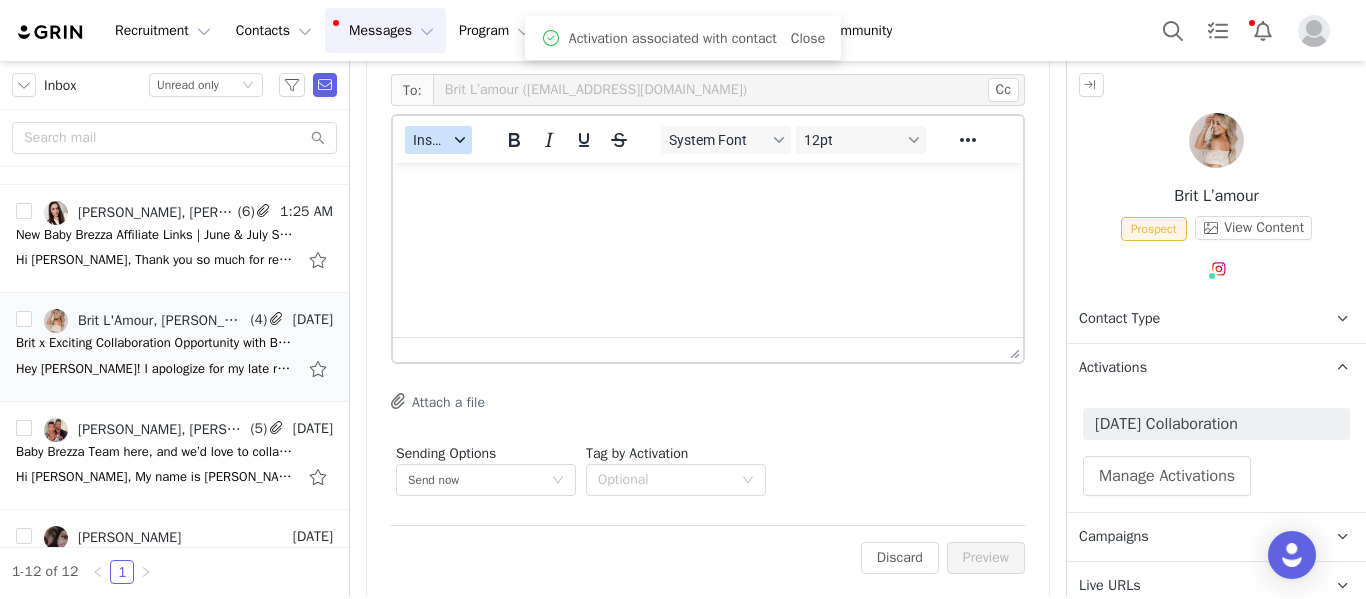 click on "Insert" at bounding box center (438, 140) 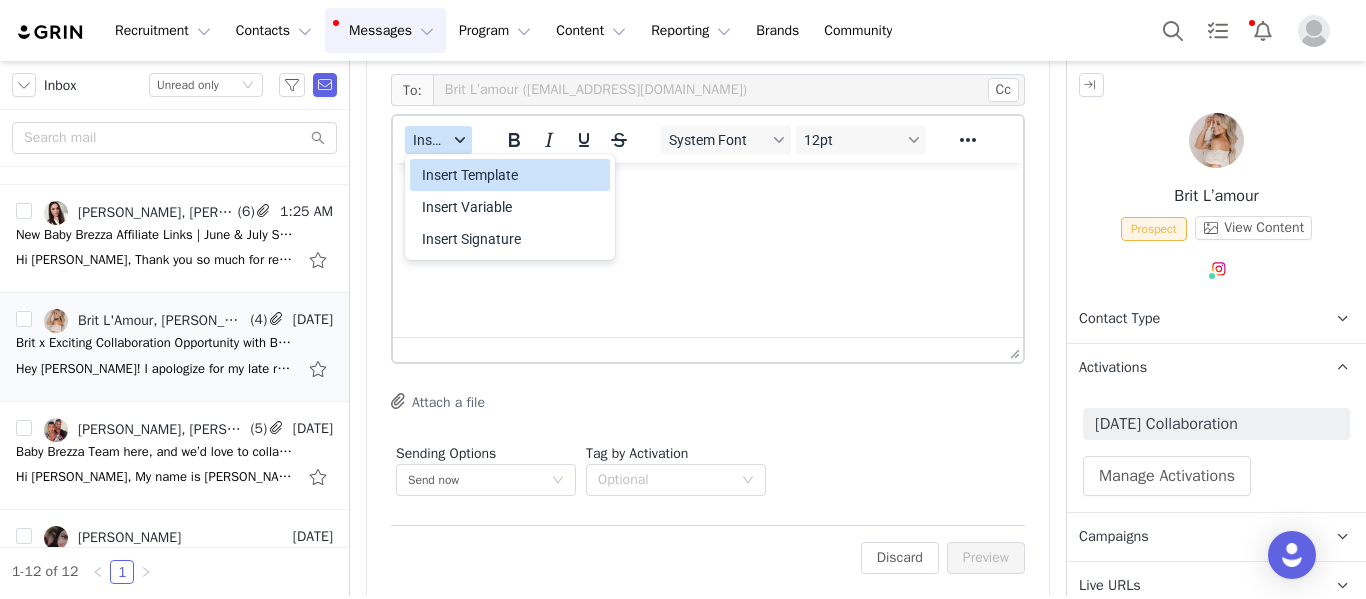 click on "Insert Template" at bounding box center [512, 175] 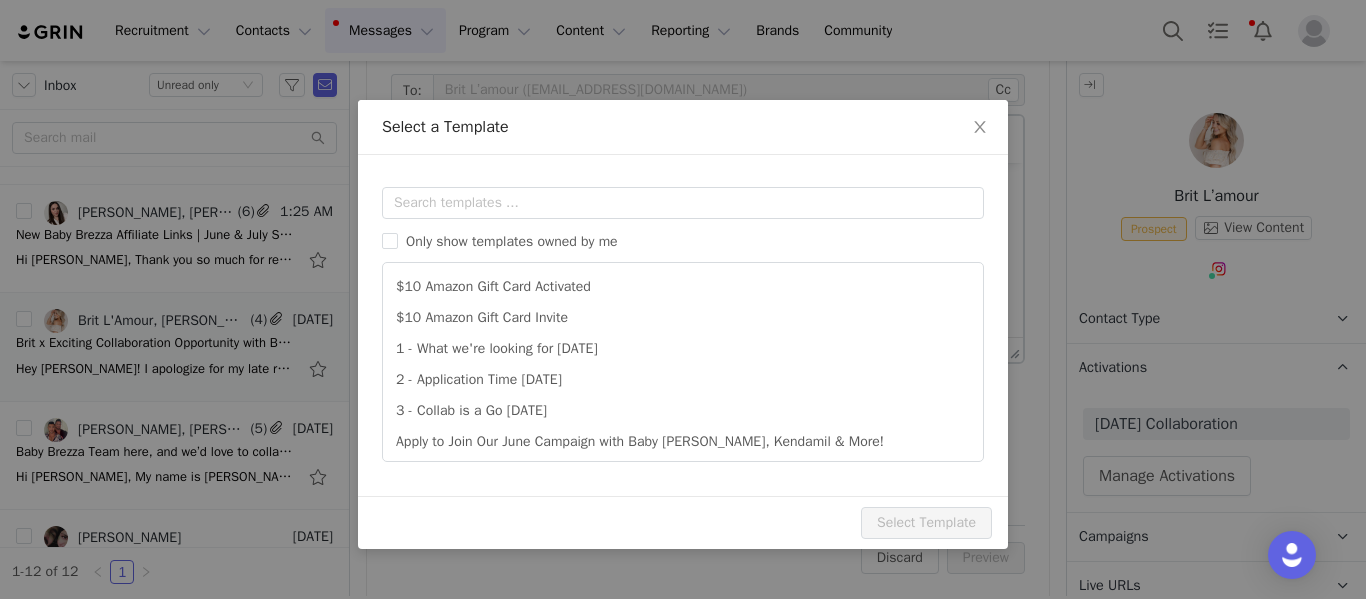 scroll, scrollTop: 0, scrollLeft: 0, axis: both 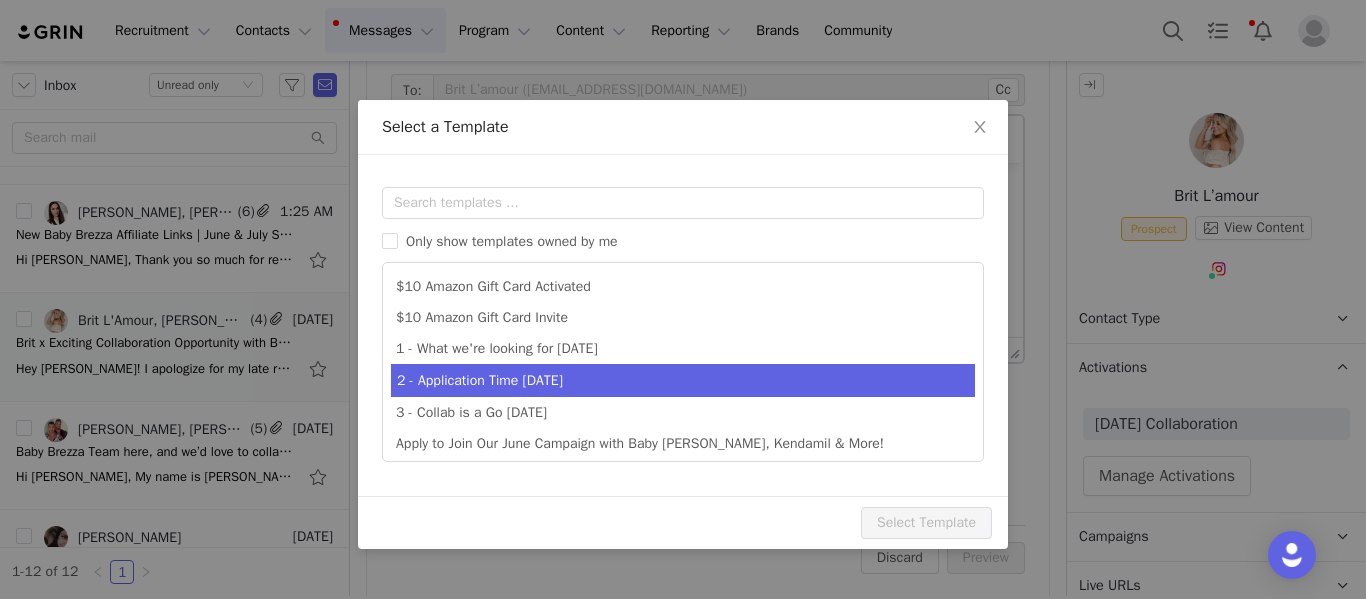 click on "2 - Application Time July 2025" at bounding box center [683, 380] 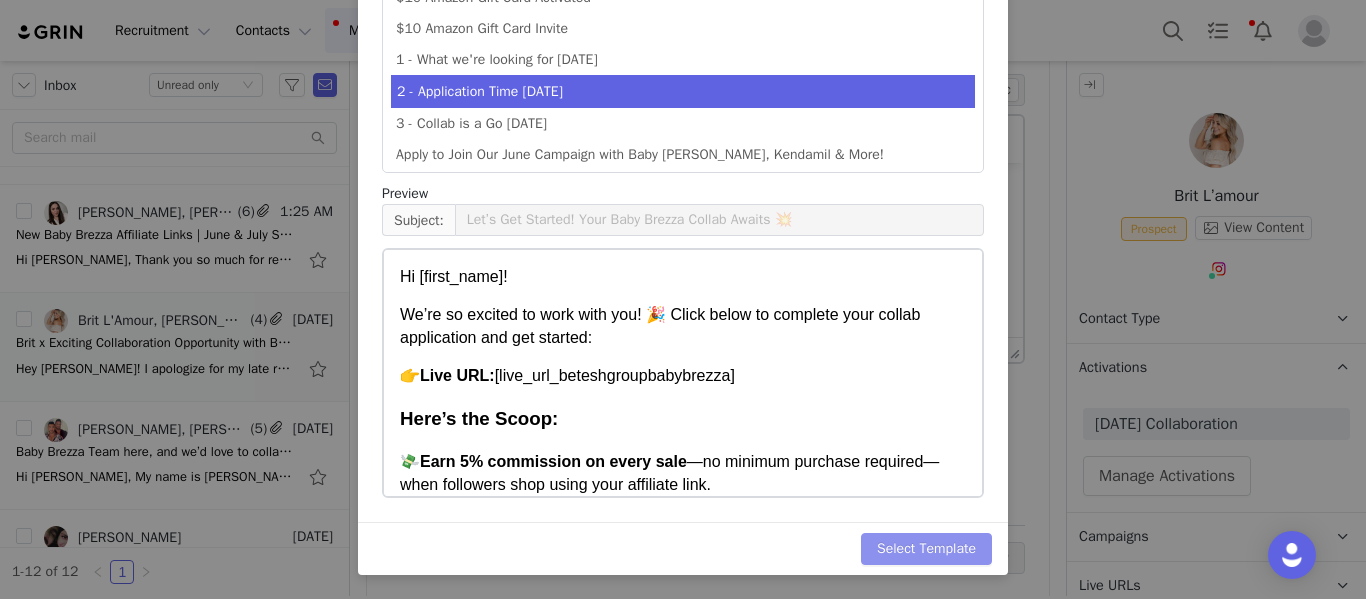 click on "Select Template" at bounding box center (926, 549) 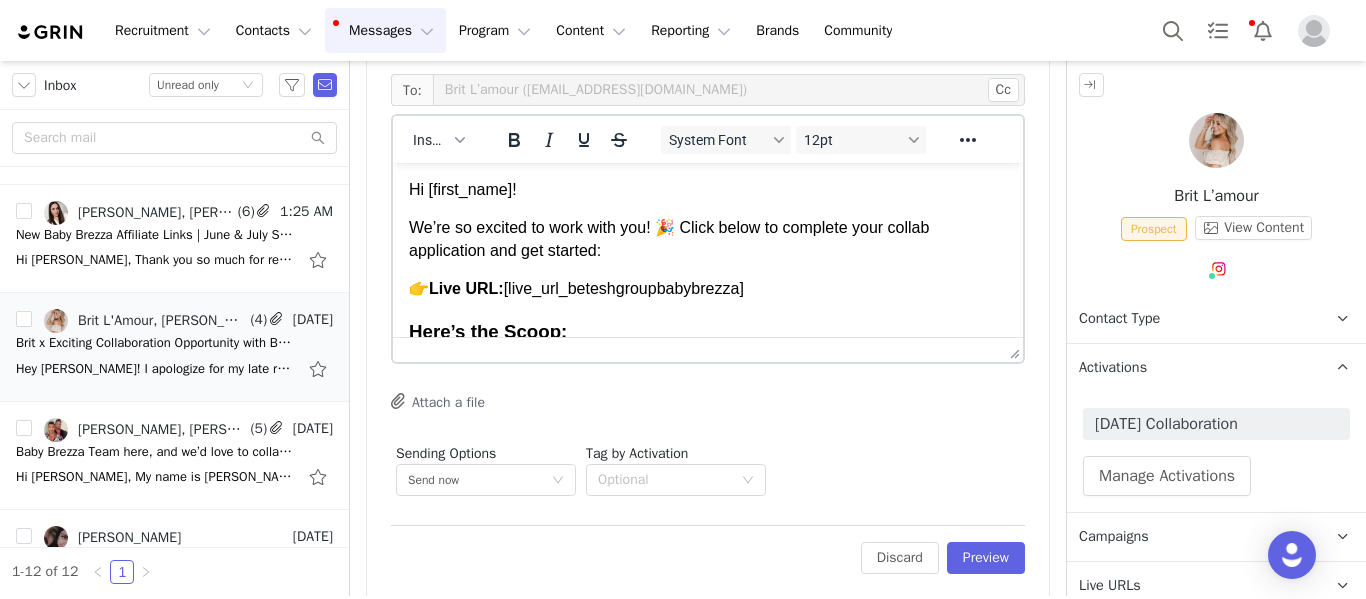 scroll, scrollTop: 38, scrollLeft: 0, axis: vertical 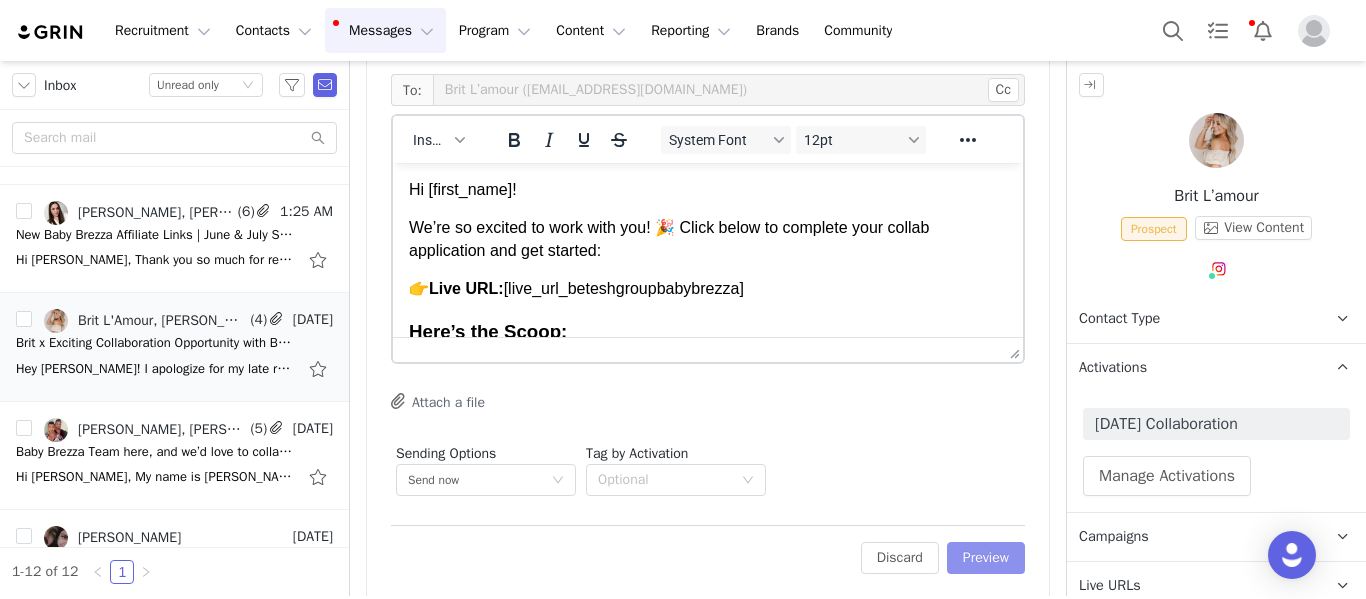 click on "Preview" at bounding box center [986, 558] 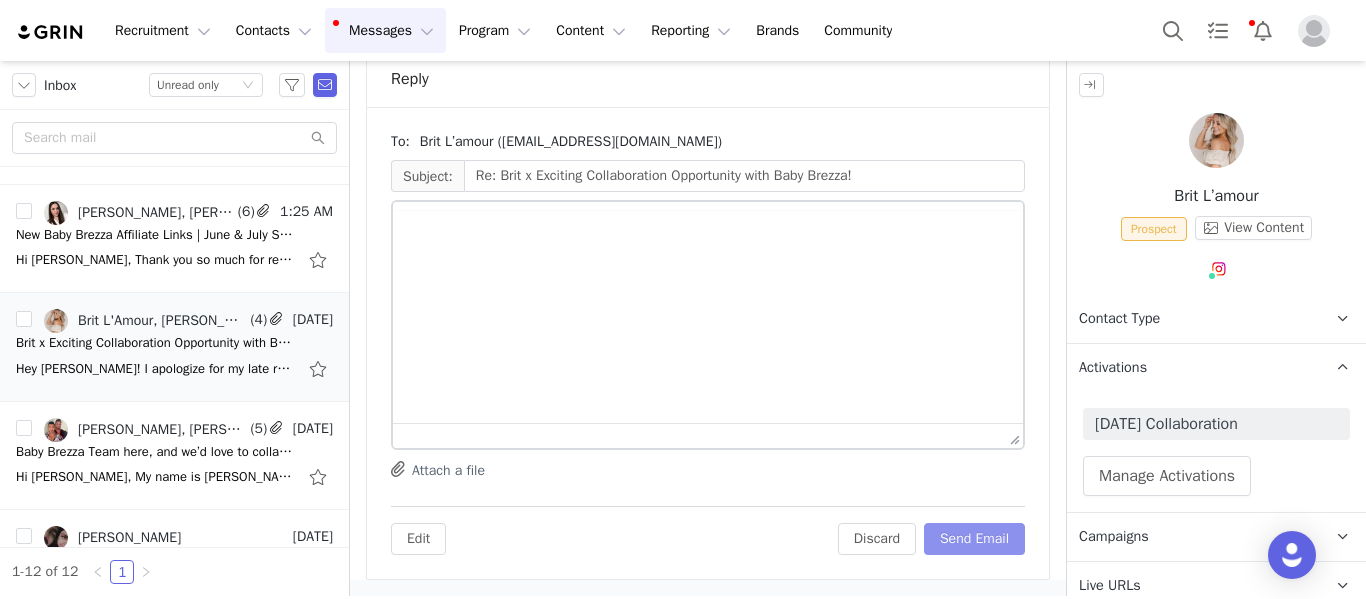 scroll, scrollTop: 2114, scrollLeft: 0, axis: vertical 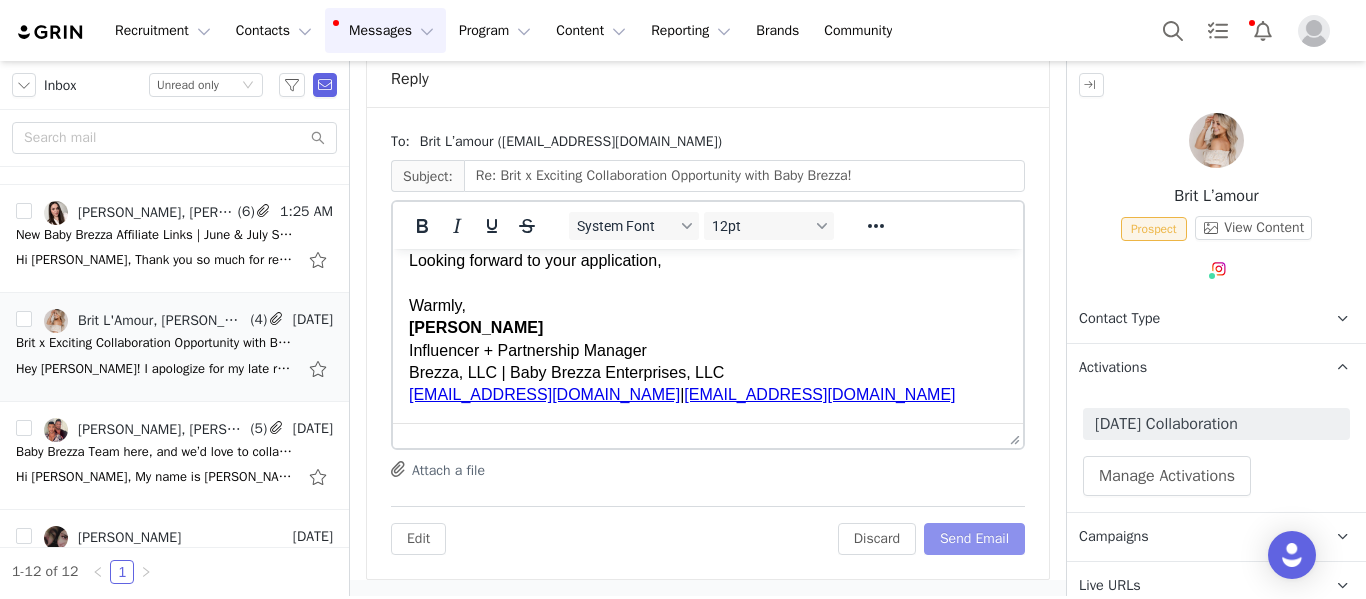 click on "Send Email" at bounding box center (974, 539) 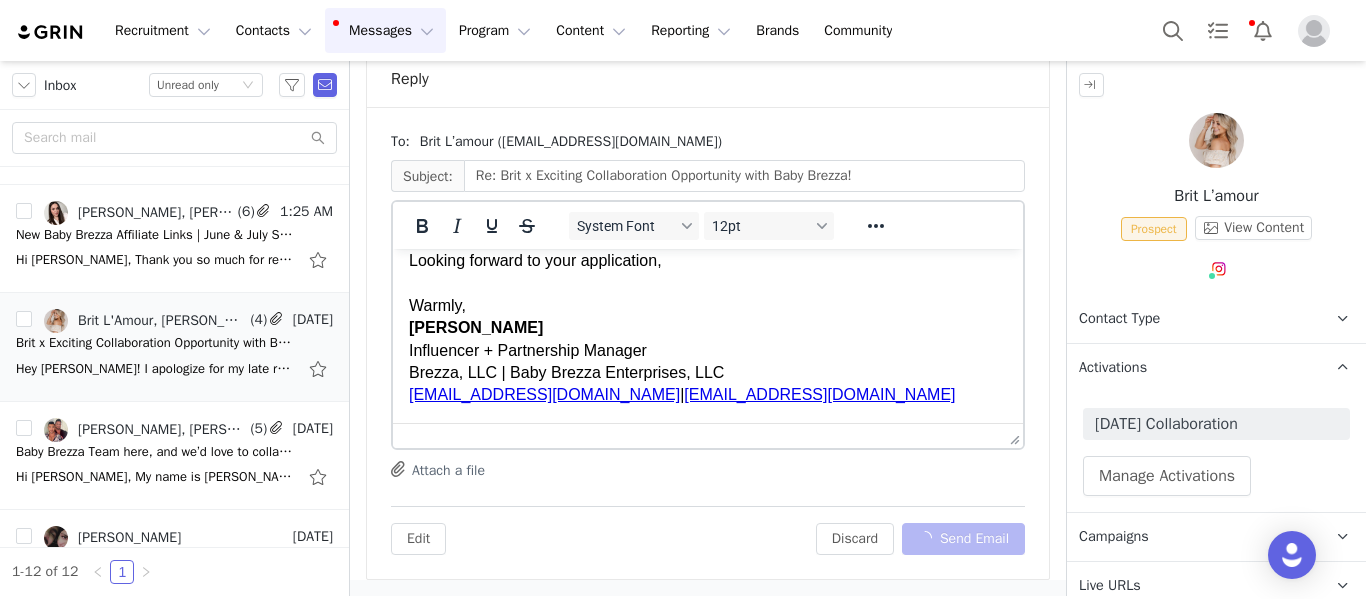 scroll, scrollTop: 1552, scrollLeft: 0, axis: vertical 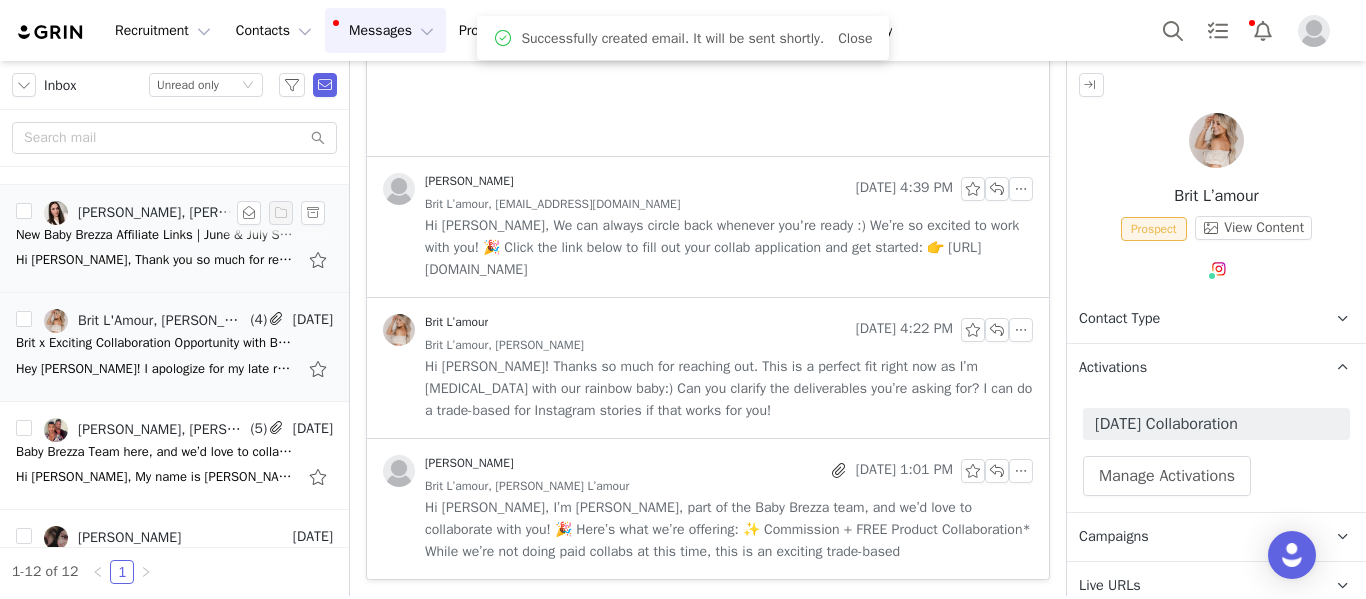 click on "Hi Monique,
Thank you so much for reaching out and for considering me for a collaboration with Baby Brezza. I truly love your products — they’re thoughtful, practical, and perfect for modern parents.
I’m very interested in both collaboration opp" at bounding box center (156, 260) 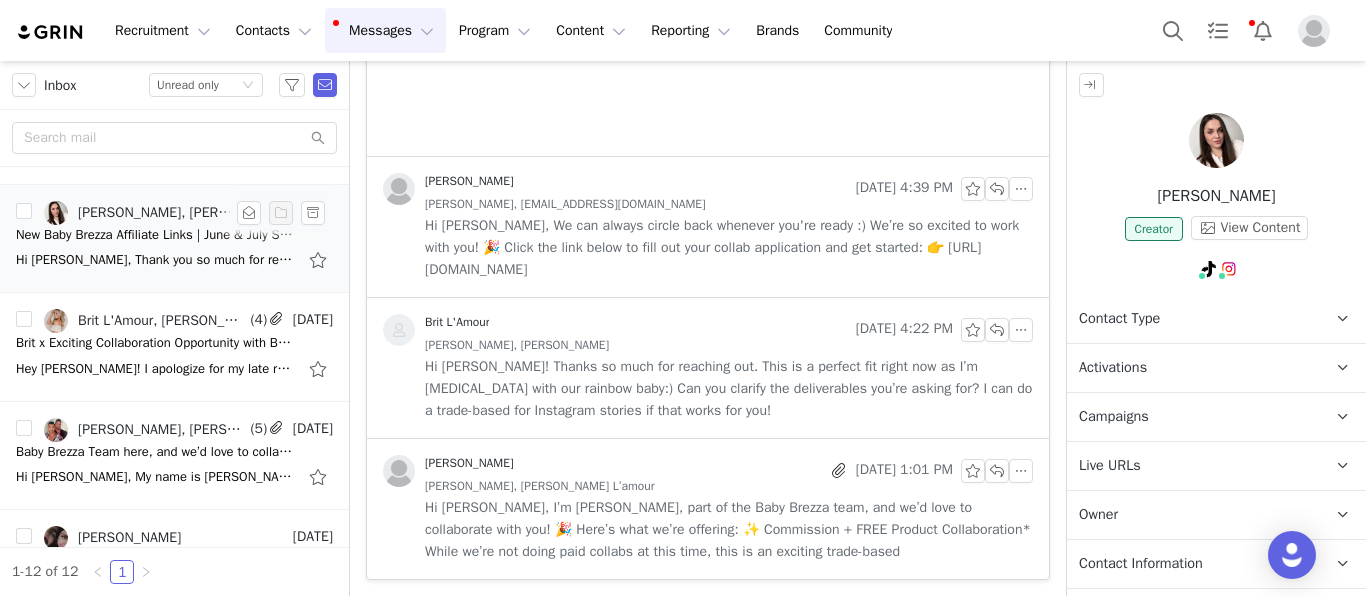 click on "Hi Monique,
Thank you so much for reaching out and for considering me for a collaboration with Baby Brezza. I truly love your products — they’re thoughtful, practical, and perfect for modern parents.
I’m very interested in both collaboration opp" at bounding box center (156, 260) 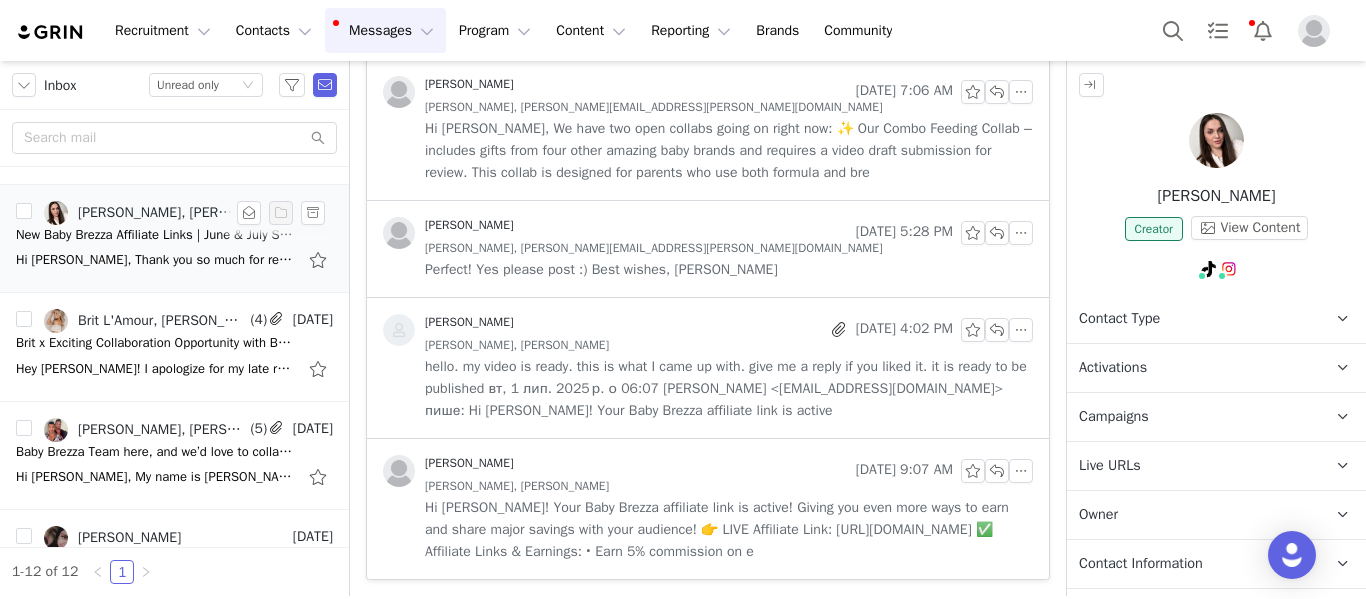 scroll, scrollTop: 0, scrollLeft: 0, axis: both 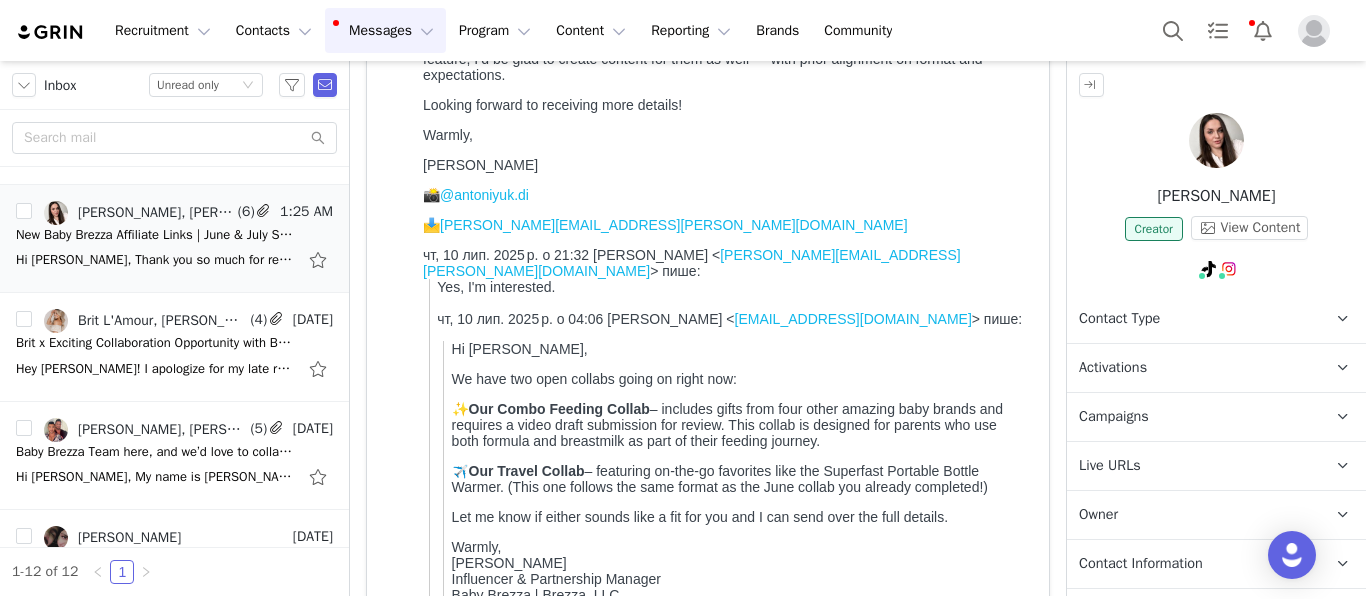 click on "Activations" at bounding box center (1192, 368) 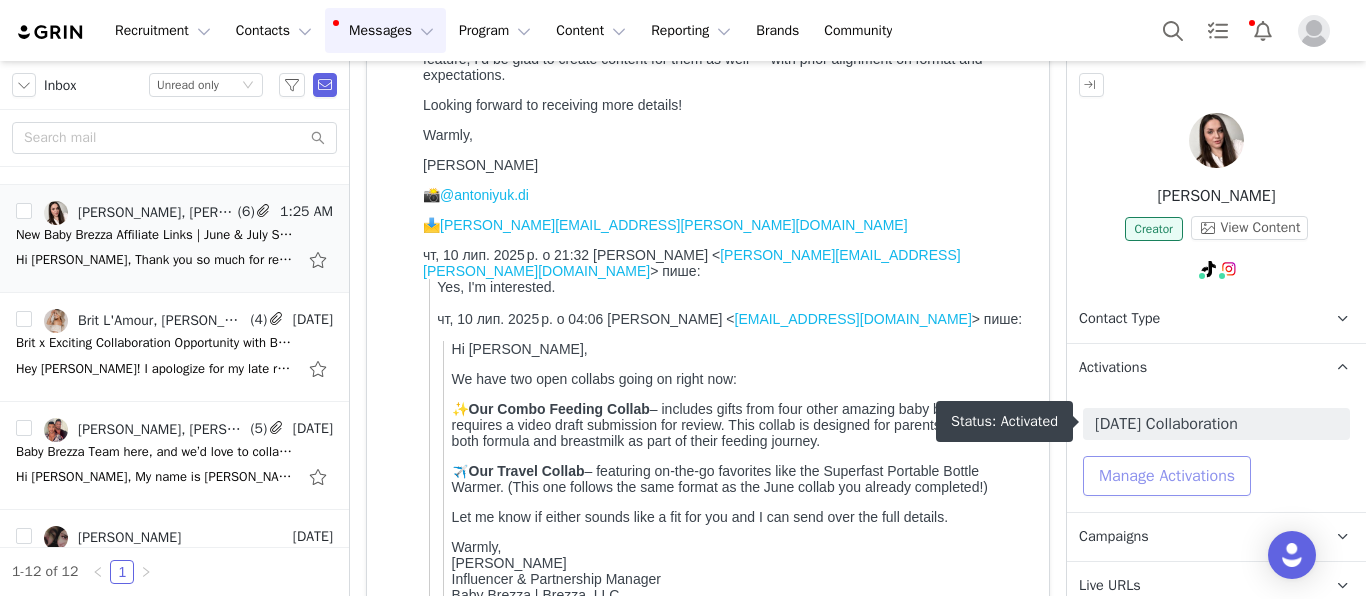 click on "Manage Activations" at bounding box center [1167, 476] 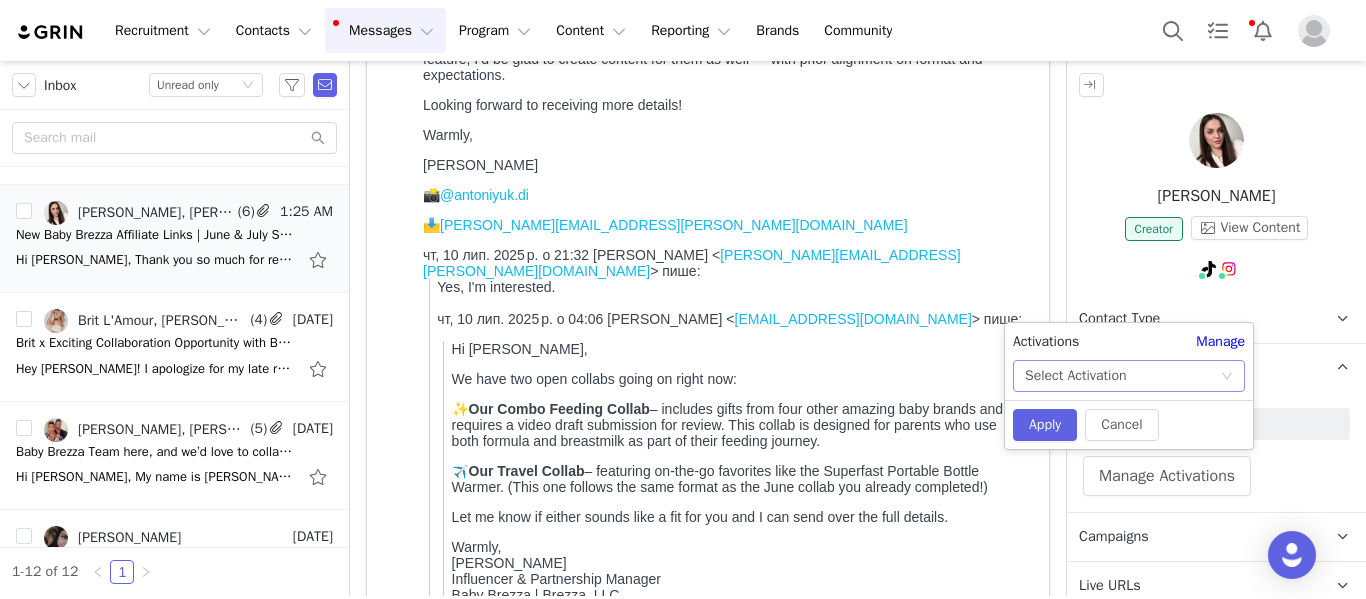 click on "Select Activation" at bounding box center [1122, 376] 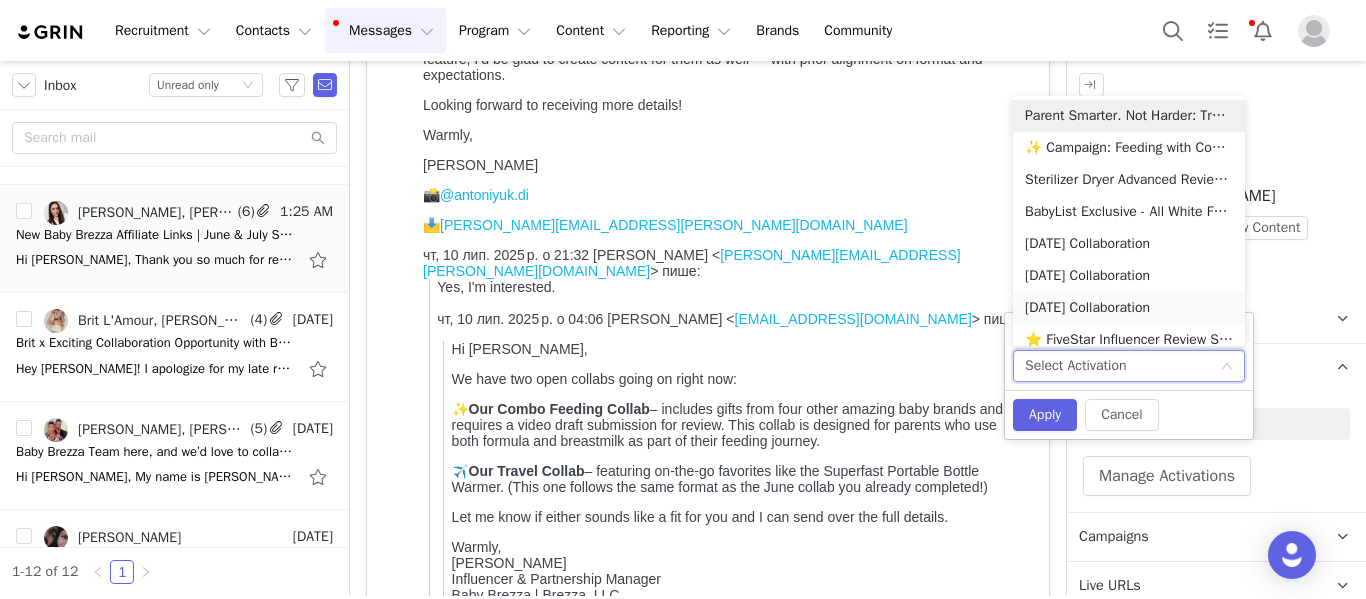 scroll, scrollTop: 10, scrollLeft: 0, axis: vertical 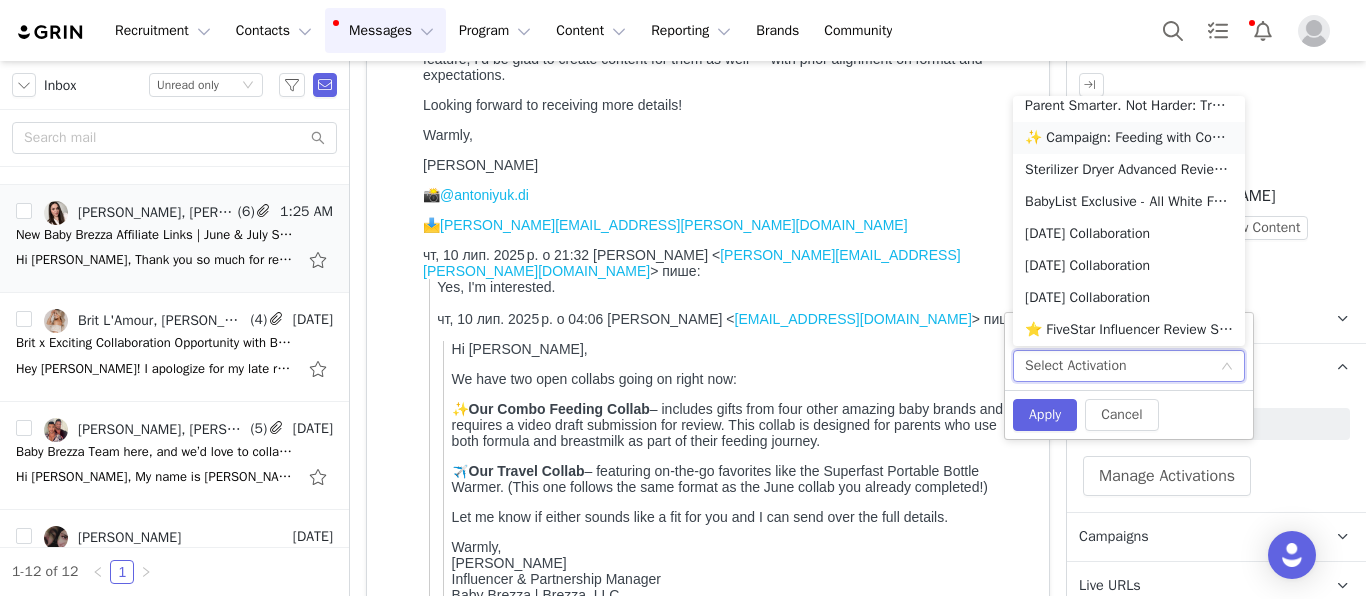 click on "✨ Campaign: Feeding with Confidence – Your Combo-Feeding Story" at bounding box center (1129, 138) 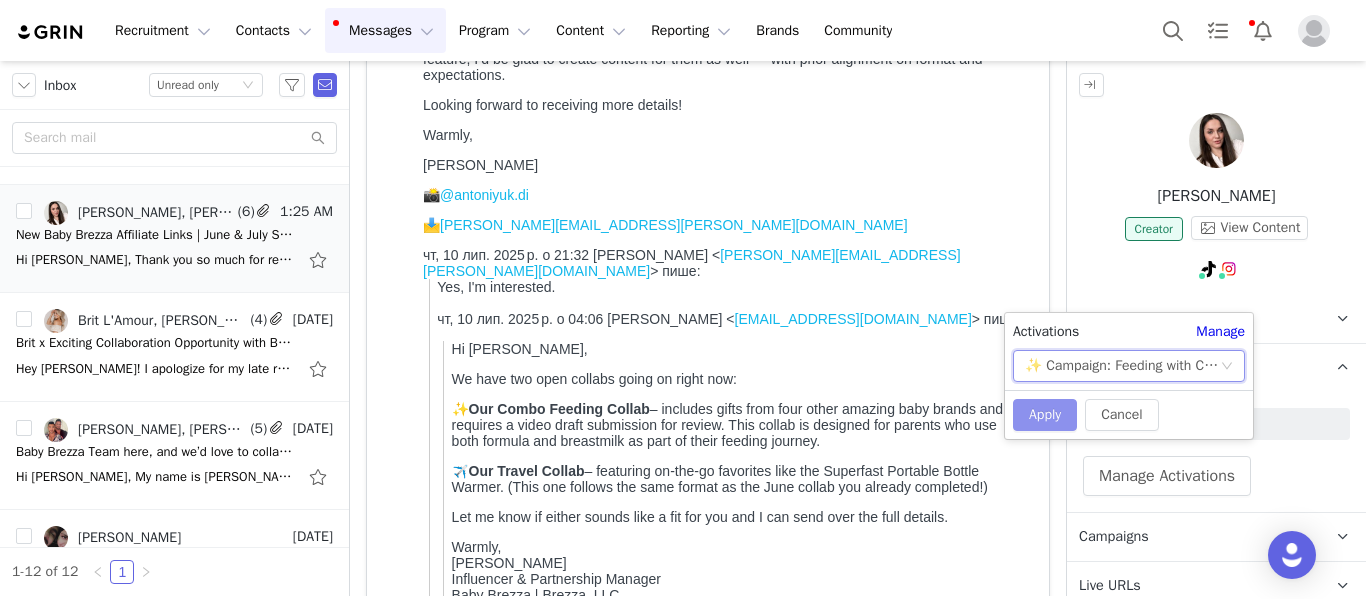 click on "Apply" at bounding box center [1045, 415] 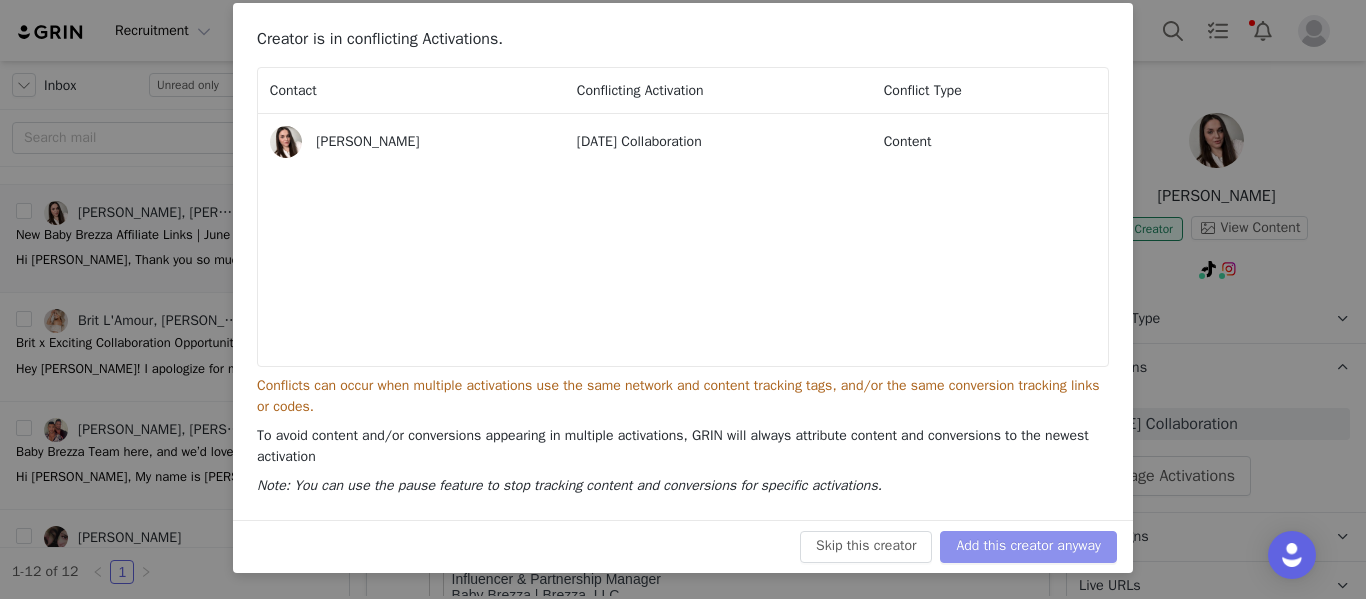 click on "Add this creator anyway" at bounding box center [1028, 547] 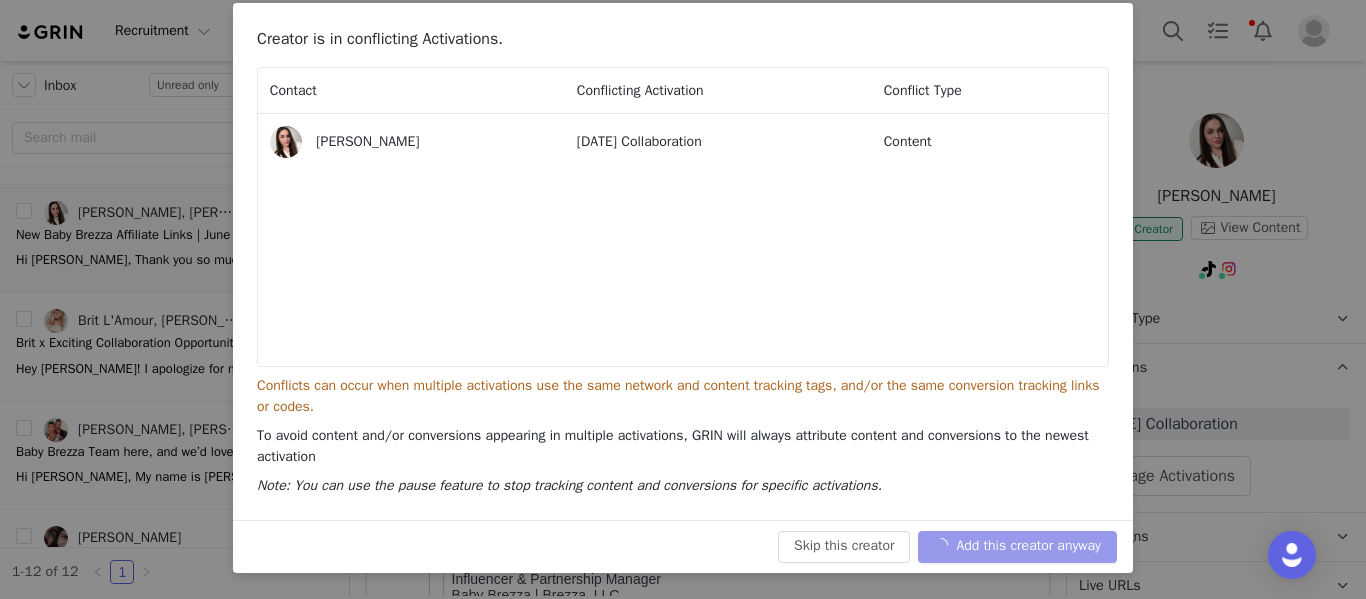click on "June 2025 Collaboration Manage Activations" at bounding box center (1216, 452) 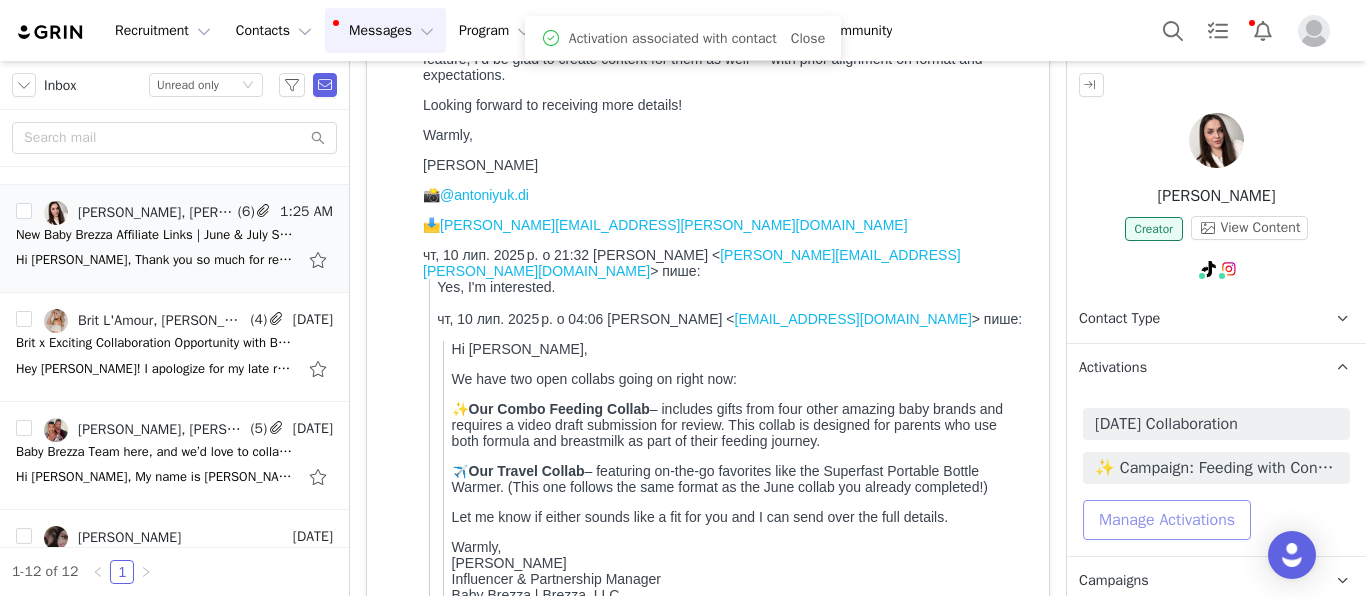 click on "Manage Activations" at bounding box center [1167, 520] 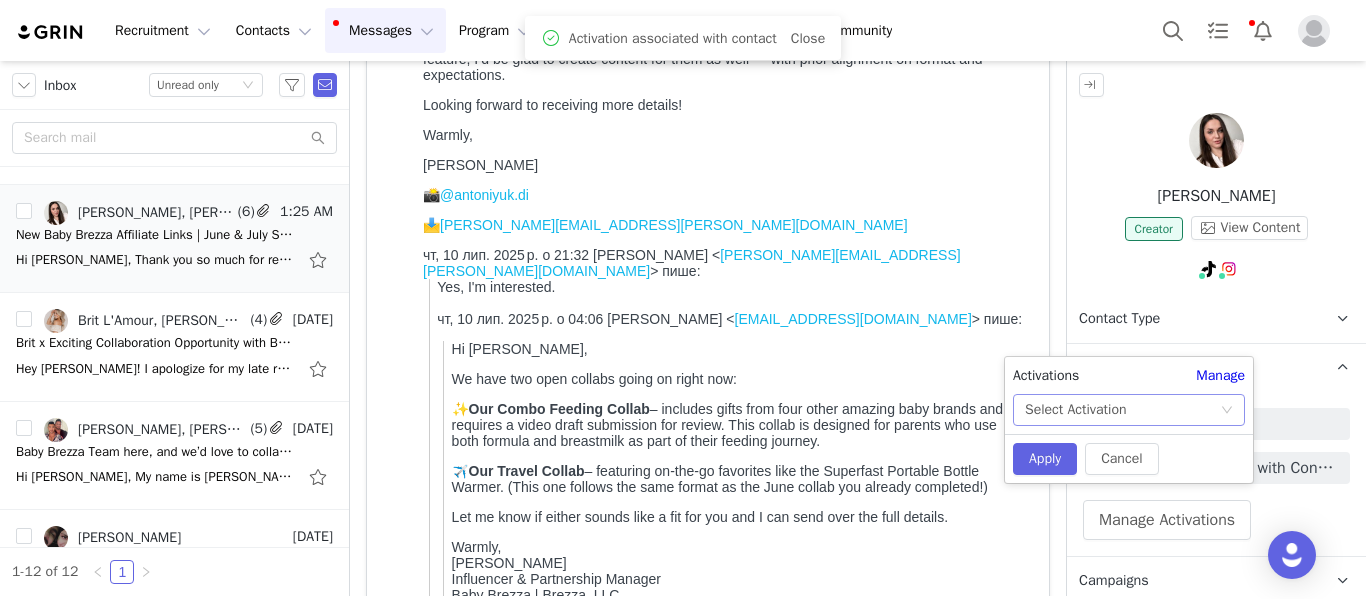 click on "Select Activation" at bounding box center (1122, 410) 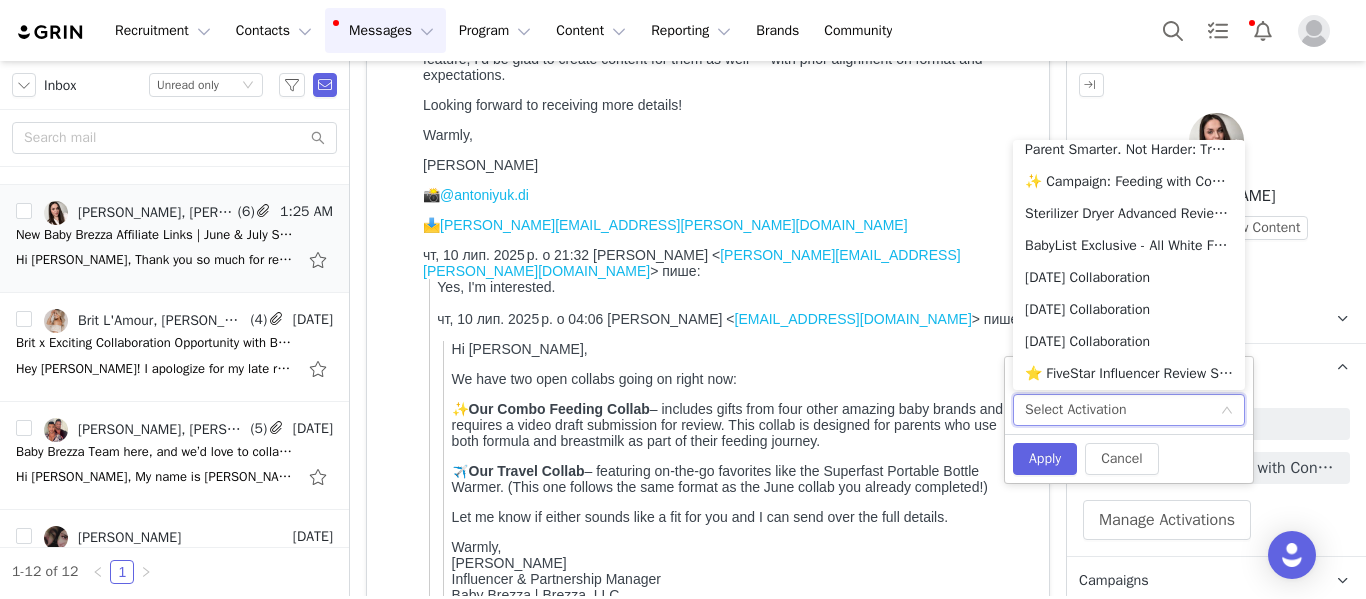 scroll, scrollTop: 0, scrollLeft: 0, axis: both 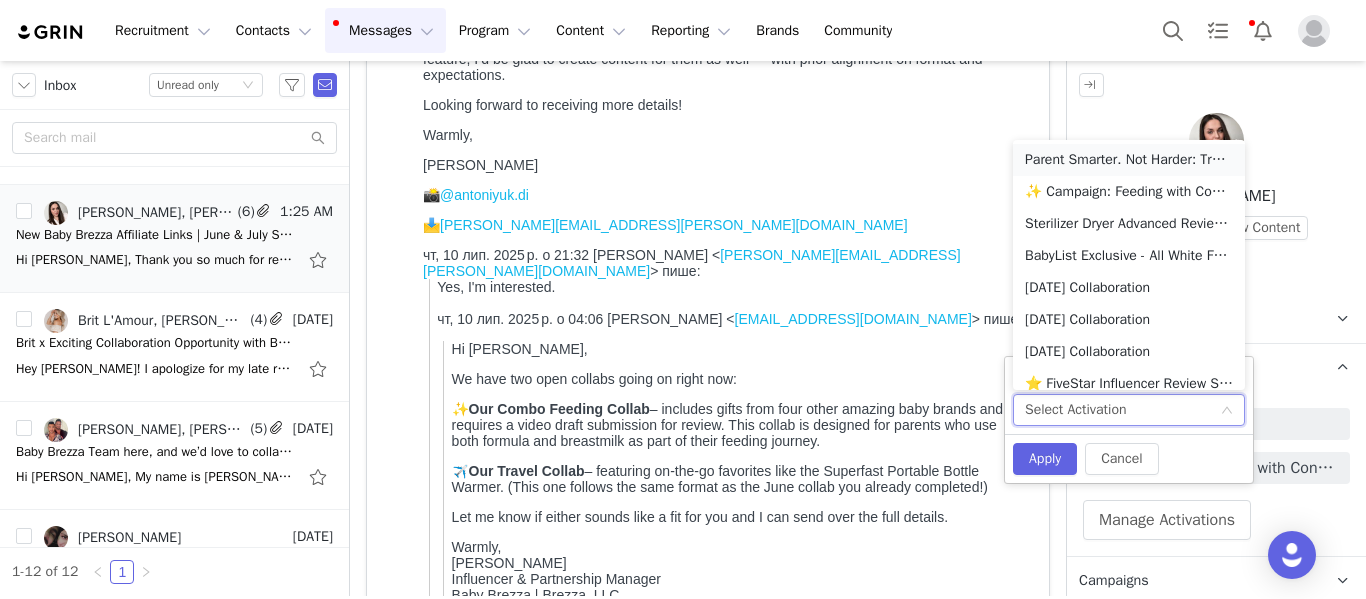click on "Parent Smarter. Not Harder: Travel Edition" at bounding box center (1129, 160) 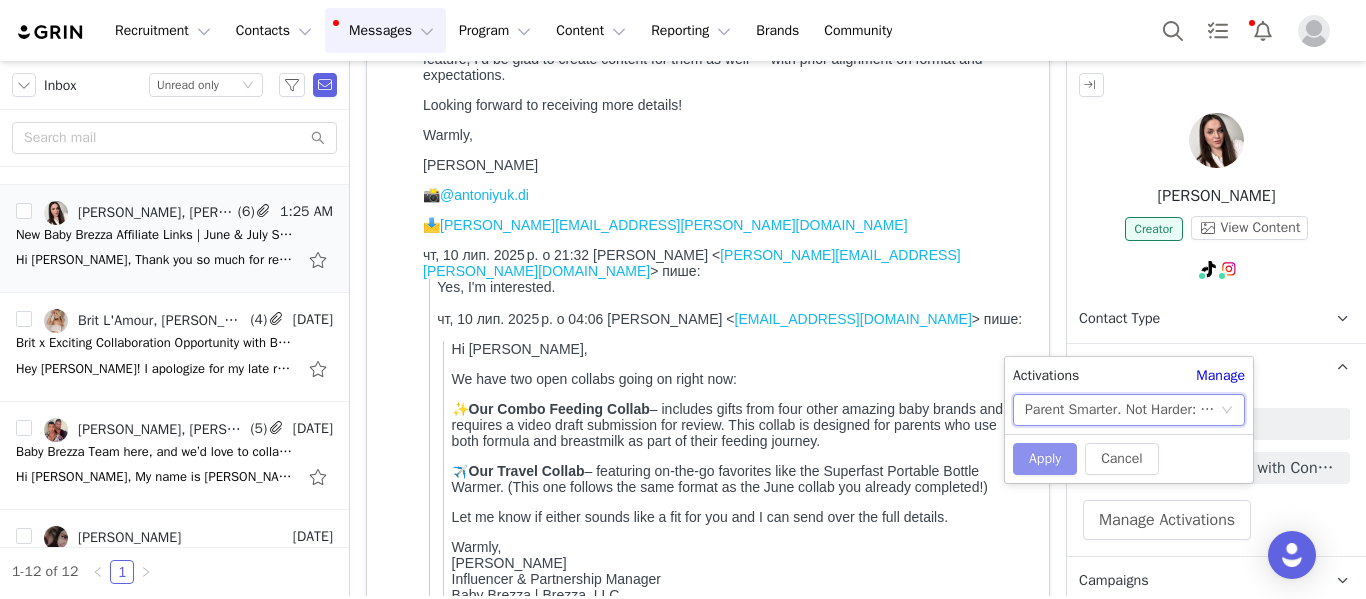 click on "Apply" at bounding box center (1045, 459) 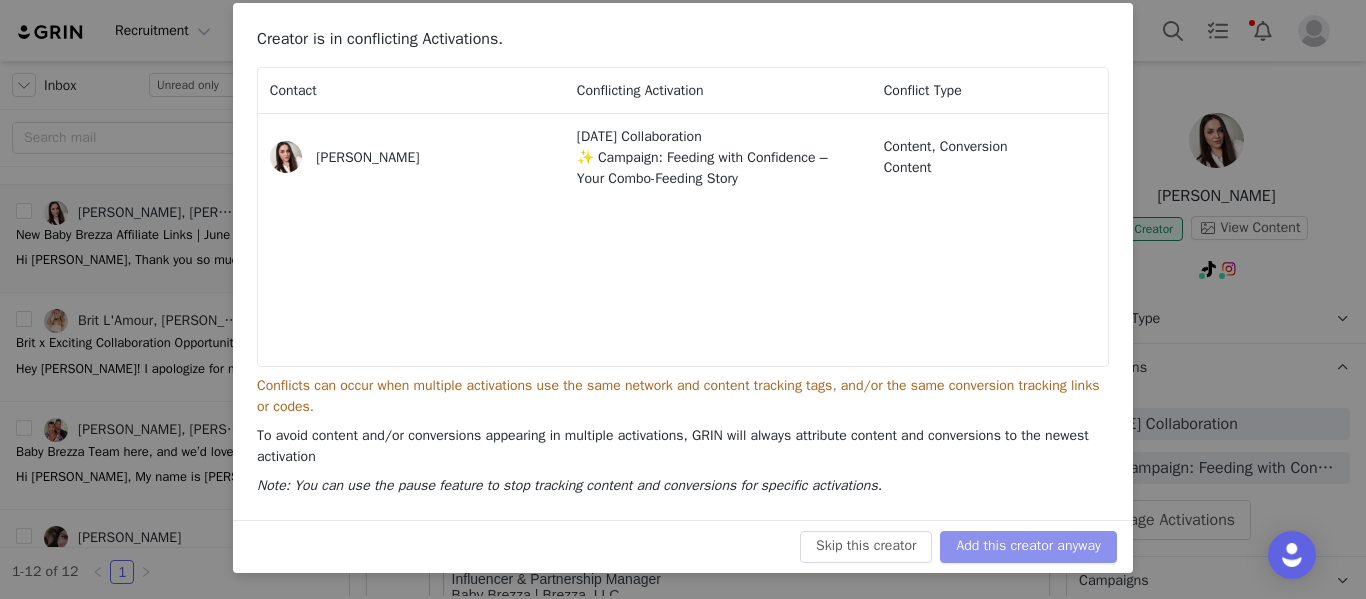 click on "Add this creator anyway" at bounding box center [1028, 547] 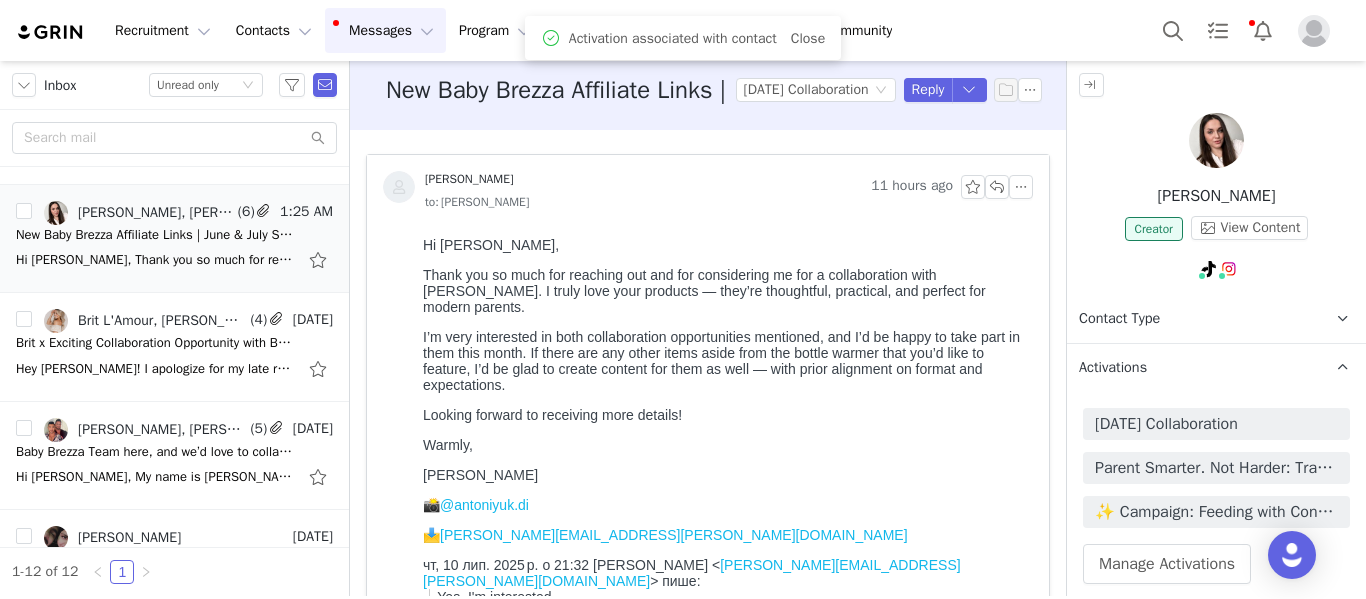 scroll, scrollTop: 0, scrollLeft: 0, axis: both 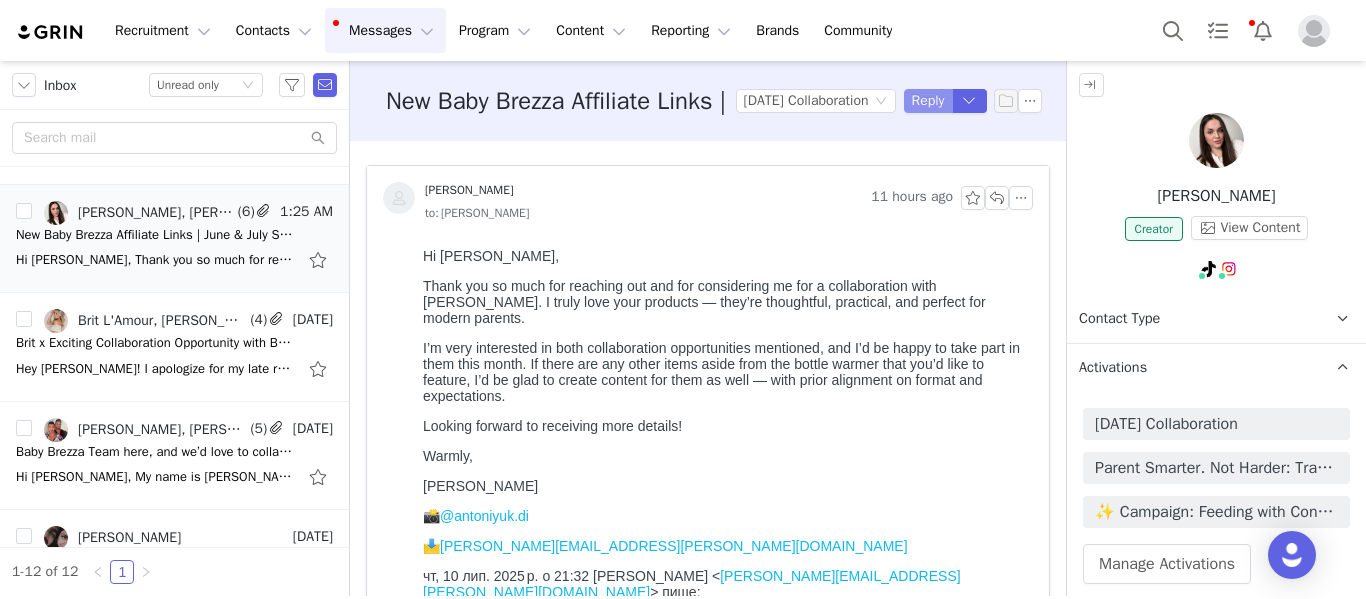 click on "Reply" at bounding box center (928, 101) 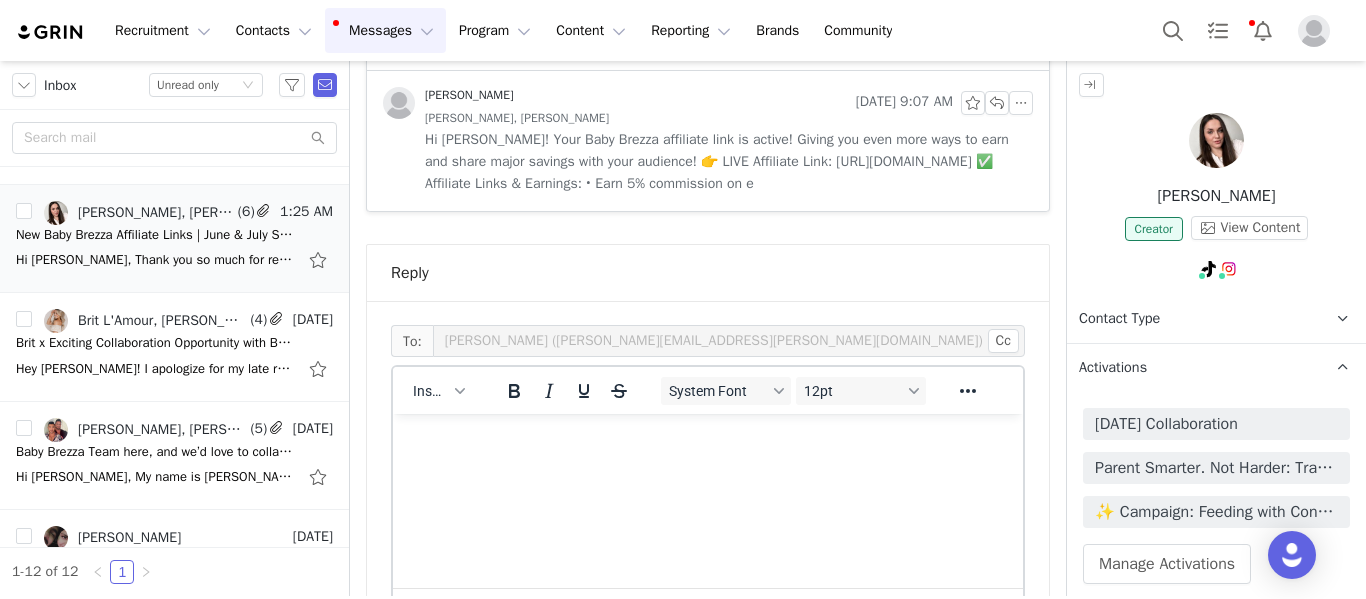 scroll, scrollTop: 0, scrollLeft: 0, axis: both 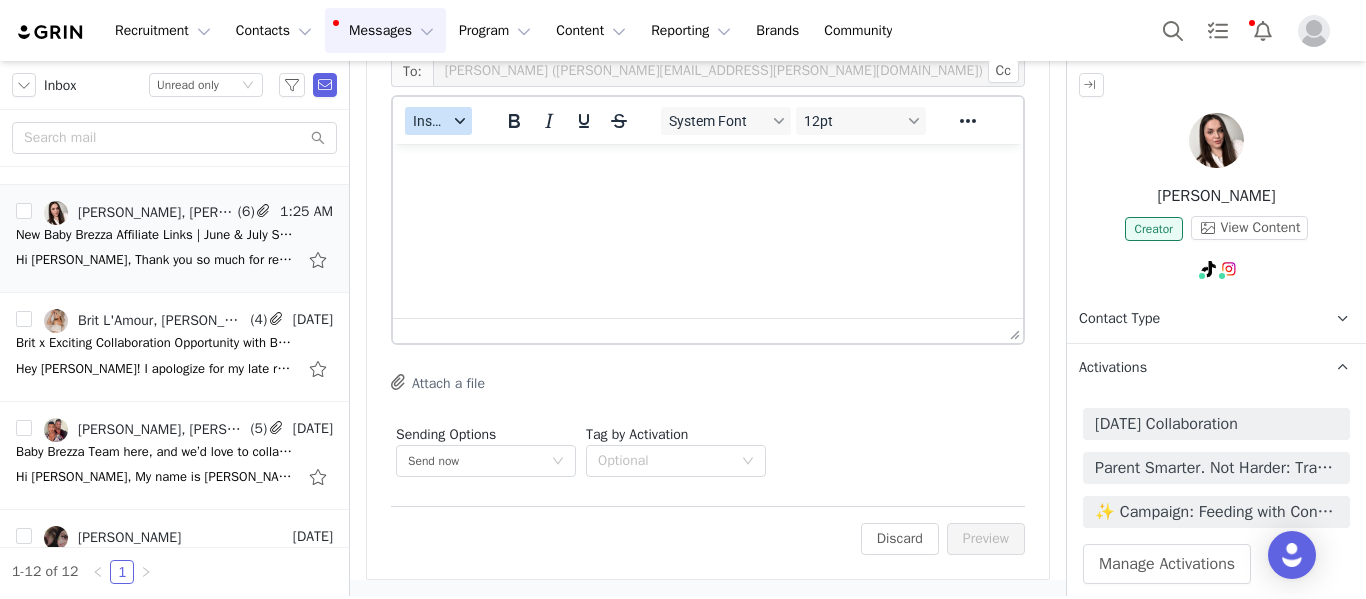 click on "Insert" at bounding box center [438, 121] 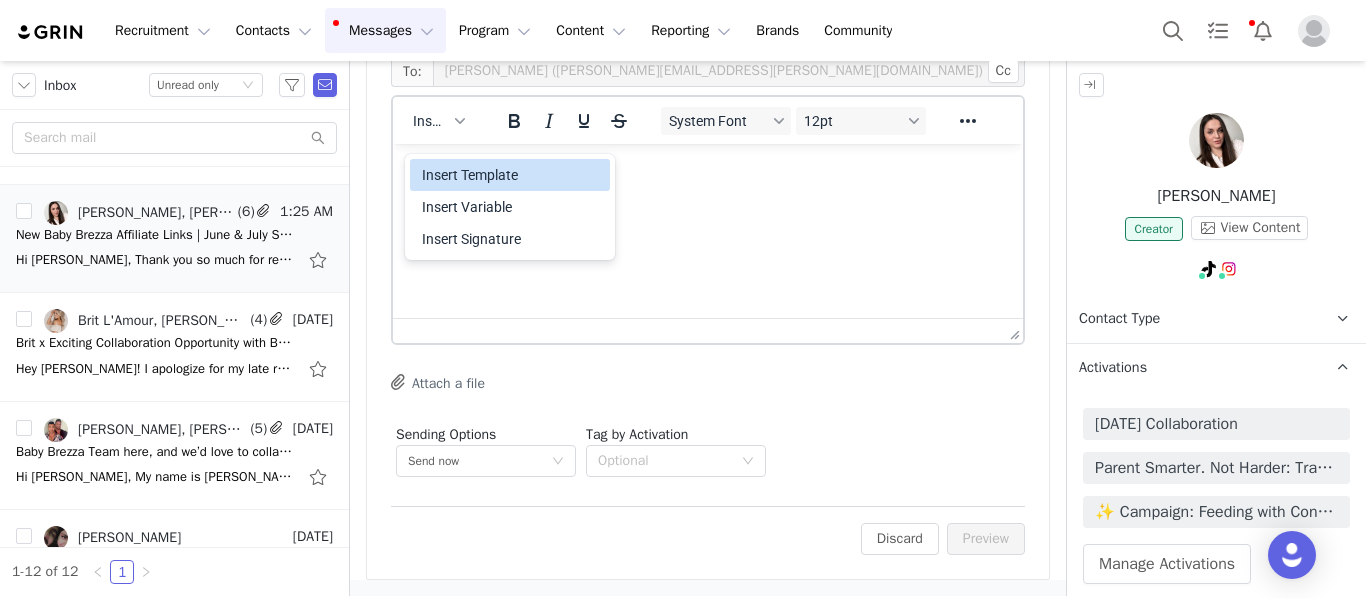 click on "Insert Template" at bounding box center [512, 175] 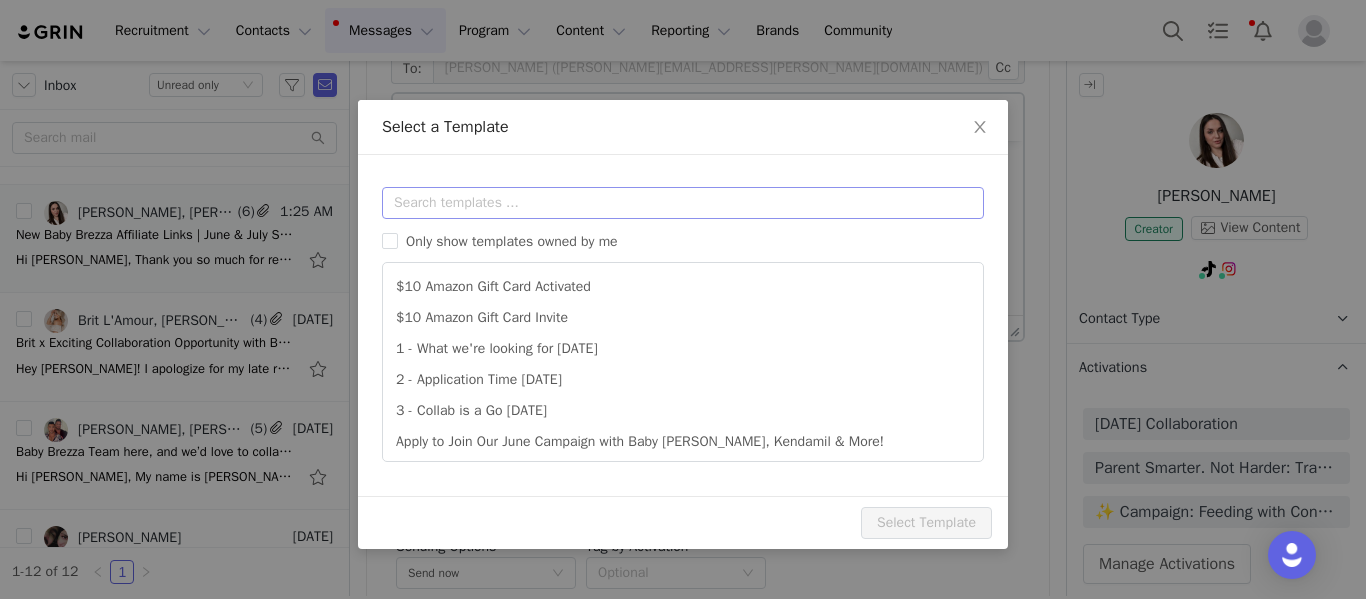 scroll, scrollTop: 0, scrollLeft: 0, axis: both 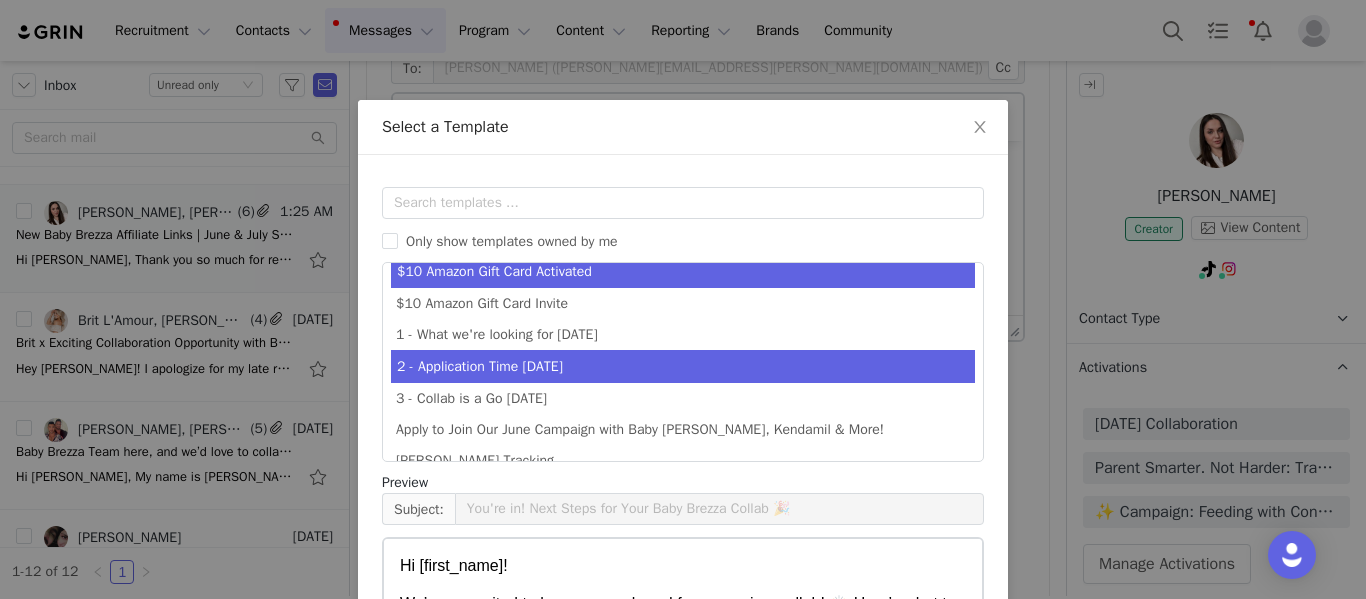click on "2 - Application Time July 2025" at bounding box center (683, 366) 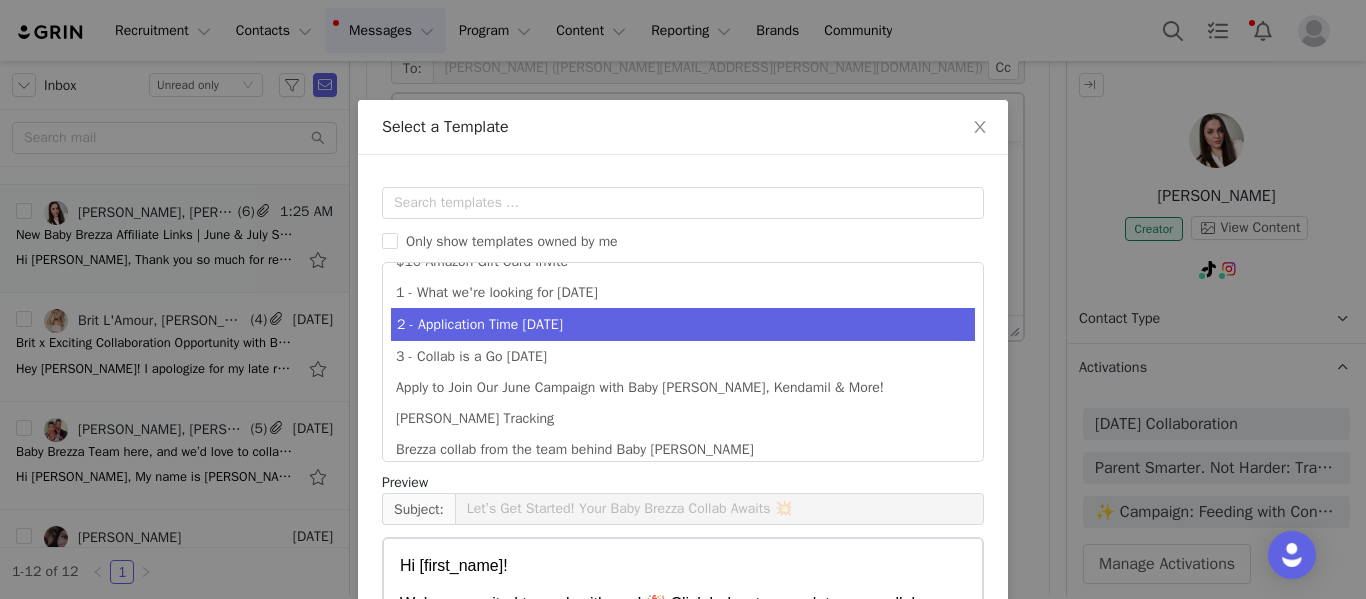 scroll, scrollTop: 58, scrollLeft: 0, axis: vertical 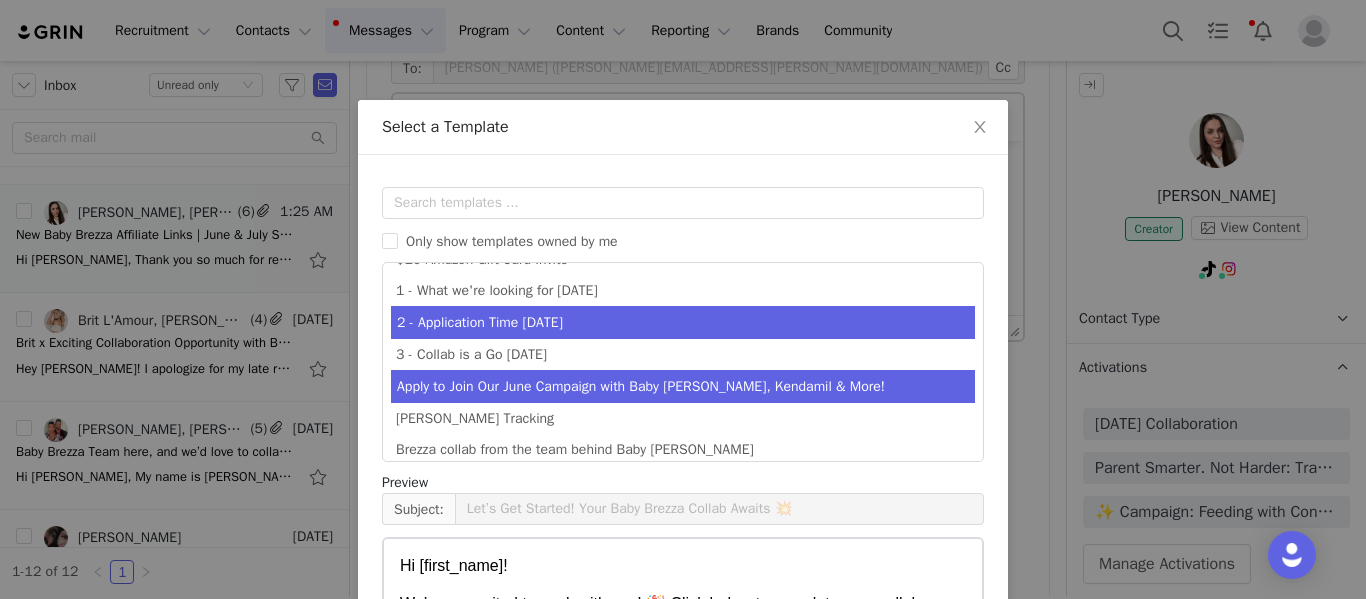 click on "Apply to Join Our June Campaign with Baby Brezza, Kendamil & More!" at bounding box center (683, 386) 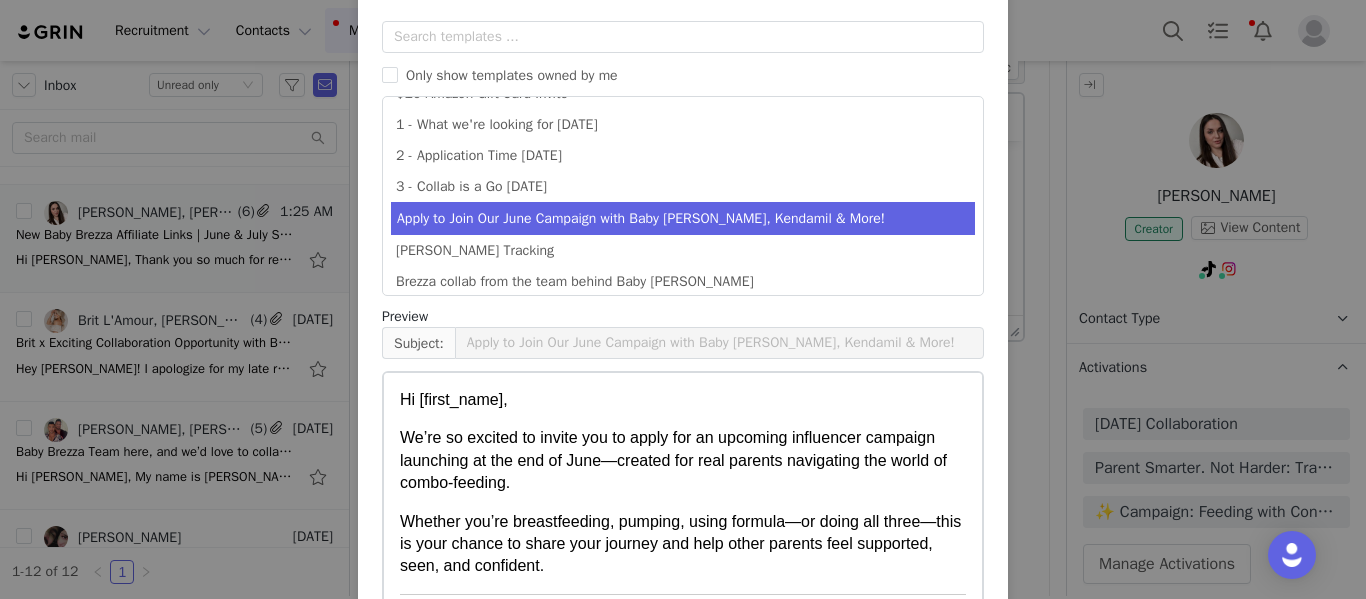 scroll, scrollTop: 200, scrollLeft: 0, axis: vertical 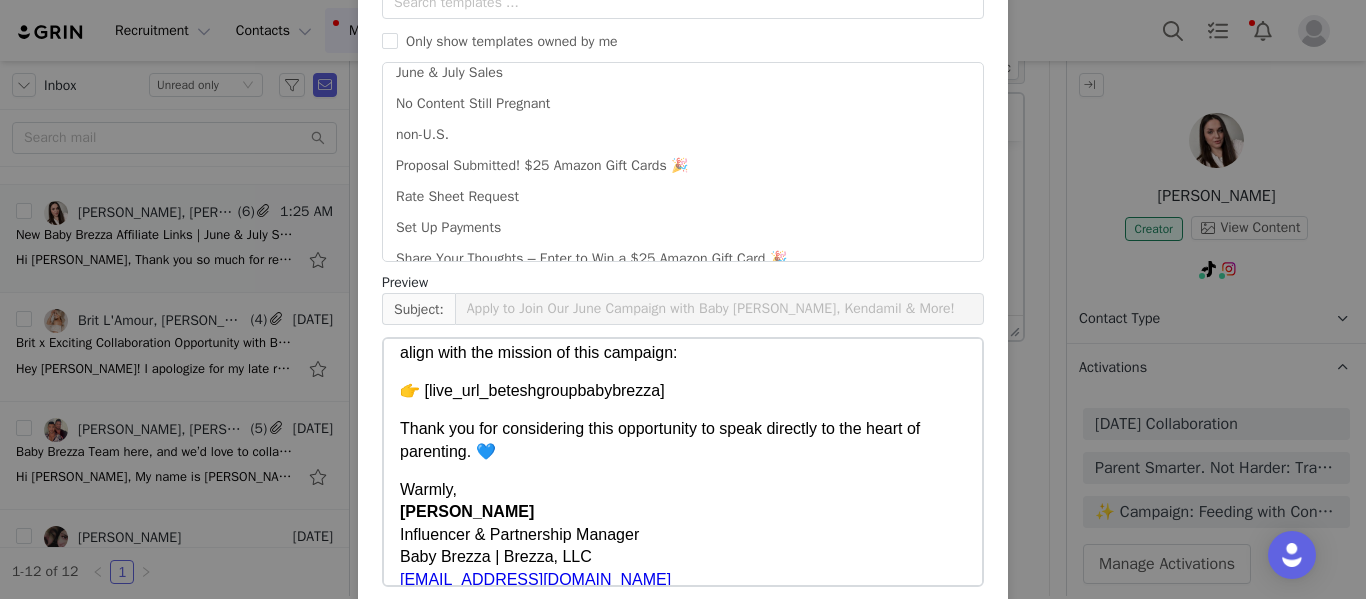 drag, startPoint x: 969, startPoint y: 196, endPoint x: 573, endPoint y: 4, distance: 440.0909 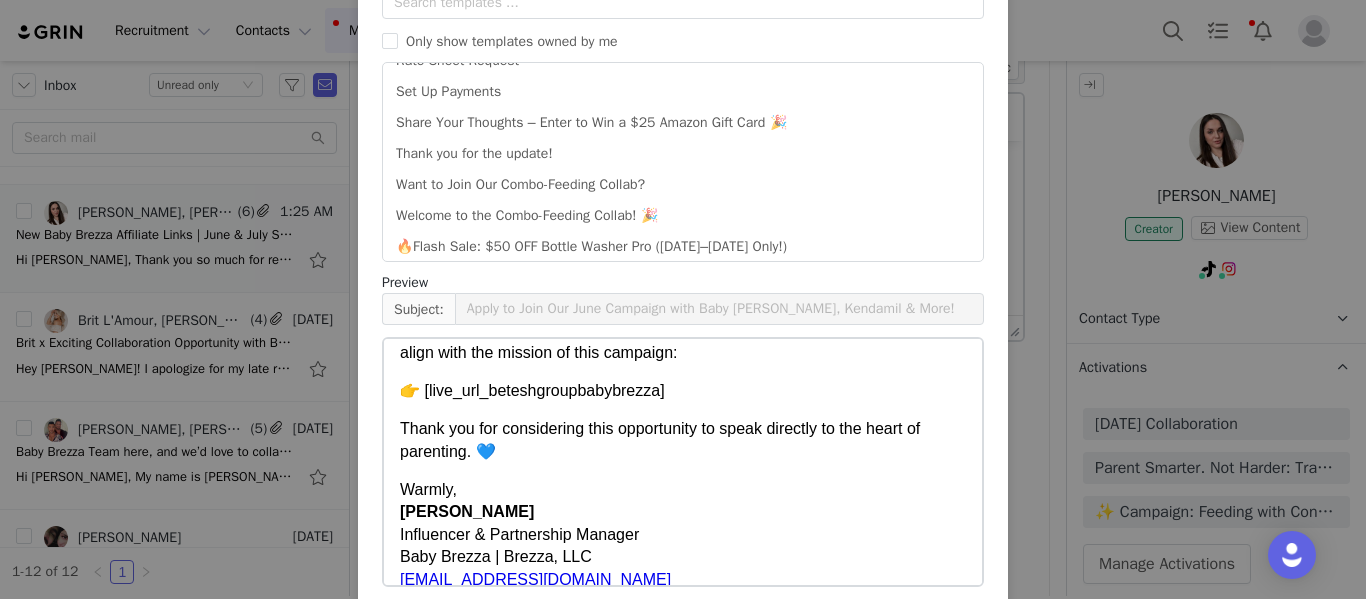 scroll, scrollTop: 595, scrollLeft: 0, axis: vertical 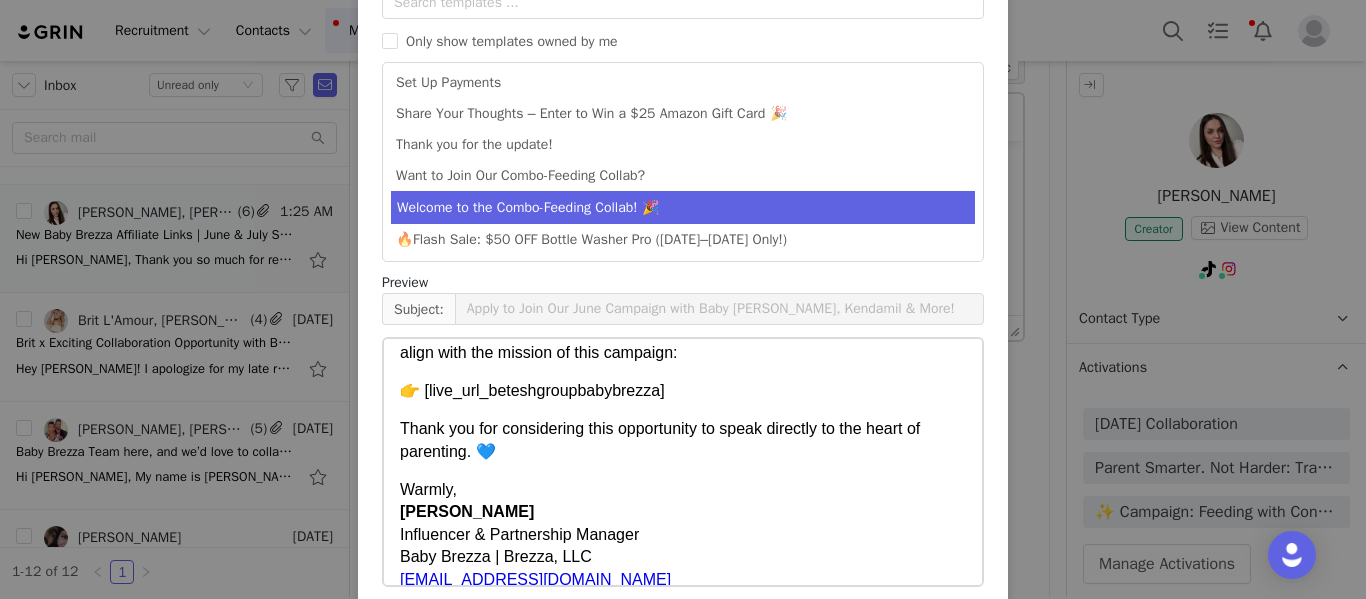 click on "Welcome to the Combo-Feeding Collab! 🎉" at bounding box center [683, 207] 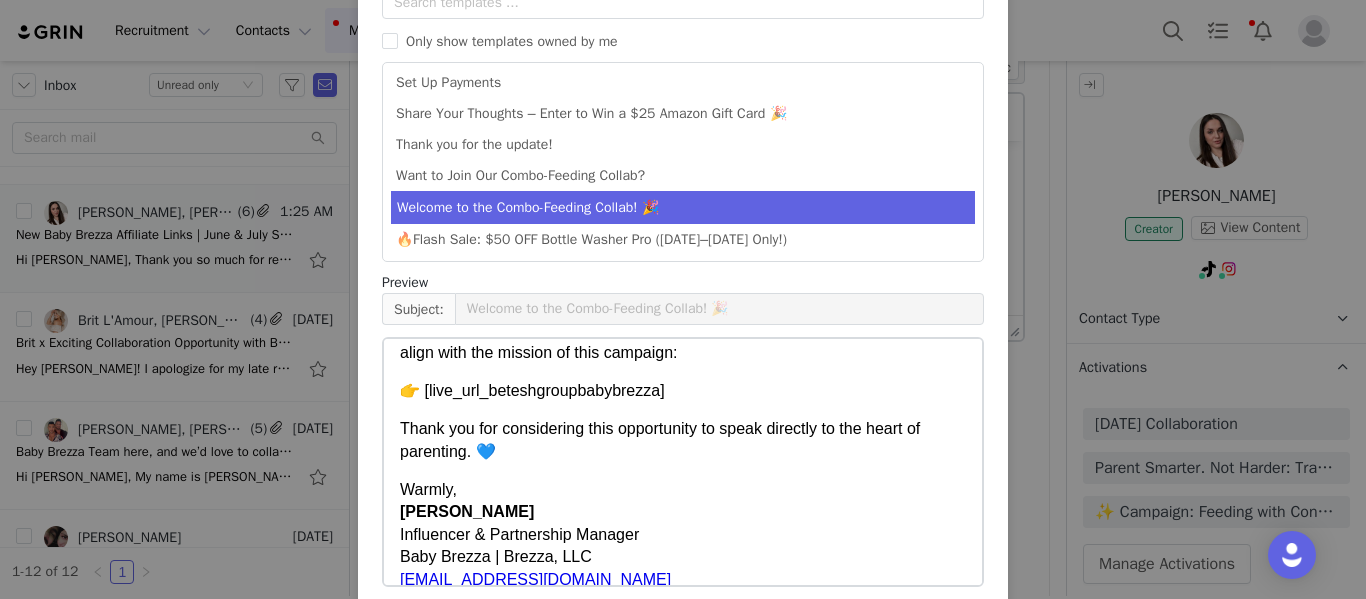 scroll, scrollTop: 666, scrollLeft: 0, axis: vertical 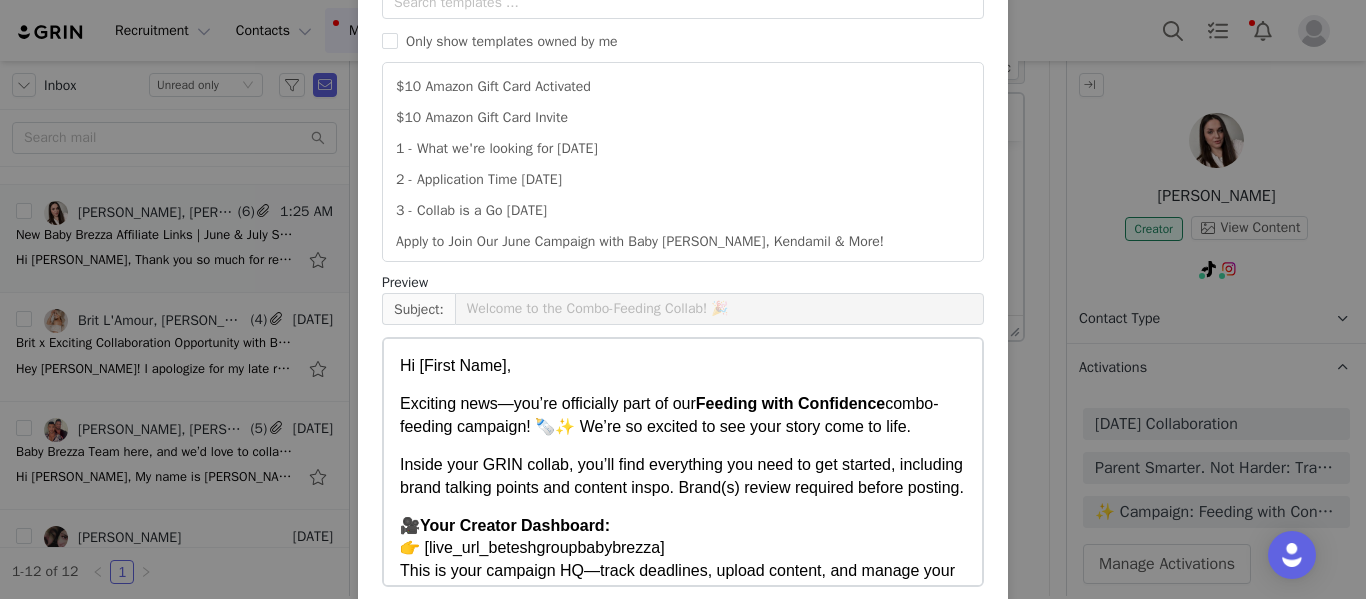 drag, startPoint x: 975, startPoint y: 226, endPoint x: 979, endPoint y: 68, distance: 158.05063 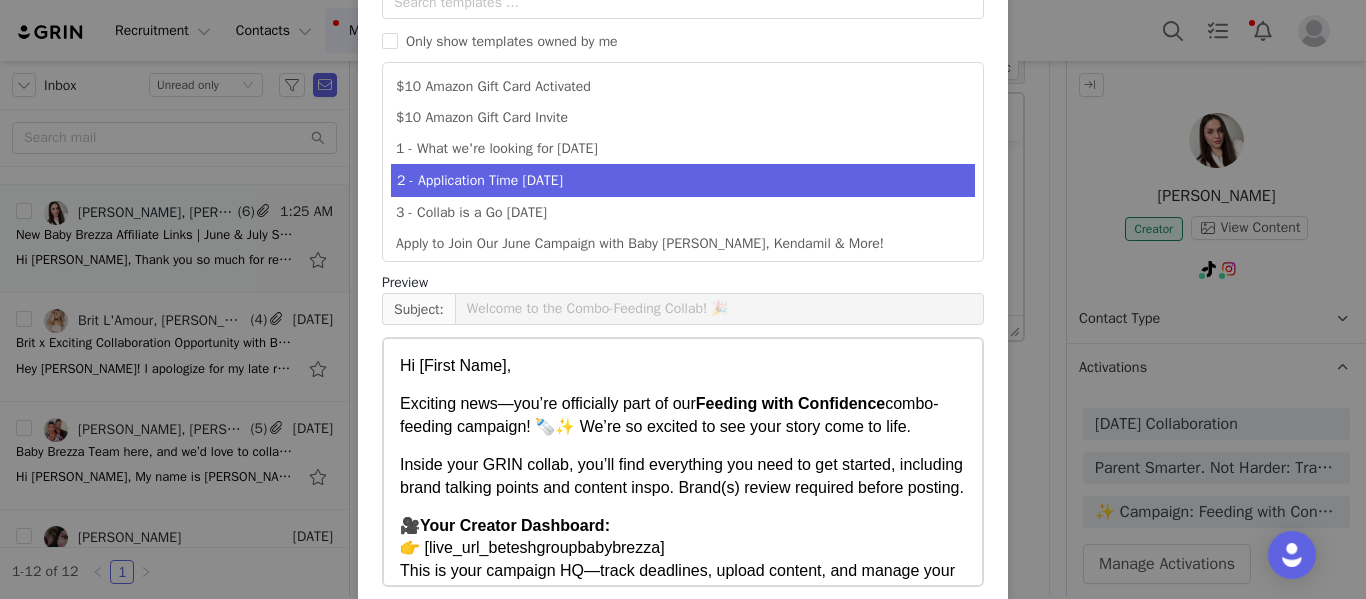 click on "2 - Application Time July 2025" at bounding box center [683, 180] 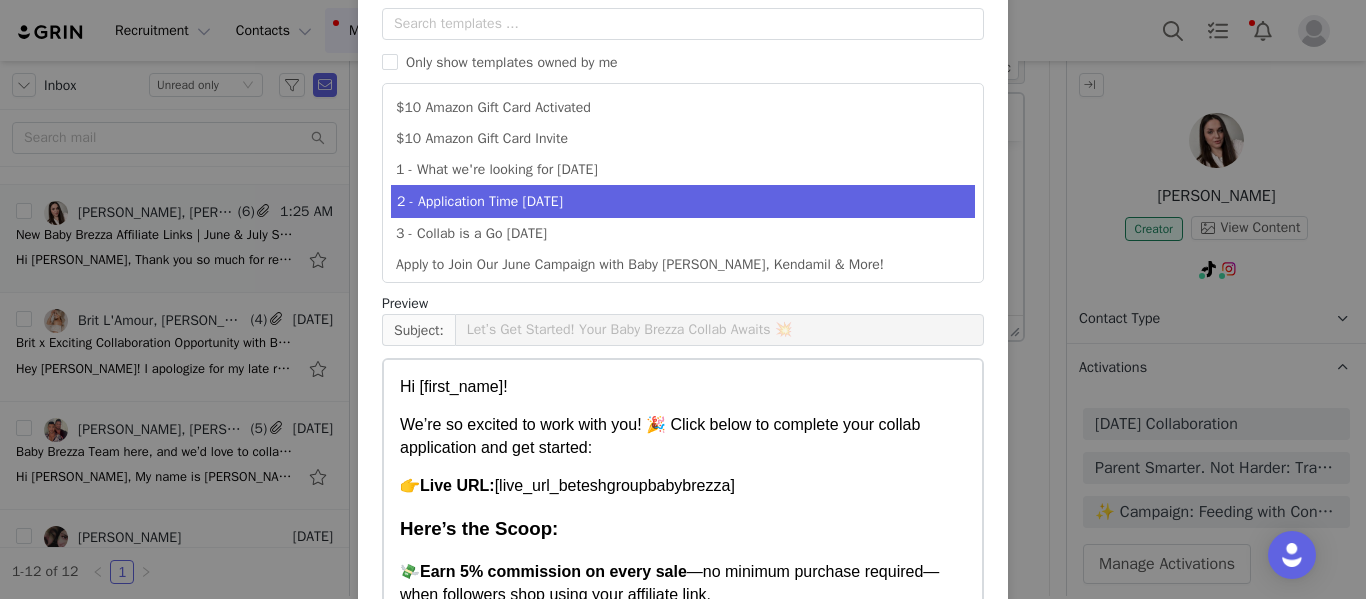 scroll, scrollTop: 0, scrollLeft: 0, axis: both 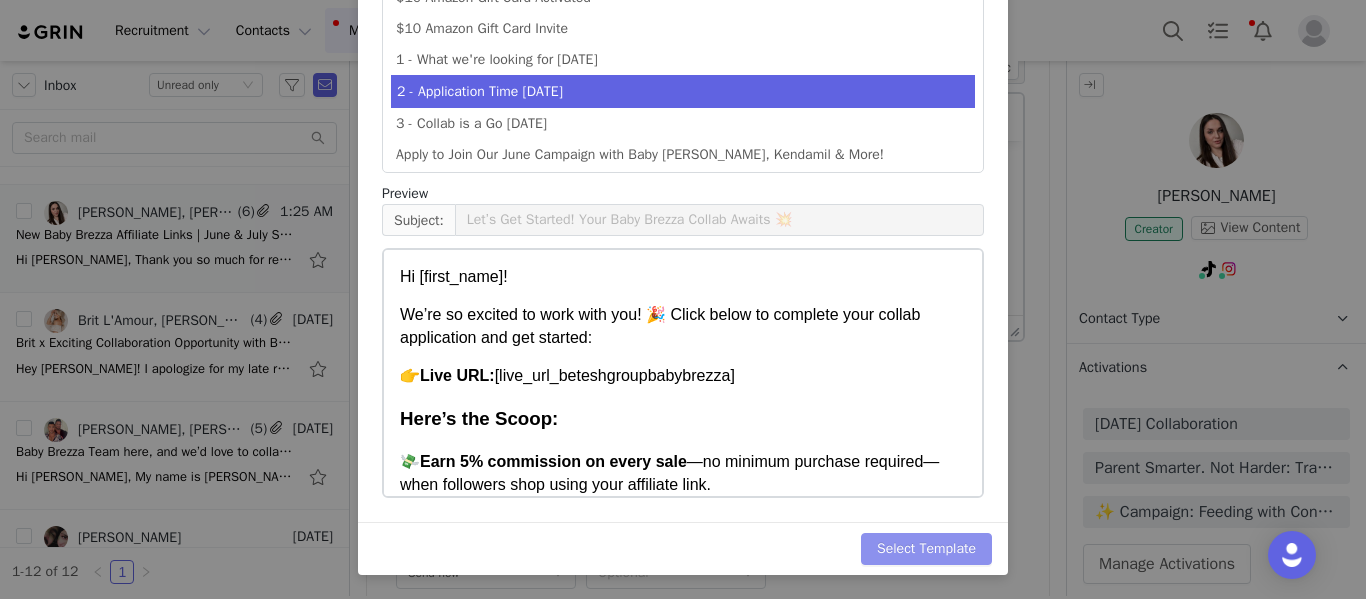 click on "Select Template" at bounding box center (926, 549) 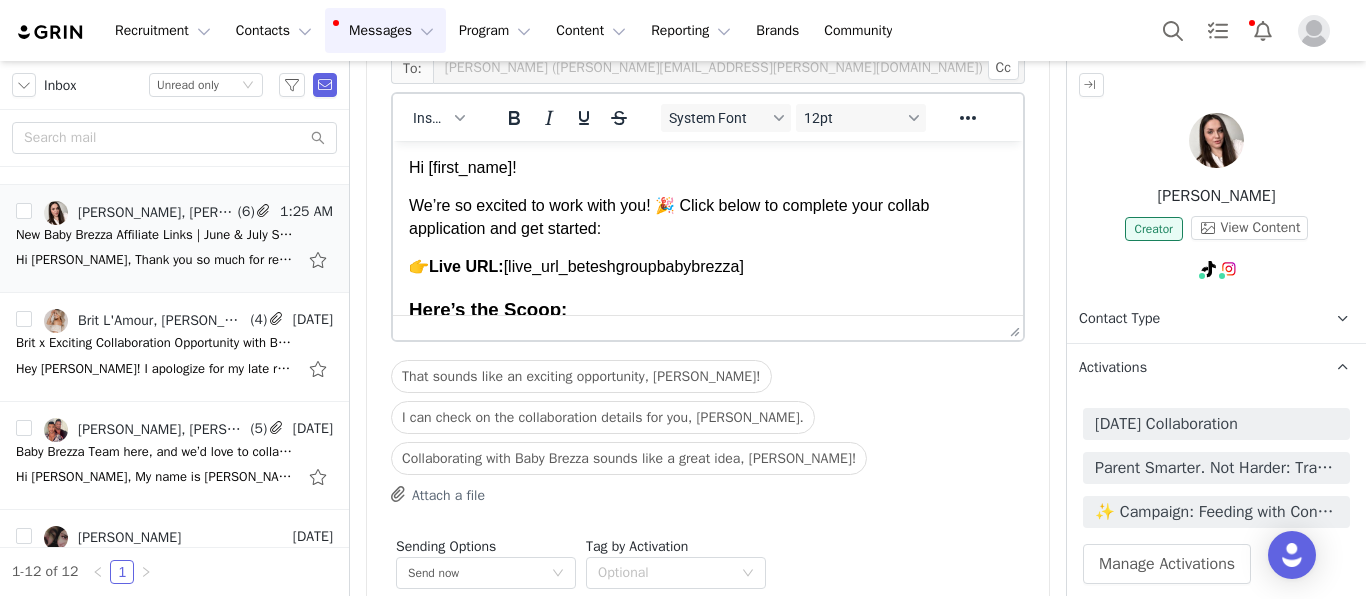 scroll, scrollTop: 38, scrollLeft: 0, axis: vertical 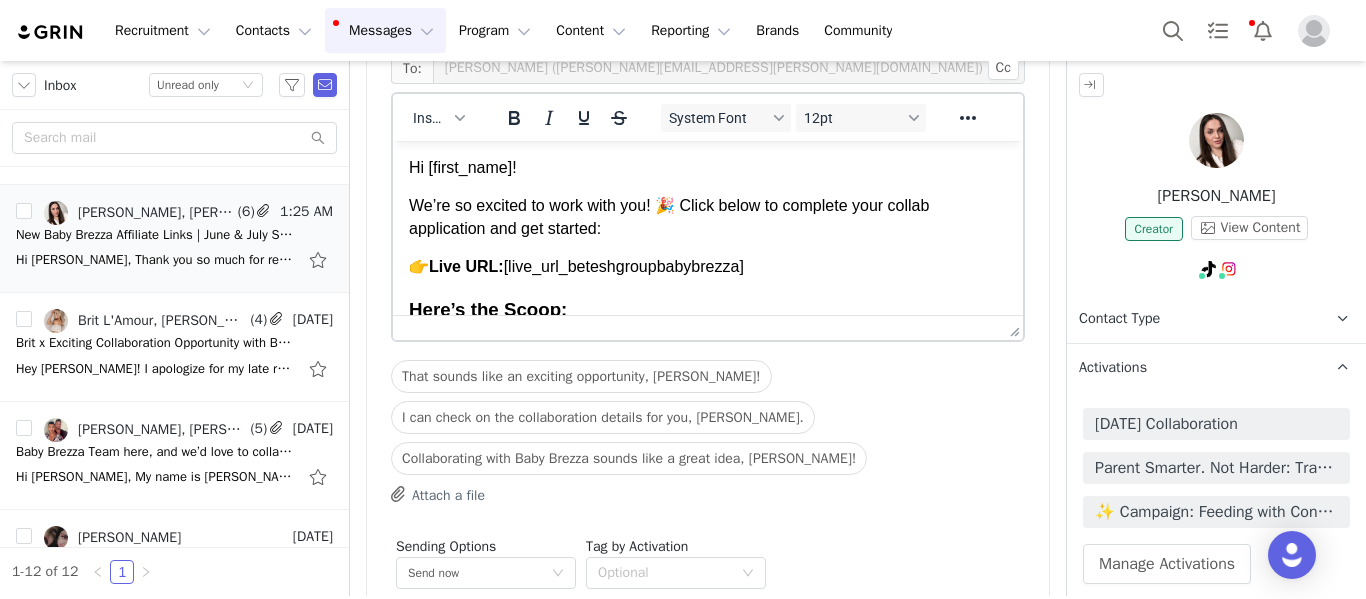 drag, startPoint x: 1056, startPoint y: 469, endPoint x: 1038, endPoint y: 562, distance: 94.72592 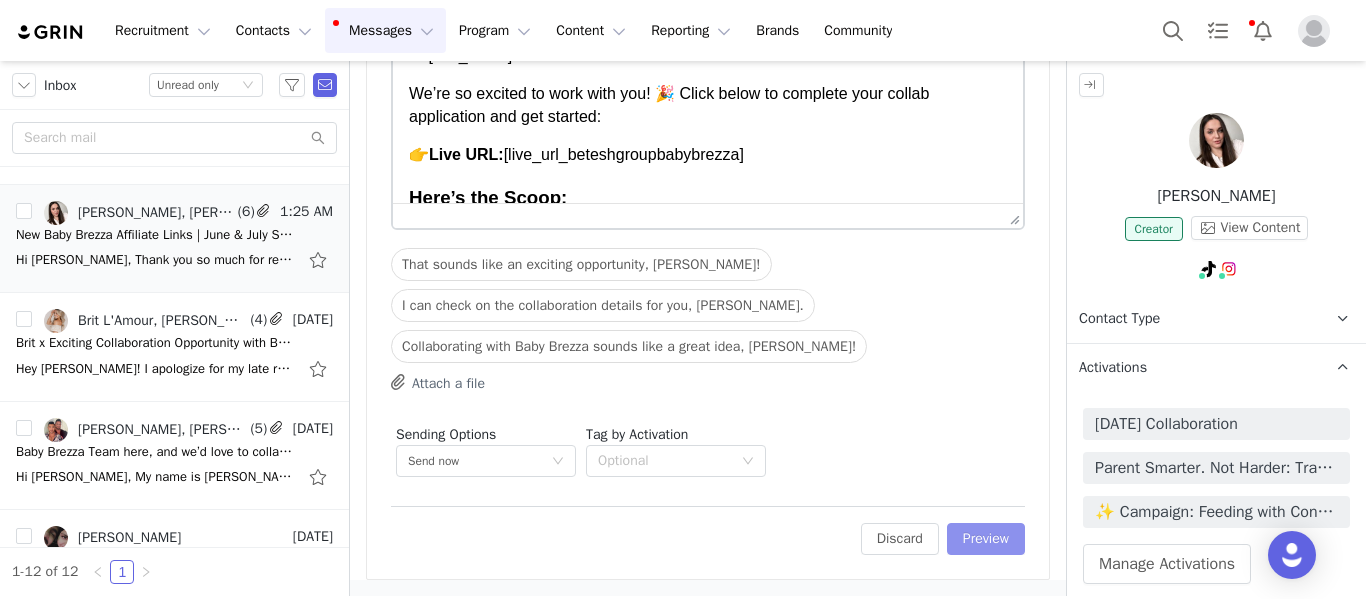 click on "Preview" at bounding box center [986, 539] 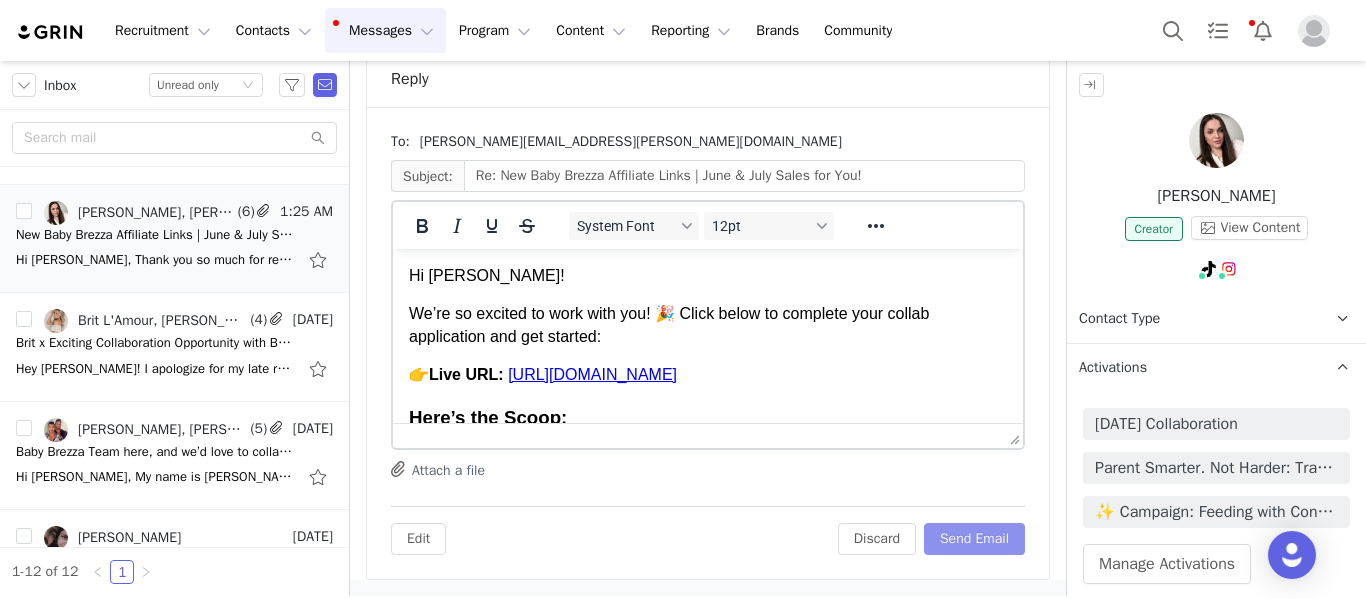 scroll, scrollTop: 1666, scrollLeft: 0, axis: vertical 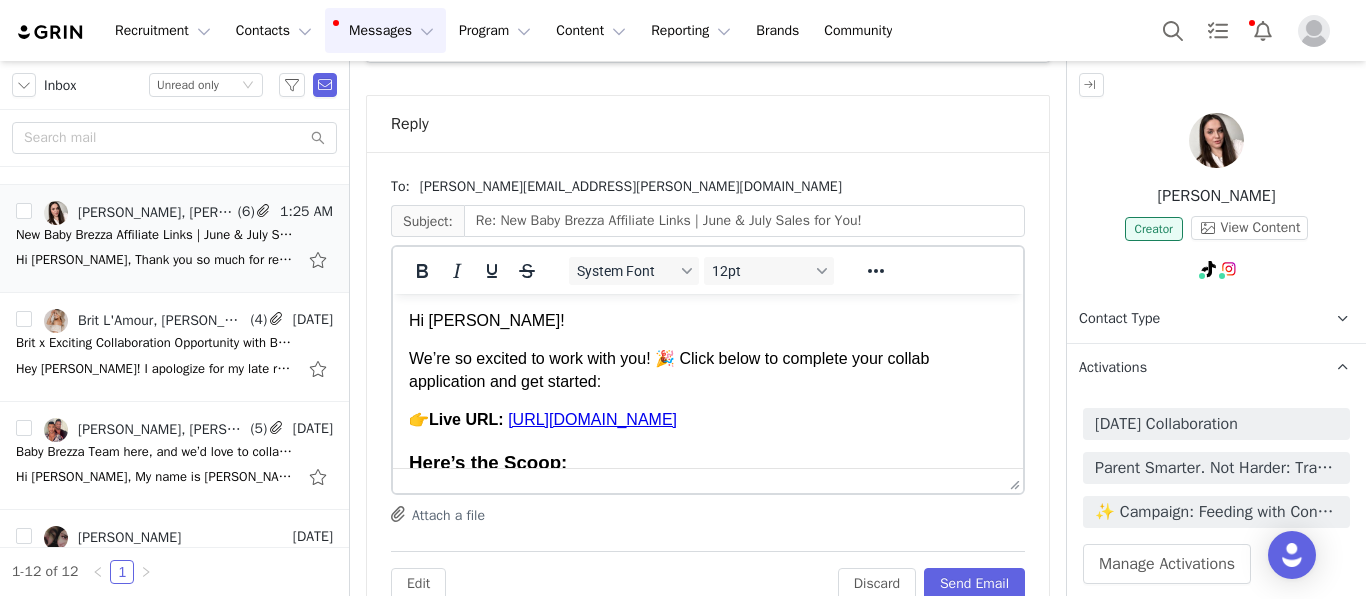 drag, startPoint x: 1002, startPoint y: 320, endPoint x: 1406, endPoint y: 622, distance: 504.40063 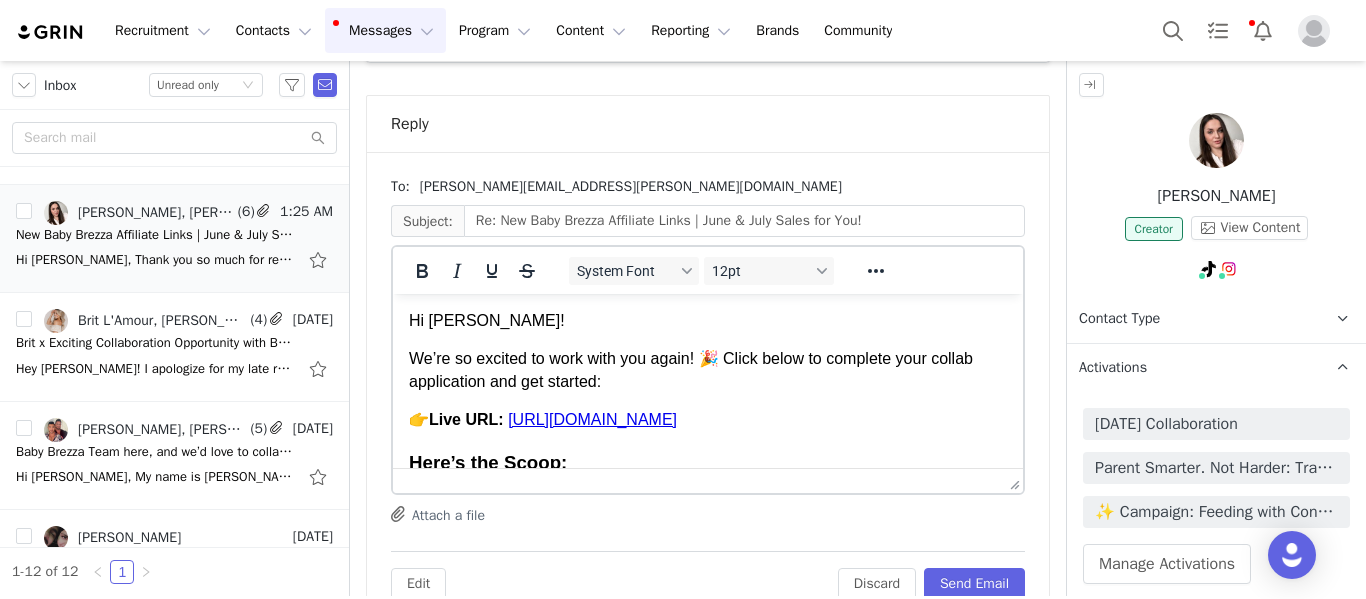 click on "We’re so excited to work with you again! 🎉 Click below to complete your collab application and get started:" at bounding box center (708, 370) 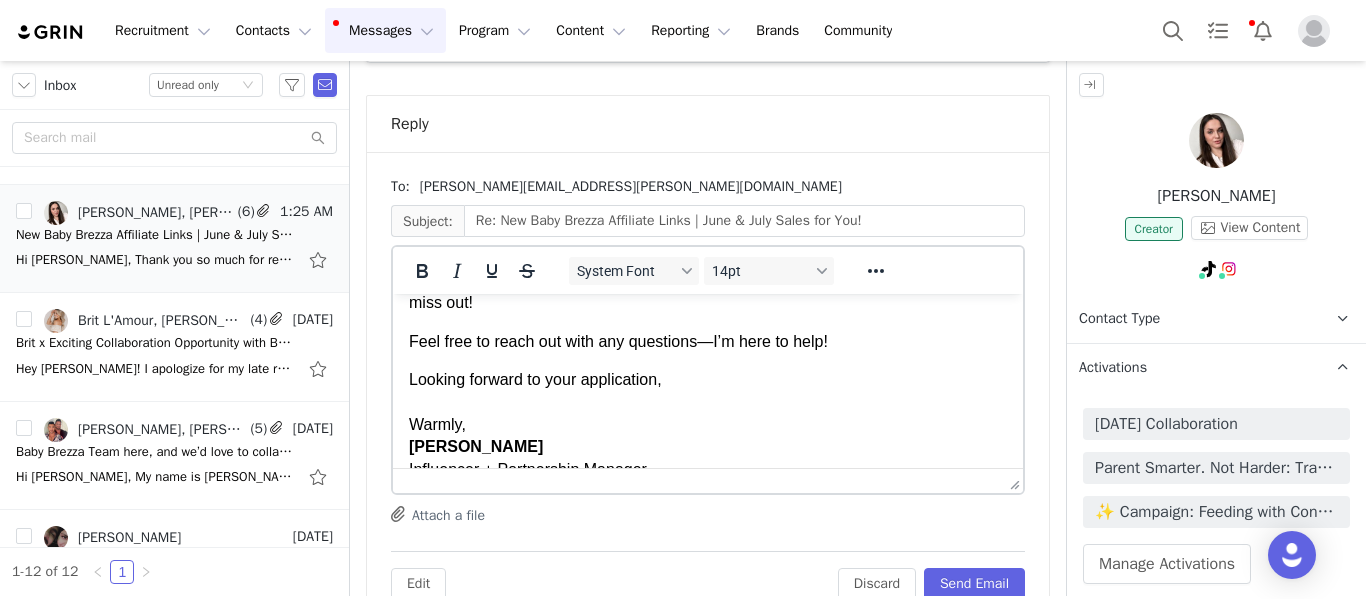 scroll, scrollTop: 772, scrollLeft: 0, axis: vertical 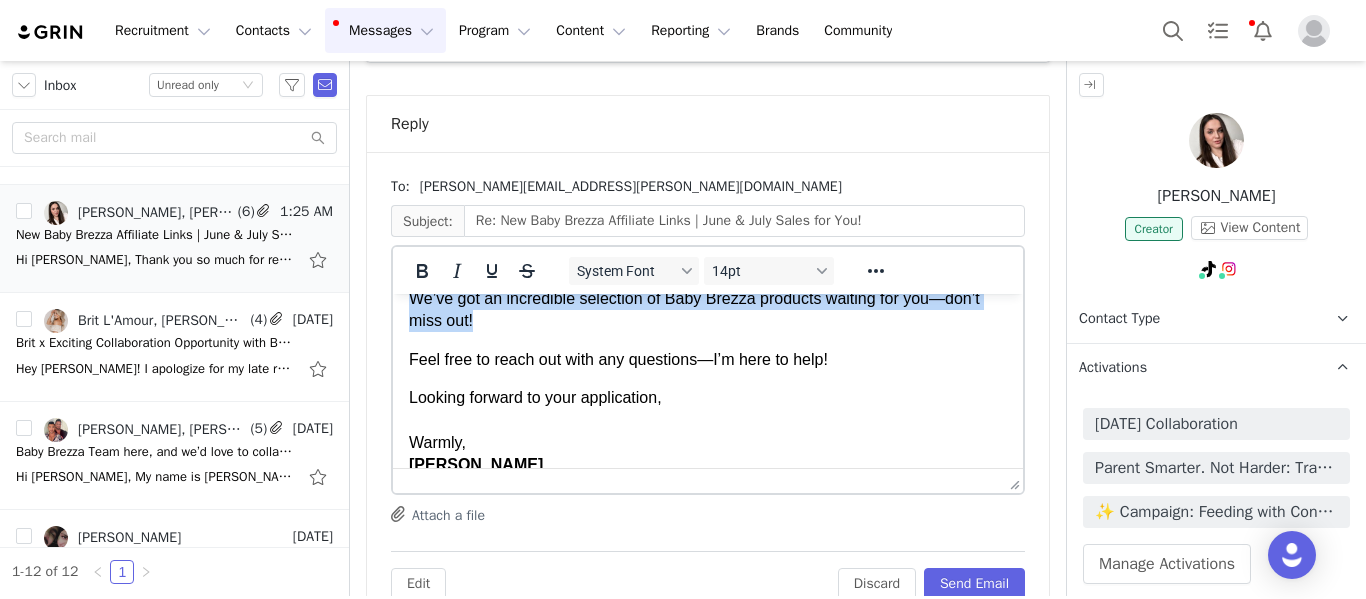 drag, startPoint x: 409, startPoint y: 388, endPoint x: 868, endPoint y: 339, distance: 461.60806 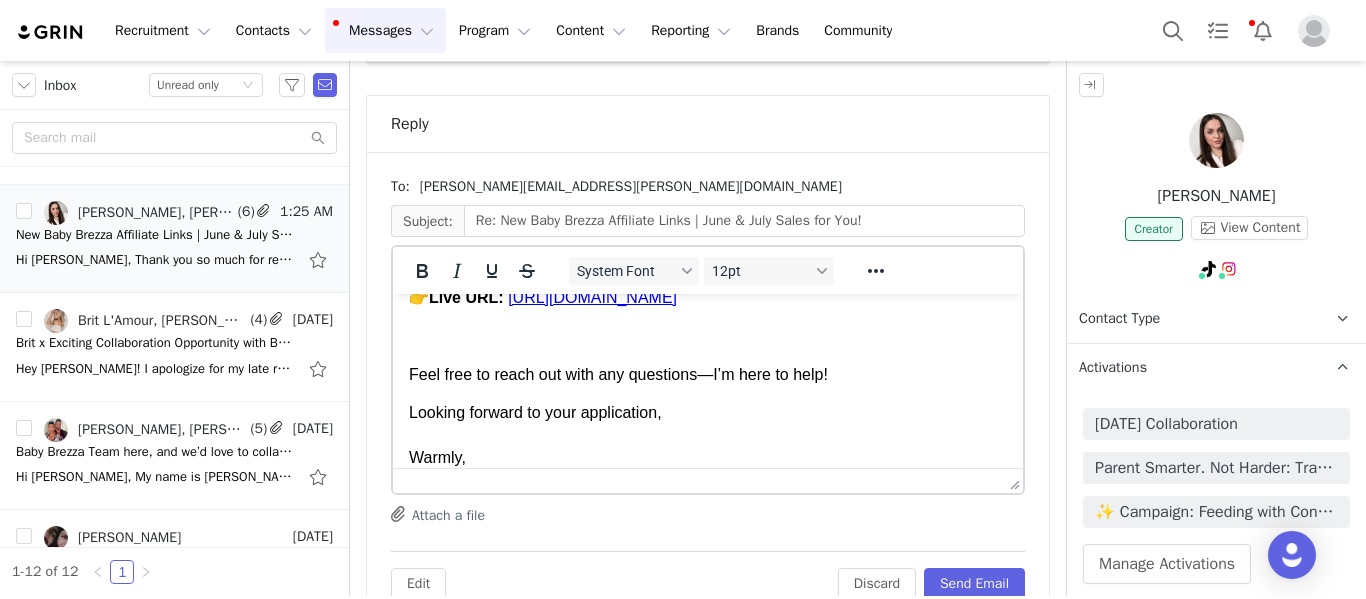 scroll, scrollTop: 116, scrollLeft: 0, axis: vertical 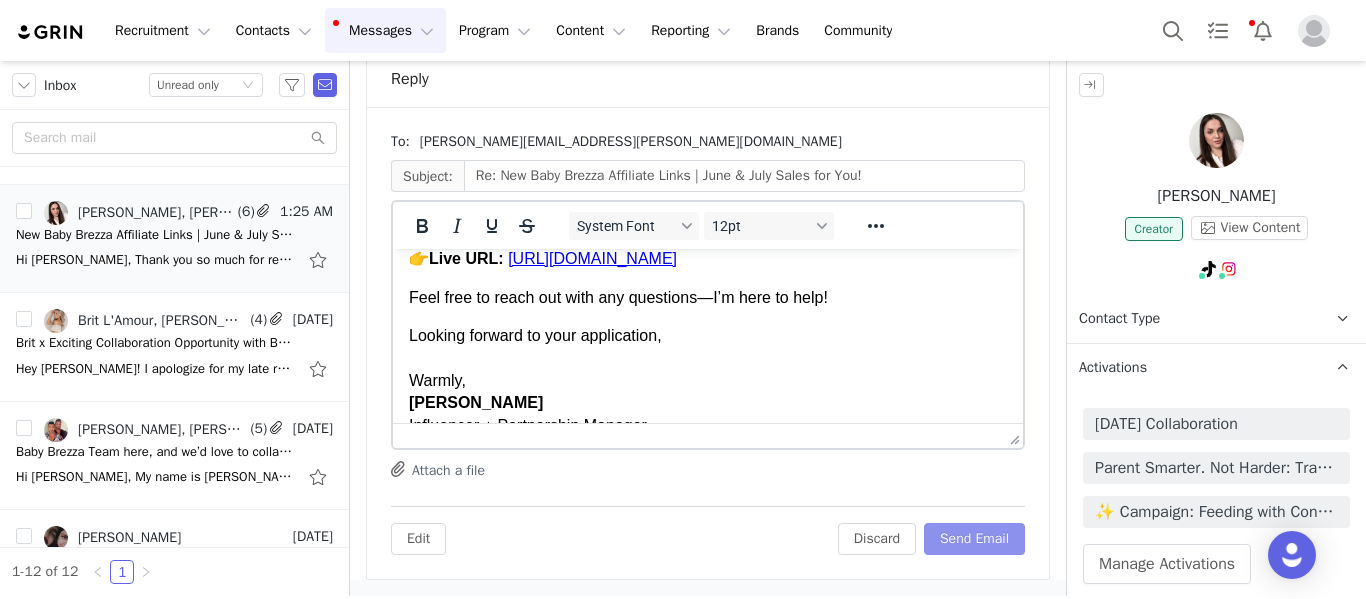 click on "Send Email" at bounding box center [974, 539] 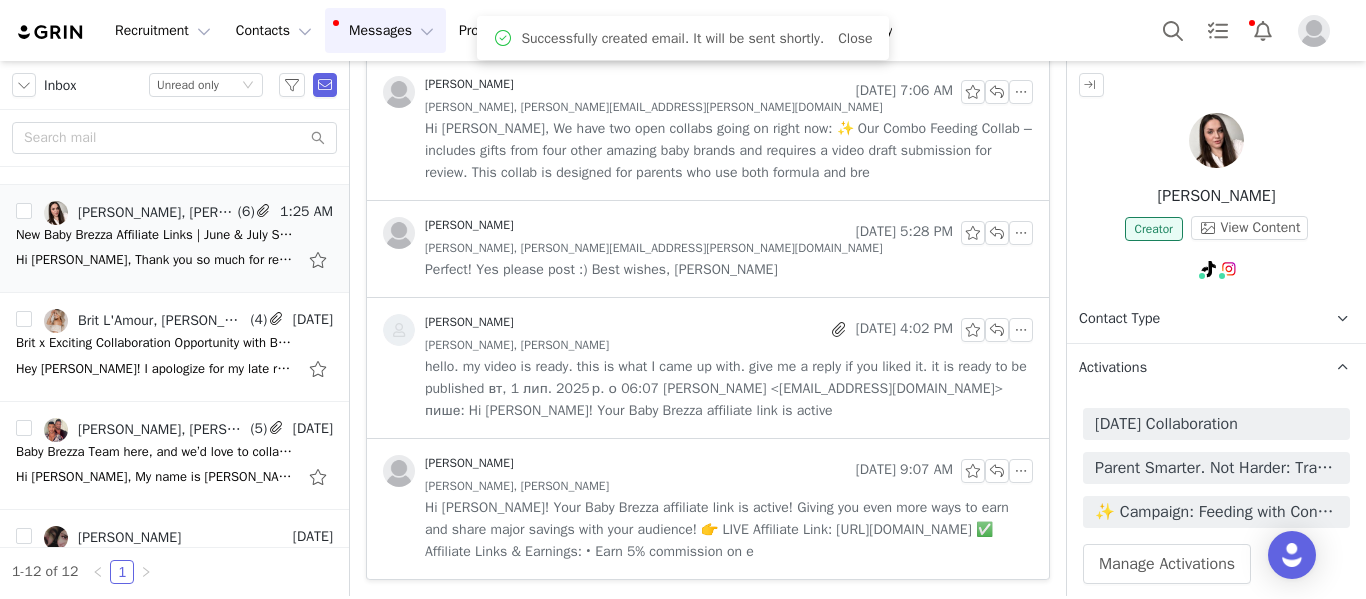 scroll, scrollTop: 1306, scrollLeft: 0, axis: vertical 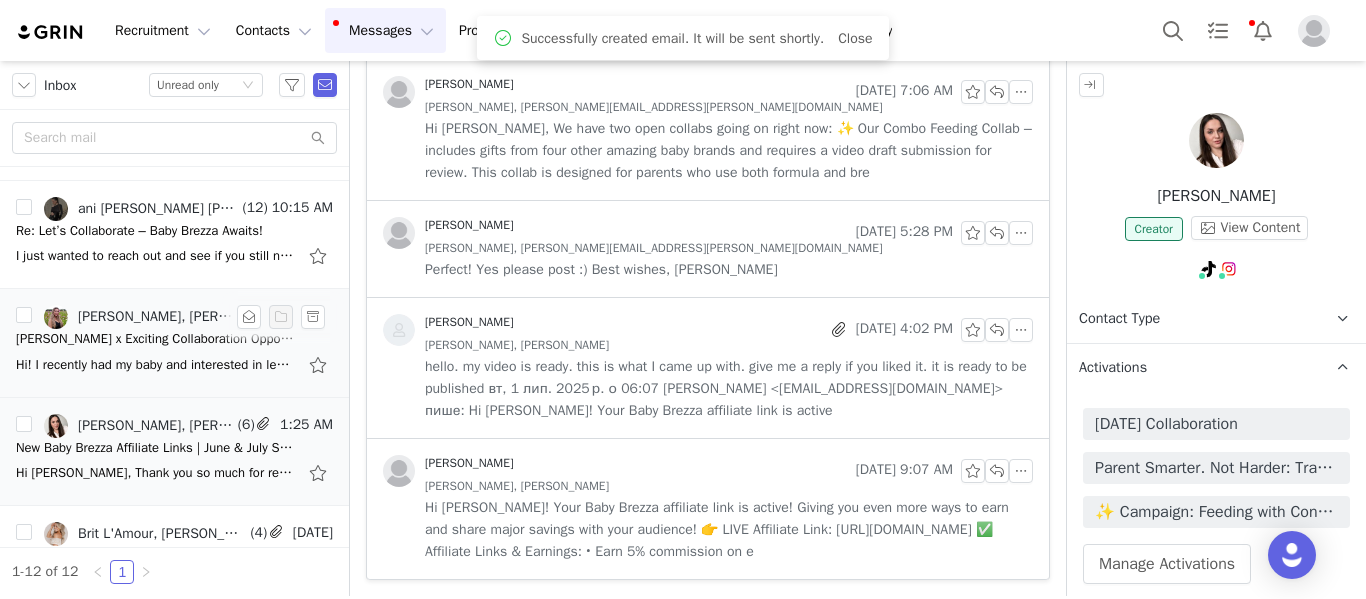 click on "Sabrina x Exciting Collaboration Opportunity with Baby Brezza!" at bounding box center (156, 339) 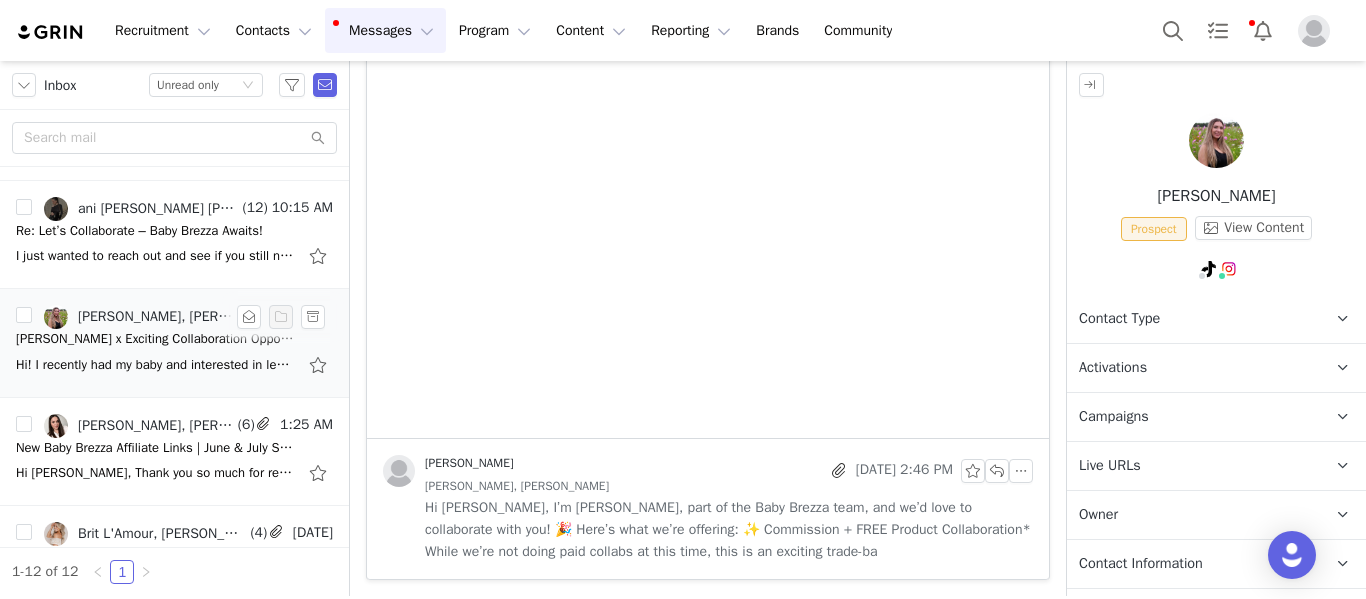 scroll, scrollTop: 0, scrollLeft: 0, axis: both 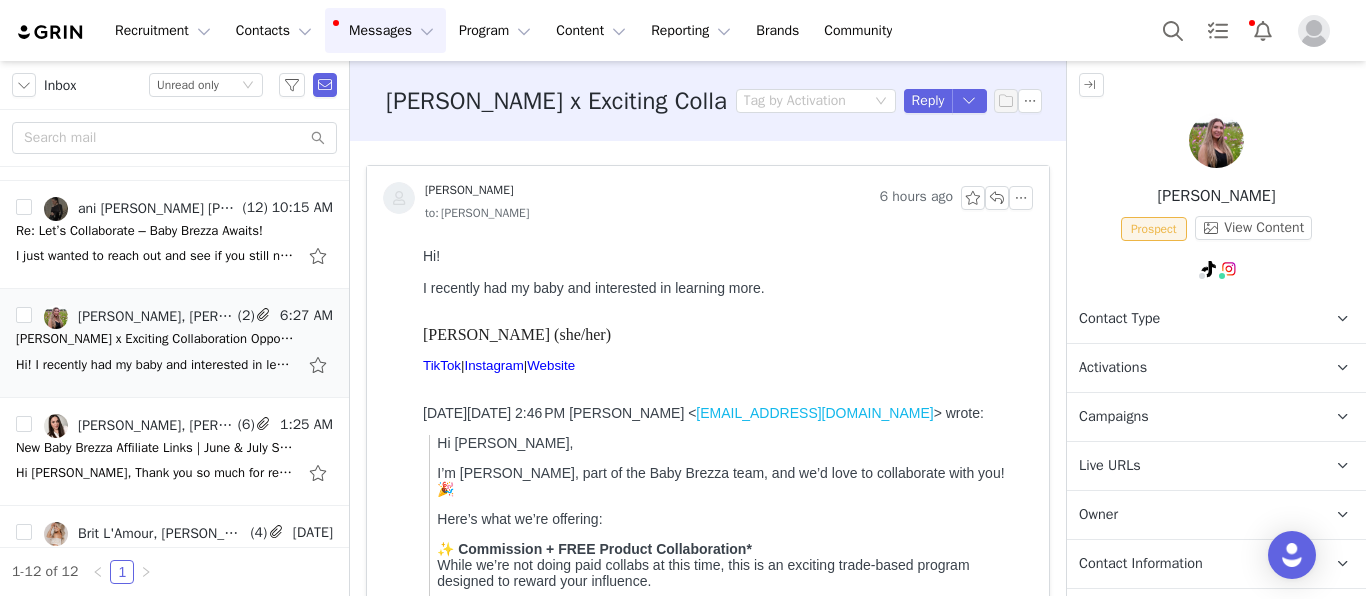 click on "Activations" at bounding box center [1192, 368] 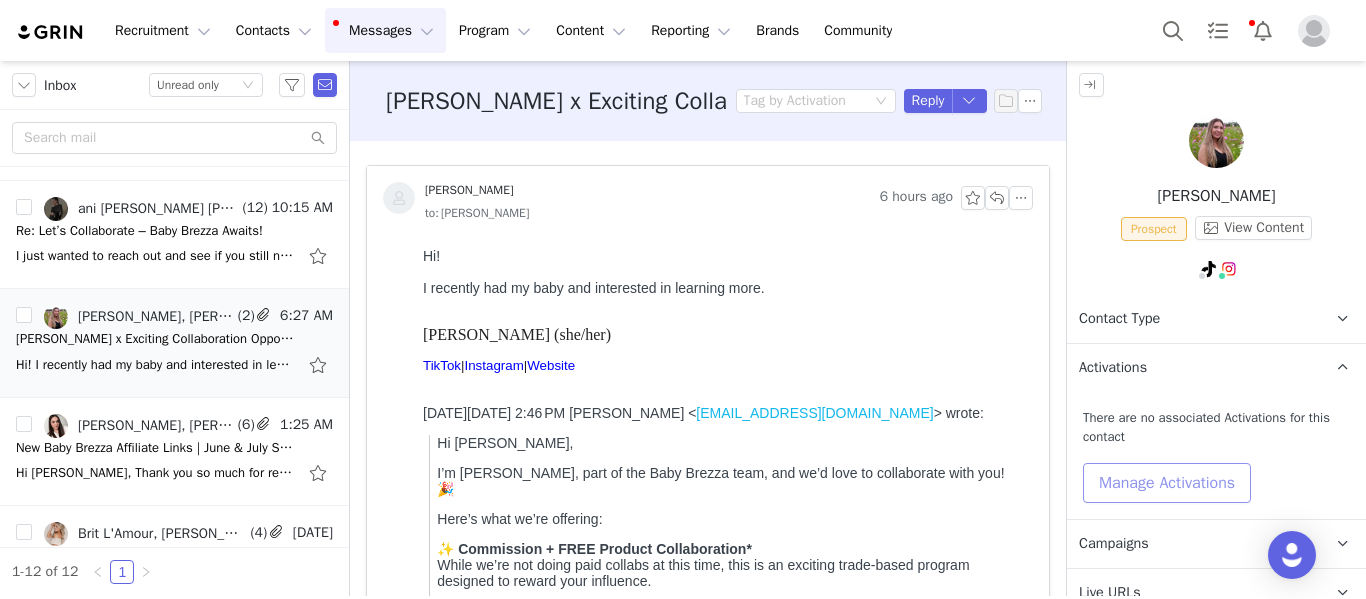 click on "Manage Activations" at bounding box center [1167, 483] 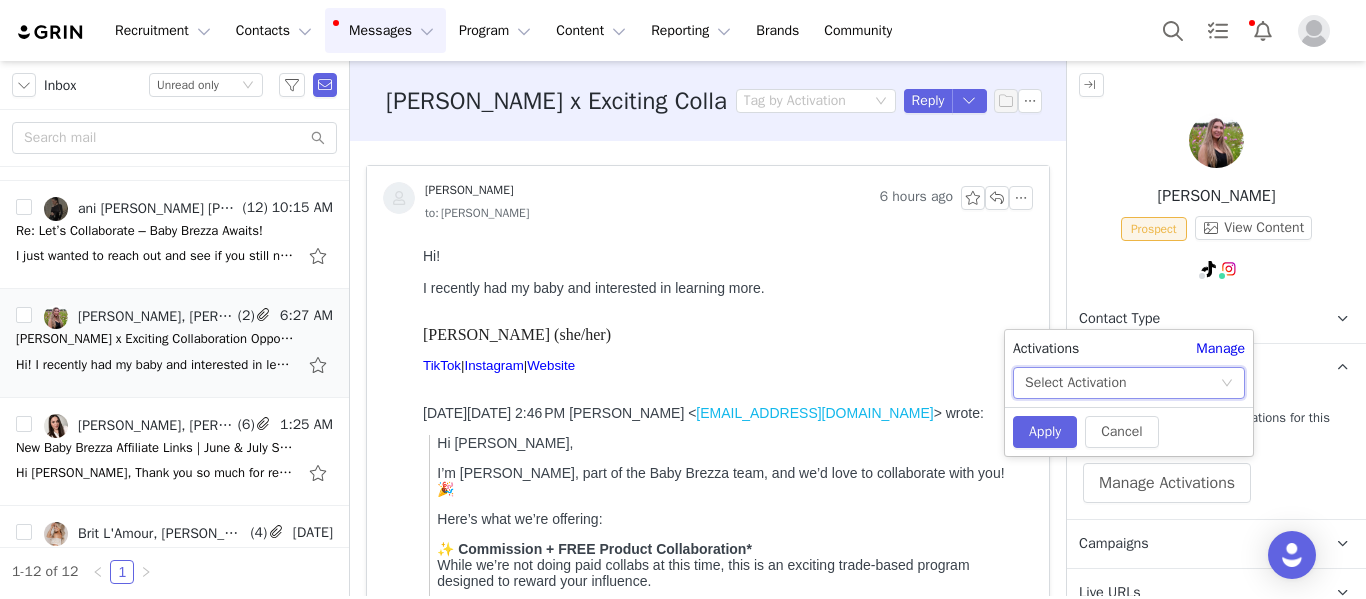 click on "Select Activation" at bounding box center [1075, 383] 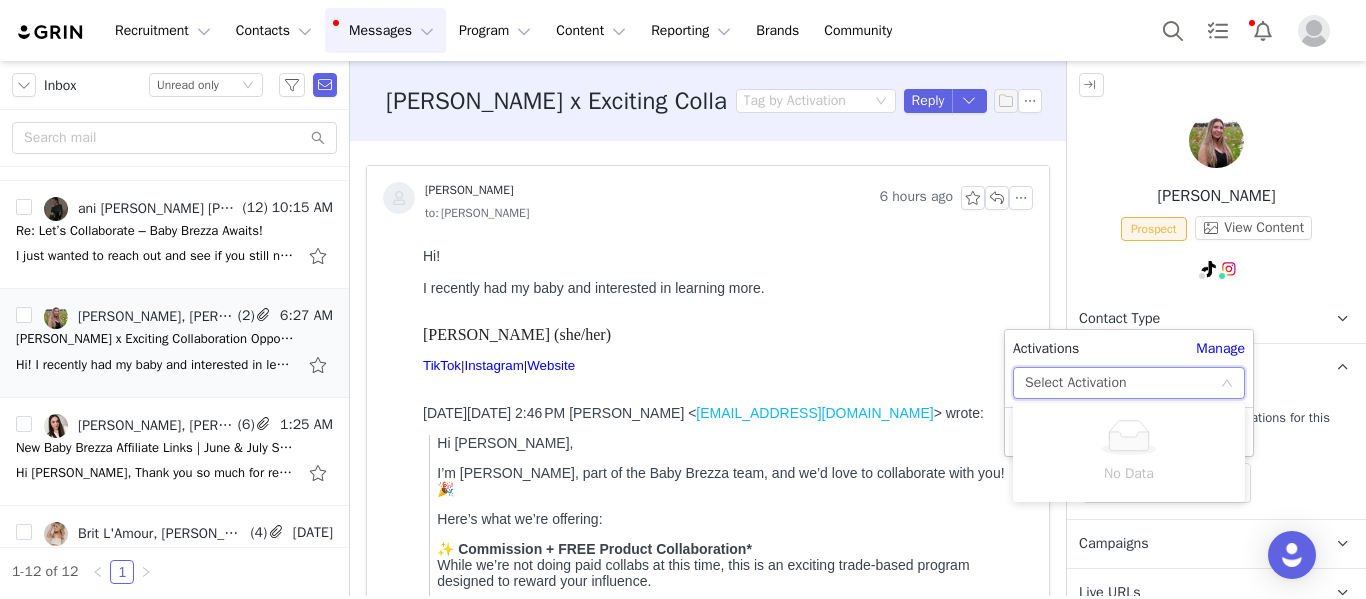 click on "Select Activation" at bounding box center [1075, 383] 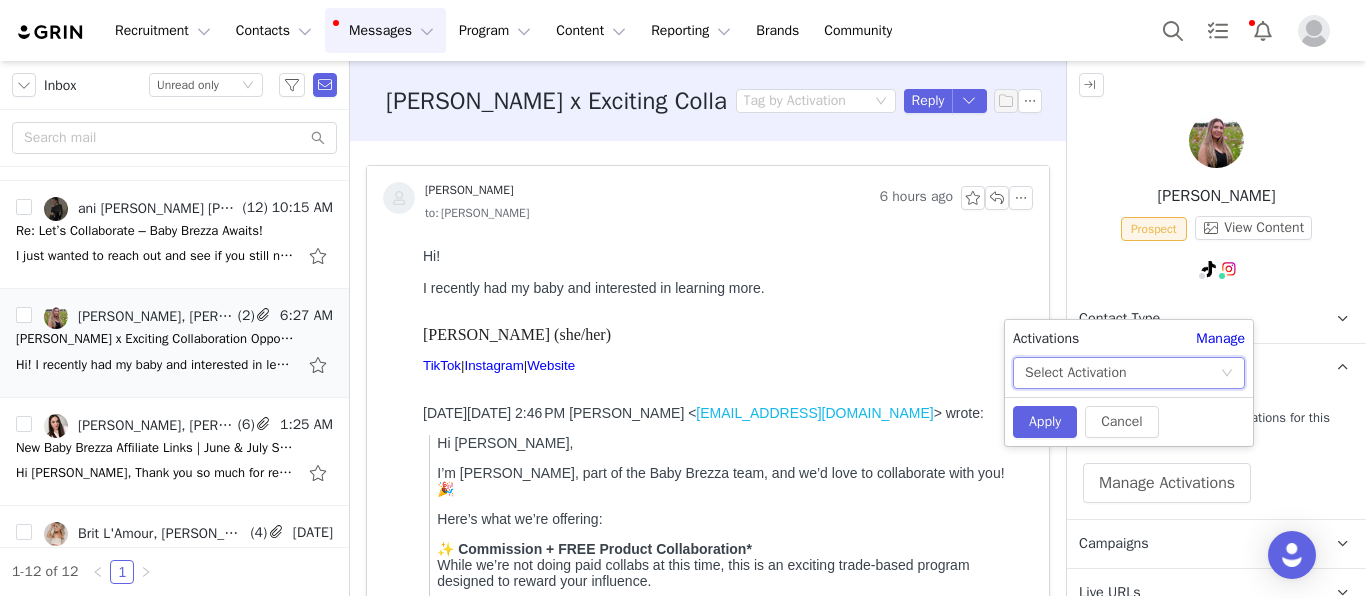 click on "Select Activation" at bounding box center (1075, 373) 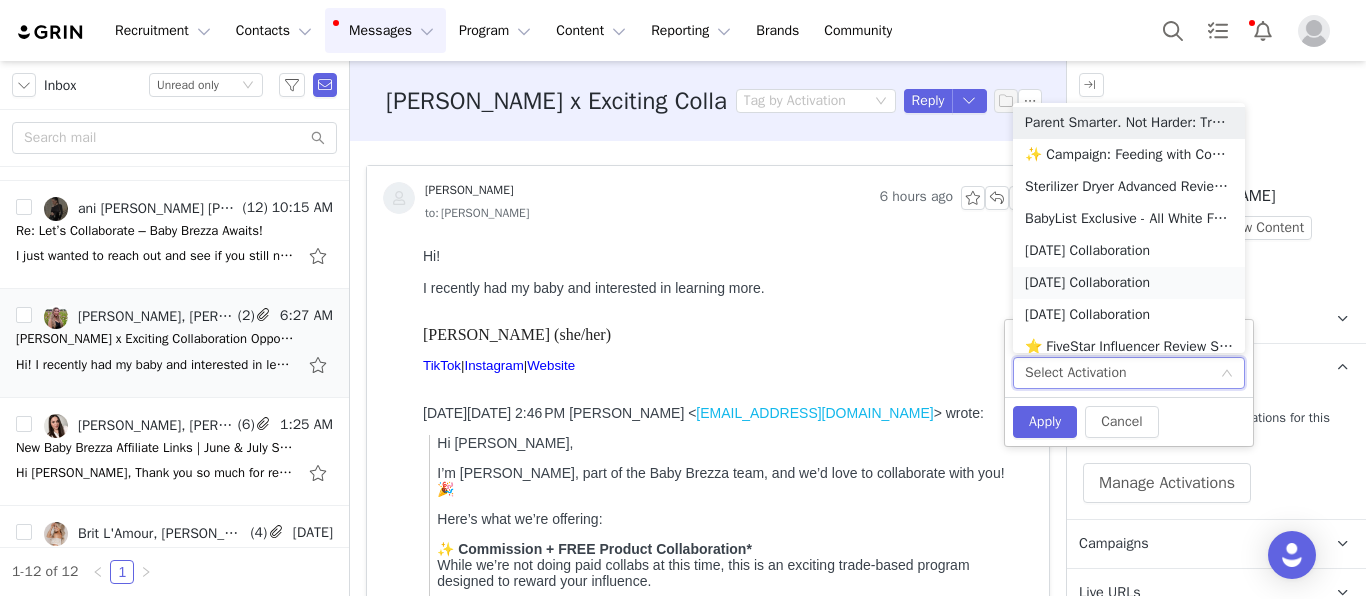 scroll, scrollTop: 10, scrollLeft: 0, axis: vertical 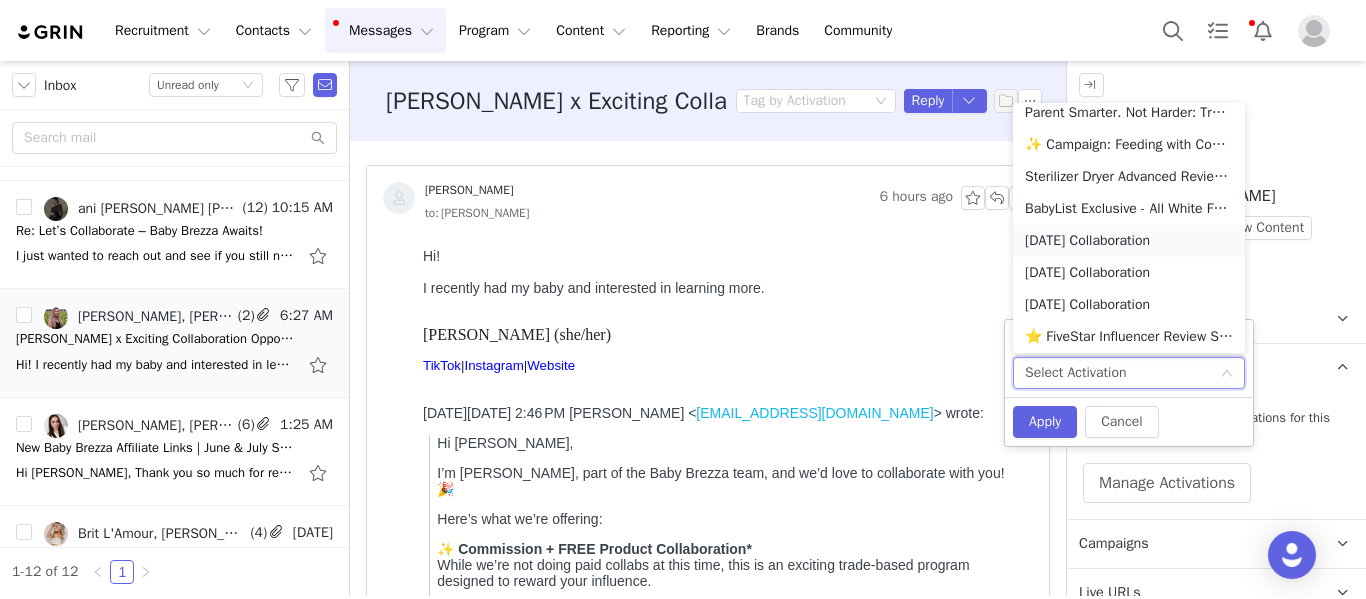 click on "[DATE] Collaboration" at bounding box center (1129, 241) 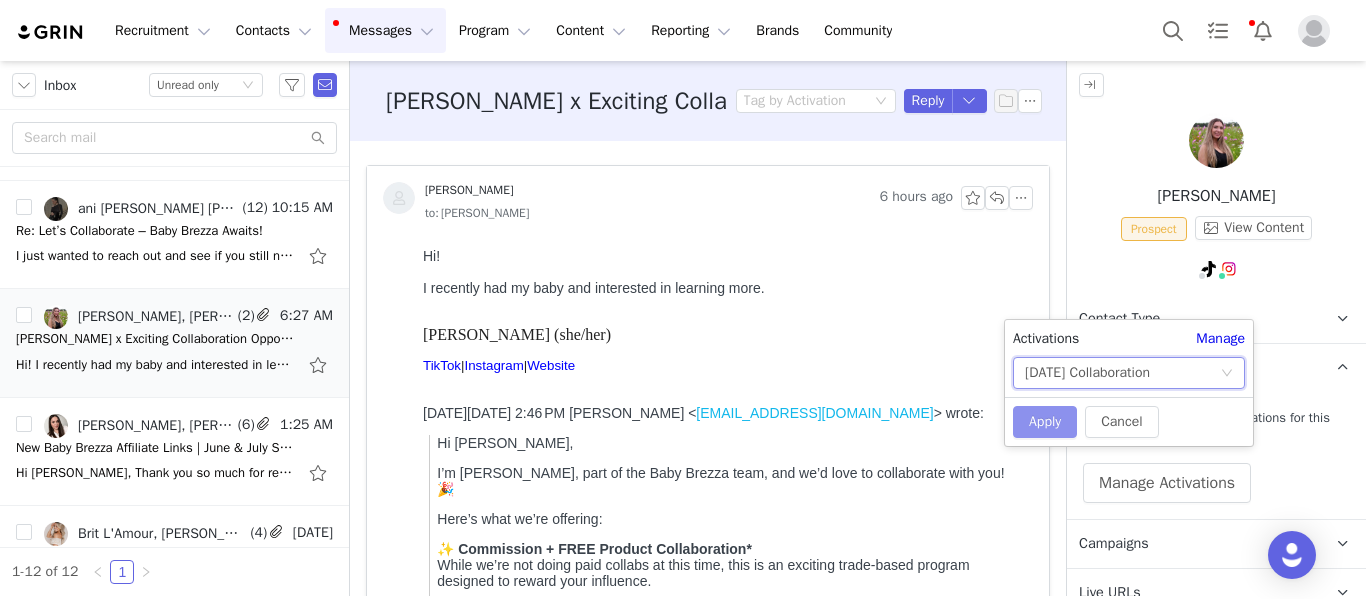 click on "Apply" at bounding box center [1045, 422] 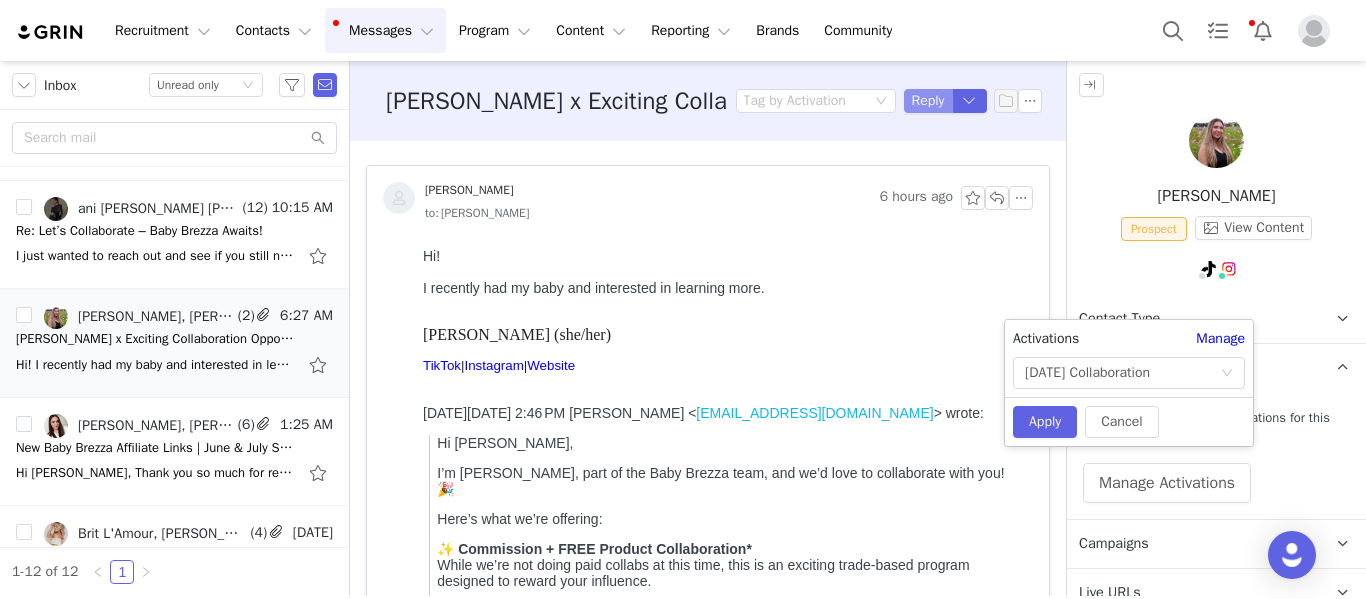 click on "Reply" at bounding box center [928, 101] 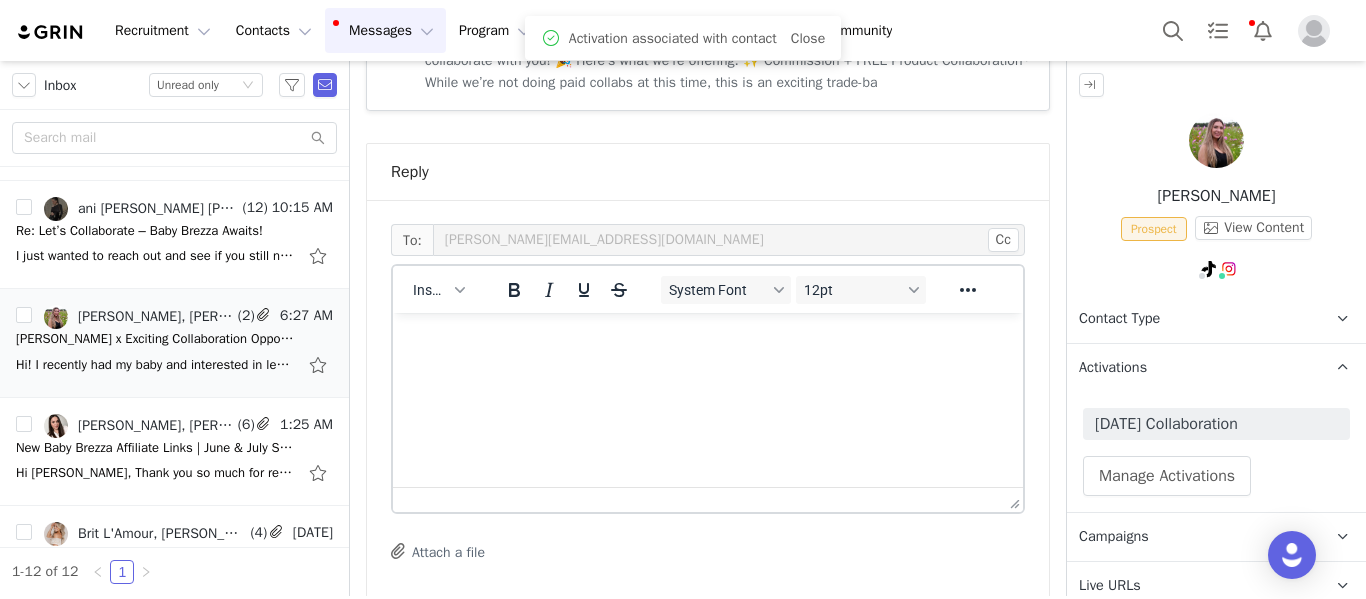scroll, scrollTop: 1485, scrollLeft: 0, axis: vertical 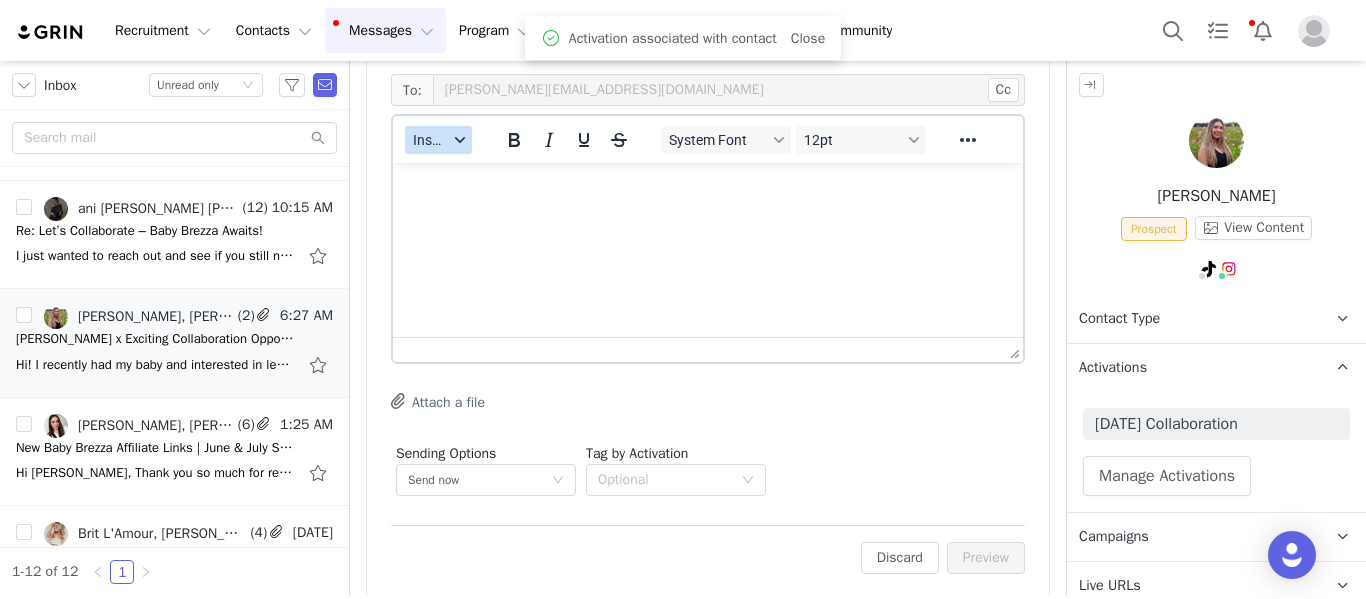 click on "Insert" at bounding box center [430, 140] 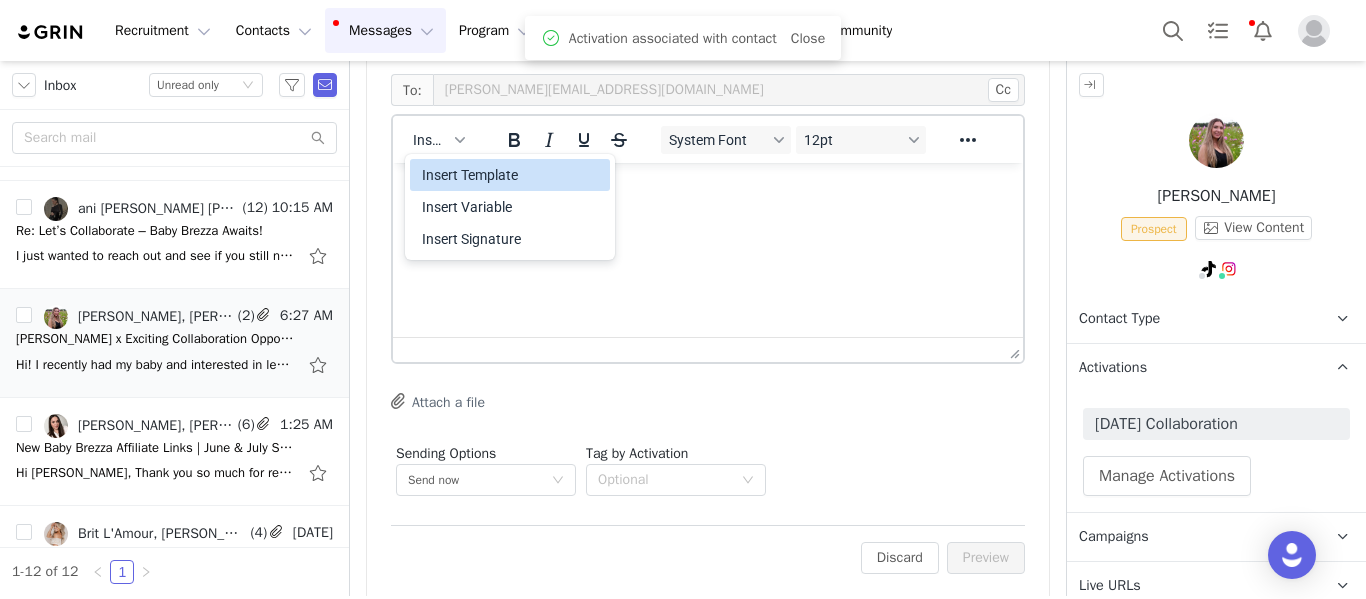 click on "Insert Template" at bounding box center (512, 175) 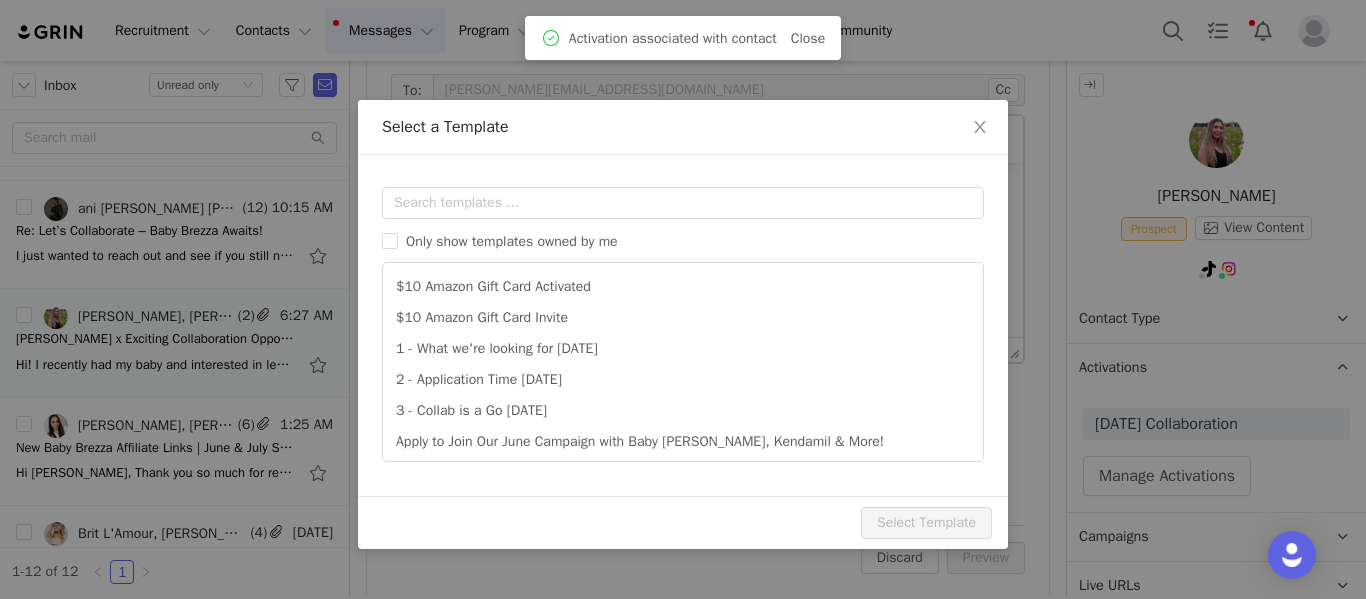 scroll, scrollTop: 0, scrollLeft: 0, axis: both 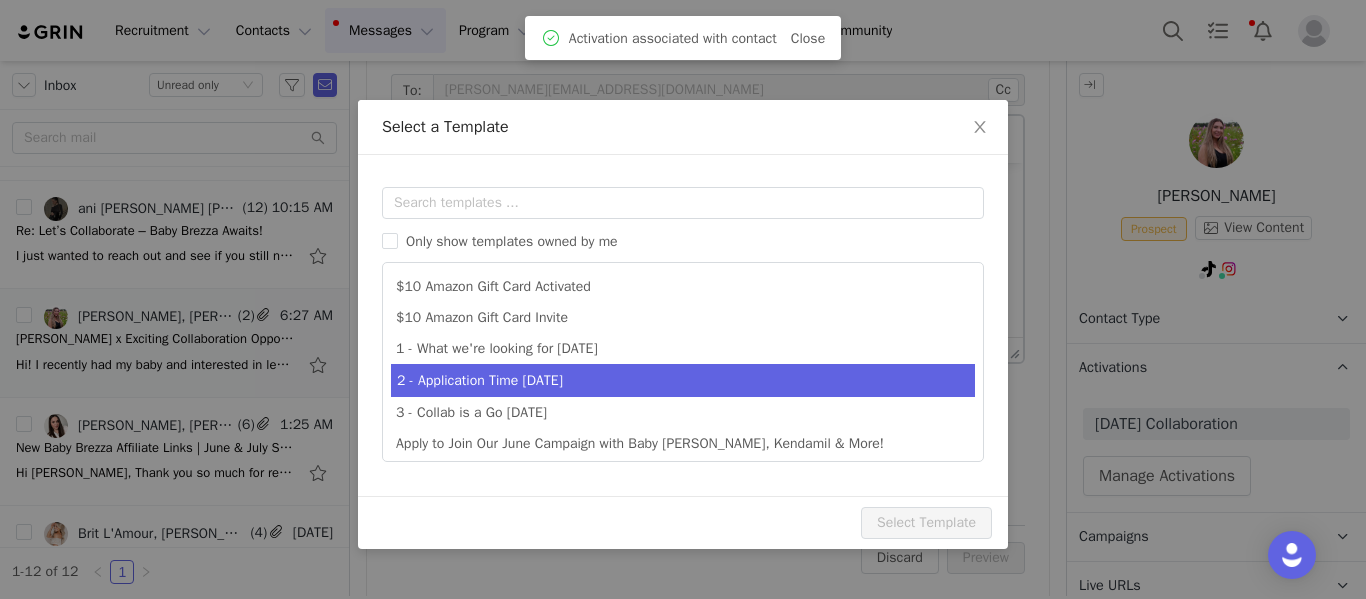click on "2 - Application Time July 2025" at bounding box center [683, 380] 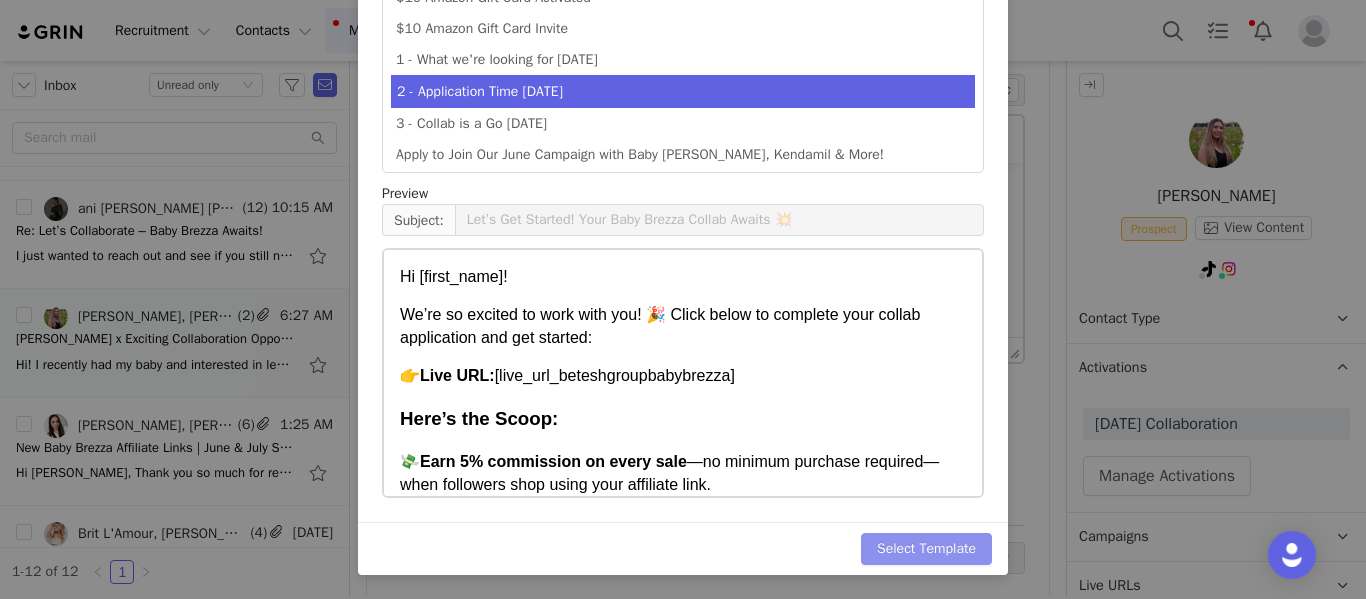 click on "Select Template" at bounding box center [926, 549] 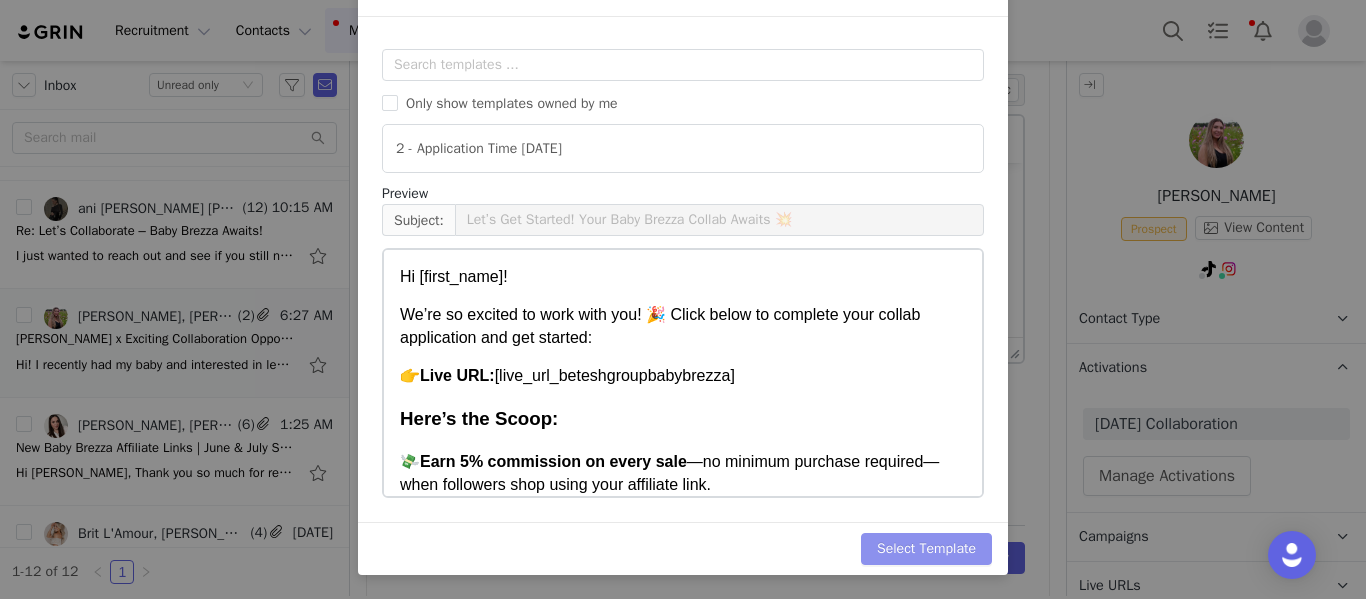 scroll, scrollTop: 38, scrollLeft: 0, axis: vertical 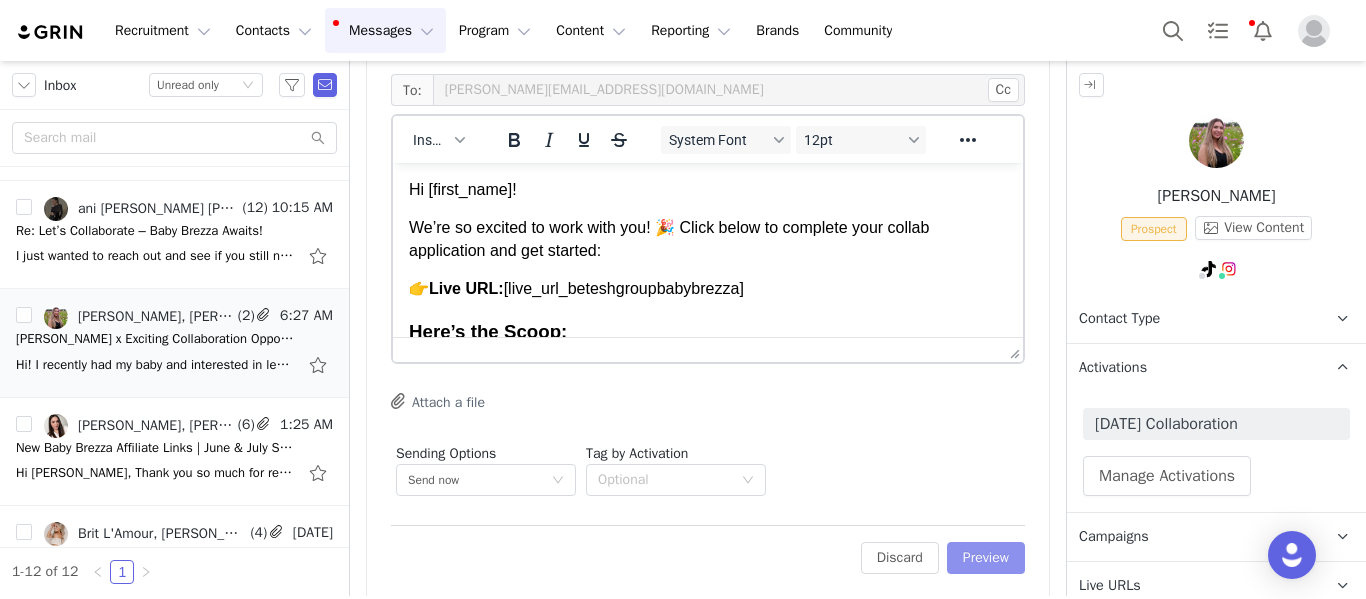 click on "Preview" at bounding box center [986, 558] 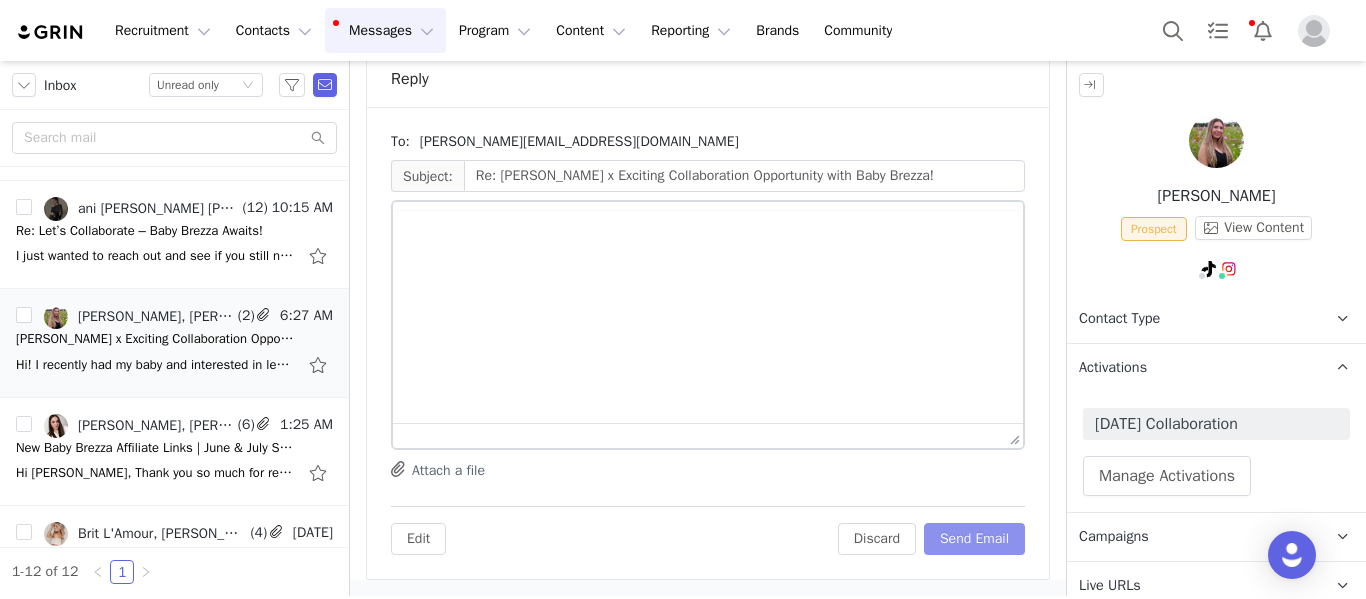 scroll, scrollTop: 1428, scrollLeft: 0, axis: vertical 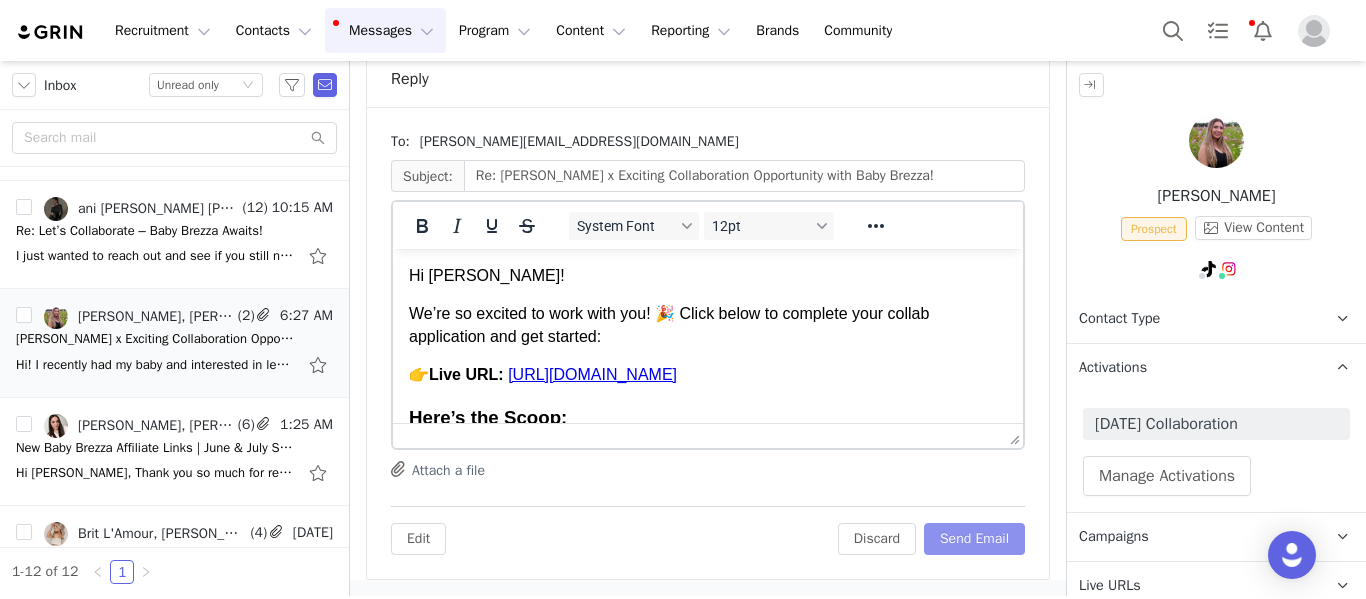 click on "Send Email" at bounding box center [974, 539] 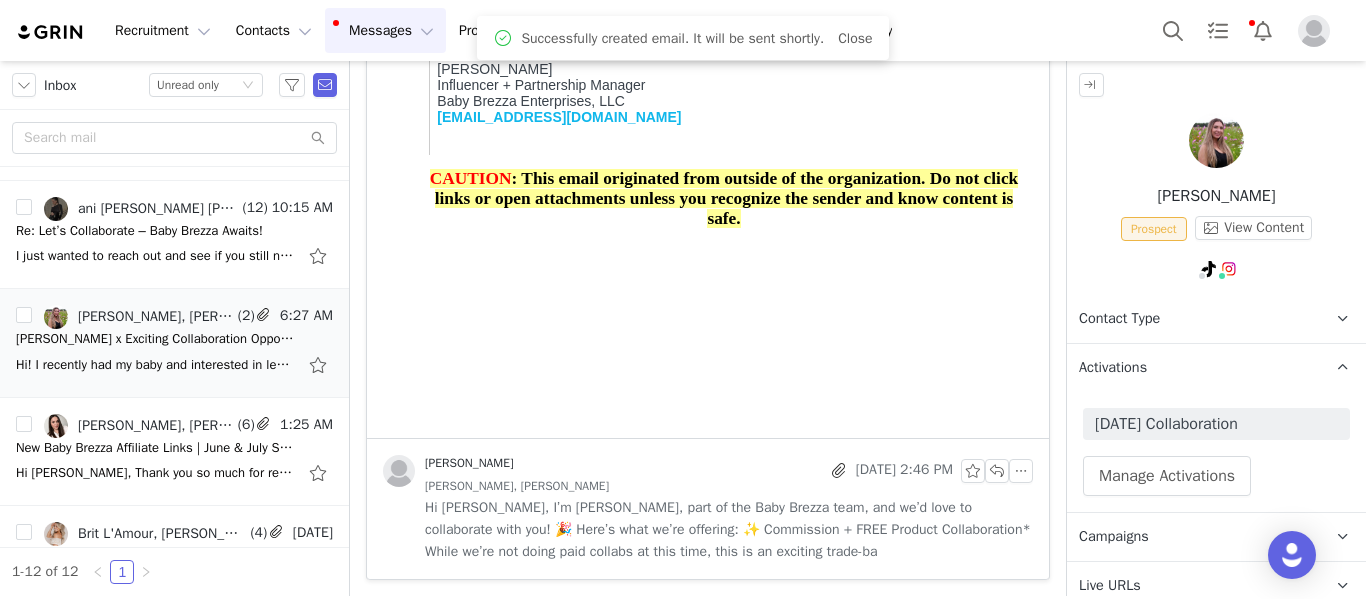 scroll, scrollTop: 866, scrollLeft: 0, axis: vertical 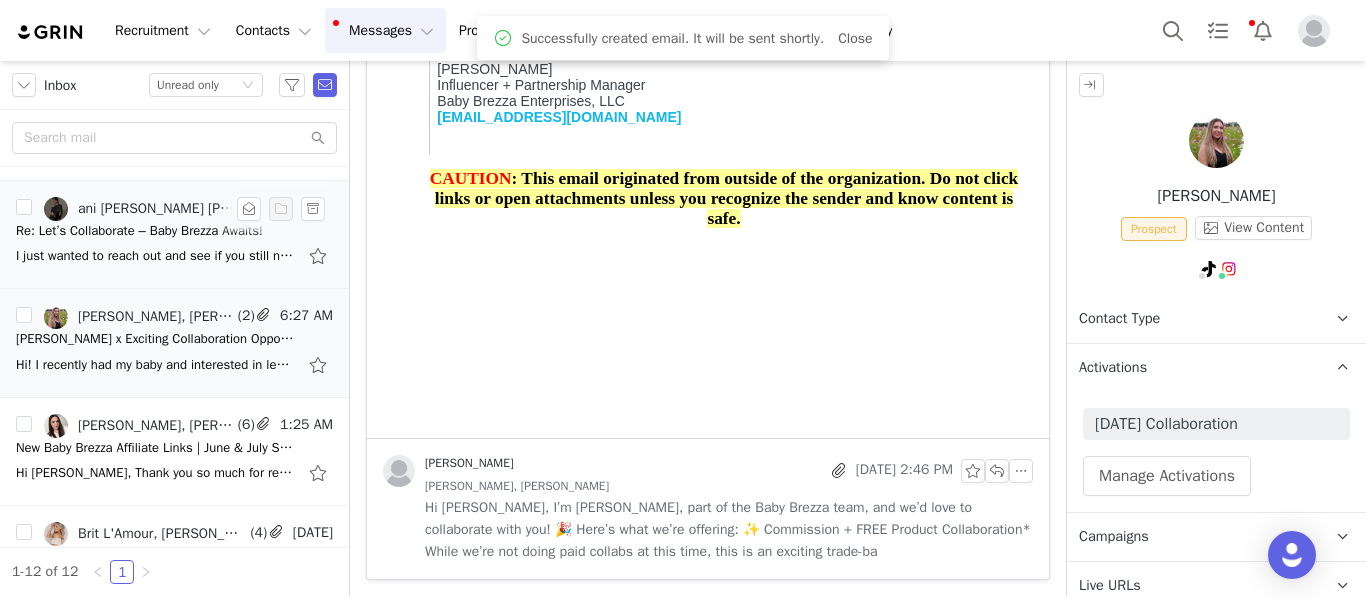 click on "Re: Let’s Collaborate – Baby Brezza Awaits!" at bounding box center (139, 231) 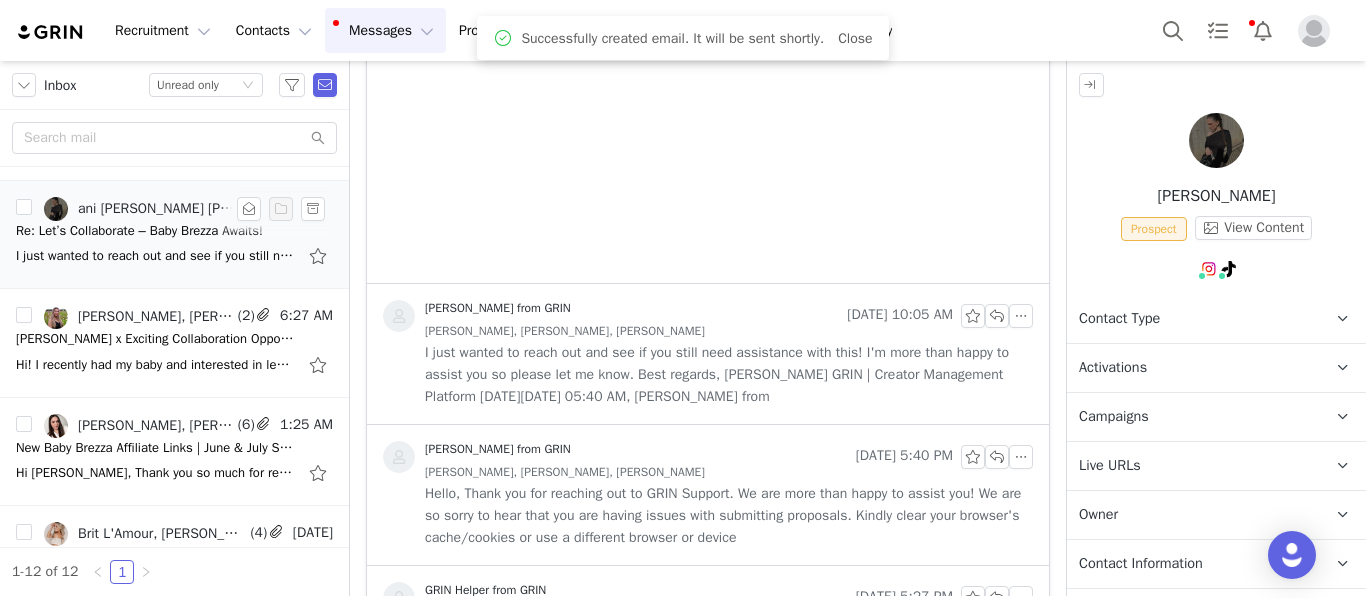 scroll, scrollTop: 1428, scrollLeft: 0, axis: vertical 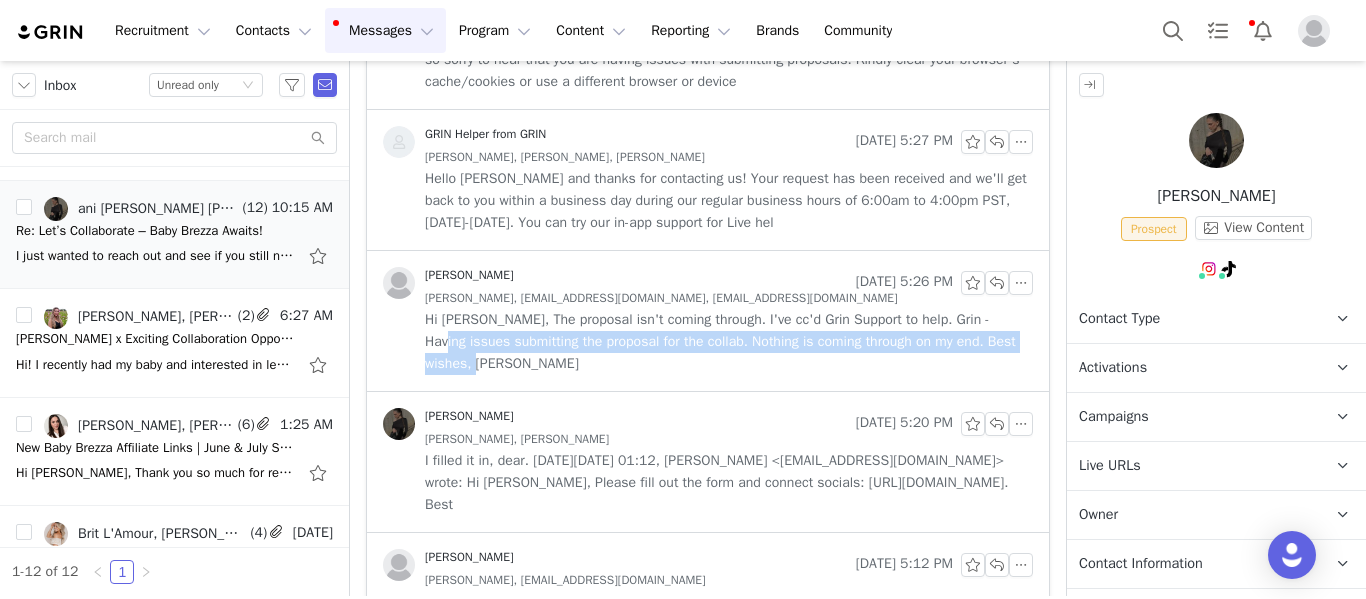drag, startPoint x: 1040, startPoint y: 373, endPoint x: 1031, endPoint y: 328, distance: 45.891174 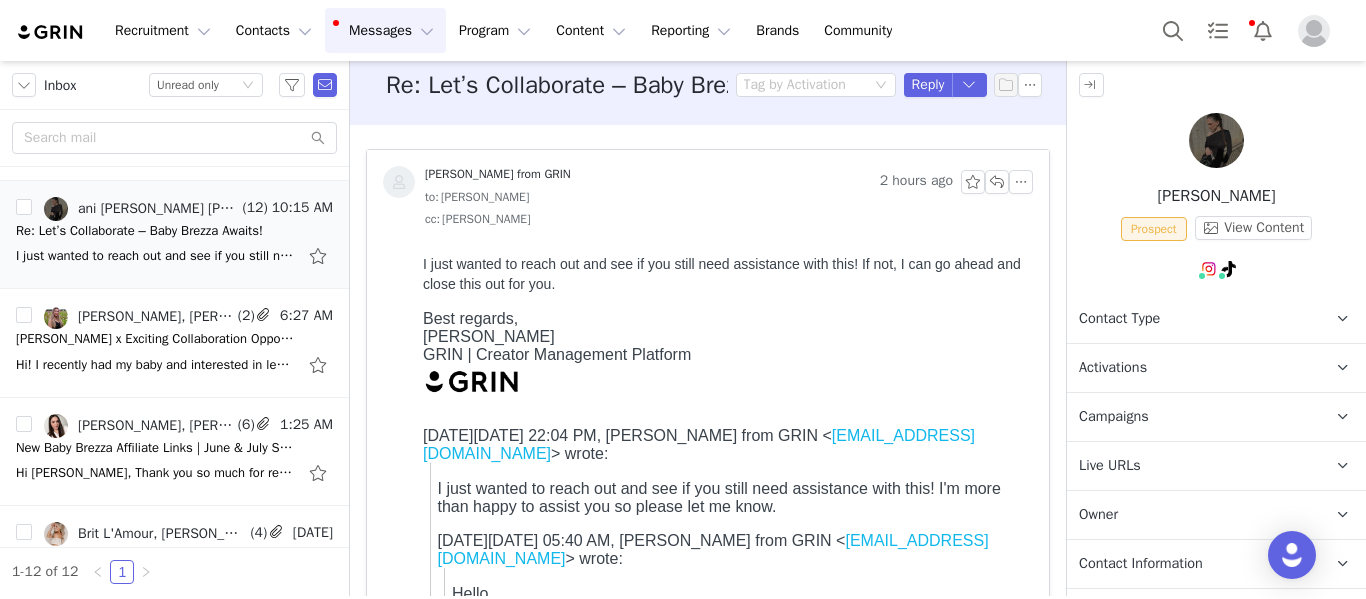 scroll, scrollTop: 0, scrollLeft: 0, axis: both 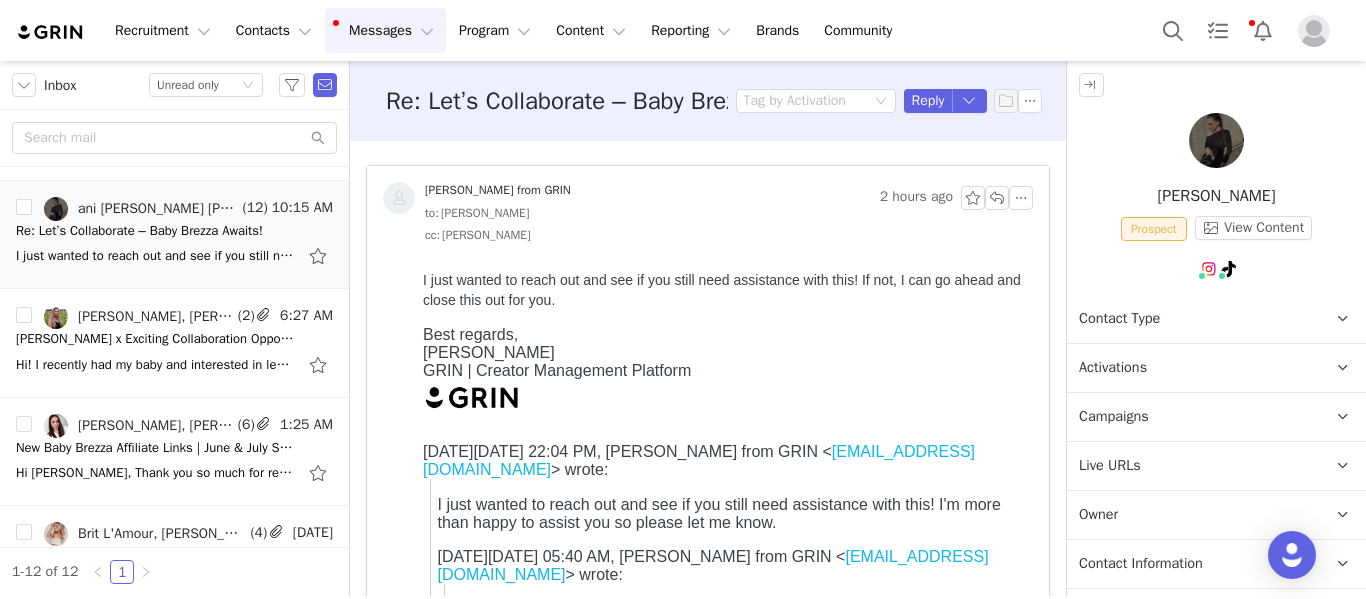 click on "I just wanted to reach out and see if you still need assistance with this! If not, I can go ahead and close this out for you." at bounding box center (724, 290) 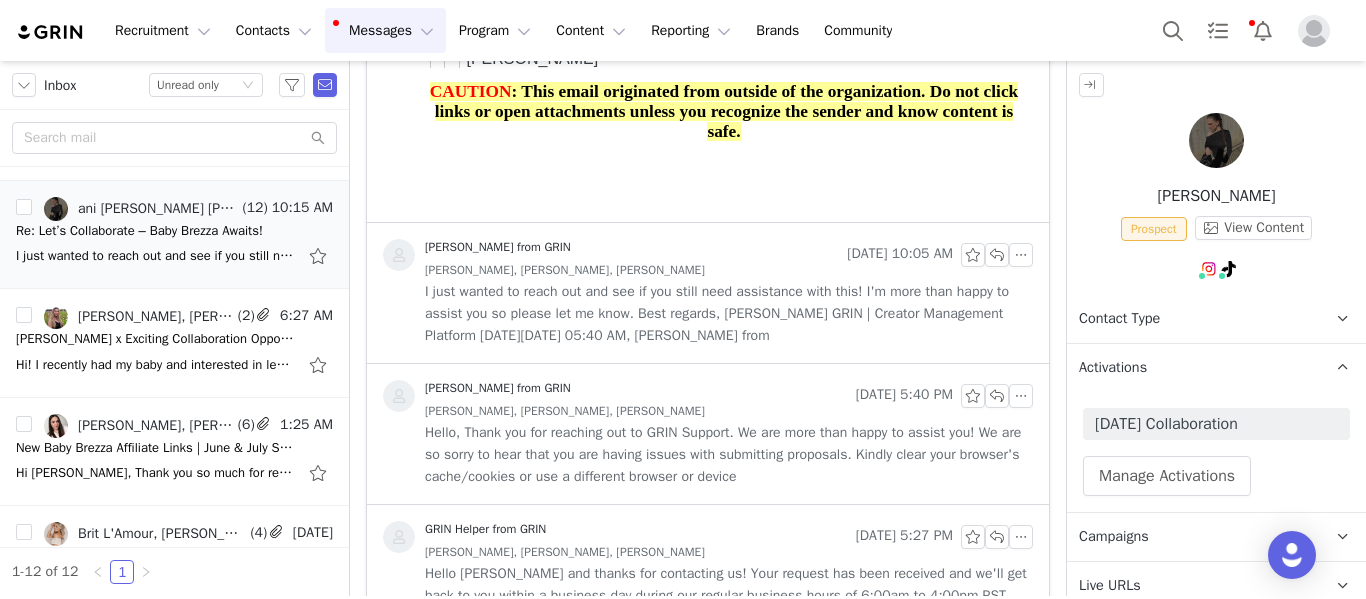 scroll, scrollTop: 938, scrollLeft: 0, axis: vertical 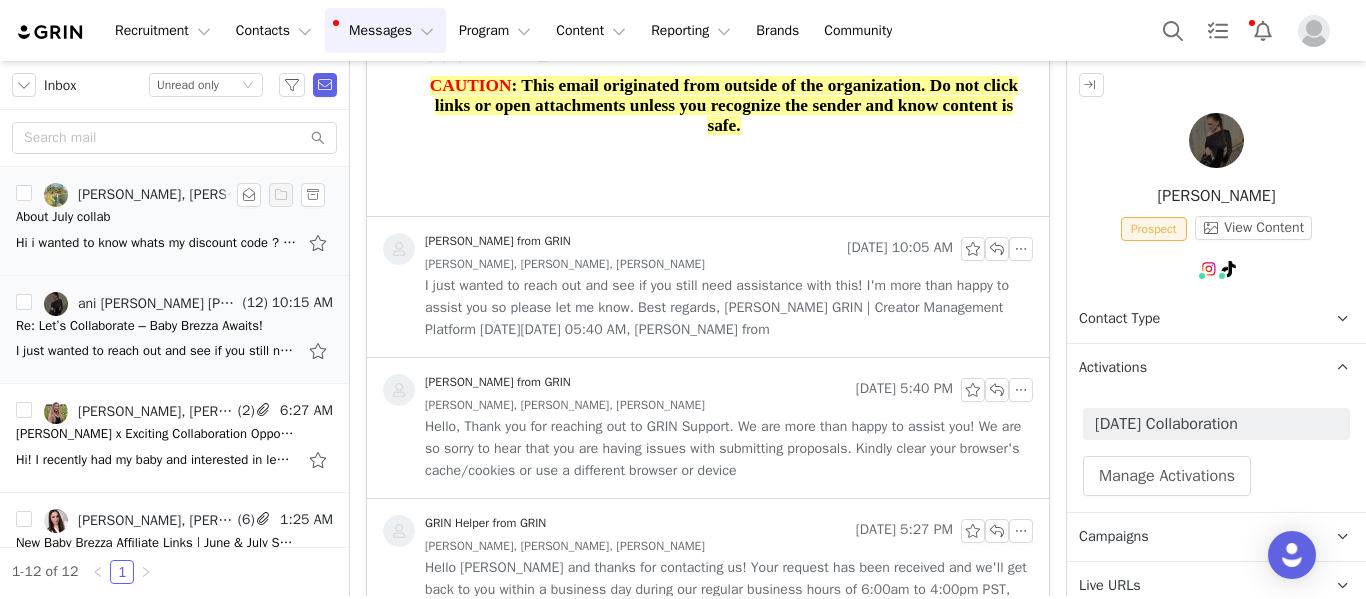click on "Hi i wanted to know whats my discount code
?
On Mon, Jul 7, 2025 at 9:15 AM Monique Budelman <mbudelman@babybrezza.com> wrote:
Hi Momo!
We’re so excited to work with you again! 🎉 Click below to complete your collab application and get started:" at bounding box center (174, 243) 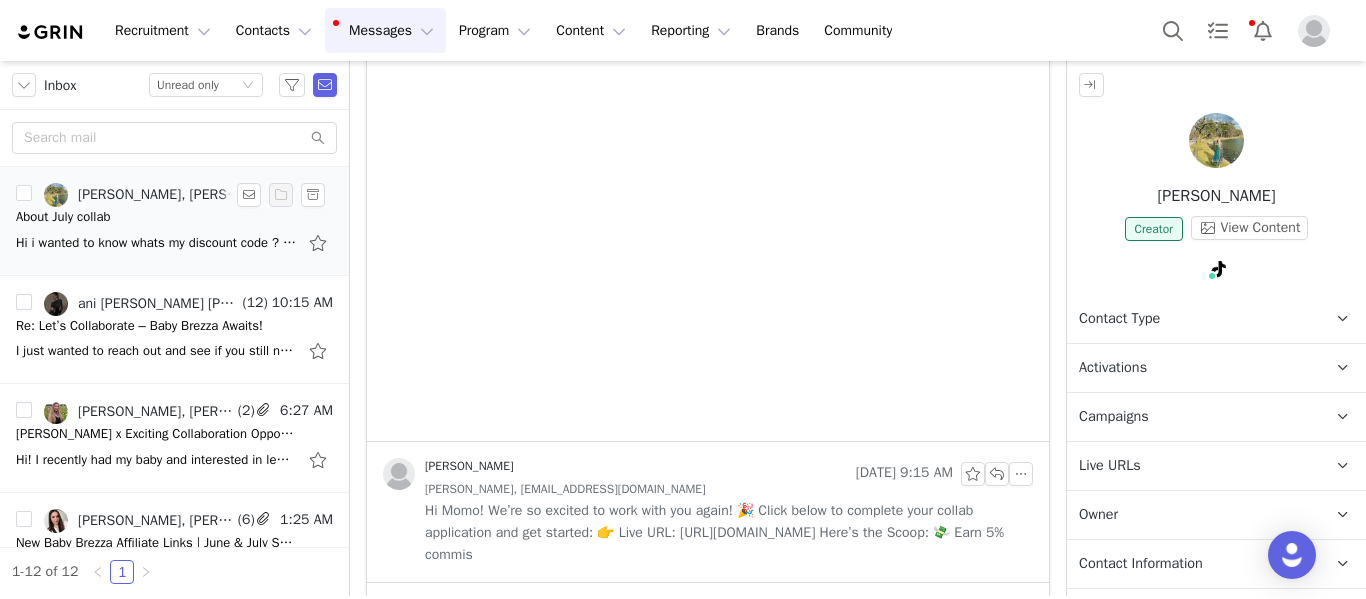 scroll, scrollTop: 0, scrollLeft: 0, axis: both 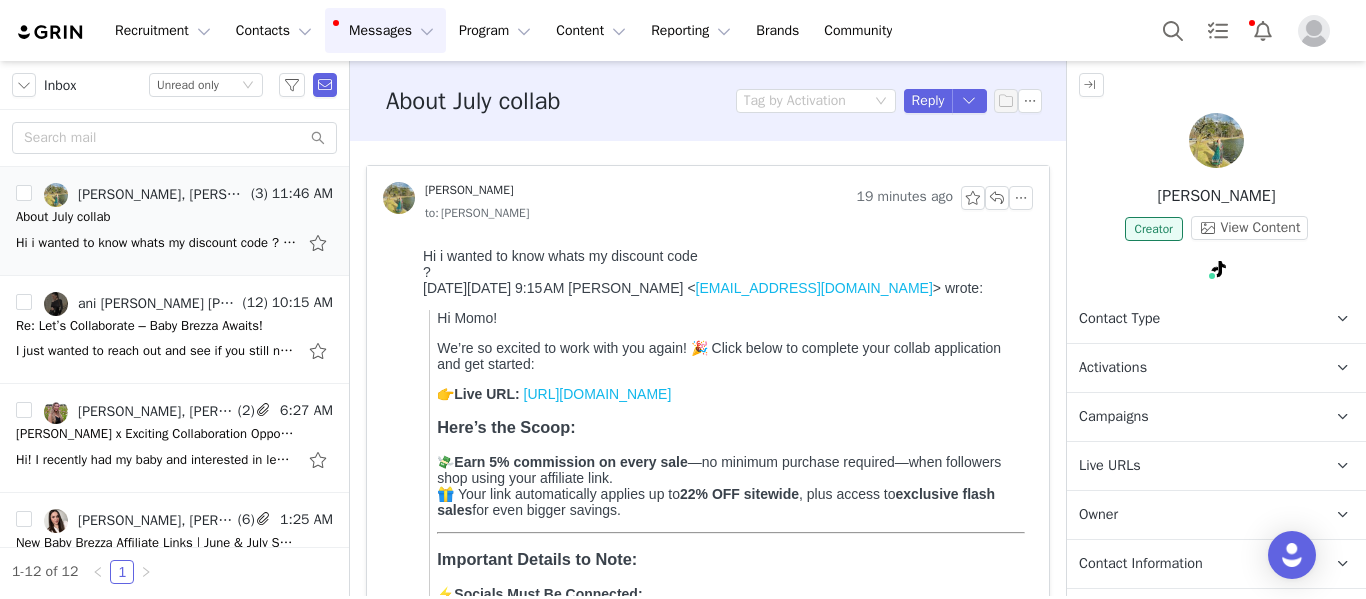 click on "Activations" at bounding box center [1192, 368] 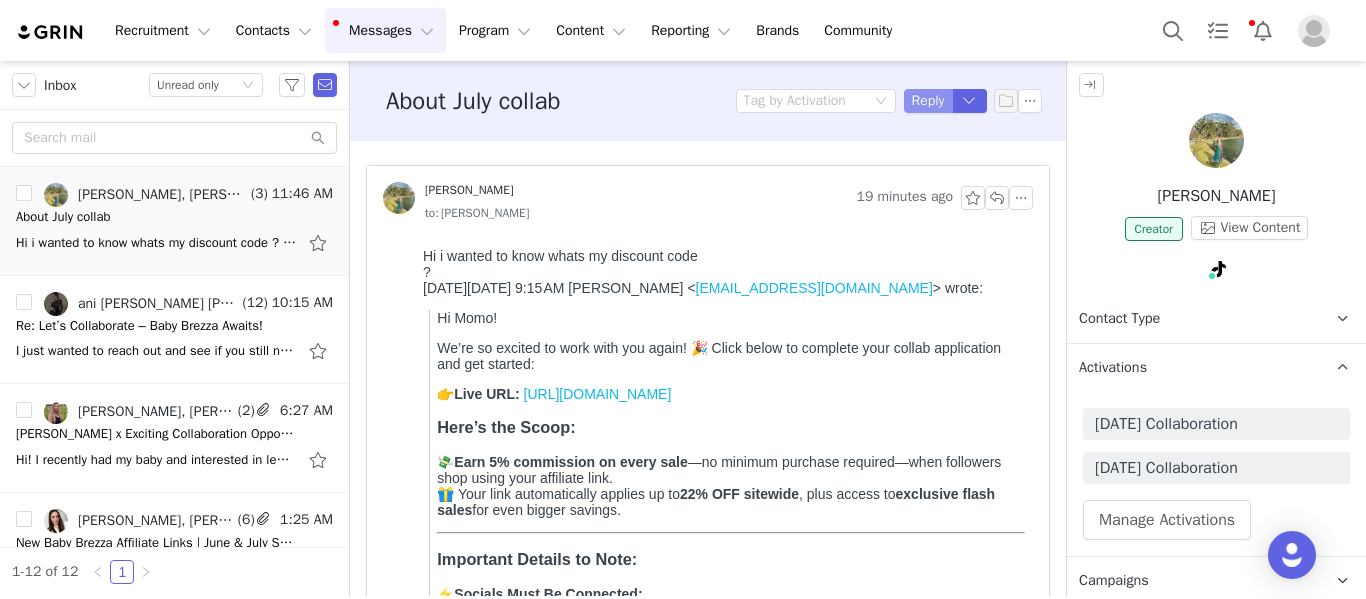 click on "Reply" at bounding box center (928, 101) 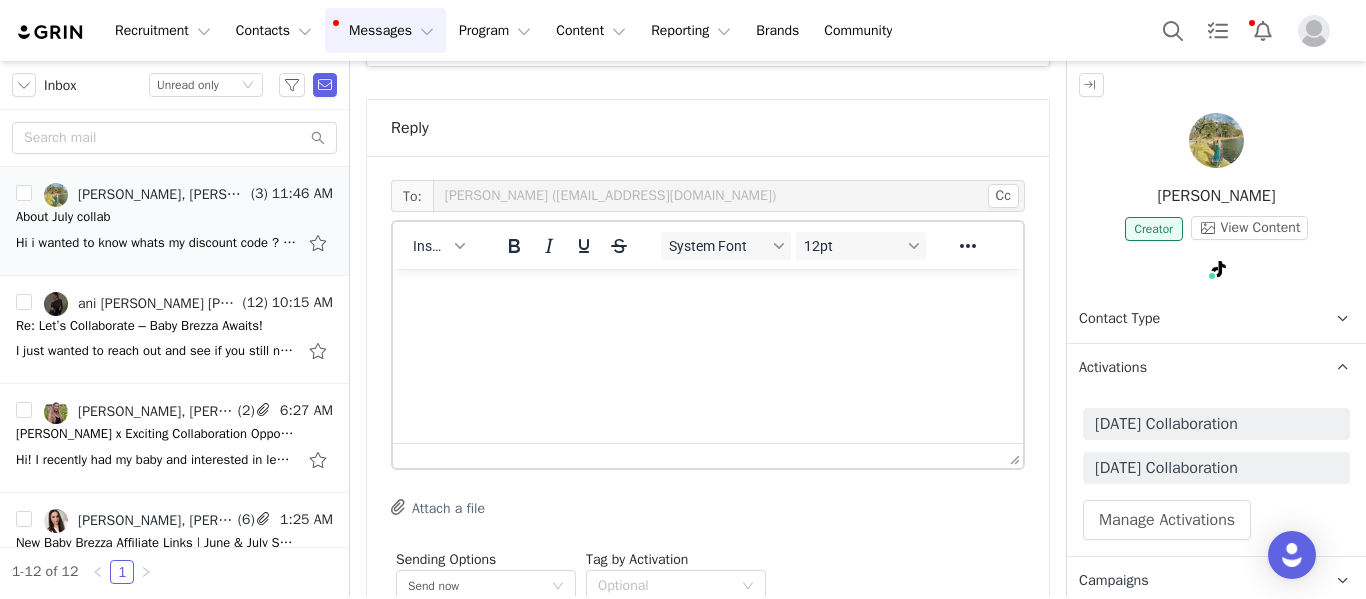 scroll, scrollTop: 0, scrollLeft: 0, axis: both 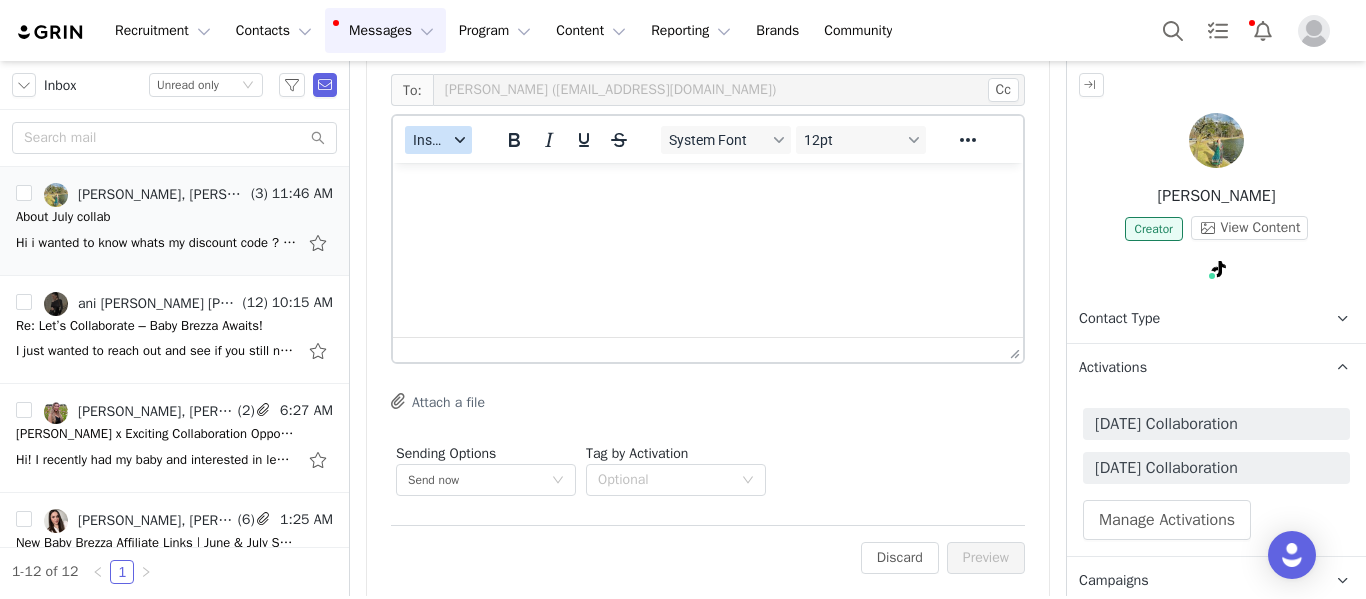 drag, startPoint x: 444, startPoint y: 132, endPoint x: 444, endPoint y: 150, distance: 18 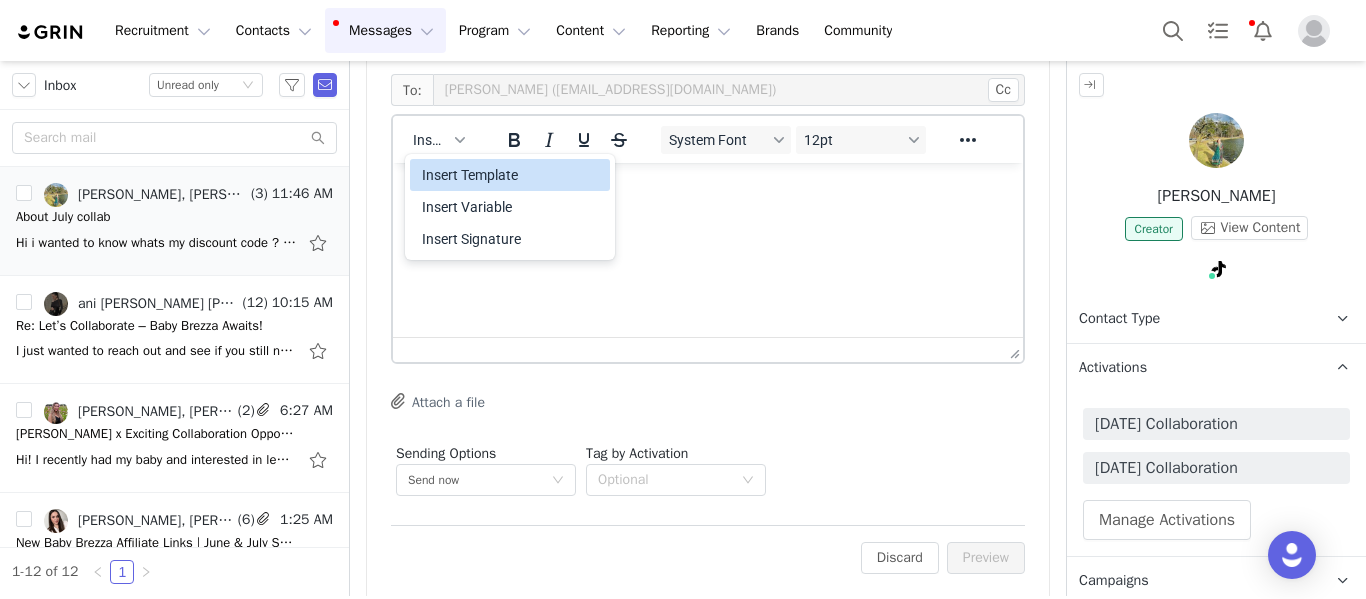 click on "Insert Template" at bounding box center [512, 175] 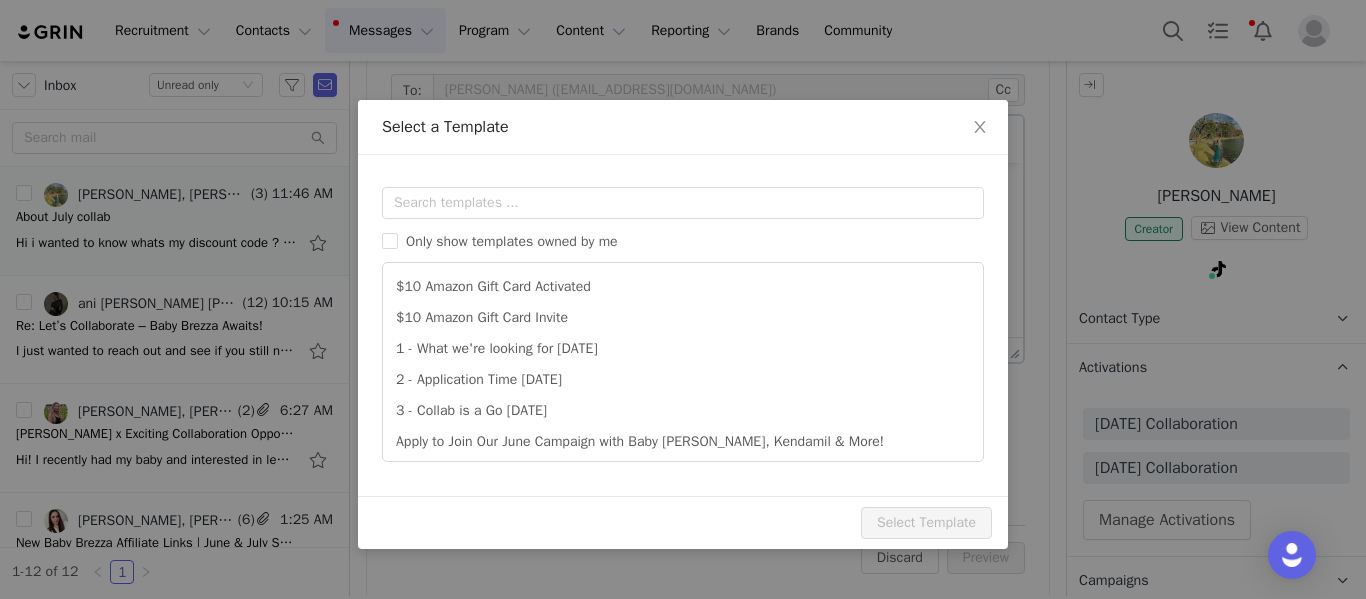 scroll, scrollTop: 0, scrollLeft: 0, axis: both 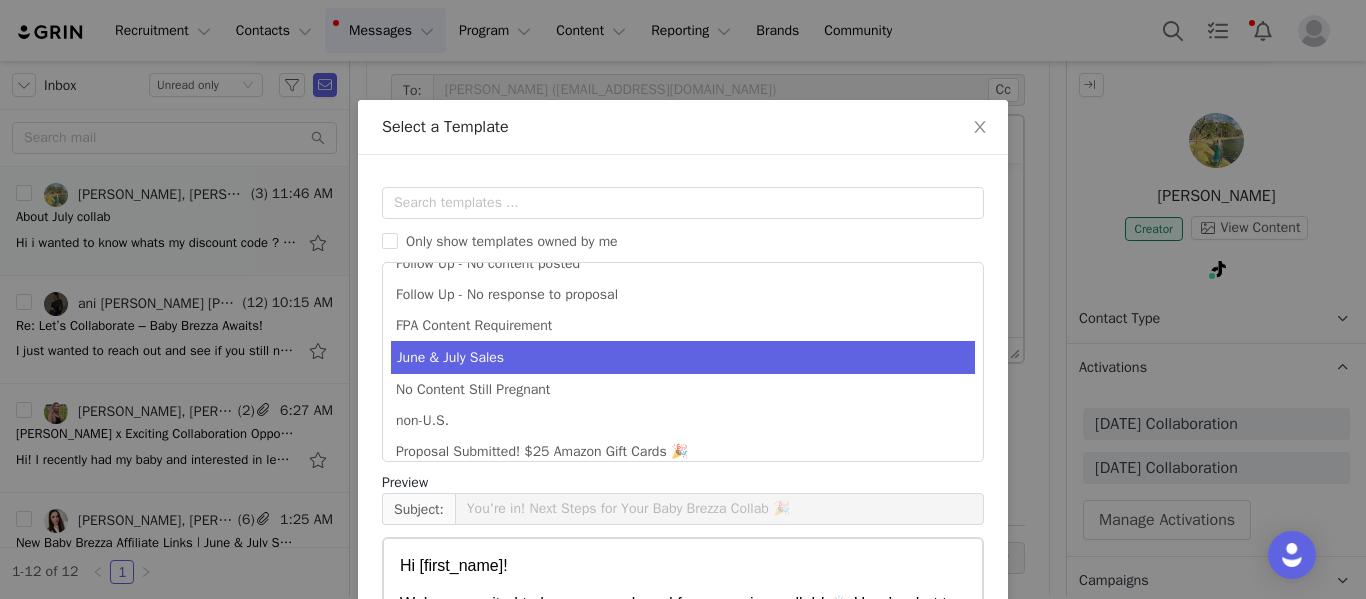 click on "June & July Sales" at bounding box center (683, 357) 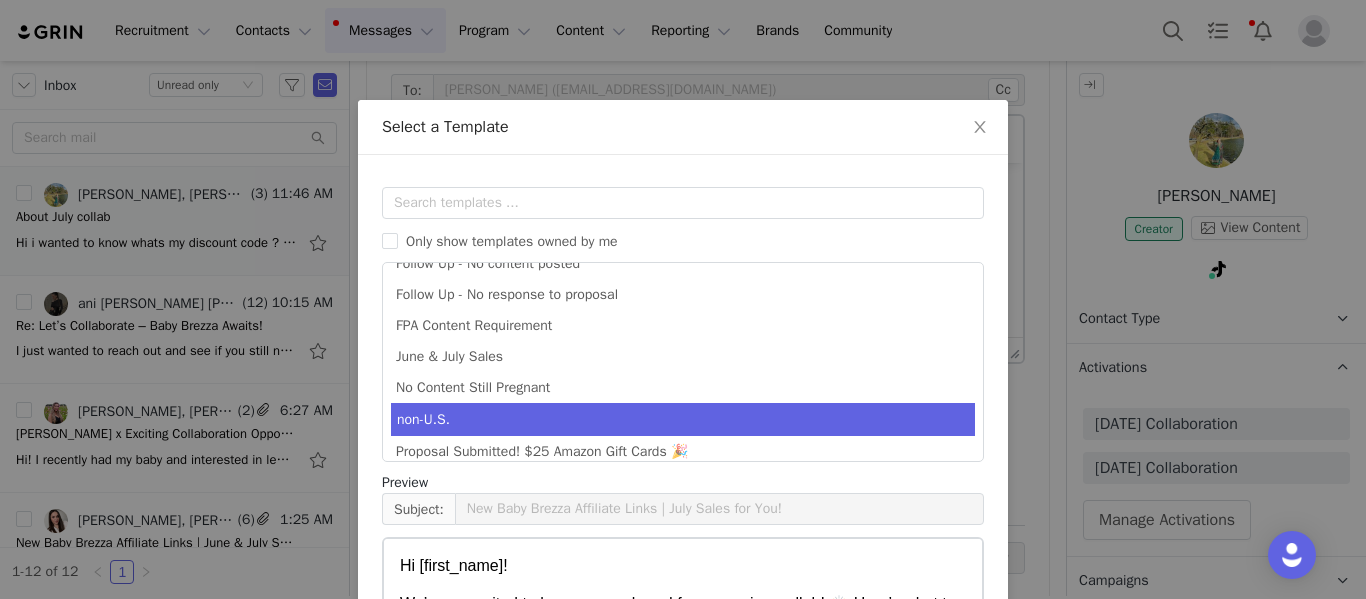 scroll, scrollTop: 364, scrollLeft: 0, axis: vertical 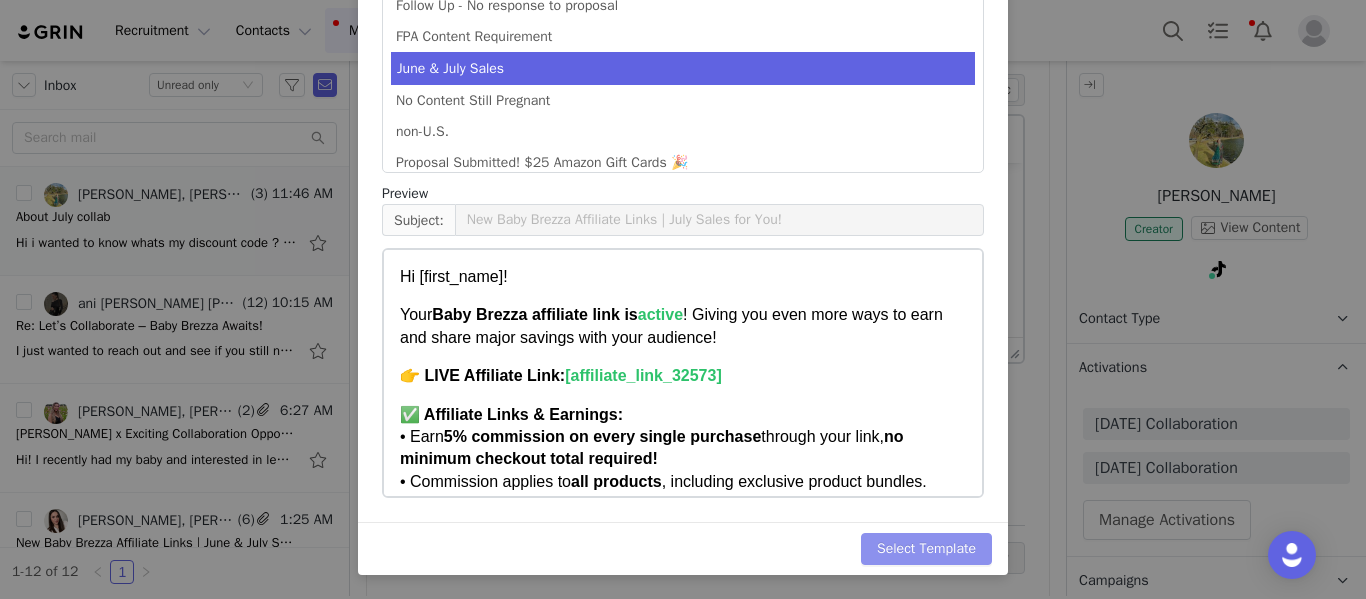 click on "Select Template" at bounding box center (926, 549) 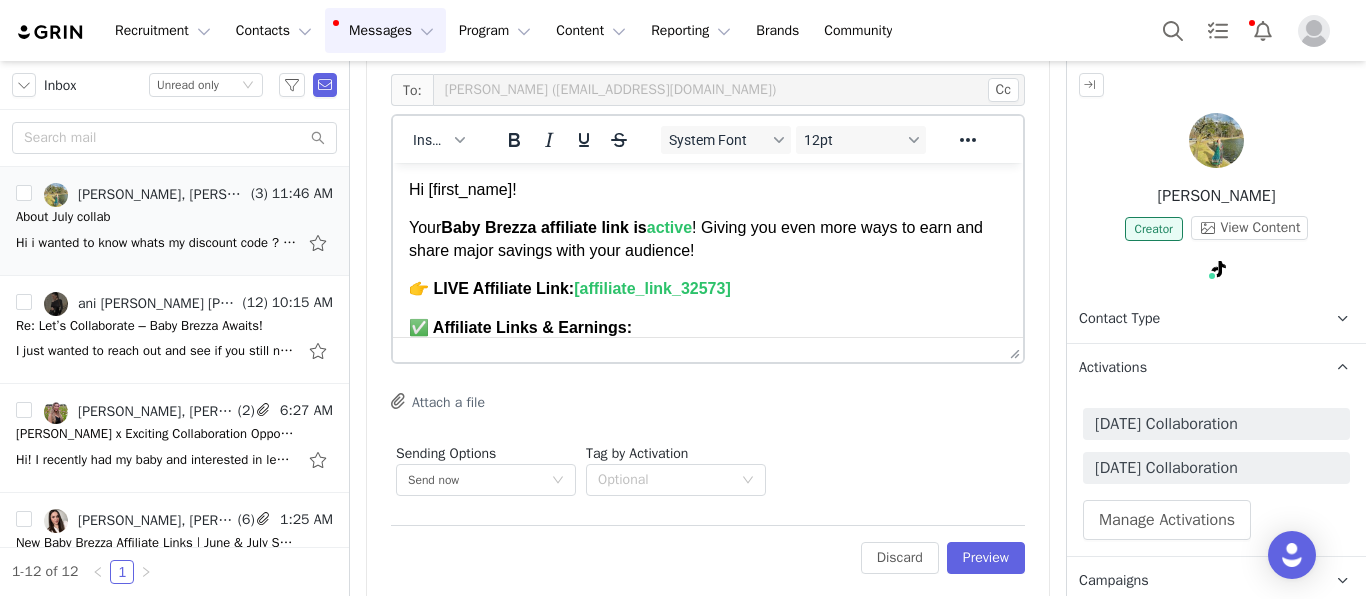 scroll, scrollTop: 0, scrollLeft: 0, axis: both 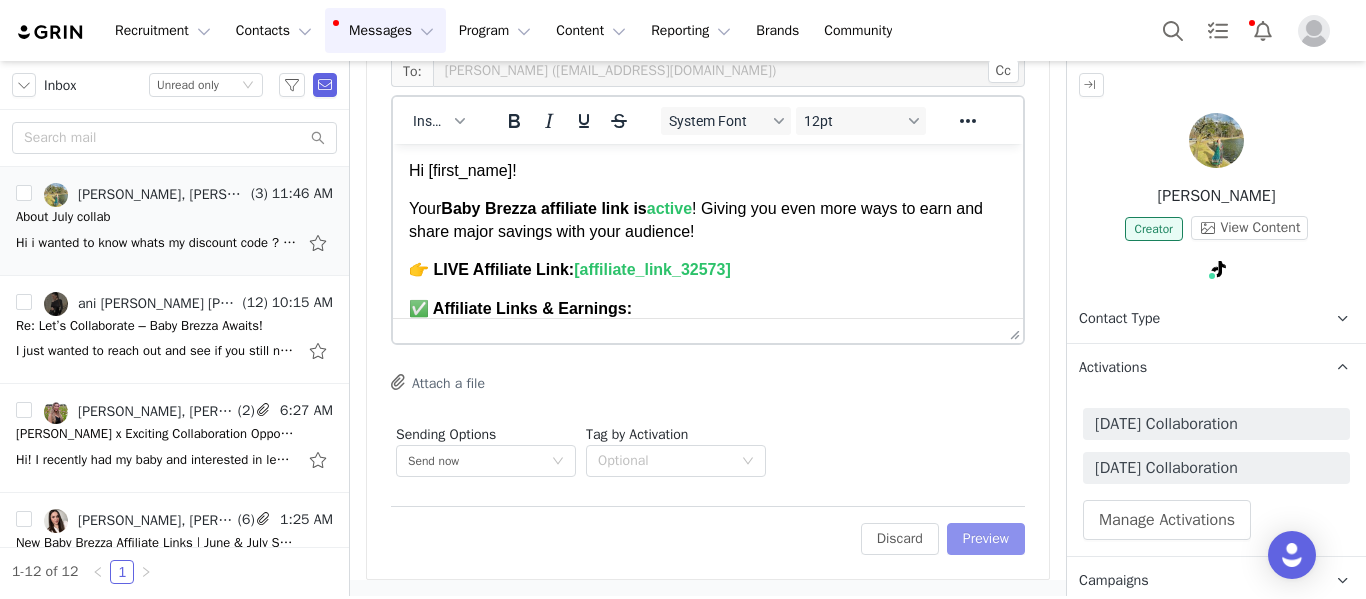 click on "Preview" at bounding box center (986, 539) 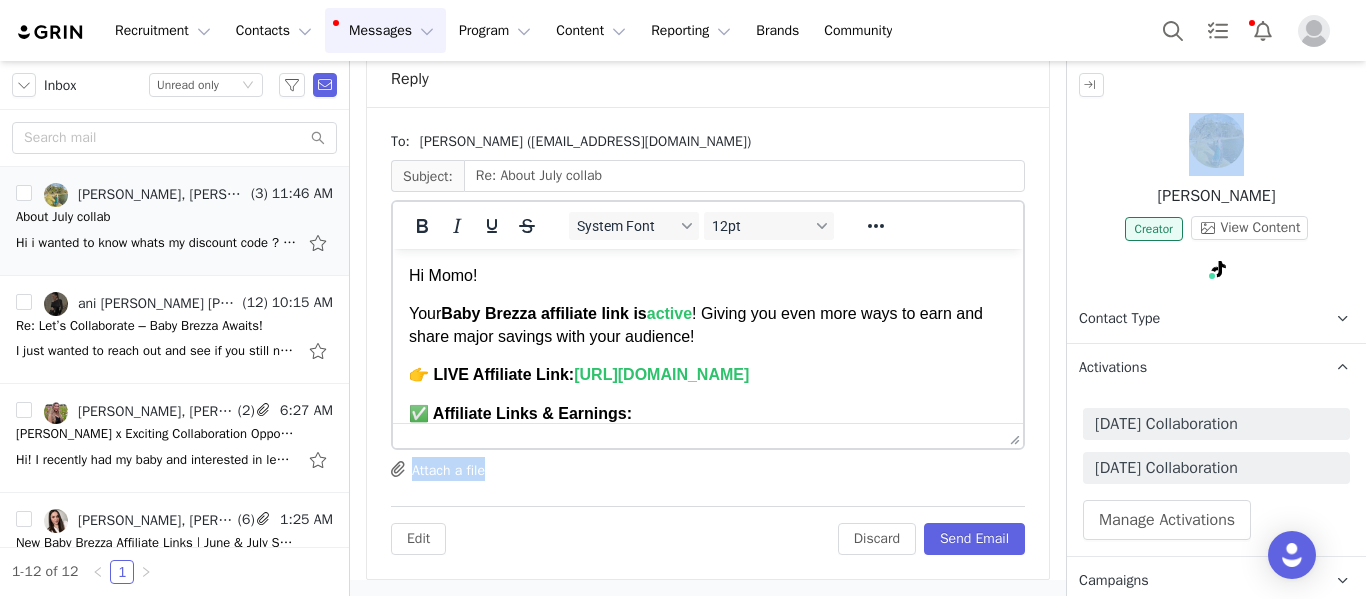 drag, startPoint x: 1001, startPoint y: 450, endPoint x: 1000, endPoint y: 513, distance: 63.007935 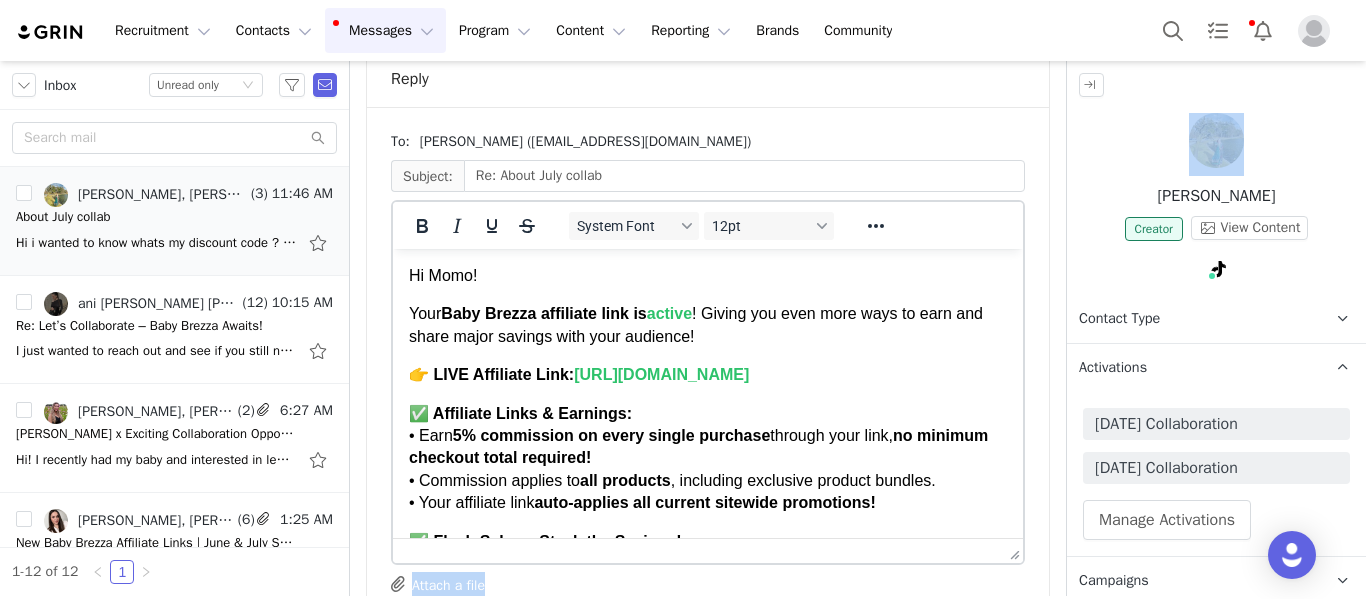 drag, startPoint x: 1001, startPoint y: 433, endPoint x: 1005, endPoint y: 551, distance: 118.06778 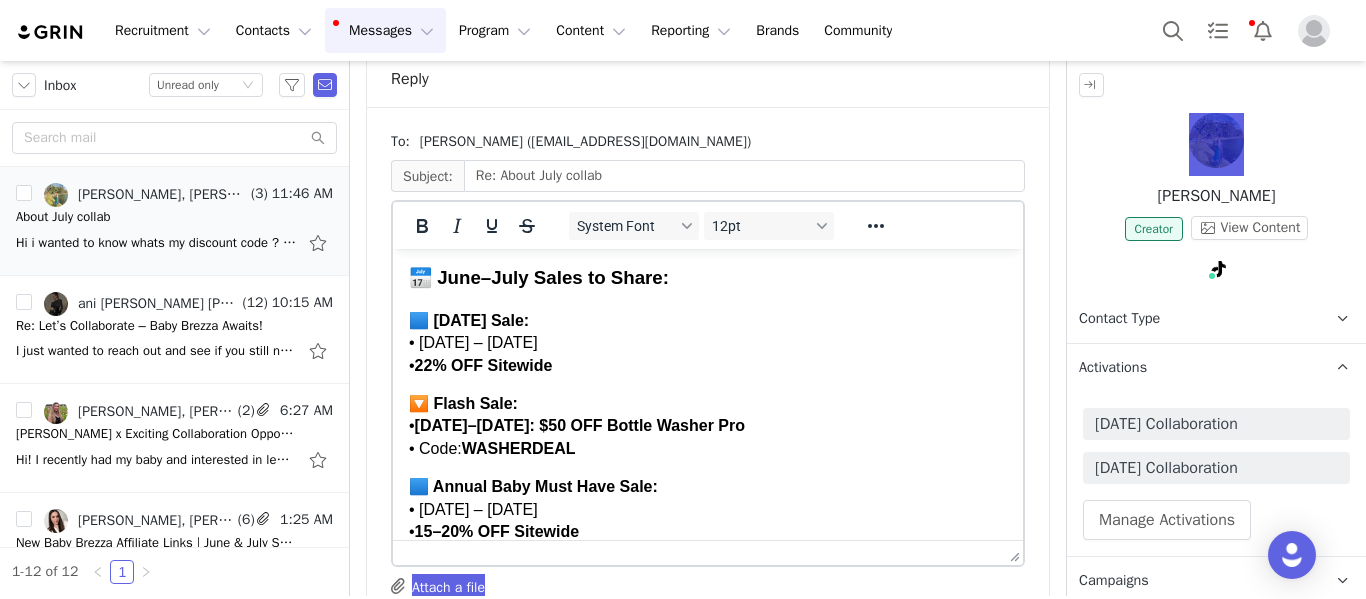 scroll, scrollTop: 583, scrollLeft: 0, axis: vertical 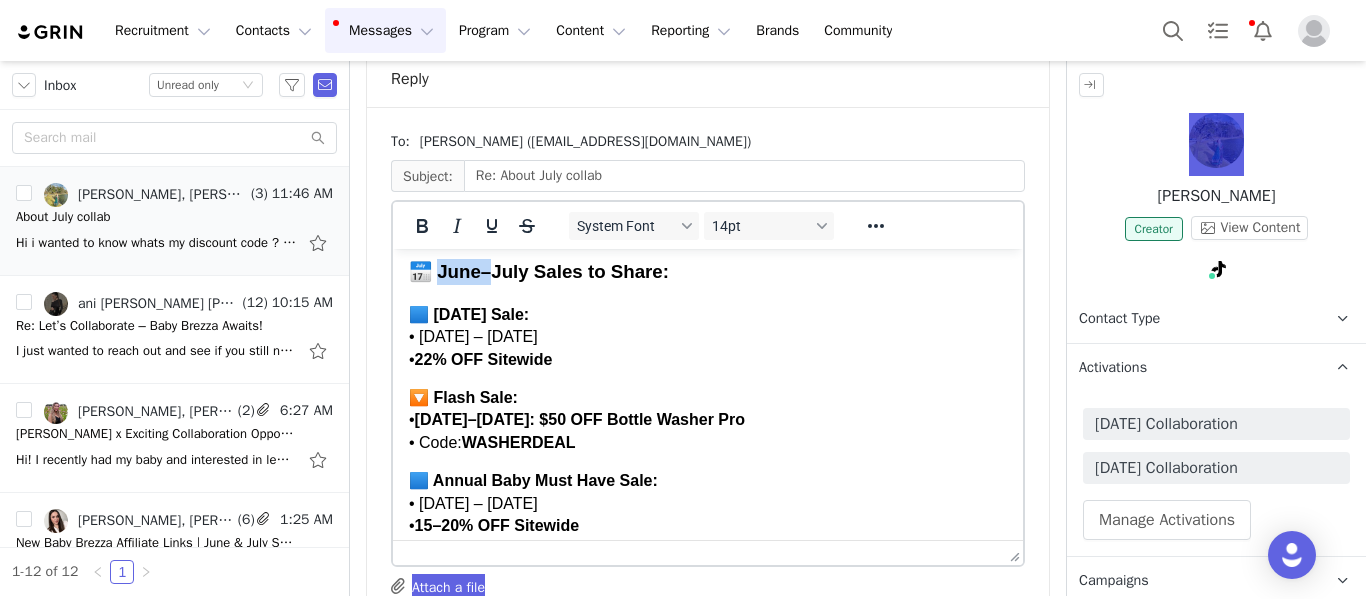drag, startPoint x: 488, startPoint y: 270, endPoint x: 441, endPoint y: 276, distance: 47.38143 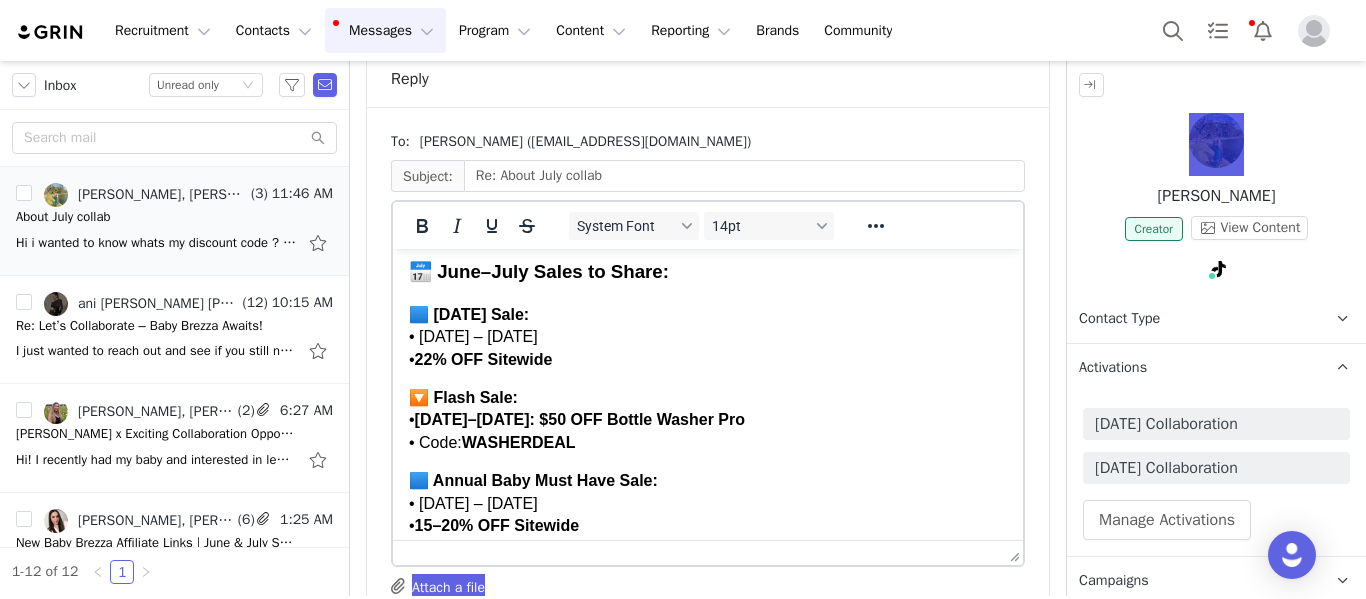 click on "📅 June–July Sales to Share:" at bounding box center [708, 272] 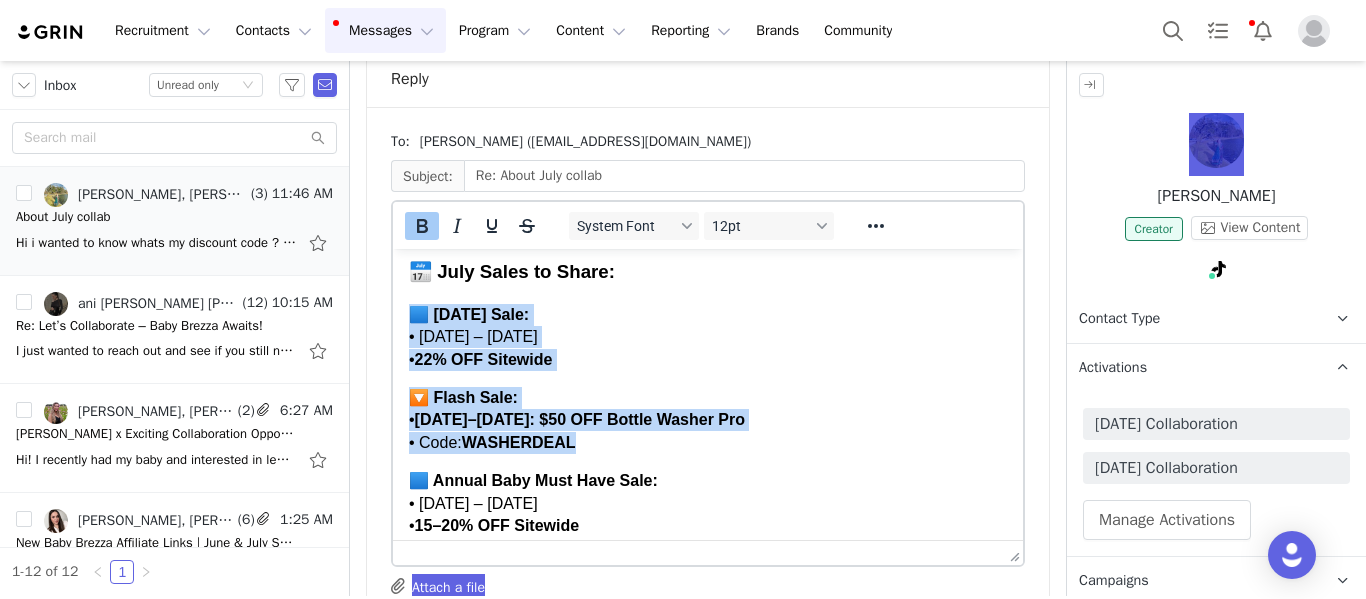 drag, startPoint x: 412, startPoint y: 316, endPoint x: 635, endPoint y: 446, distance: 258.12595 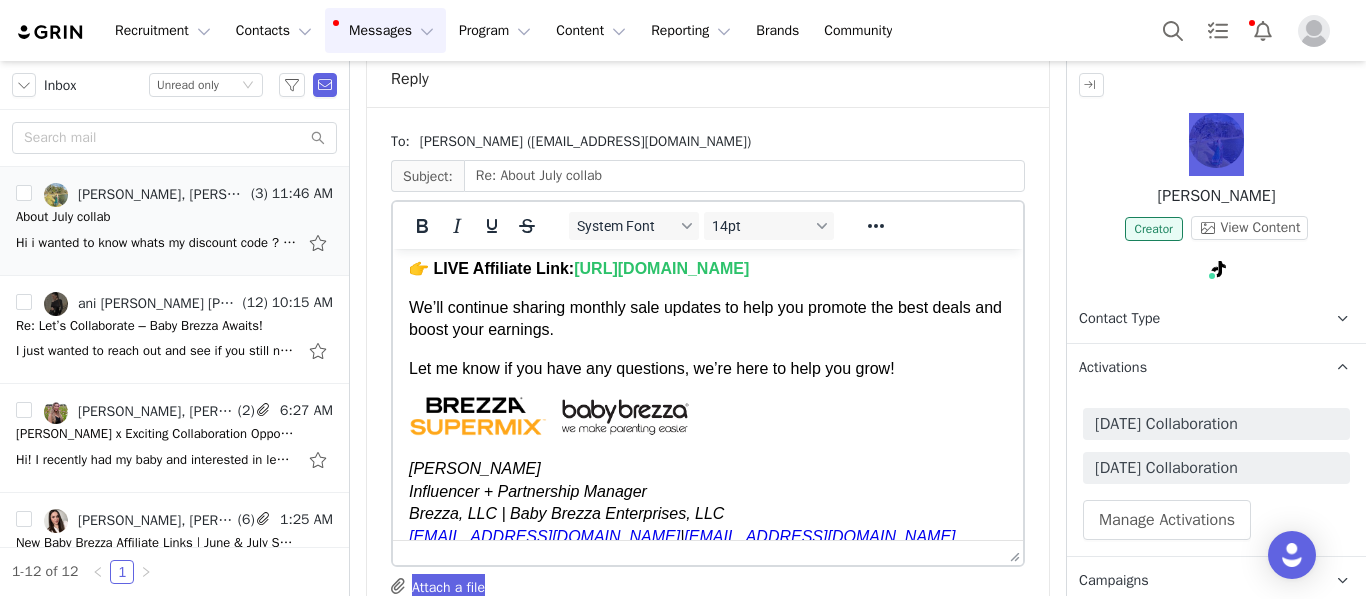 scroll, scrollTop: 918, scrollLeft: 0, axis: vertical 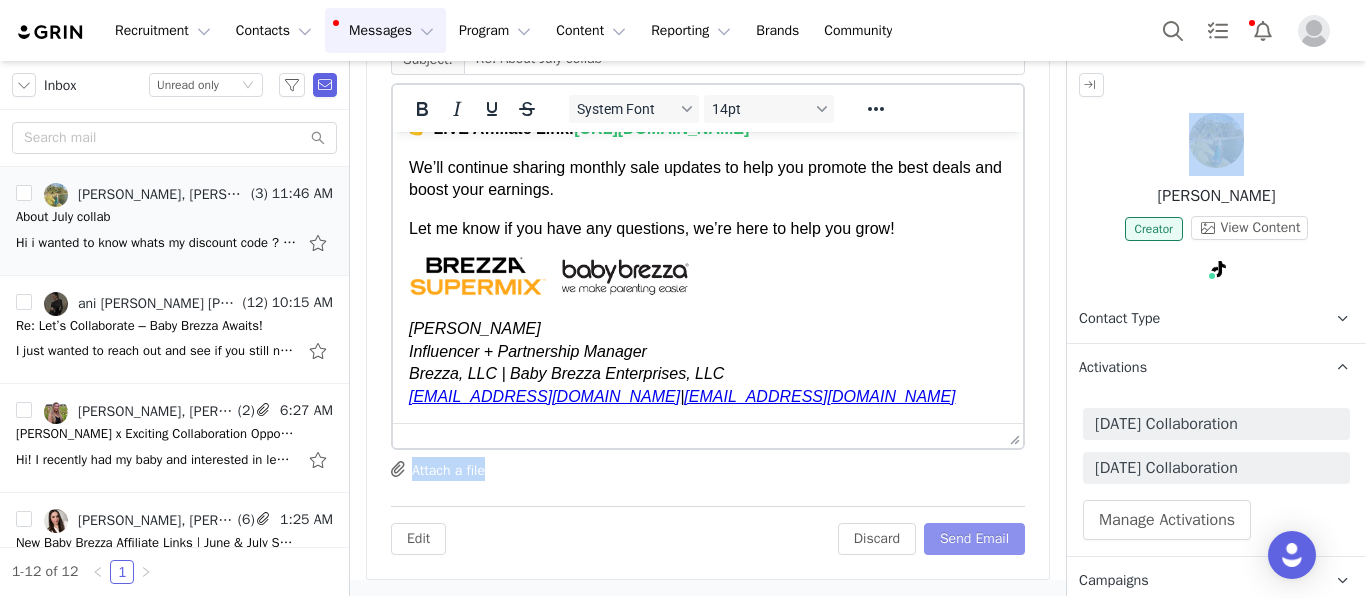 click on "Send Email" at bounding box center [974, 539] 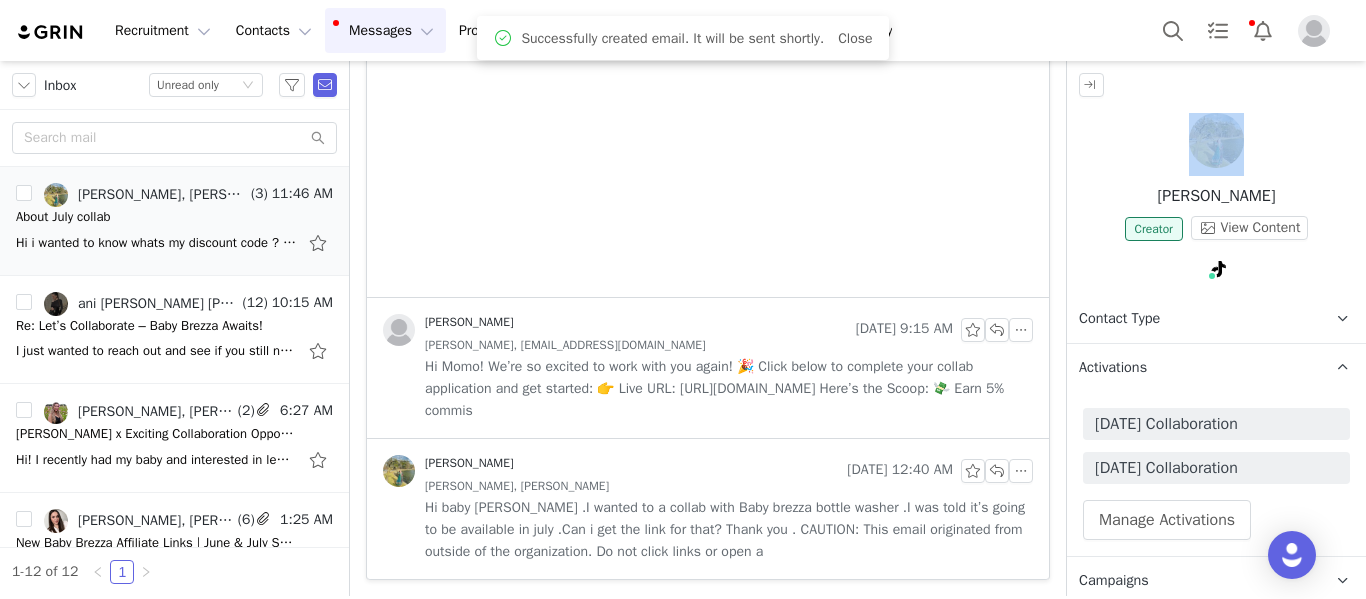 scroll, scrollTop: 1082, scrollLeft: 0, axis: vertical 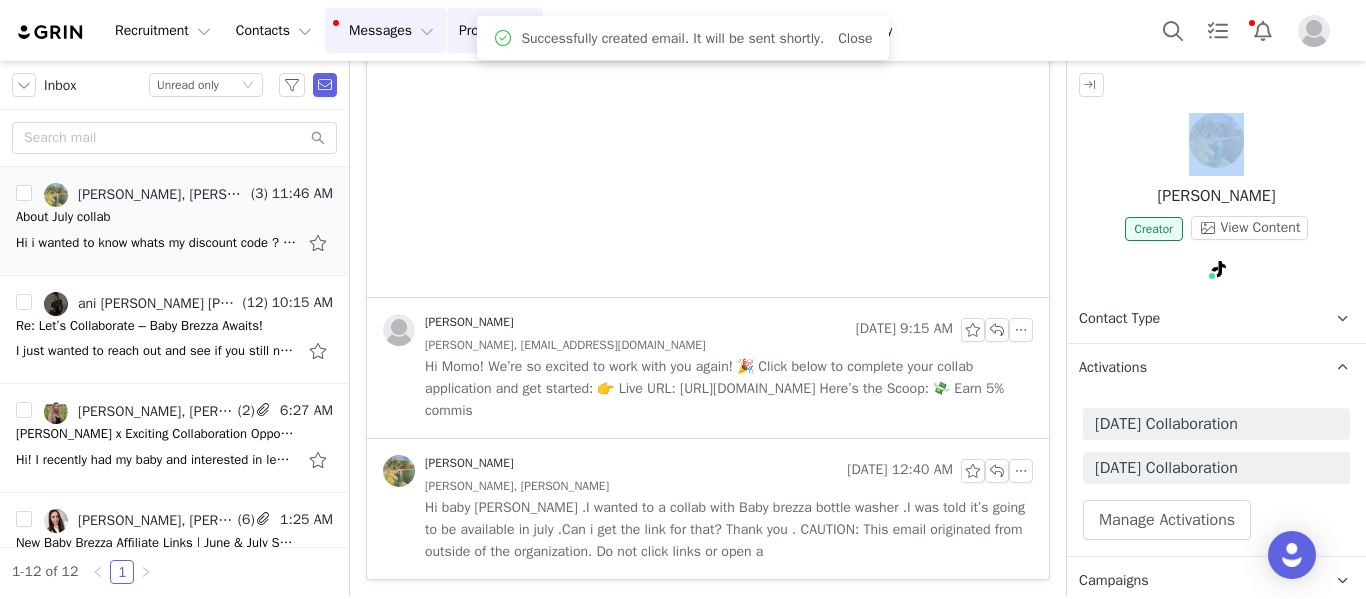click on "Program Program" at bounding box center (495, 30) 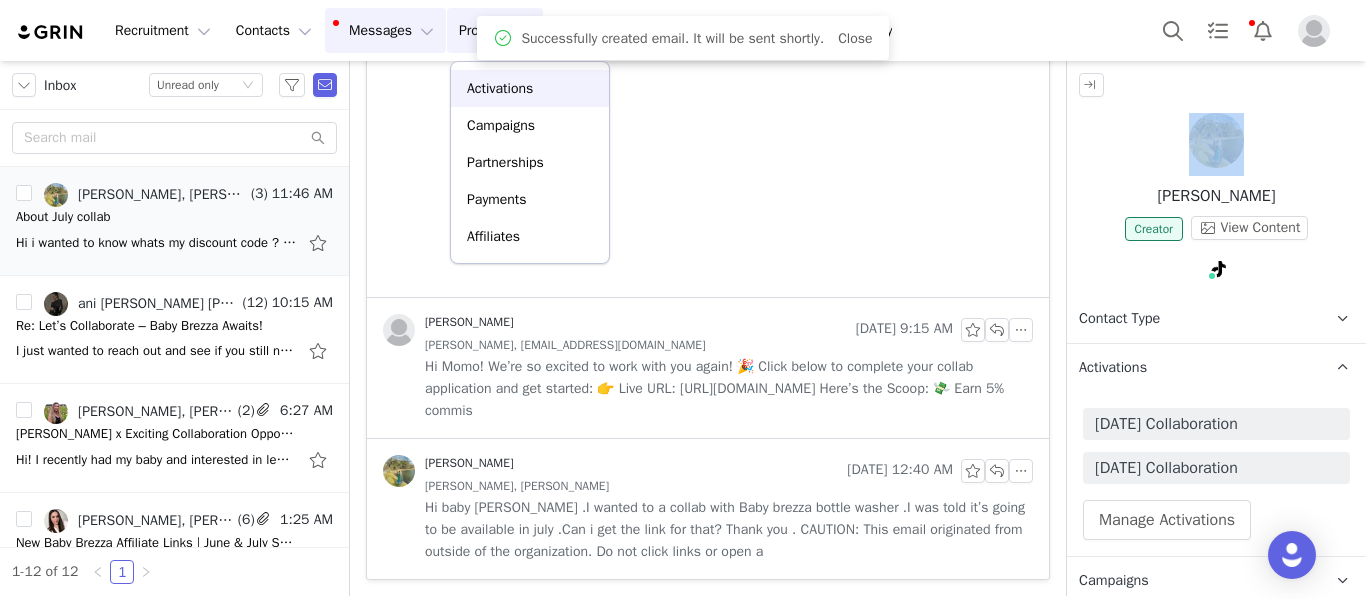 click on "Activations" at bounding box center [530, 88] 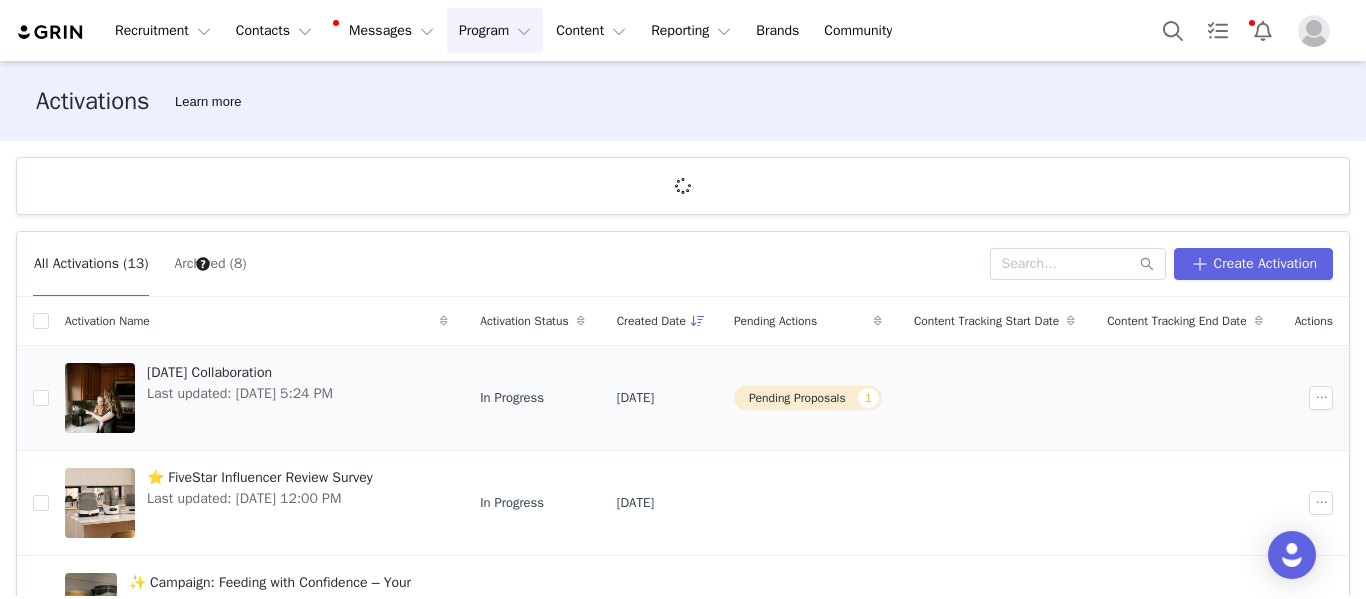 click on "[DATE] Collaboration" at bounding box center [240, 372] 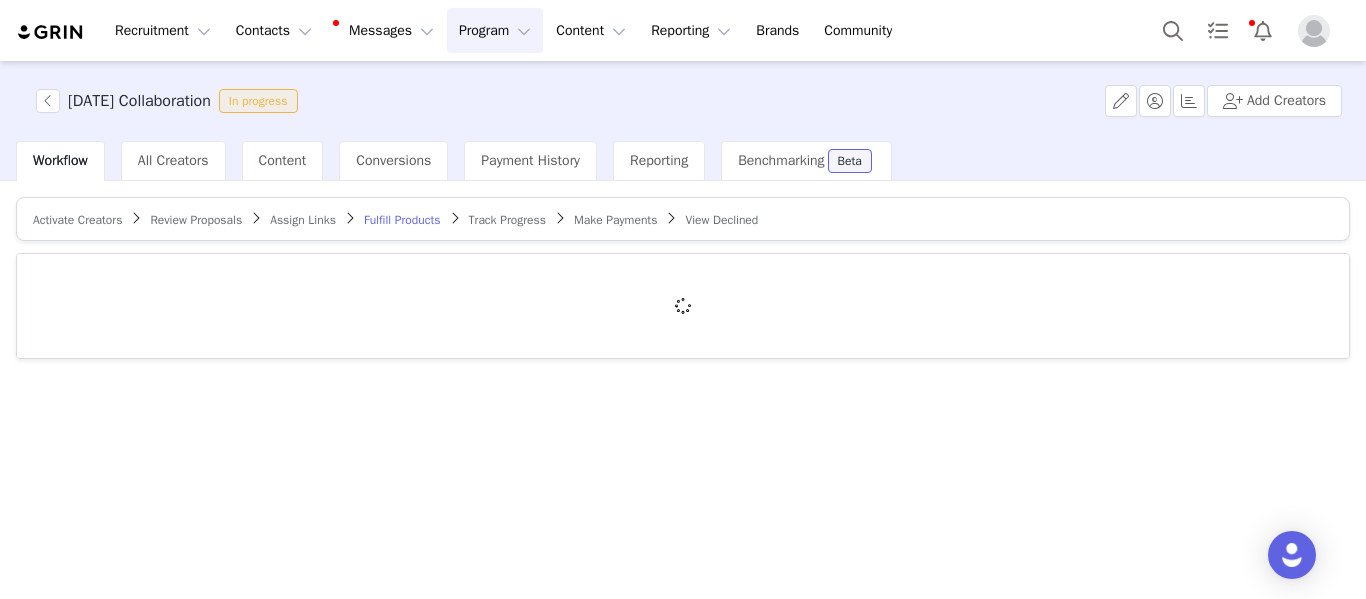 click on "Review Proposals" at bounding box center [196, 219] 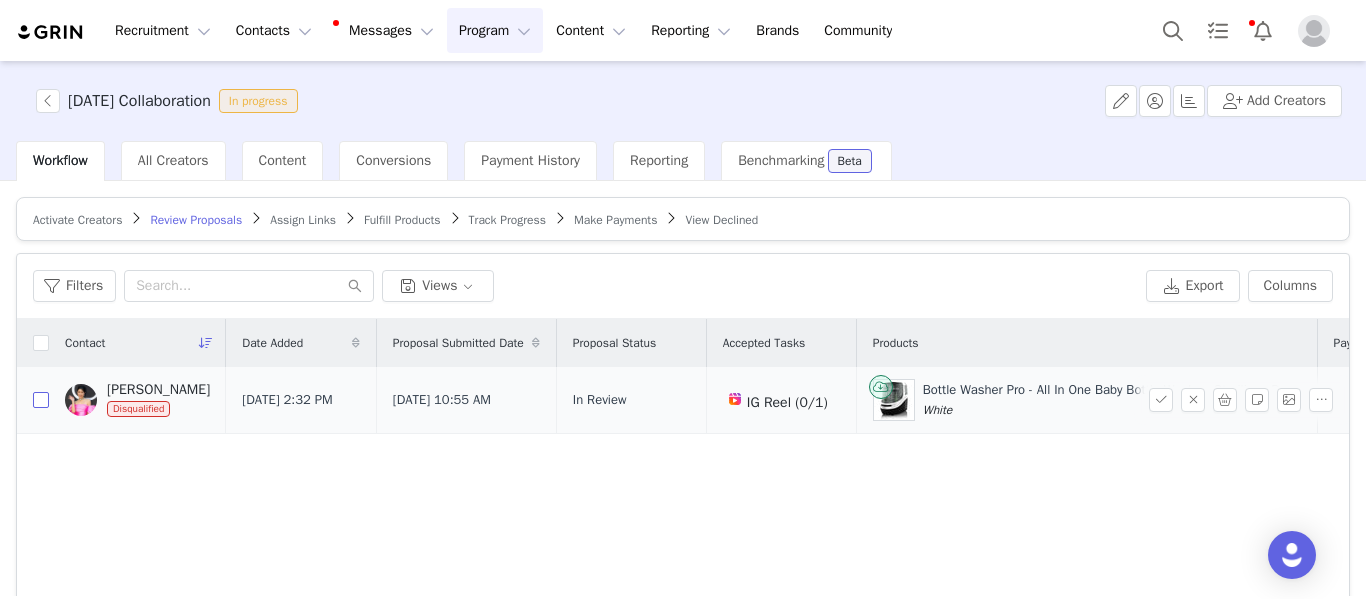 click at bounding box center (41, 400) 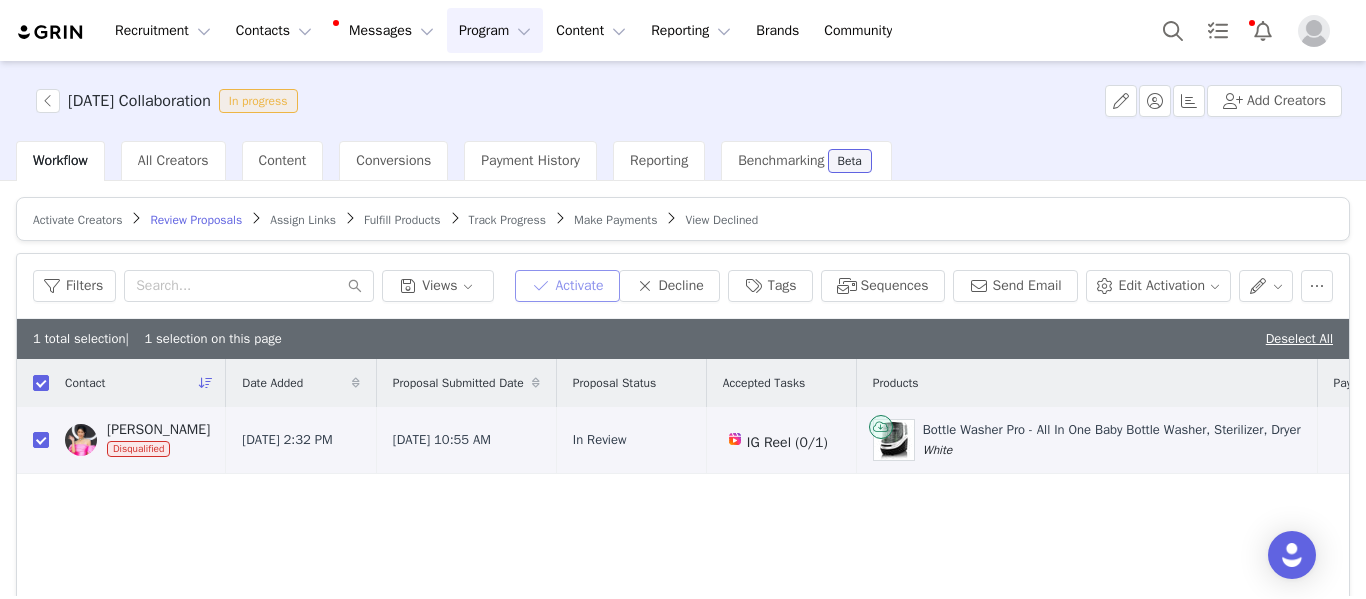 click on "Activate" at bounding box center (567, 286) 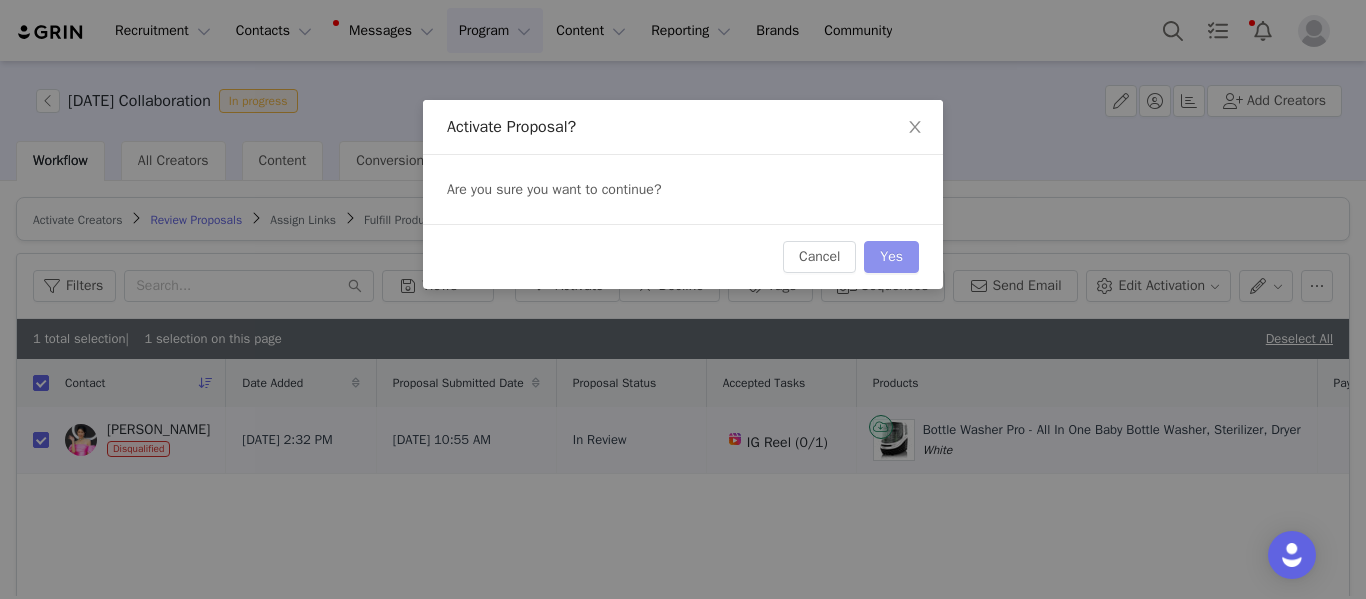 click on "Yes" at bounding box center [891, 257] 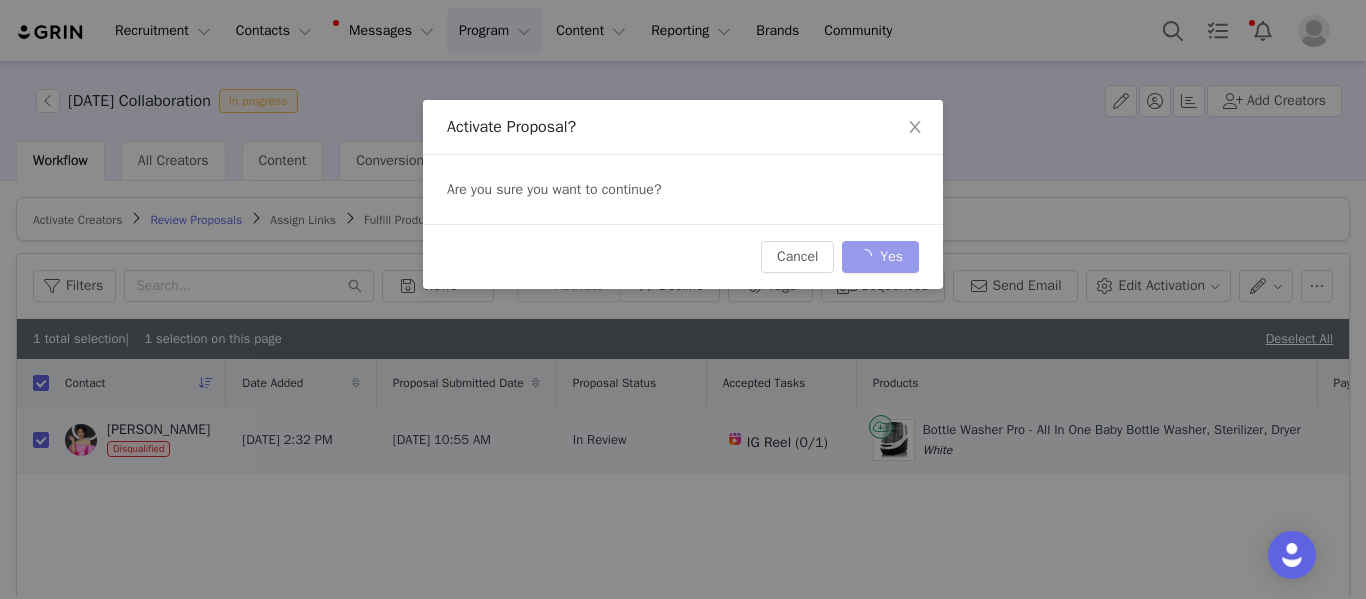 click on "Activate  Proposal?   Are you sure you want to continue?           Cancel Yes" at bounding box center (683, 299) 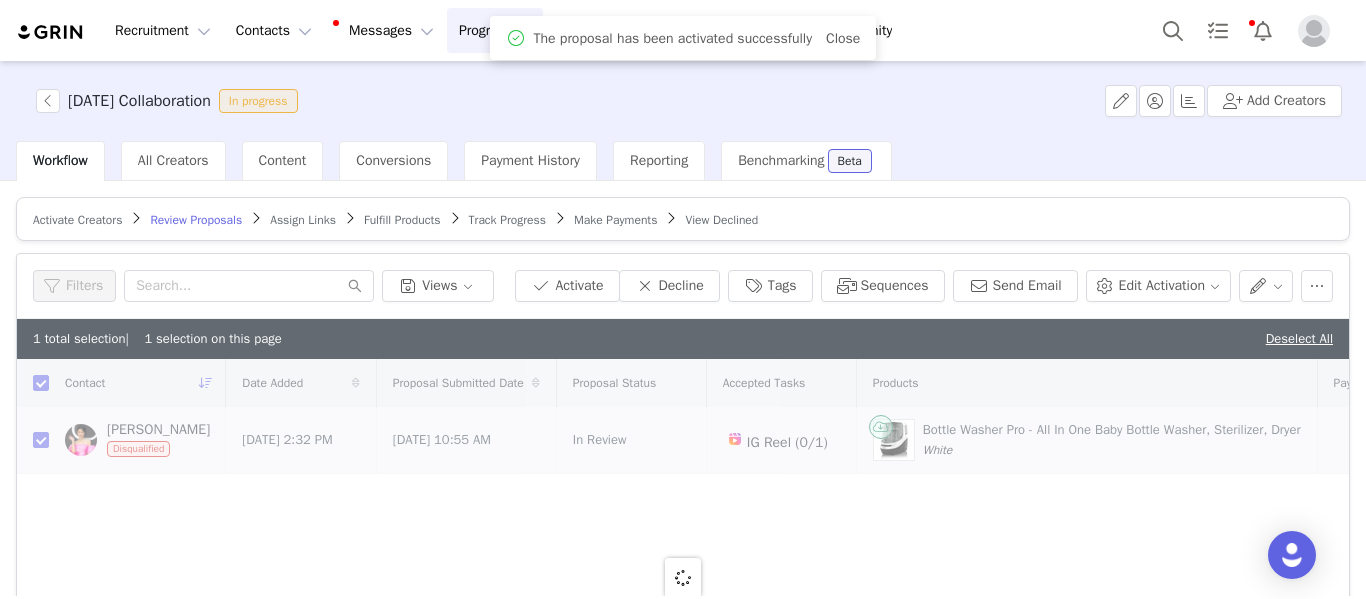 click on "Assign Links" at bounding box center (303, 220) 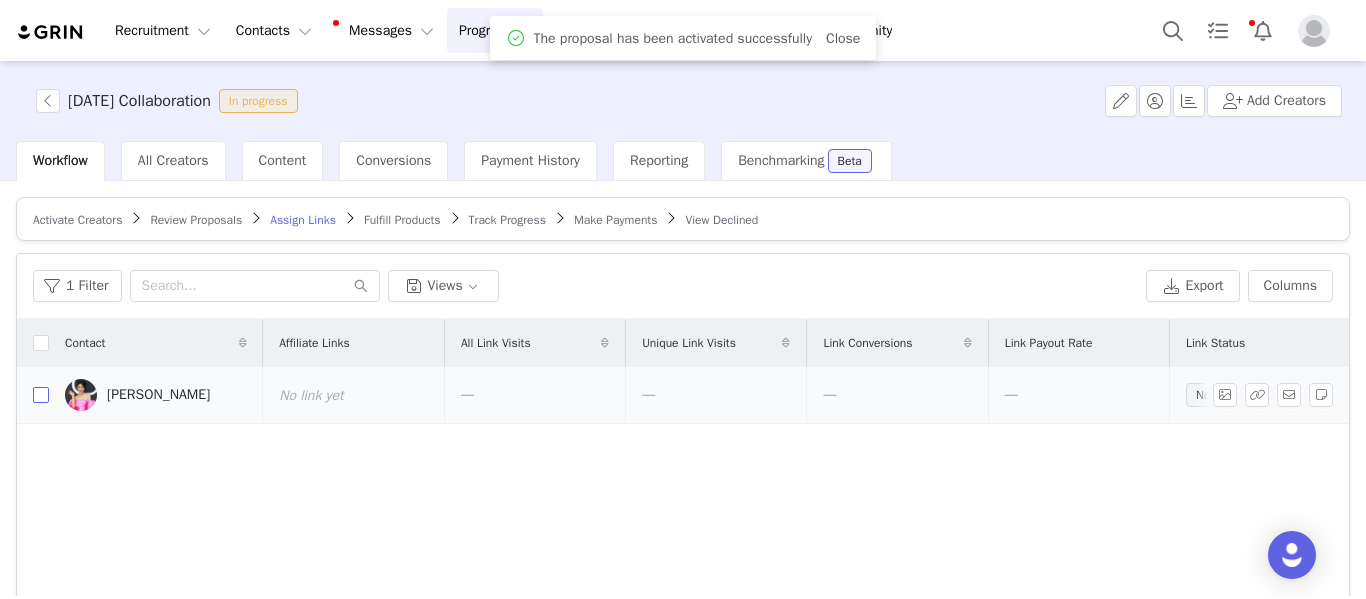 click at bounding box center (41, 395) 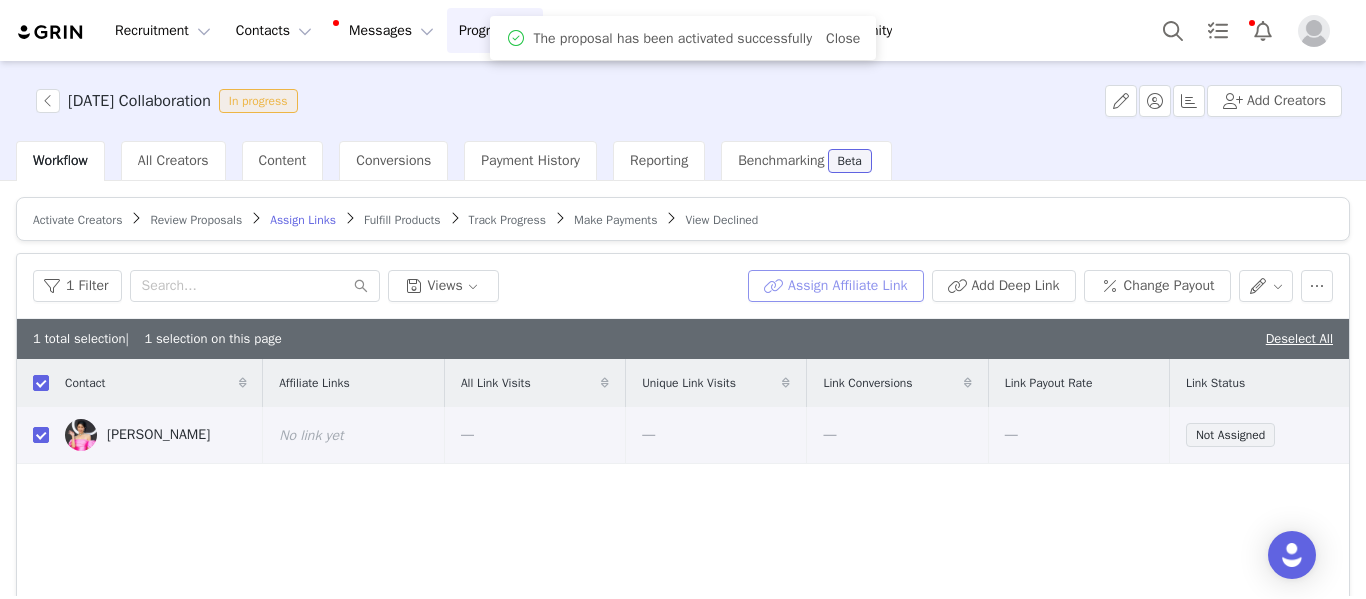 click on "Assign Affiliate Link" at bounding box center [835, 286] 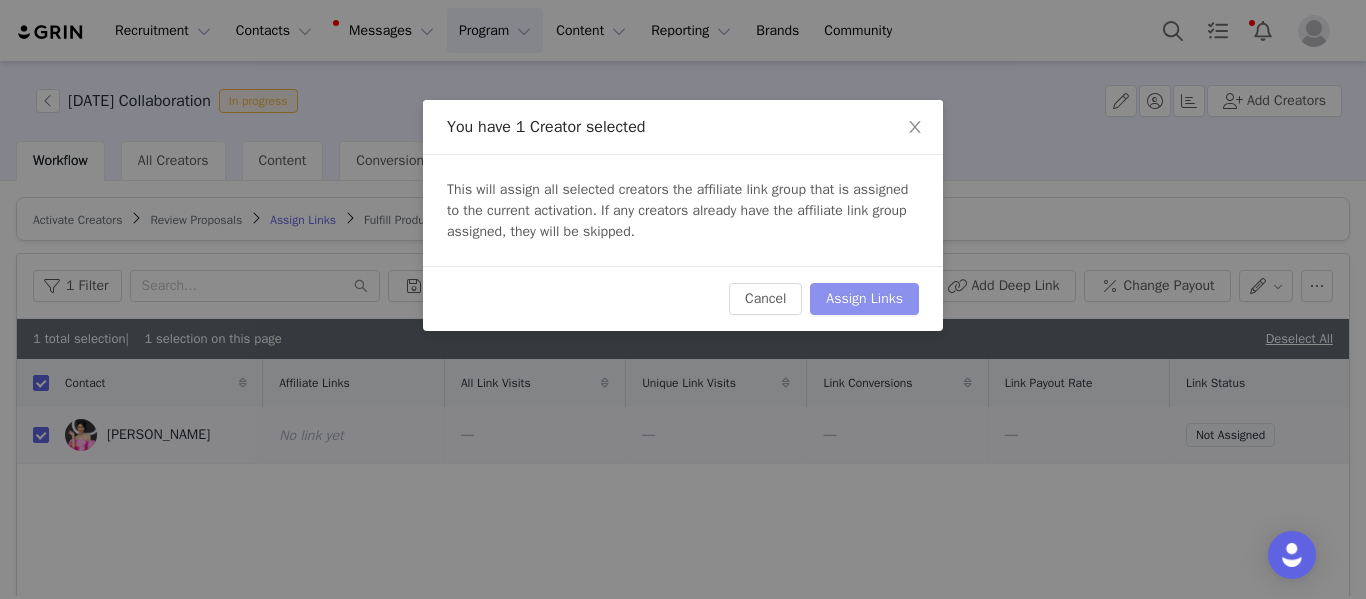 click on "Assign Links" at bounding box center [864, 299] 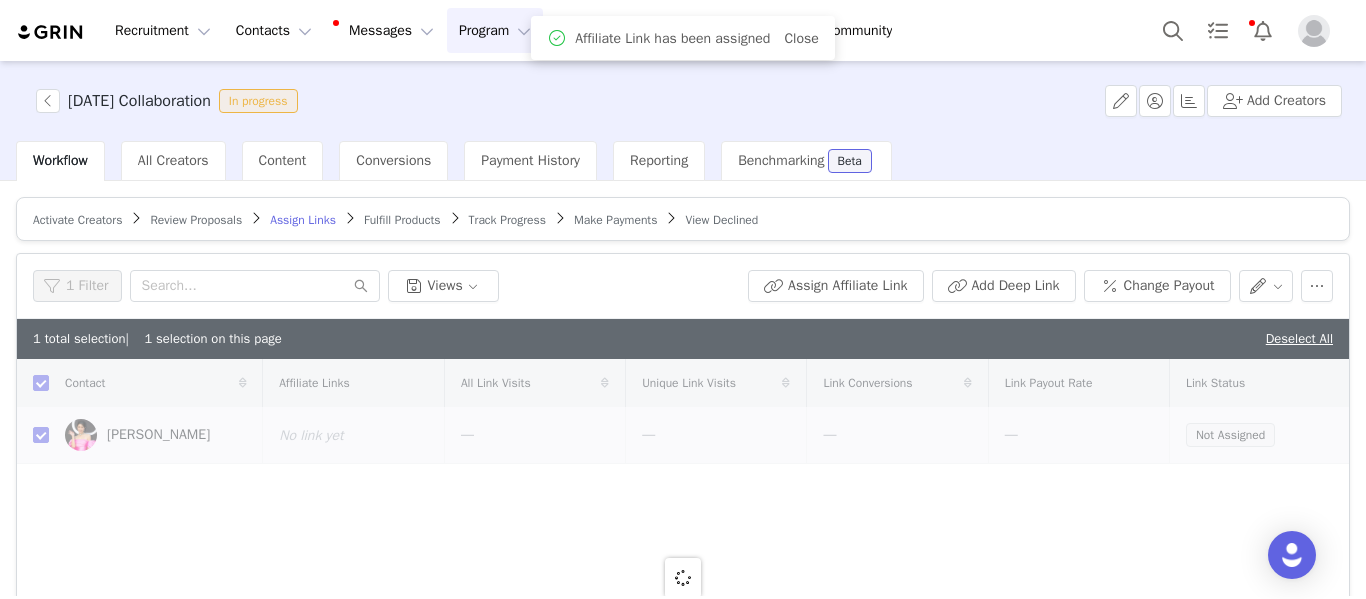 click on "Activate Creators Review Proposals Assign Links Fulfill Products Track Progress Make Payments View Declined  Filters   Filter Logic  And Or  Affiliate Link  Select Has no affiliate links  Activated Date   ~   Owner  Select  Contact Tag  Select    Relationship Stage  Select  Archived  Select  Advanced Filters   + Add Field  Apply Filters Clear All 1 Filter Views     Assign Affiliate Link Add Deep Link Change Payout     1 total selection     |    1 selection on this page  Deselect All  Contact   Affiliate Links   All Link Visits   Unique Link Visits   Link Conversions   Link Payout Rate   Link Status   Lina Rose Lee  No link yet — — — — Not Assigned  25   per page | 1 total  1" at bounding box center [683, 525] 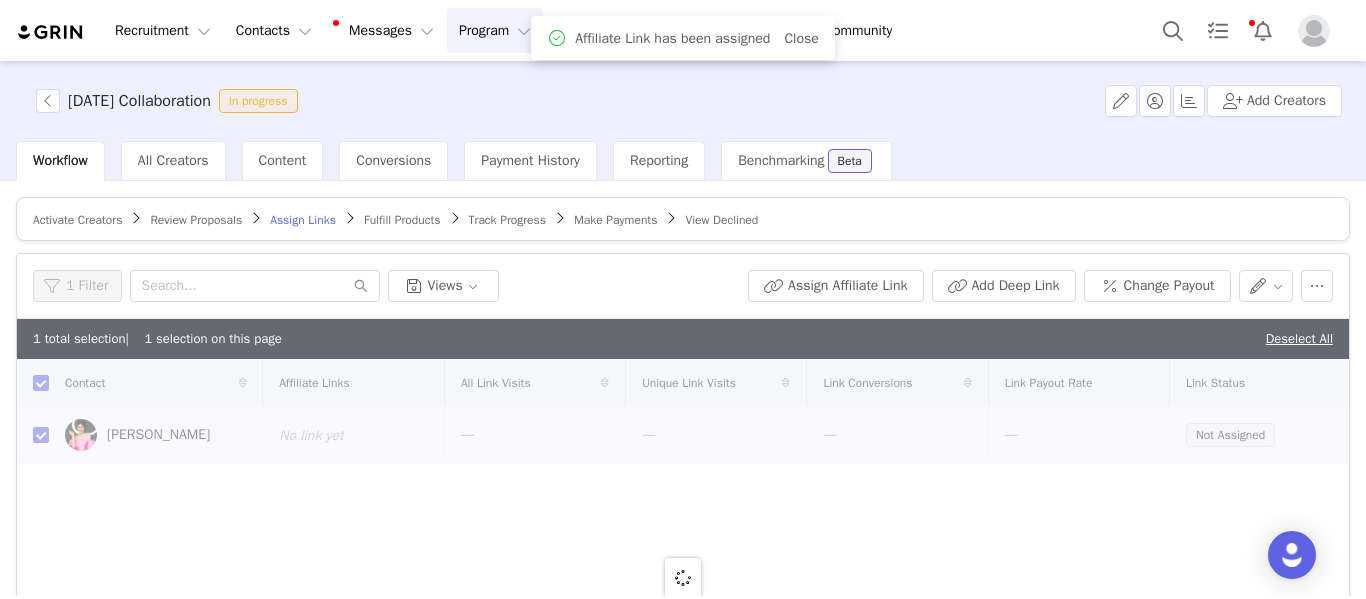 checkbox on "false" 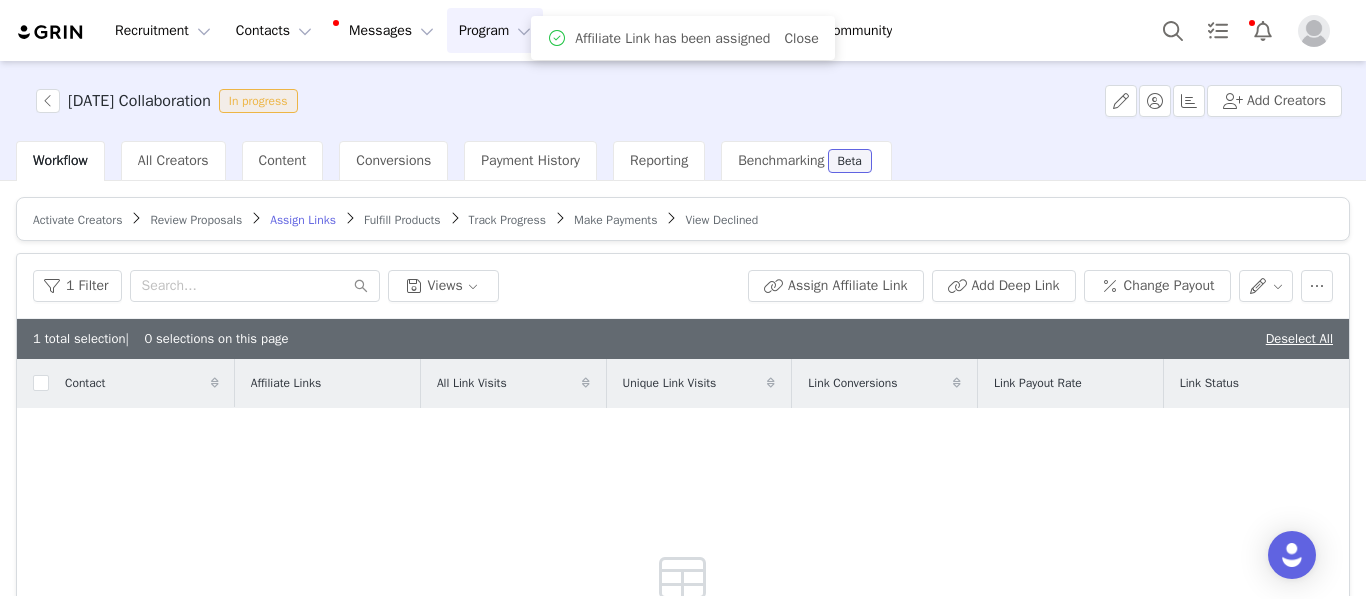 click on "Fulfill Products" at bounding box center (402, 220) 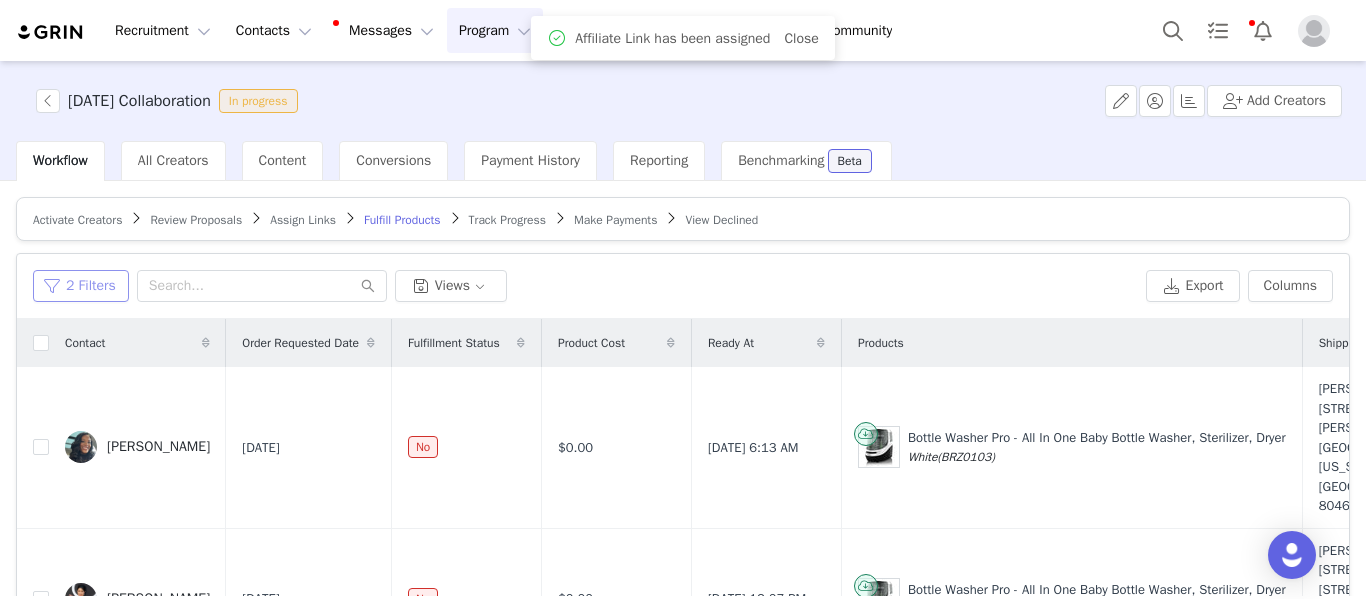 click on "2 Filters" at bounding box center (81, 286) 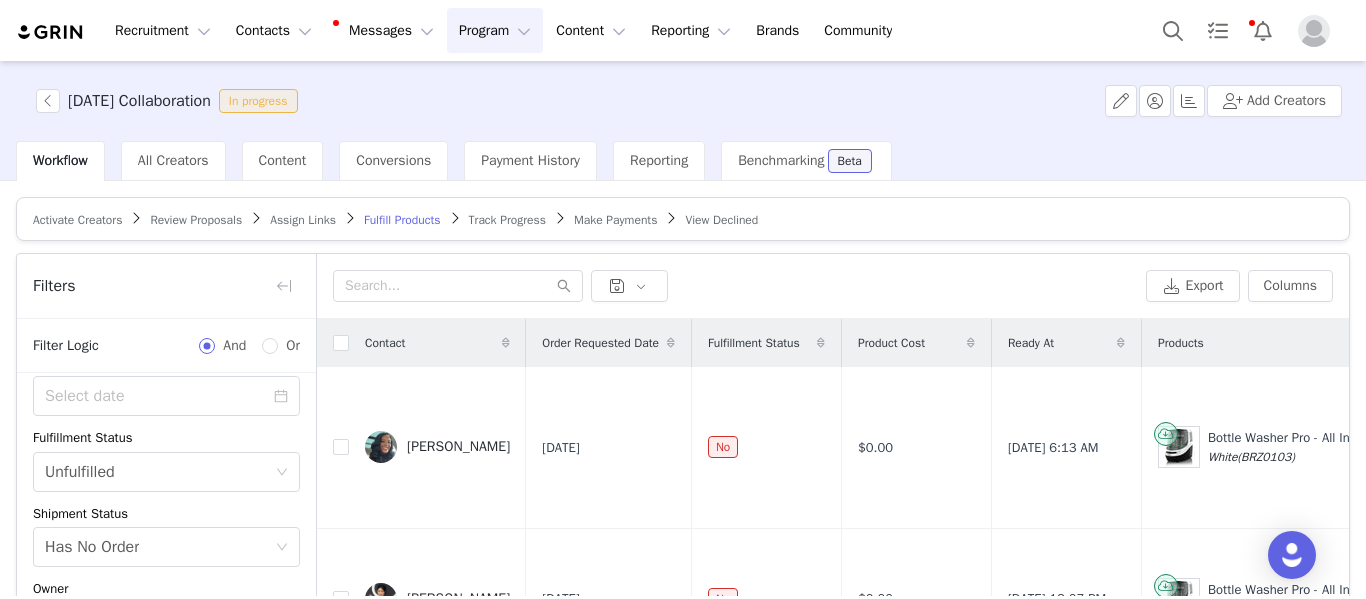 scroll, scrollTop: 108, scrollLeft: 0, axis: vertical 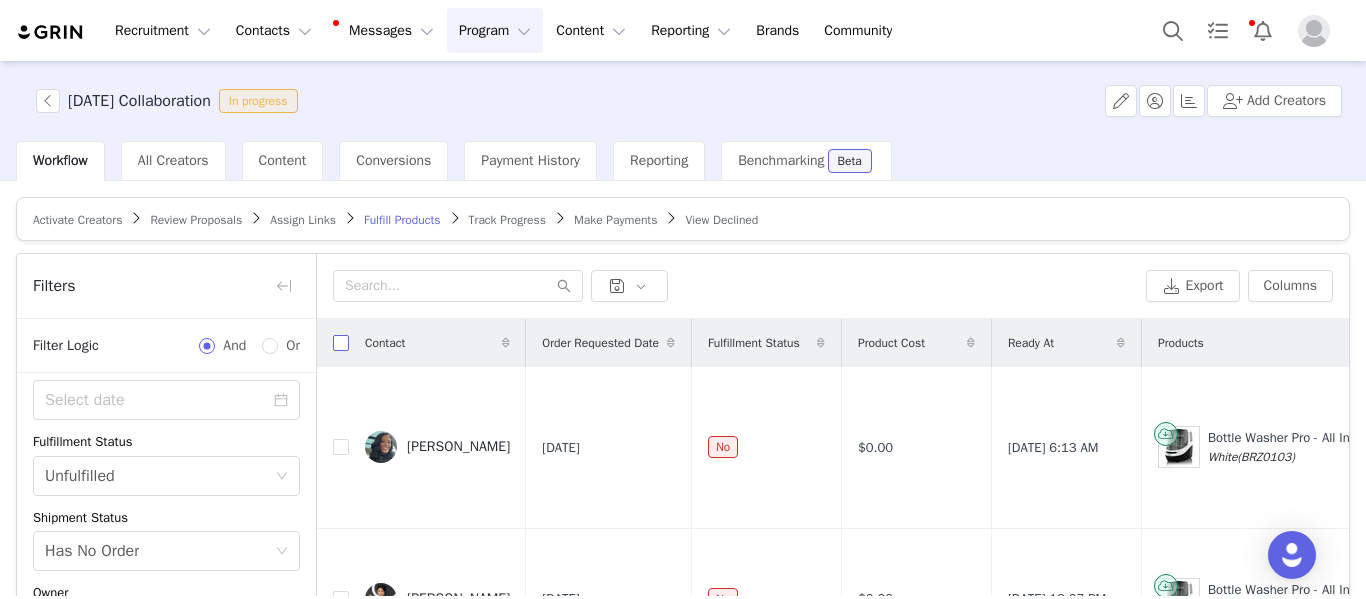 click at bounding box center [341, 343] 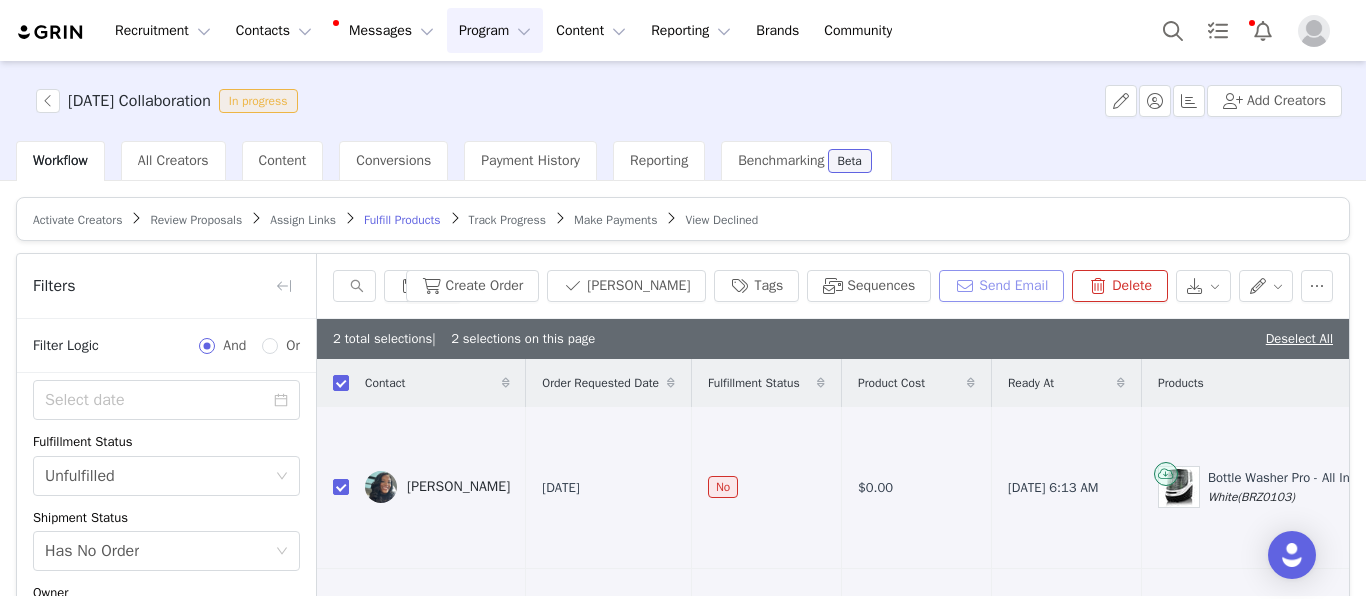 click on "Send Email" at bounding box center (1001, 286) 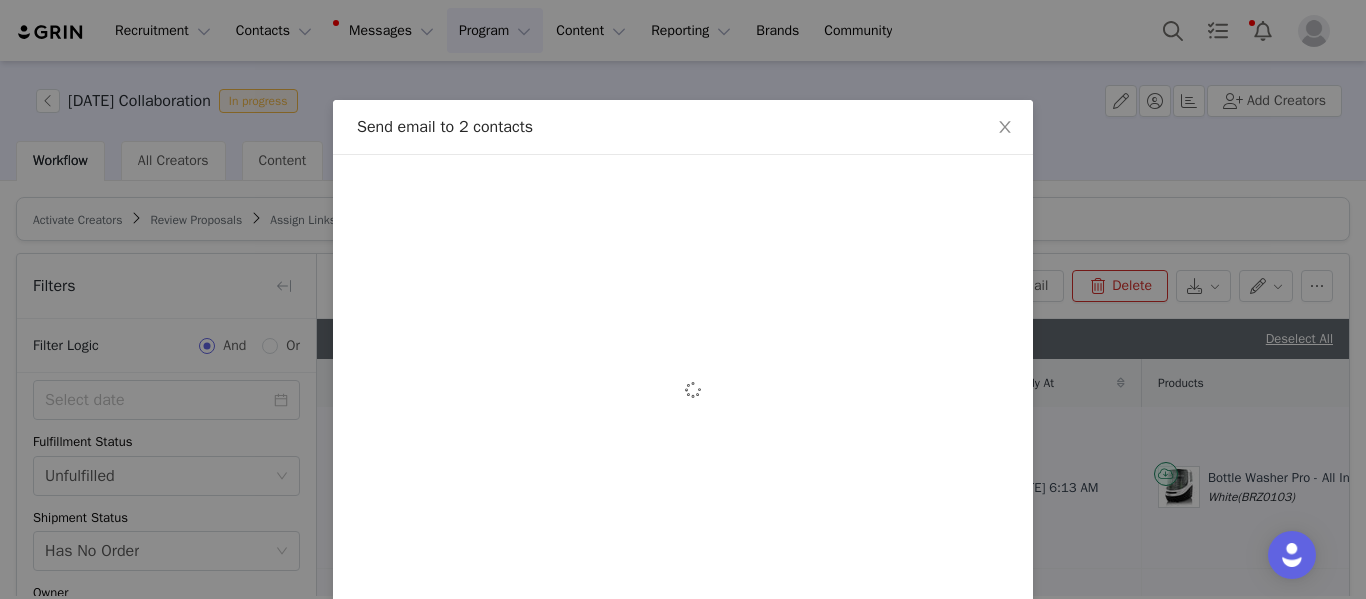 scroll, scrollTop: 0, scrollLeft: 0, axis: both 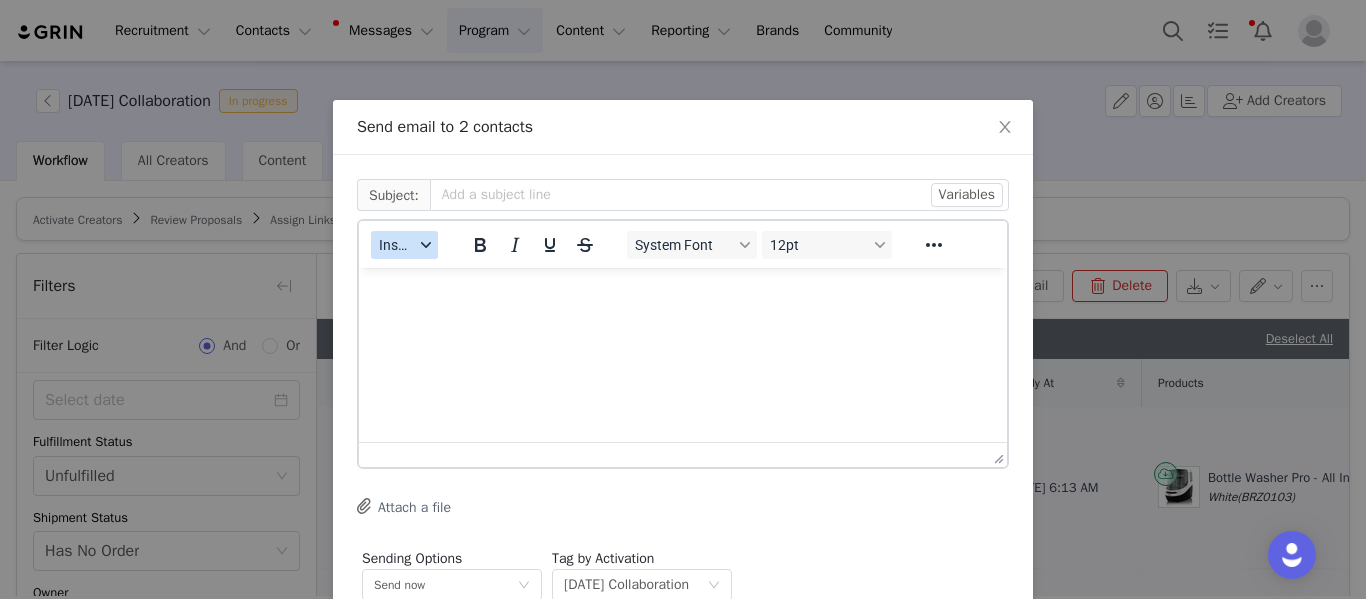click at bounding box center [426, 245] 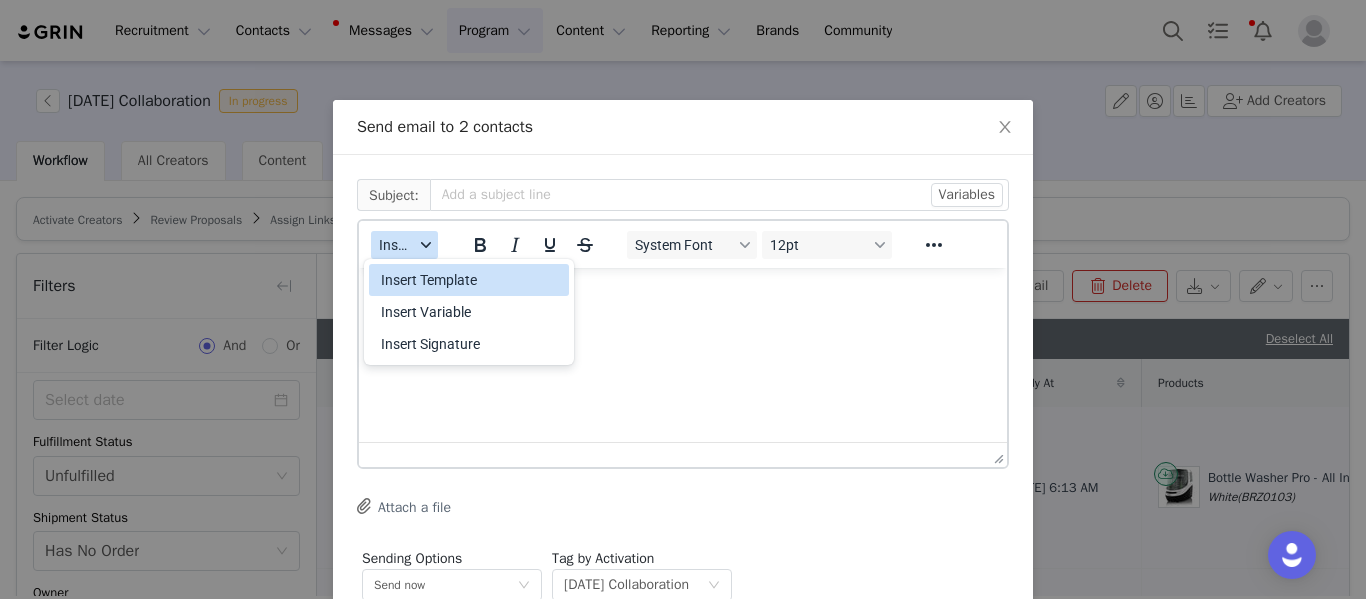 click on "Insert Template" at bounding box center [469, 280] 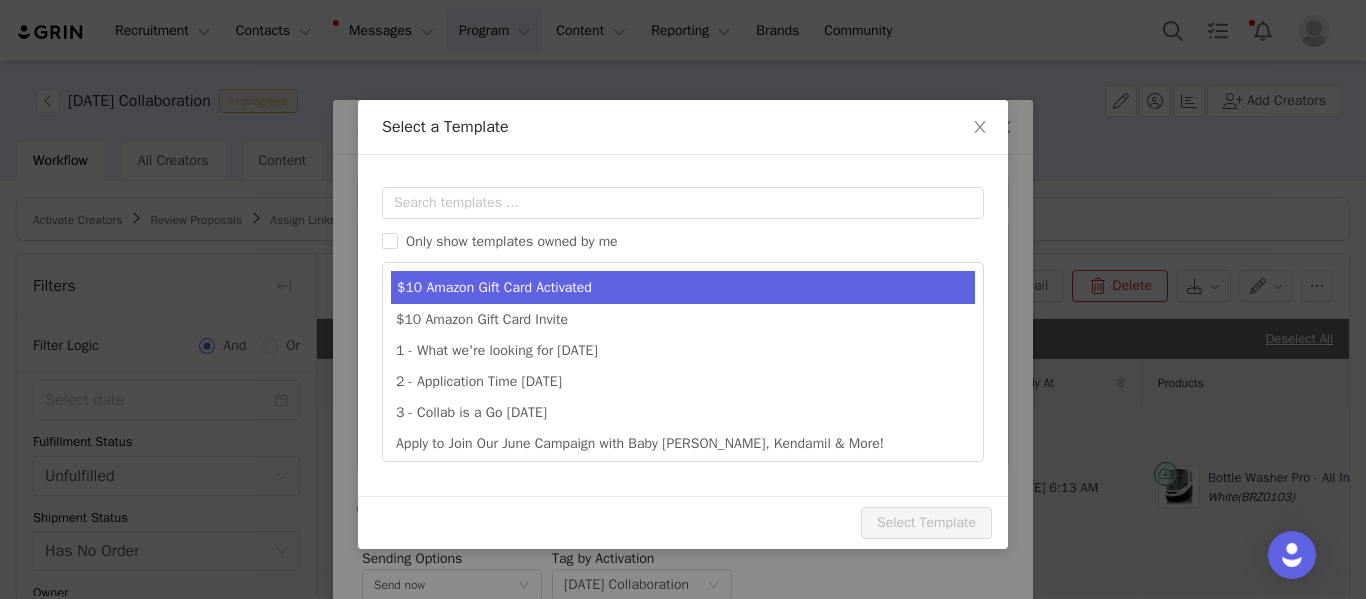 scroll, scrollTop: 0, scrollLeft: 0, axis: both 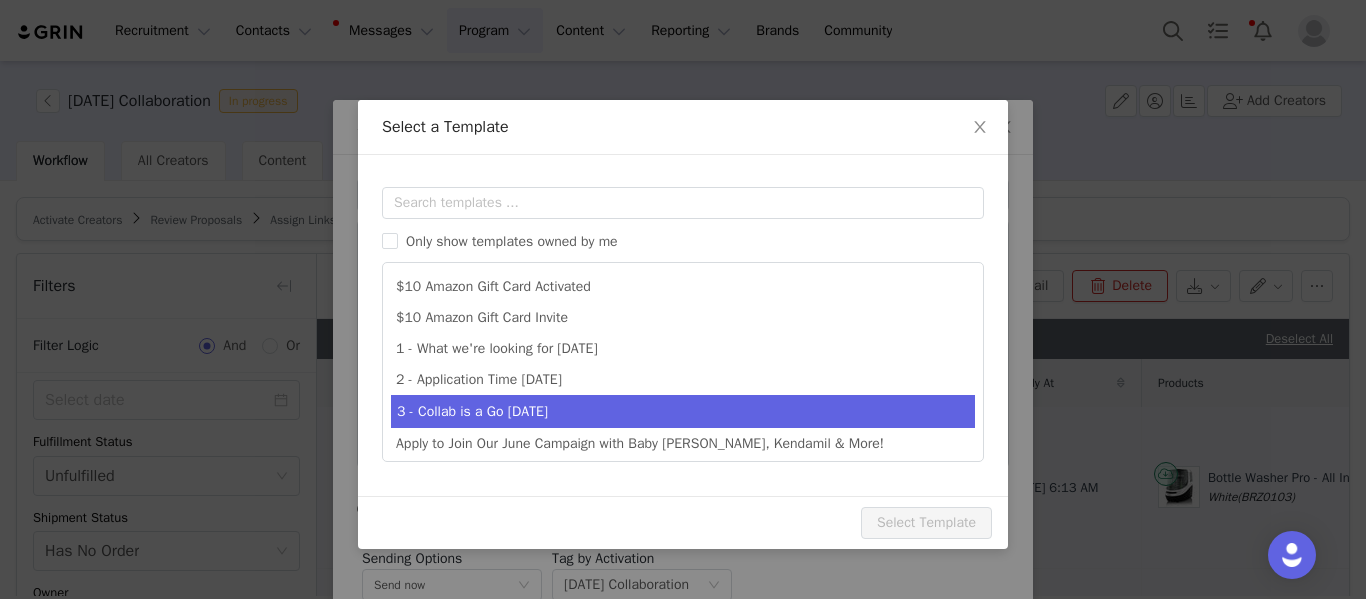 click on "3 - Collab is a Go July 2025" at bounding box center (683, 411) 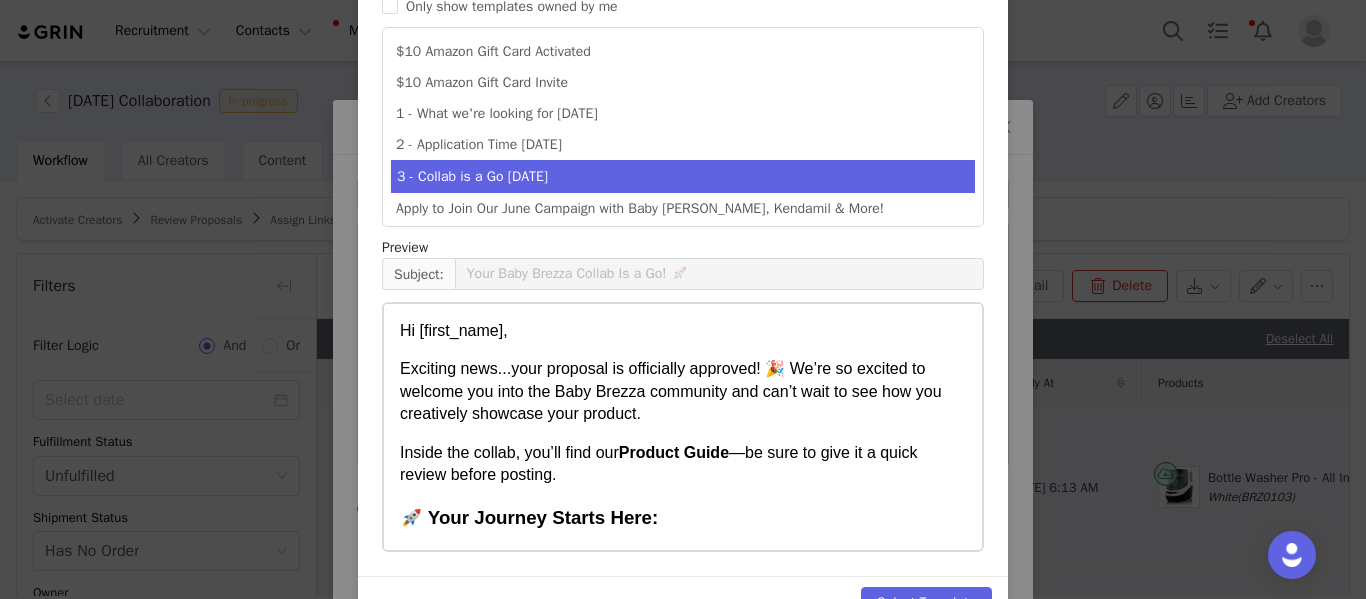 scroll, scrollTop: 0, scrollLeft: 0, axis: both 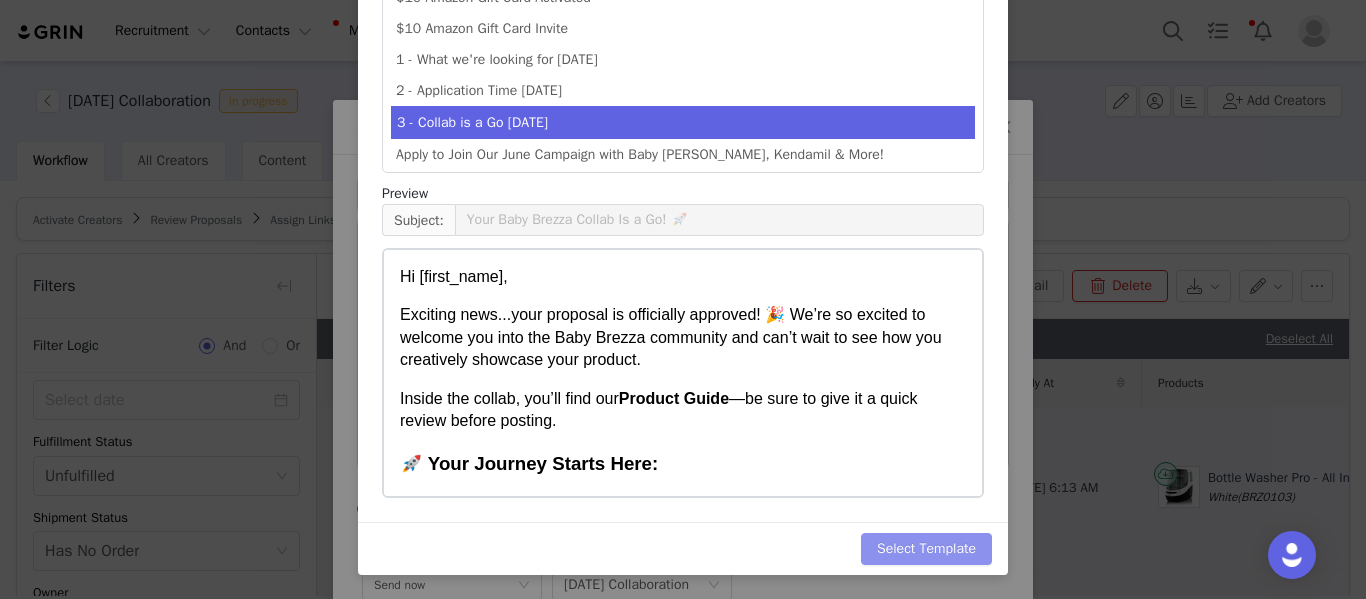 click on "Select Template" at bounding box center [926, 549] 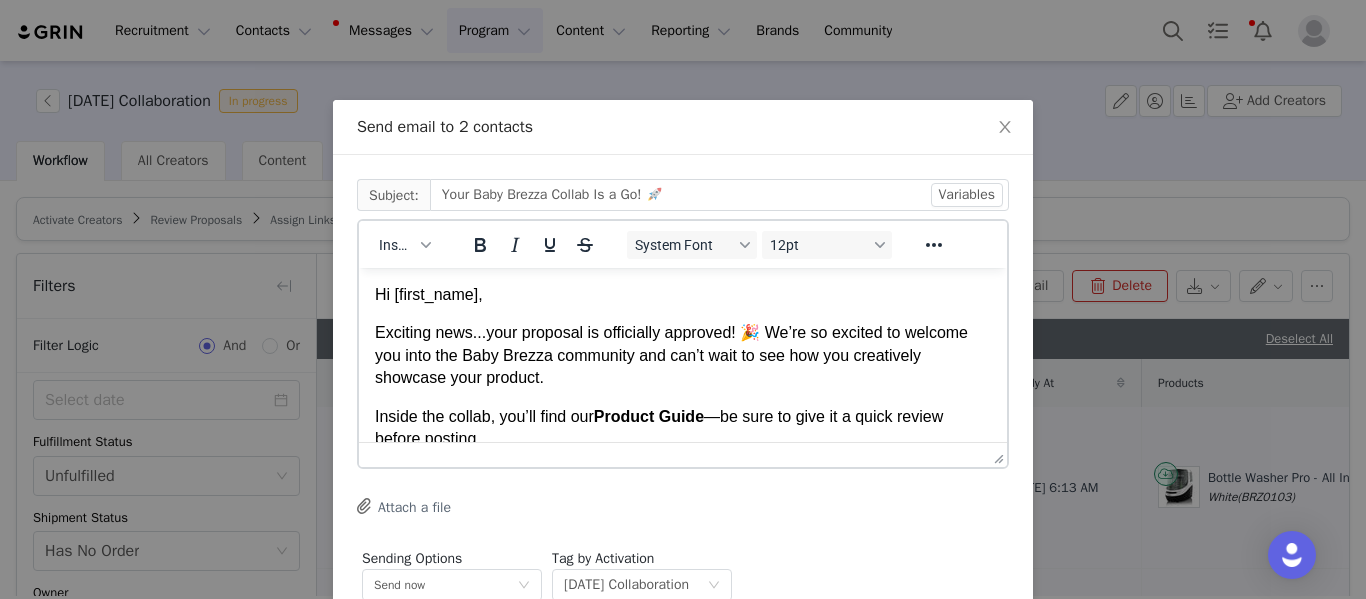 scroll, scrollTop: 38, scrollLeft: 0, axis: vertical 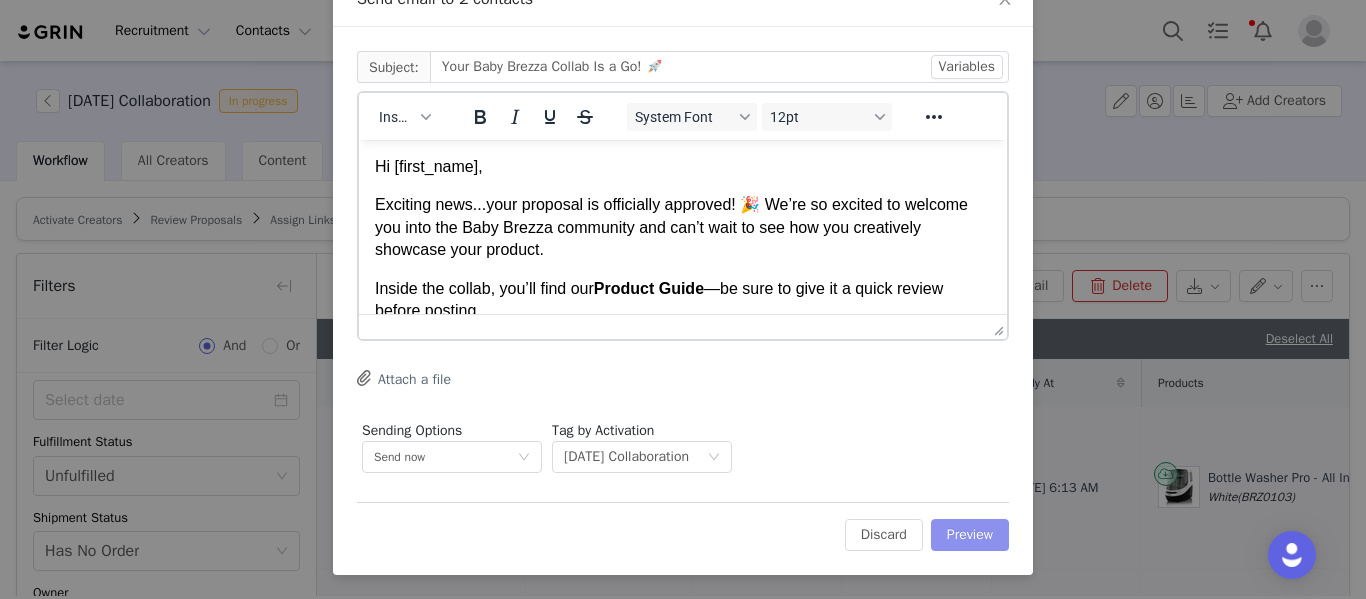 click on "Preview" at bounding box center [970, 535] 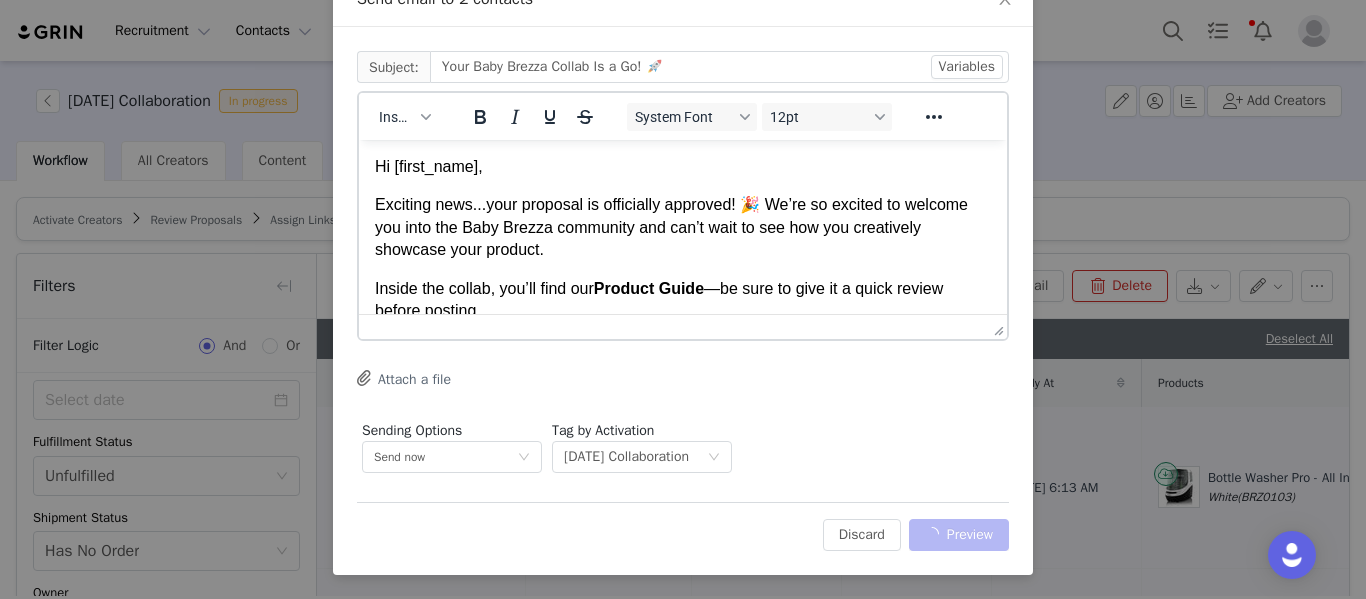 scroll, scrollTop: 0, scrollLeft: 0, axis: both 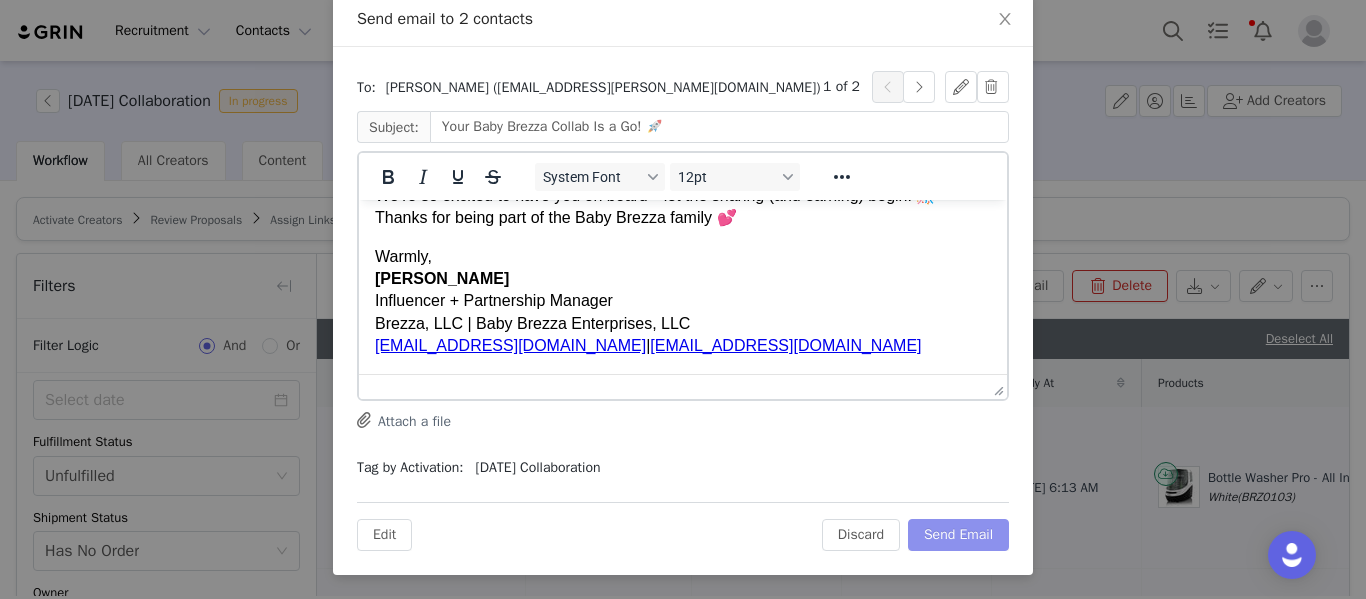 click on "Send Email" at bounding box center [958, 535] 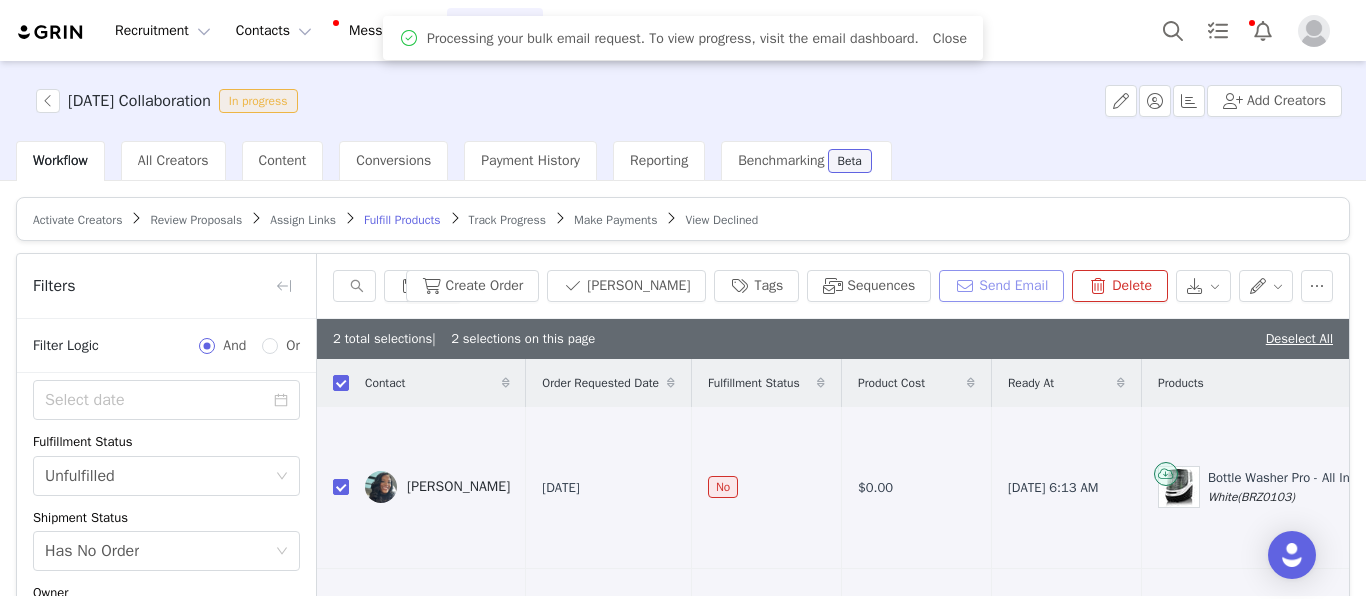 scroll, scrollTop: 28, scrollLeft: 0, axis: vertical 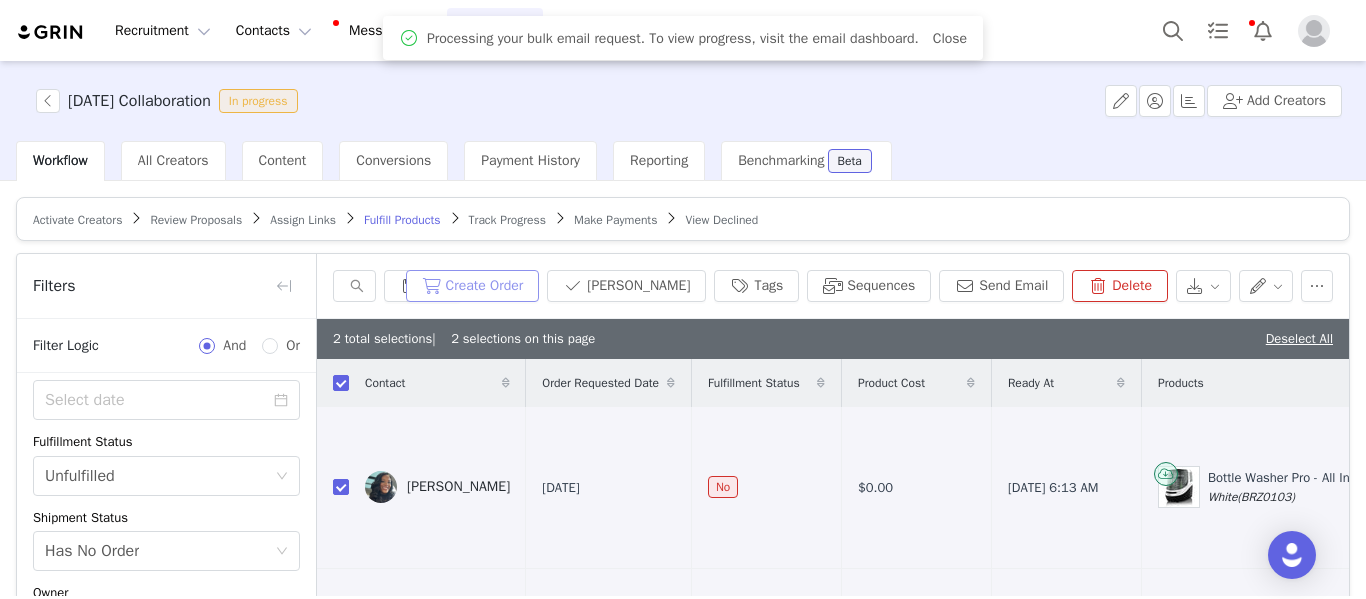 click on "Create Order" at bounding box center (473, 286) 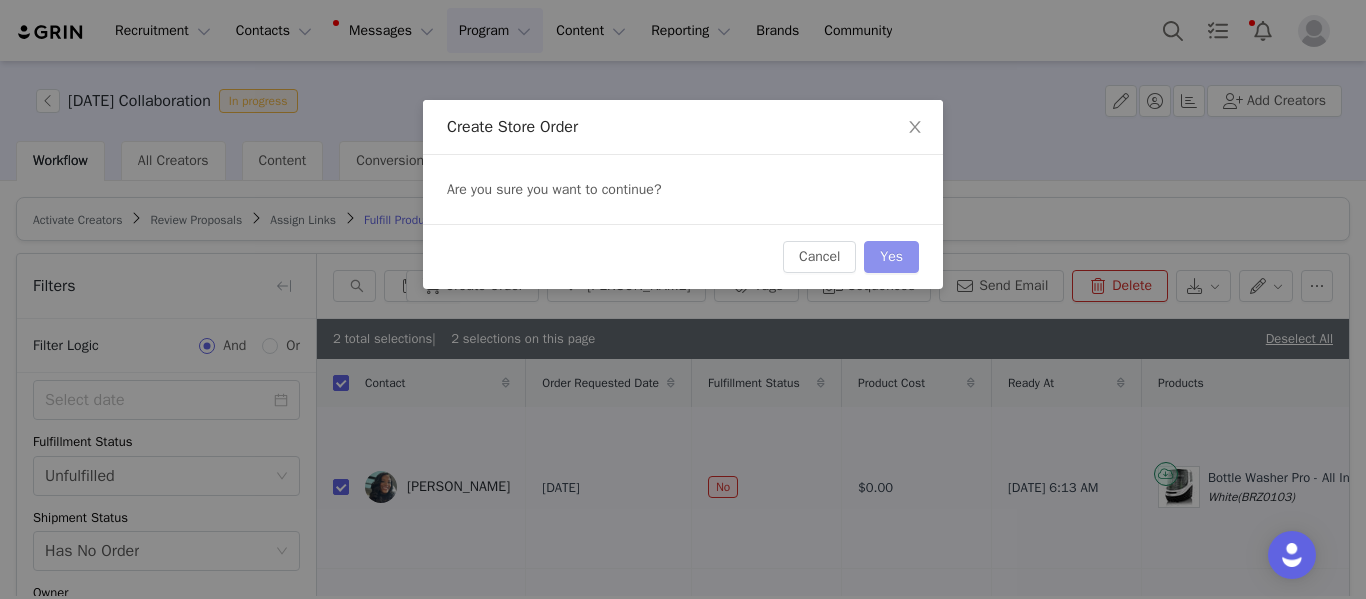 click on "Yes" at bounding box center [891, 257] 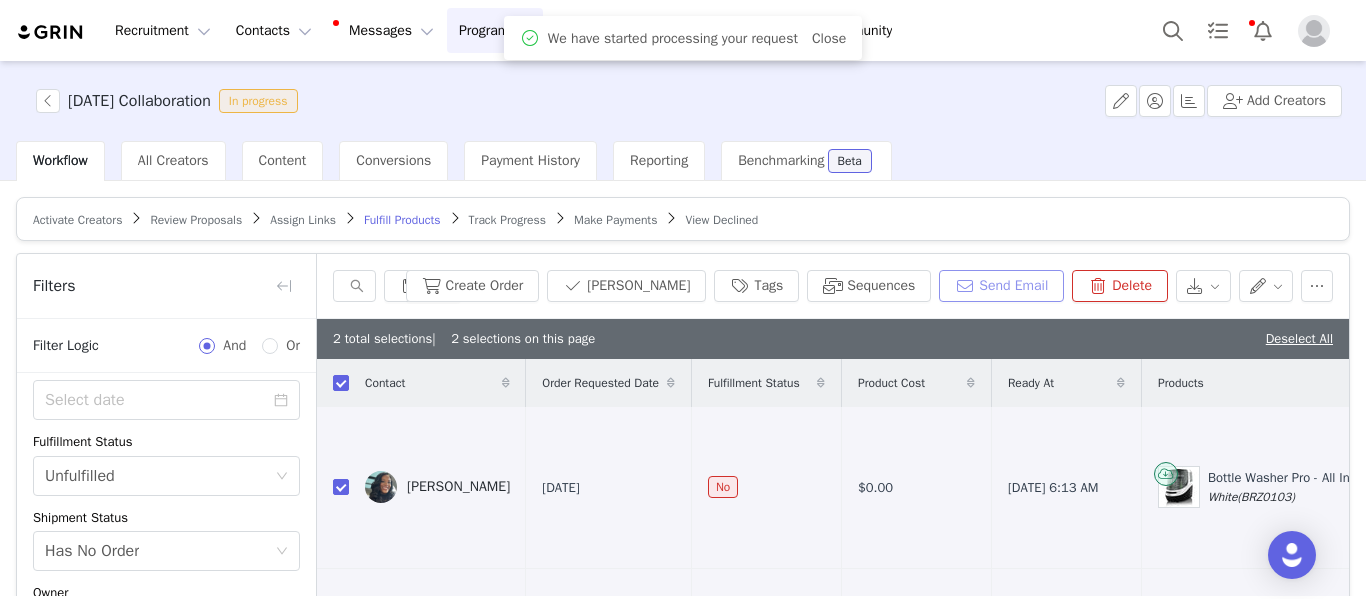 click on "Send Email" at bounding box center (1001, 286) 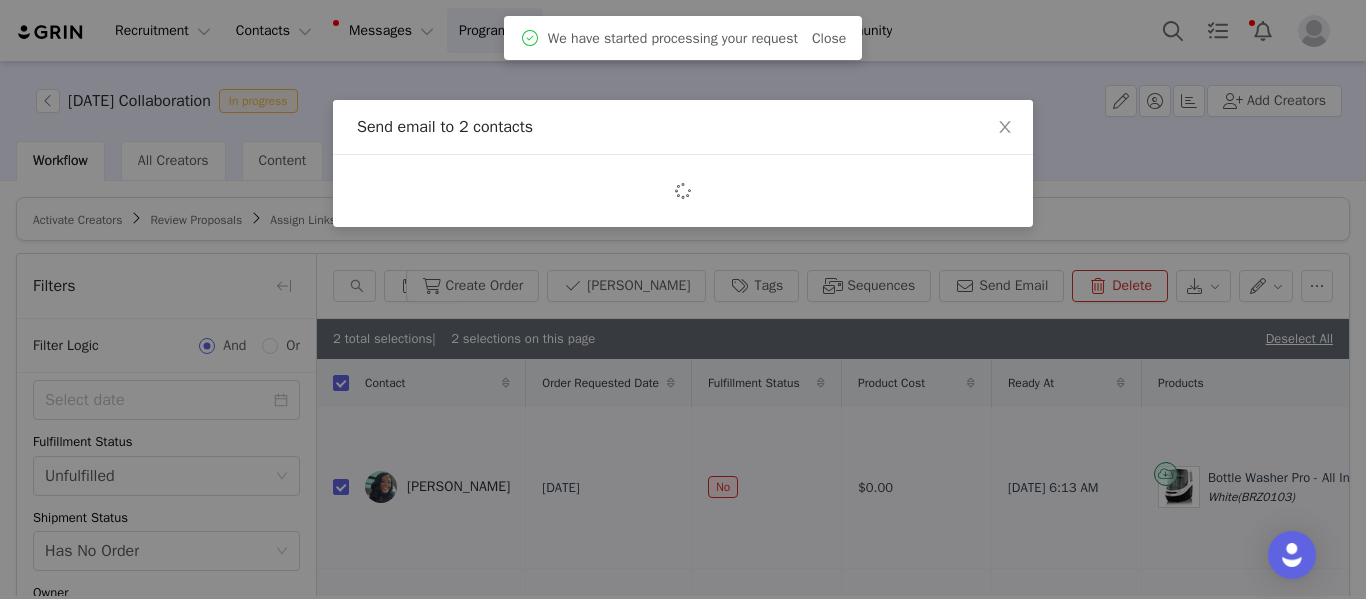 scroll, scrollTop: 0, scrollLeft: 0, axis: both 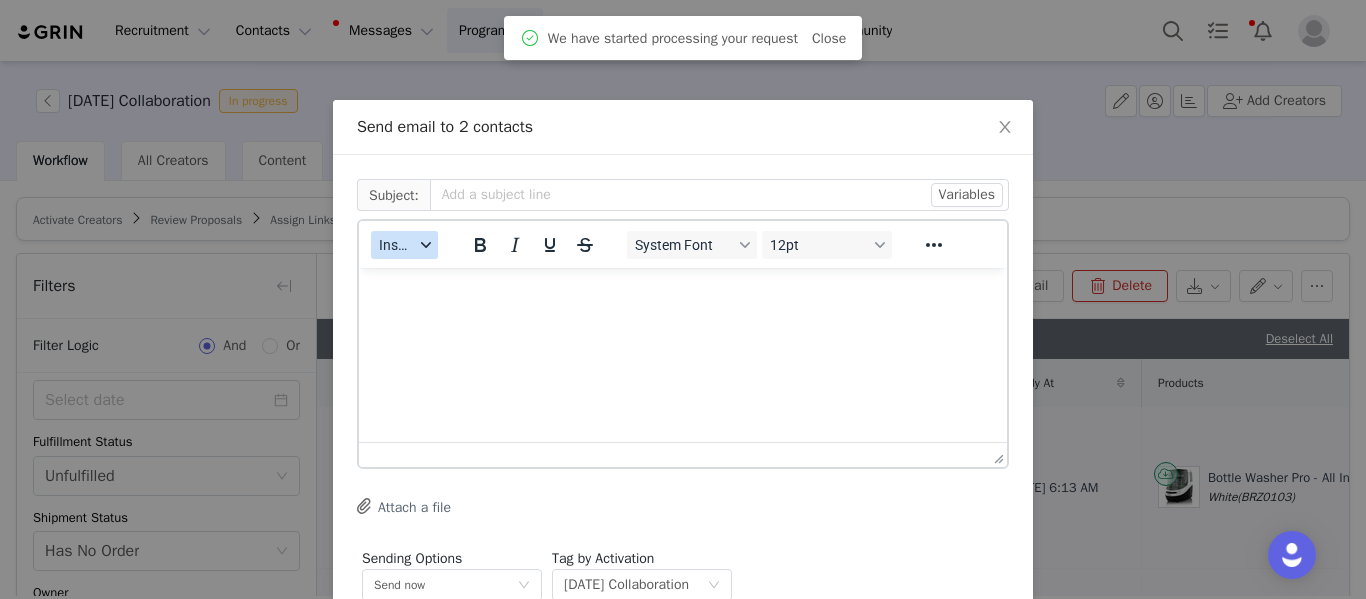 click on "Insert" at bounding box center [404, 245] 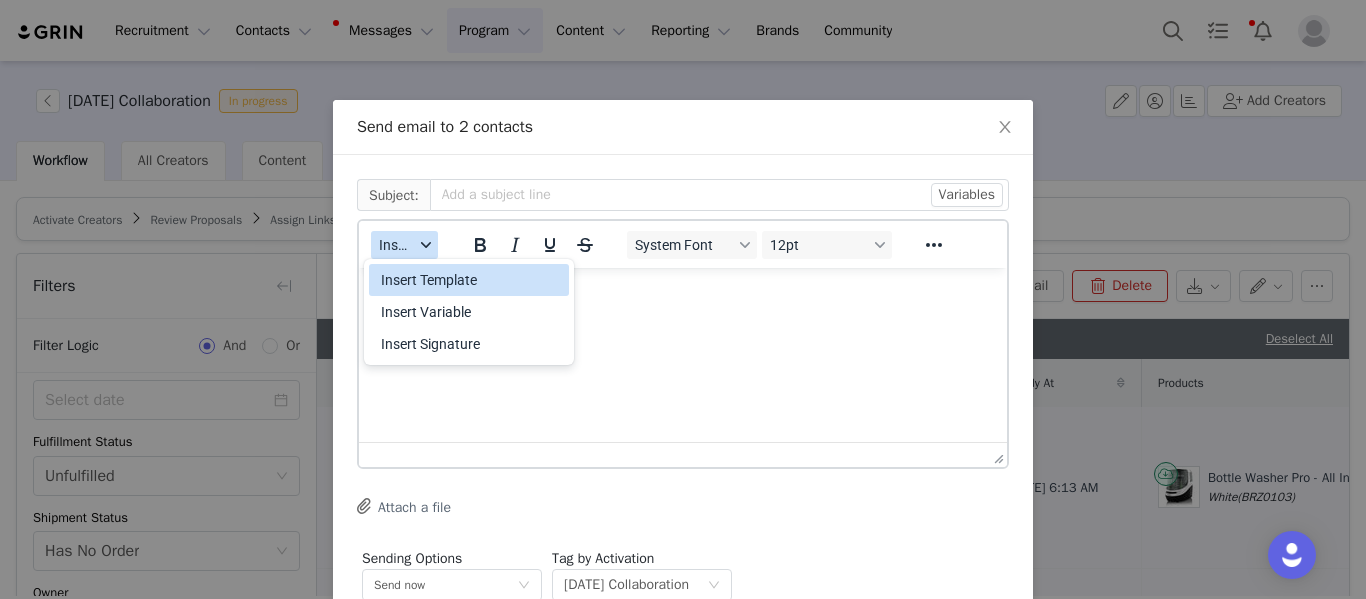 click on "Insert Template" at bounding box center [471, 280] 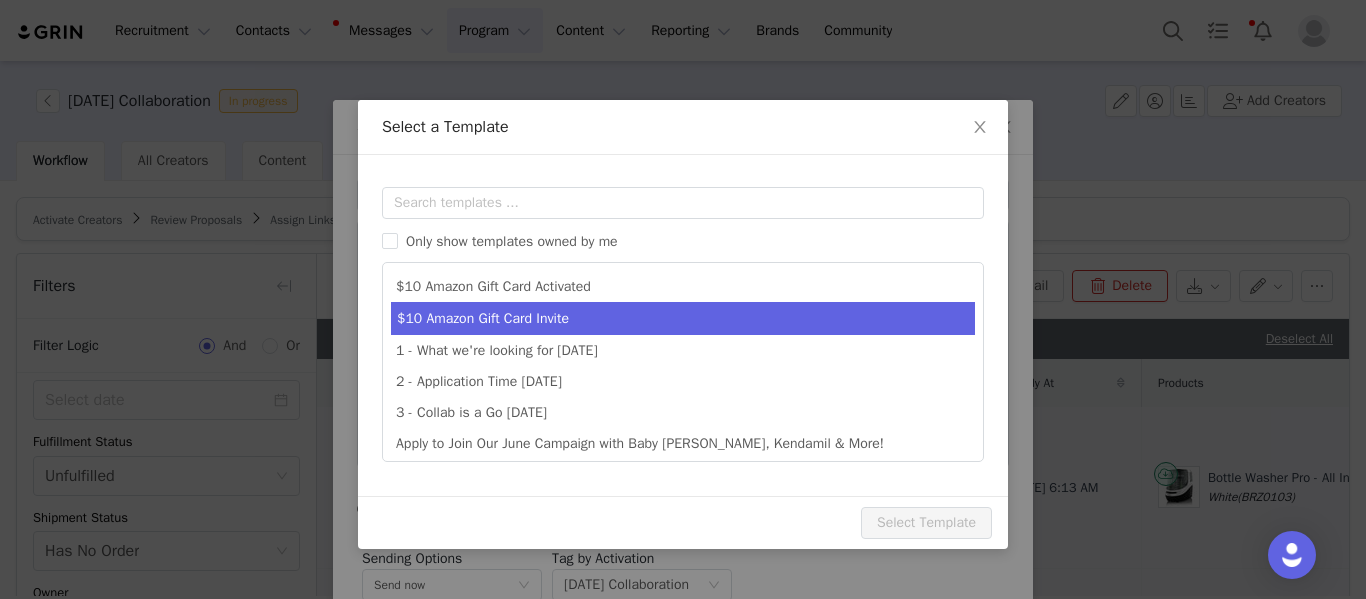 scroll, scrollTop: 0, scrollLeft: 0, axis: both 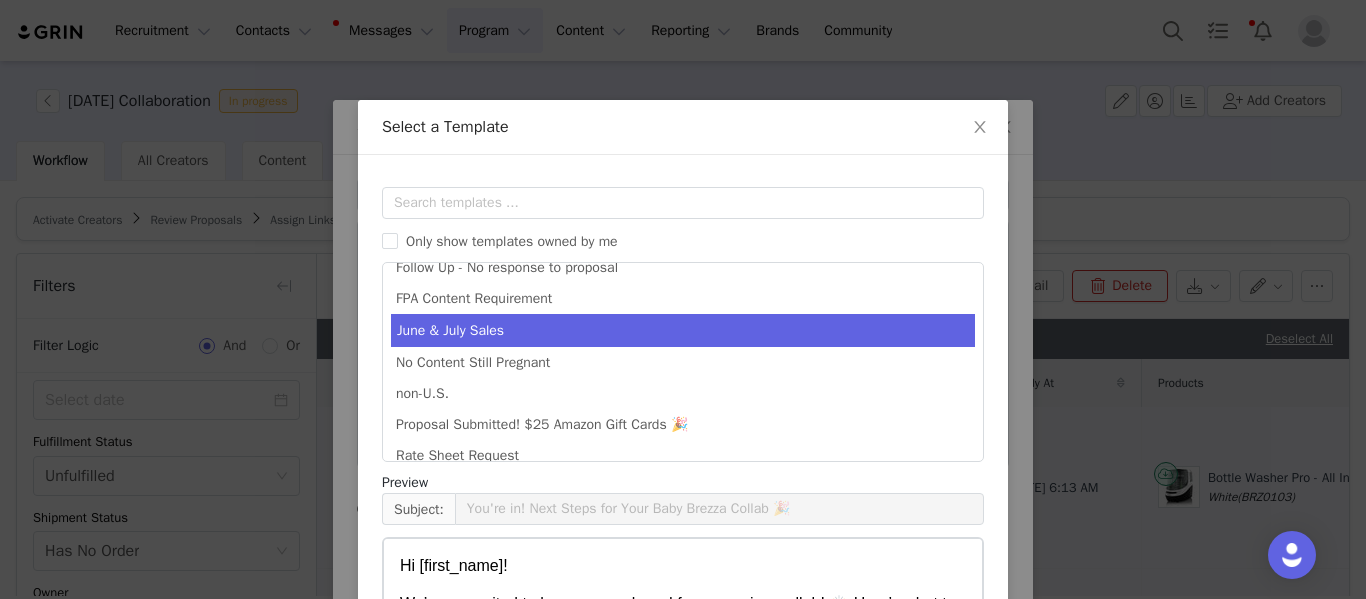 click on "June & July Sales" at bounding box center (683, 330) 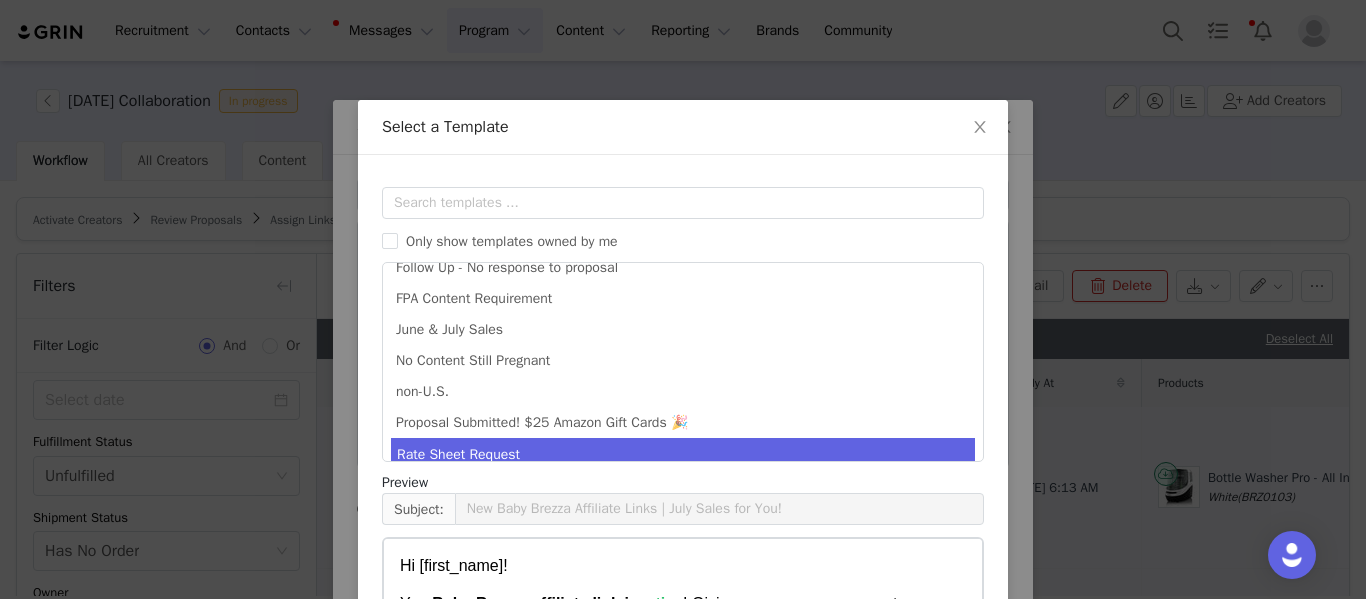 scroll, scrollTop: 391, scrollLeft: 0, axis: vertical 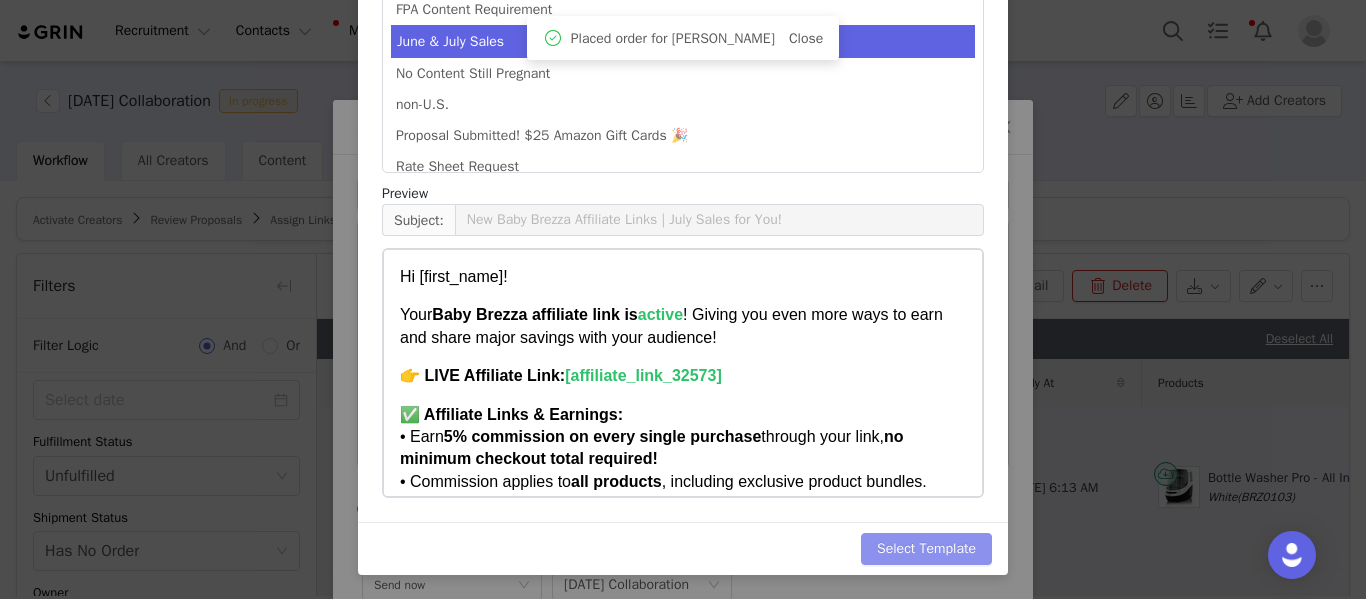 click on "Select Template" at bounding box center (926, 549) 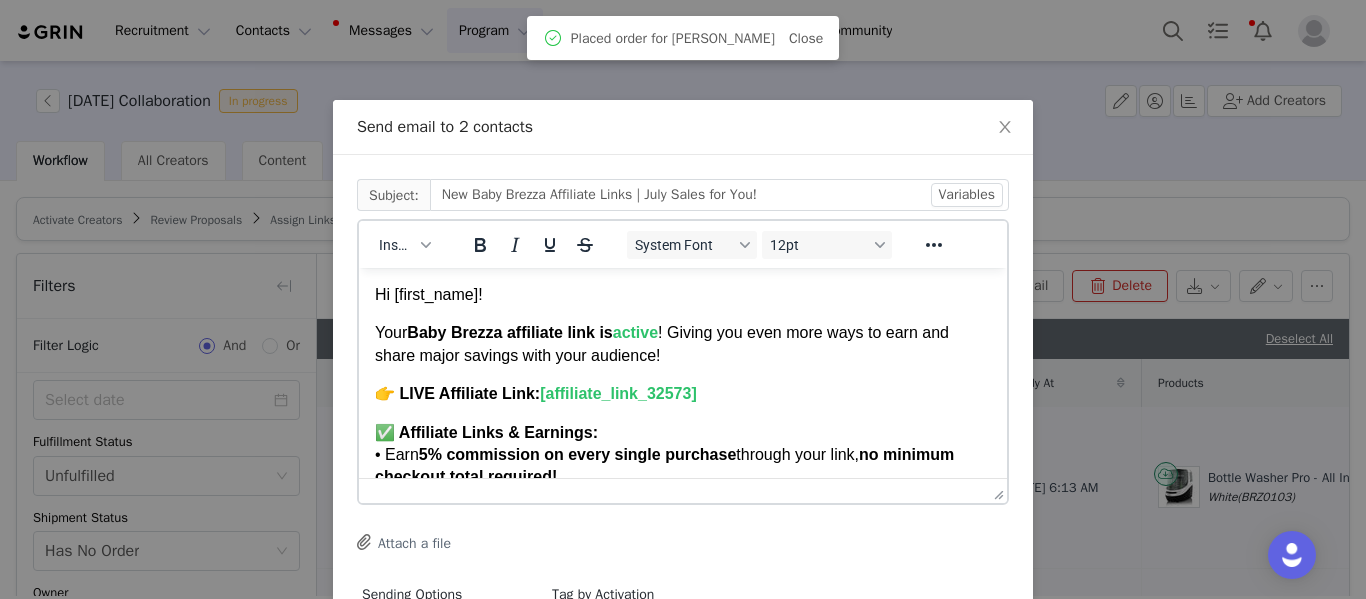 drag, startPoint x: 999, startPoint y: 461, endPoint x: 997, endPoint y: 534, distance: 73.02739 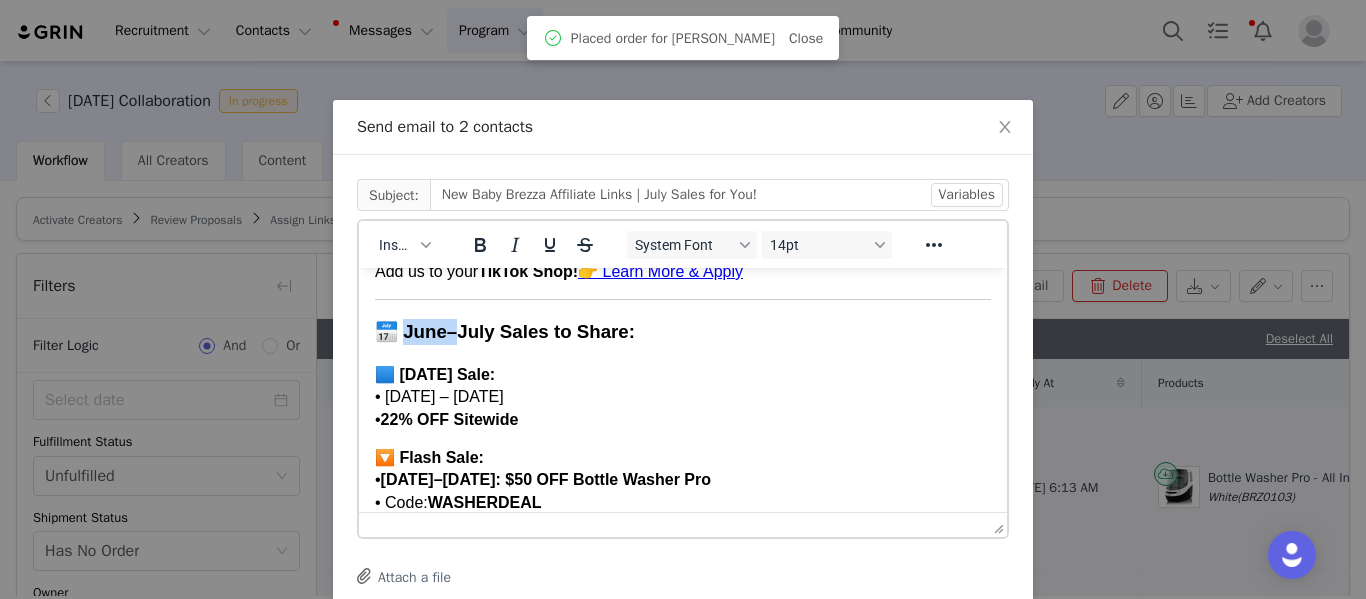 drag, startPoint x: 453, startPoint y: 333, endPoint x: 406, endPoint y: 340, distance: 47.518417 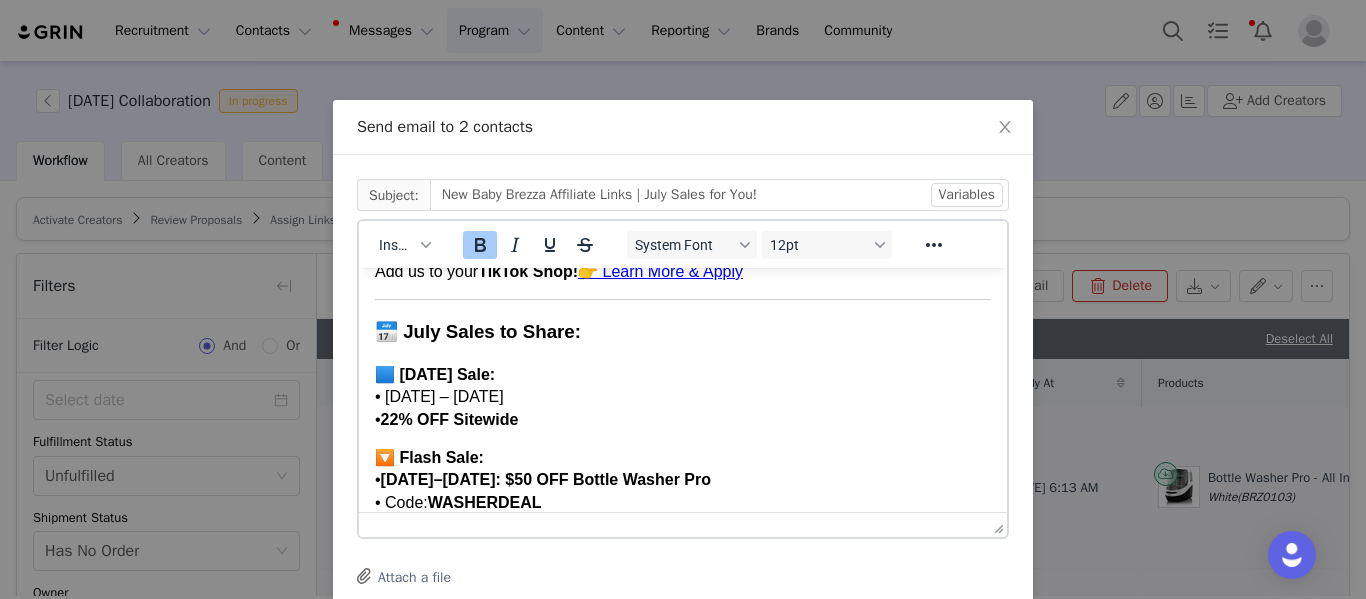 drag, startPoint x: 373, startPoint y: 375, endPoint x: 402, endPoint y: 376, distance: 29.017237 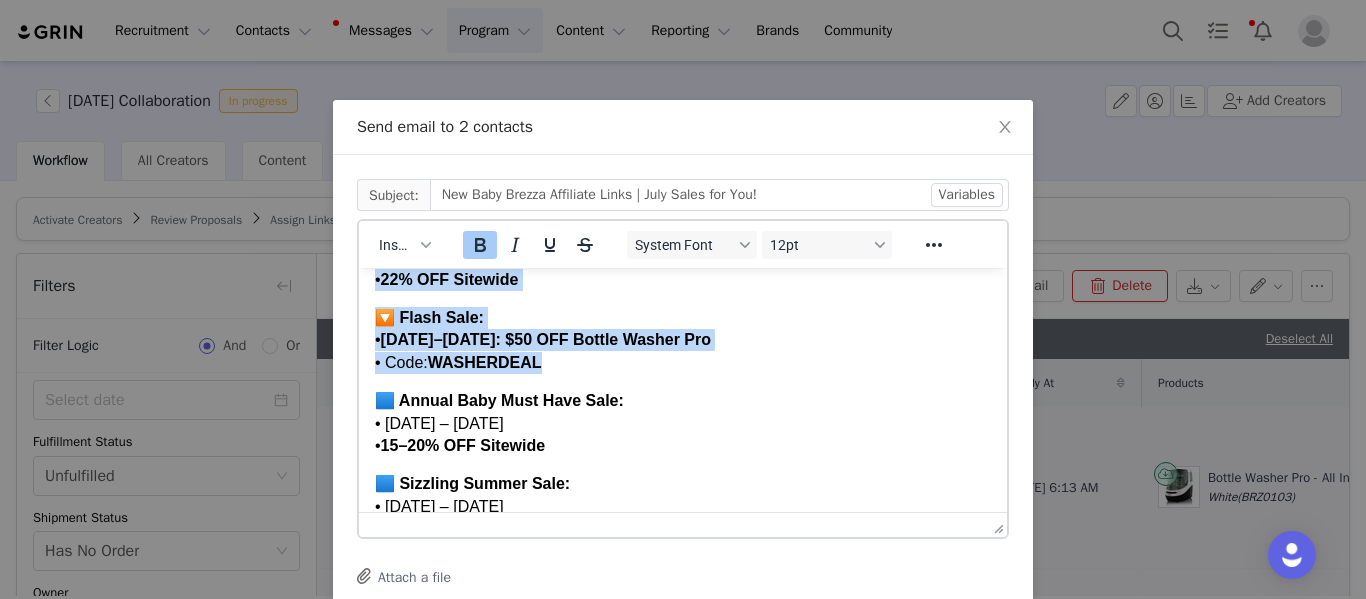 drag, startPoint x: 378, startPoint y: 375, endPoint x: 672, endPoint y: 362, distance: 294.28726 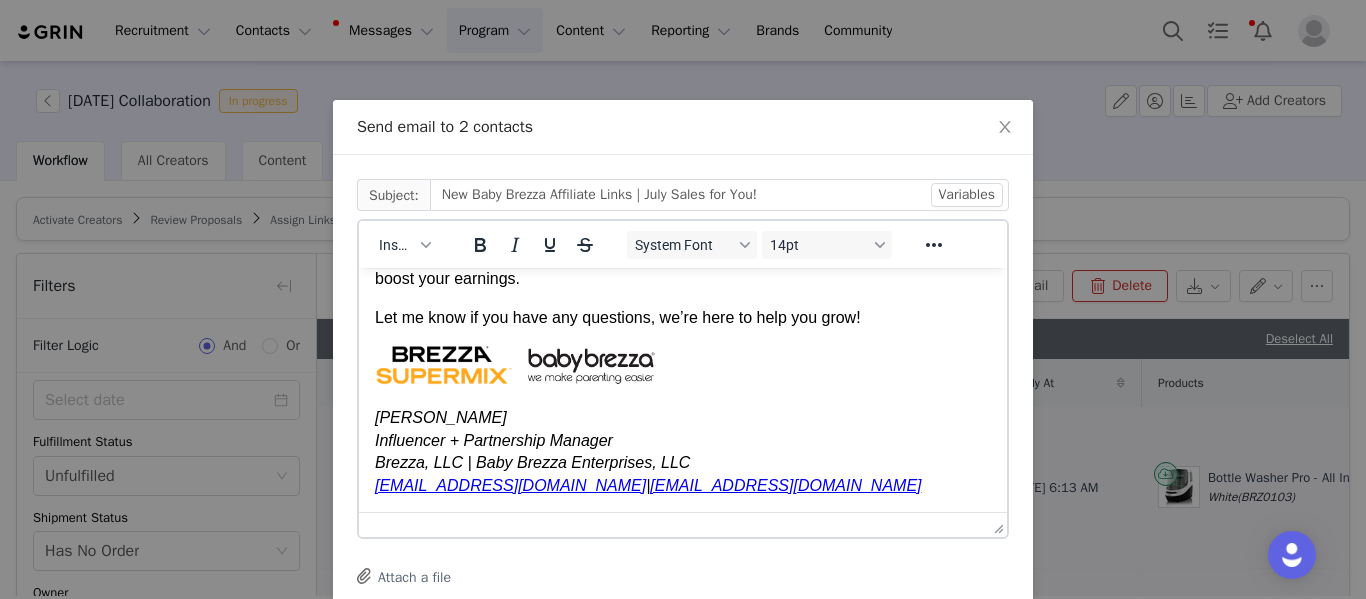 drag, startPoint x: 996, startPoint y: 409, endPoint x: 1341, endPoint y: 782, distance: 508.08856 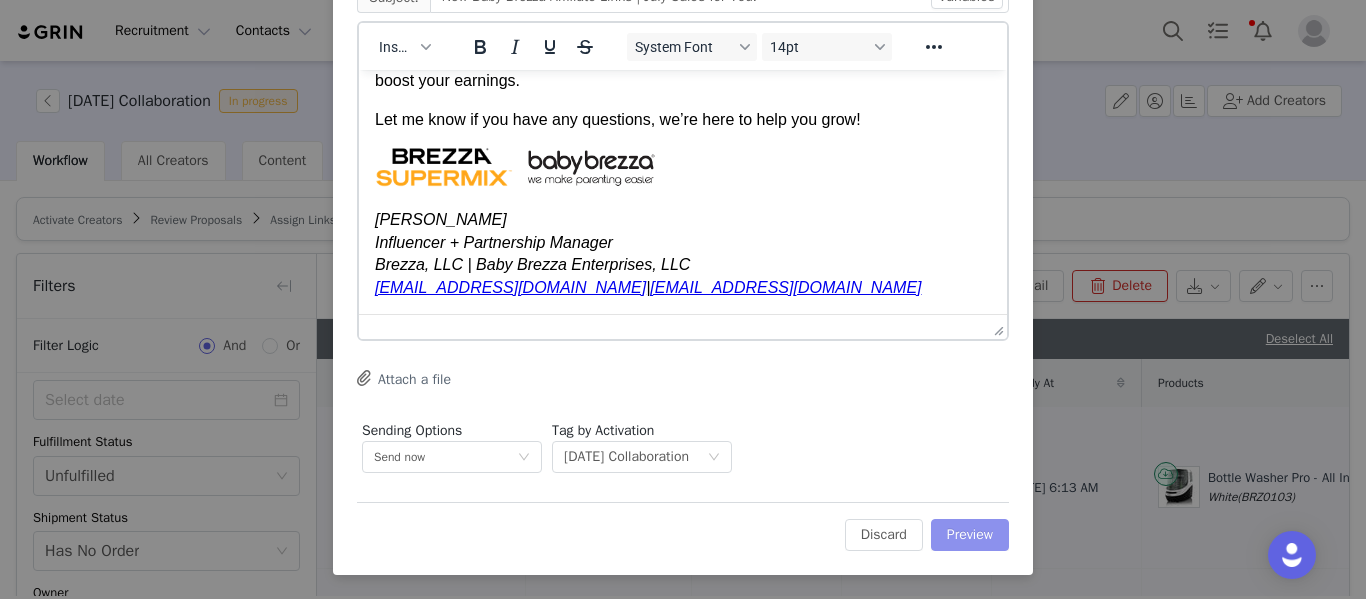 click on "Preview" at bounding box center (970, 535) 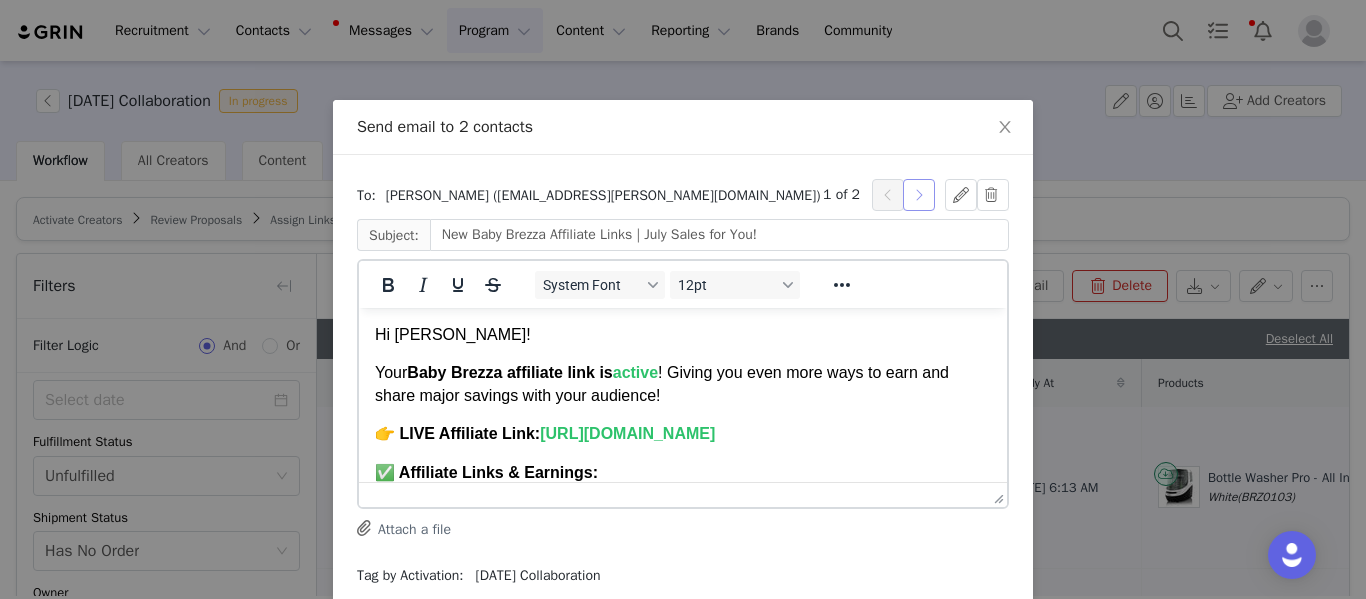 click at bounding box center (919, 195) 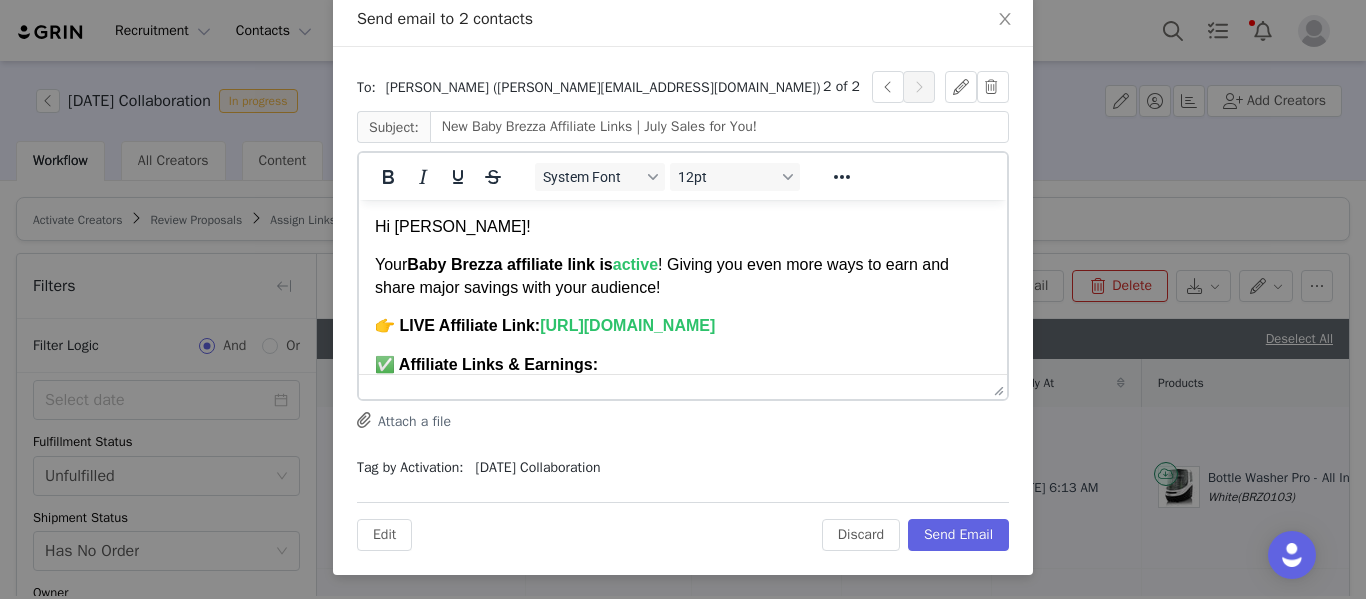 click on "Hi Lina Rose!" at bounding box center (683, 227) 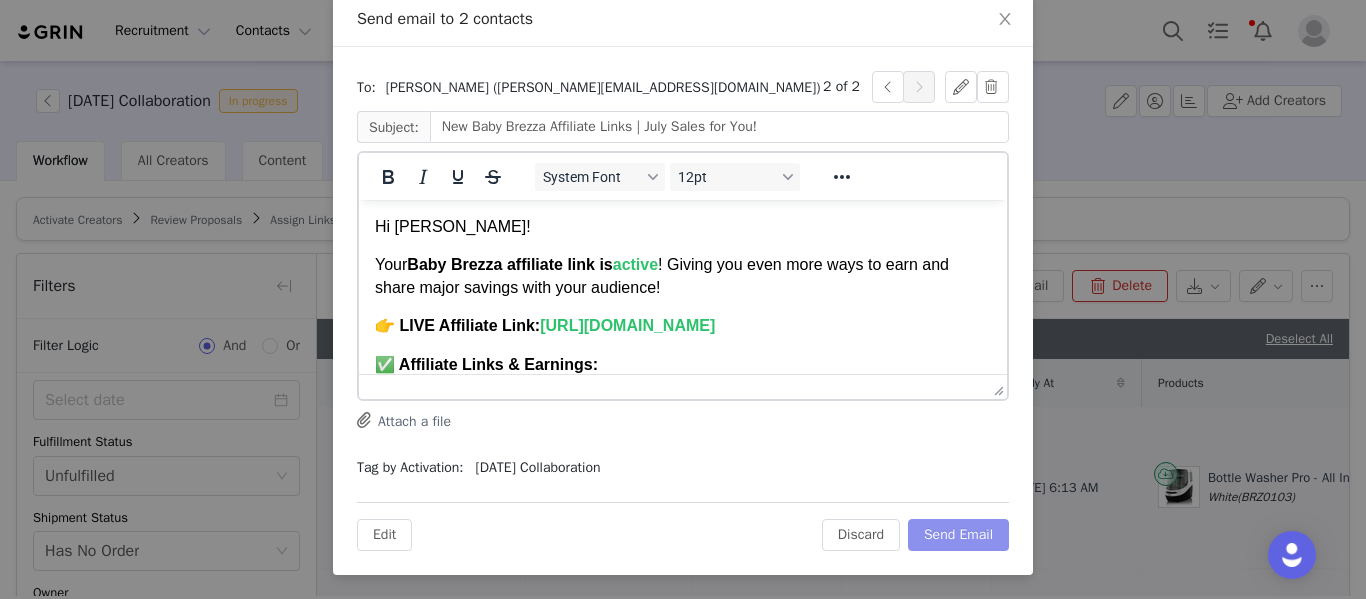 click on "Send Email" at bounding box center [958, 535] 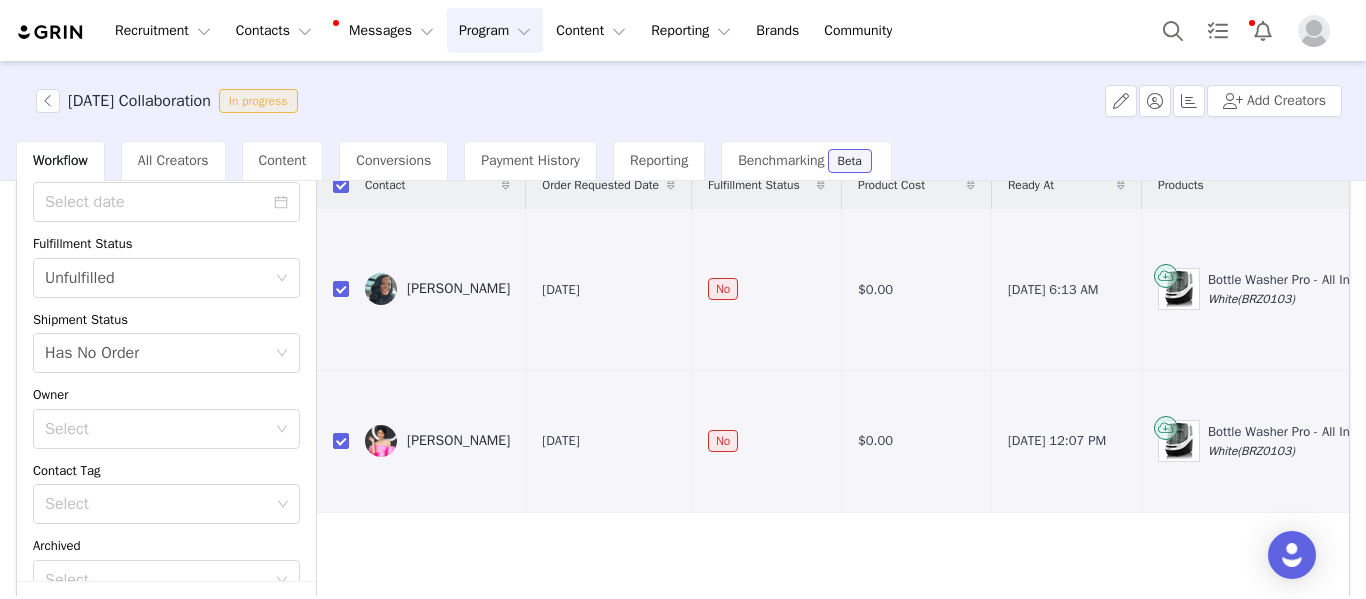 scroll, scrollTop: 210, scrollLeft: 0, axis: vertical 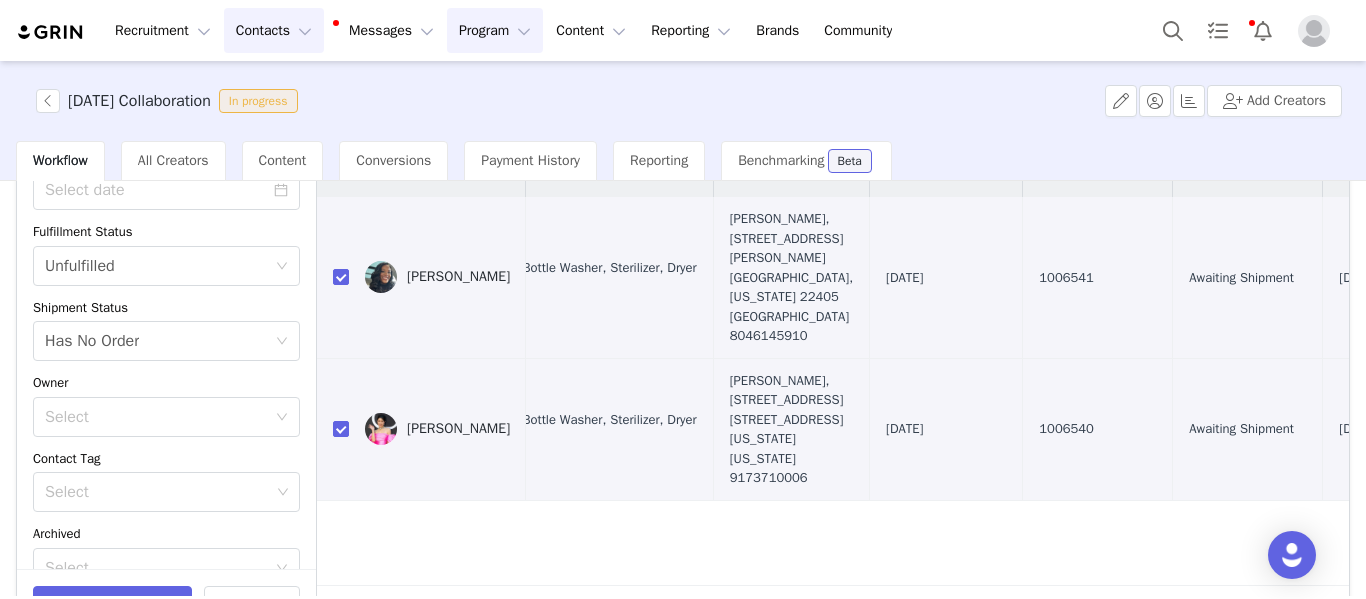 click on "Contacts Contacts" at bounding box center (274, 30) 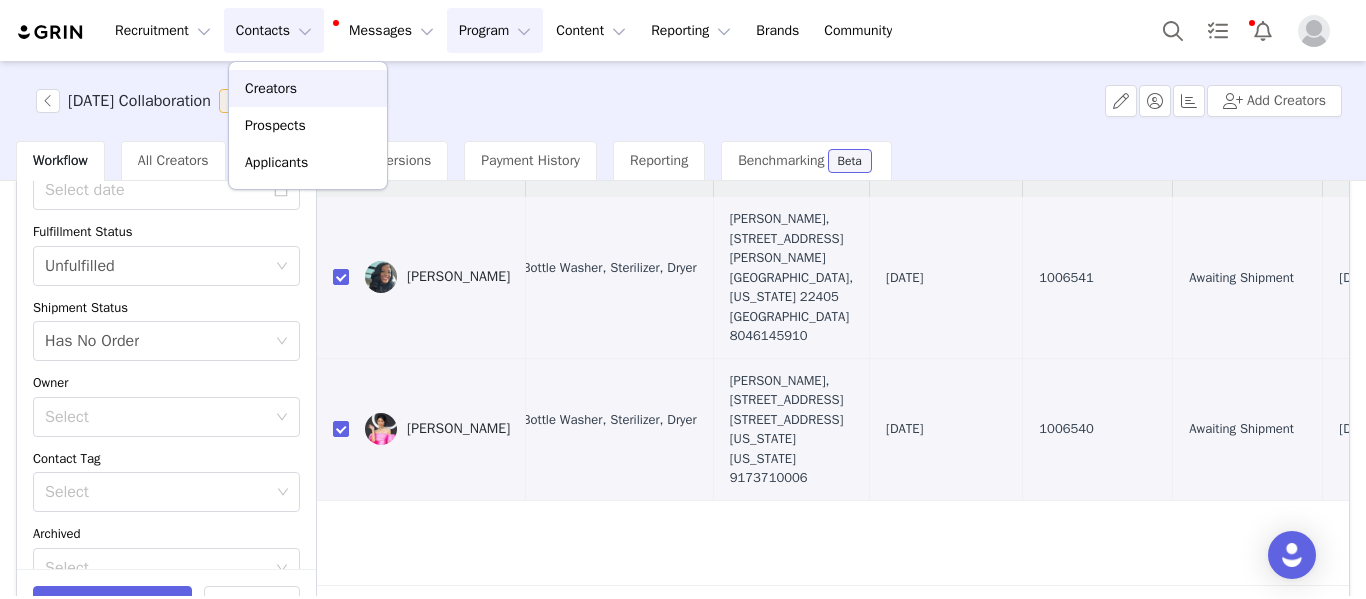 click on "Creators" at bounding box center [308, 88] 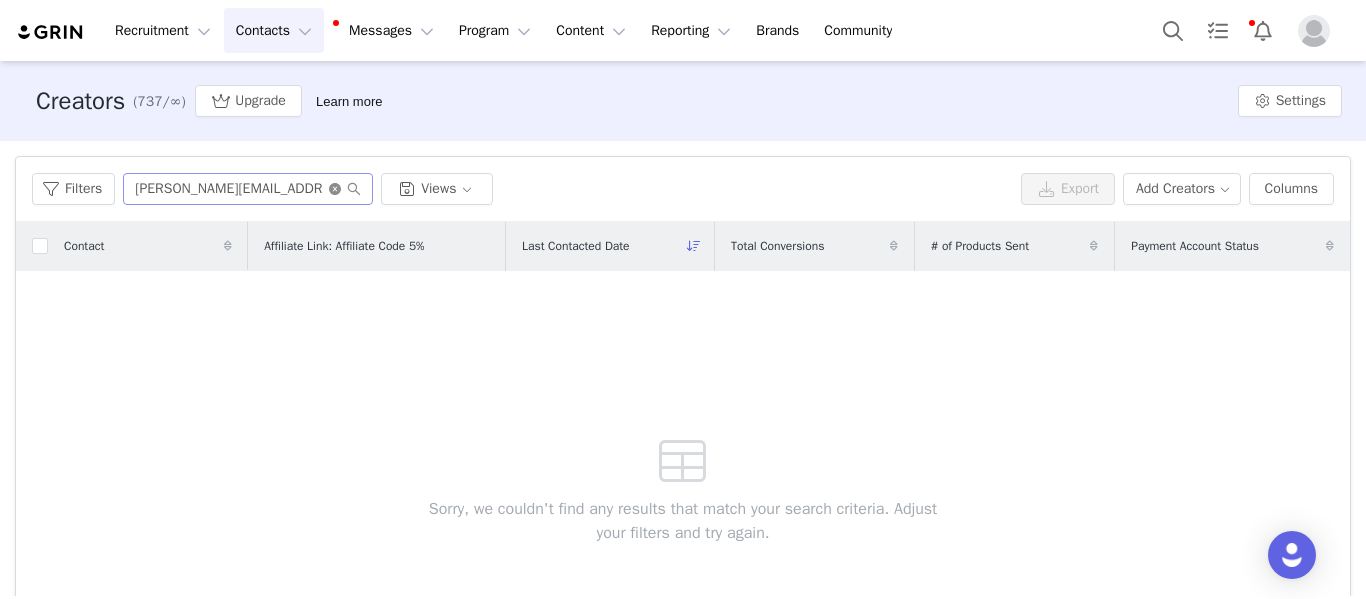 click 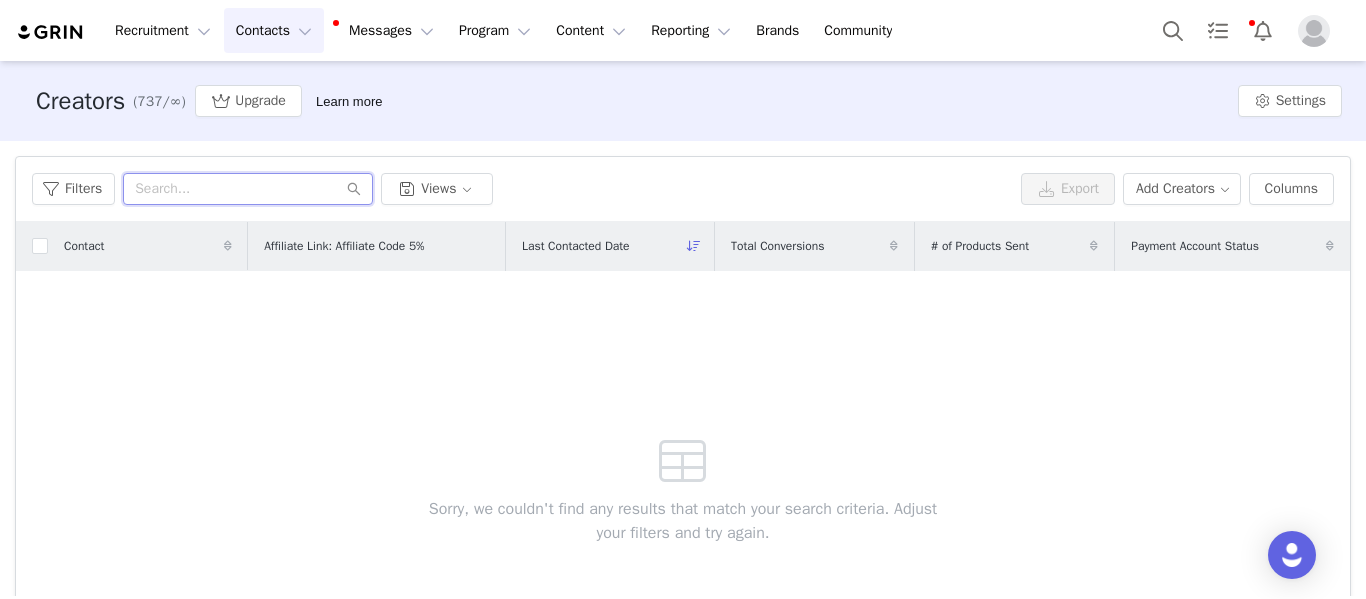 click at bounding box center [248, 189] 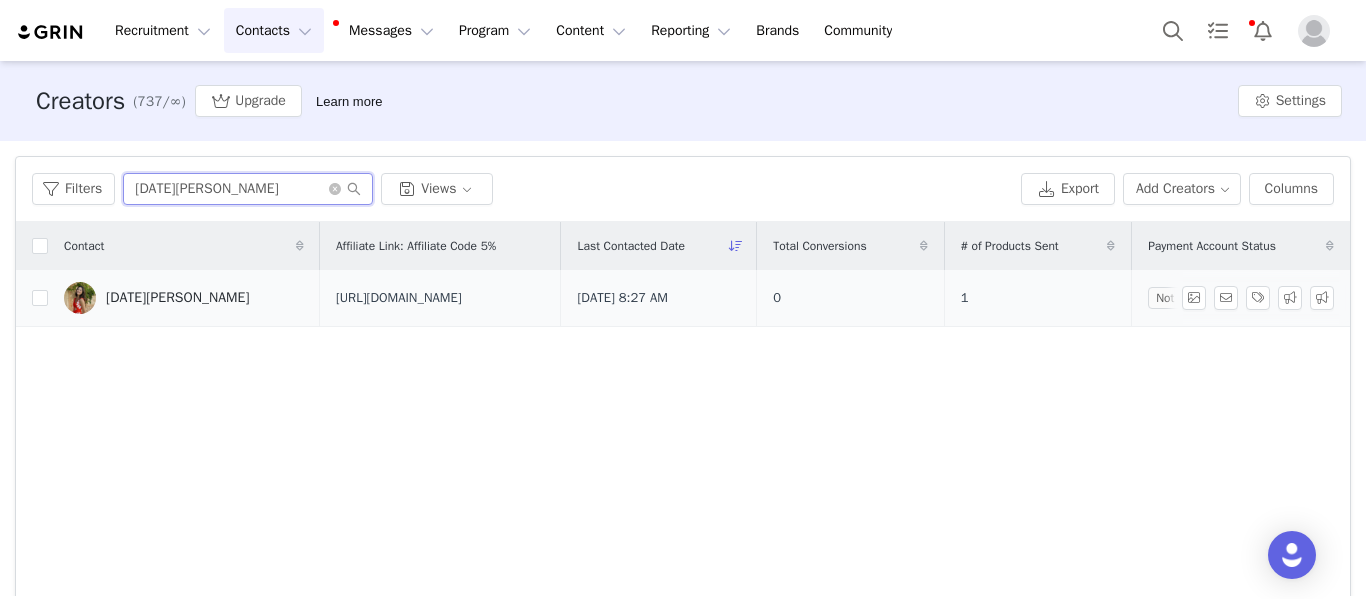 type on "Noel Larson" 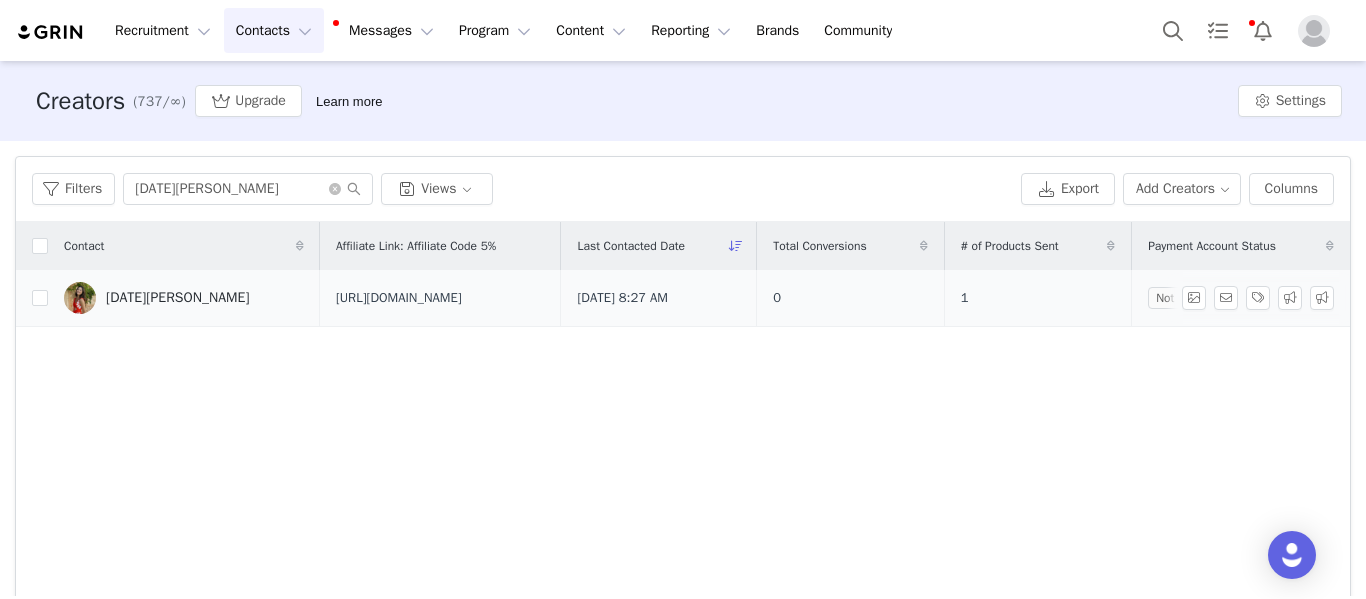 click on "Noel Larson" at bounding box center [178, 298] 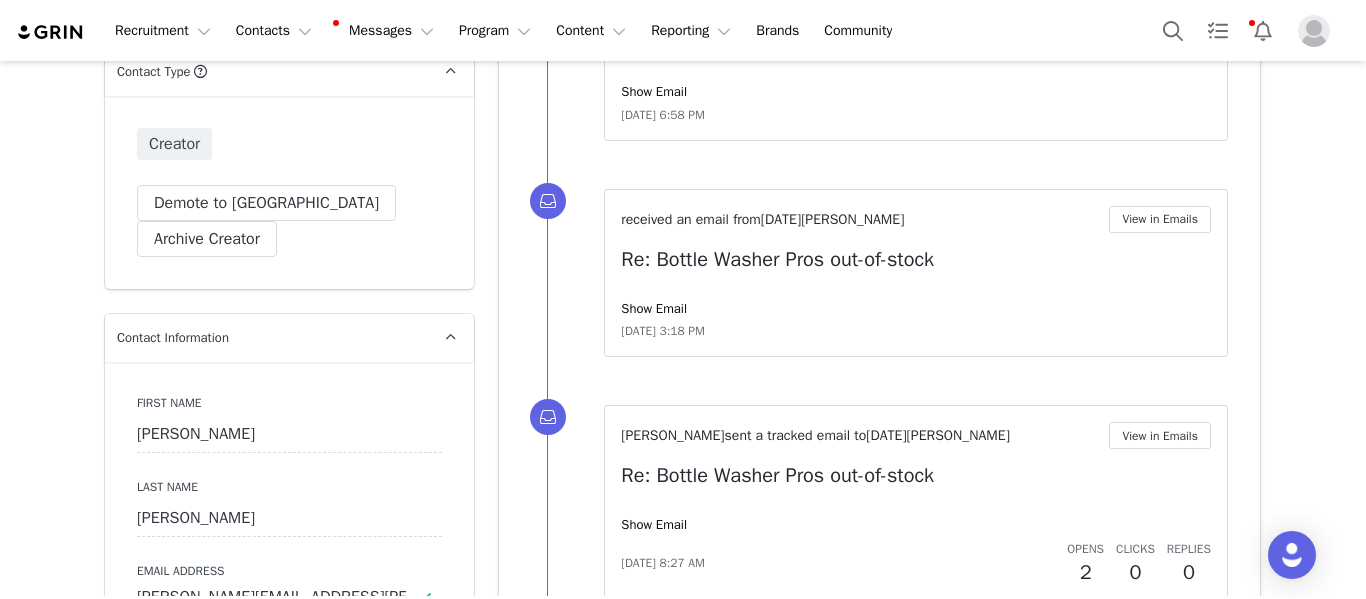 scroll, scrollTop: 763, scrollLeft: 0, axis: vertical 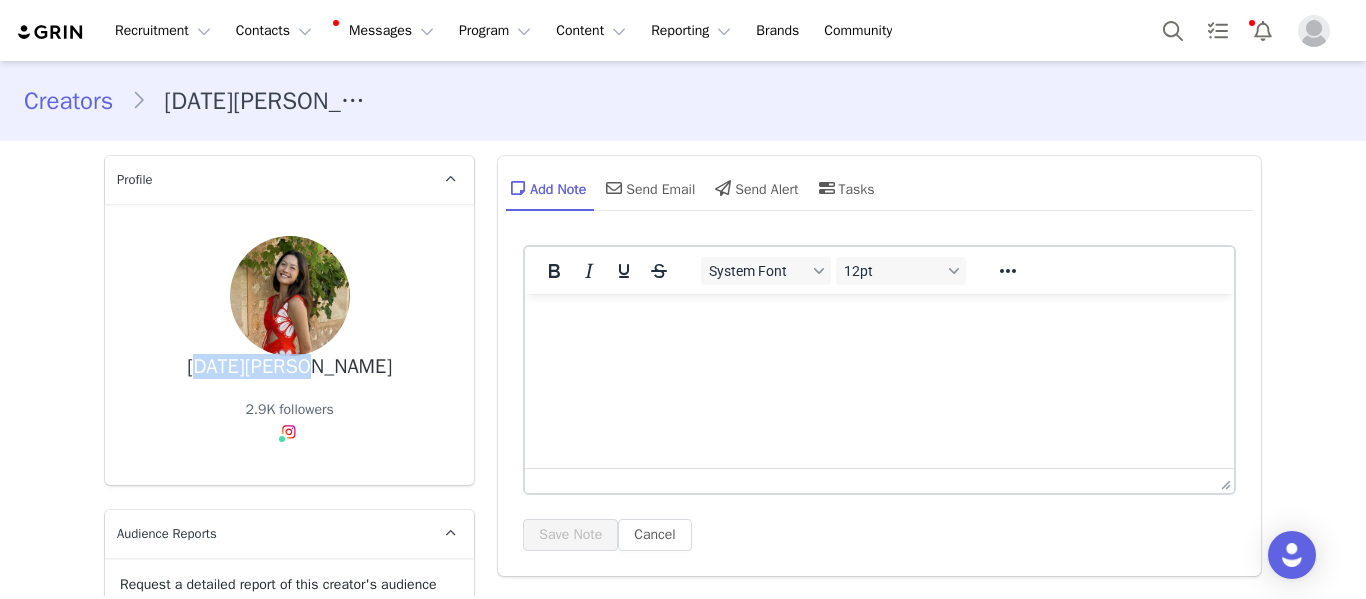 drag, startPoint x: 344, startPoint y: 374, endPoint x: 211, endPoint y: 376, distance: 133.01503 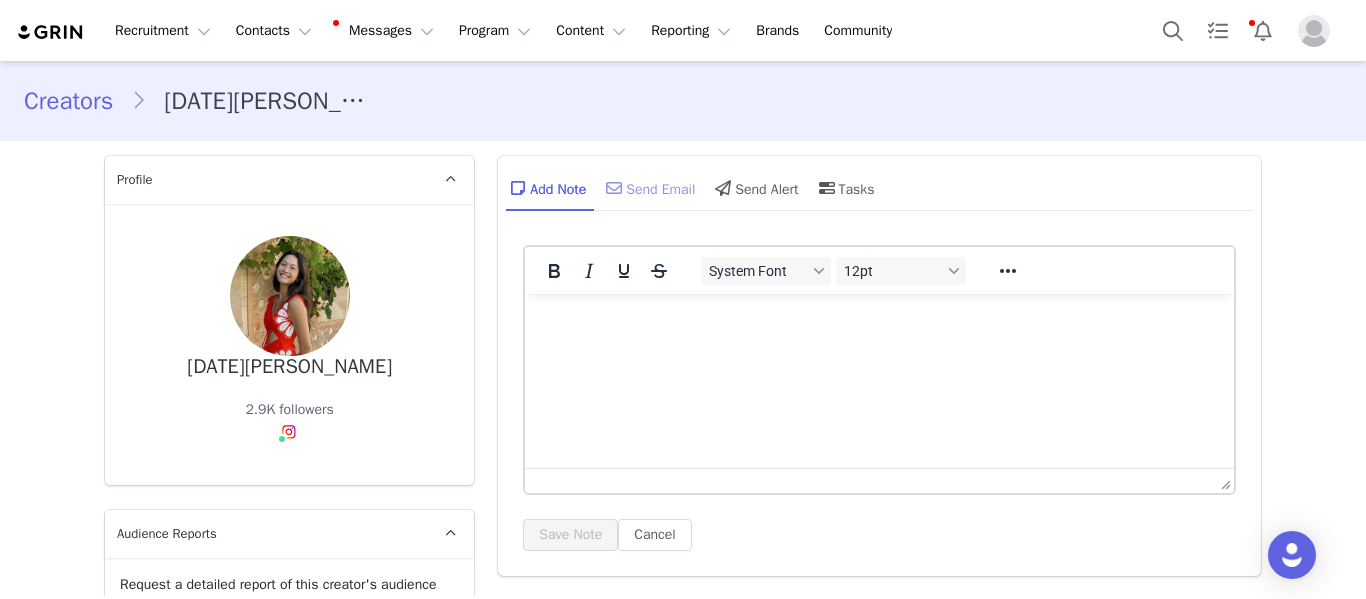 click on "Send Email" at bounding box center (648, 188) 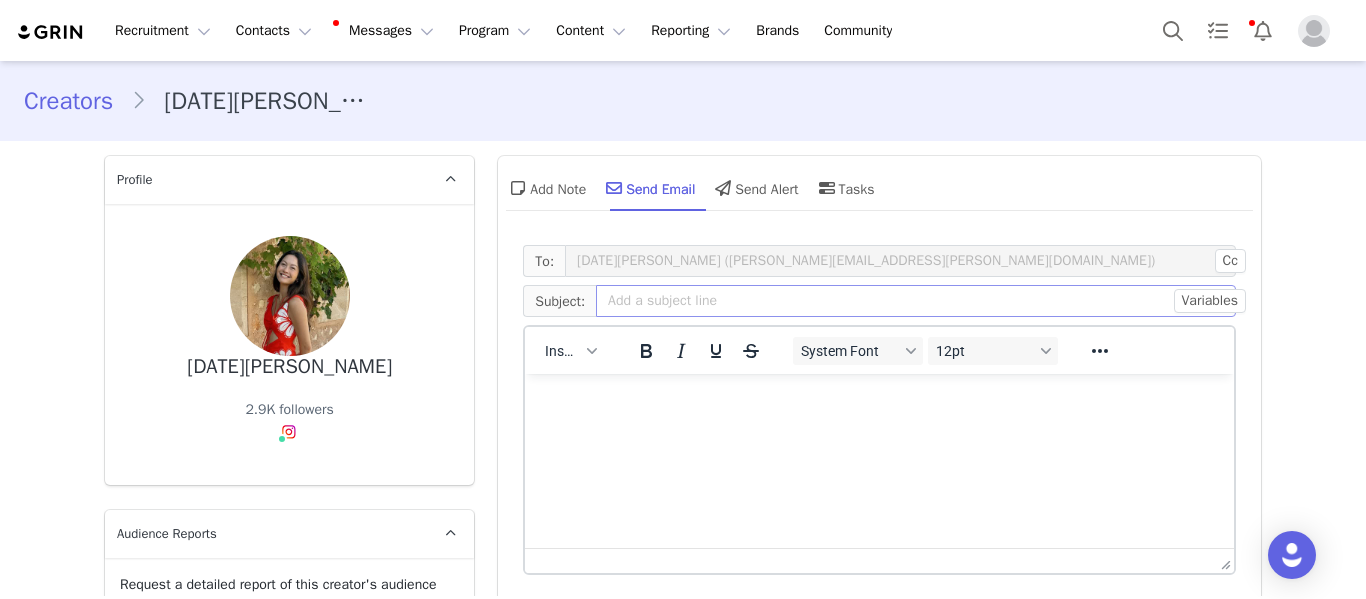 scroll, scrollTop: 0, scrollLeft: 0, axis: both 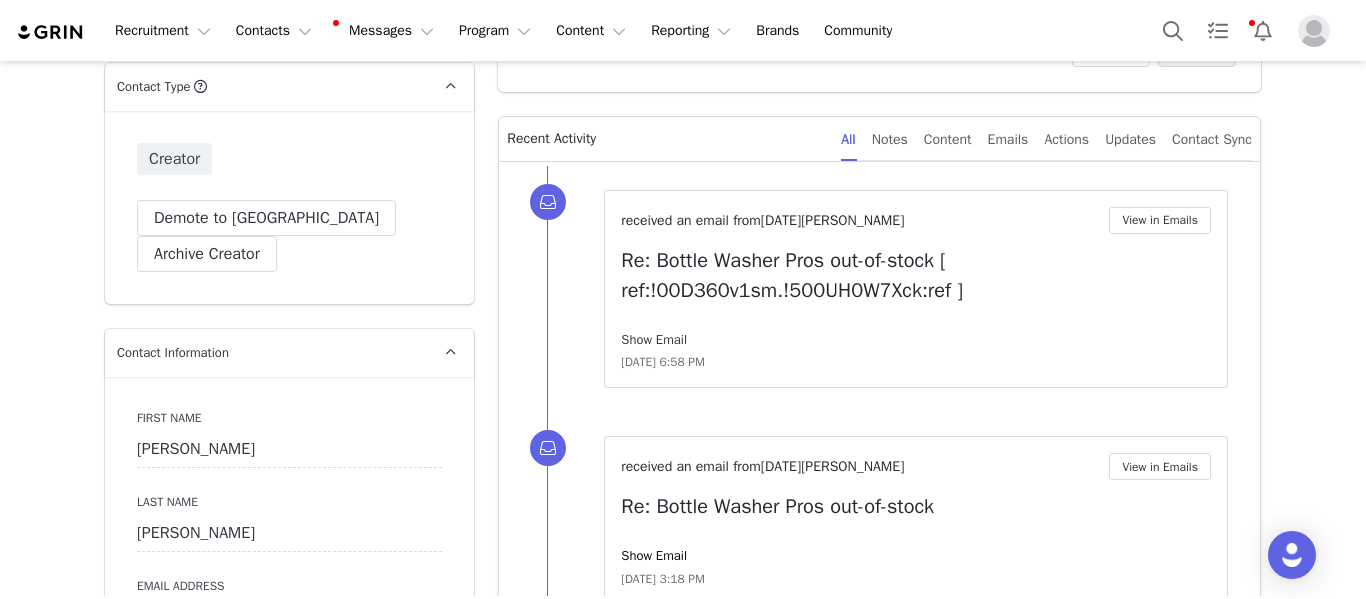 click on "Show Email" at bounding box center (654, 339) 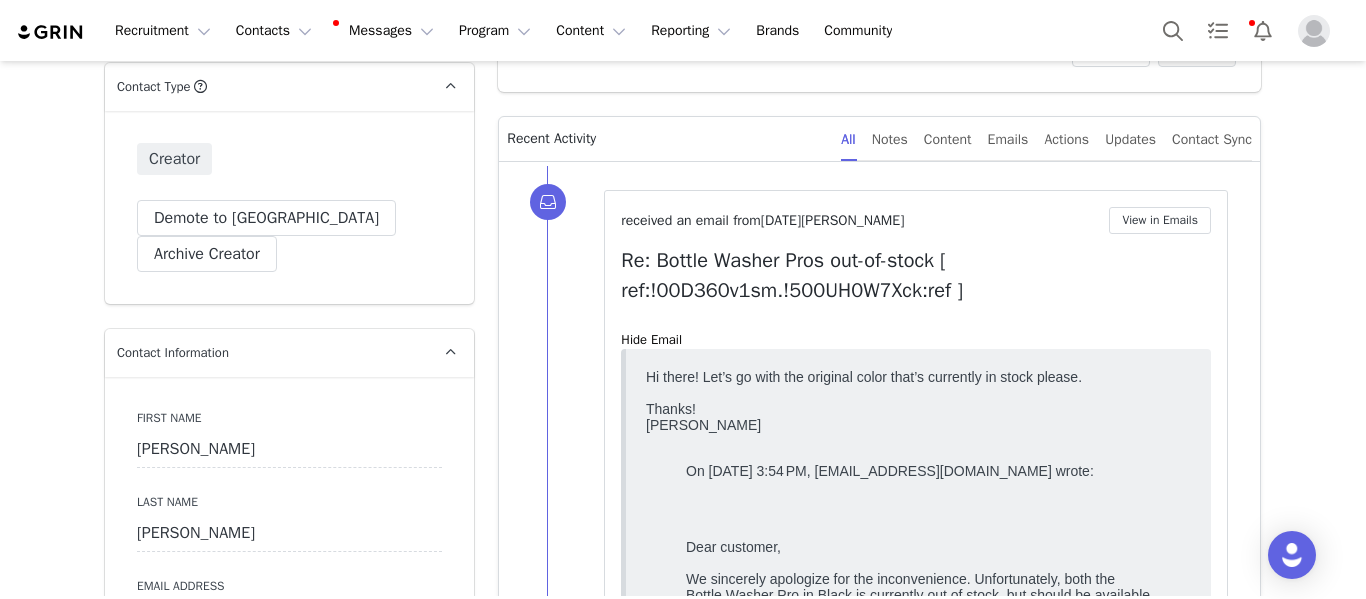 scroll, scrollTop: 0, scrollLeft: 0, axis: both 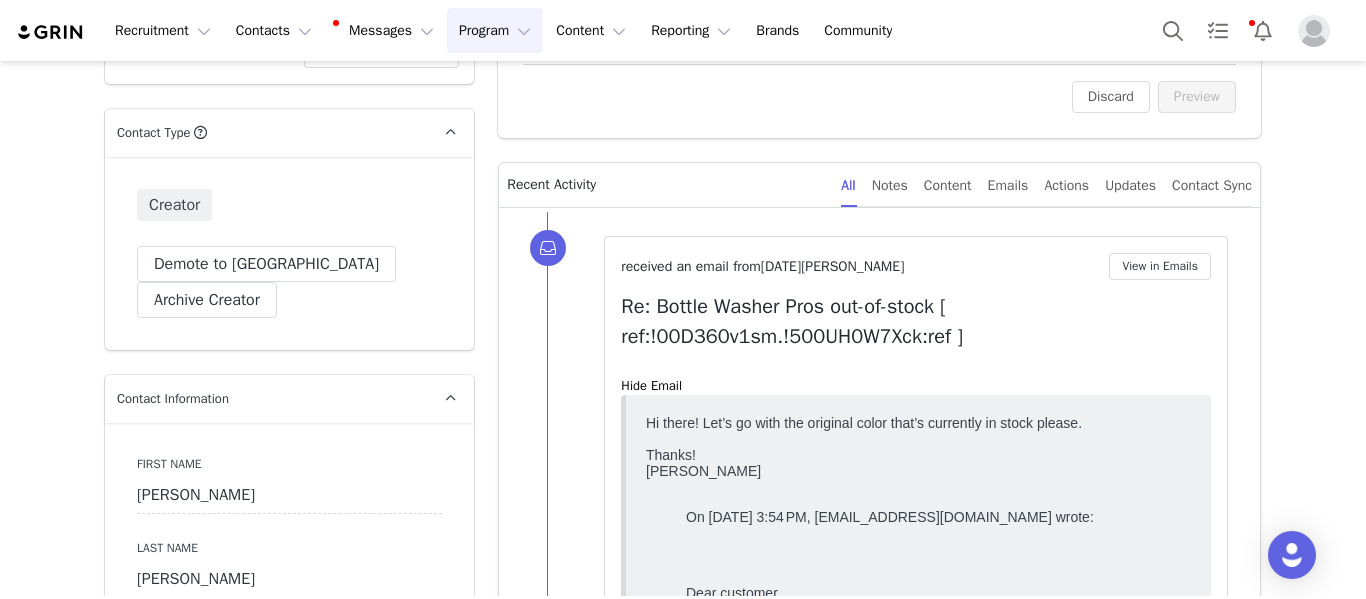click on "Program Program" at bounding box center (495, 30) 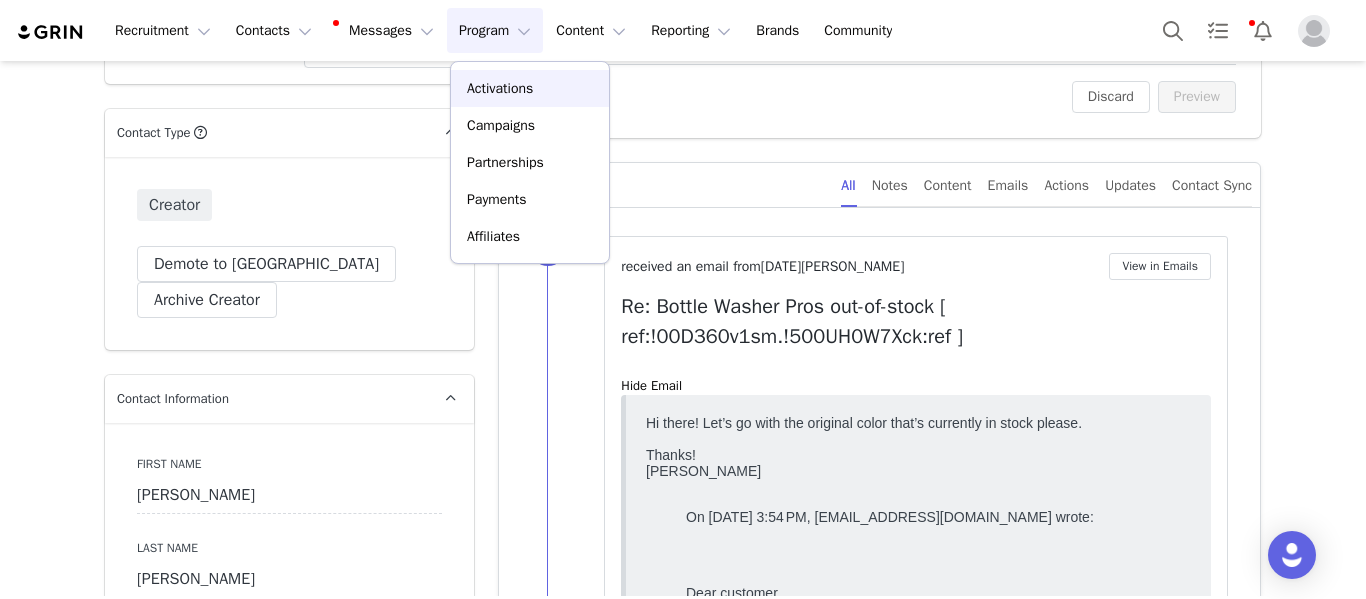 click on "Activations" at bounding box center [500, 88] 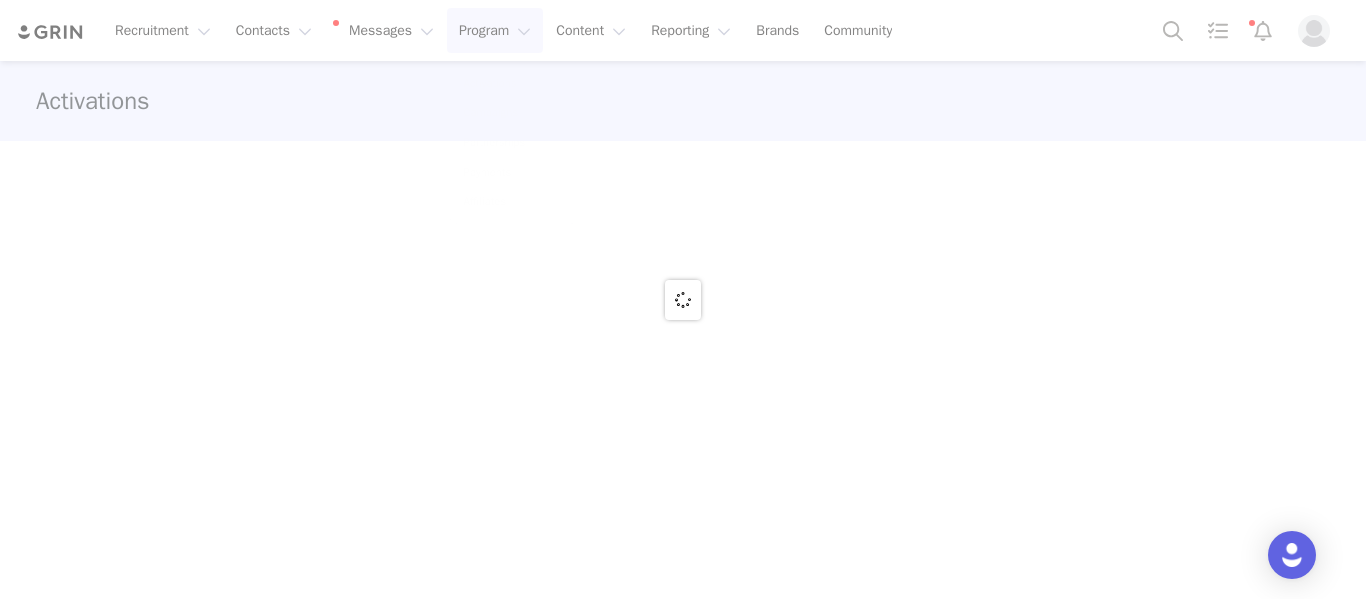 scroll, scrollTop: 0, scrollLeft: 0, axis: both 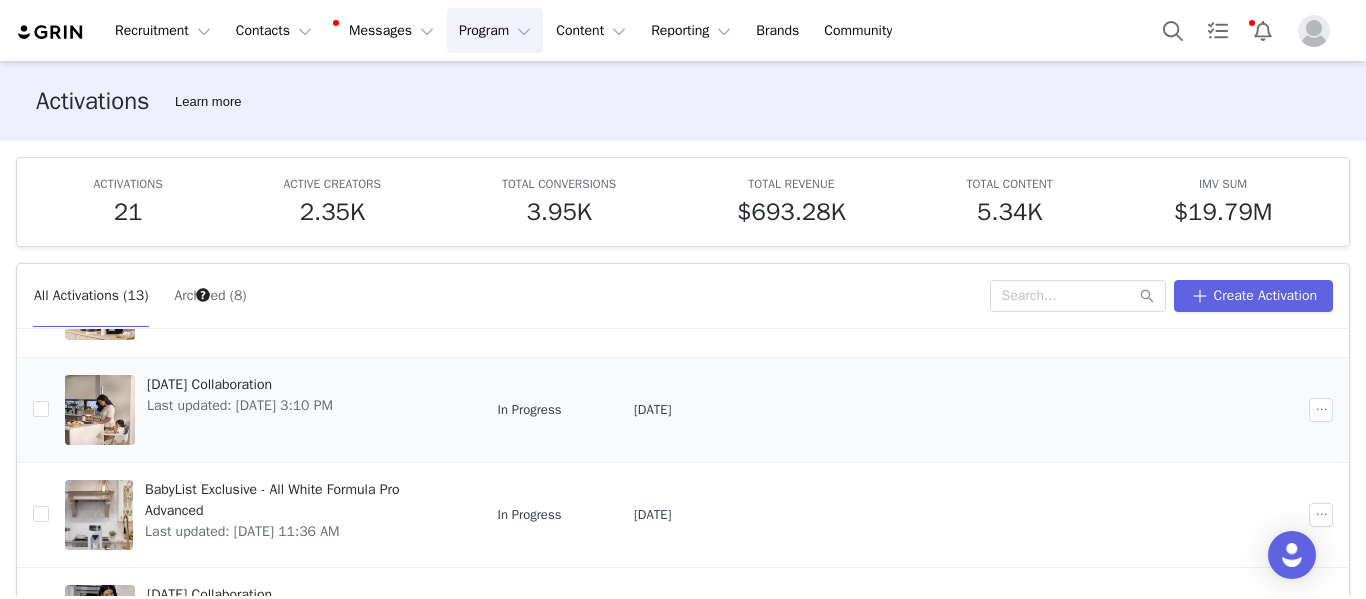 click on "June 2025 Collaboration Last updated: Jun 26, 2025 3:10 PM" at bounding box center (240, 410) 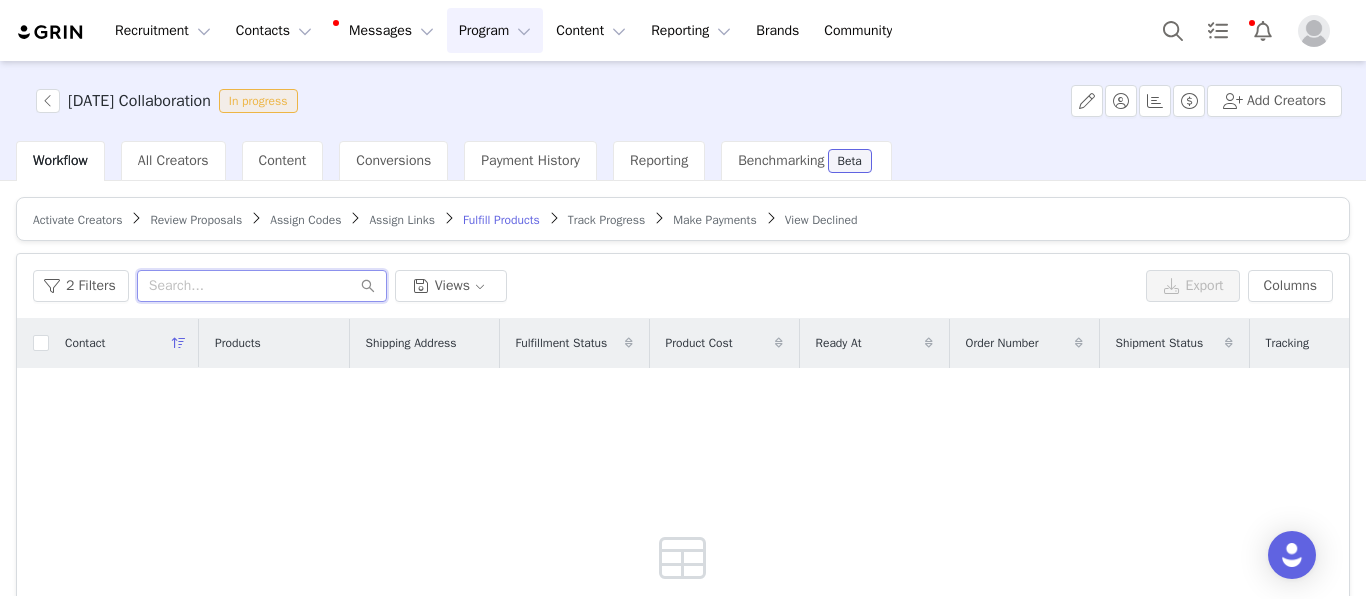 click at bounding box center [262, 286] 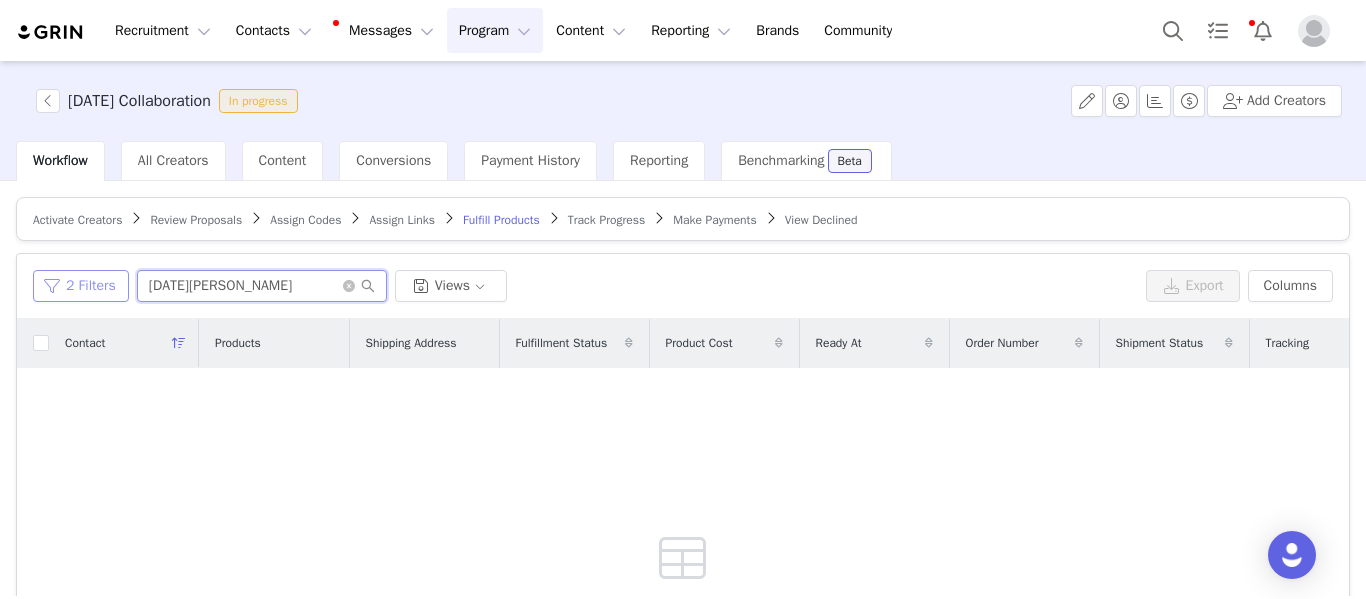 type on "Noel Larson" 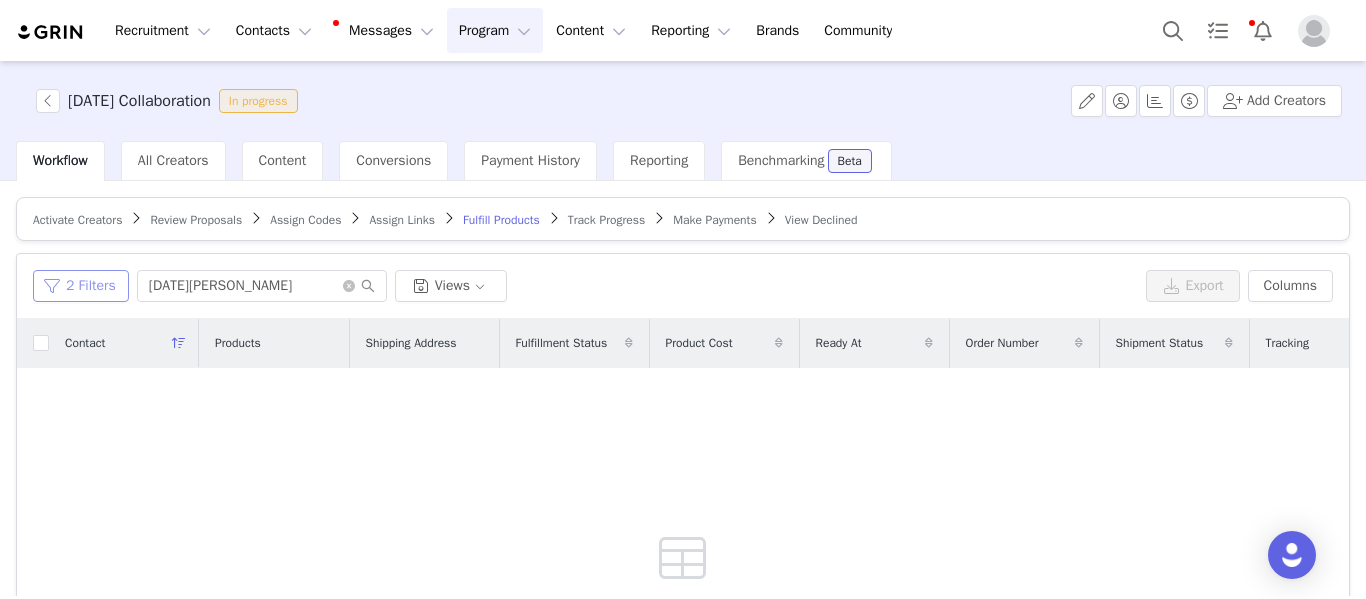 click on "2 Filters" at bounding box center (81, 286) 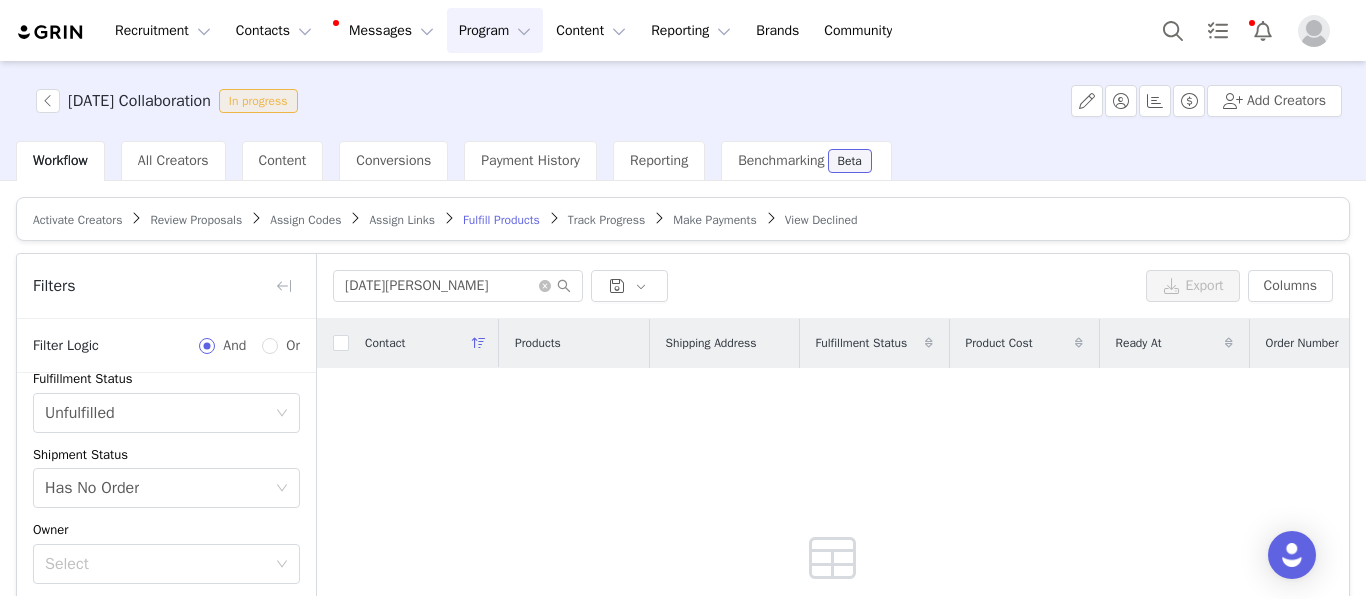 scroll, scrollTop: 208, scrollLeft: 0, axis: vertical 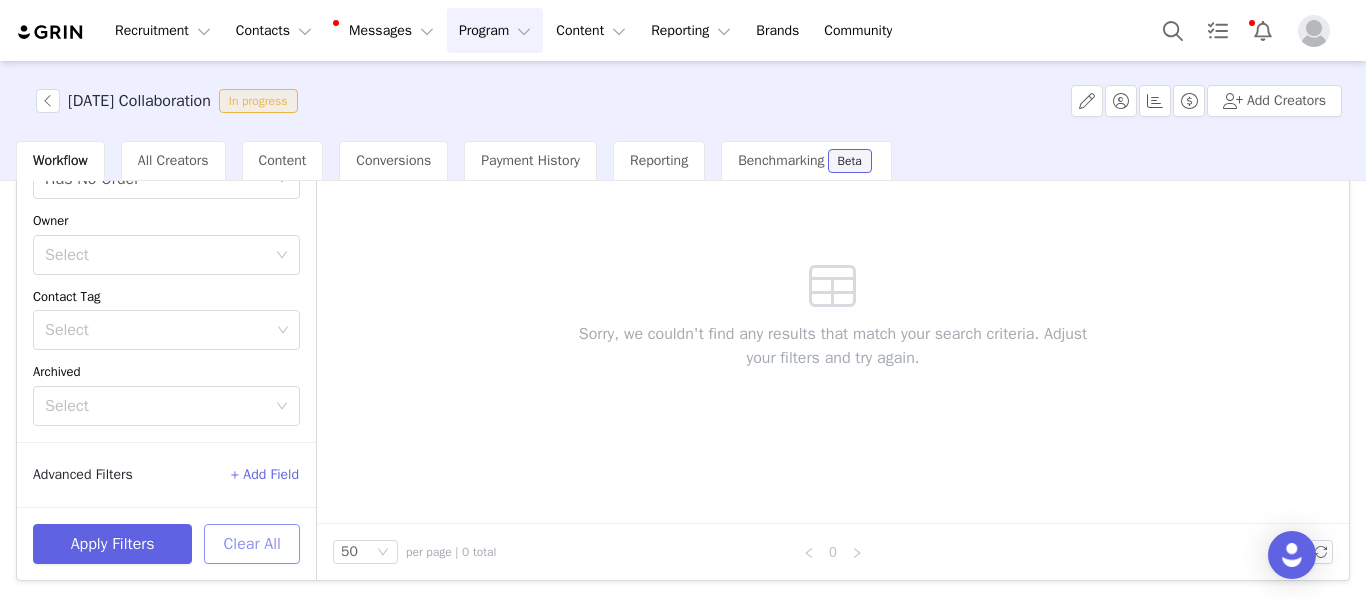 click on "Clear All" at bounding box center [252, 544] 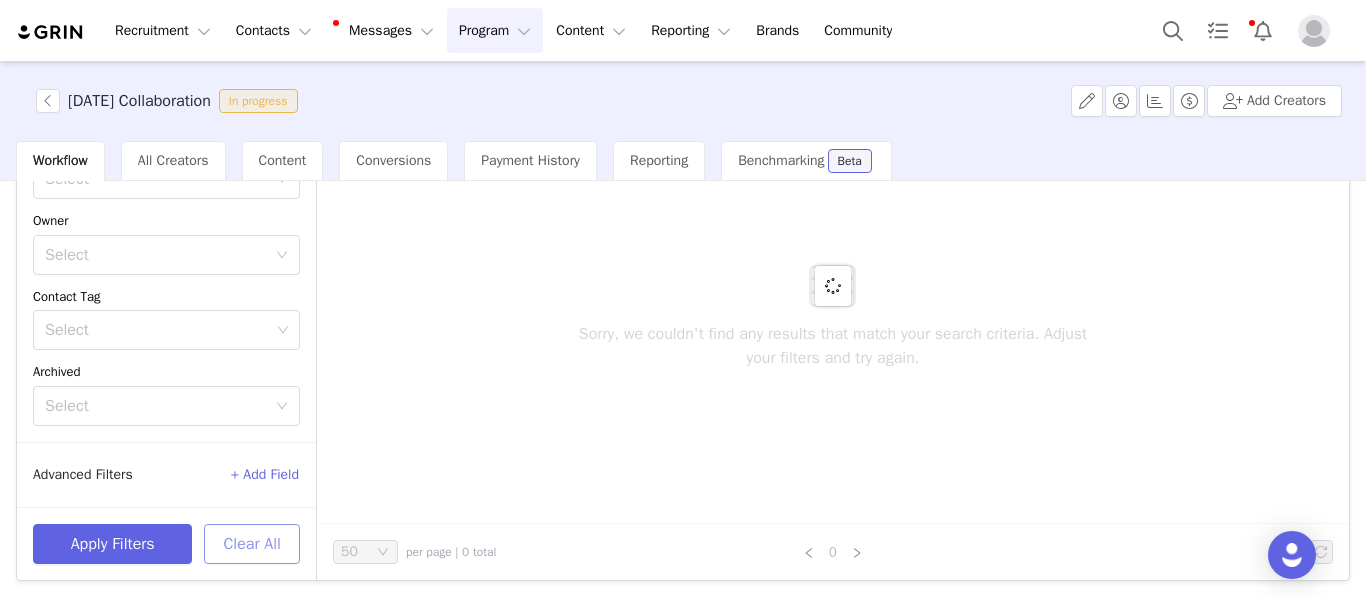 scroll, scrollTop: 0, scrollLeft: 0, axis: both 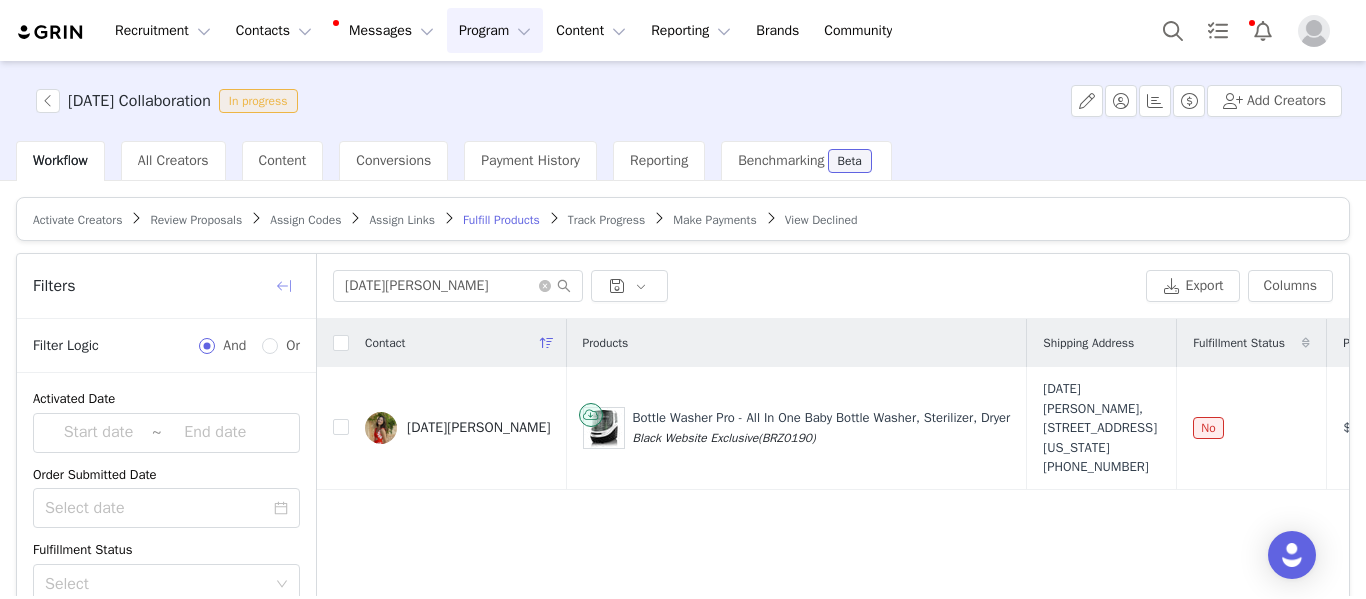 click at bounding box center [284, 286] 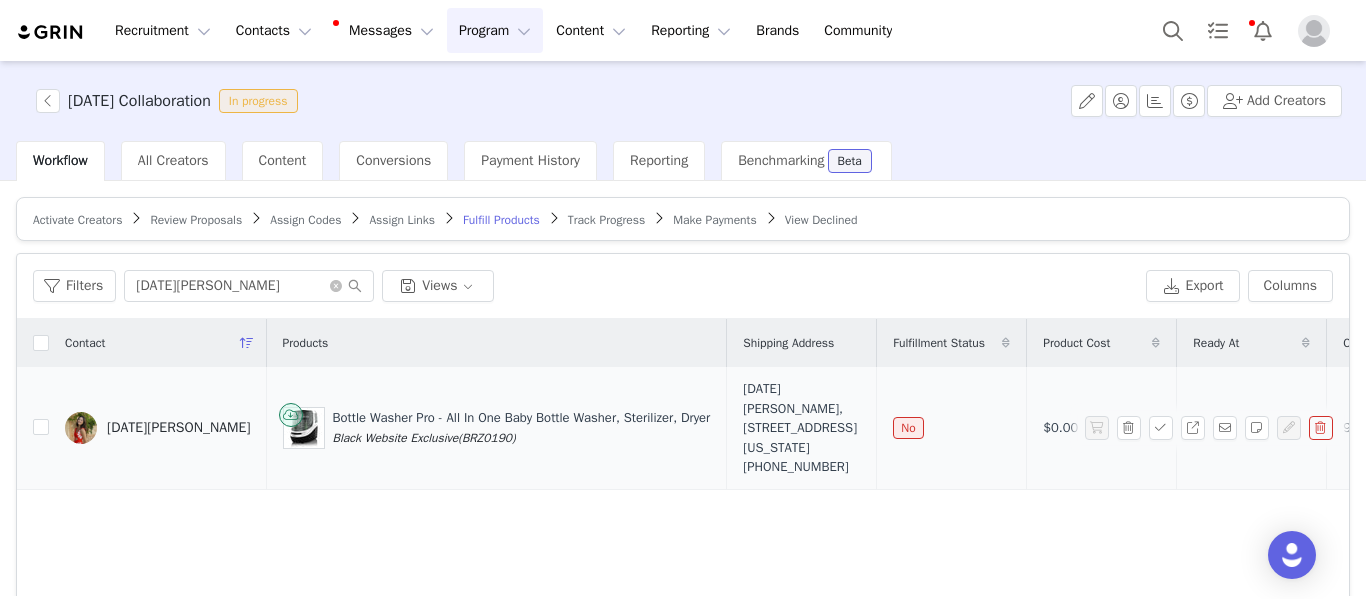 click on "Noel Larson" at bounding box center [179, 428] 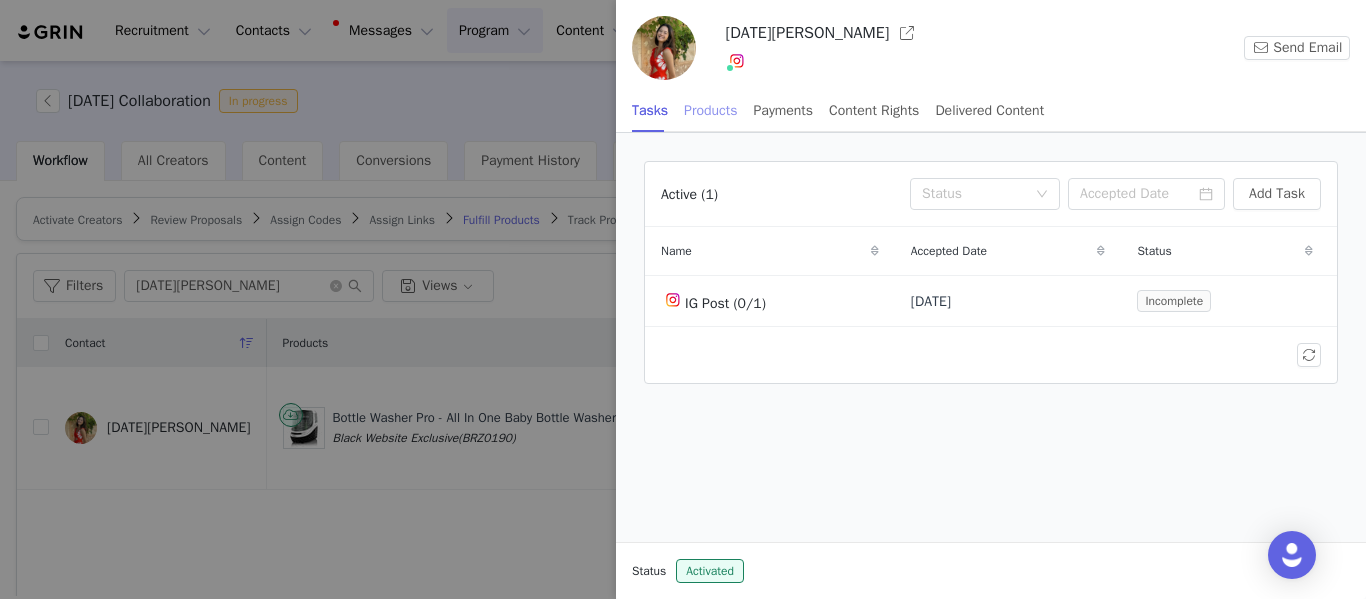click on "Products" at bounding box center (710, 110) 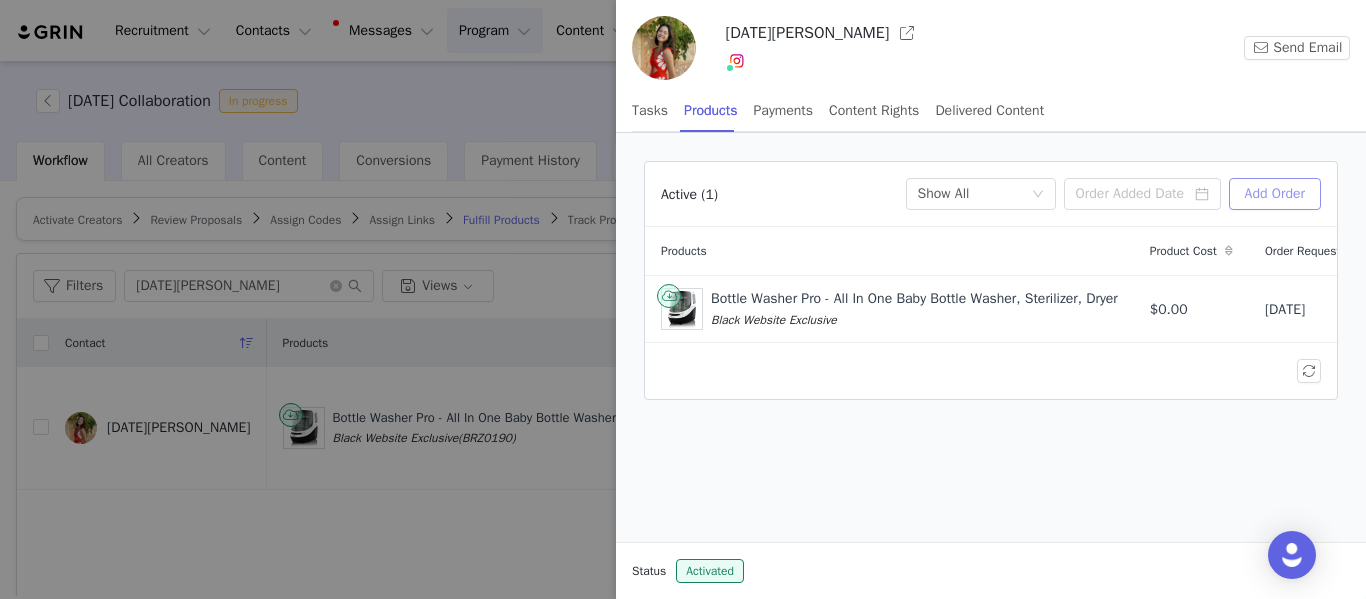 click on "Add Order" at bounding box center (1275, 194) 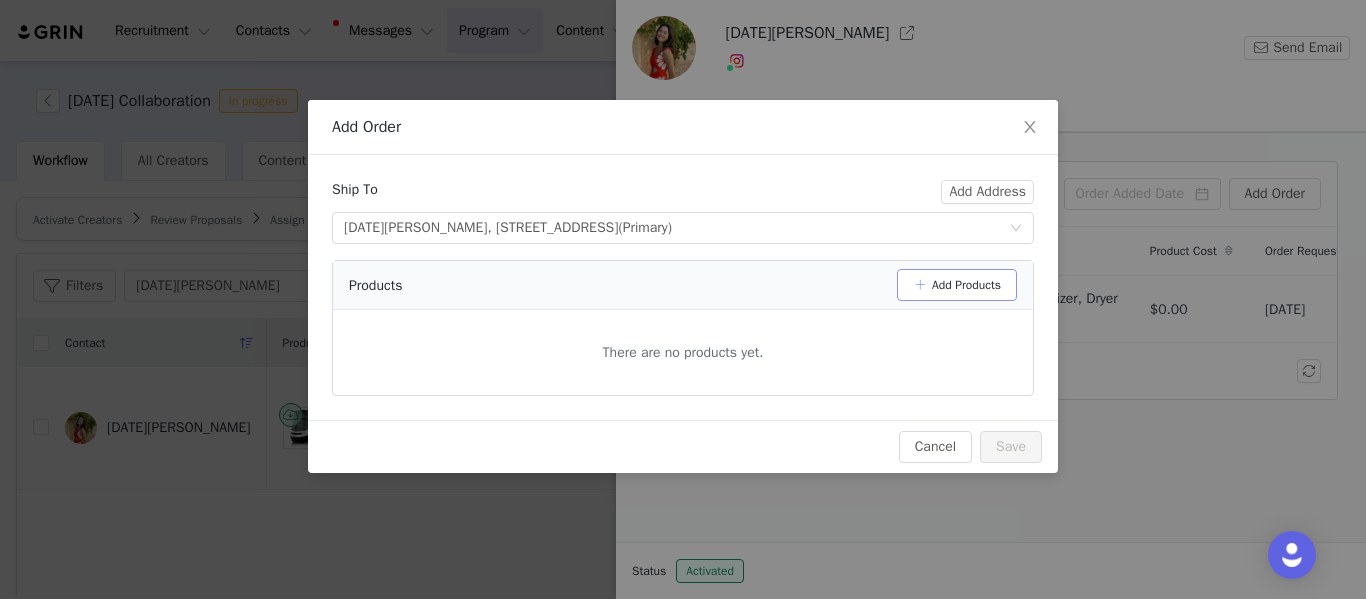 click on "Add Products" at bounding box center (957, 285) 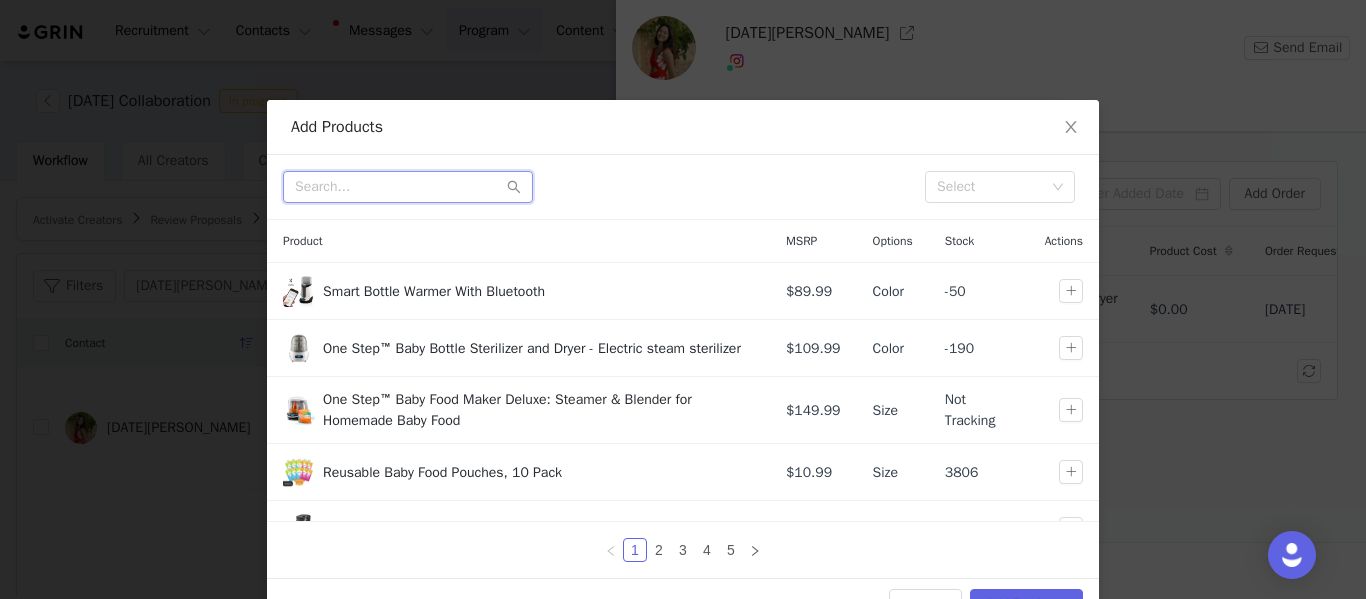 click at bounding box center [408, 187] 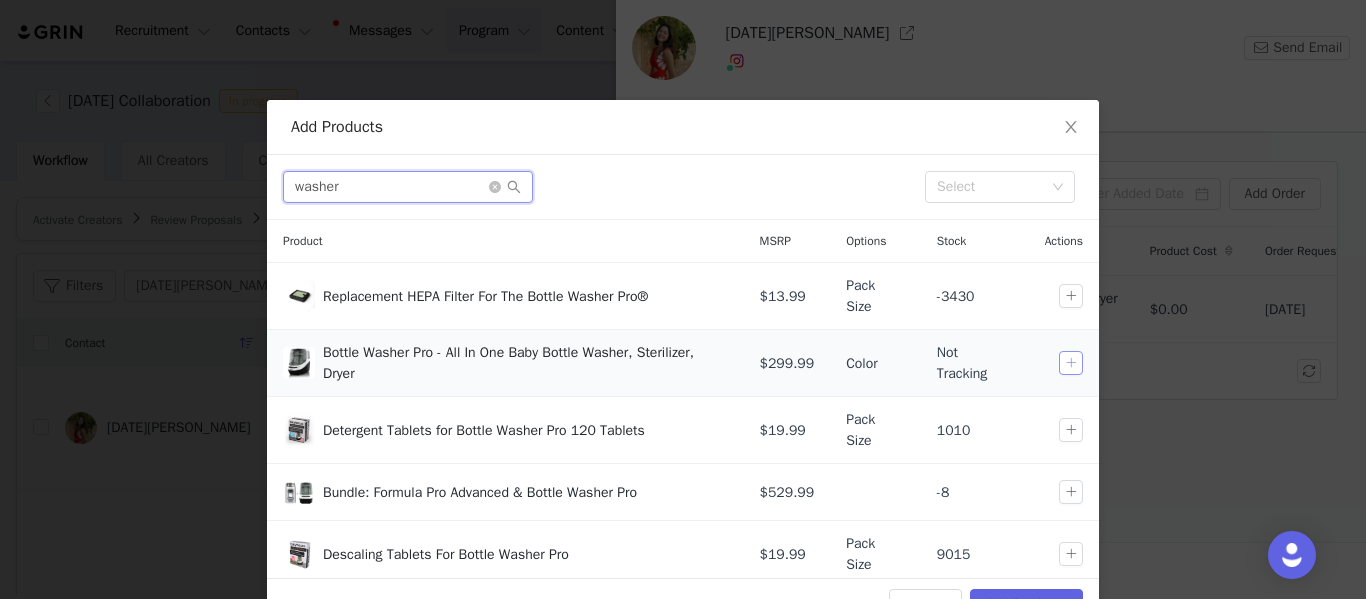 type on "washer" 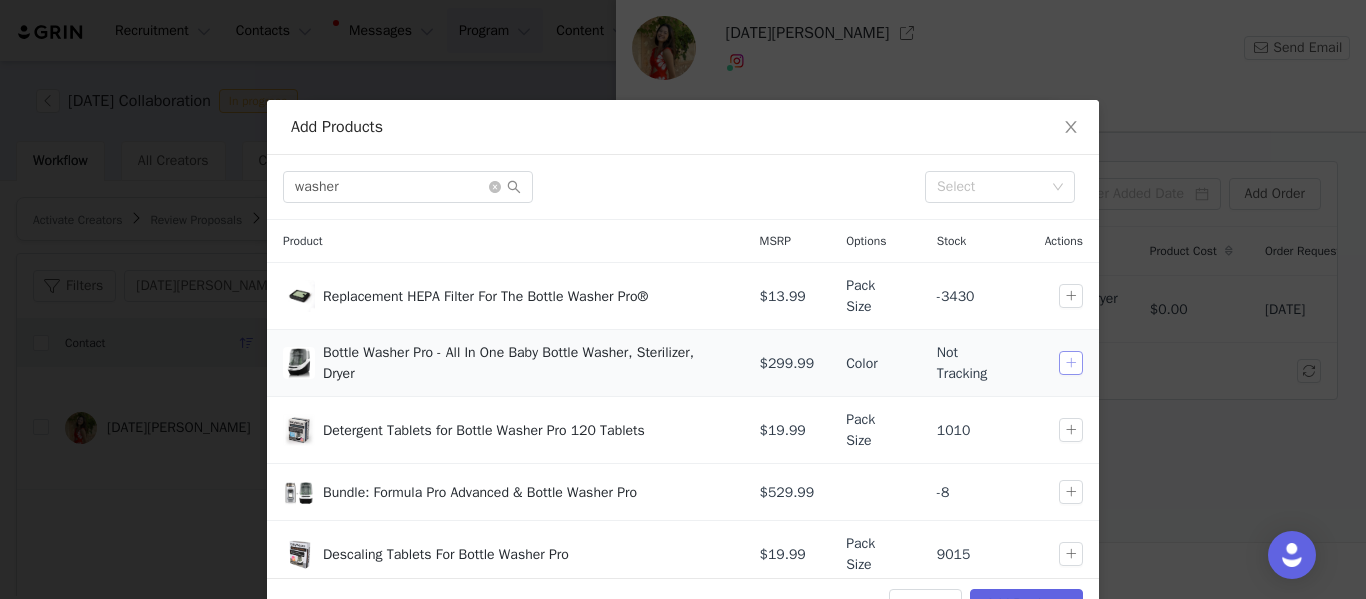 click at bounding box center [1071, 363] 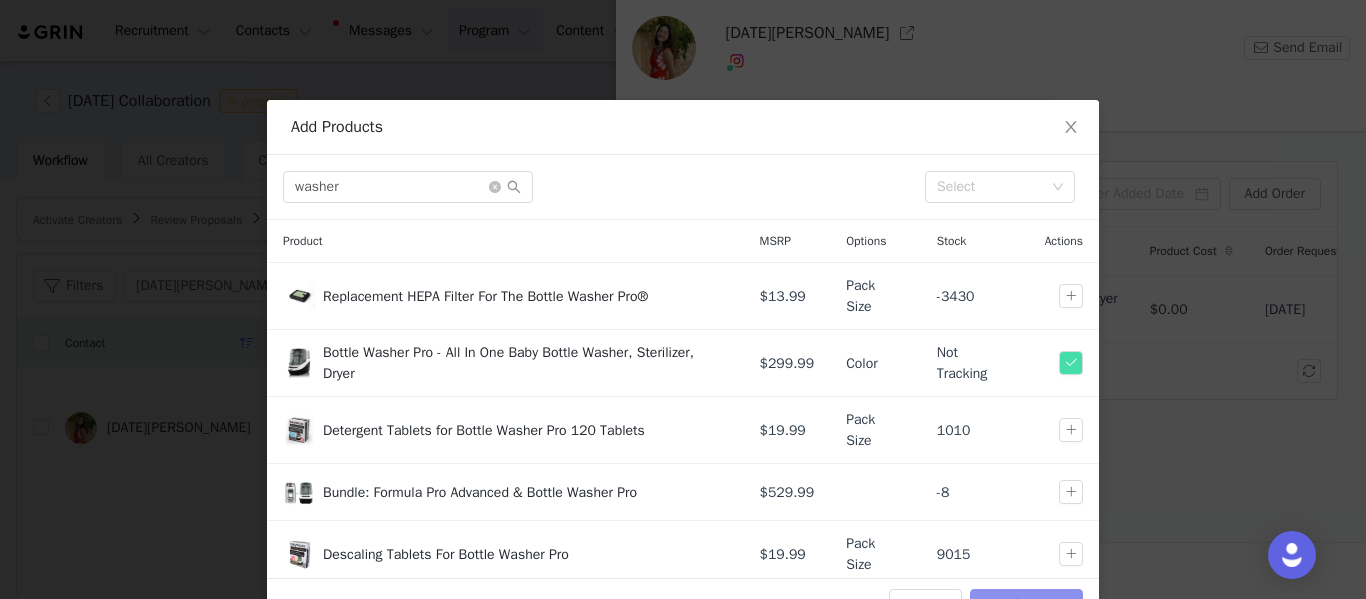 click on "Add Products" at bounding box center [1026, 605] 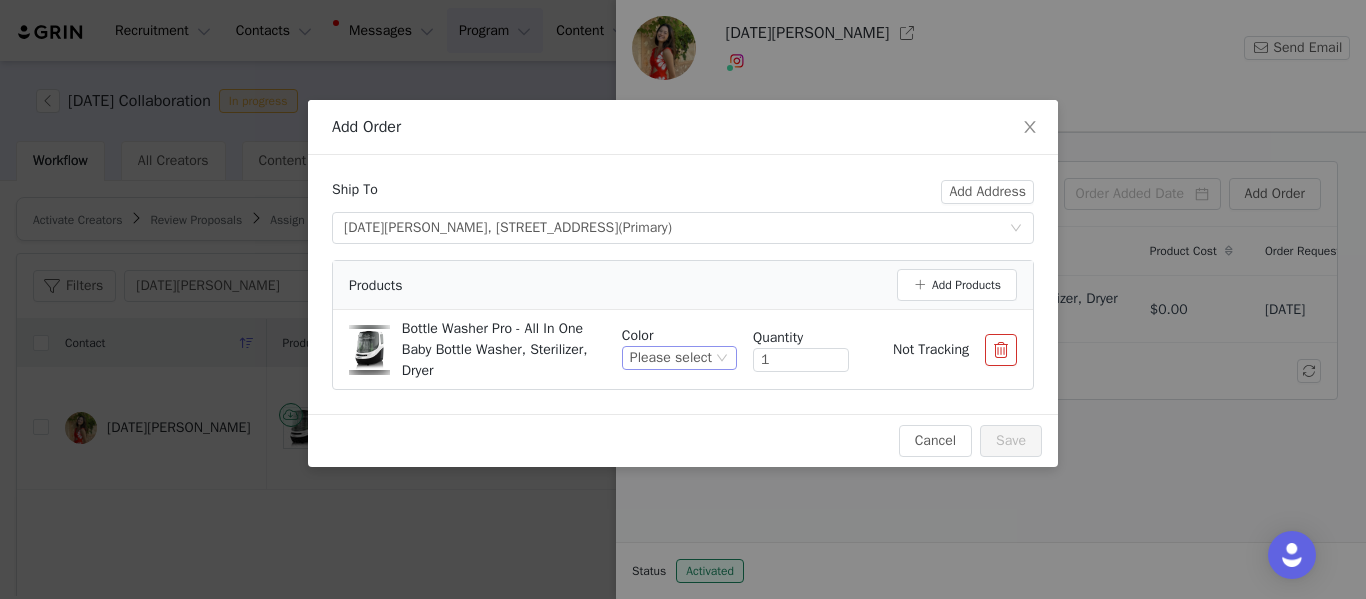 click on "Please select" at bounding box center (671, 358) 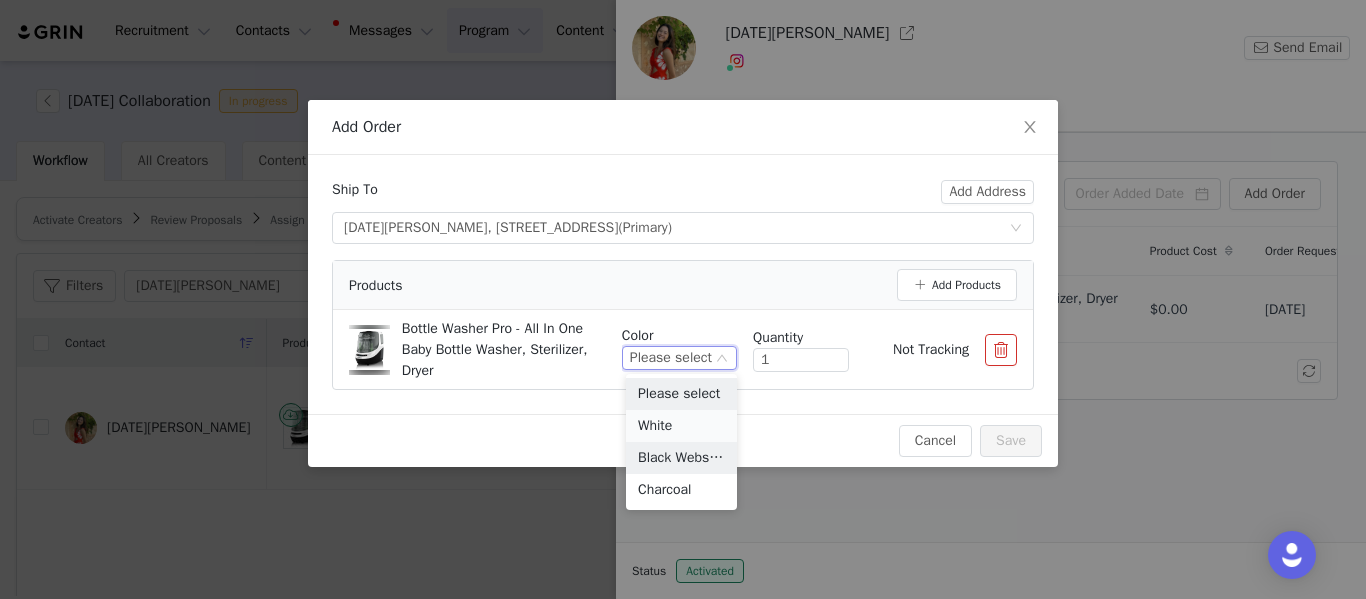 click on "White" at bounding box center (681, 426) 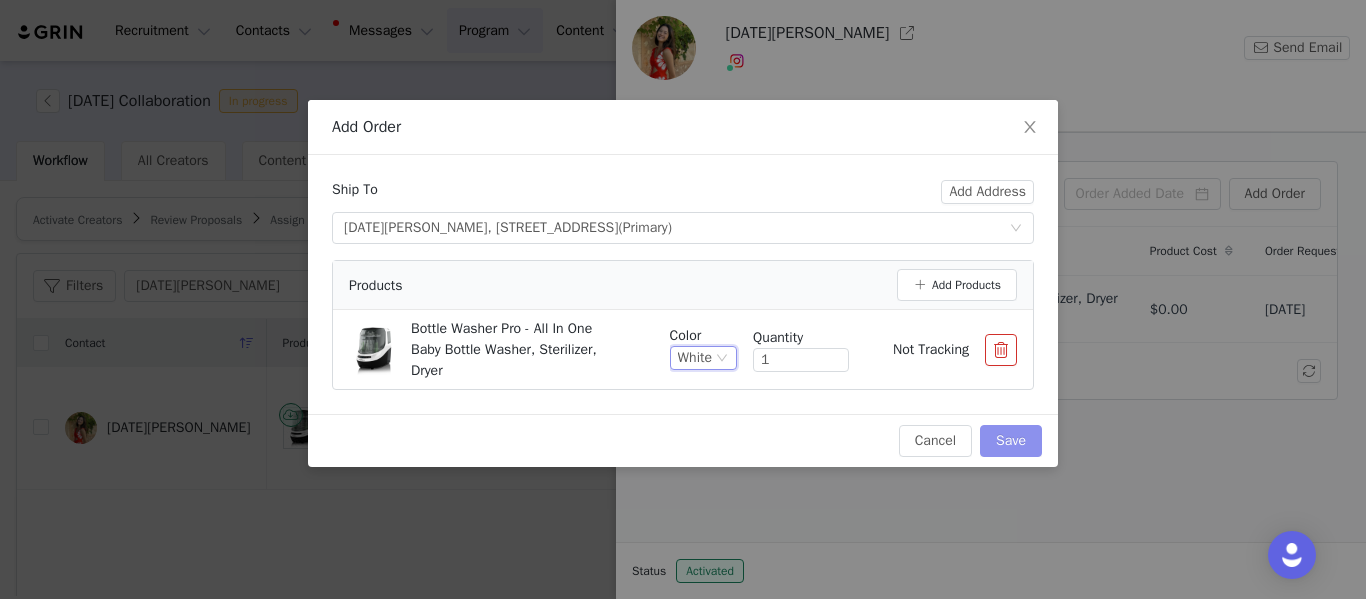 click on "Save" at bounding box center (1011, 441) 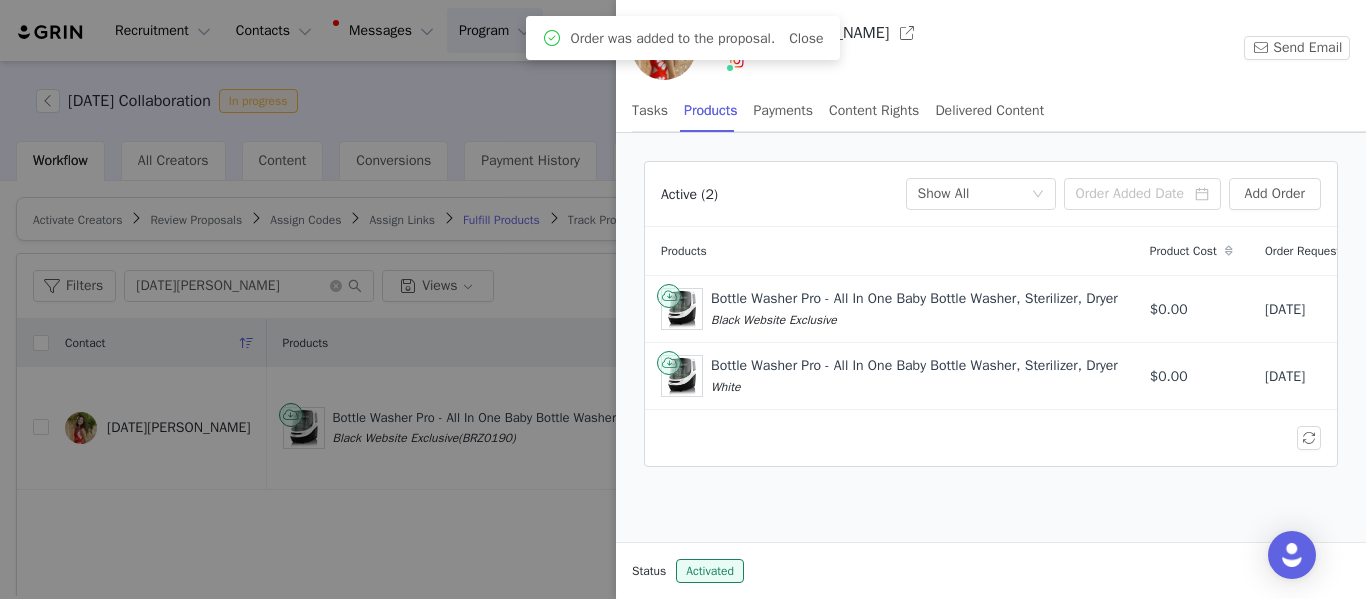click at bounding box center (683, 299) 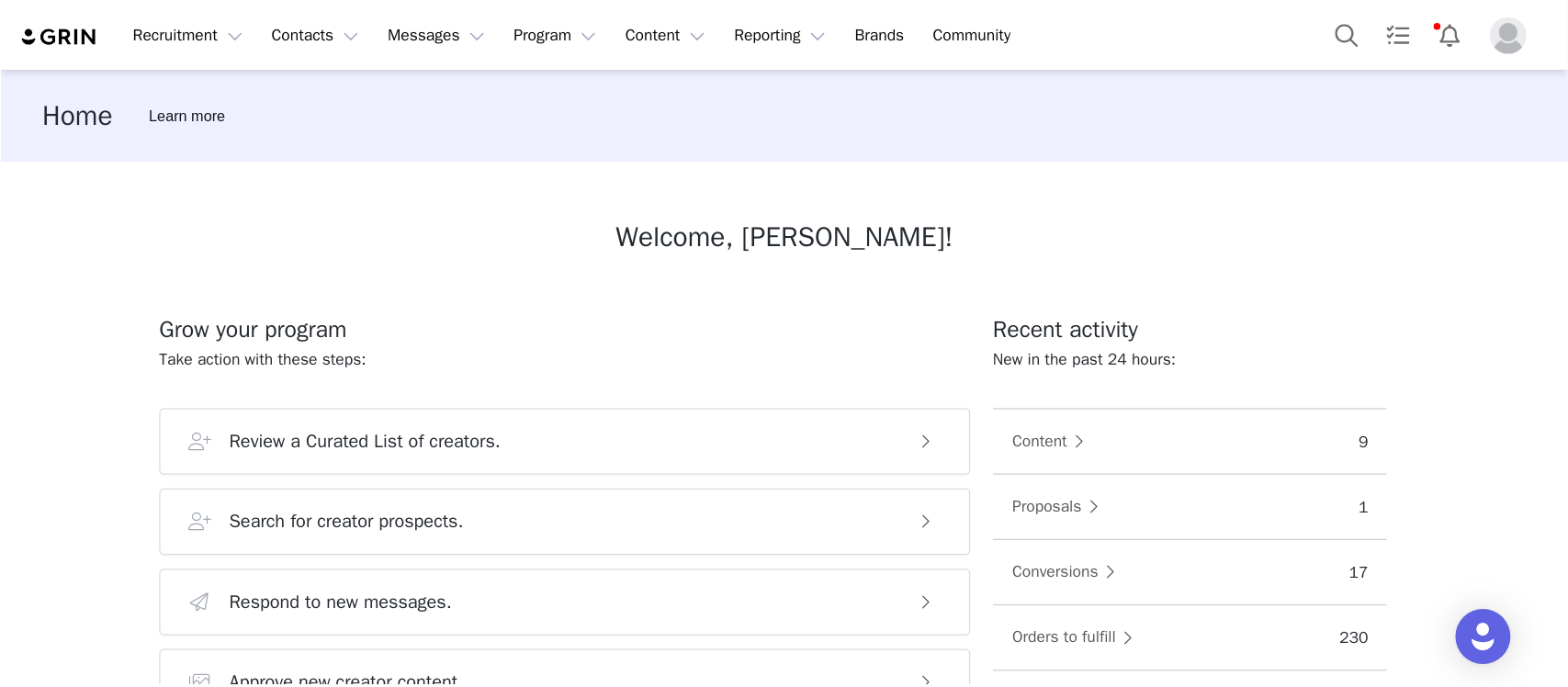 scroll, scrollTop: 0, scrollLeft: 0, axis: both 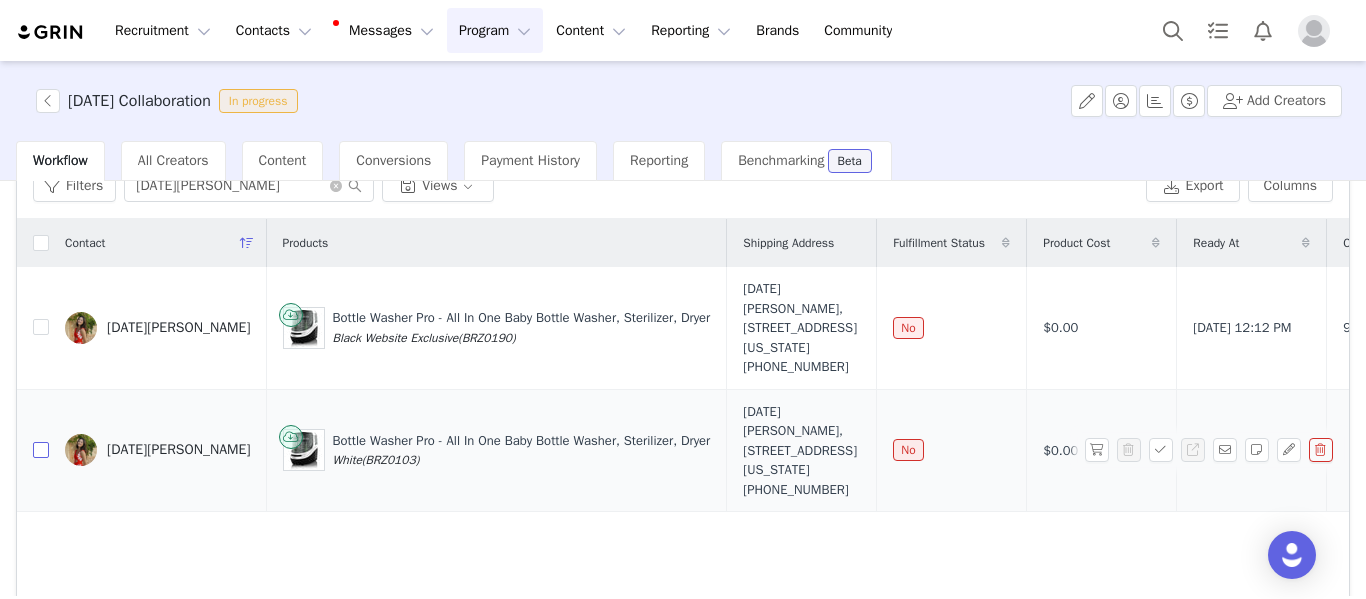 click at bounding box center [41, 450] 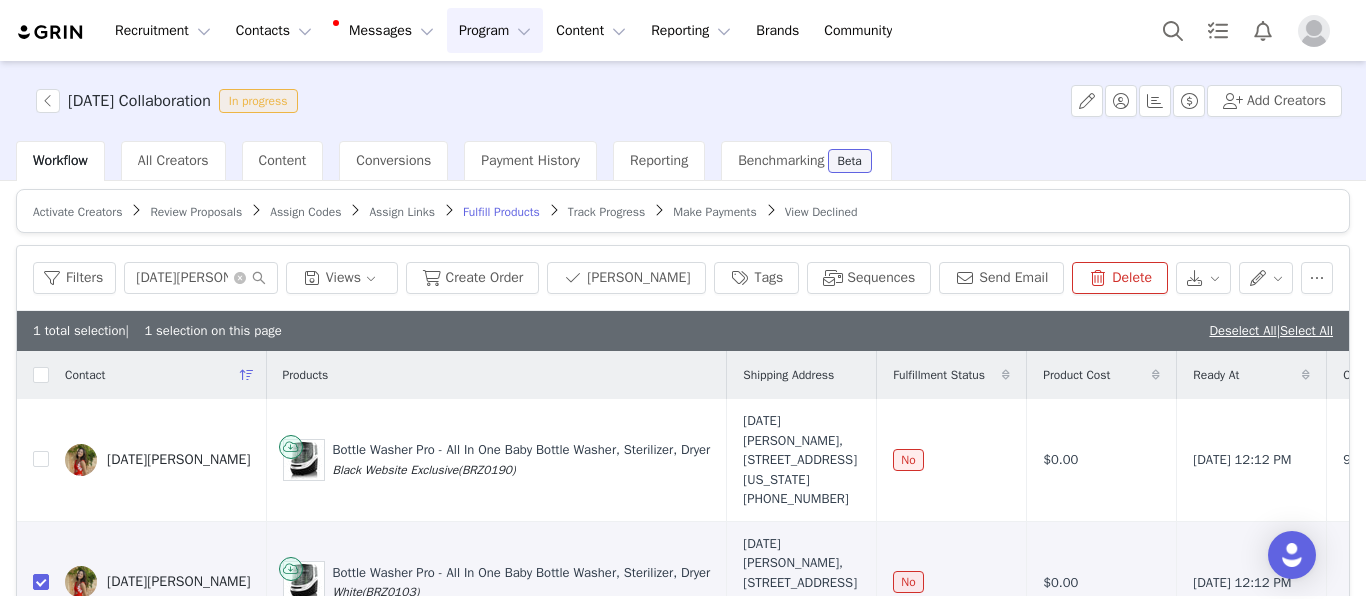 scroll, scrollTop: 0, scrollLeft: 0, axis: both 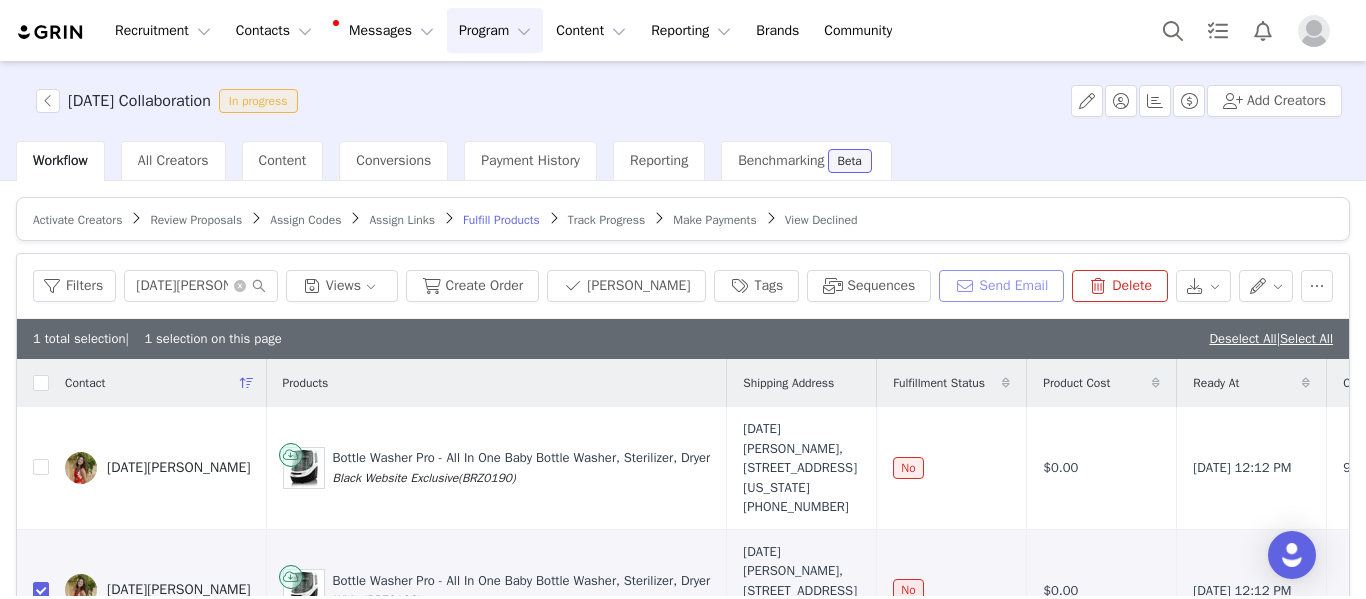 click on "Send Email" at bounding box center (1001, 286) 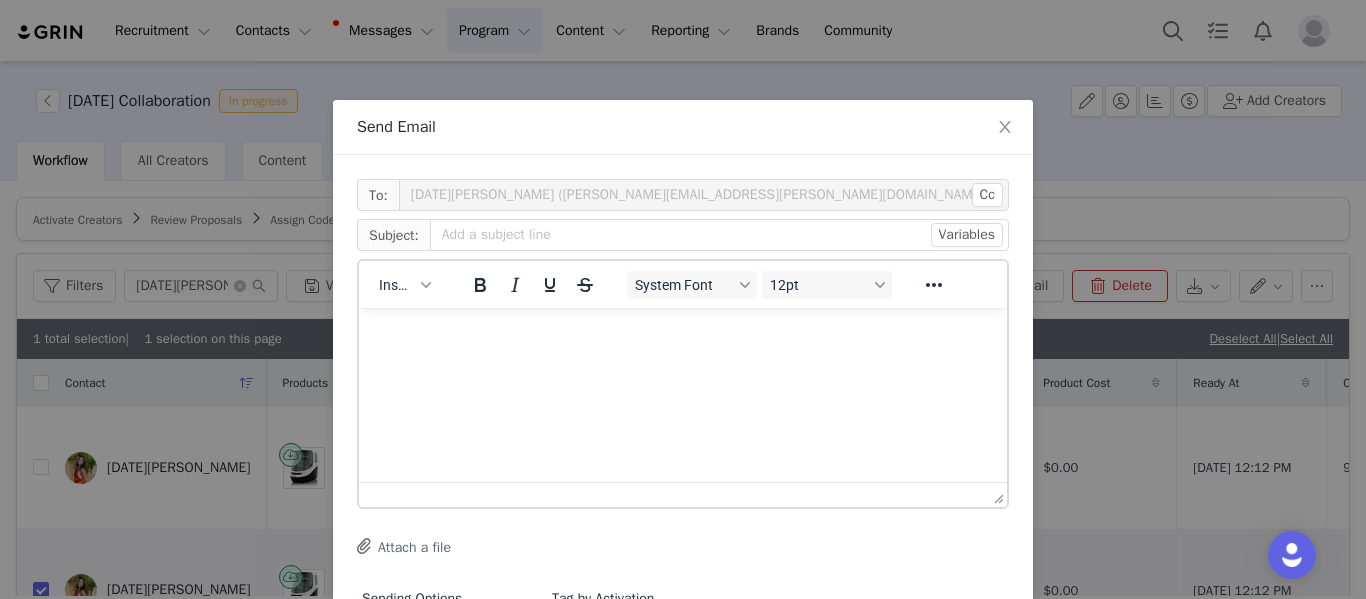 scroll, scrollTop: 0, scrollLeft: 0, axis: both 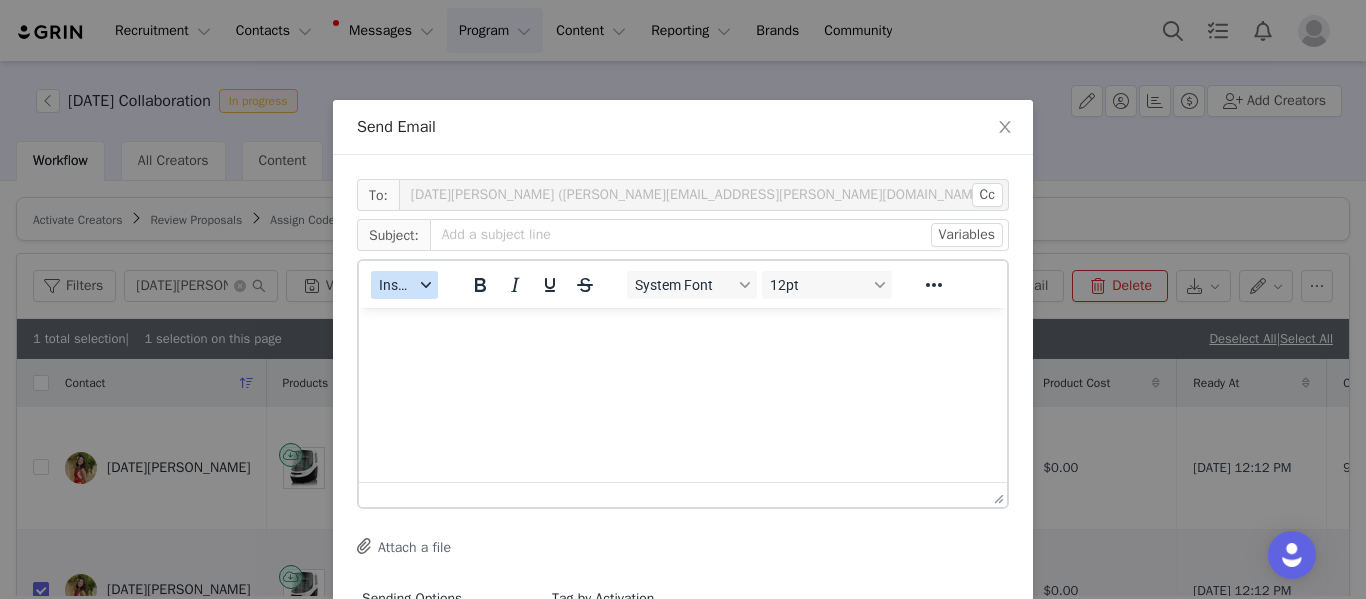 click on "Insert" at bounding box center (396, 285) 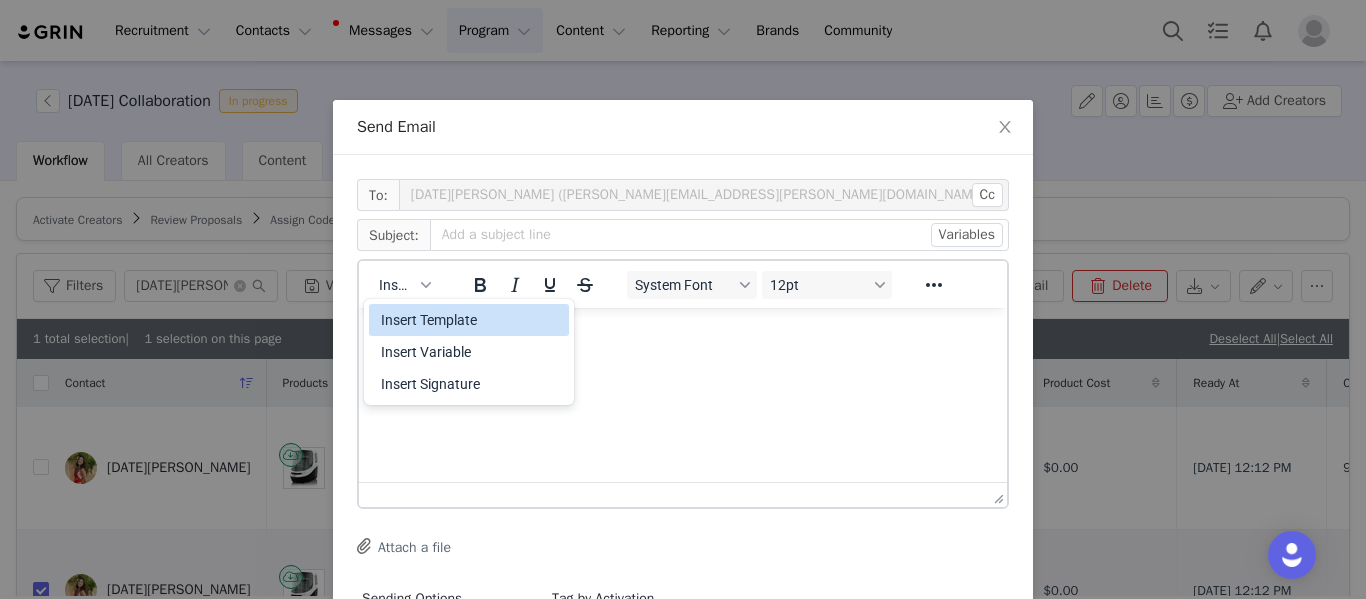 click on "Insert Template" at bounding box center (471, 320) 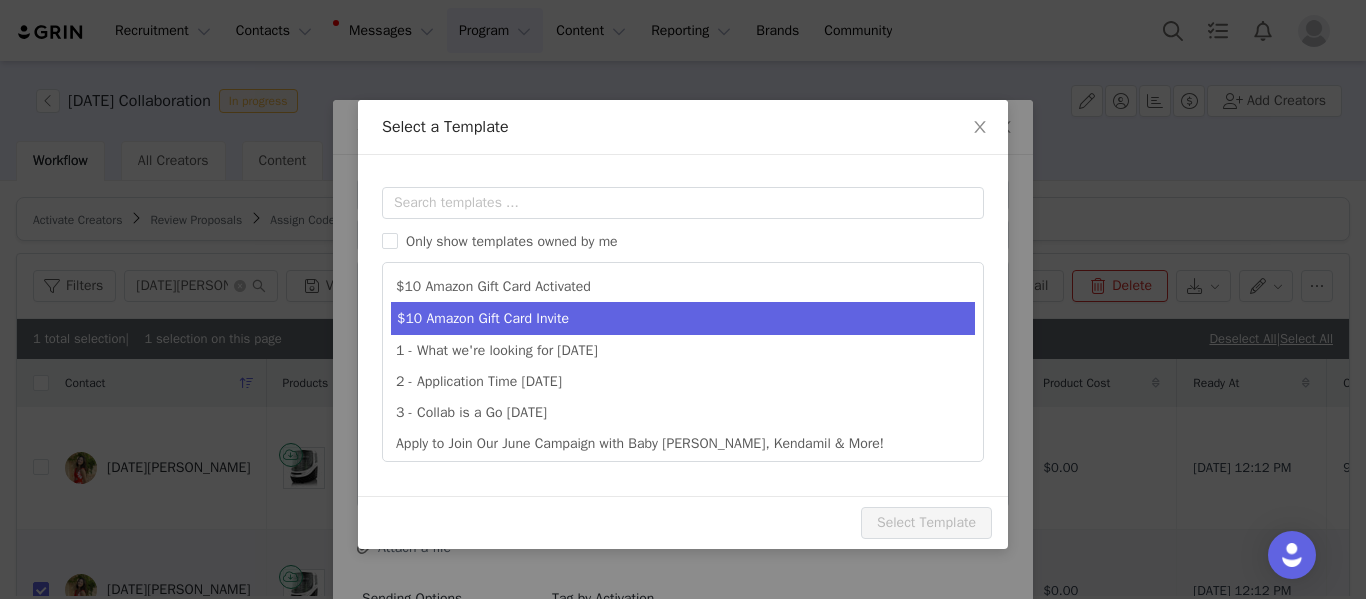 scroll, scrollTop: 0, scrollLeft: 0, axis: both 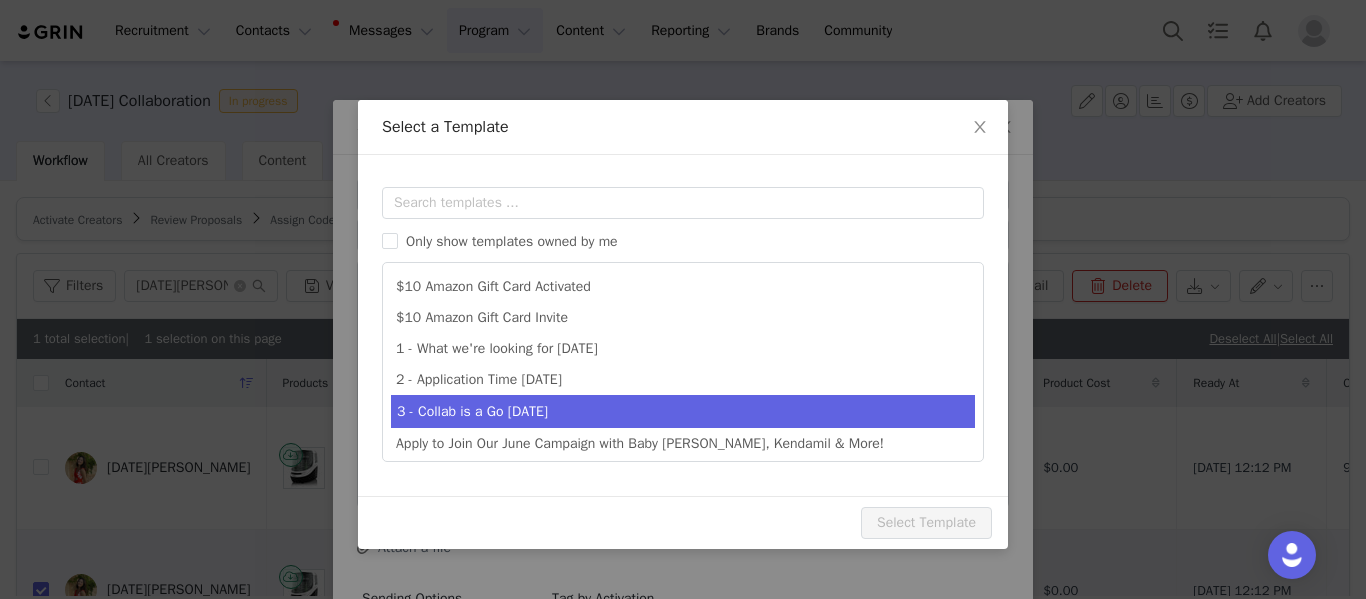click on "3 - Collab is a Go [DATE]" at bounding box center [683, 411] 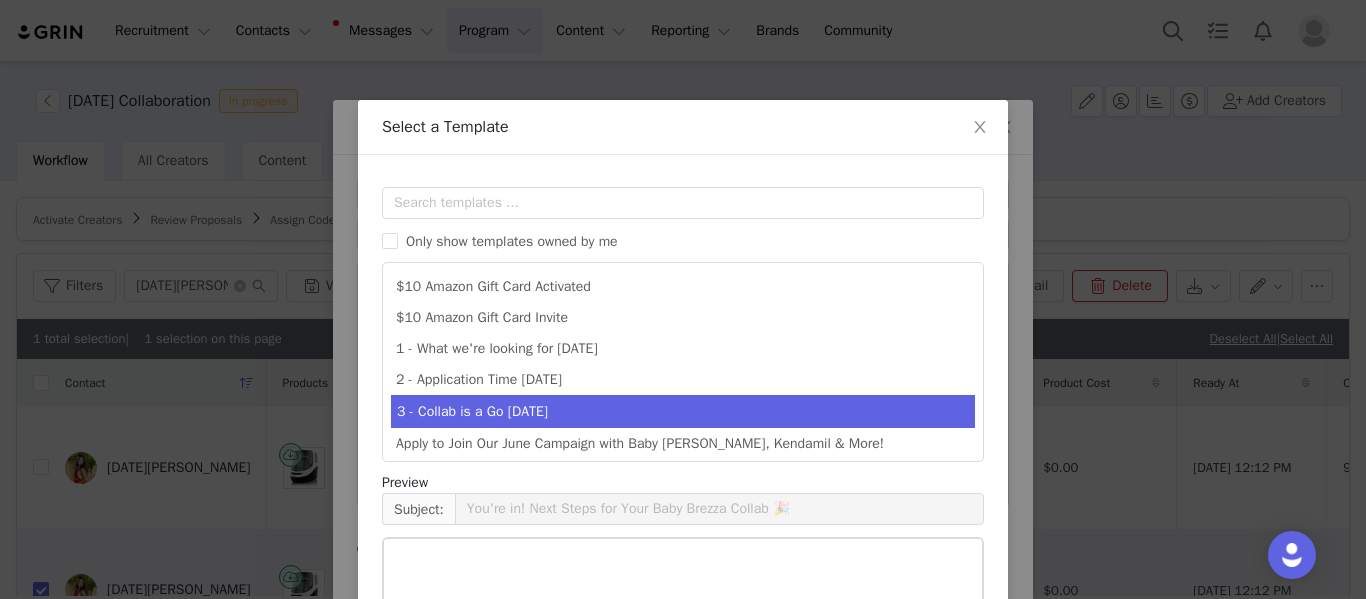 type on "Your Baby Brezza Collab Is a Go! 🚀" 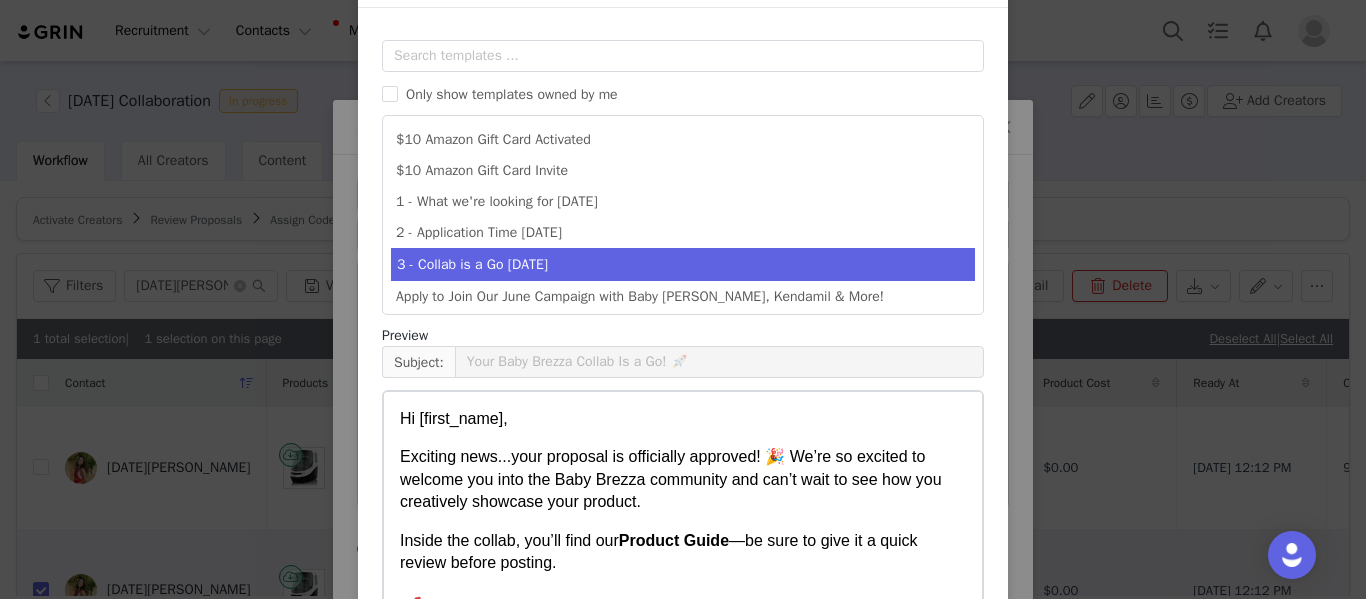 scroll, scrollTop: 89, scrollLeft: 0, axis: vertical 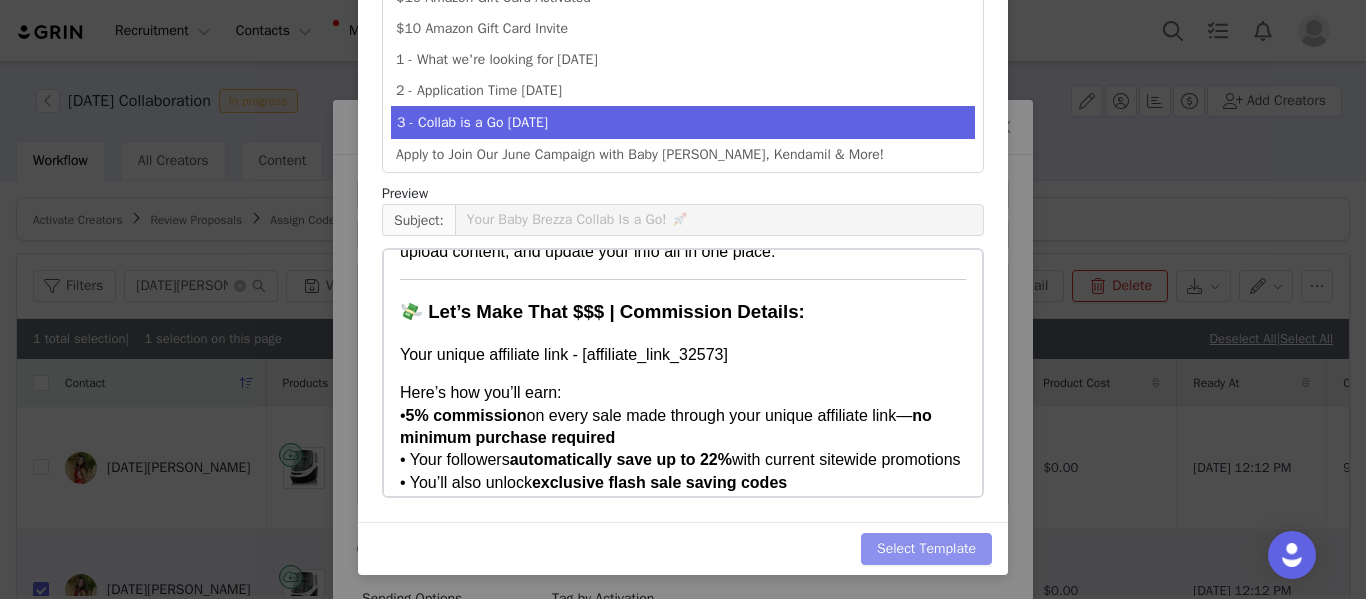 click on "Select Template" at bounding box center [926, 549] 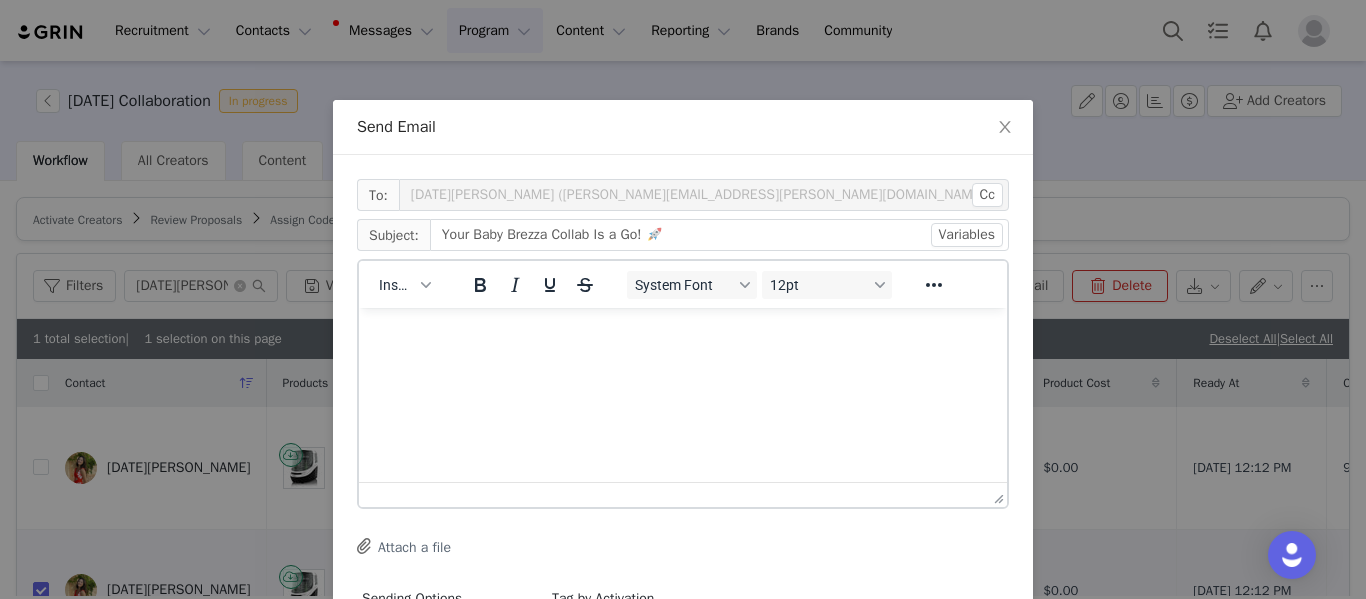 scroll, scrollTop: 38, scrollLeft: 0, axis: vertical 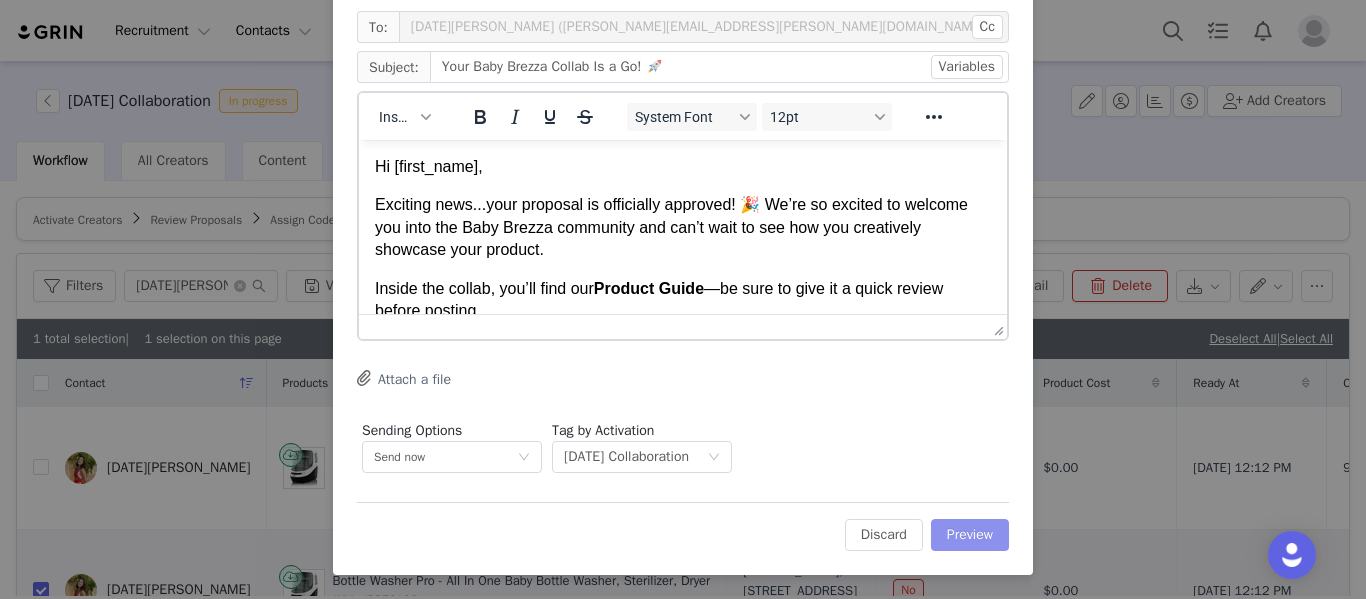 click on "Preview" at bounding box center [970, 535] 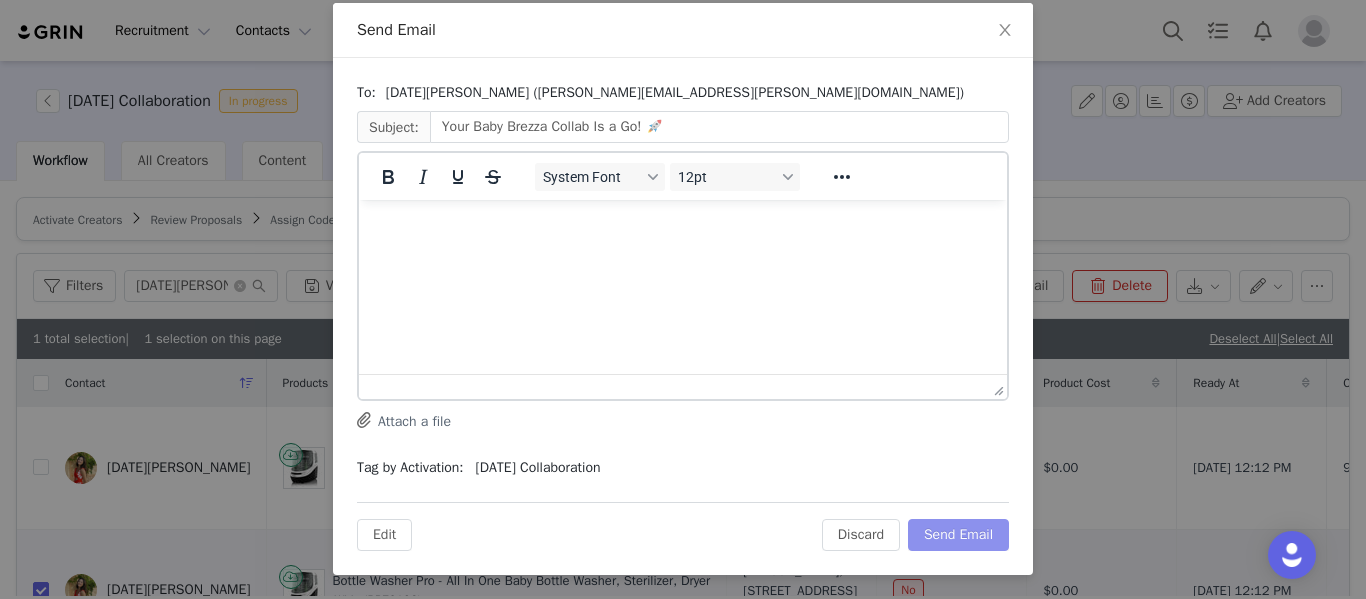 scroll, scrollTop: 0, scrollLeft: 0, axis: both 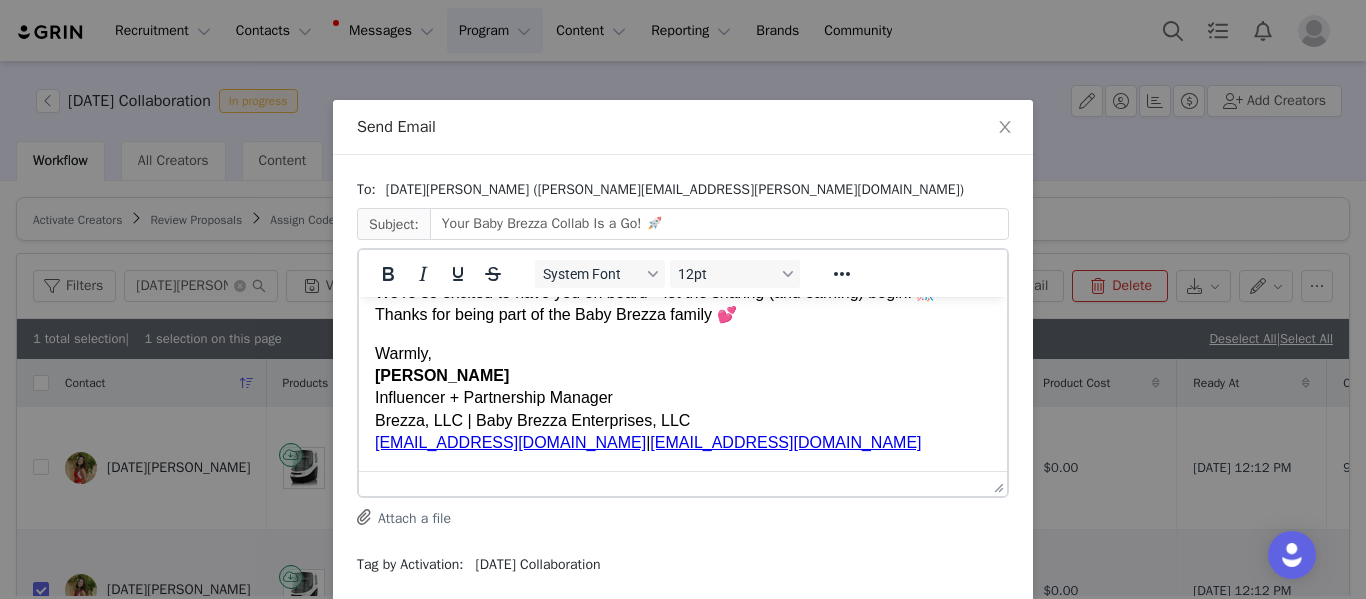 drag, startPoint x: 996, startPoint y: 331, endPoint x: 1315, endPoint y: 830, distance: 592.25165 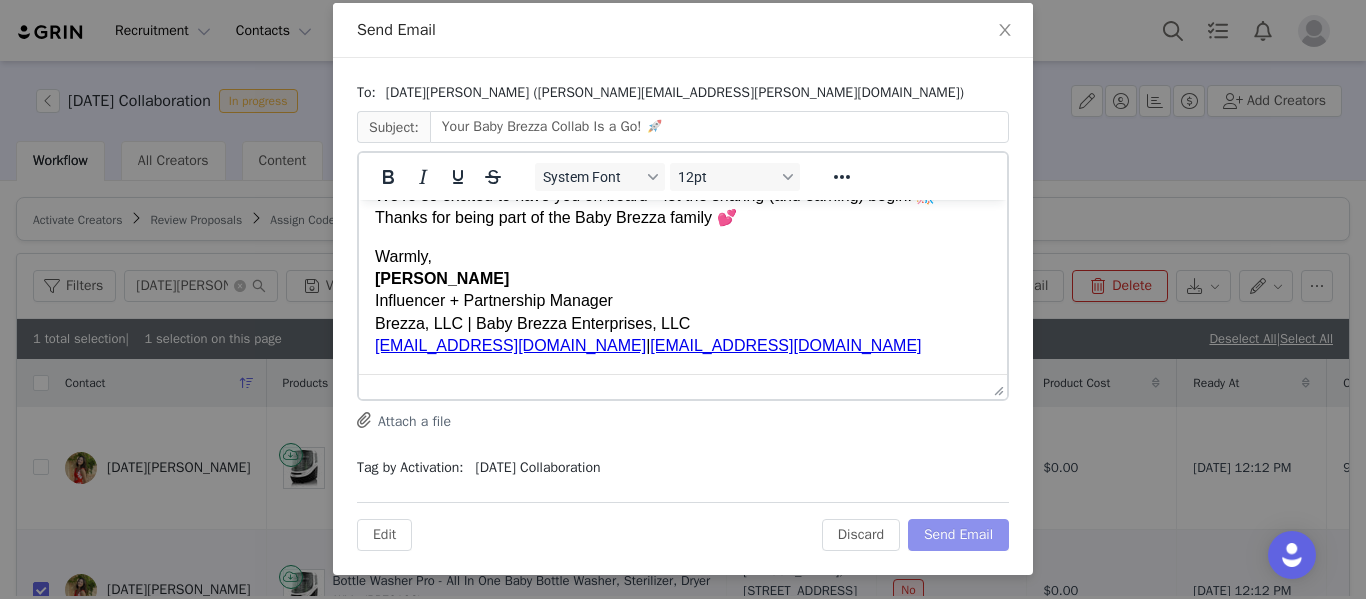 click on "Send Email" at bounding box center [958, 535] 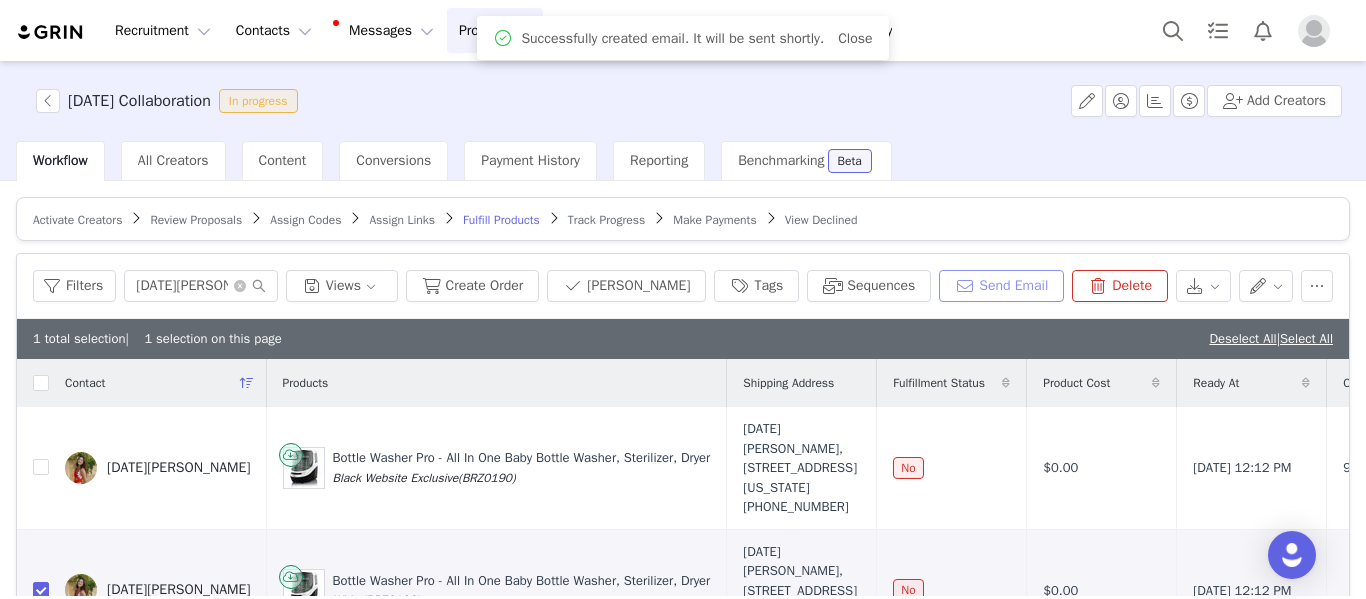 scroll, scrollTop: 0, scrollLeft: 0, axis: both 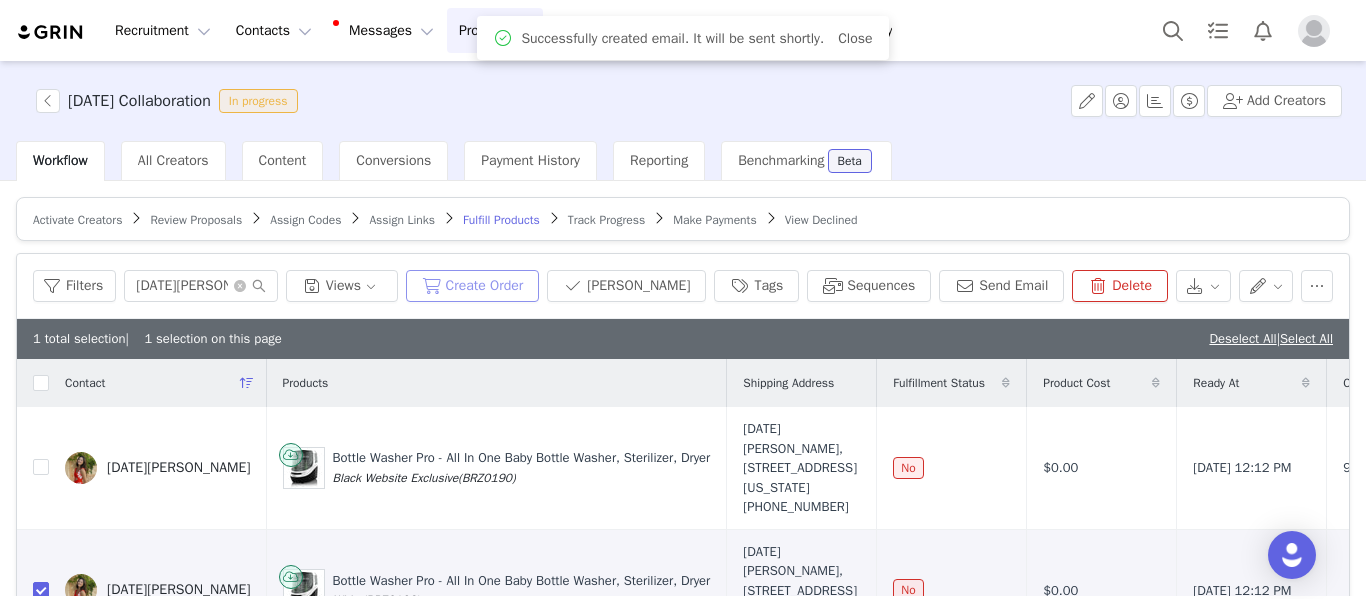 click on "Create Order" at bounding box center (473, 286) 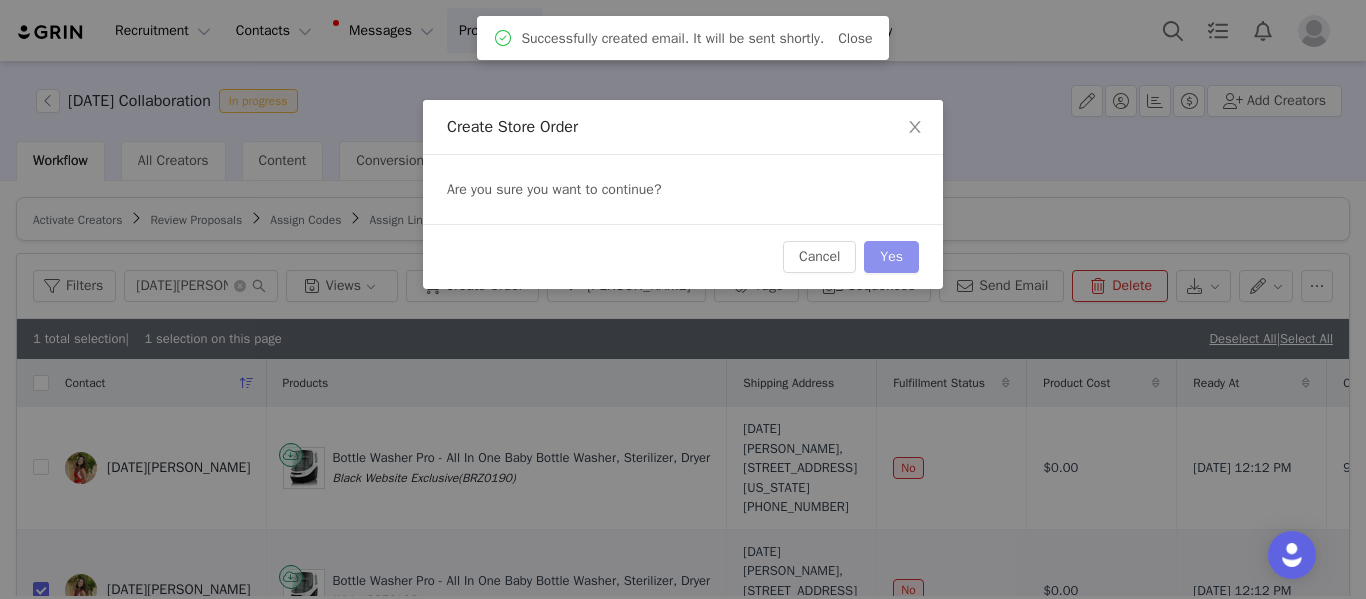 click on "Yes" at bounding box center (891, 257) 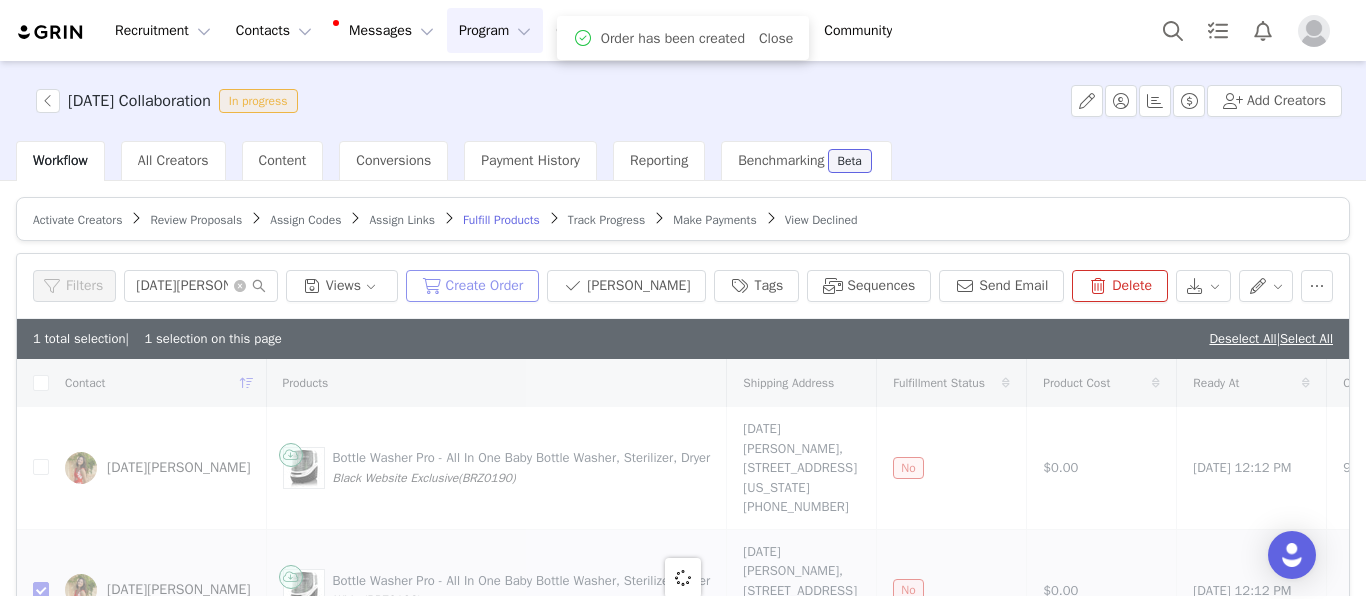 type 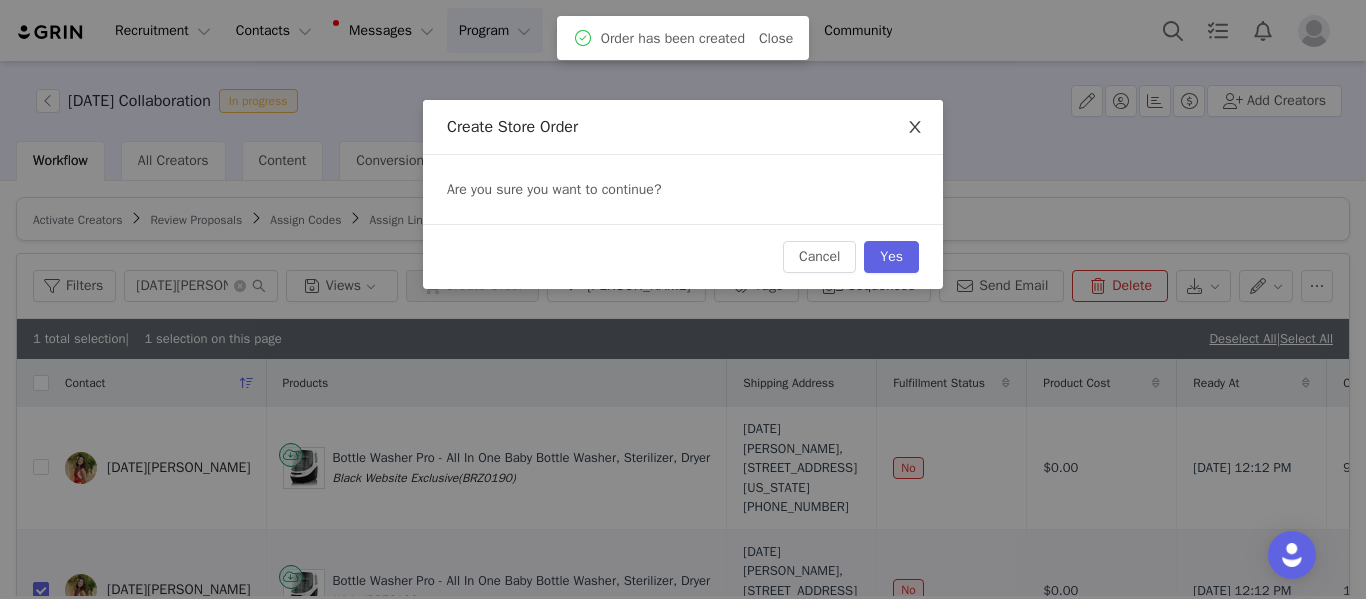 click 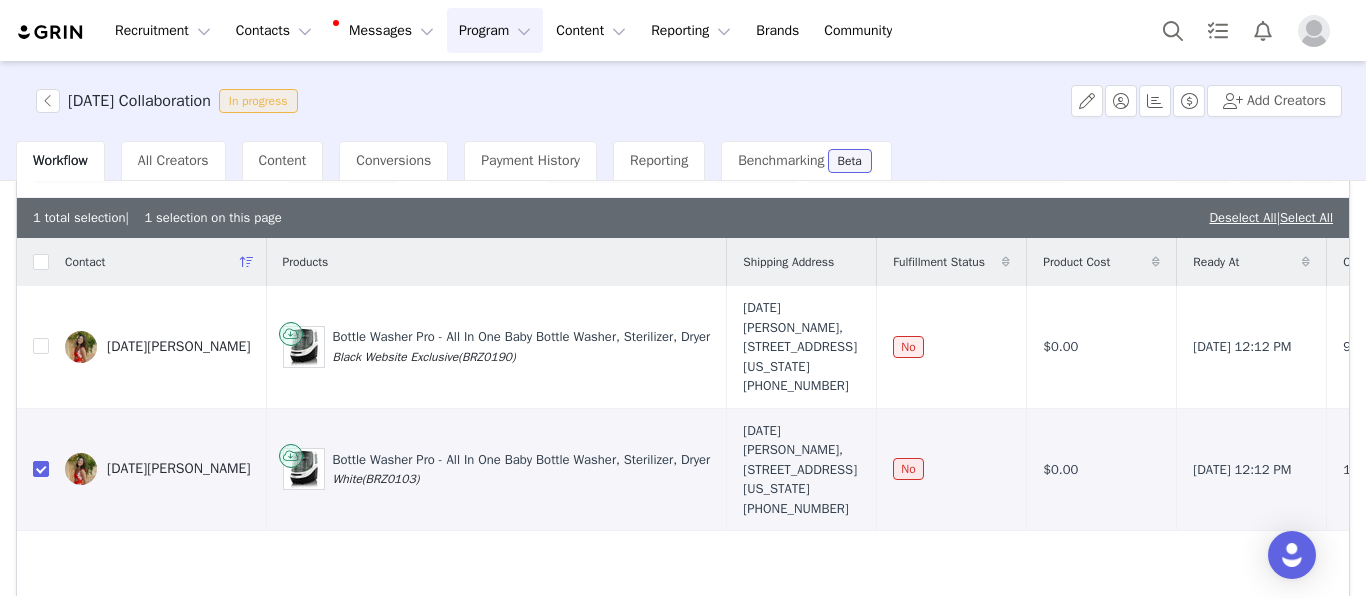 scroll, scrollTop: 123, scrollLeft: 0, axis: vertical 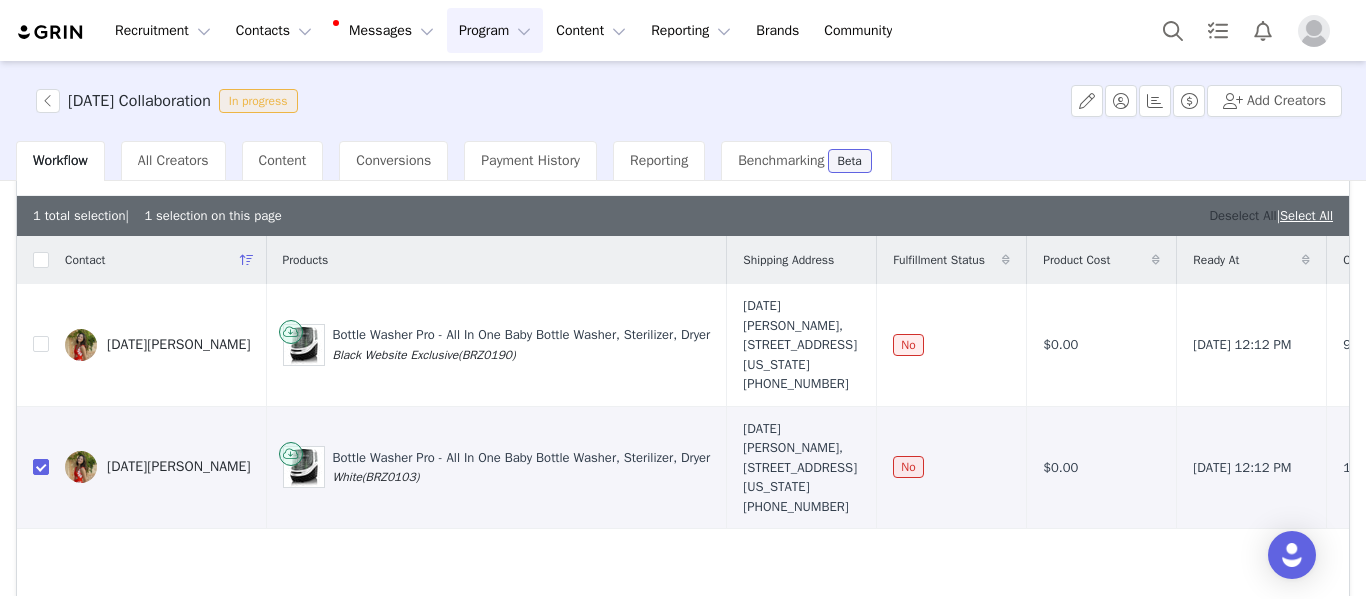 click on "Deselect All" at bounding box center (1242, 215) 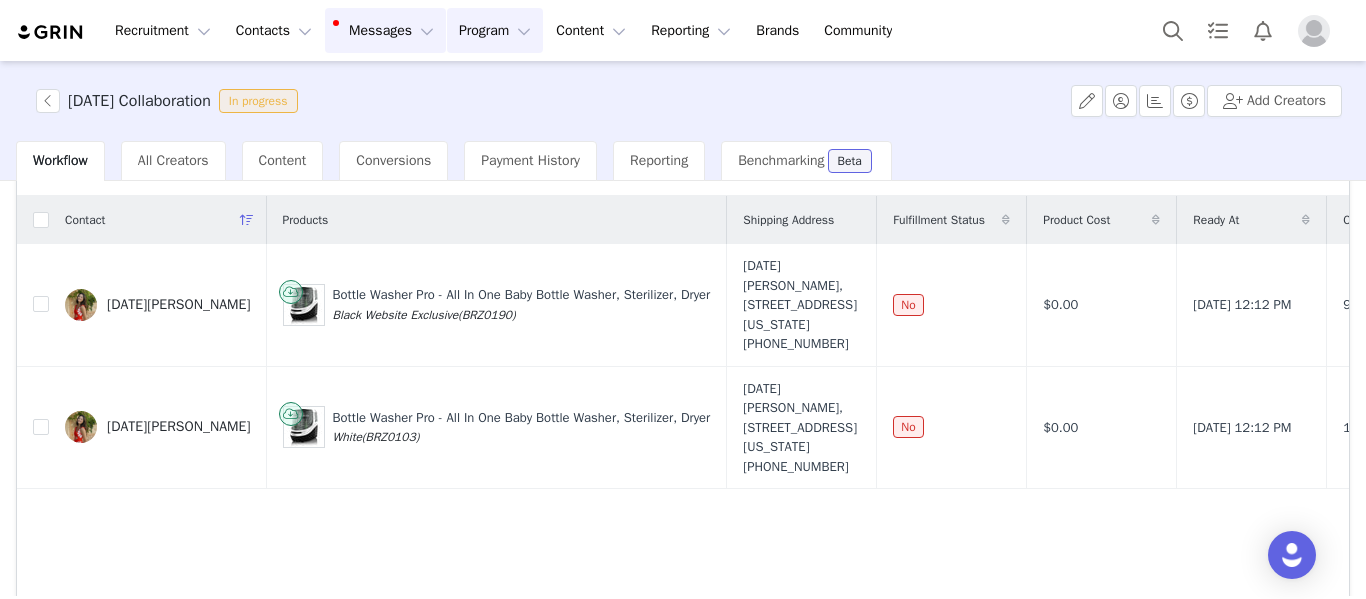 click on "Messages Messages" at bounding box center (385, 30) 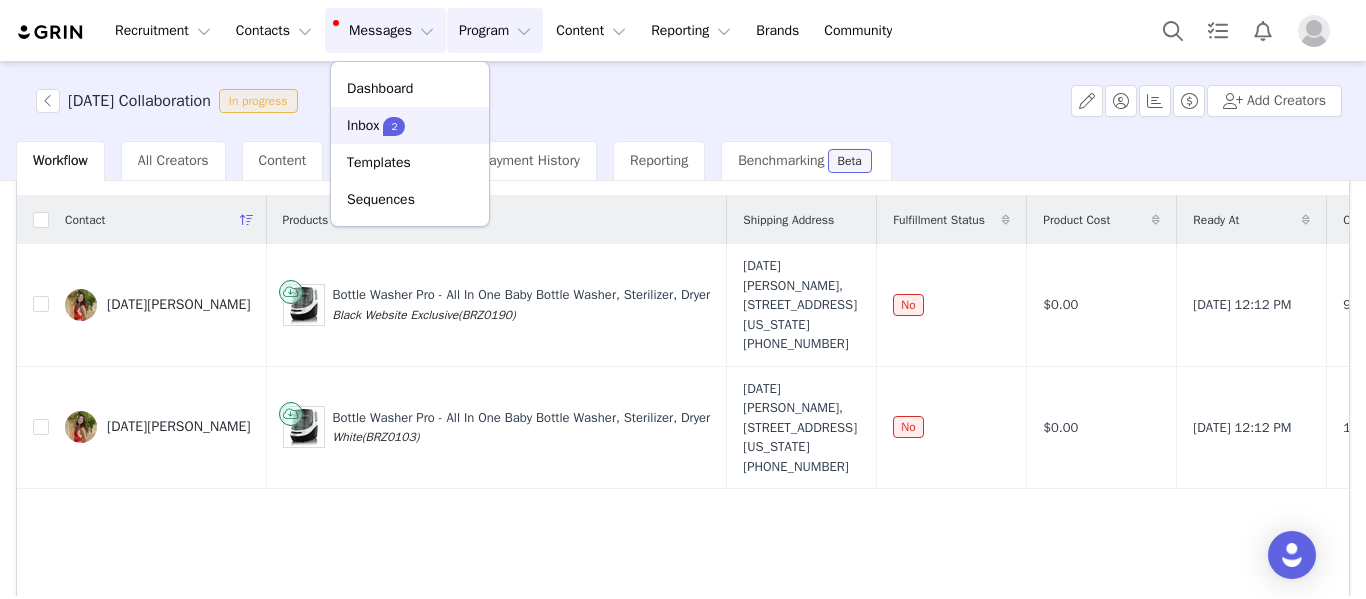 click on "2" at bounding box center [394, 125] 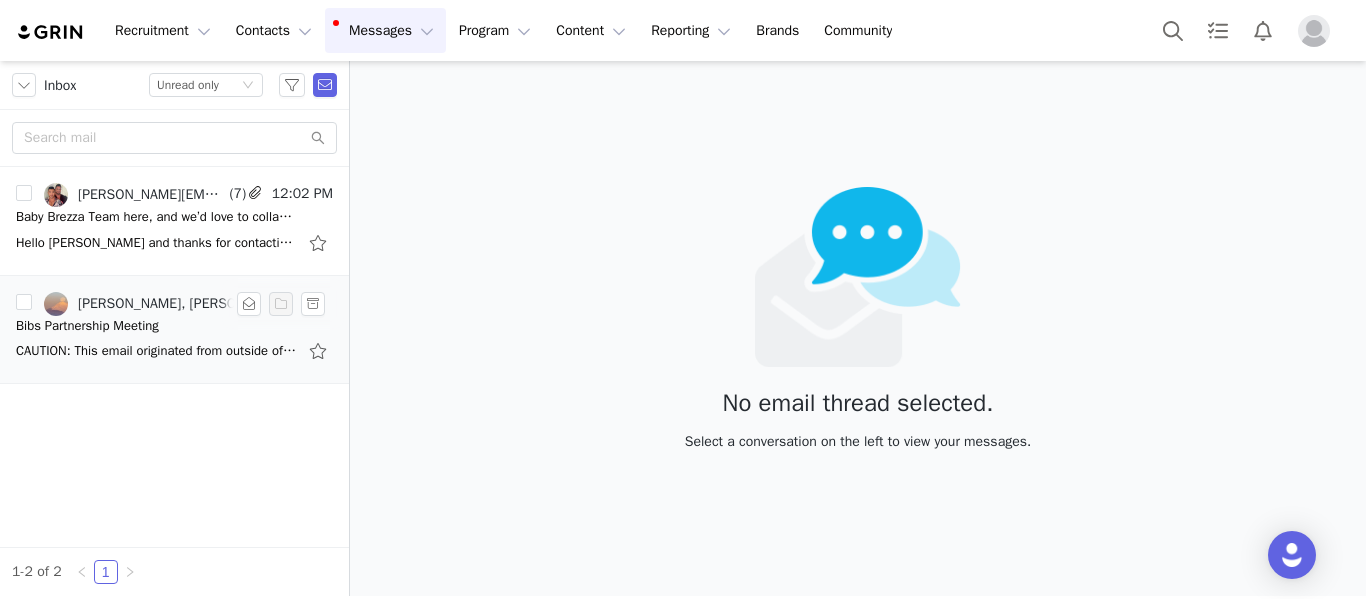 click on "Bibs Partnership Meeting" at bounding box center [87, 326] 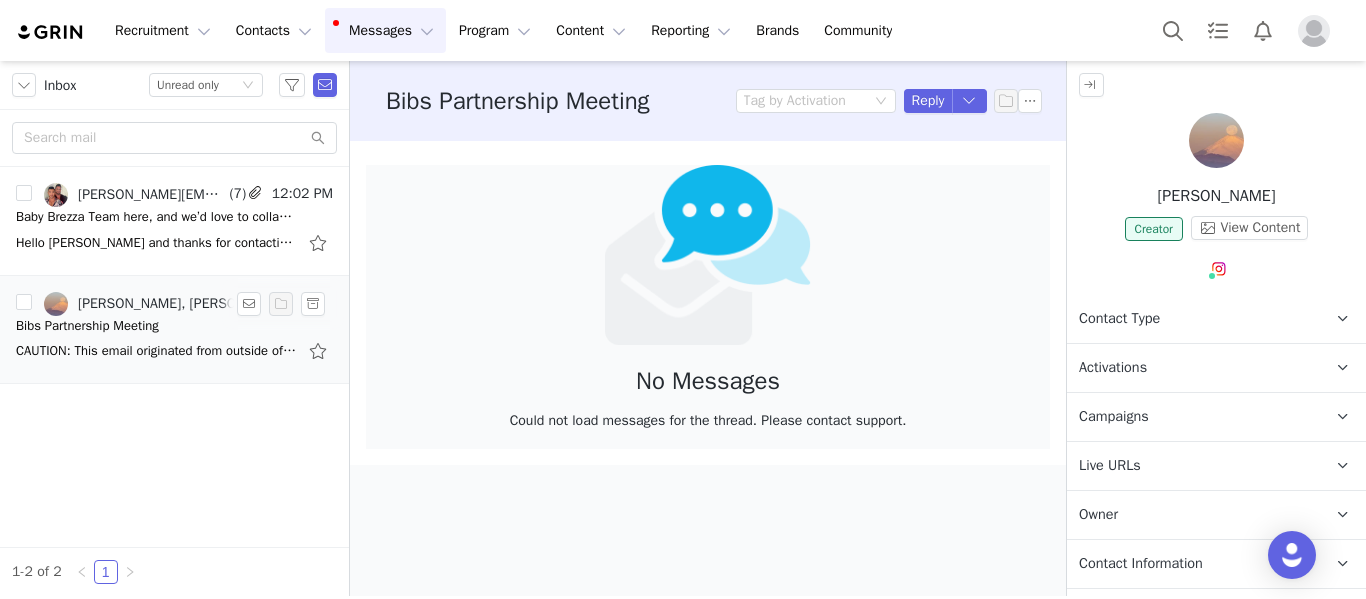 click on "CAUTION: This email originated from outside of the organization. Do not click links or open attachments unless you recognize the sender and know content is safe." at bounding box center [156, 351] 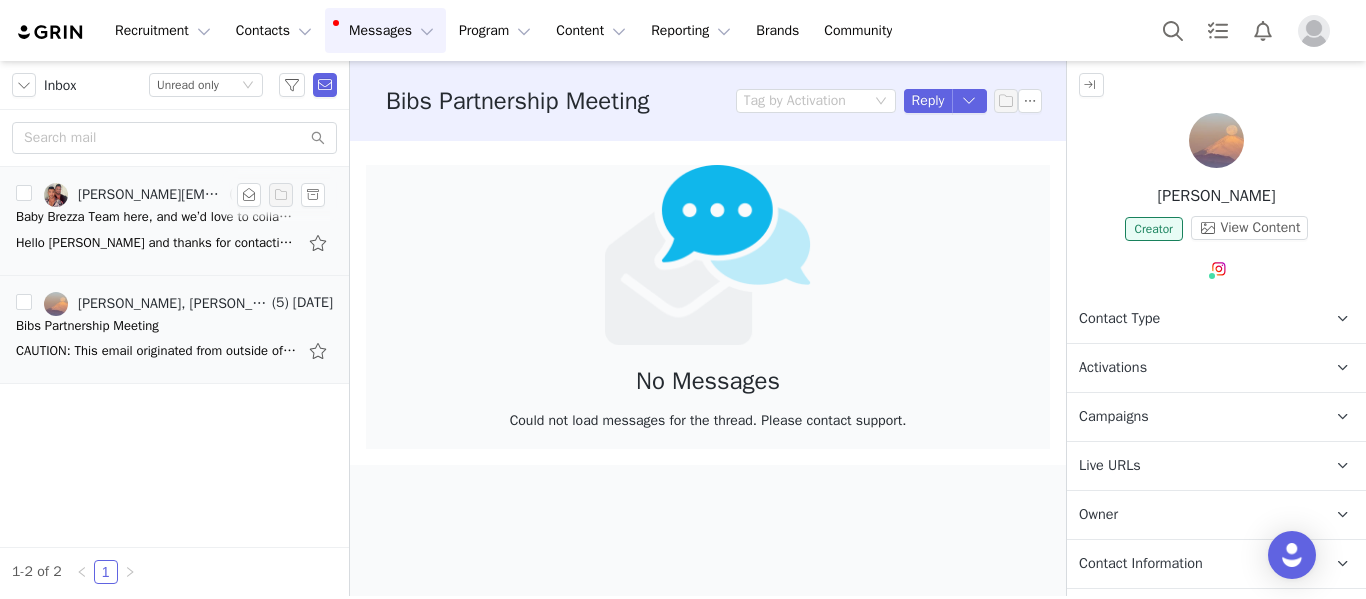 click on "graig@graigcady.com, Monique Budelman, Stan Lim, GRIN Helper from GRIN" at bounding box center [151, 195] 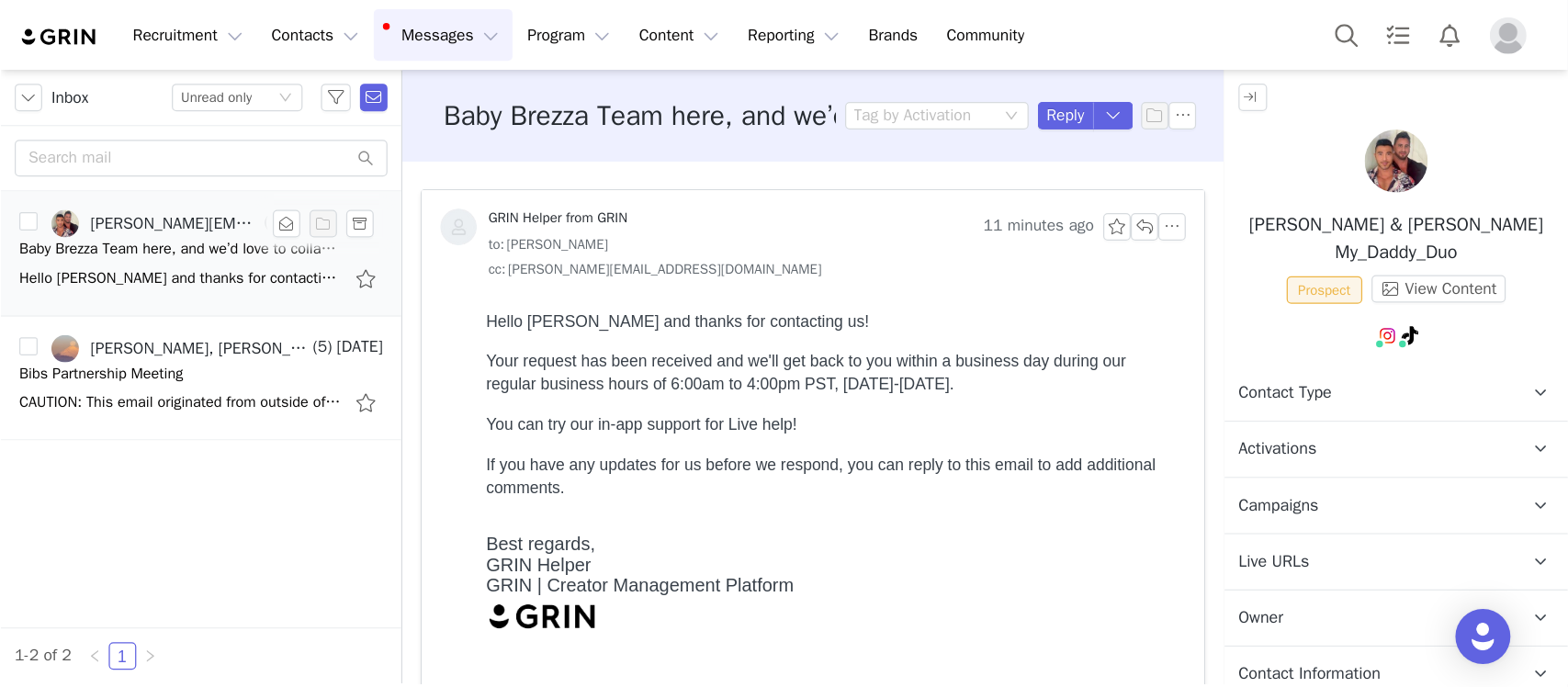 scroll, scrollTop: 0, scrollLeft: 0, axis: both 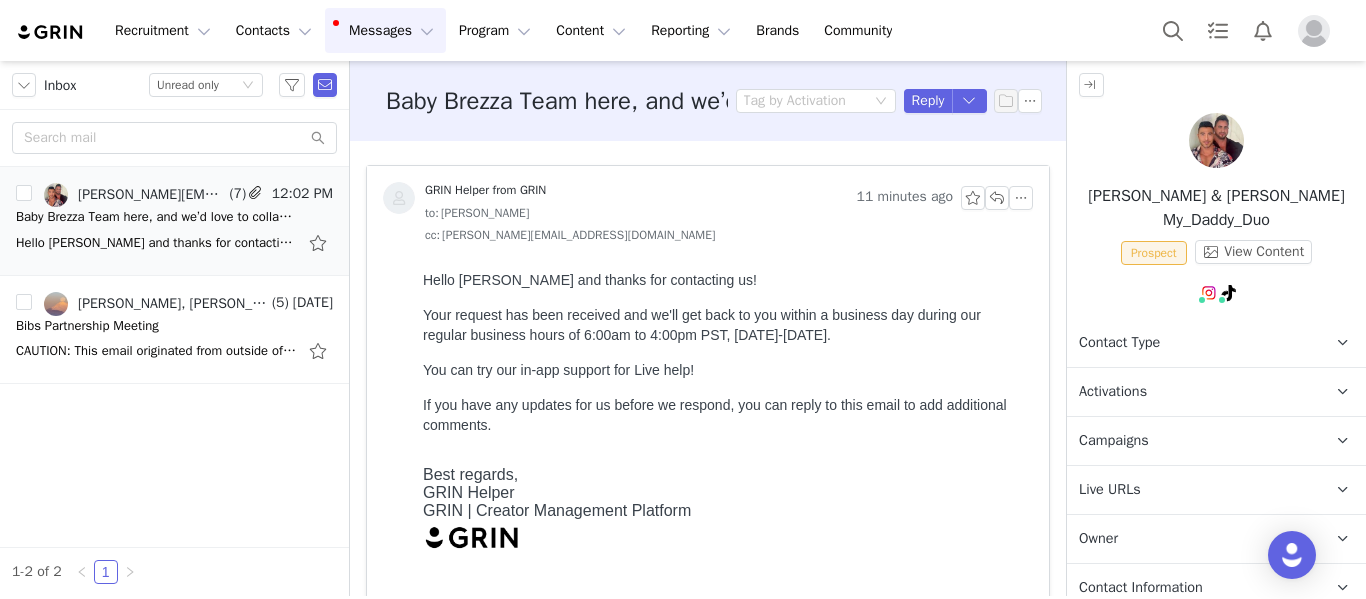 click on "Messages Messages" at bounding box center (385, 30) 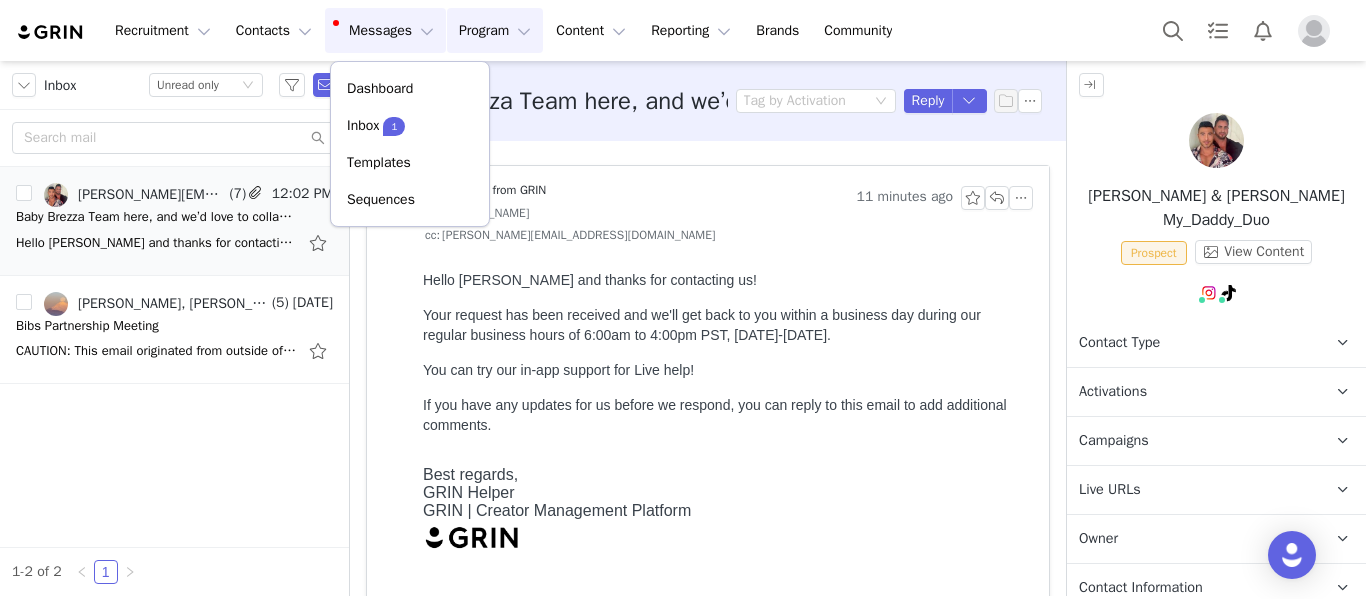 click on "Program Program" at bounding box center [495, 30] 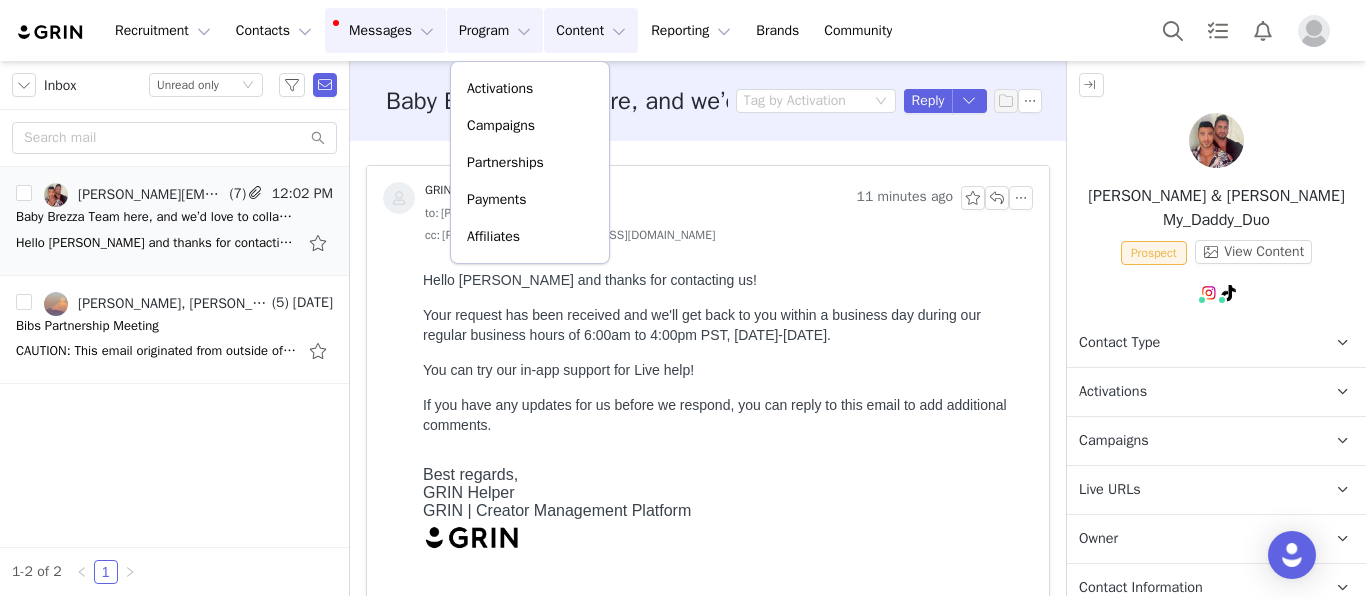 click on "Content Content" at bounding box center (591, 30) 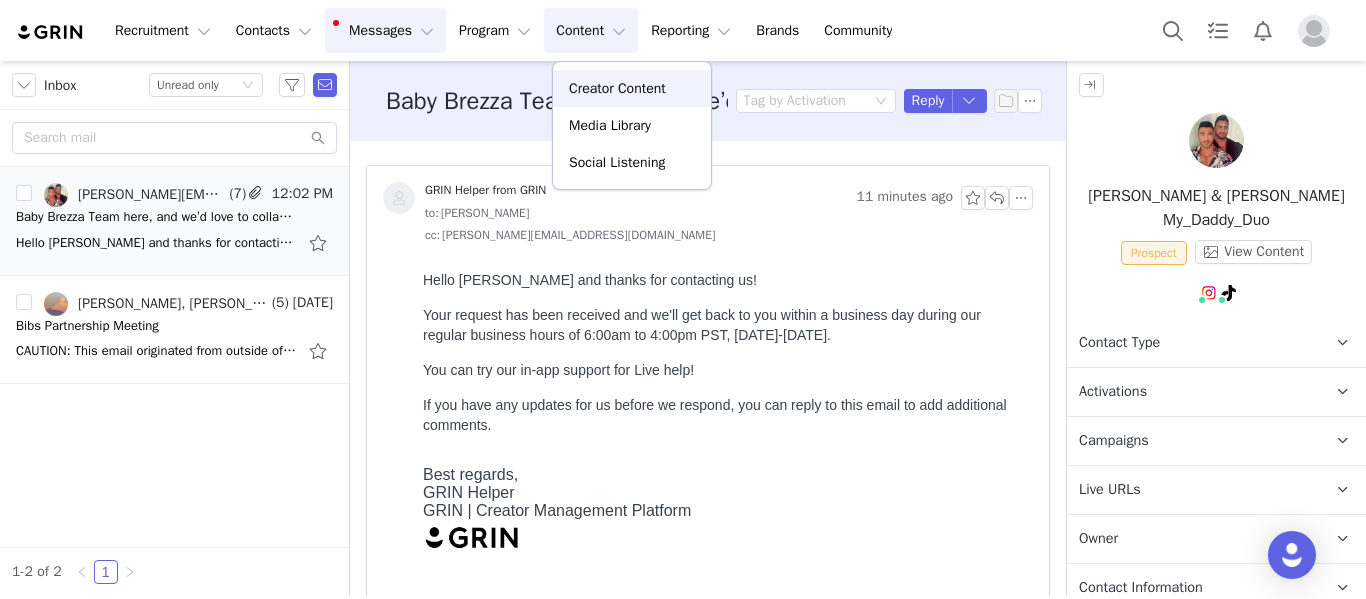 click on "Creator Content" at bounding box center [617, 88] 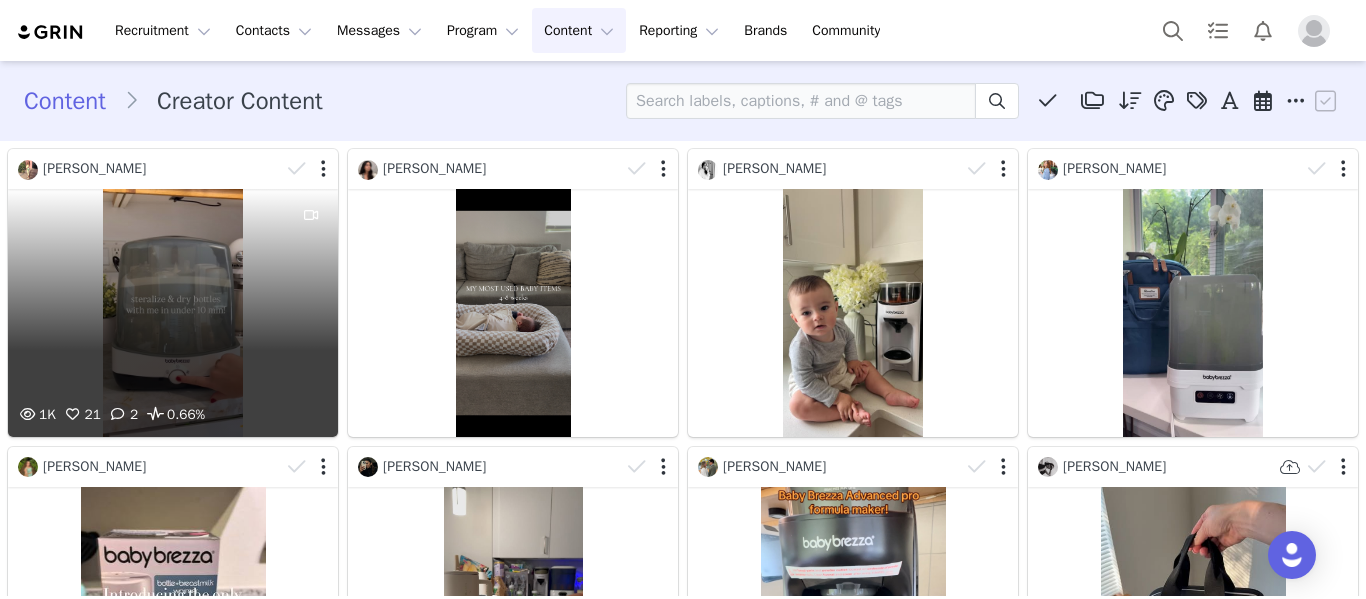 click on "1K  21  2  0.66%" at bounding box center (173, 313) 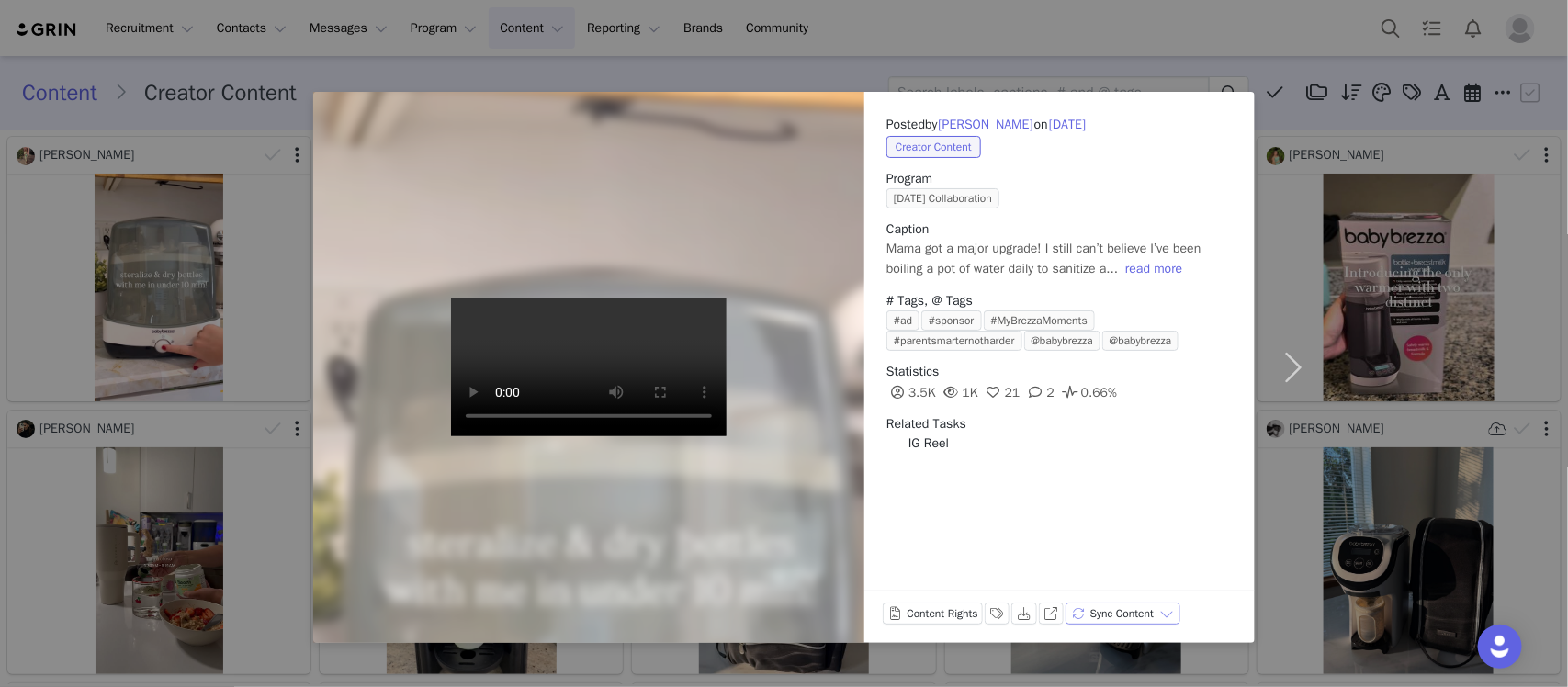 click on "Sync Content" at bounding box center (1122, 614) 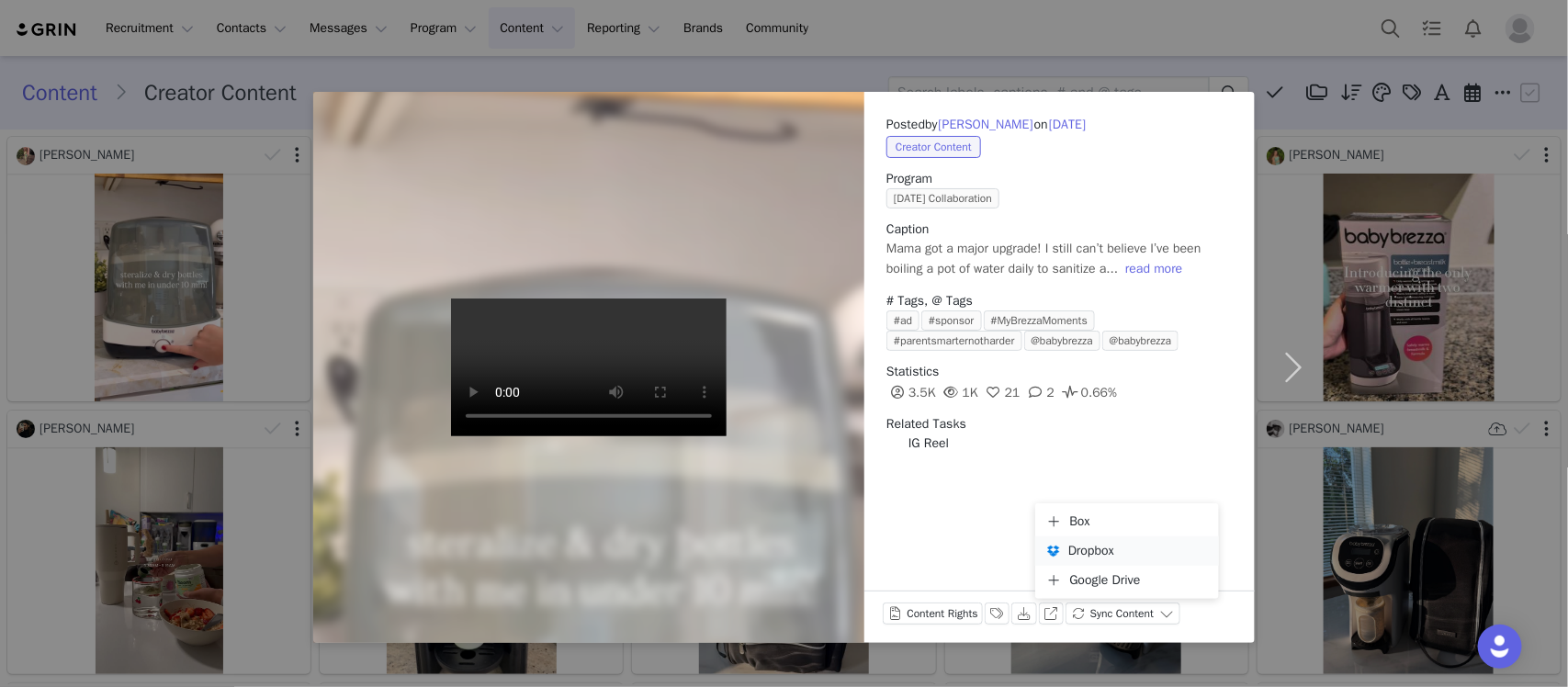 click on "Dropbox" at bounding box center [1091, 551] 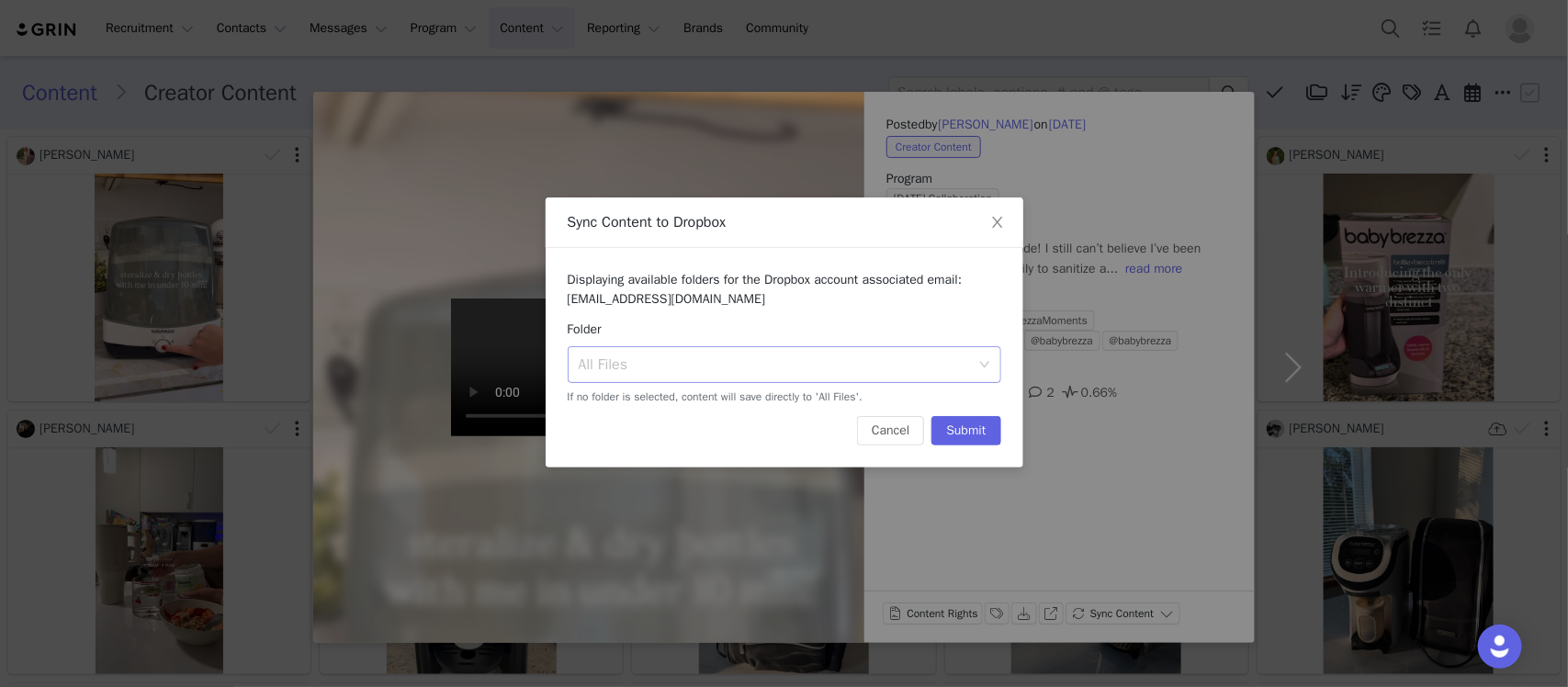click on "All Files" at bounding box center (774, 365) 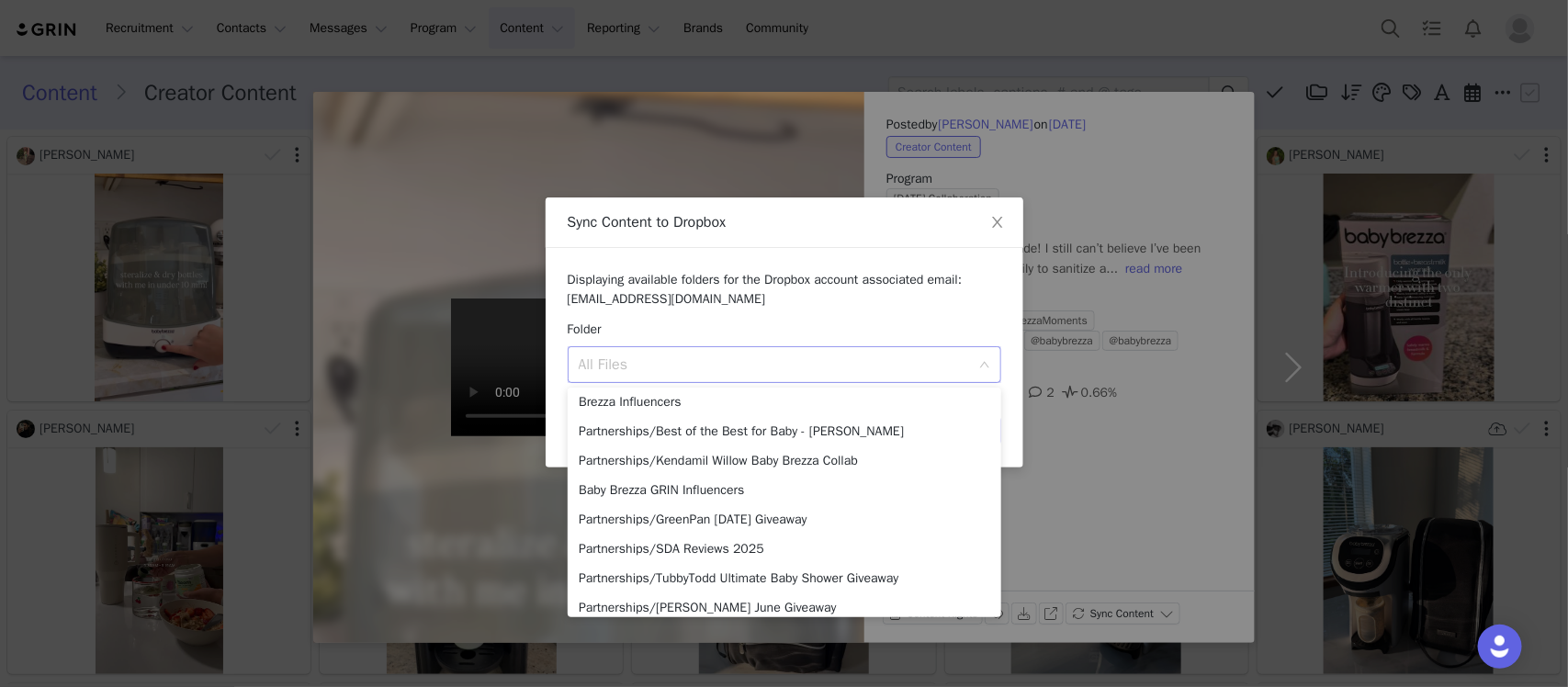 scroll, scrollTop: 422, scrollLeft: 0, axis: vertical 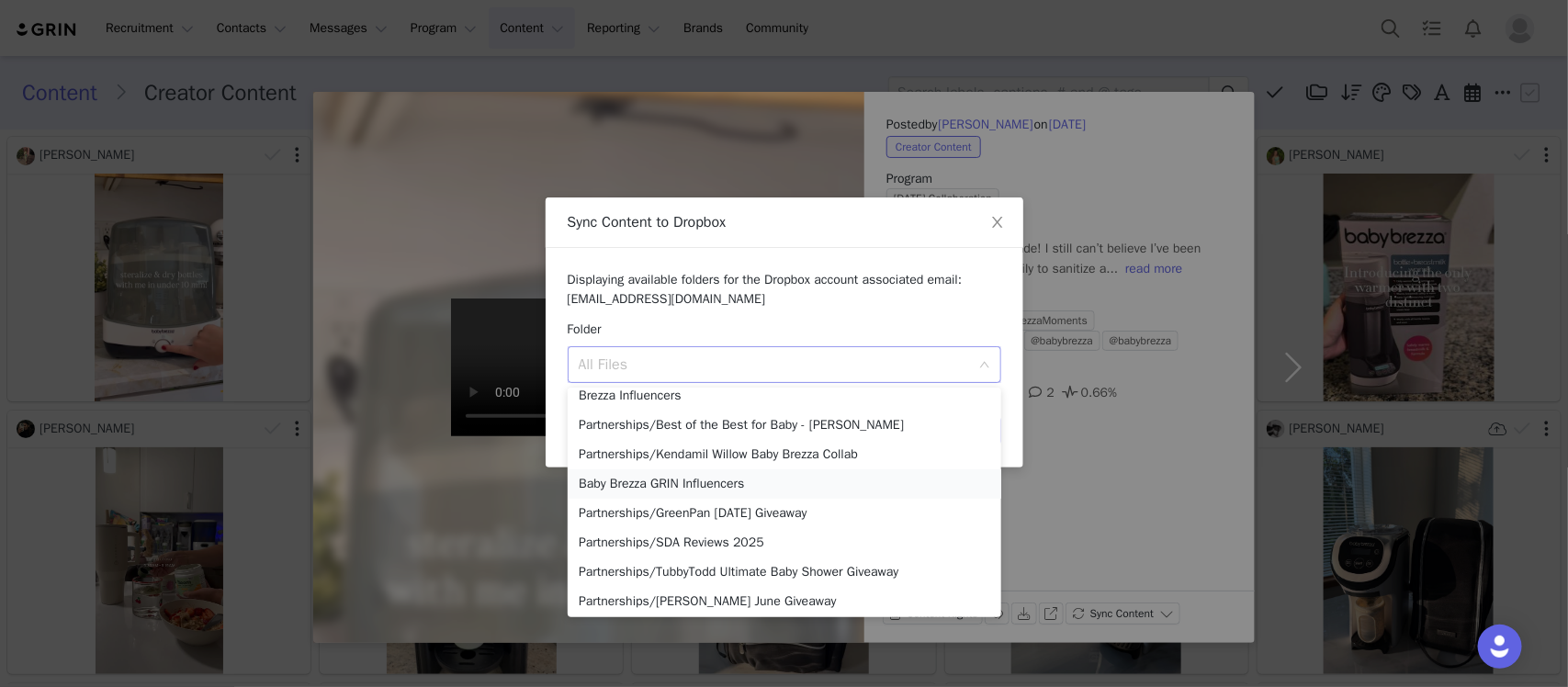 click on "Baby Brezza GRIN Influencers" at bounding box center [784, 484] 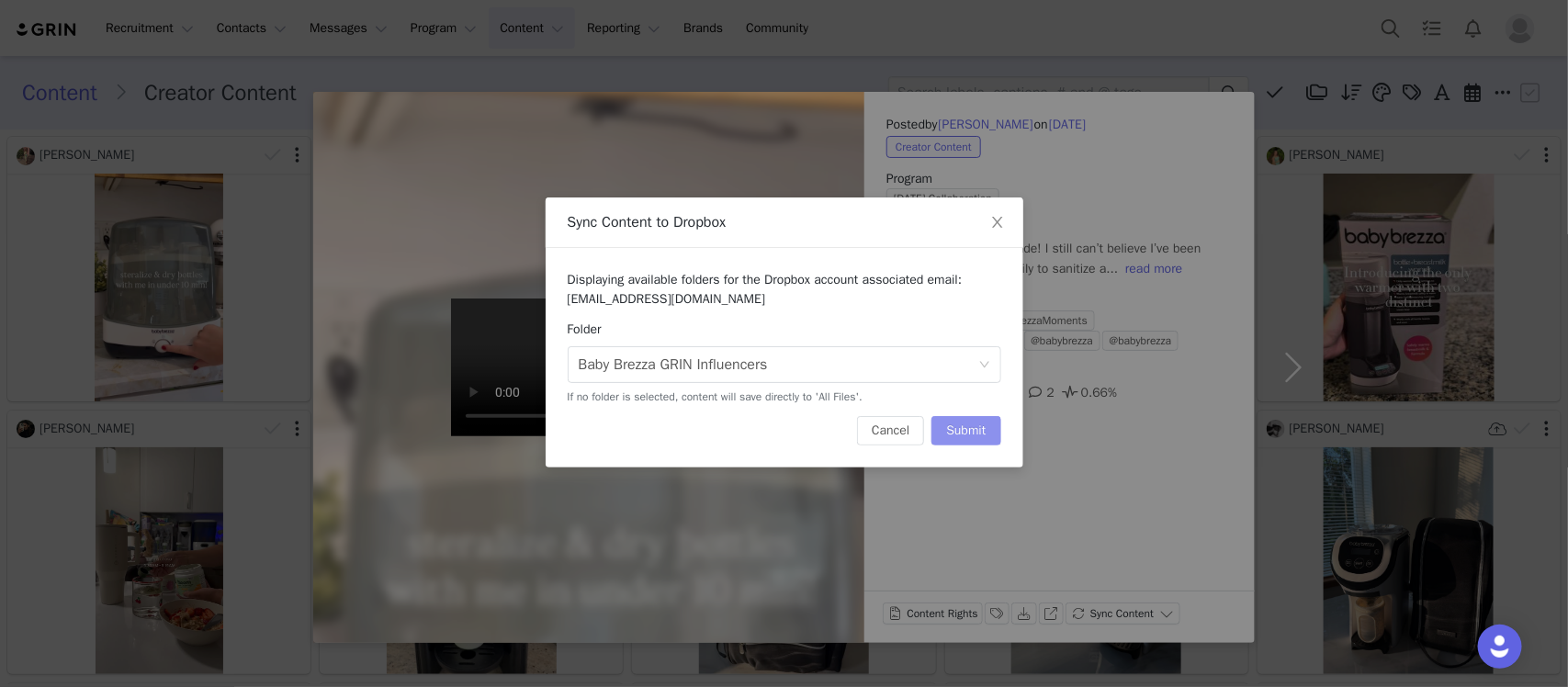 click on "Submit" at bounding box center [965, 431] 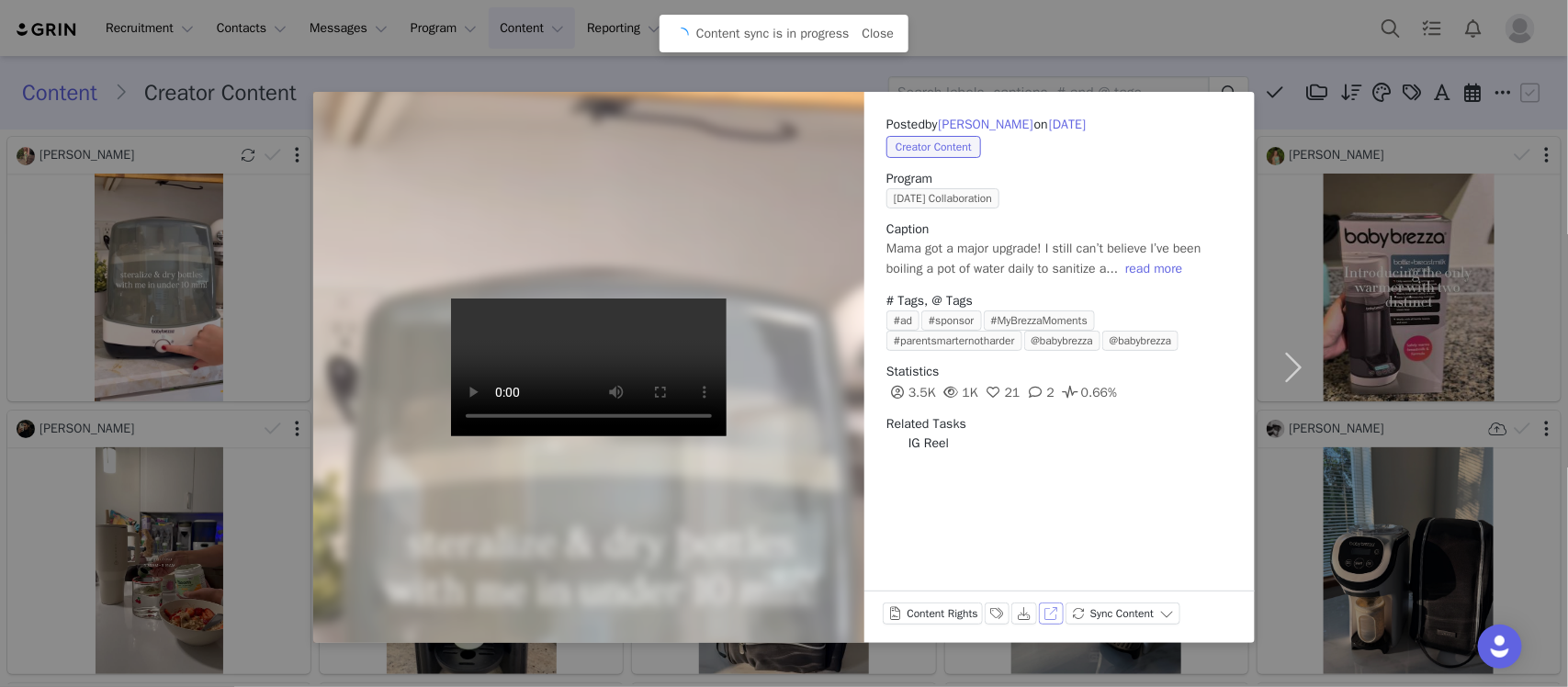 click on "View on Instagram" at bounding box center (1052, 614) 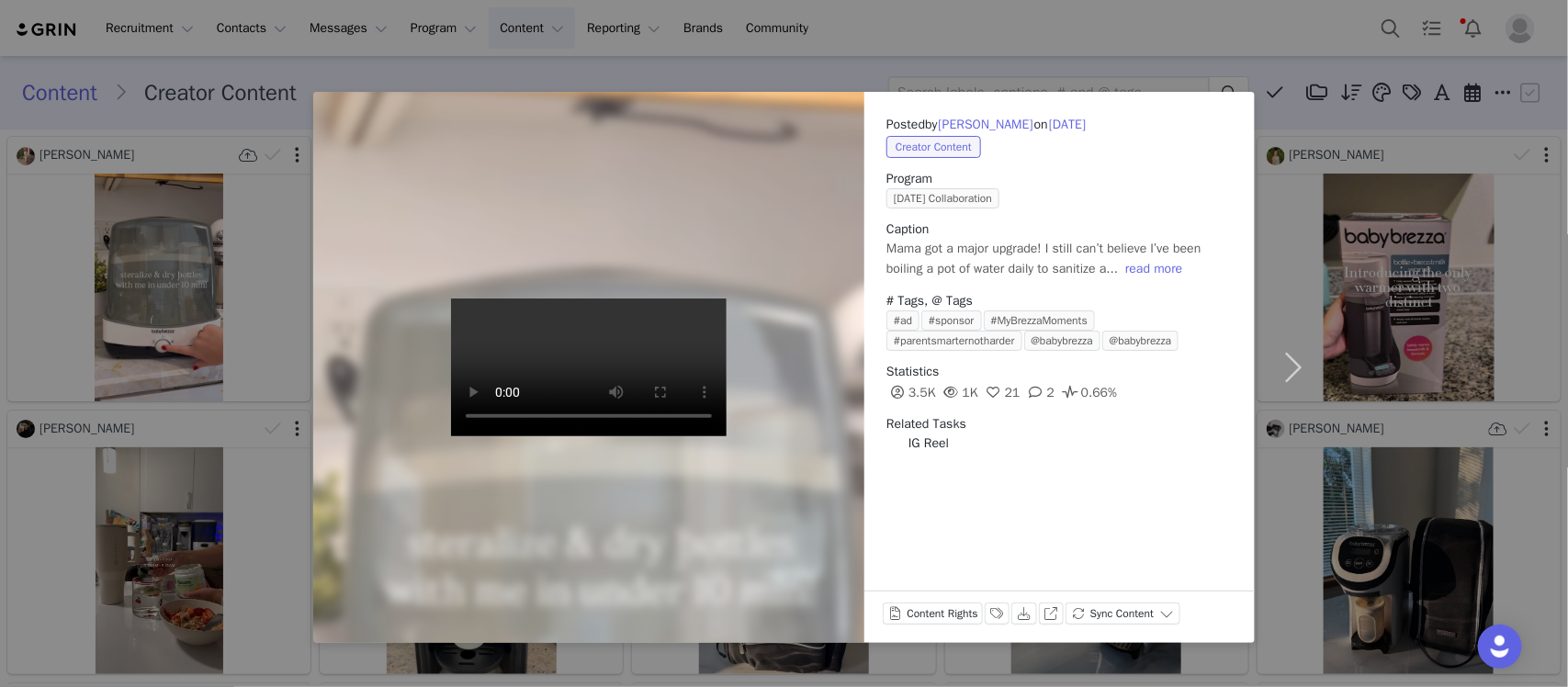 click on "Posted  by  Bre Bengford  on  Jul 10, 2025  Creator Content  Program June 2025 Collaboration Caption Mama got a major upgrade! I still can’t believe I’ve been boiling a pot of water daily to sanitize a... read more # Tags, @ Tags  #ad   #sponsor   #MyBrezzaMoments   #parentsmarternotharder   @babybrezza   @babybrezza      Statistics 3.5K  1K  21  2  0.66%  Related Tasks IG Reel     Content Rights Labels & Tags Download View on Instagram Sync Content" at bounding box center (784, 344) 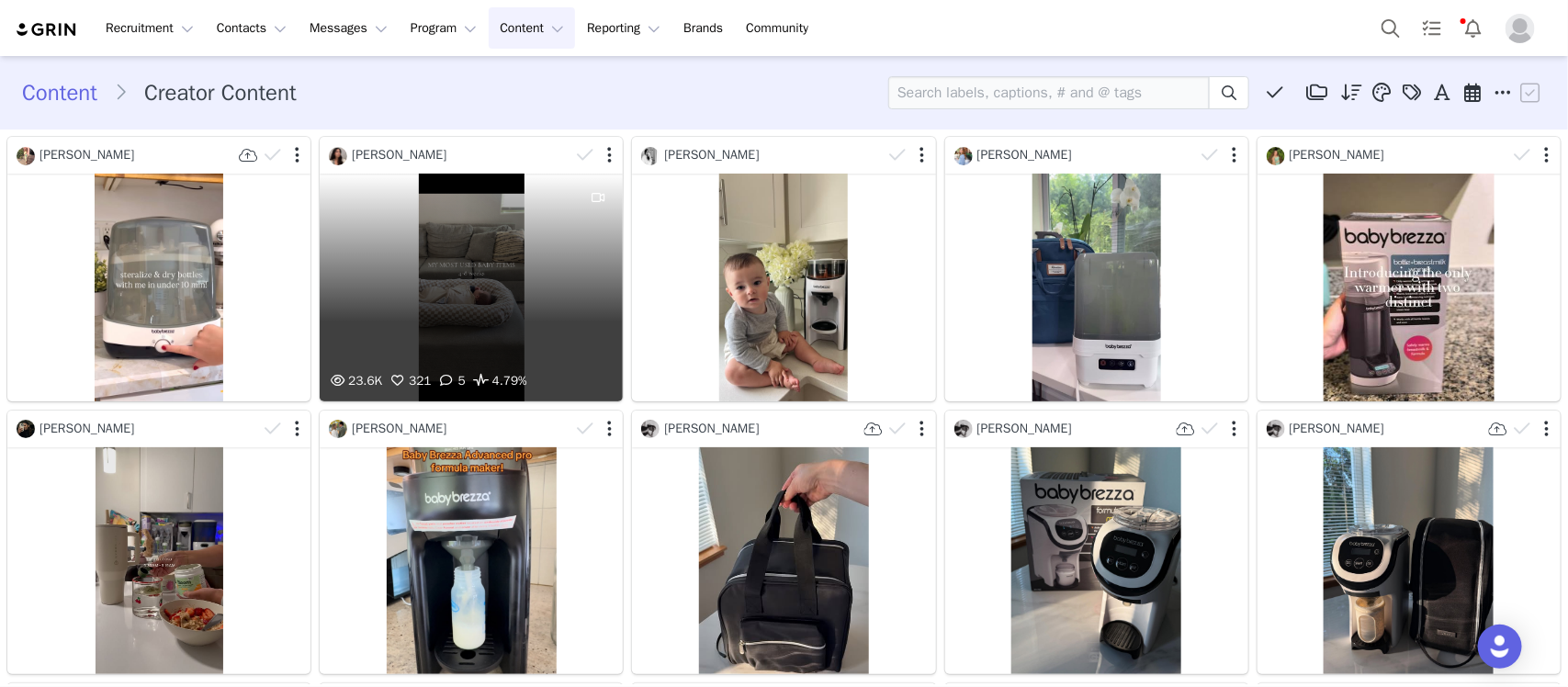 click on "23.6K  321  5  4.79%" at bounding box center [471, 287] 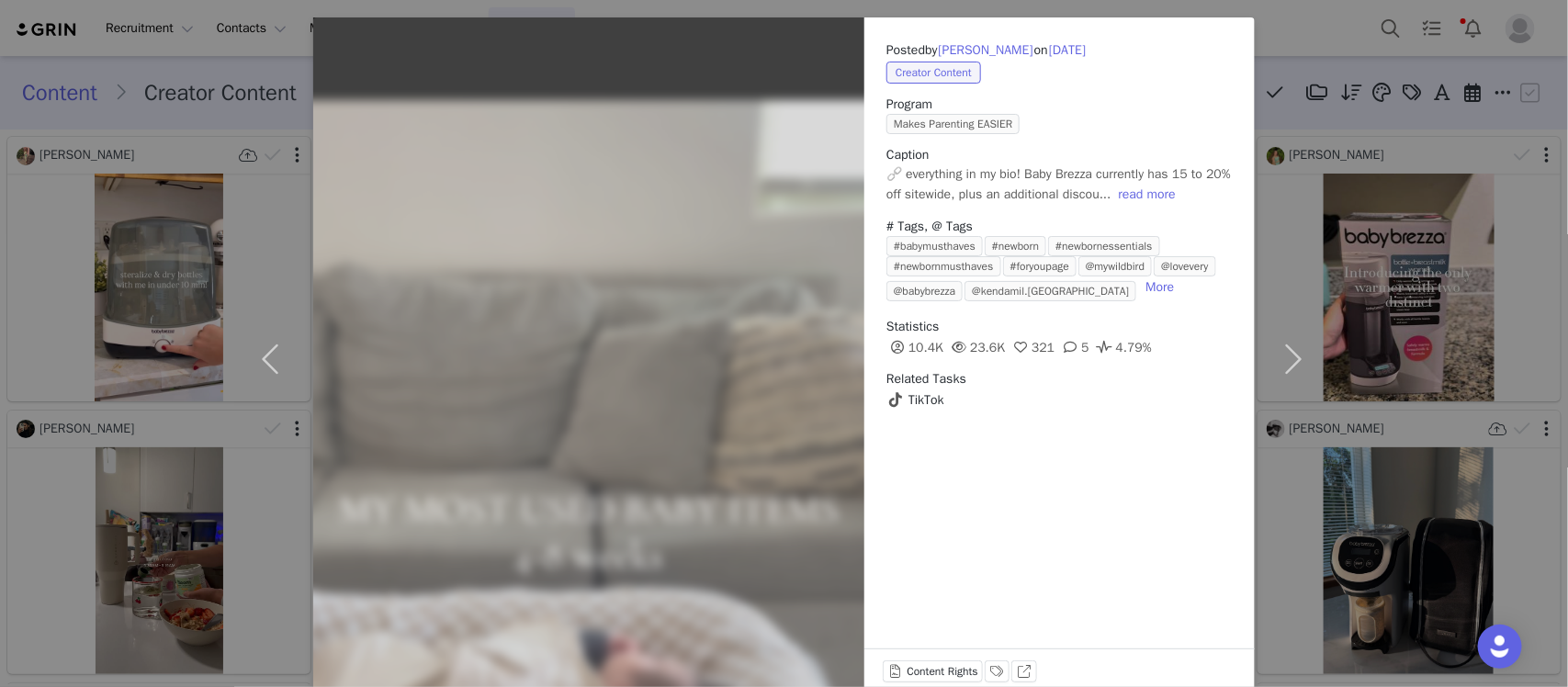 scroll, scrollTop: 110, scrollLeft: 0, axis: vertical 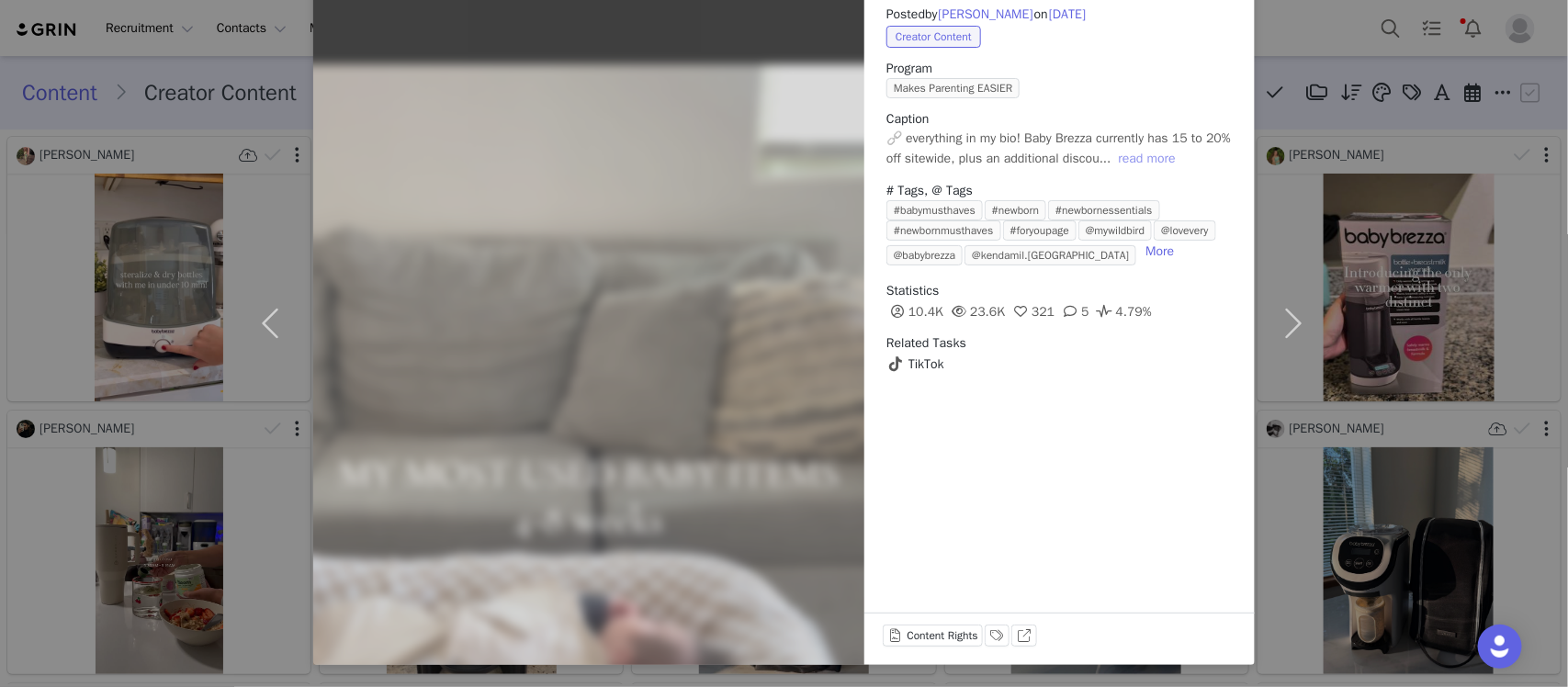 click on "read more" at bounding box center [1147, 159] 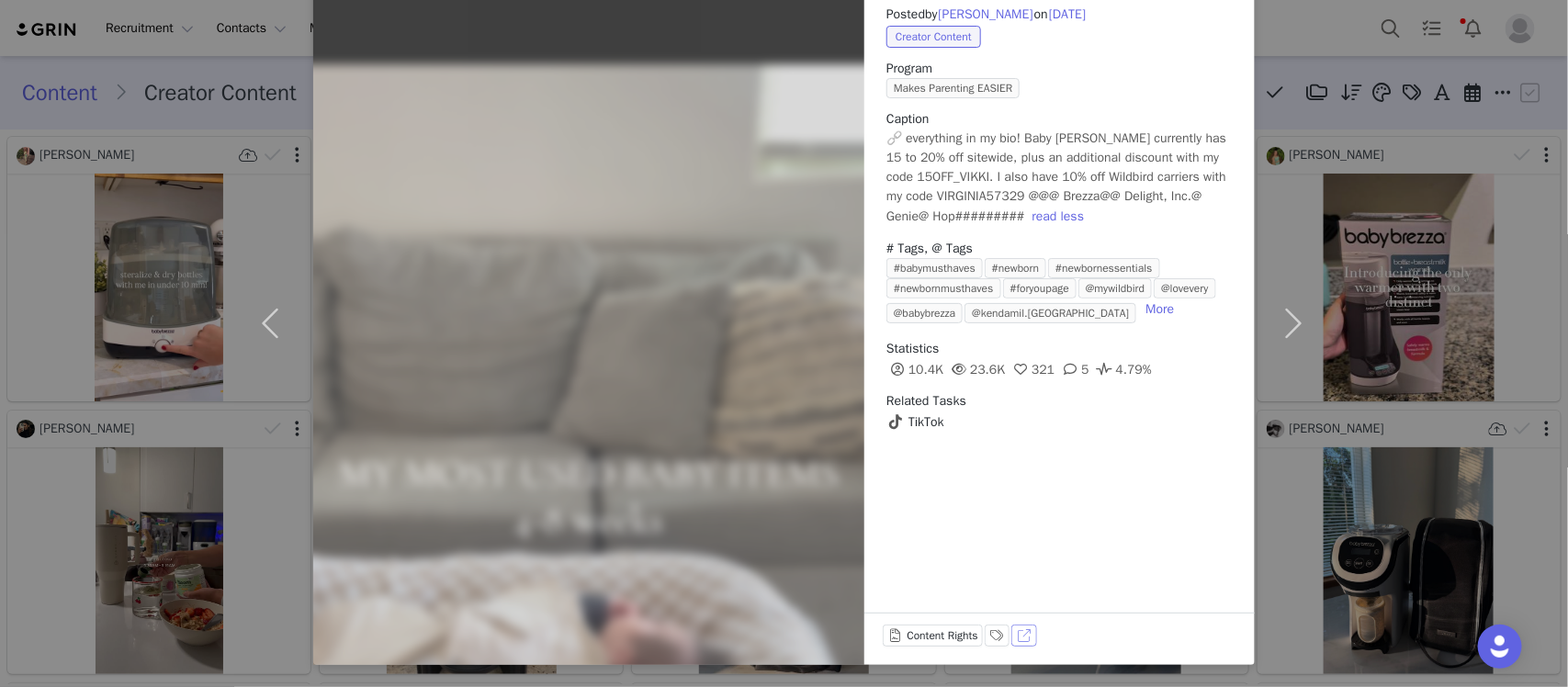 click on "View on TikTok" at bounding box center [1024, 636] 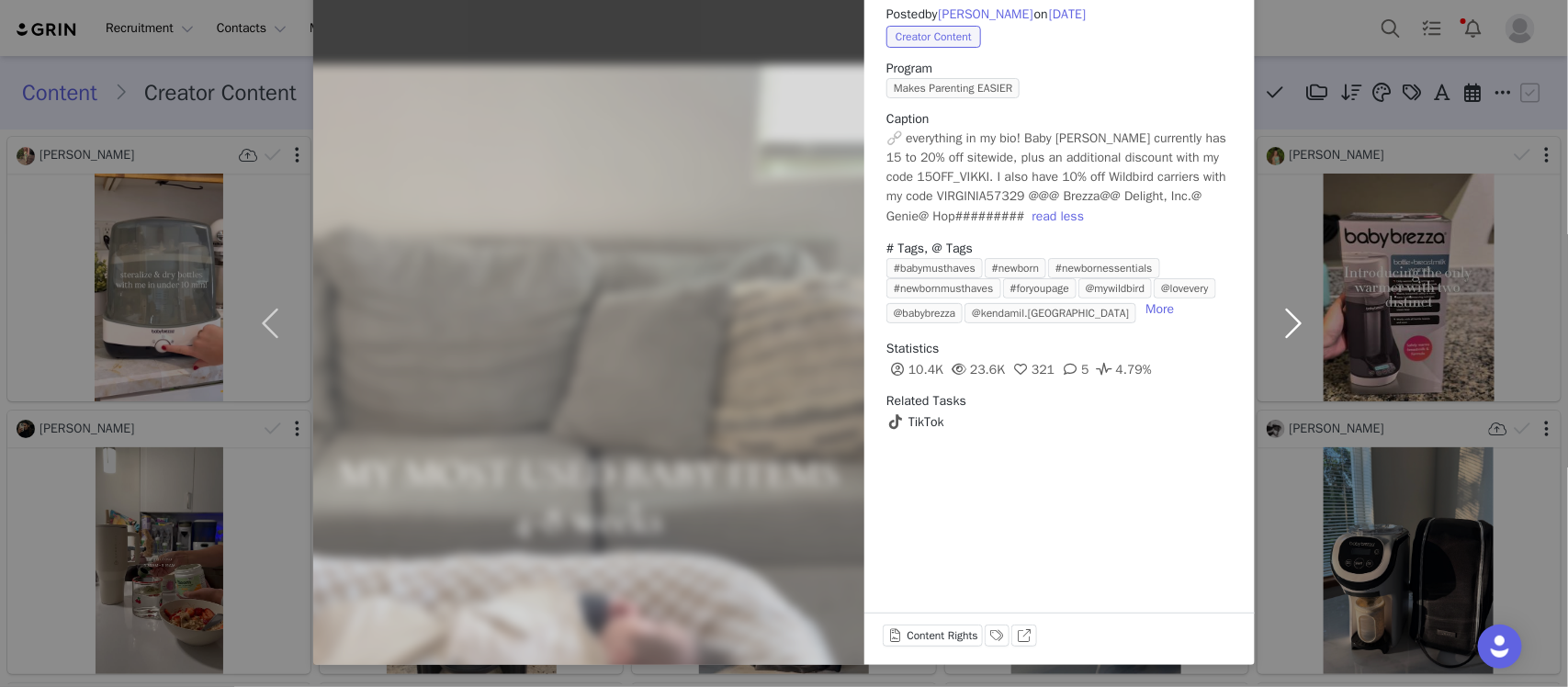 click at bounding box center [1293, 323] 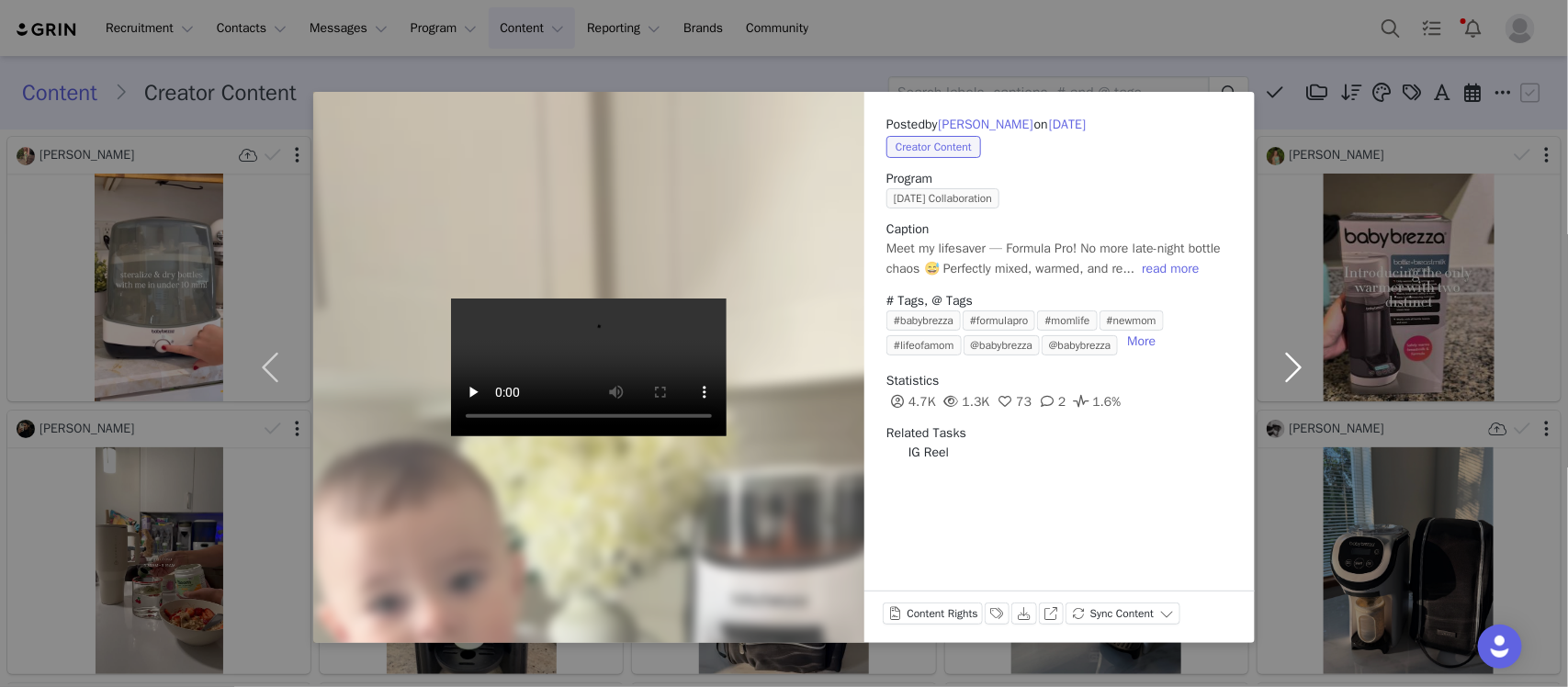 scroll, scrollTop: 0, scrollLeft: 0, axis: both 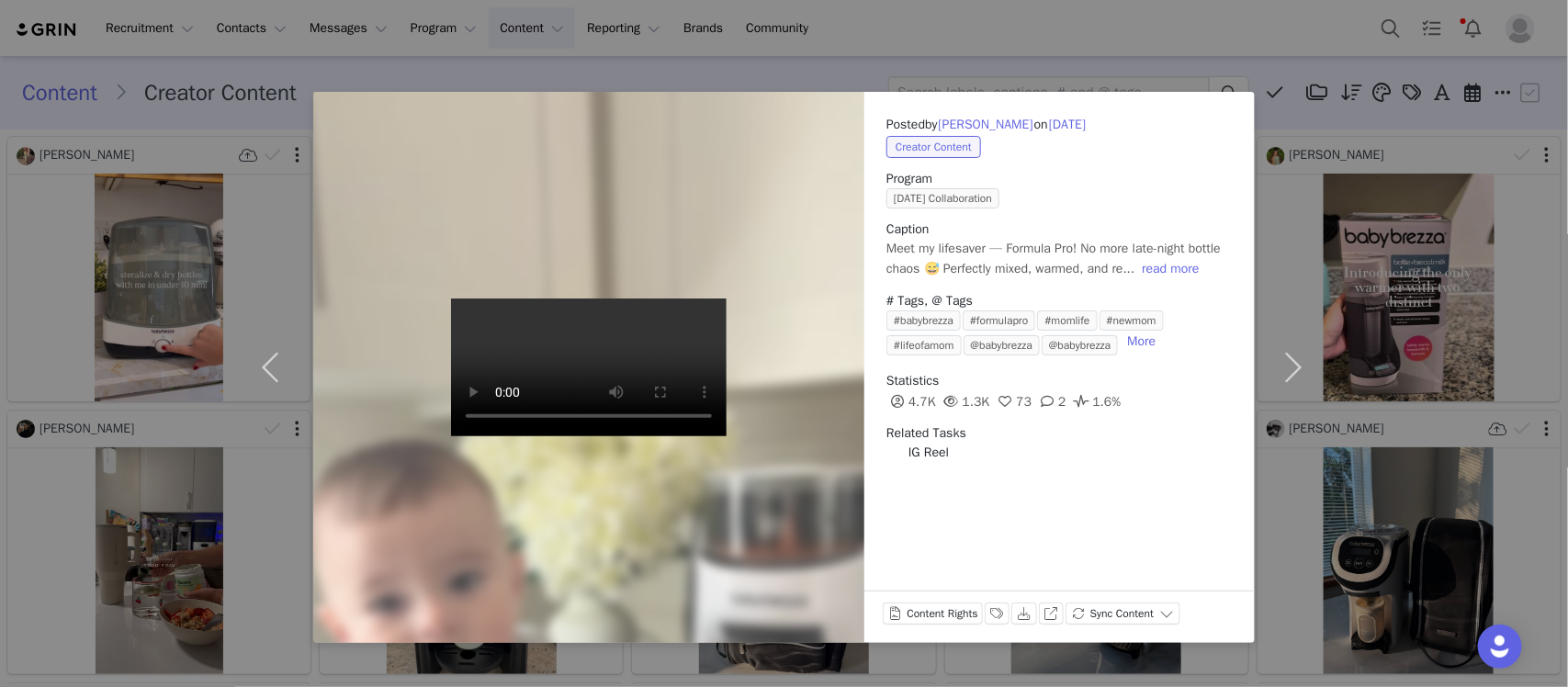 click on "Content Rights Labels & Tags Download View on Instagram Sync Content" at bounding box center (1059, 616) 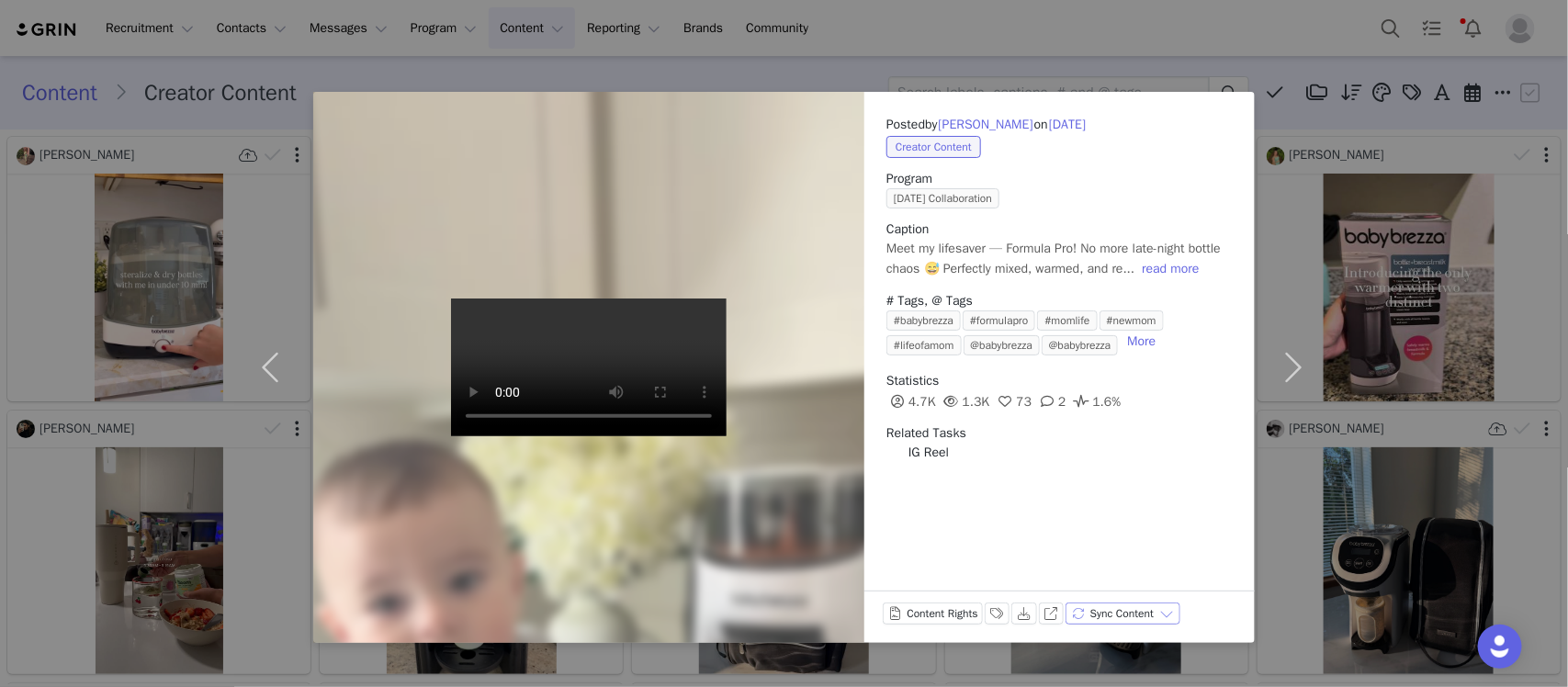 click on "Sync Content" at bounding box center (1122, 614) 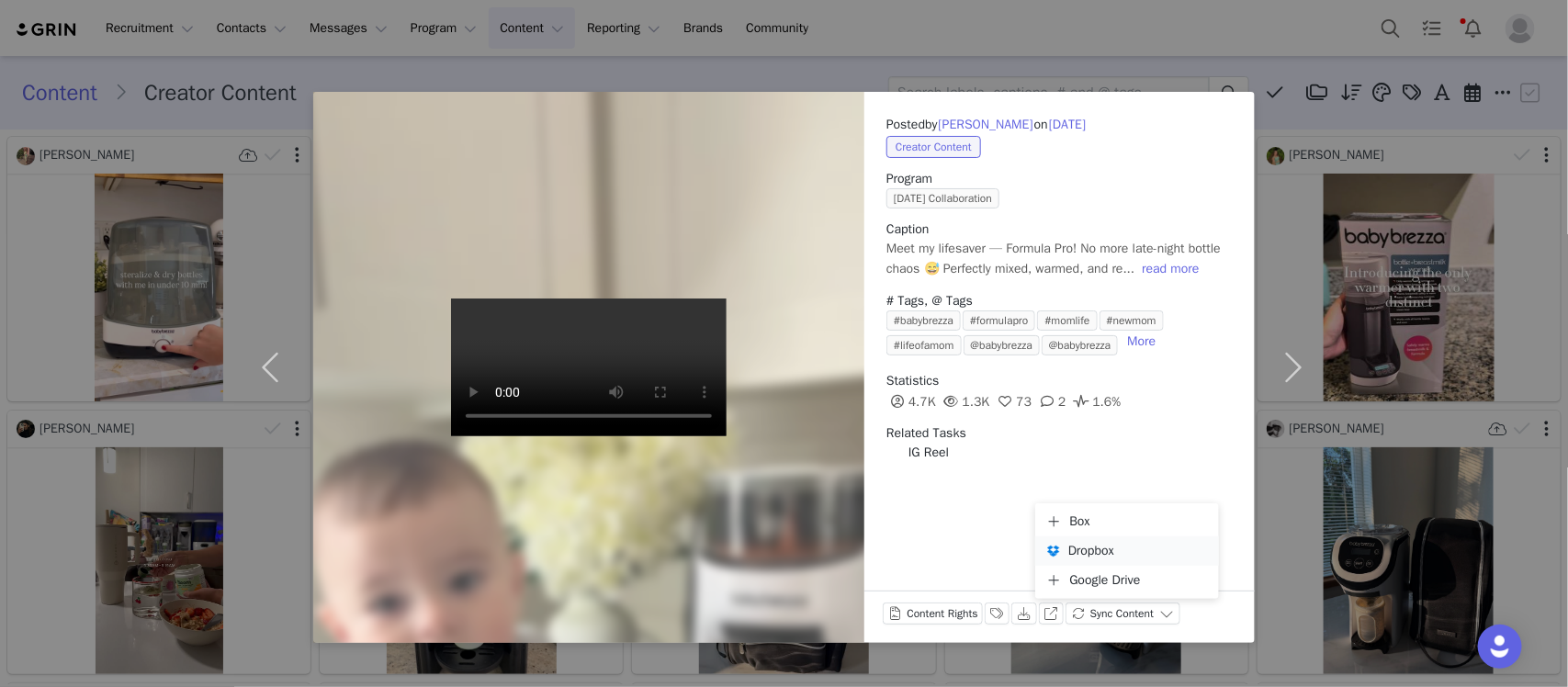 click on "Dropbox" at bounding box center [1127, 551] 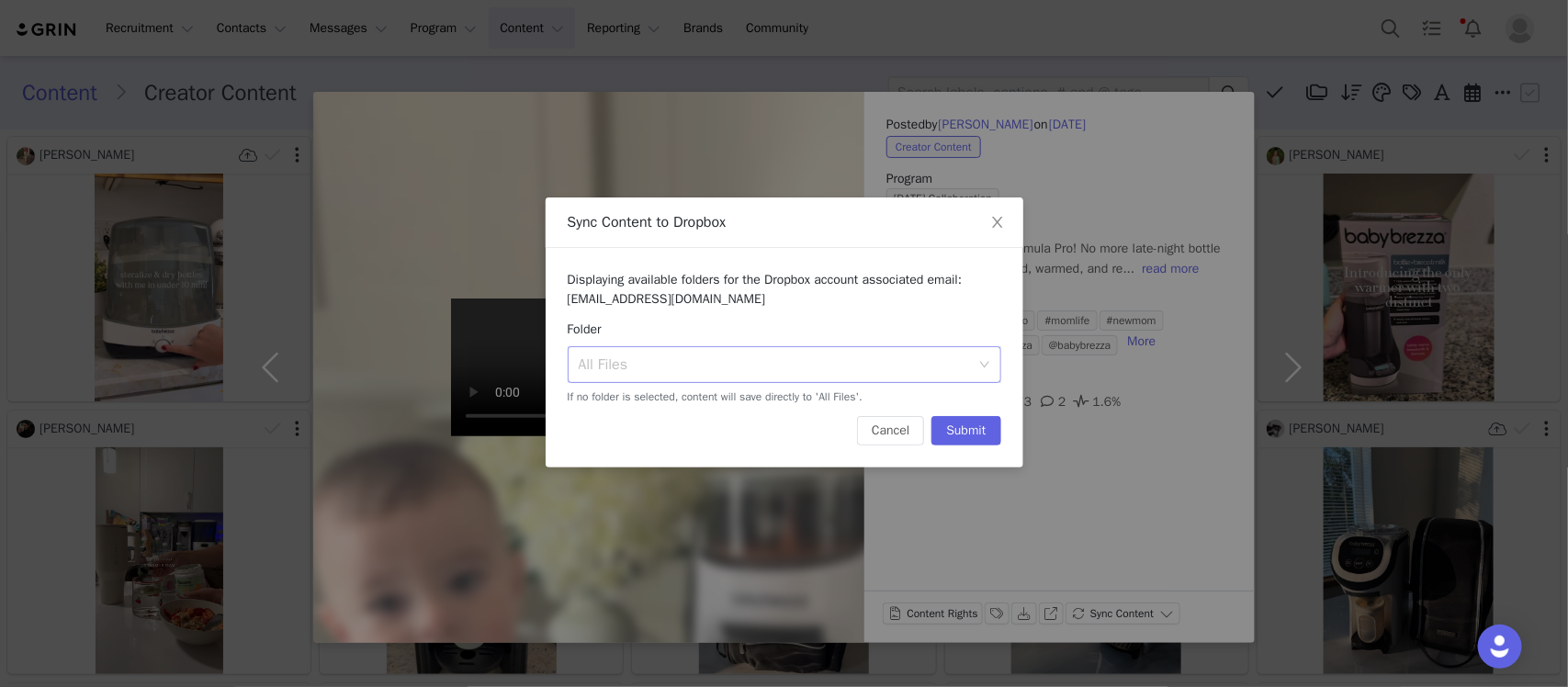 click on "All Files" at bounding box center [778, 365] 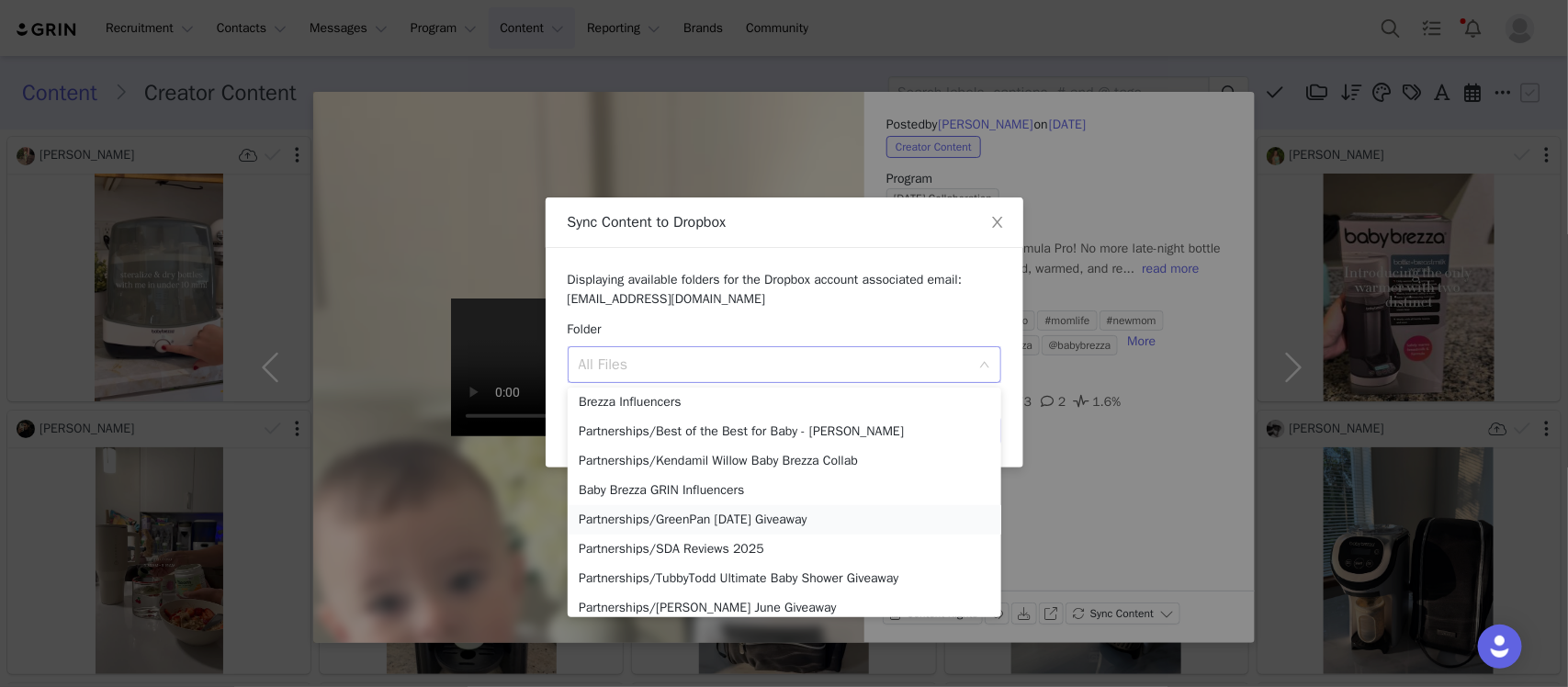 scroll, scrollTop: 422, scrollLeft: 0, axis: vertical 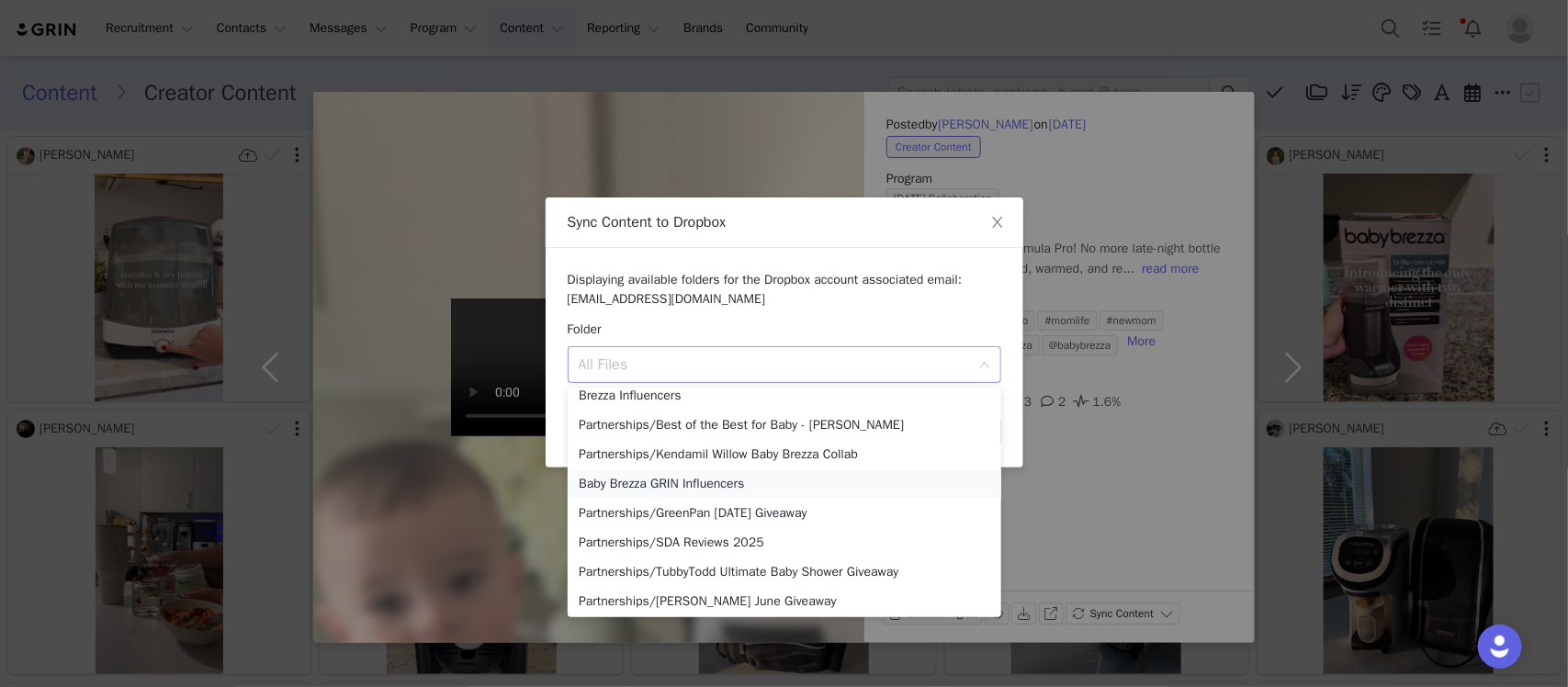 click on "Baby Brezza GRIN Influencers" at bounding box center [784, 484] 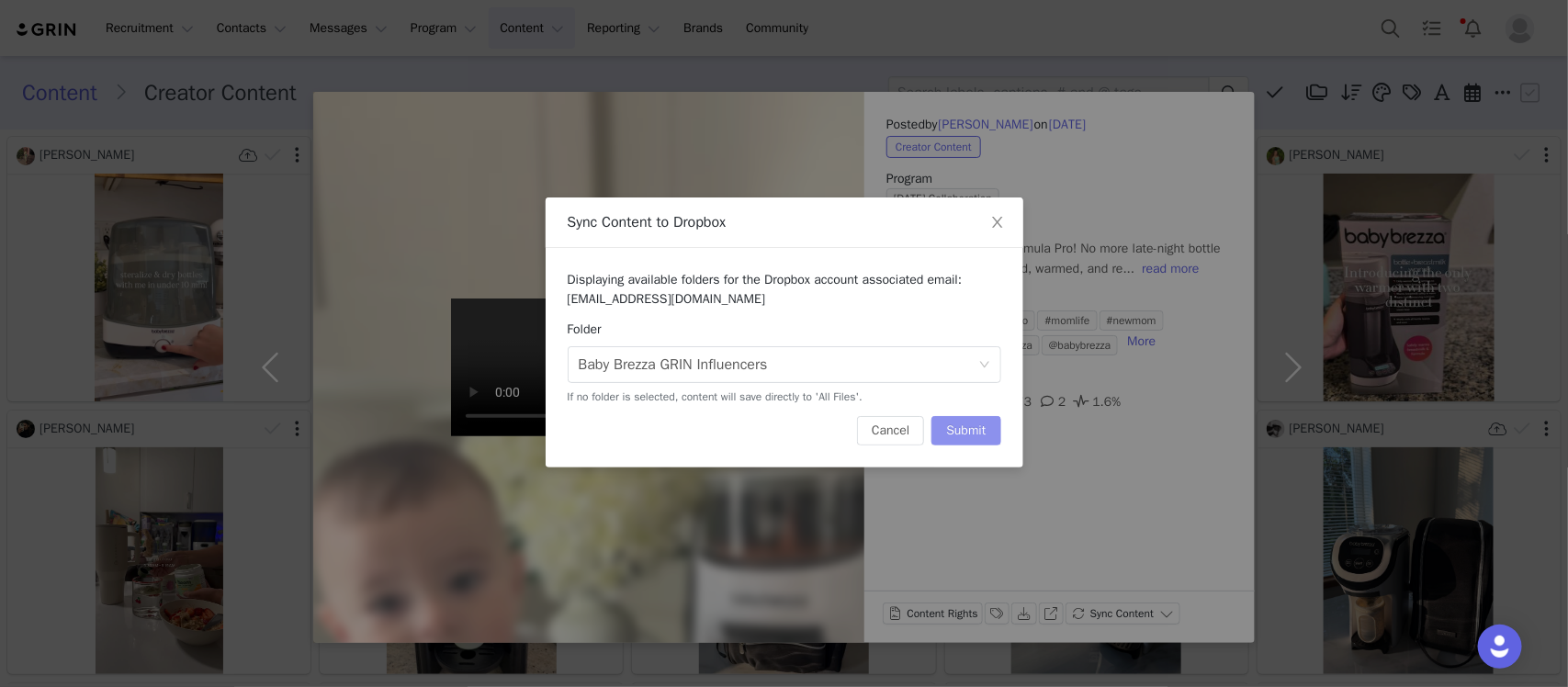 click on "Submit" at bounding box center (965, 431) 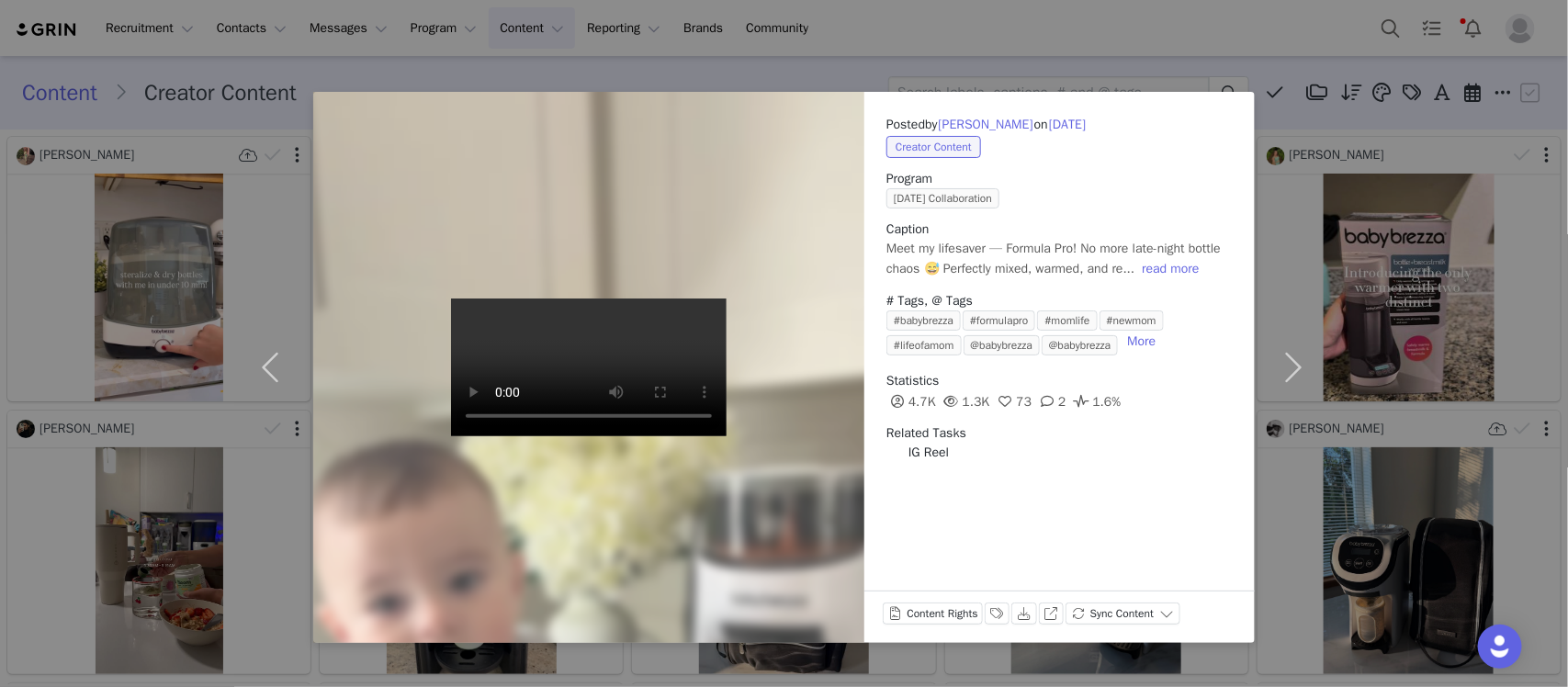 type 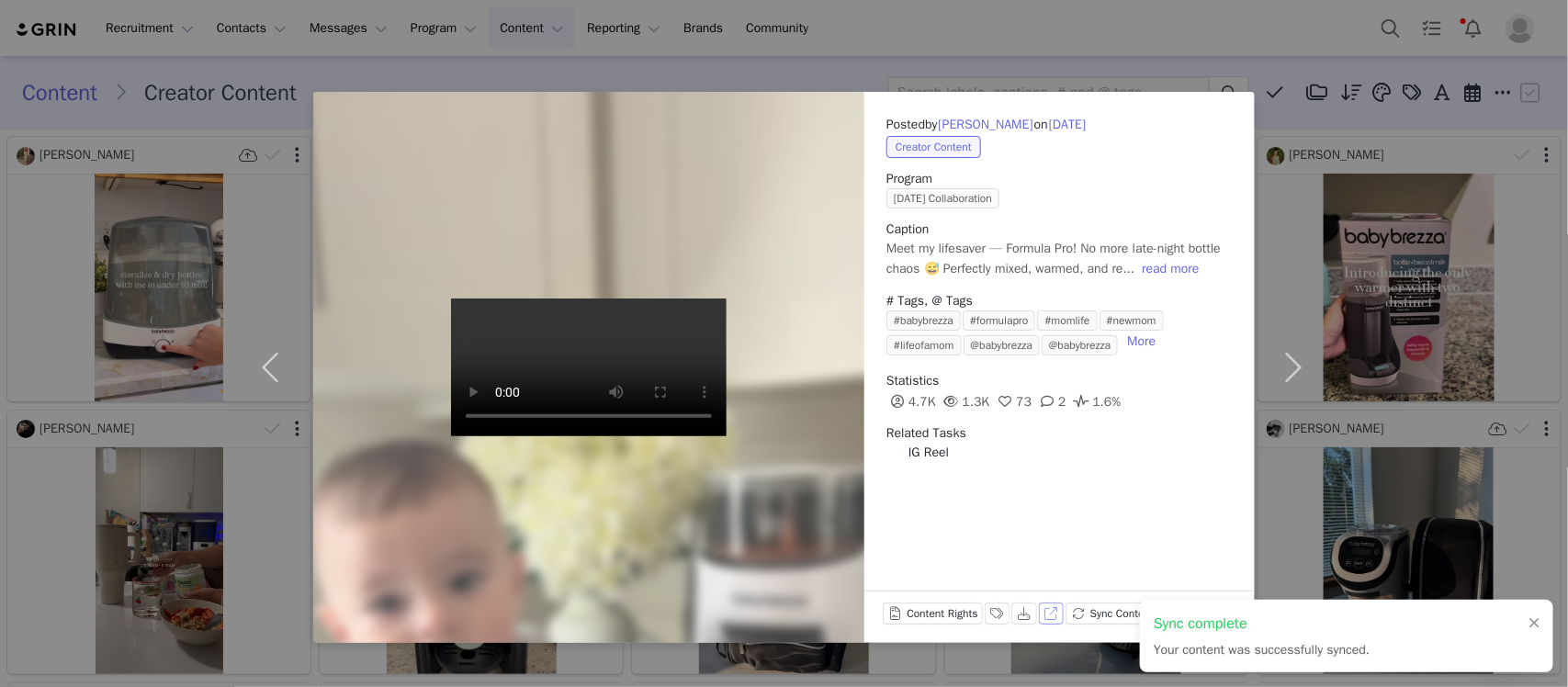 click on "View on Instagram" at bounding box center (1052, 614) 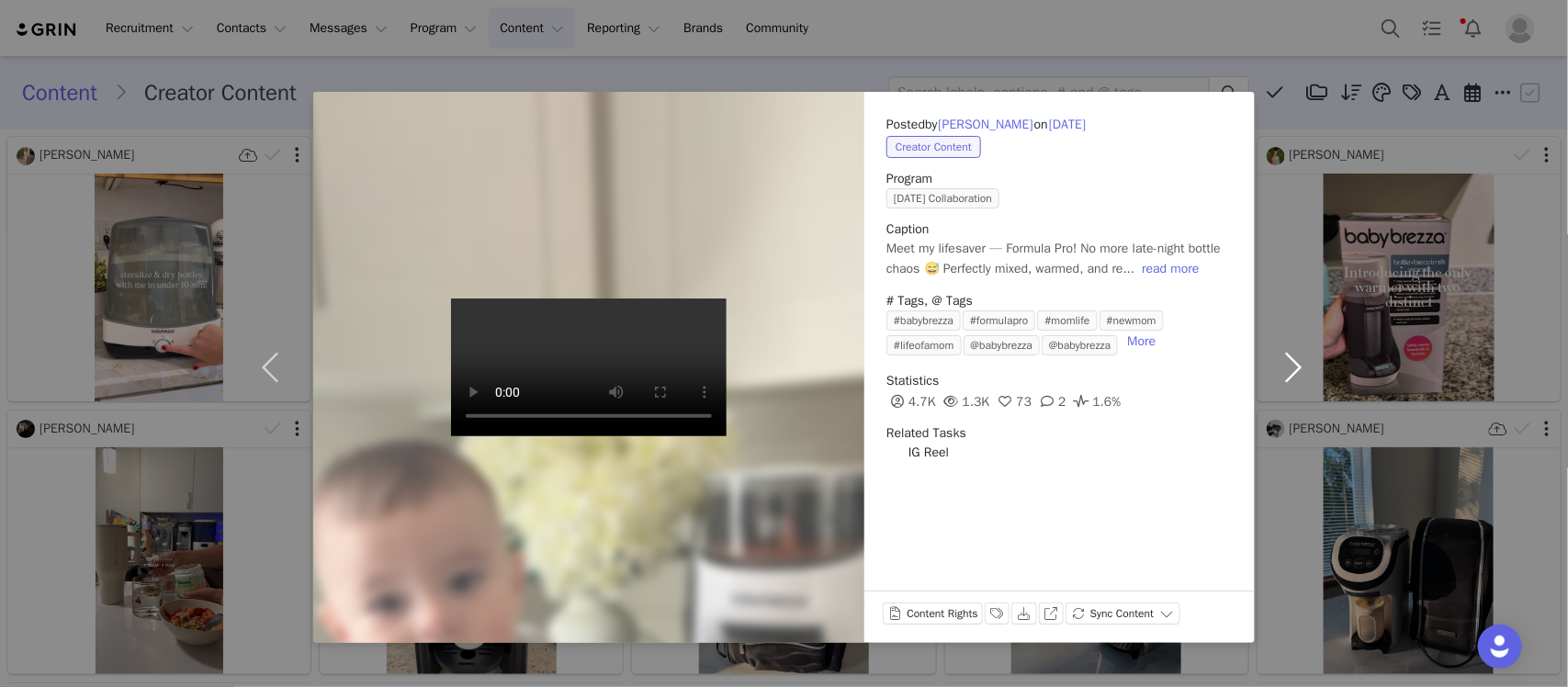 click at bounding box center [1293, 367] 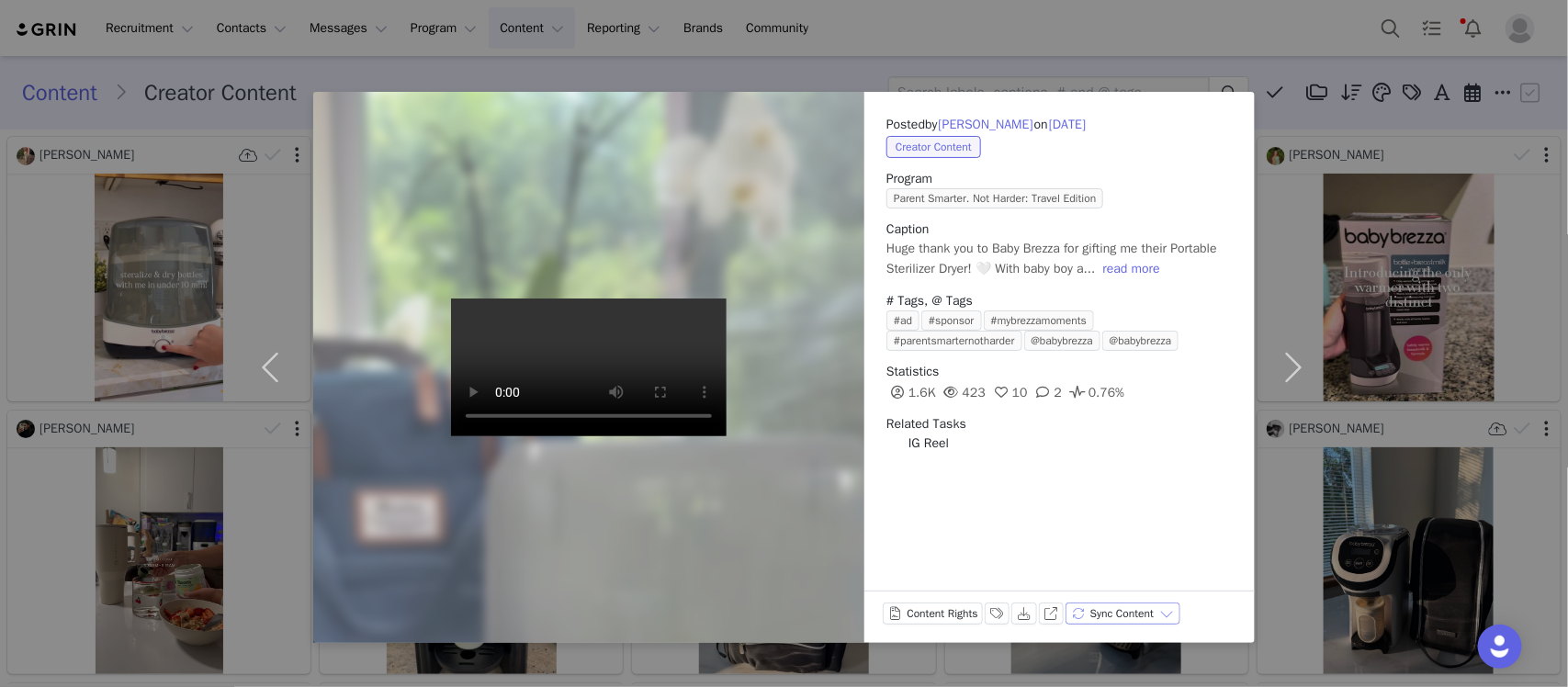 click on "Sync Content" at bounding box center [1122, 614] 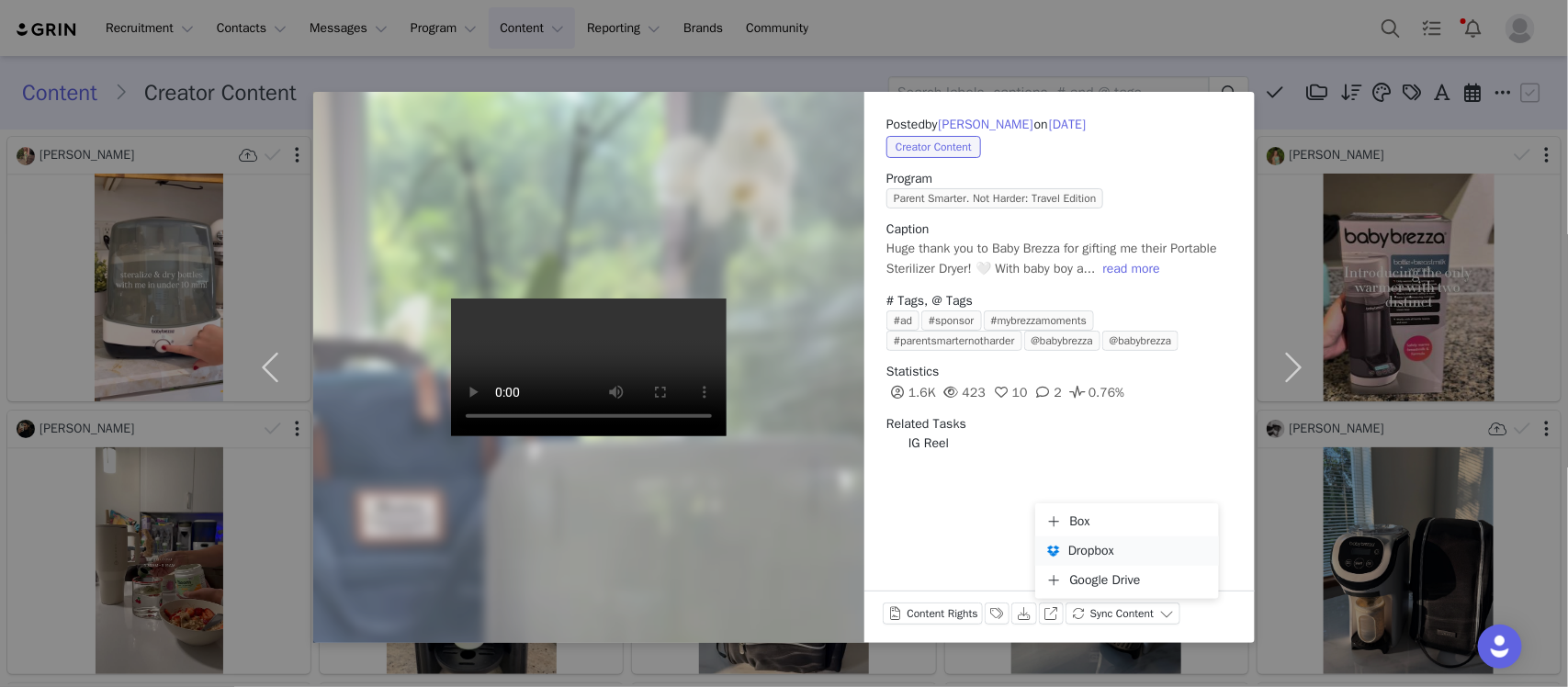click on "Dropbox" at bounding box center [1091, 551] 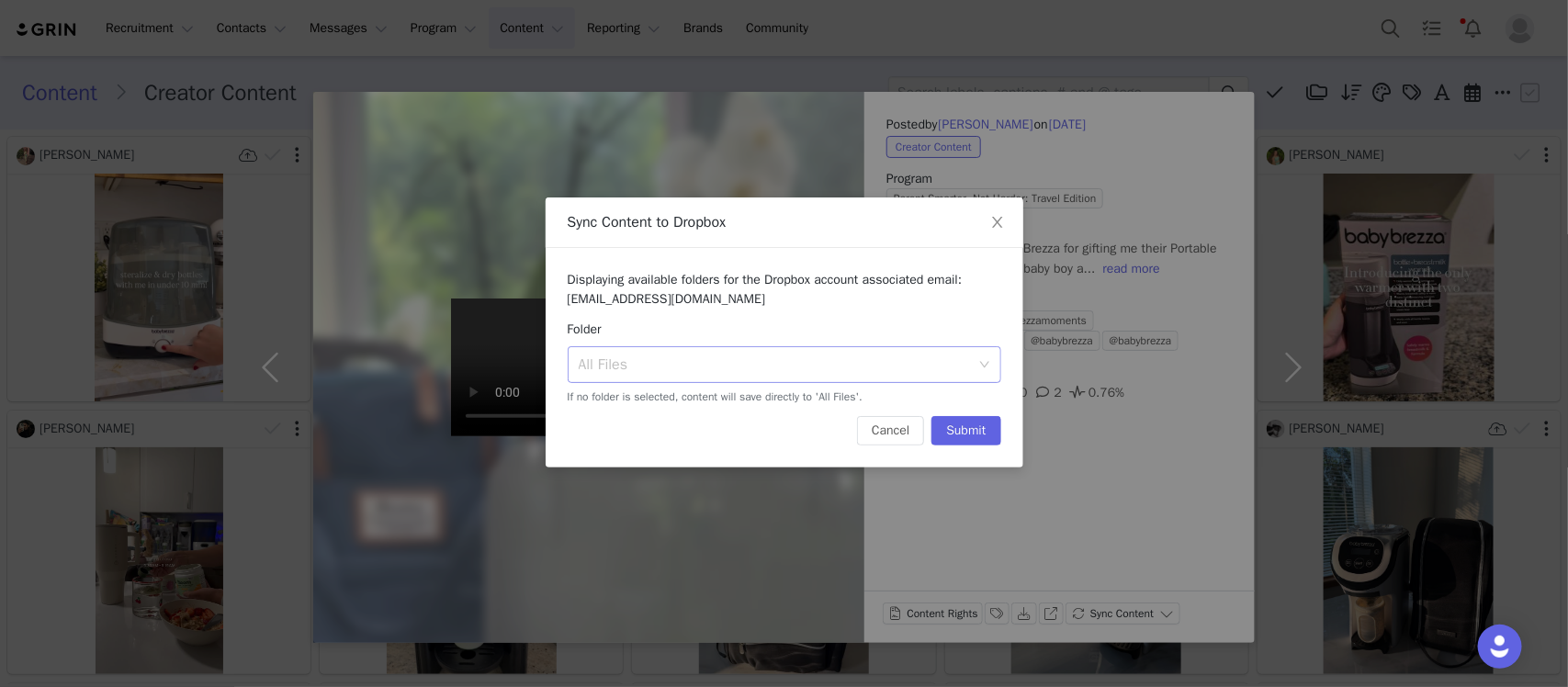 click on "All Files" at bounding box center [774, 365] 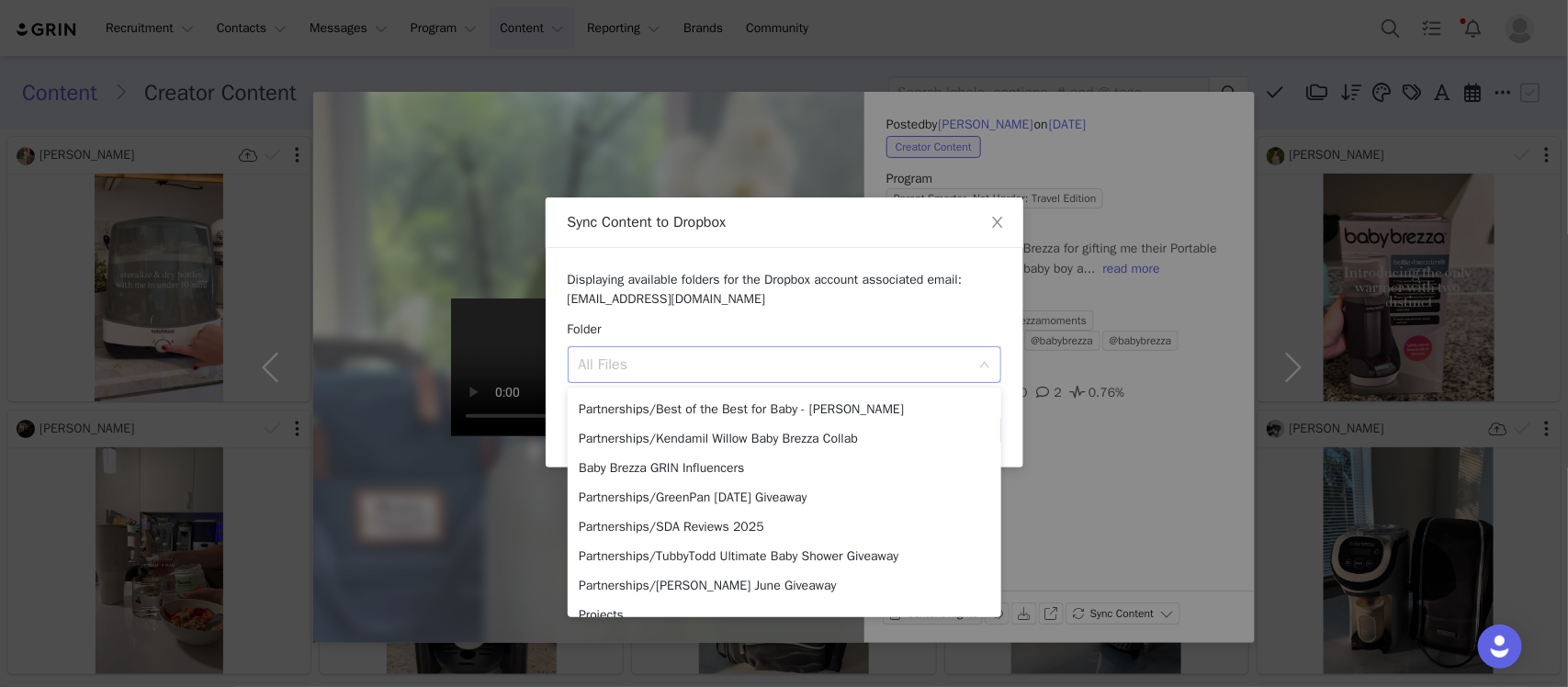 scroll, scrollTop: 443, scrollLeft: 0, axis: vertical 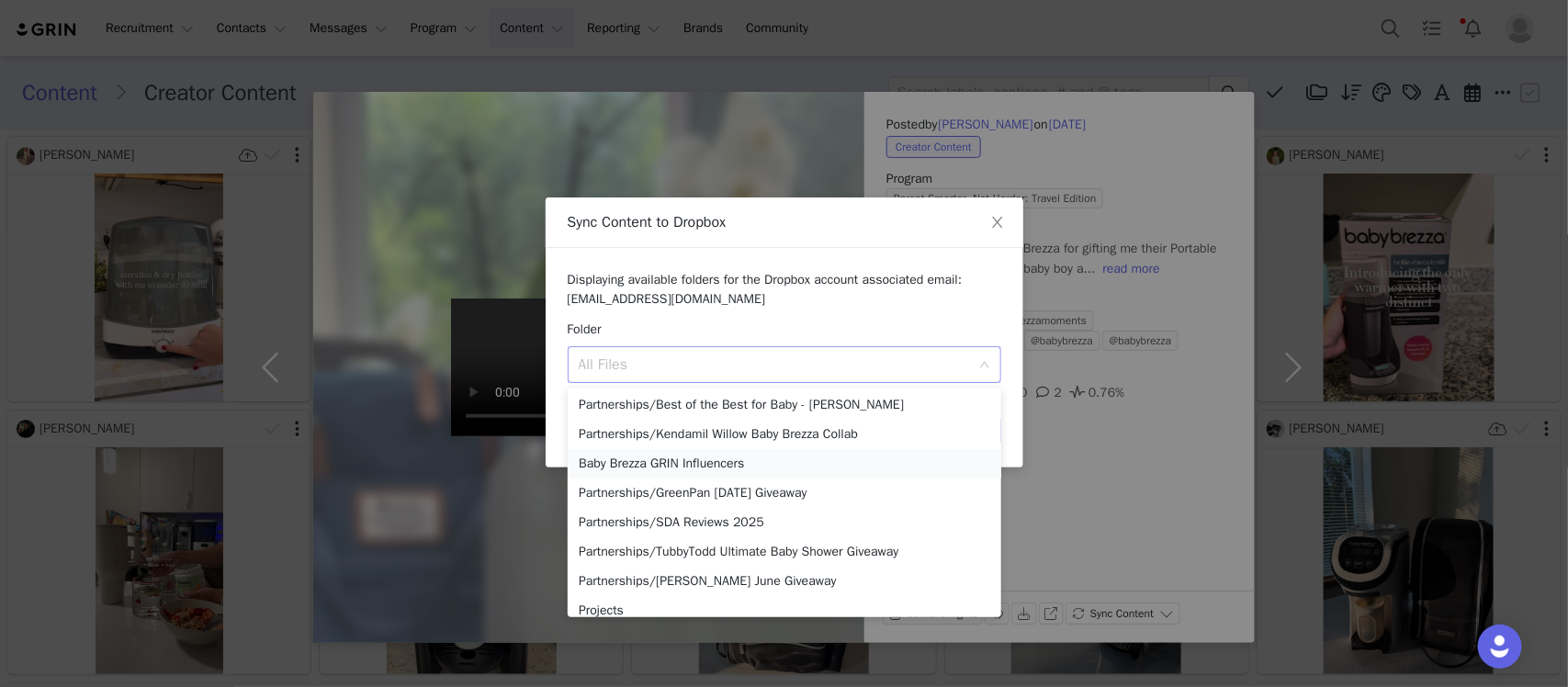 click on "Baby Brezza GRIN Influencers" at bounding box center (784, 464) 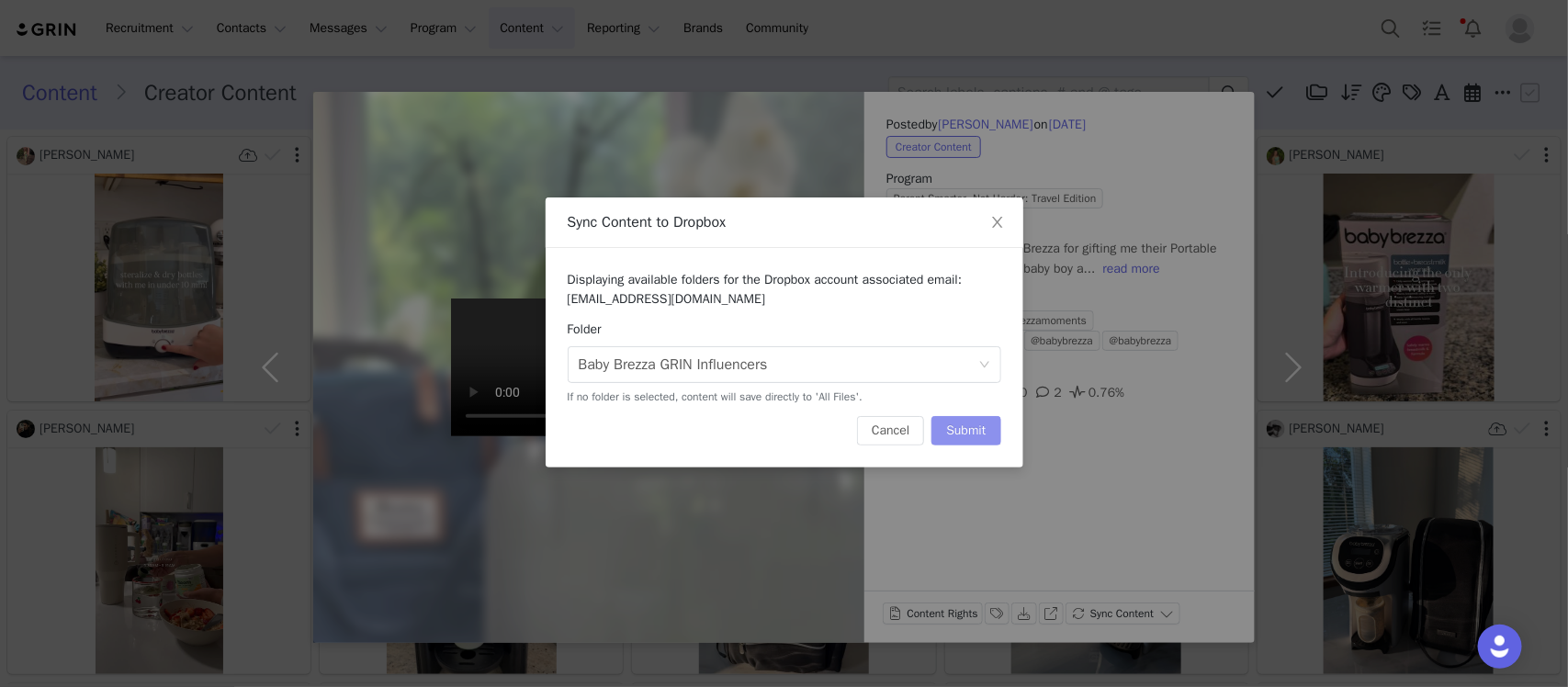 click on "Submit" at bounding box center (965, 431) 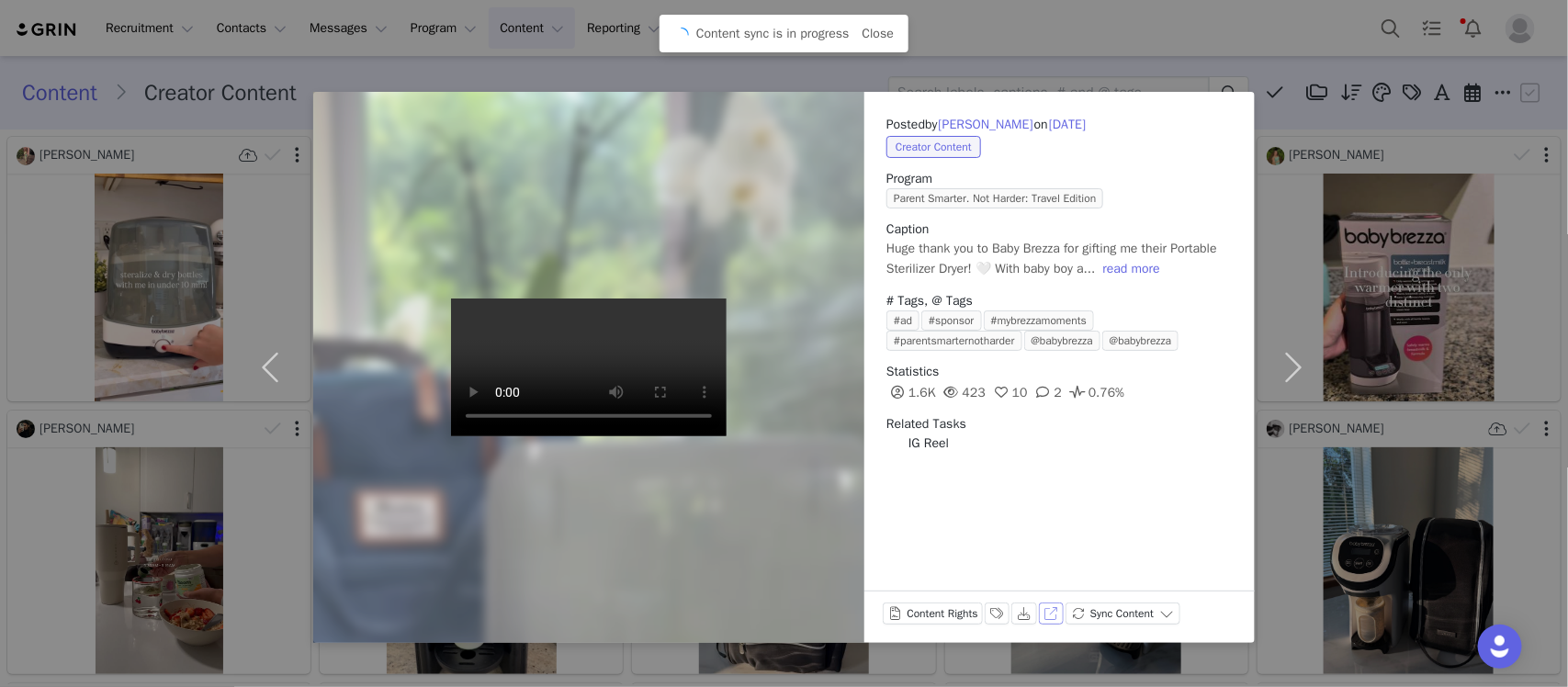 click on "View on Instagram" at bounding box center [1052, 614] 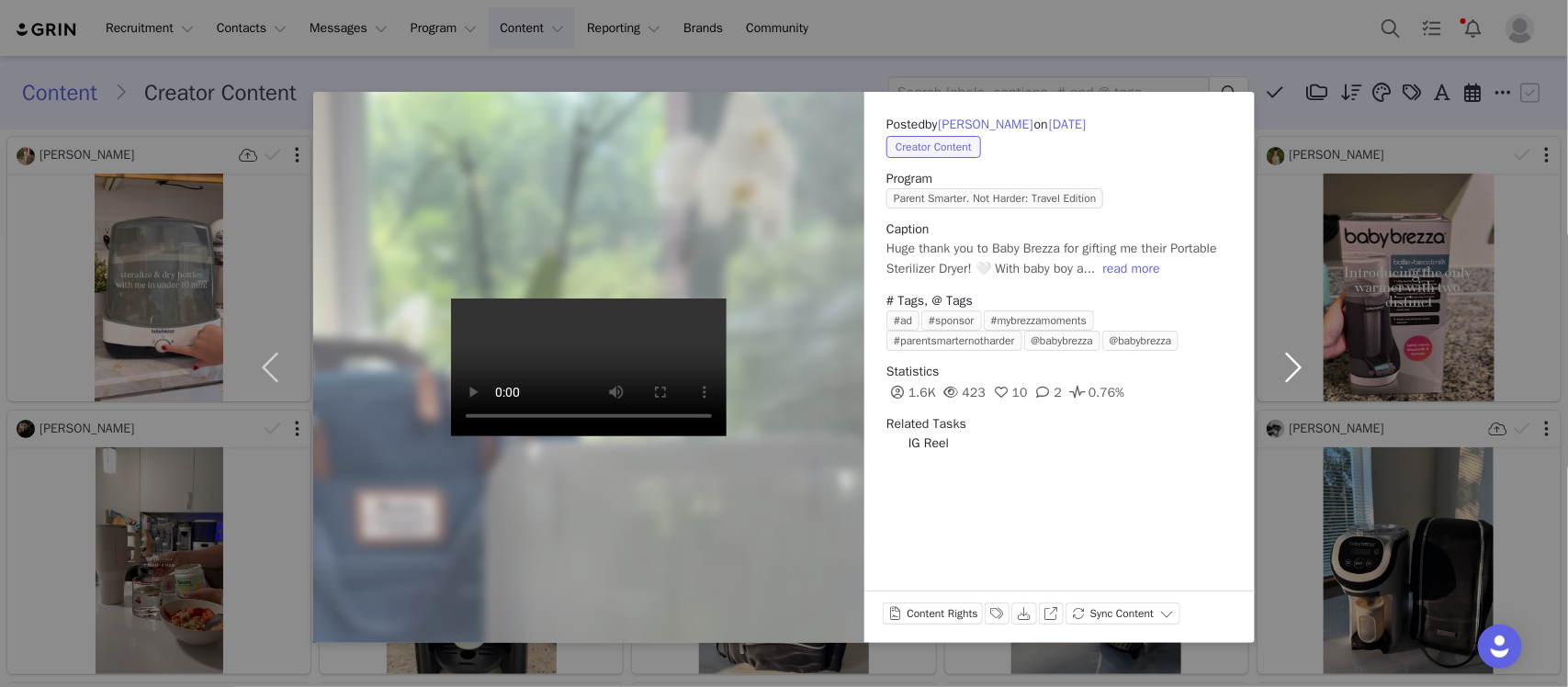 click at bounding box center [1293, 367] 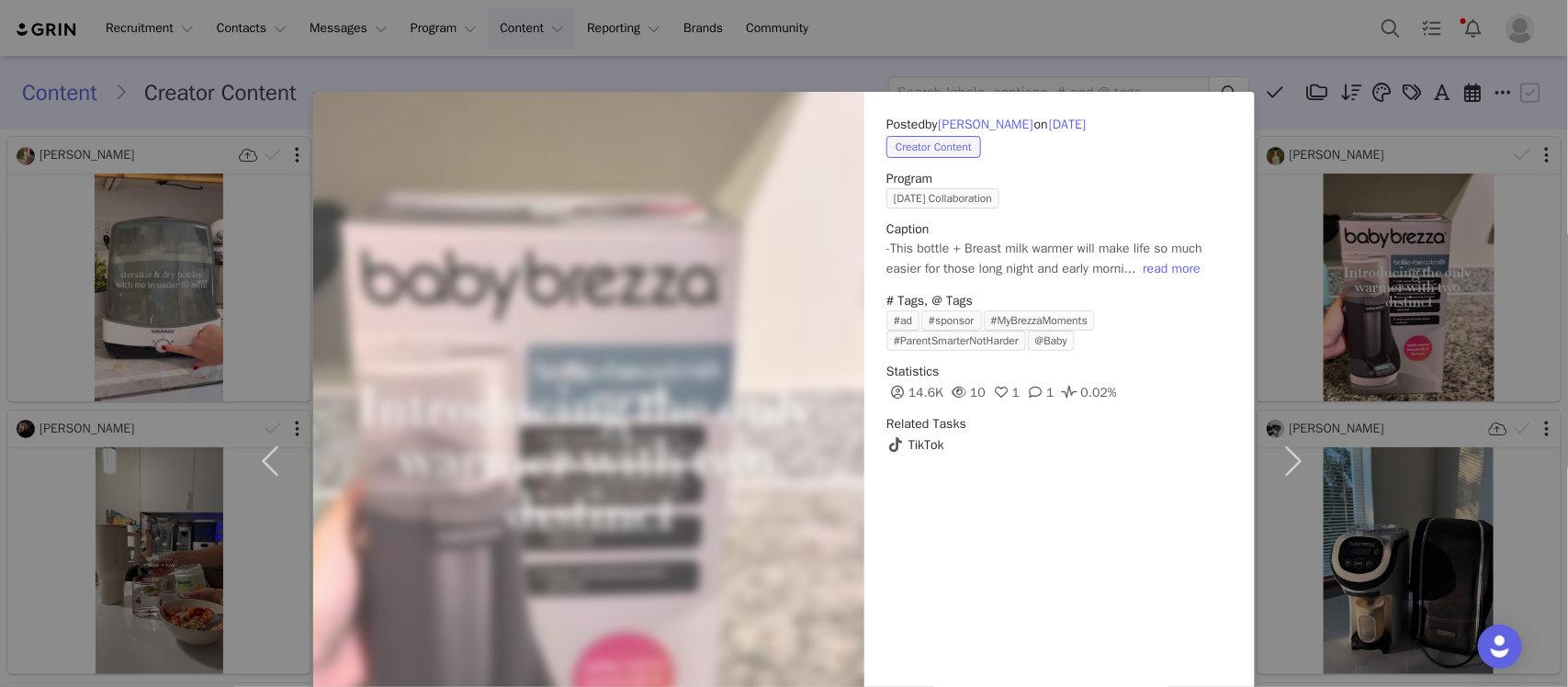 click on "Posted  by  Mackenzie Mikel  on  Jul 10, 2025  Creator Content  Program June 2025 Collaboration Caption -This bottle + Breast milk warmer will make life so much easier for those long night and early morni... read more # Tags, @ Tags  #ad   #sponsor   #MyBrezzaMoments   #ParentSmarterNotHarder   @Baby      Statistics 14.6K  10  1  1  0.02%  Related Tasks TikTok     Content Rights Labels & Tags View on TikTok" at bounding box center [1059, 461] 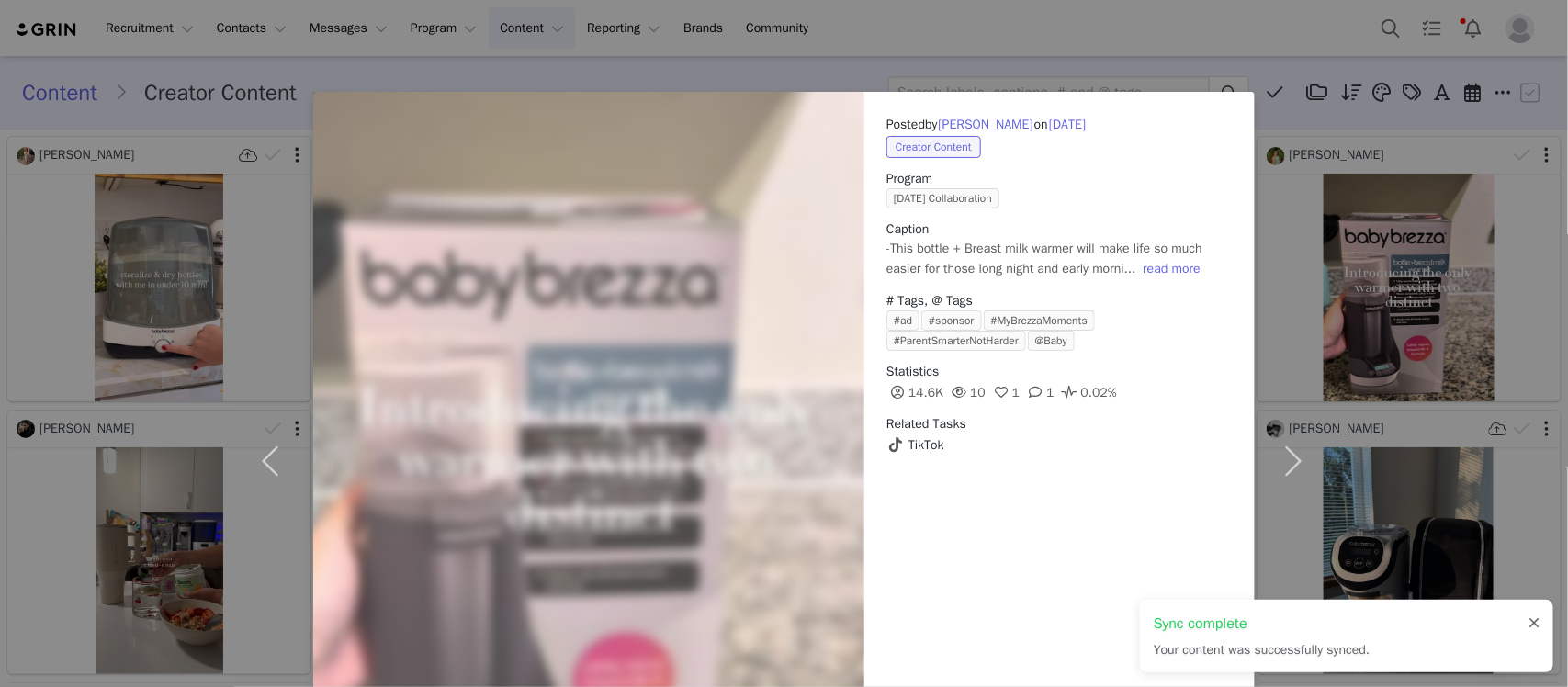click at bounding box center (1534, 624) 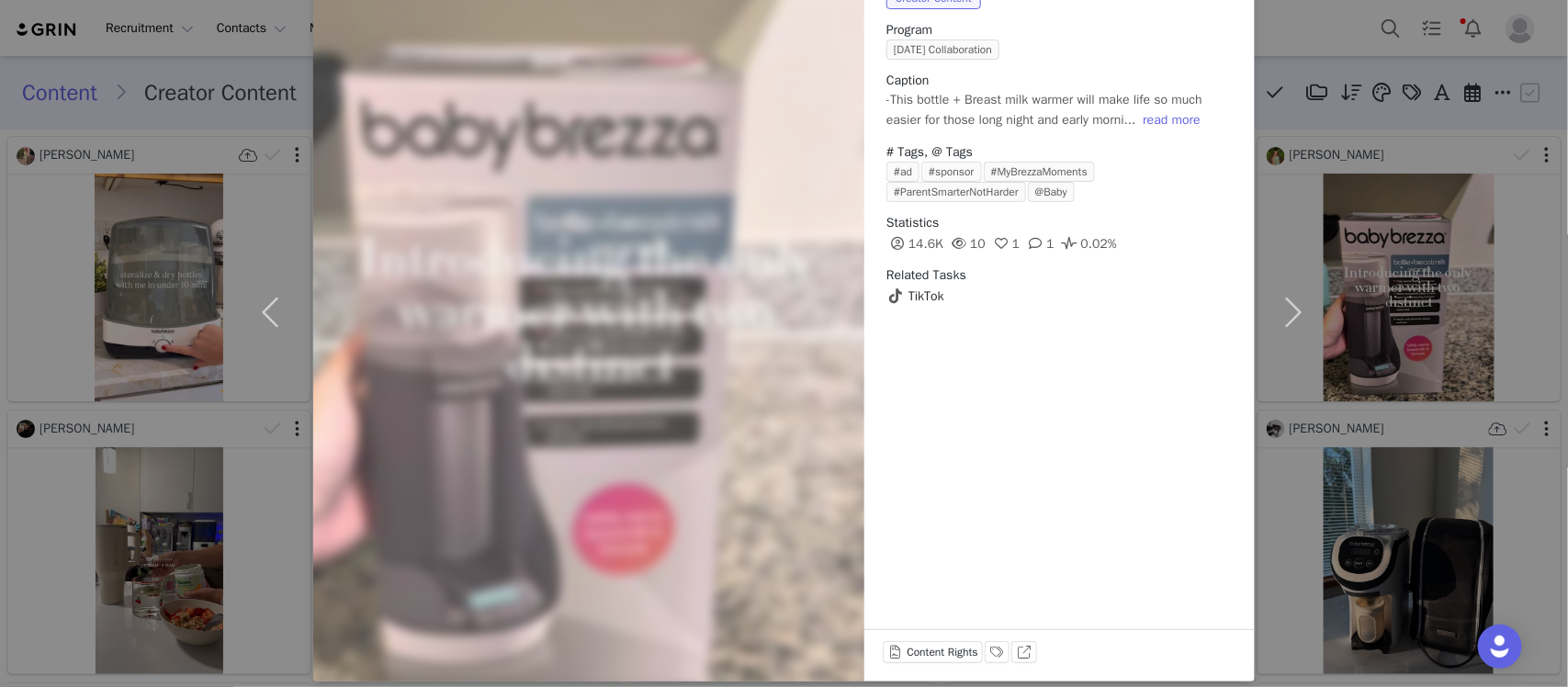 scroll, scrollTop: 163, scrollLeft: 0, axis: vertical 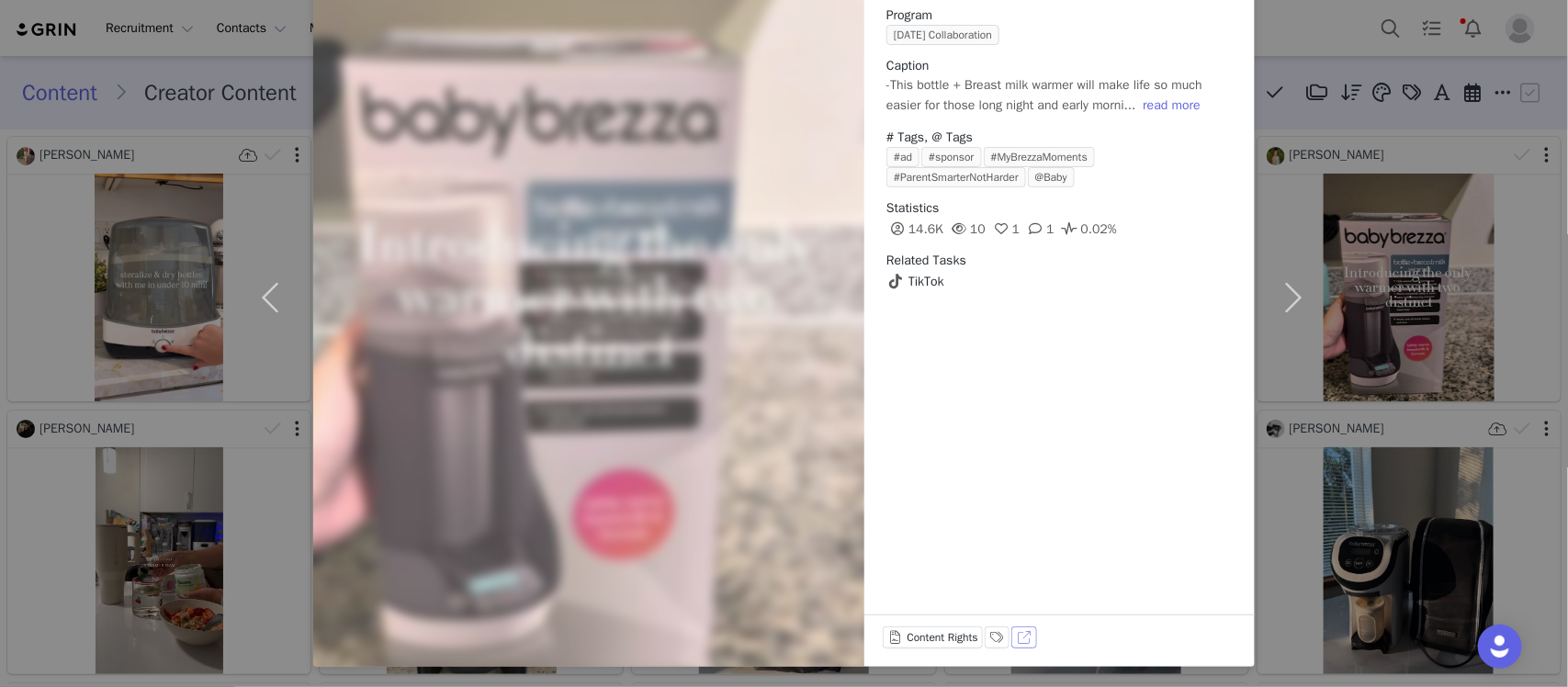 click on "View on TikTok" at bounding box center (1024, 637) 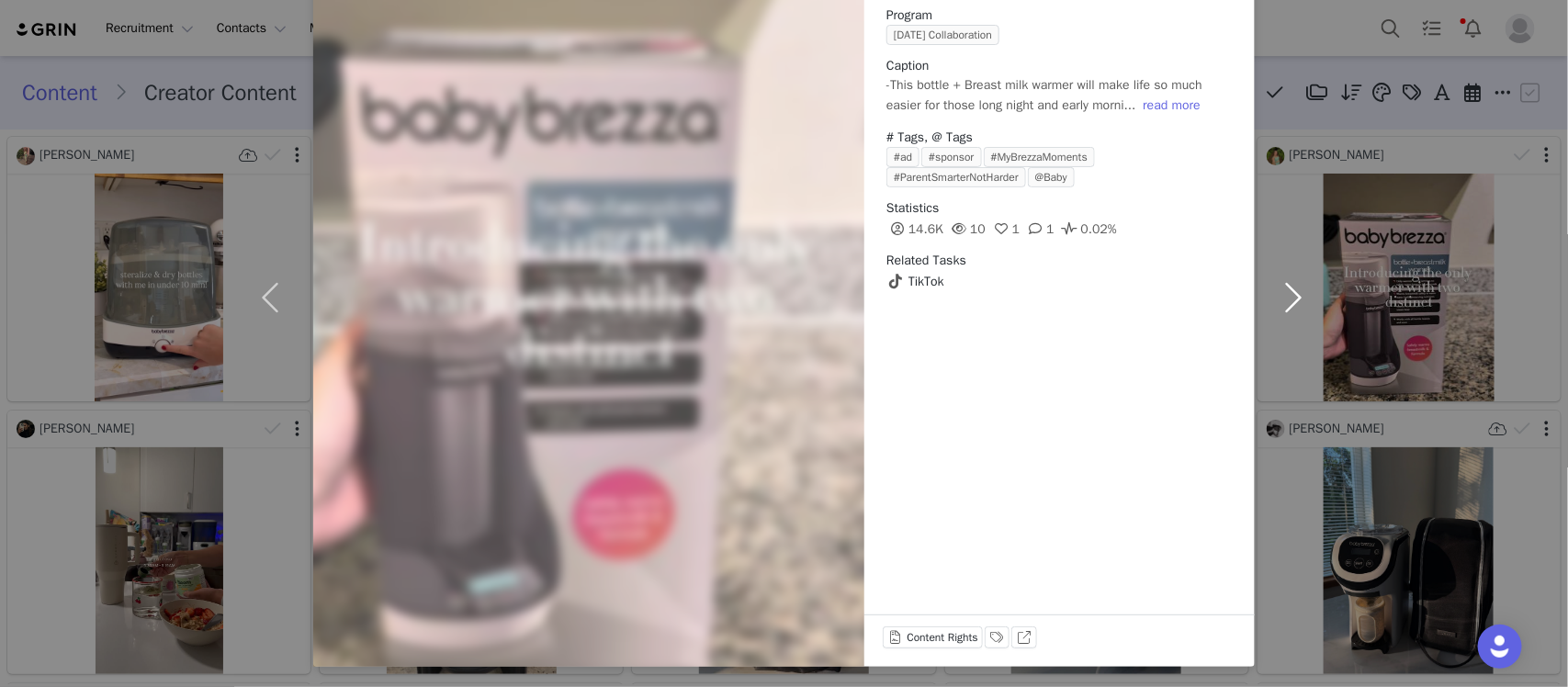 click at bounding box center [1293, 298] 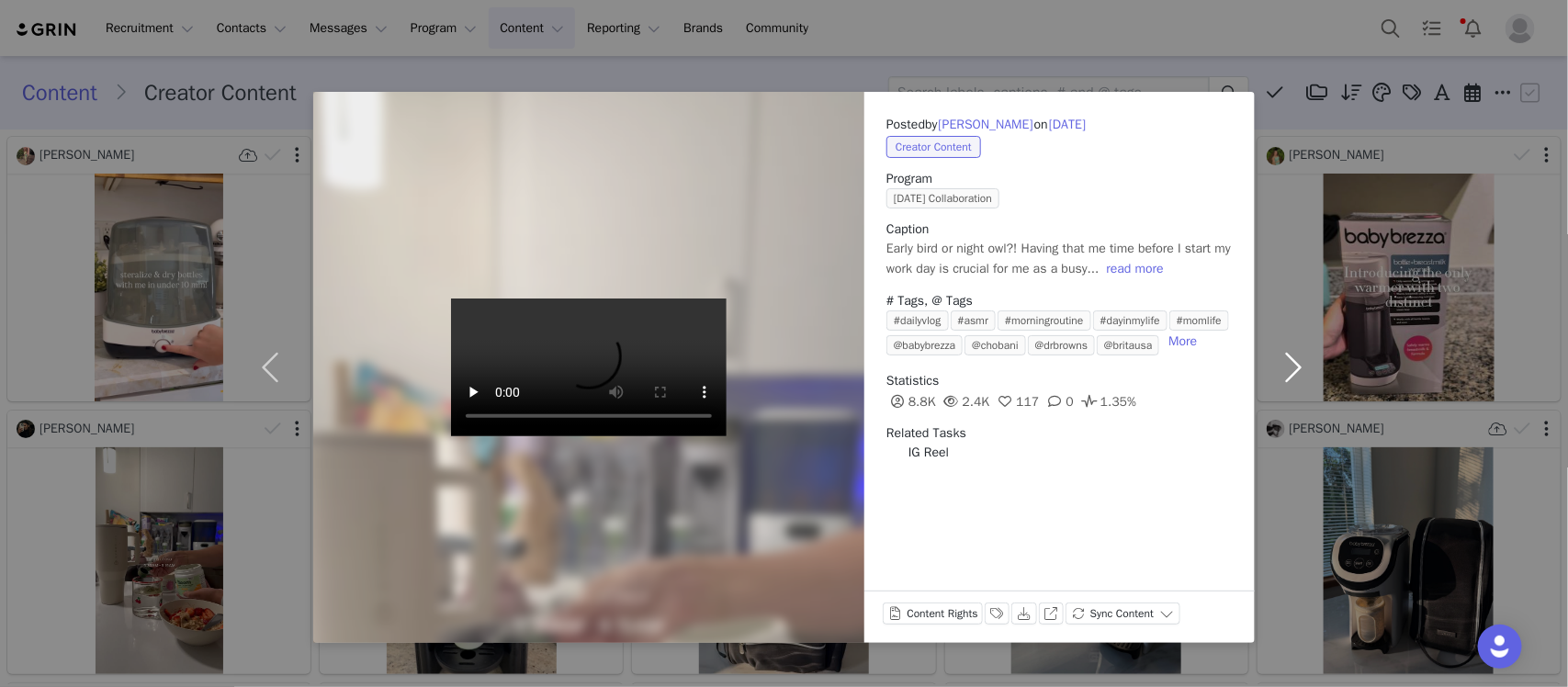 scroll, scrollTop: 0, scrollLeft: 0, axis: both 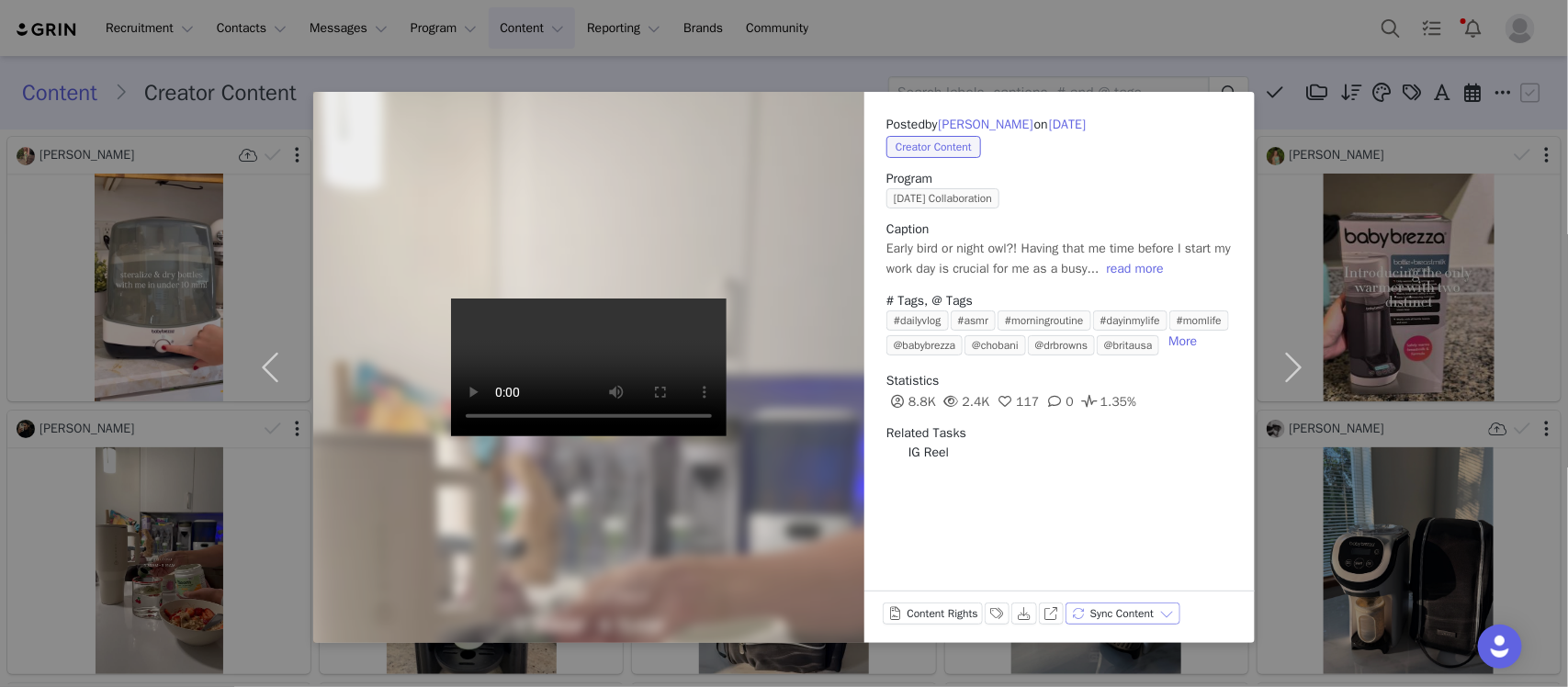 click on "Sync Content" at bounding box center [1122, 614] 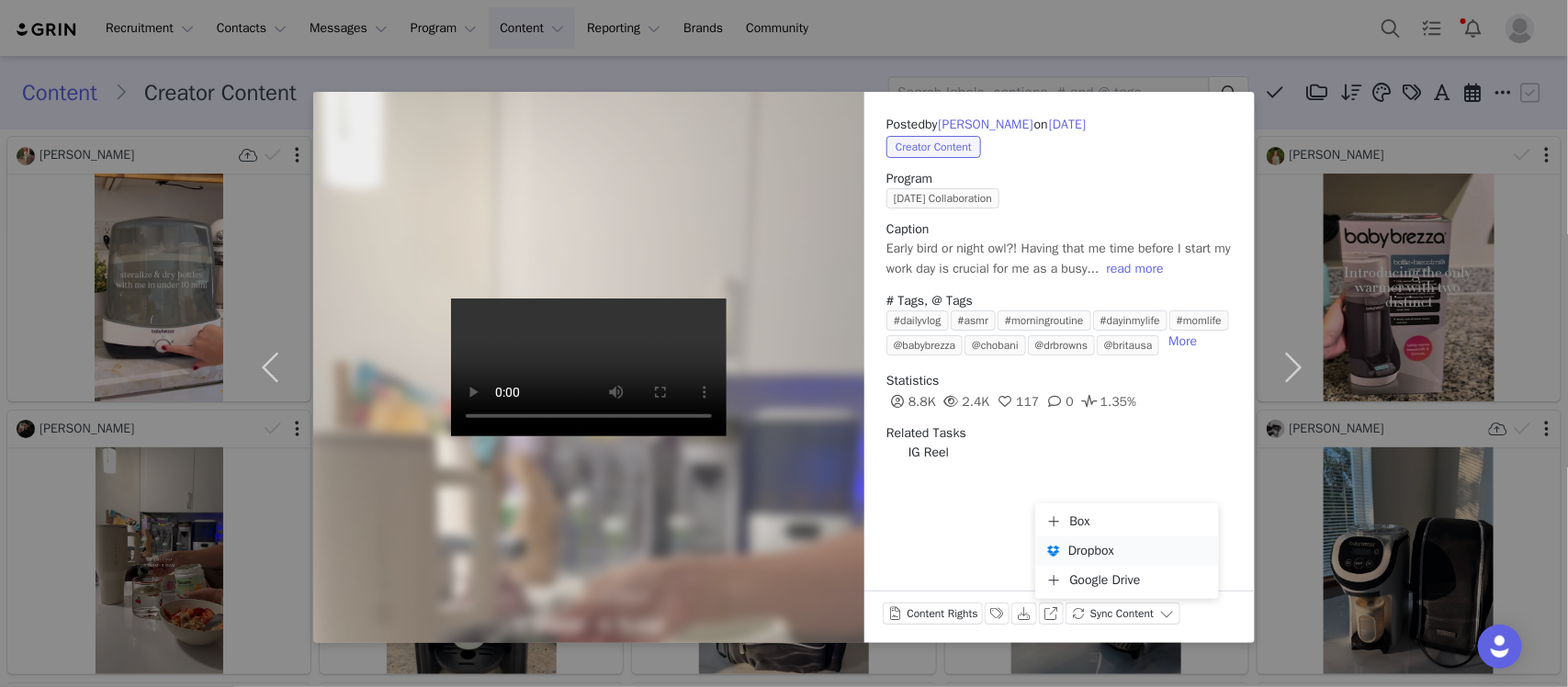click on "Dropbox" at bounding box center (1091, 551) 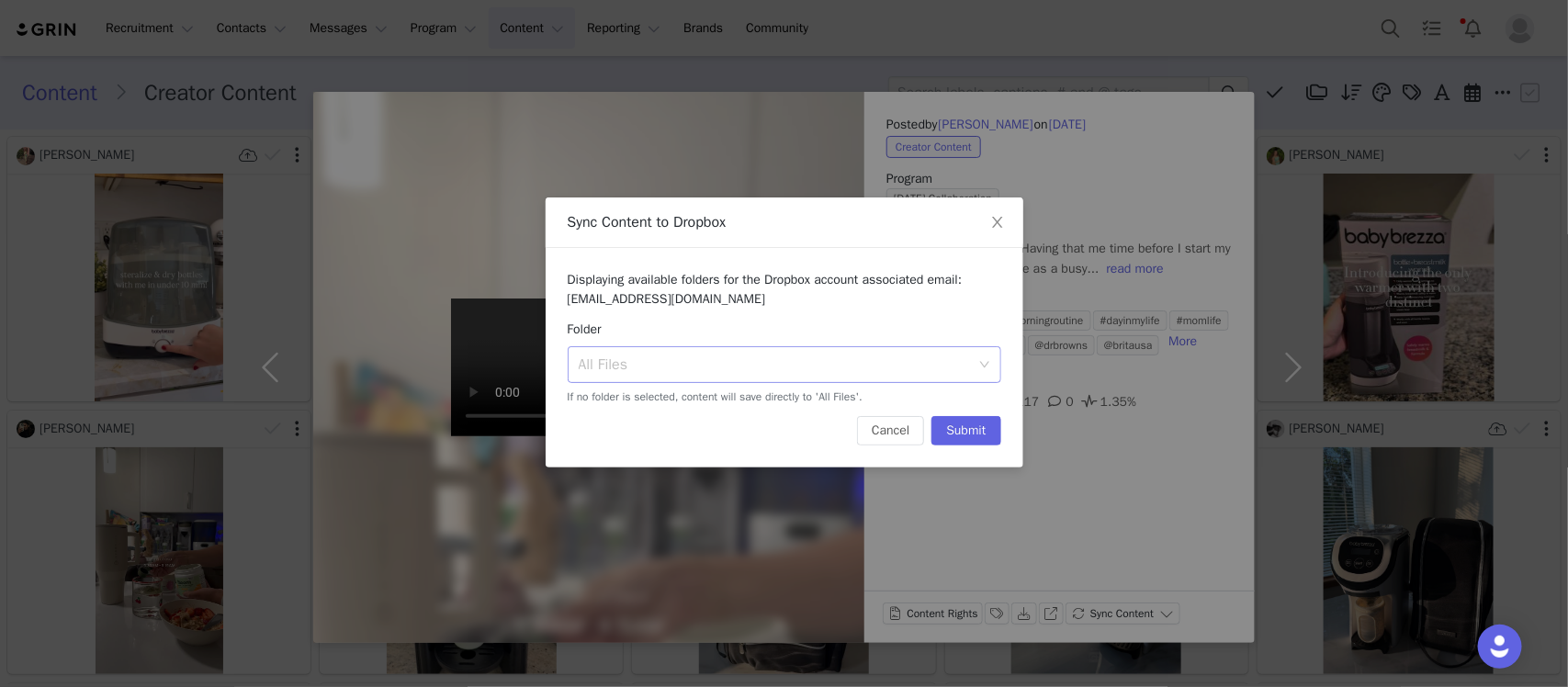 click on "All Files" at bounding box center [778, 365] 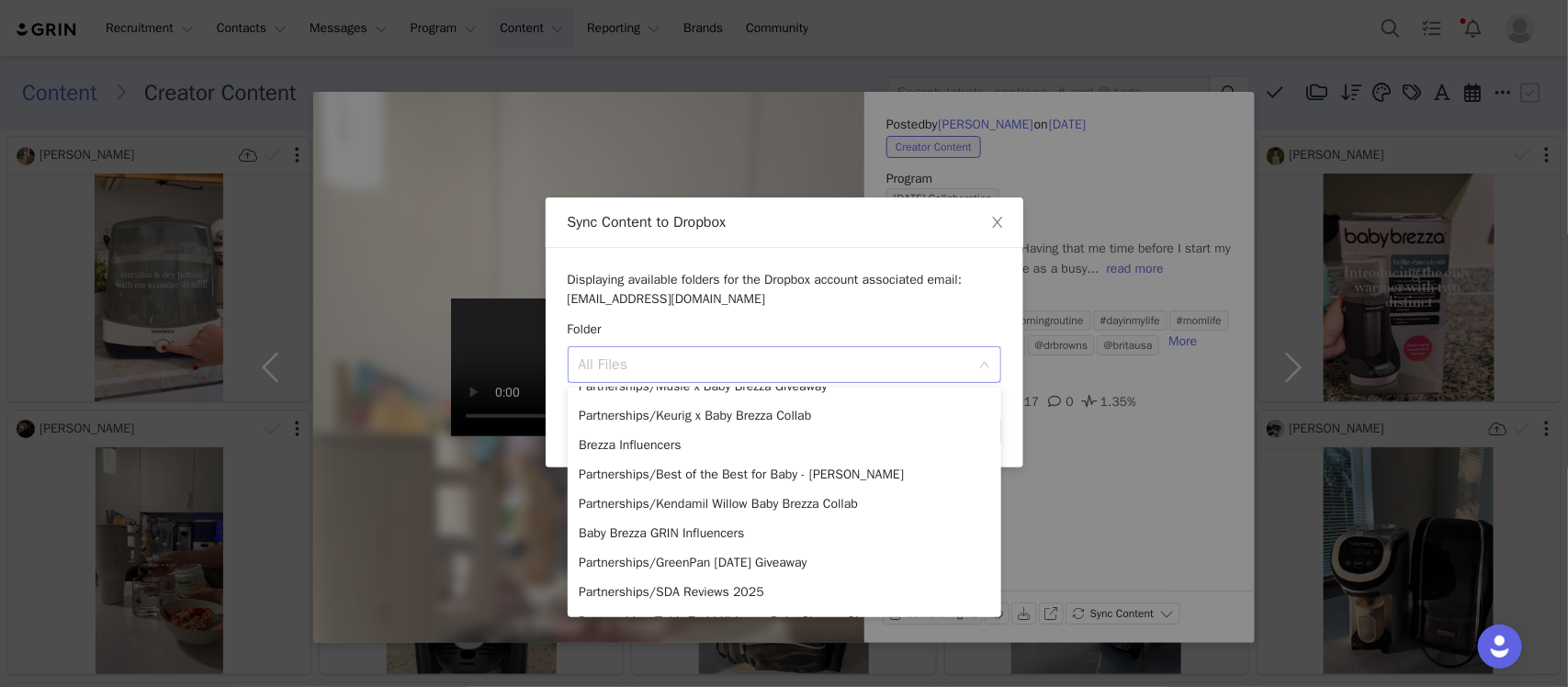 scroll, scrollTop: 384, scrollLeft: 0, axis: vertical 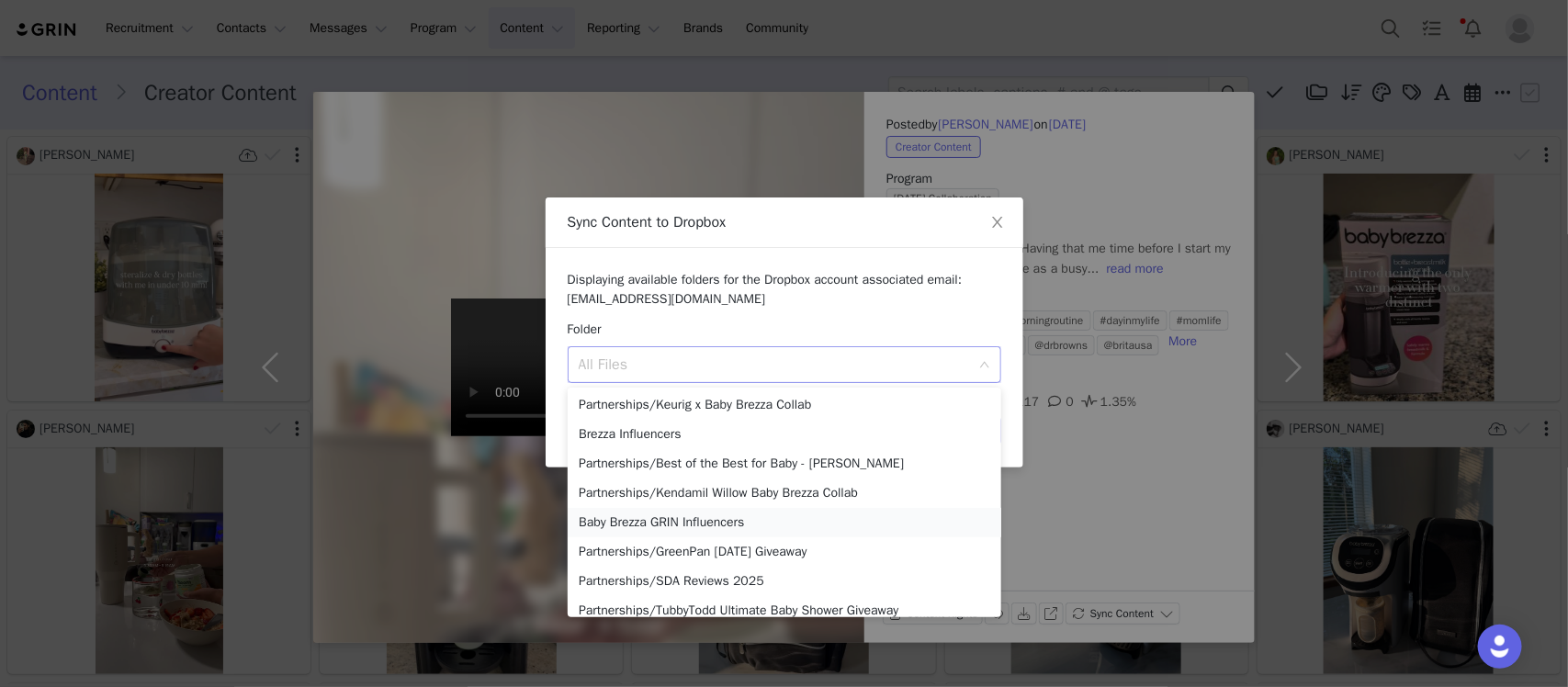 click on "Baby Brezza GRIN Influencers" at bounding box center (784, 523) 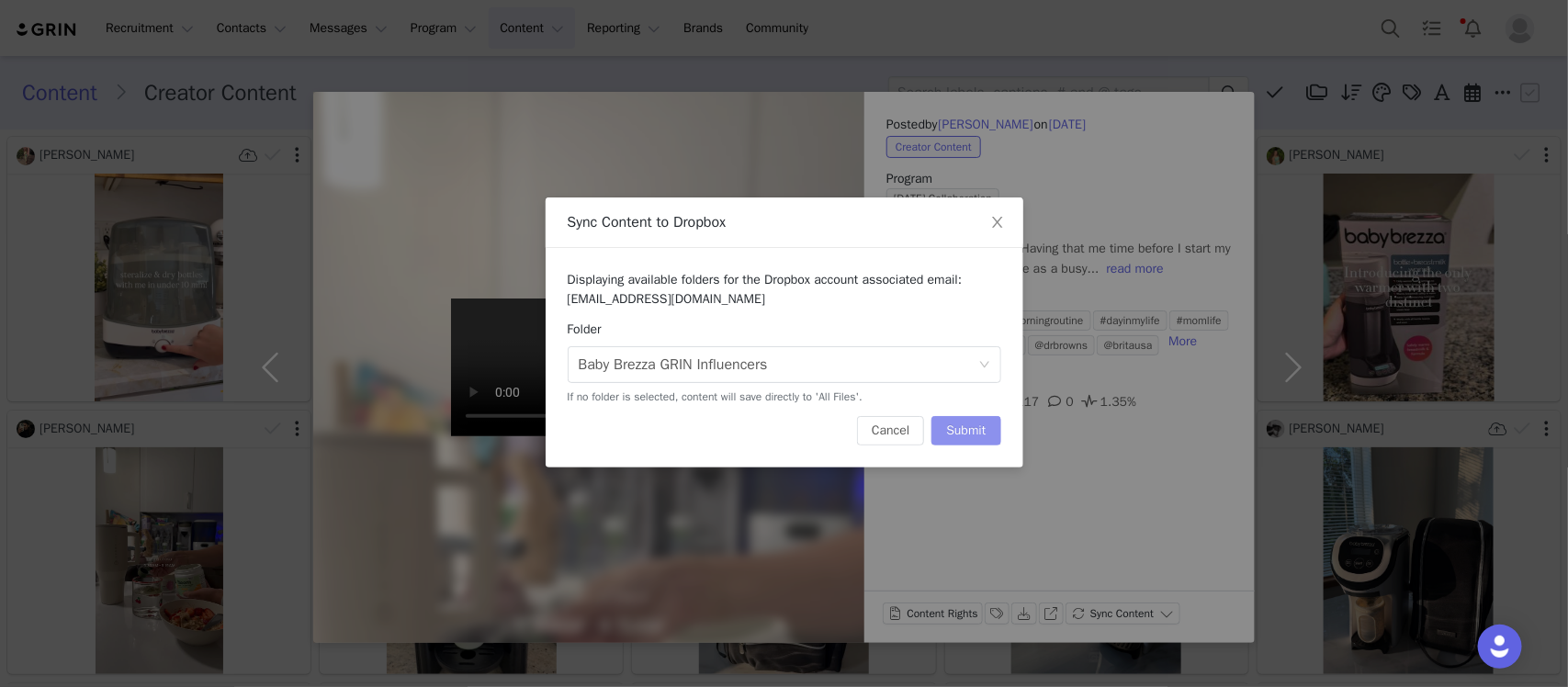 click on "Submit" at bounding box center [965, 431] 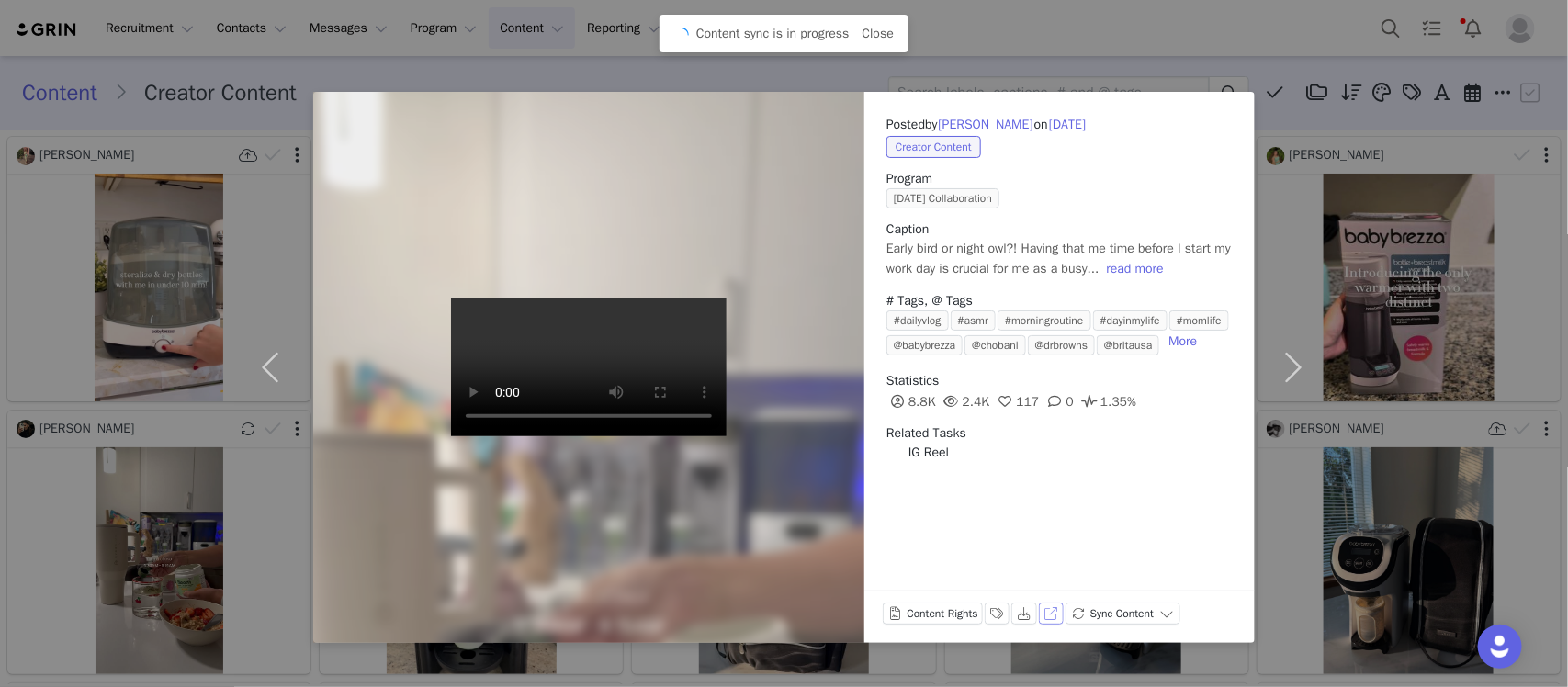click on "View on Instagram" at bounding box center (1052, 614) 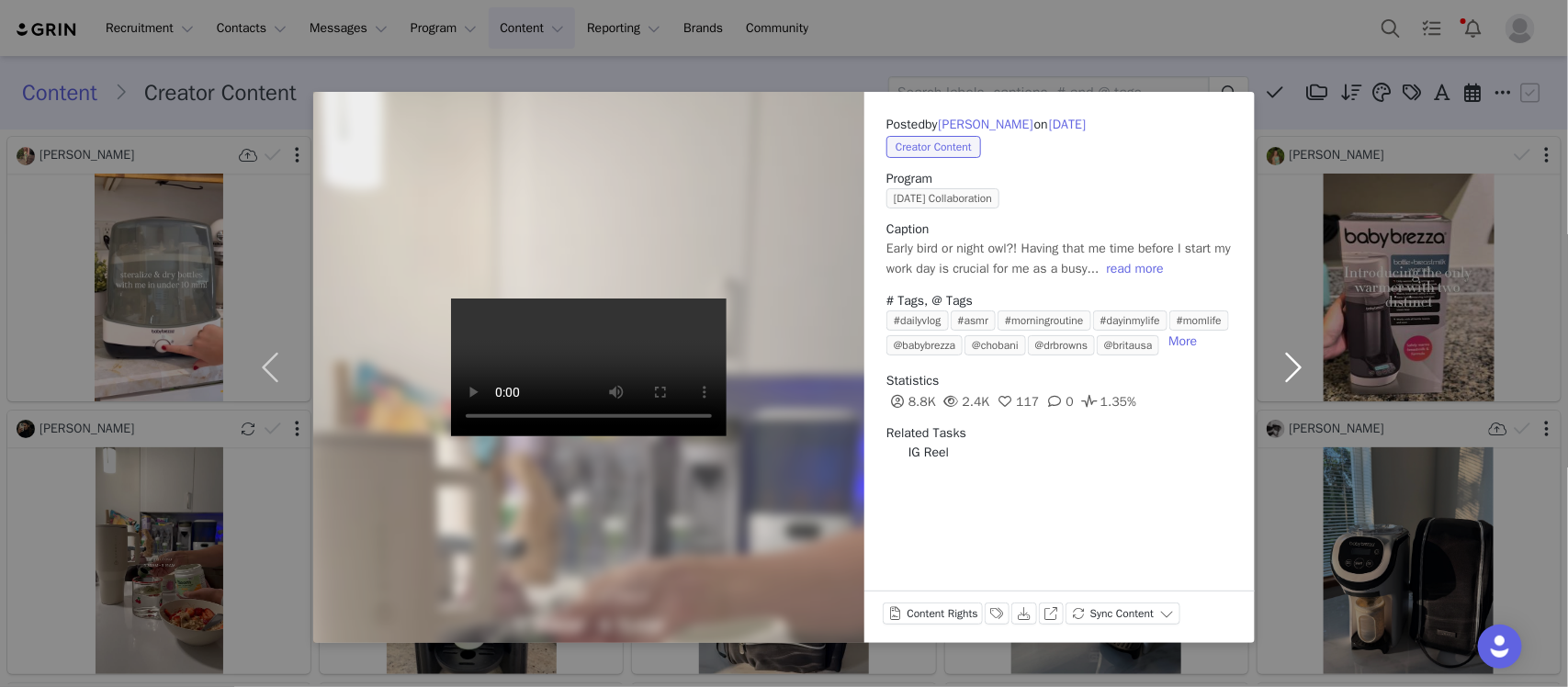 click at bounding box center [1293, 367] 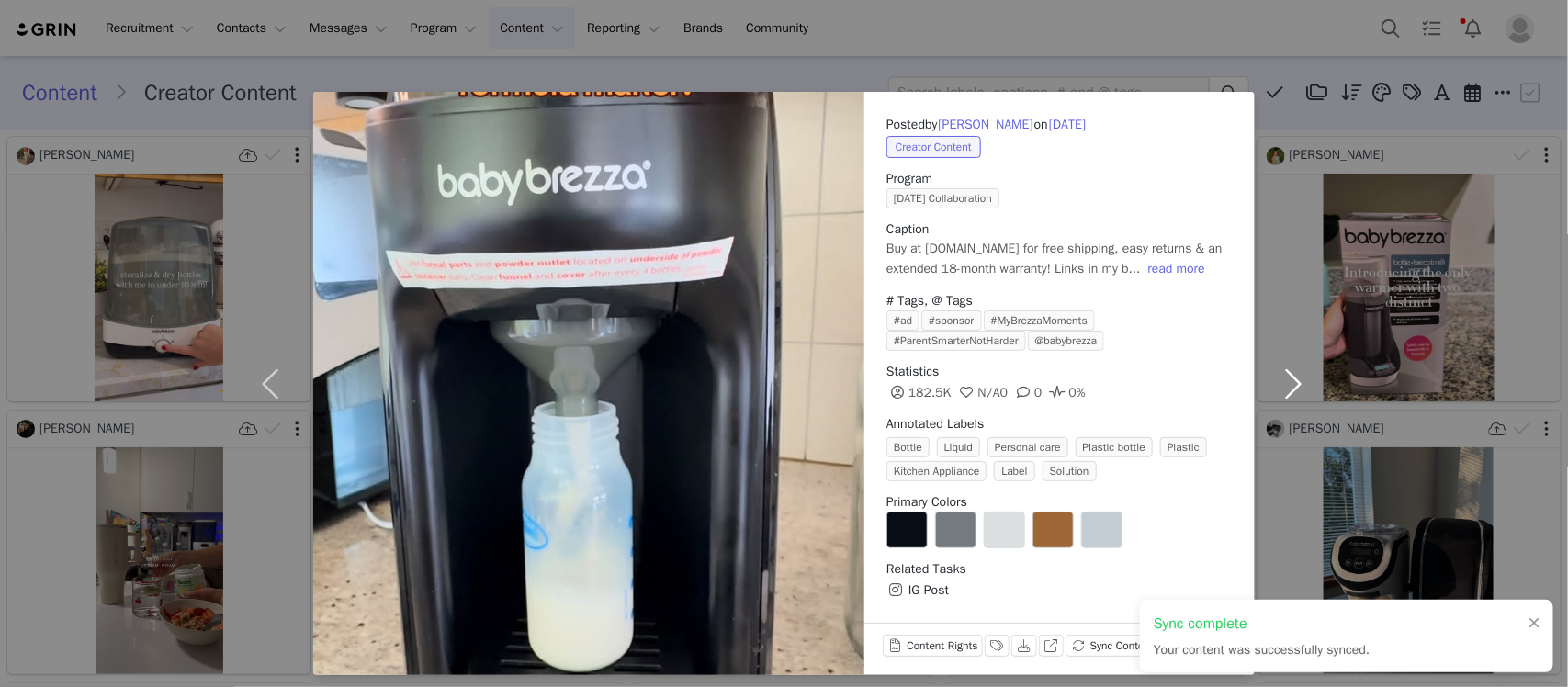 click at bounding box center (1293, 383) 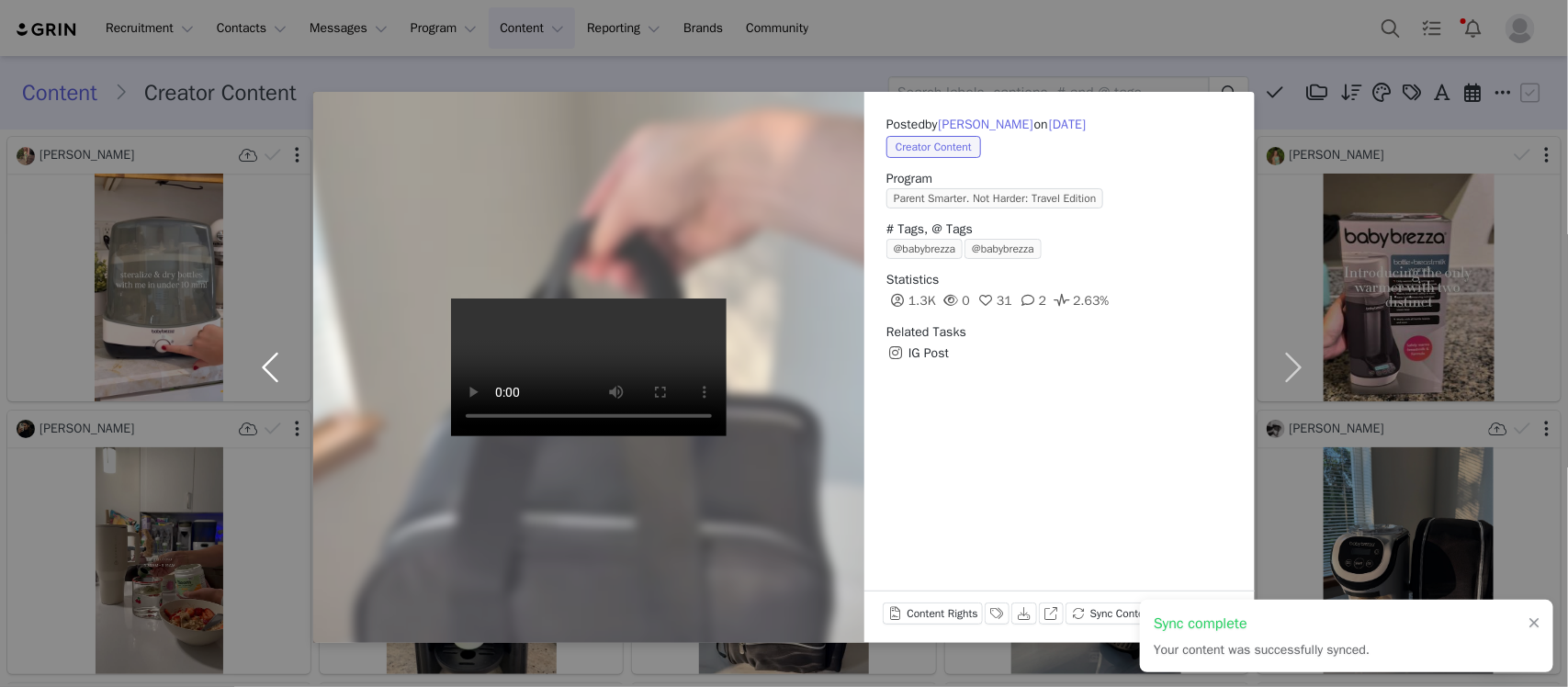 click at bounding box center (275, 367) 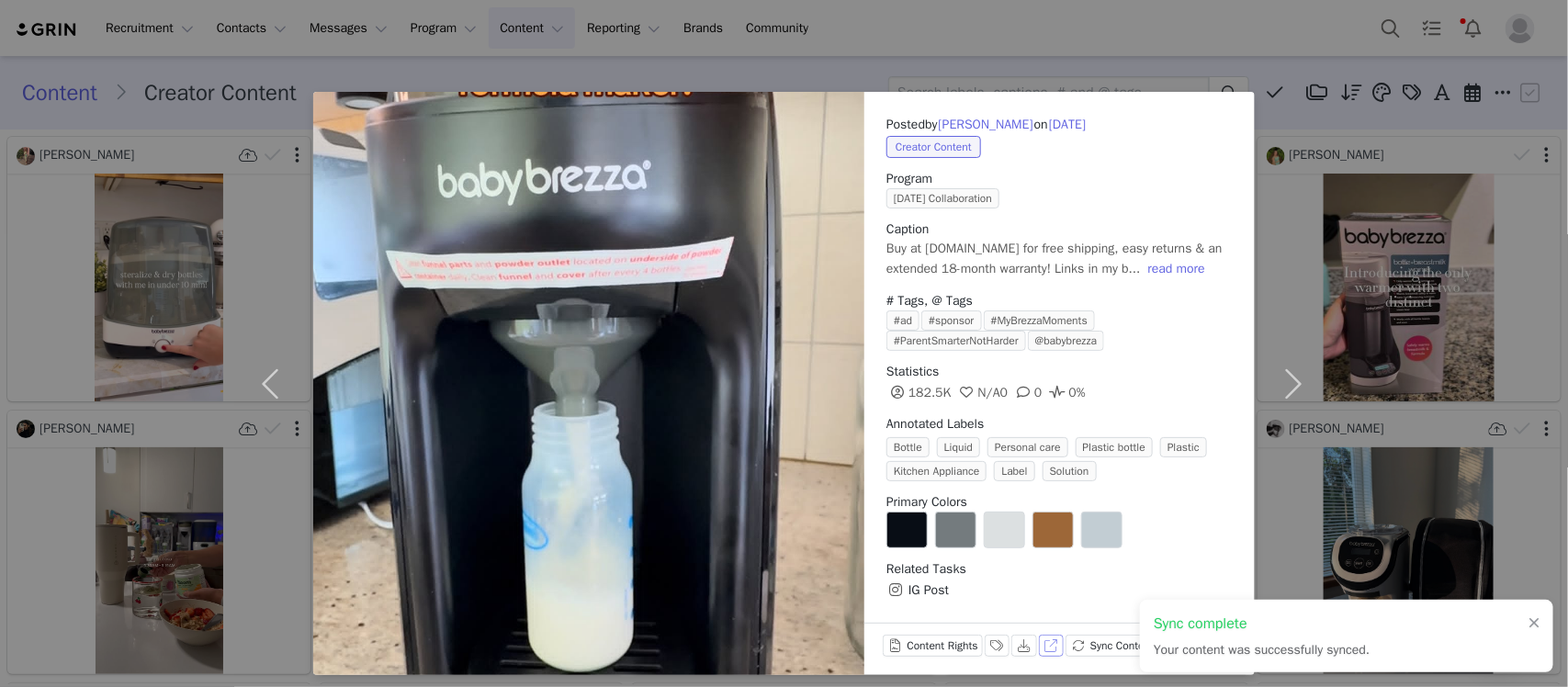 click on "View on Instagram" at bounding box center (1052, 646) 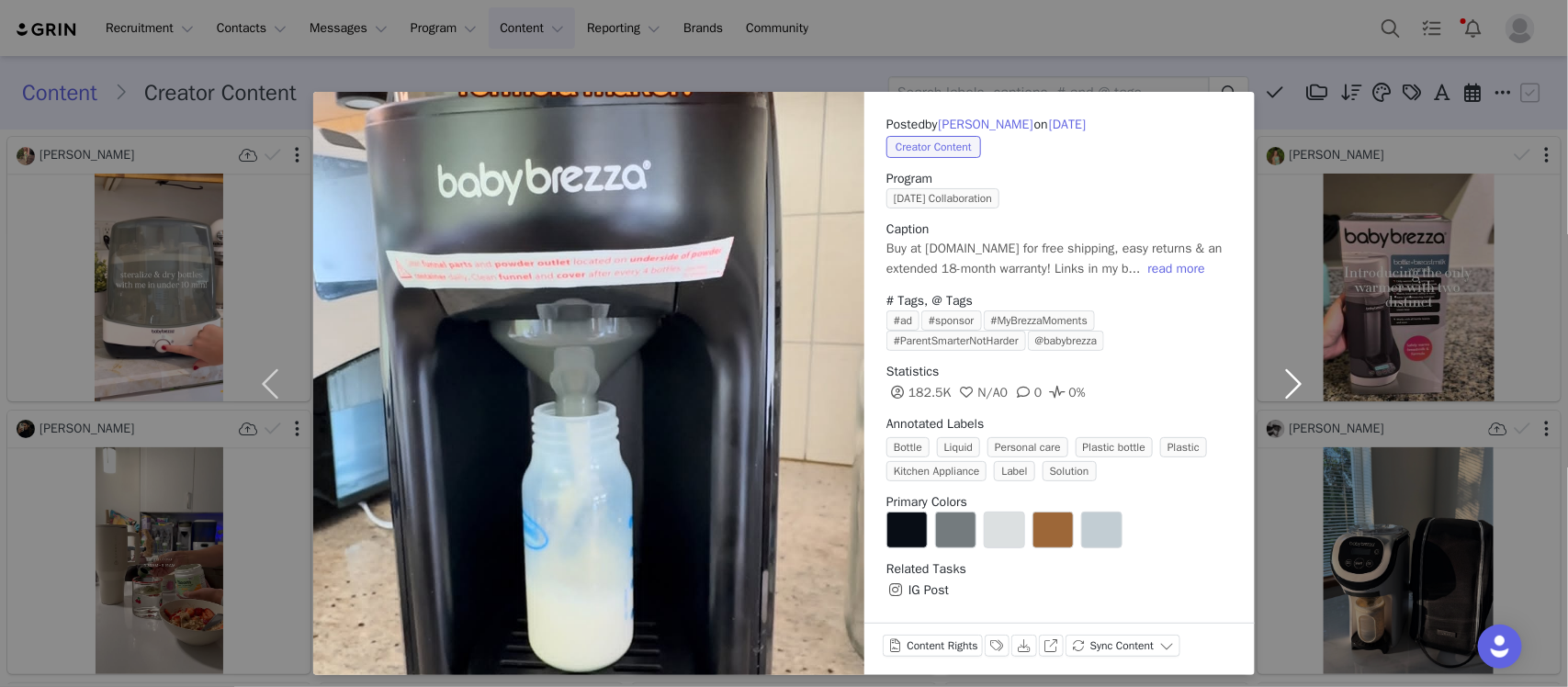 click at bounding box center [1293, 383] 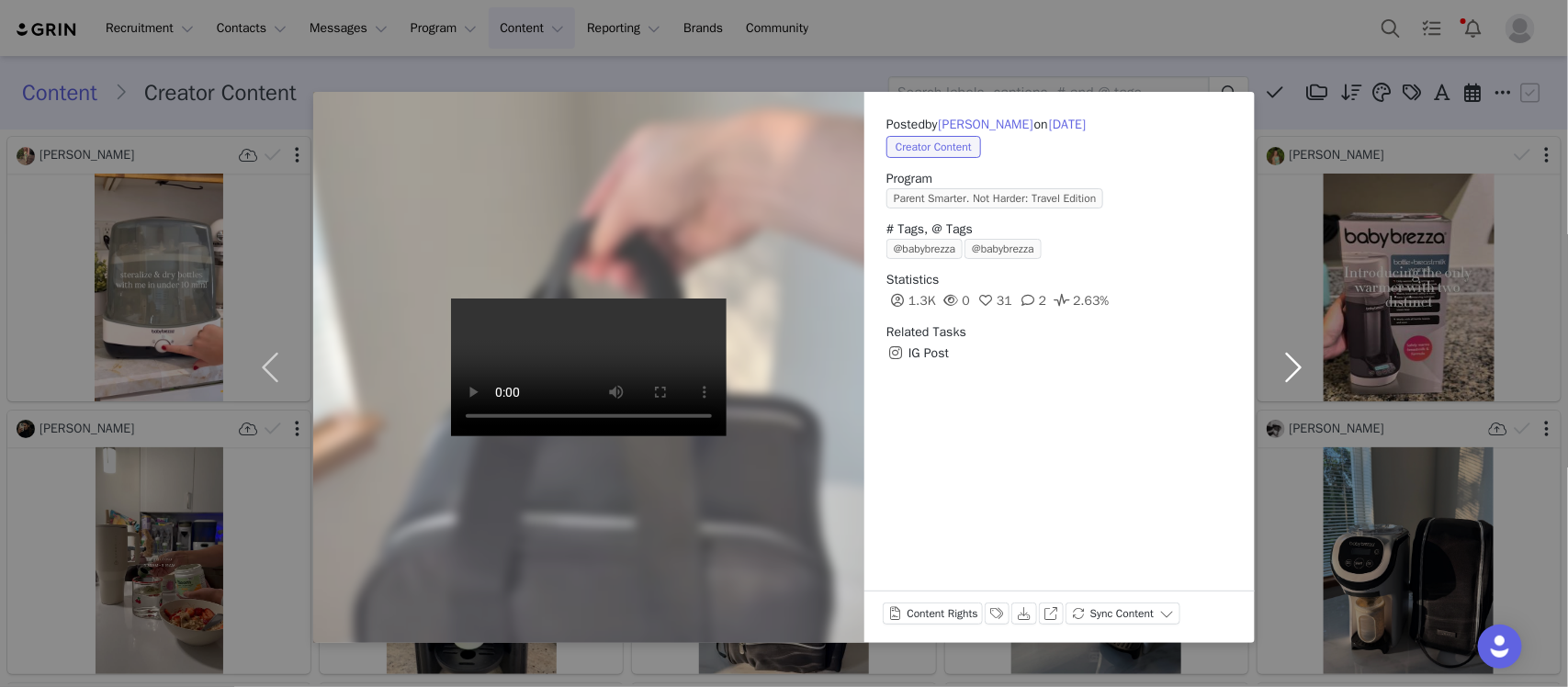 click at bounding box center (1293, 367) 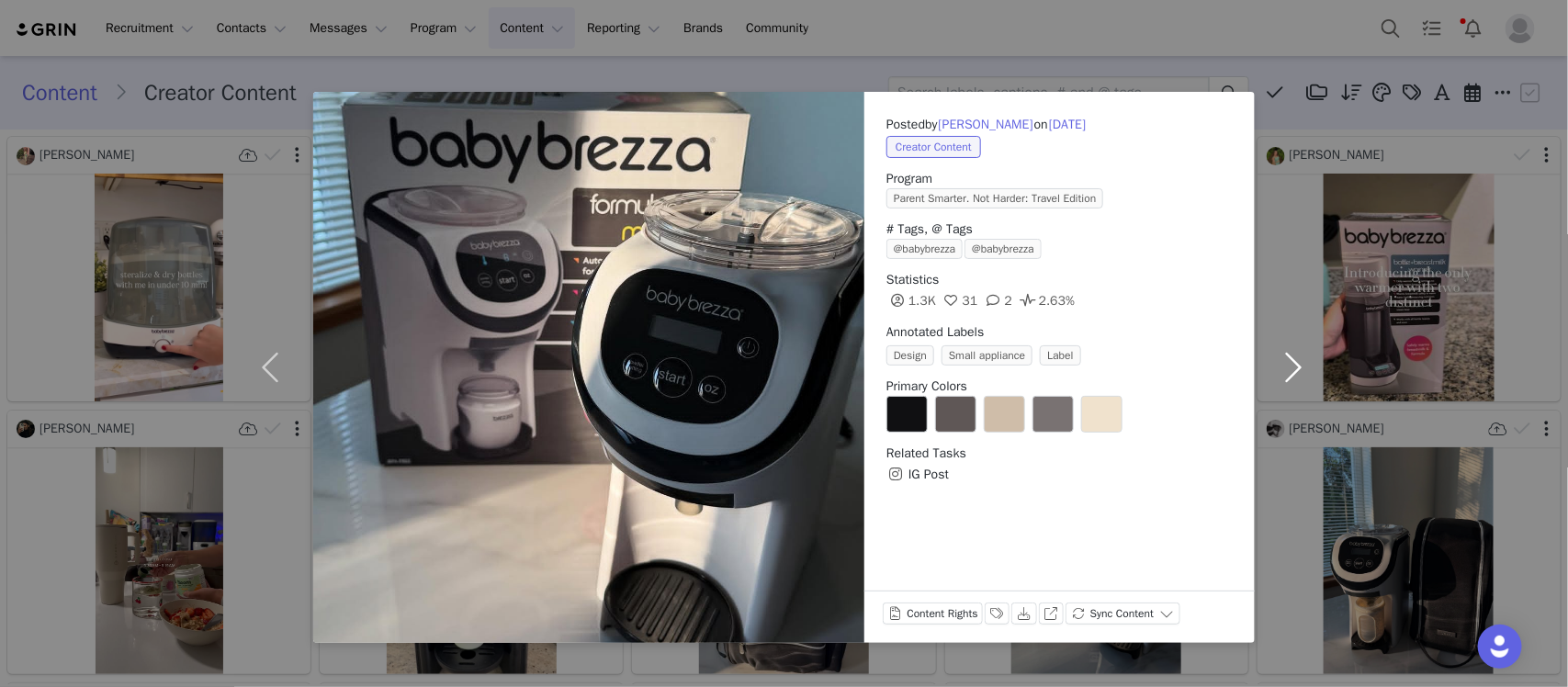 click at bounding box center [1293, 367] 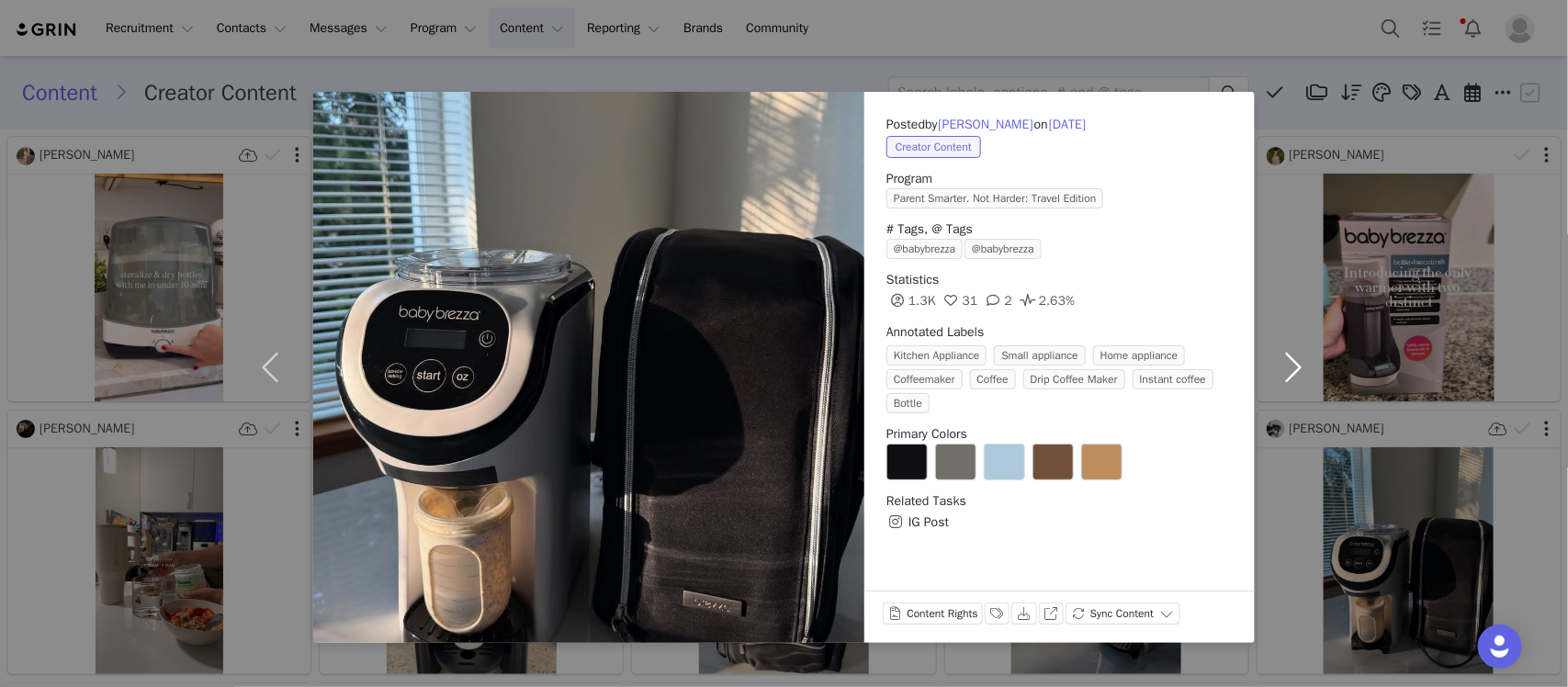 click at bounding box center (1293, 367) 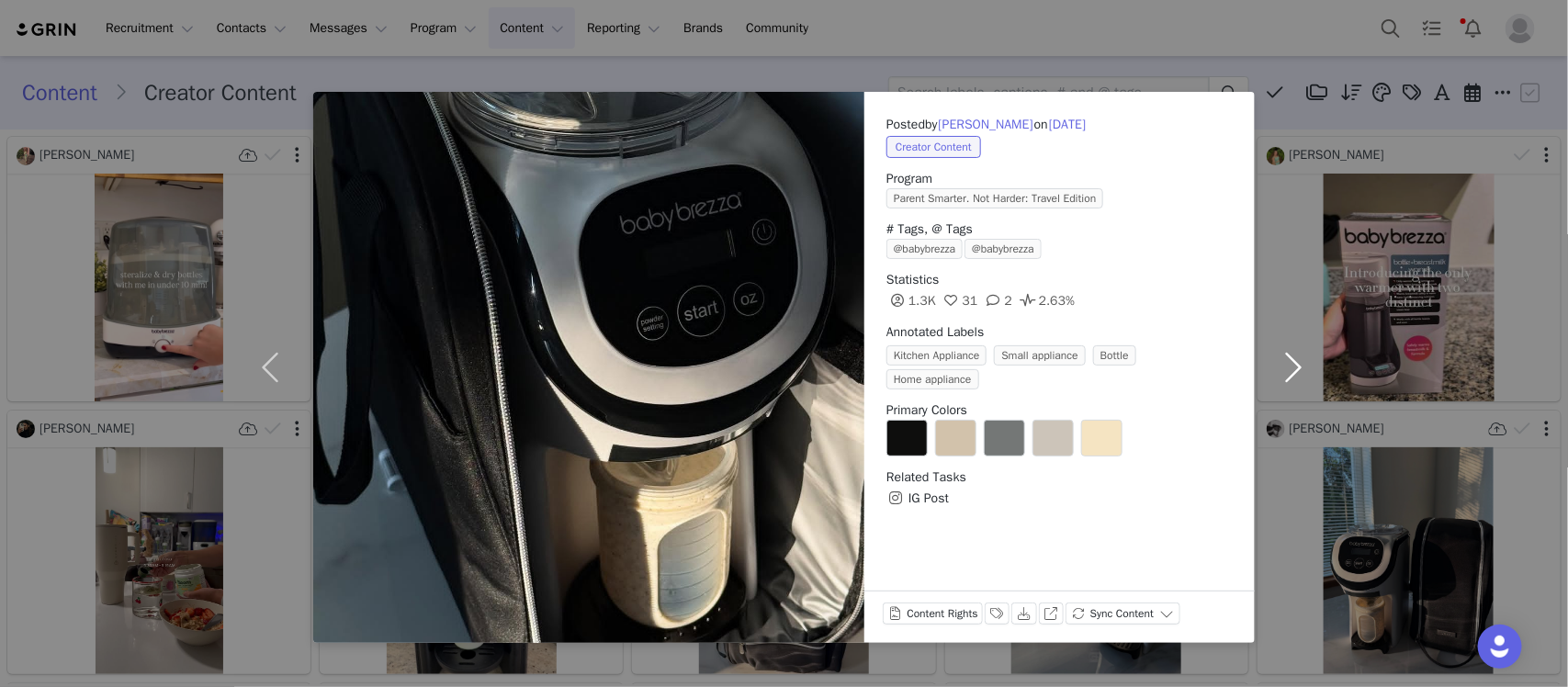 click at bounding box center (1293, 367) 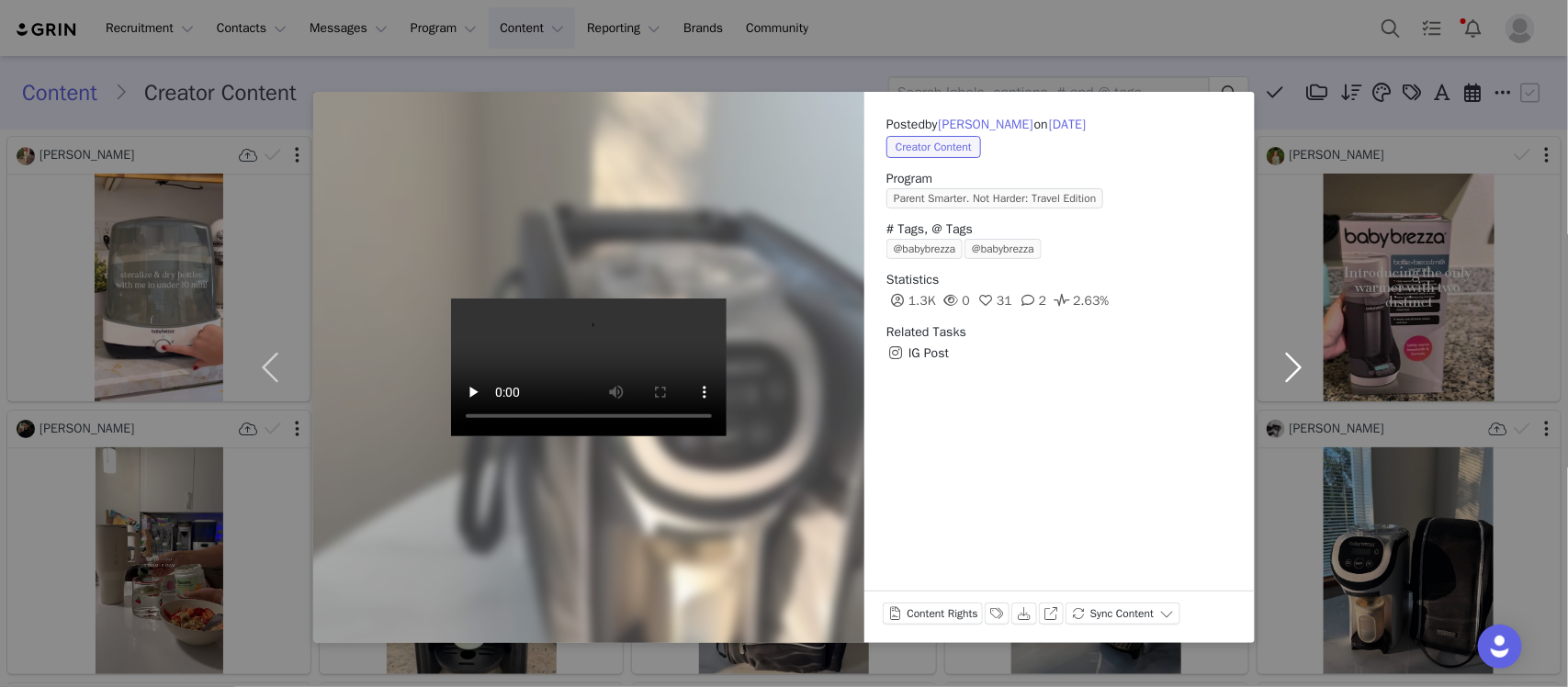 click at bounding box center (1293, 367) 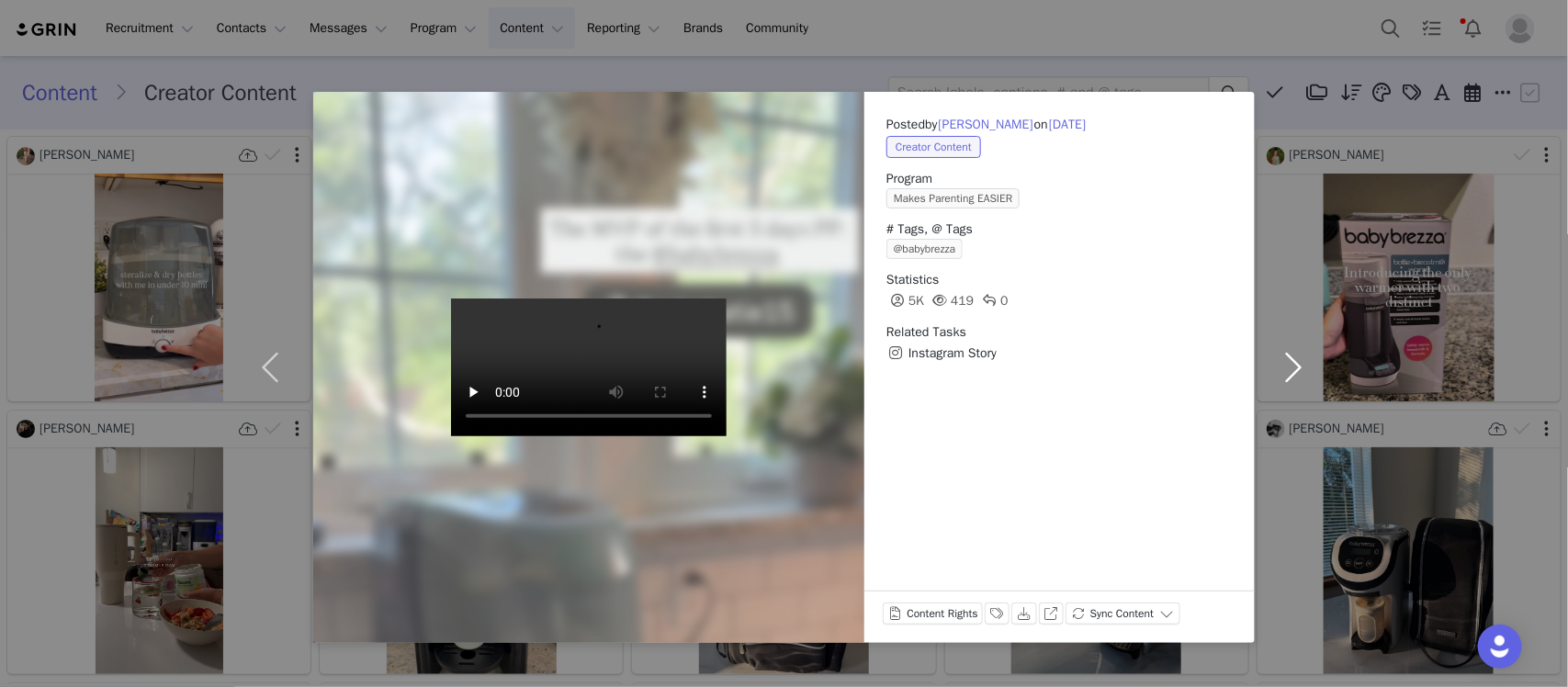 click at bounding box center (1293, 367) 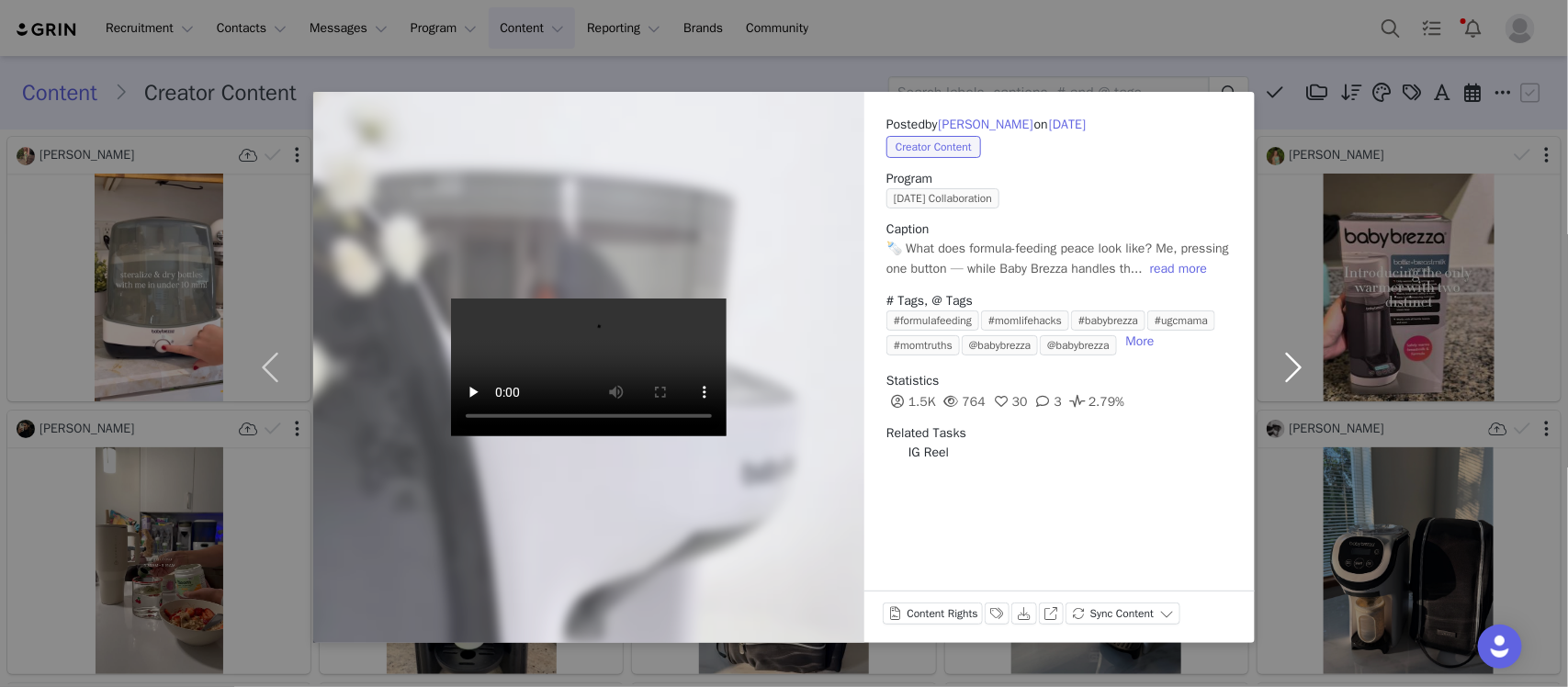 click at bounding box center (1293, 367) 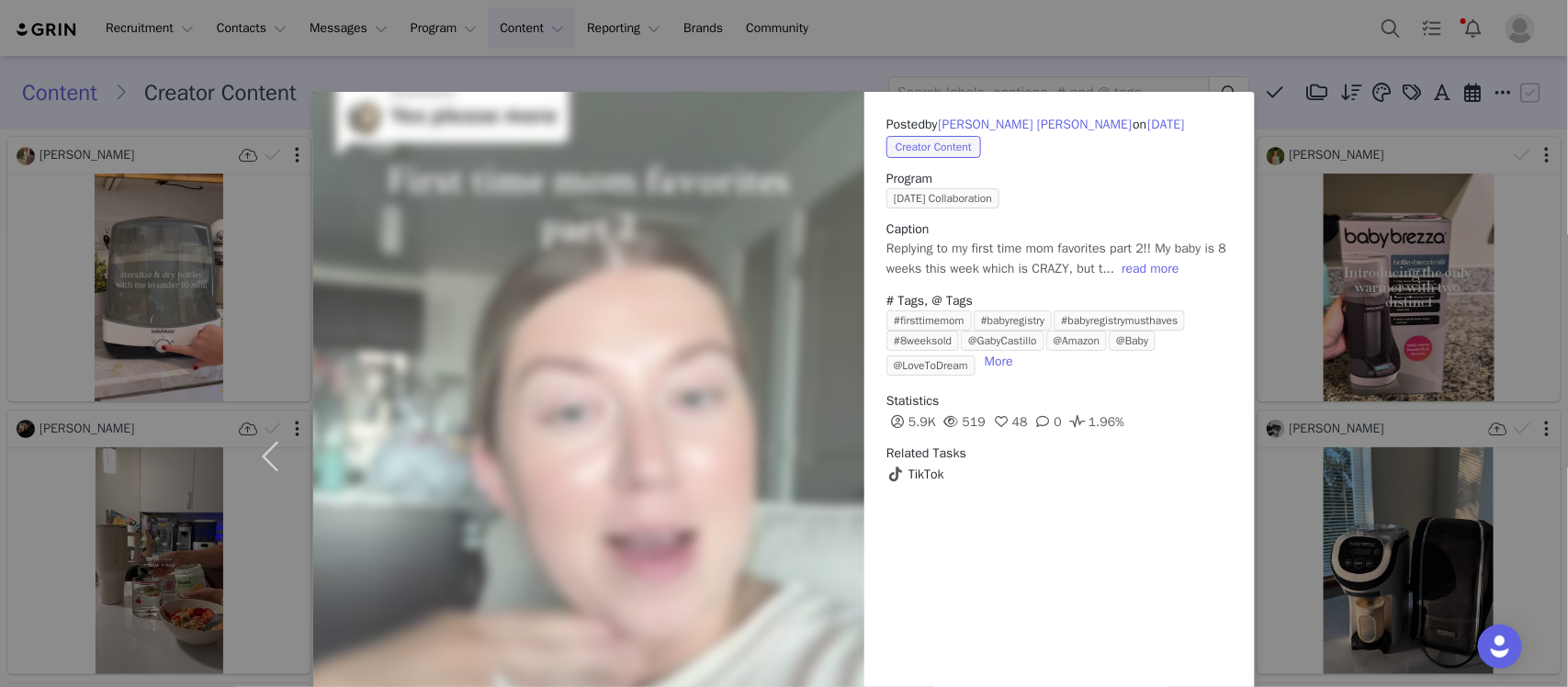 click on "Posted  by  Mckenna Thaller  on  Jul 9, 2025  Creator Content  Program July 2025 Collaboration Caption Replying to  my first time mom favorites part 2!! My baby is 8 weeks this week which is CRAZY, but t... read more # Tags, @ Tags  #firsttimemom   #babyregistry   #babyregistrymusthaves   #8weeksold   @GabyCastillo   @Amazon   @Baby   @LoveToDream  More     Statistics 5.9K  519  48  0  1.96%  Related Tasks TikTok     Content Rights Labels & Tags View on TikTok" at bounding box center (1059, 456) 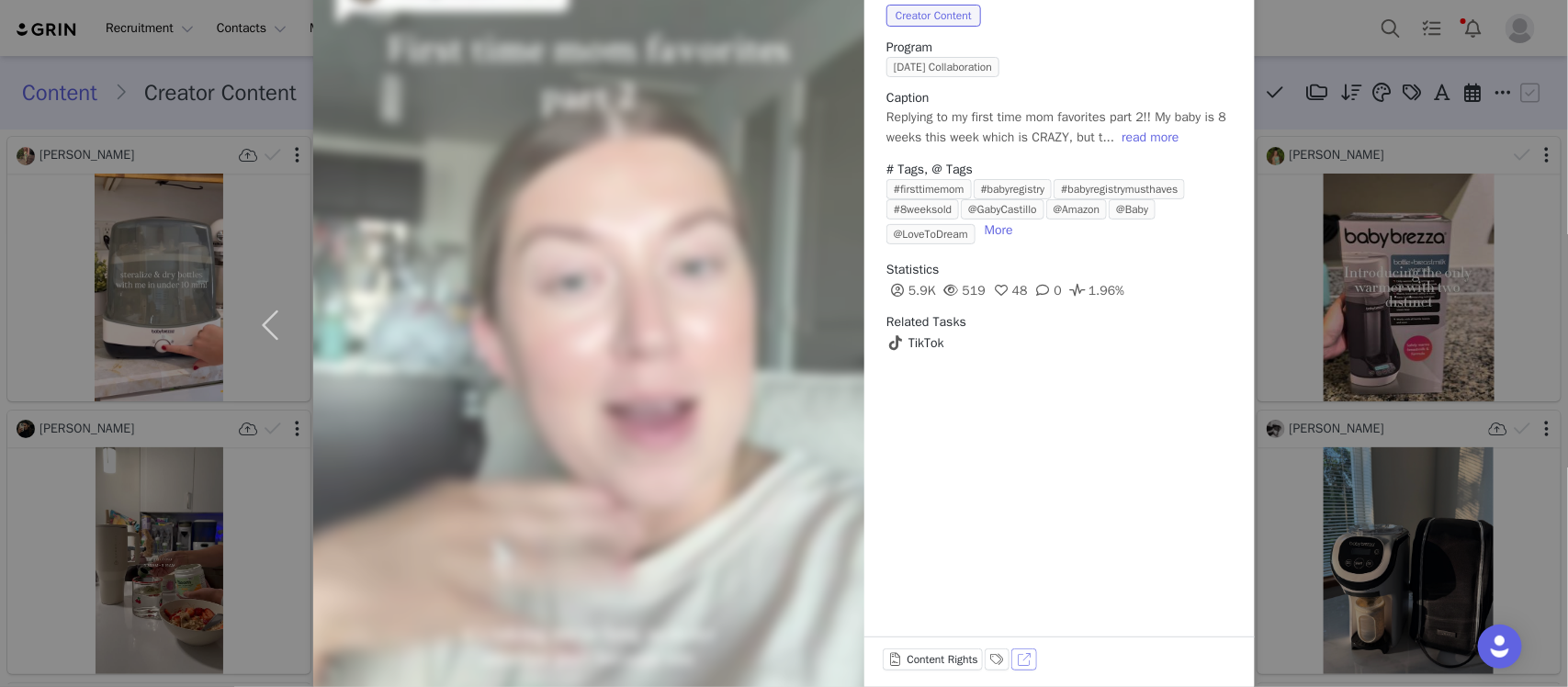 scroll, scrollTop: 154, scrollLeft: 0, axis: vertical 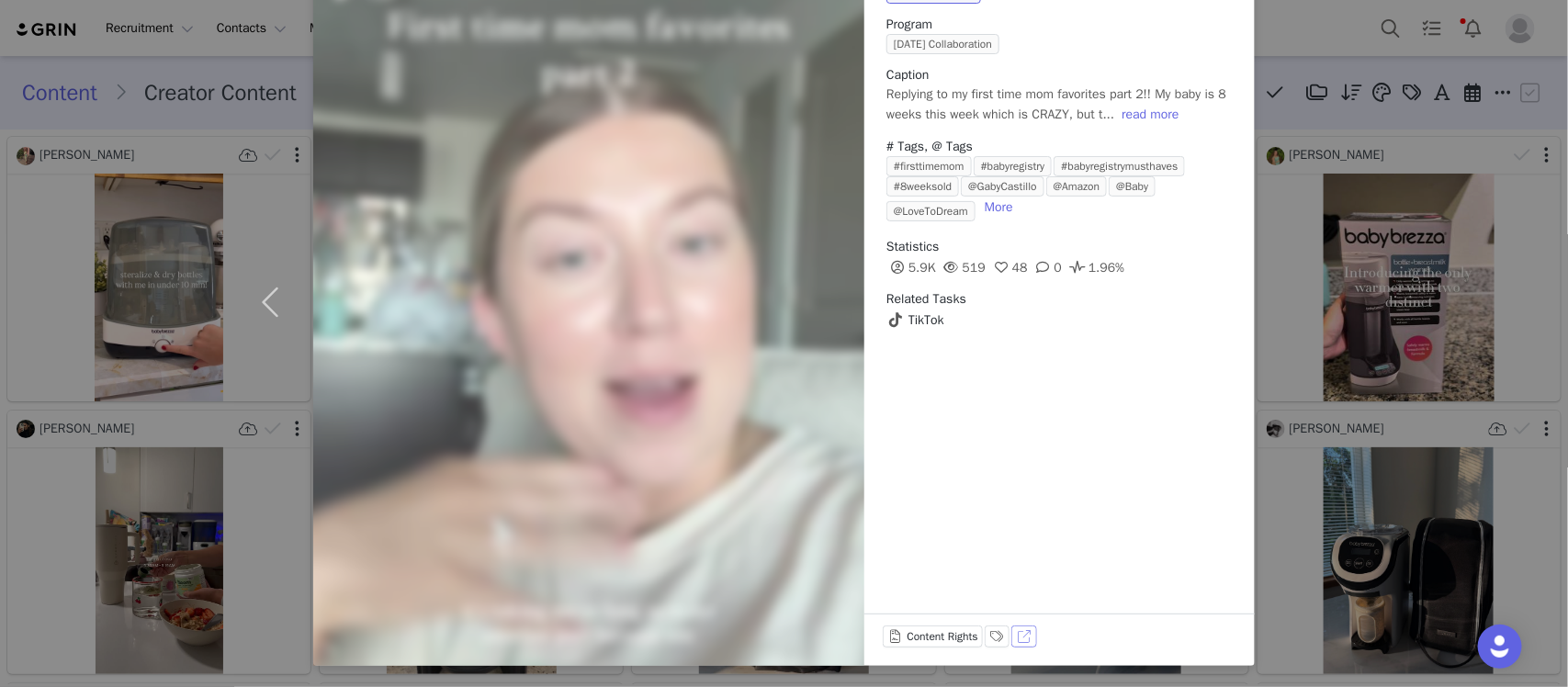 click on "View on TikTok" at bounding box center (1024, 636) 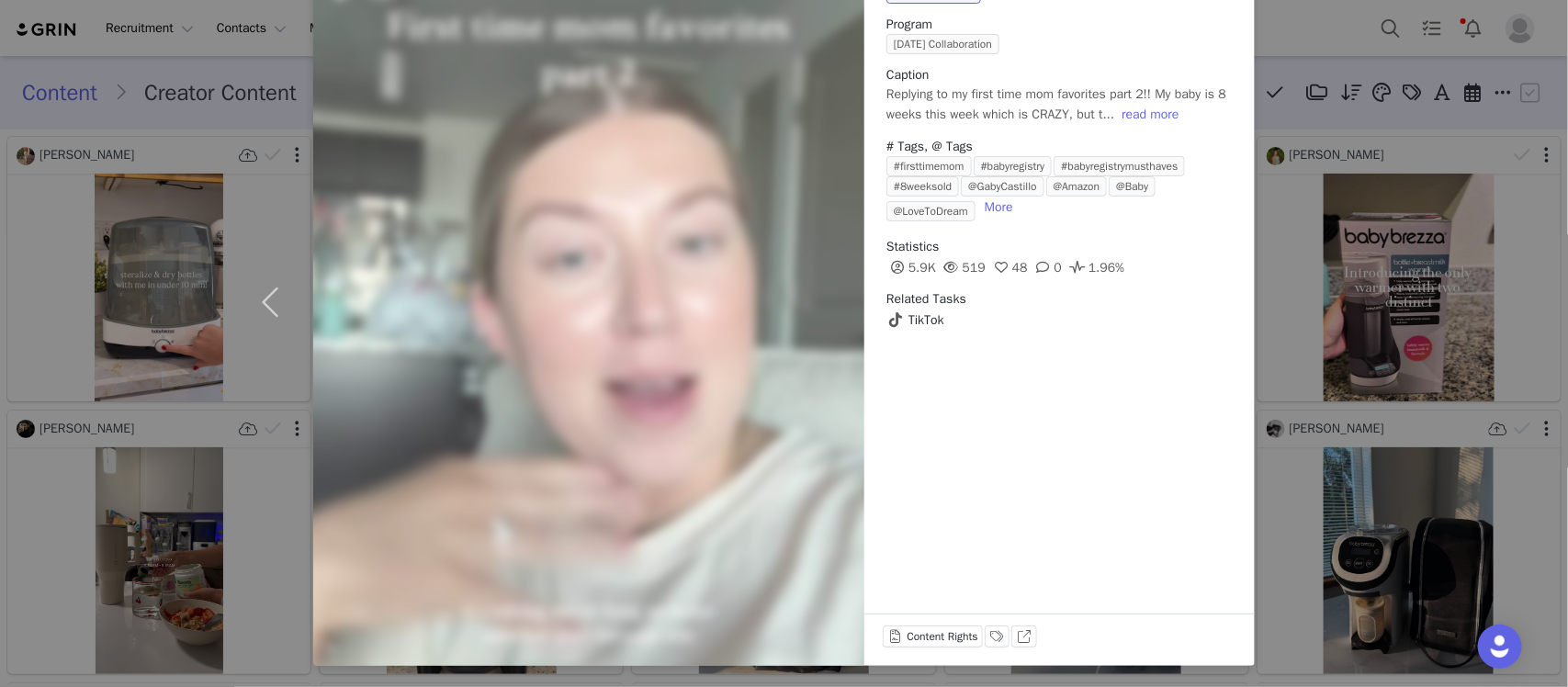 click on "Posted  by  Mckenna Thaller  on  Jul 9, 2025  Creator Content  Program July 2025 Collaboration Caption Replying to  my first time mom favorites part 2!! My baby is 8 weeks this week which is CRAZY, but t... read more # Tags, @ Tags  #firsttimemom   #babyregistry   #babyregistrymusthaves   #8weeksold   @GabyCastillo   @Amazon   @Baby   @LoveToDream  More     Statistics 5.9K  519  48  0  1.96%  Related Tasks TikTok     Content Rights Labels & Tags View on TikTok" at bounding box center (784, 344) 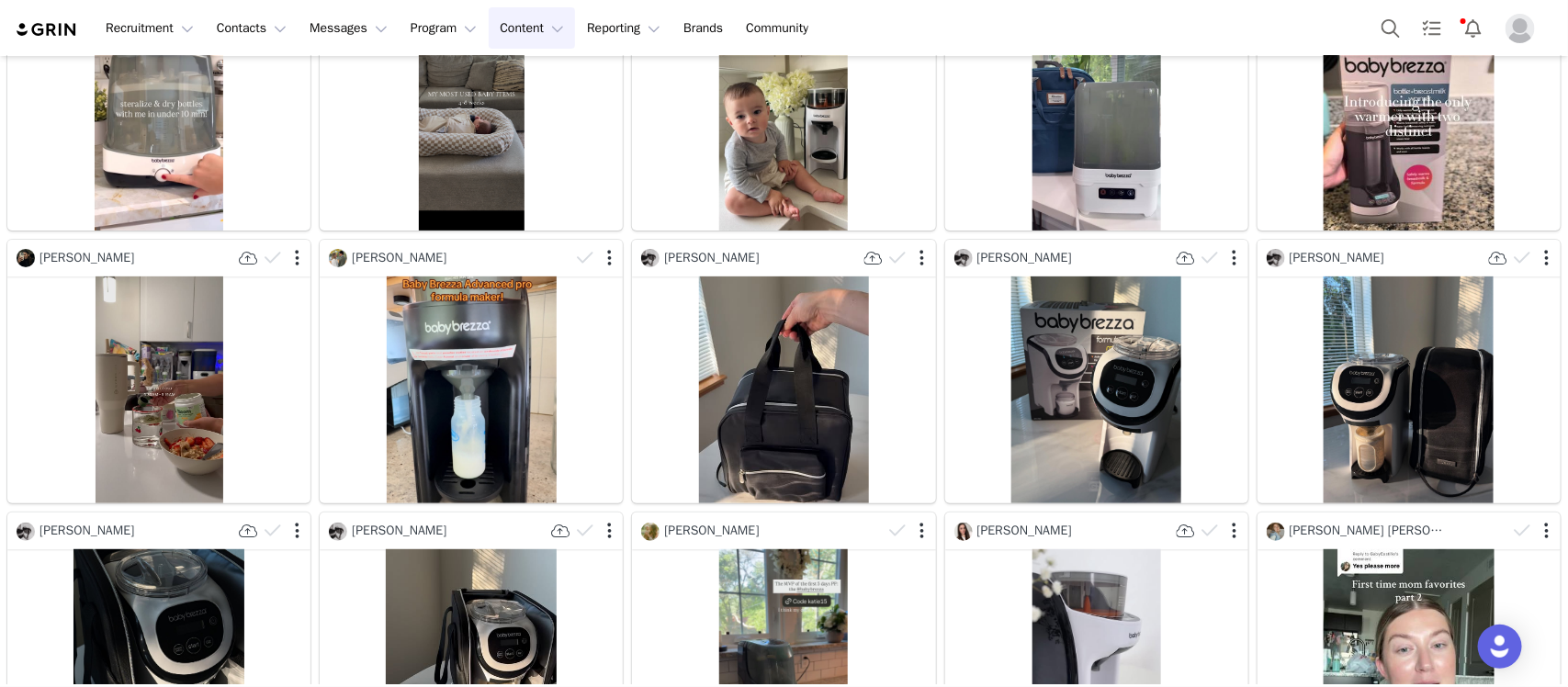 scroll, scrollTop: 285, scrollLeft: 0, axis: vertical 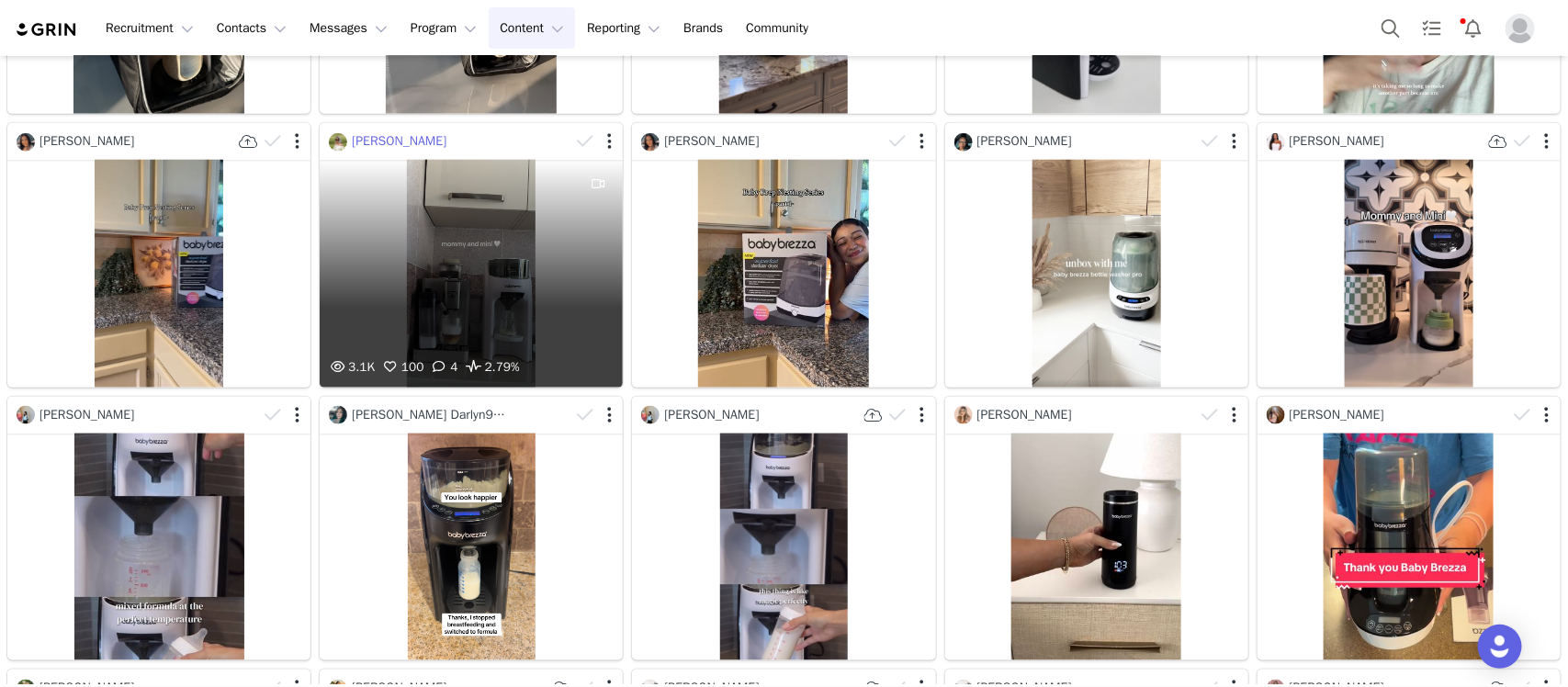 click on "Ani Zardiashvili" at bounding box center (399, 141) 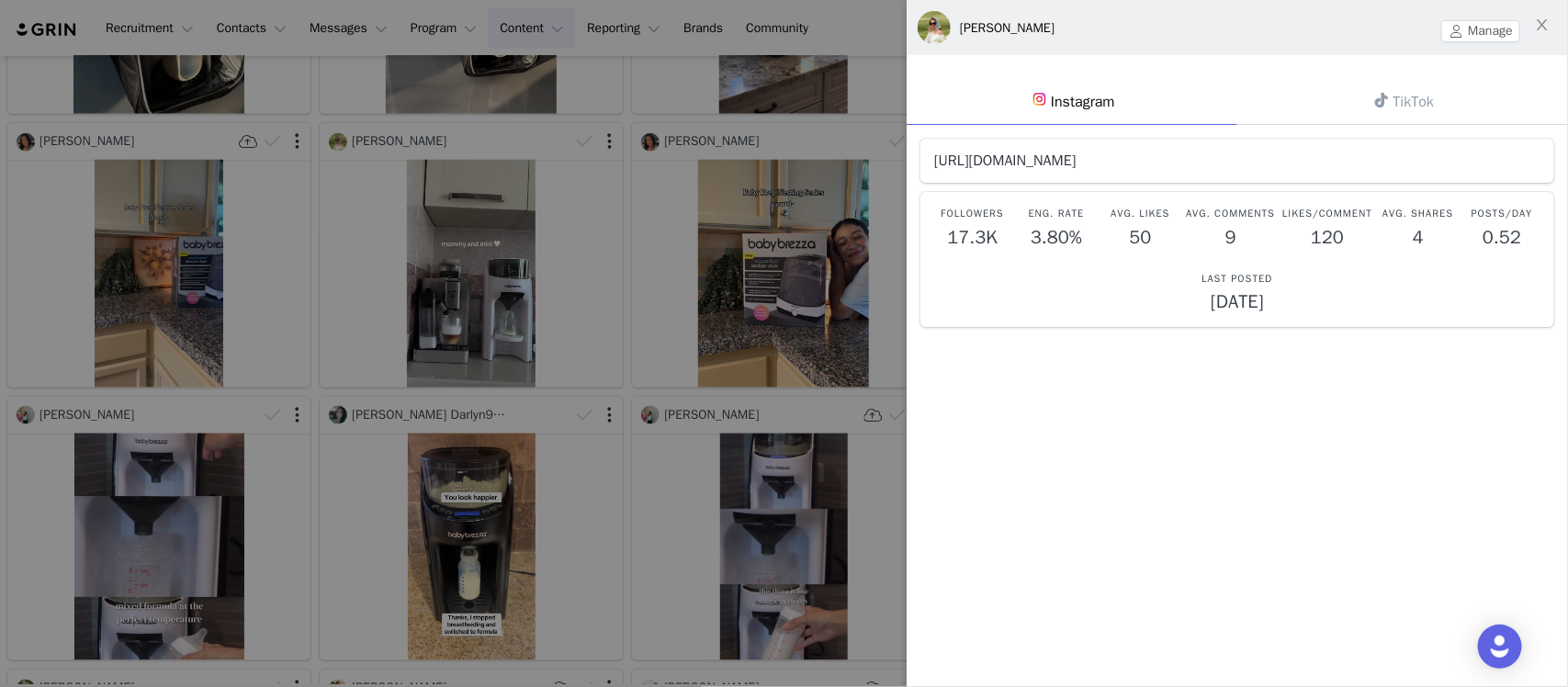 click on "https://www.instagram.com/zardiashviliani" at bounding box center [1005, 161] 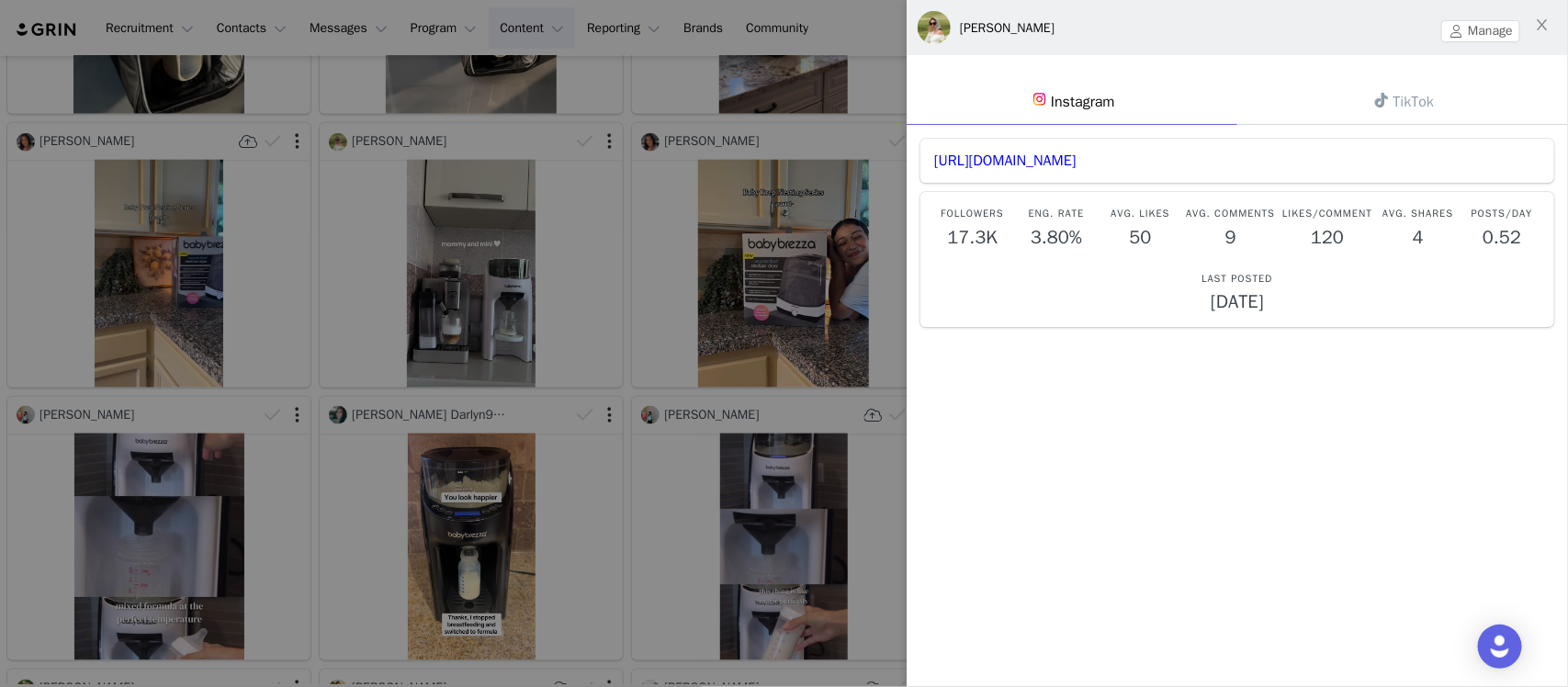 click on "TikTok" at bounding box center (1403, 101) 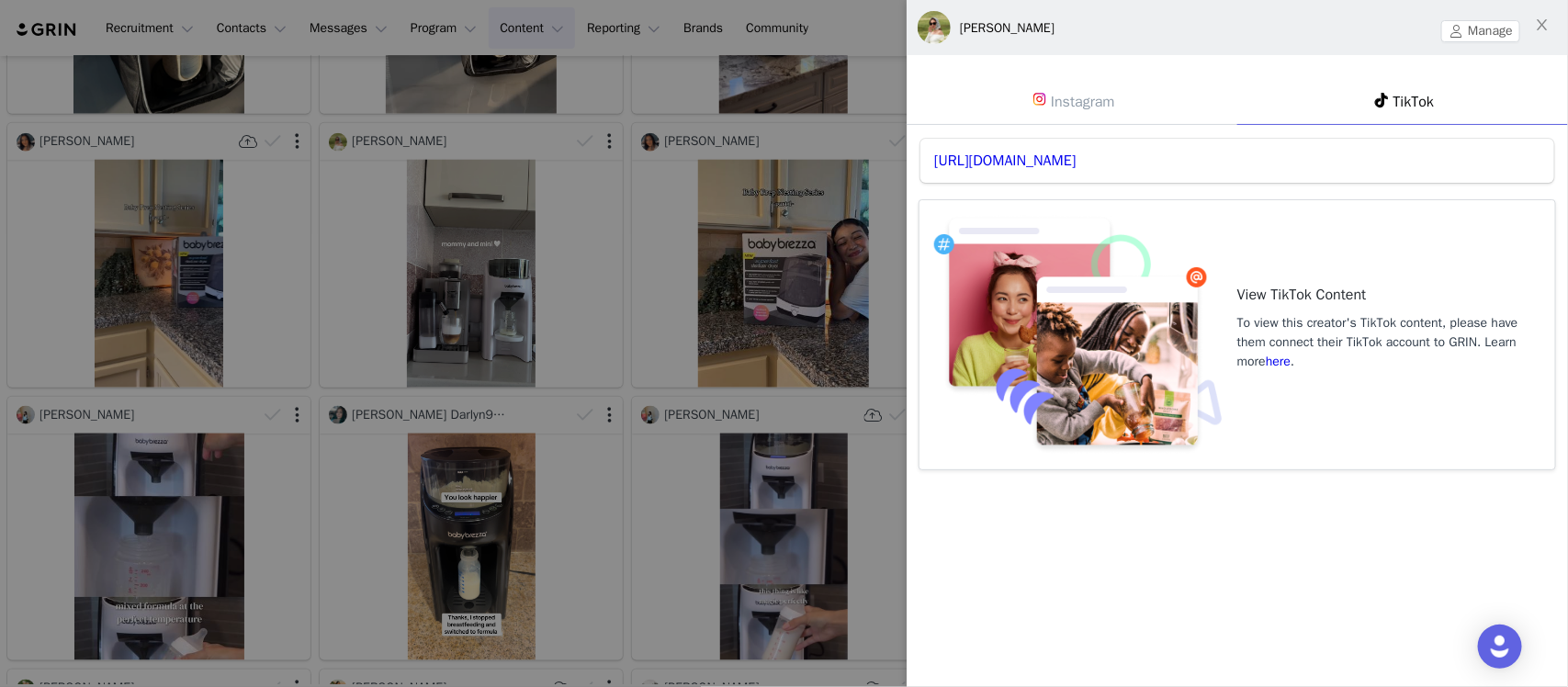 click at bounding box center [784, 344] 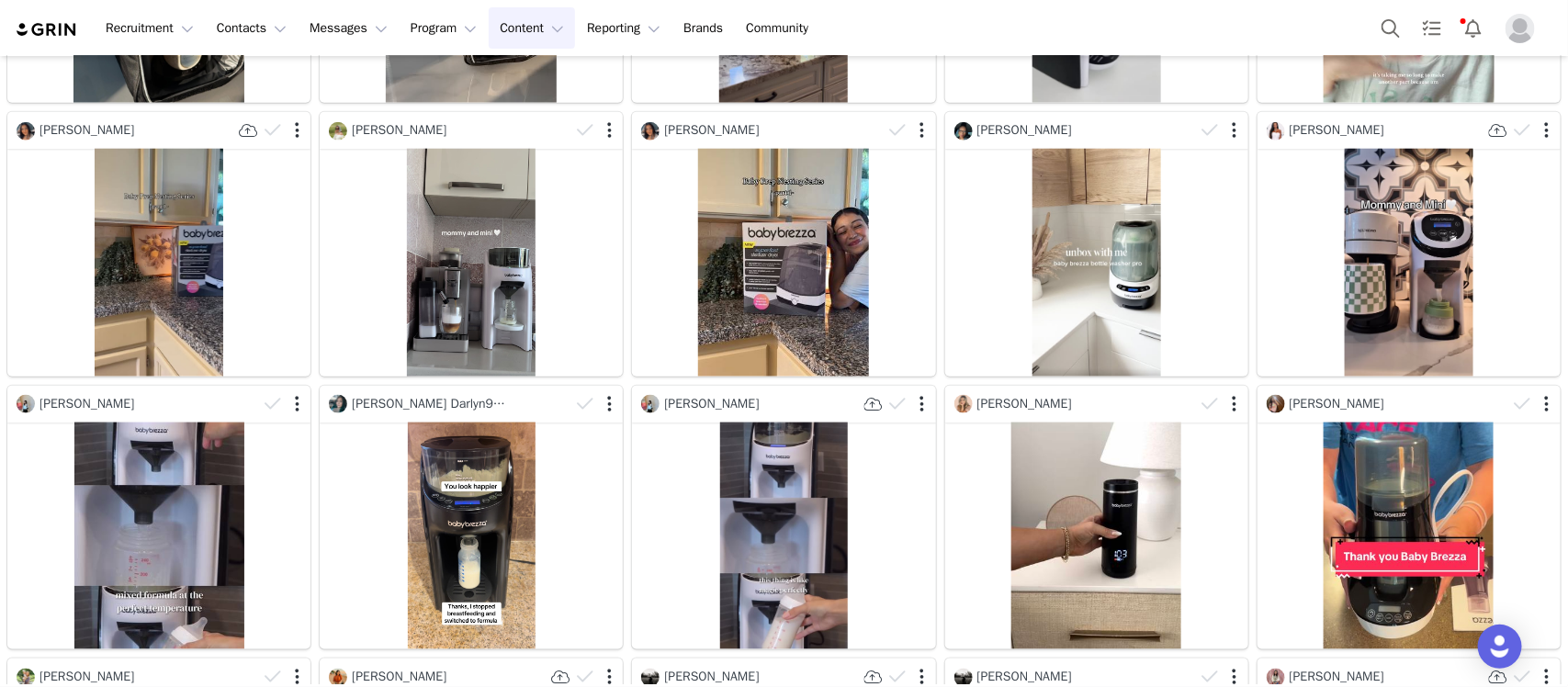 scroll, scrollTop: 834, scrollLeft: 0, axis: vertical 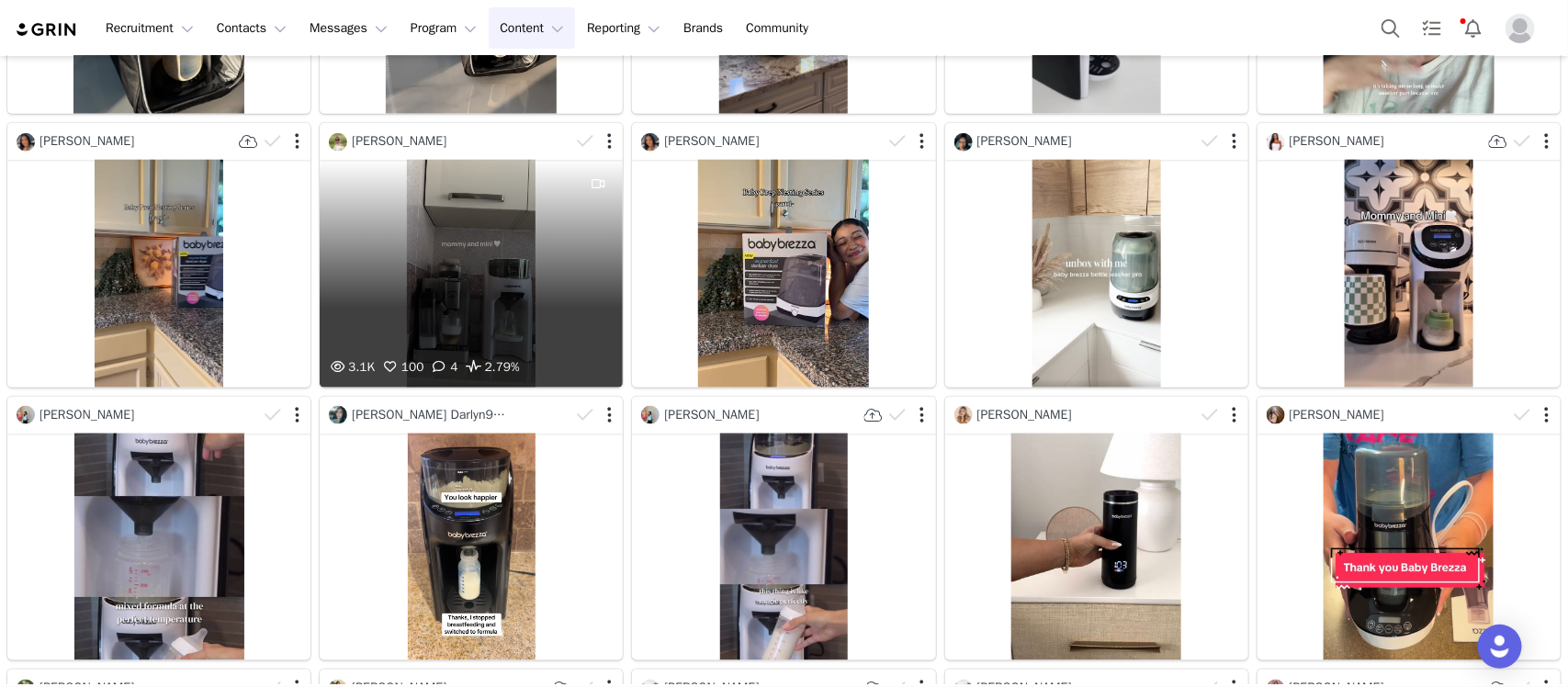 click on "3.1K  100  4  2.79%" at bounding box center [471, 274] 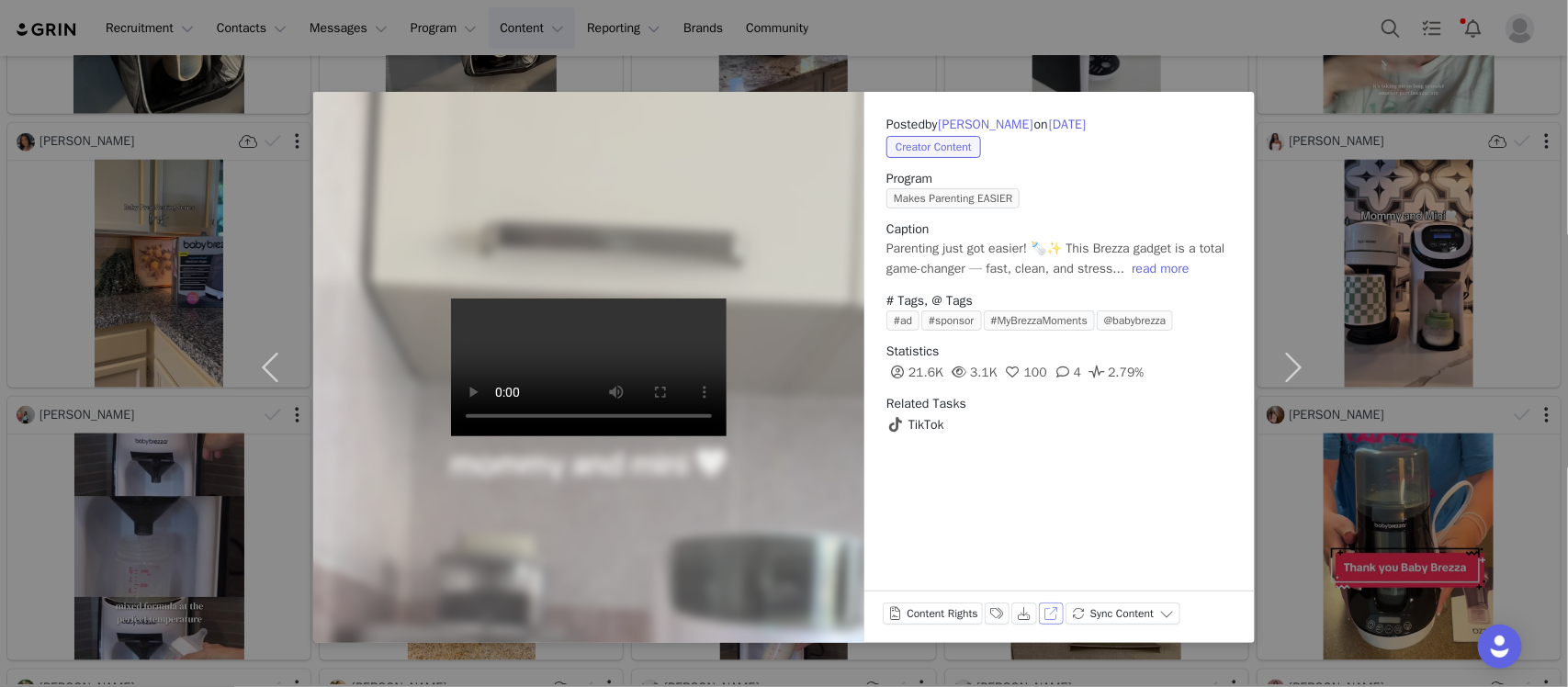 click on "View on TikTok" at bounding box center (1052, 614) 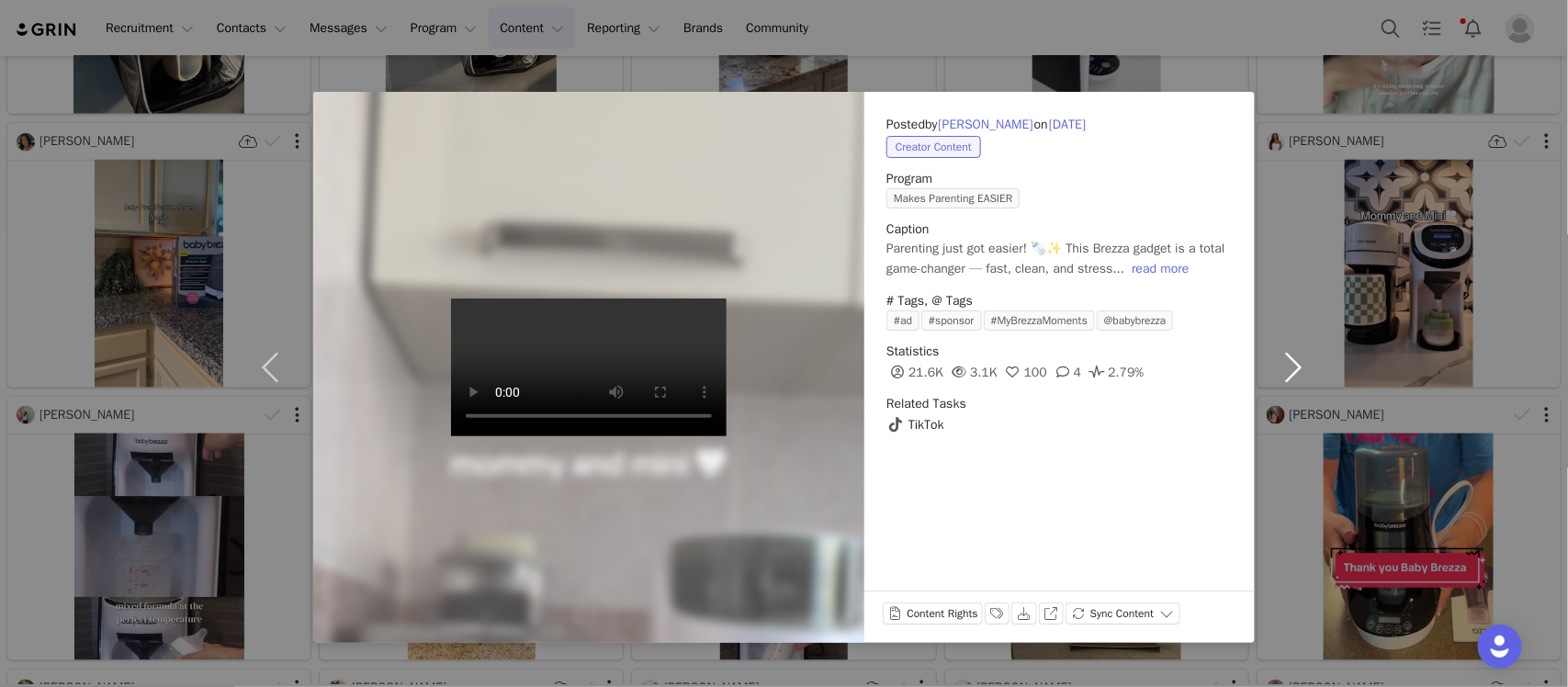 click at bounding box center (1293, 367) 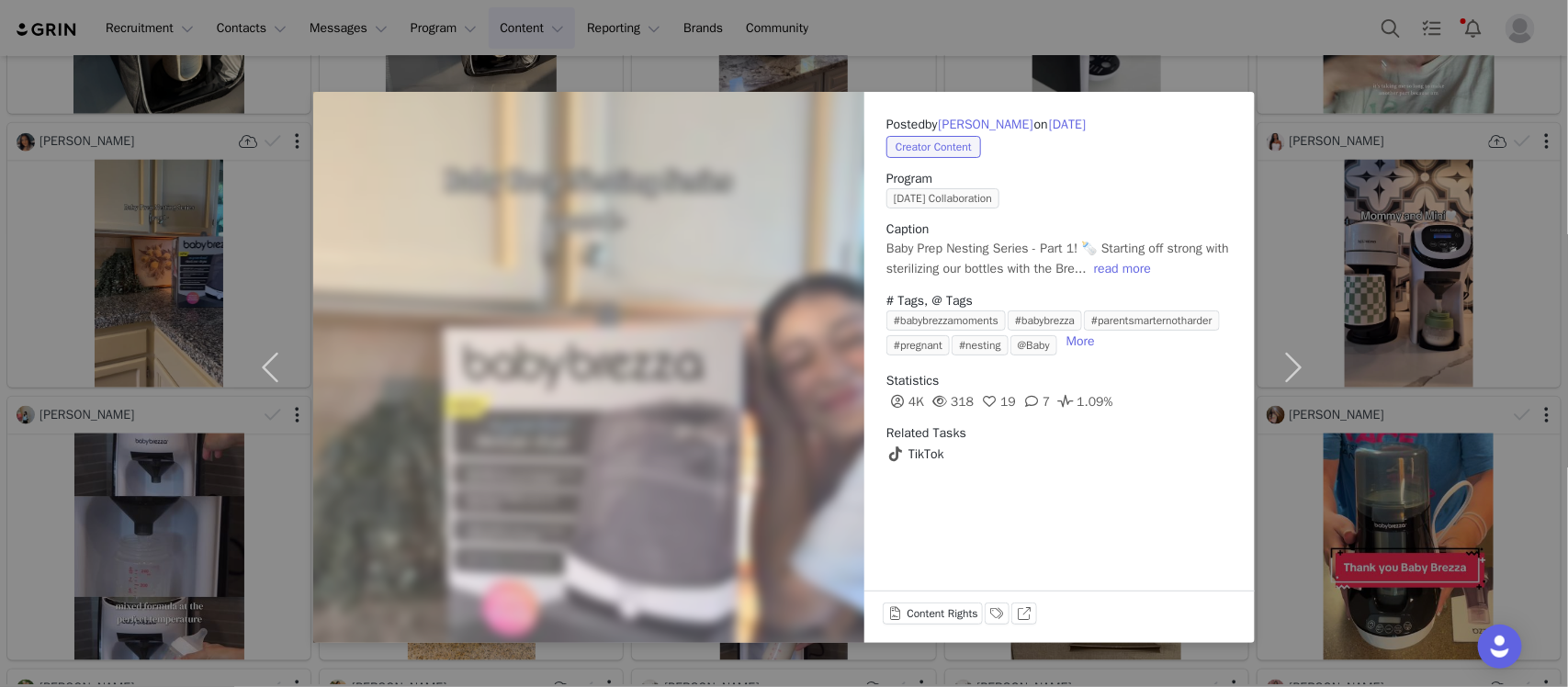 click on "Posted  by  Jordan Schlesinger  on  Jul 9, 2025  Creator Content  Program June 2025 Collaboration Caption Baby Prep Nesting Series - Part 1! 🍼 Starting off strong with sterilizing our bottles with the  Bre... read more # Tags, @ Tags  #babybrezzamoments   #babybrezza   #parentsmarternotharder   #pregnant   #nesting   @Baby  More     Statistics 4K  318  19  7  1.09%  Related Tasks TikTok     Content Rights Labels & Tags View on TikTok" at bounding box center [784, 344] 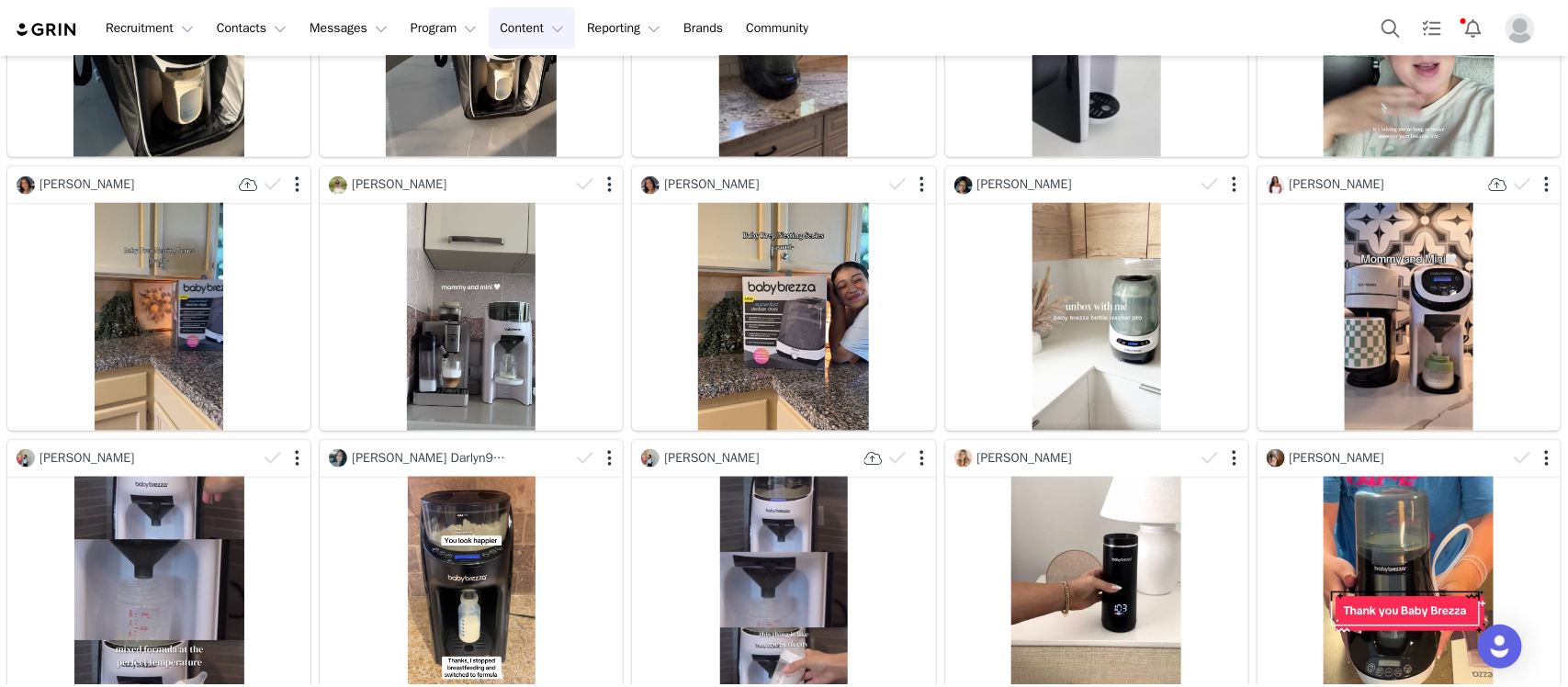 scroll, scrollTop: 0, scrollLeft: 0, axis: both 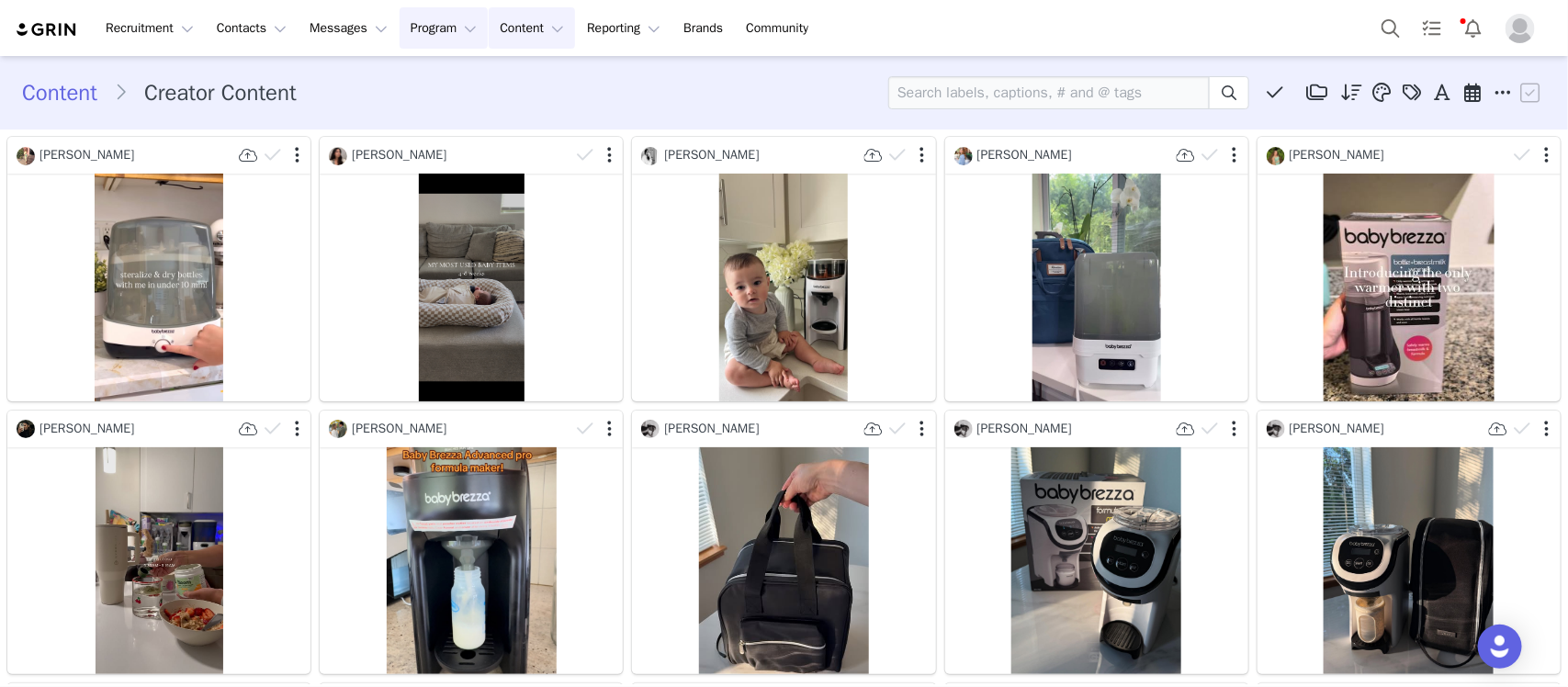 click on "Program Program" at bounding box center [444, 28] 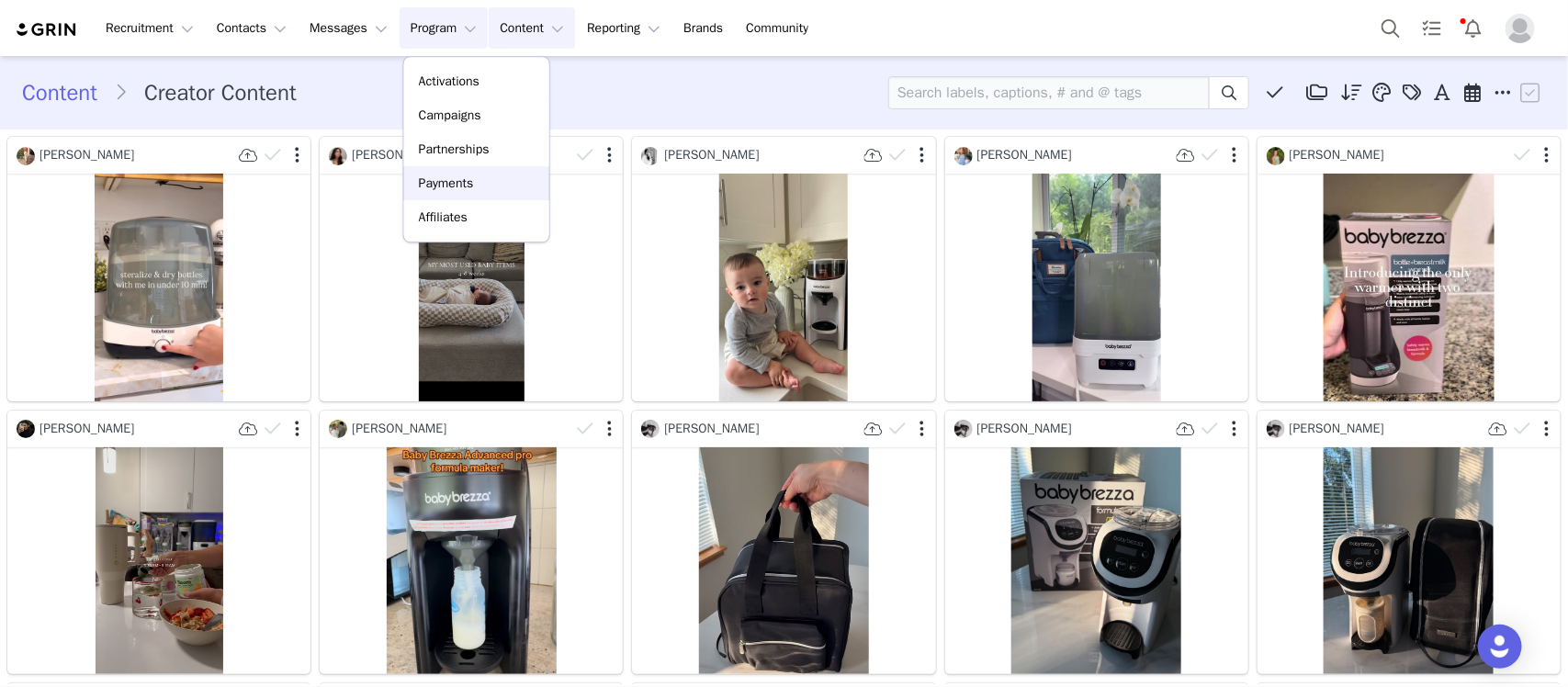 click on "Payments" at bounding box center (446, 183) 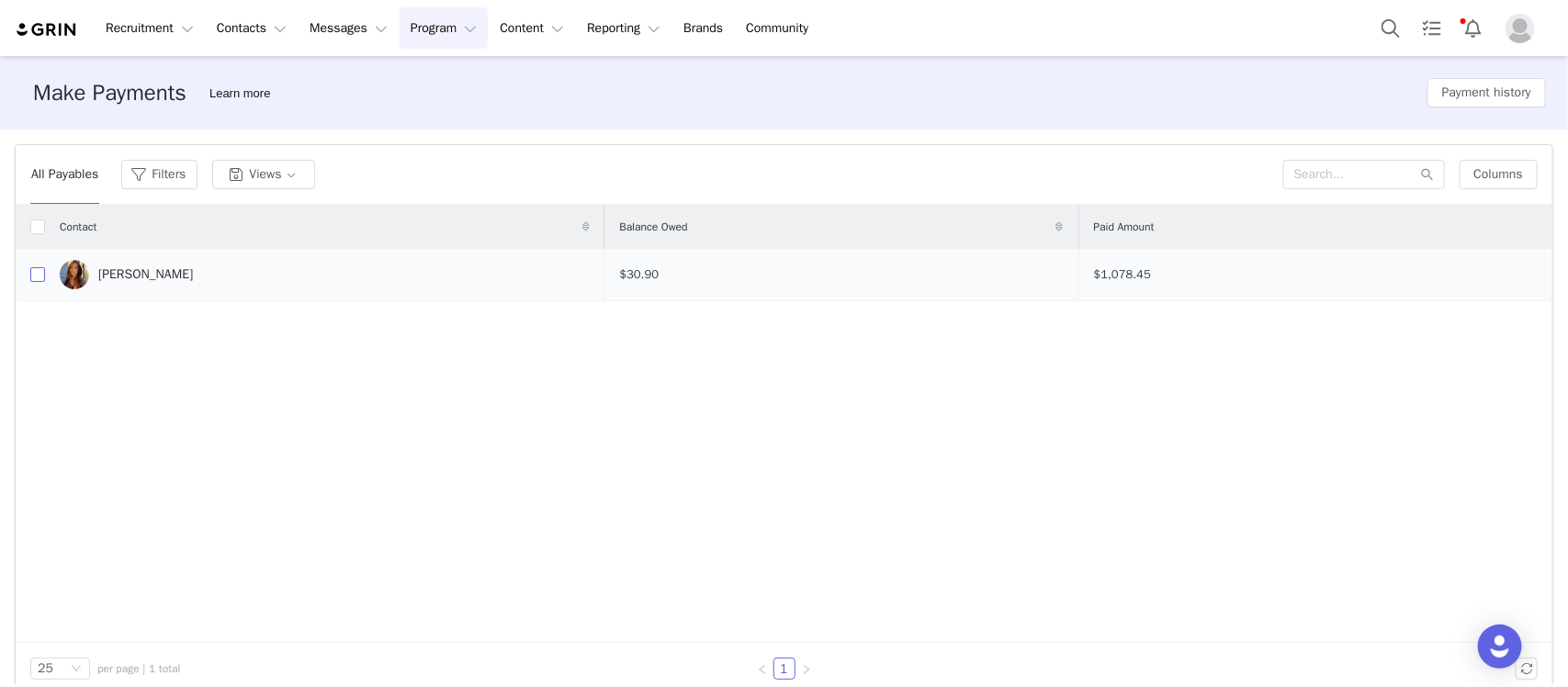click at bounding box center [38, 275] 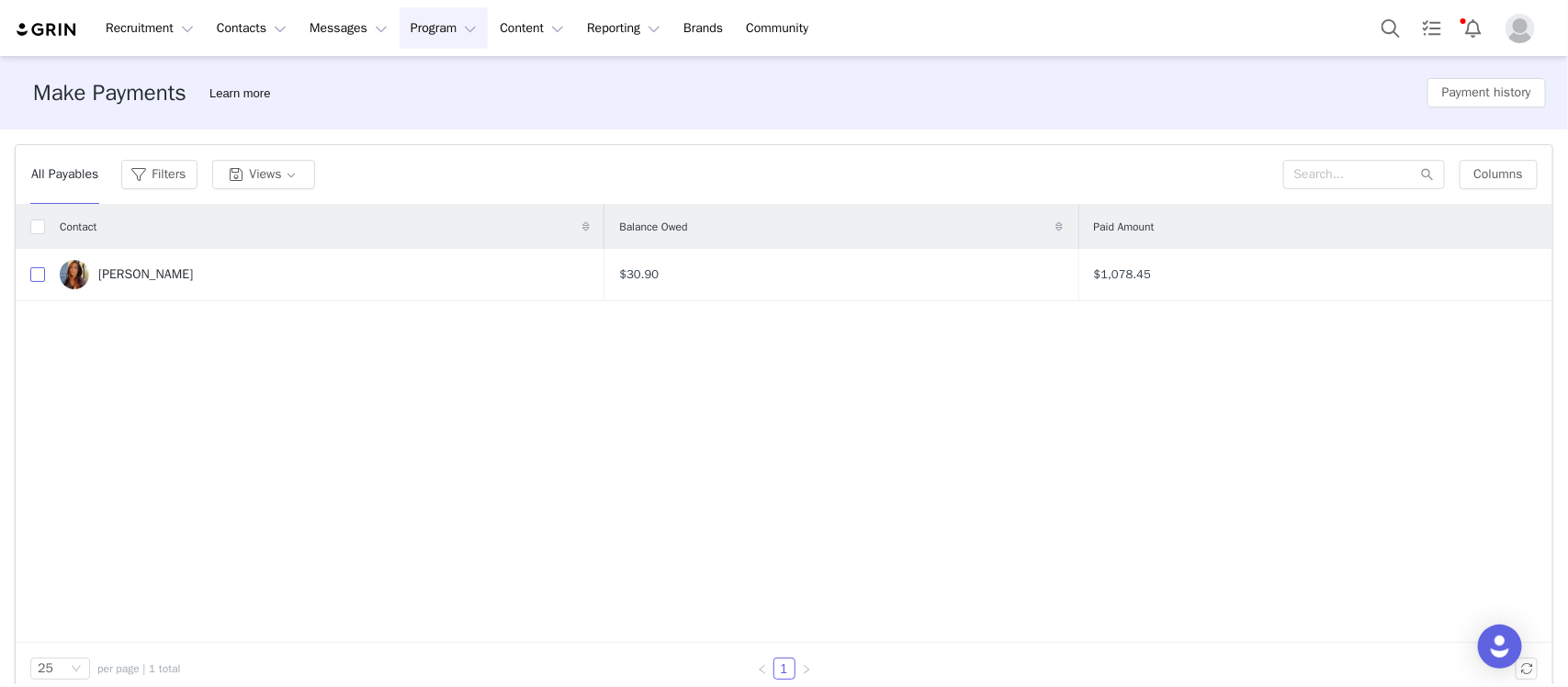 checkbox on "true" 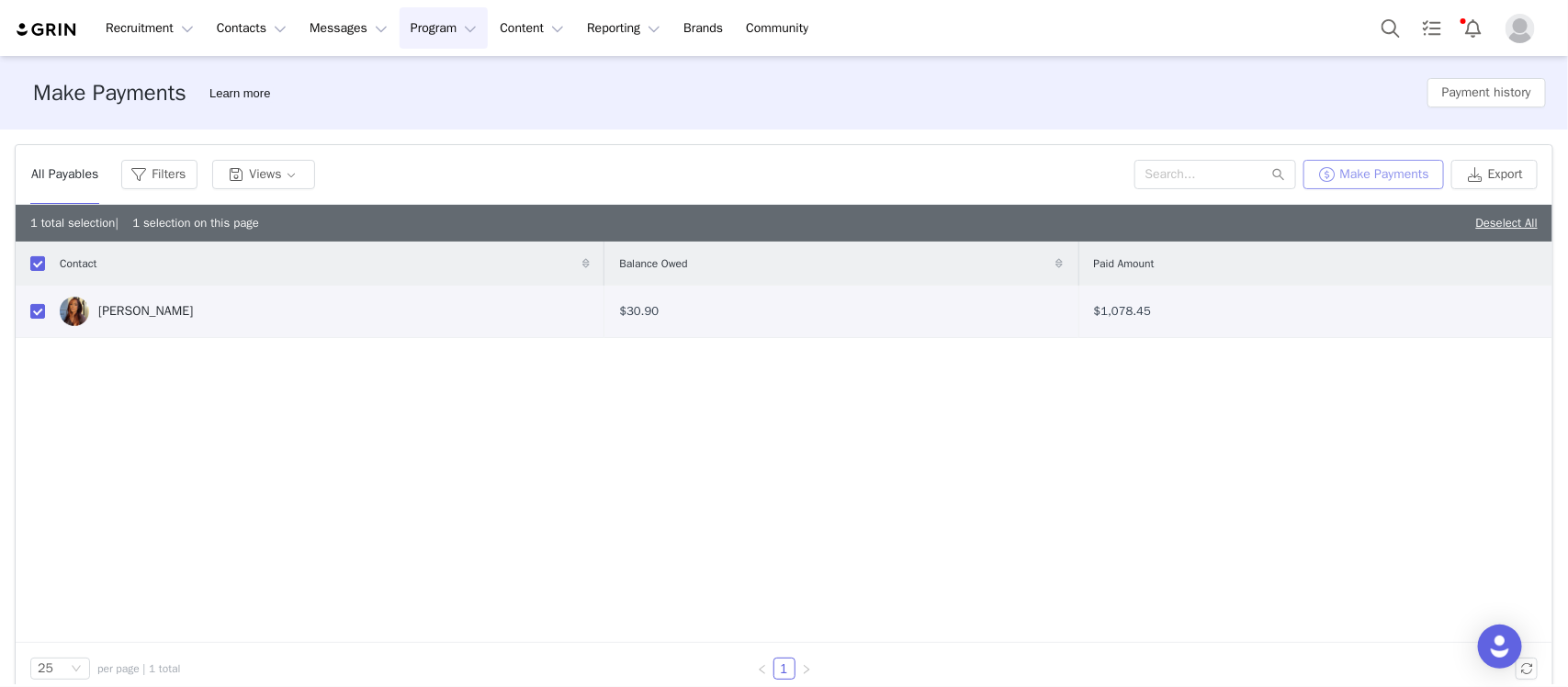 click on "Make Payments" at bounding box center [1373, 175] 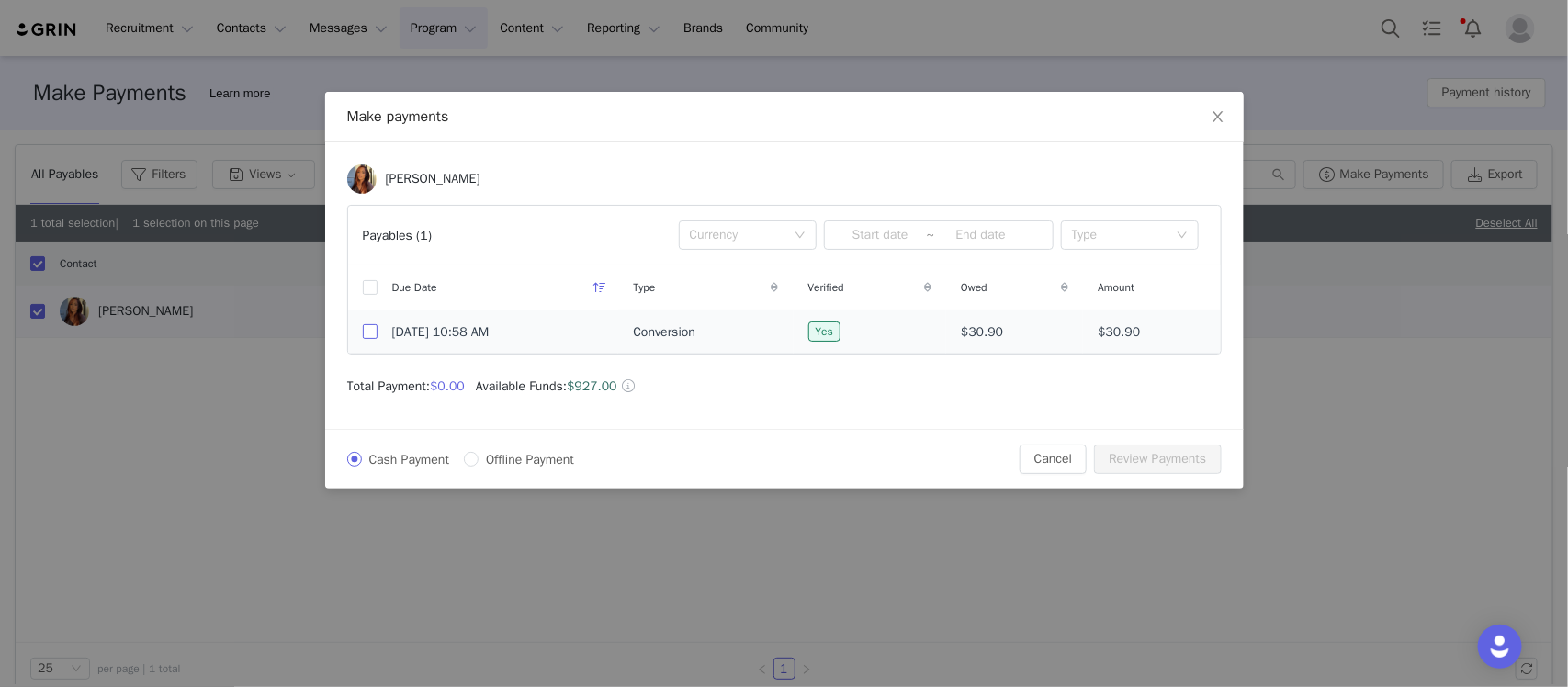 click at bounding box center (370, 332) 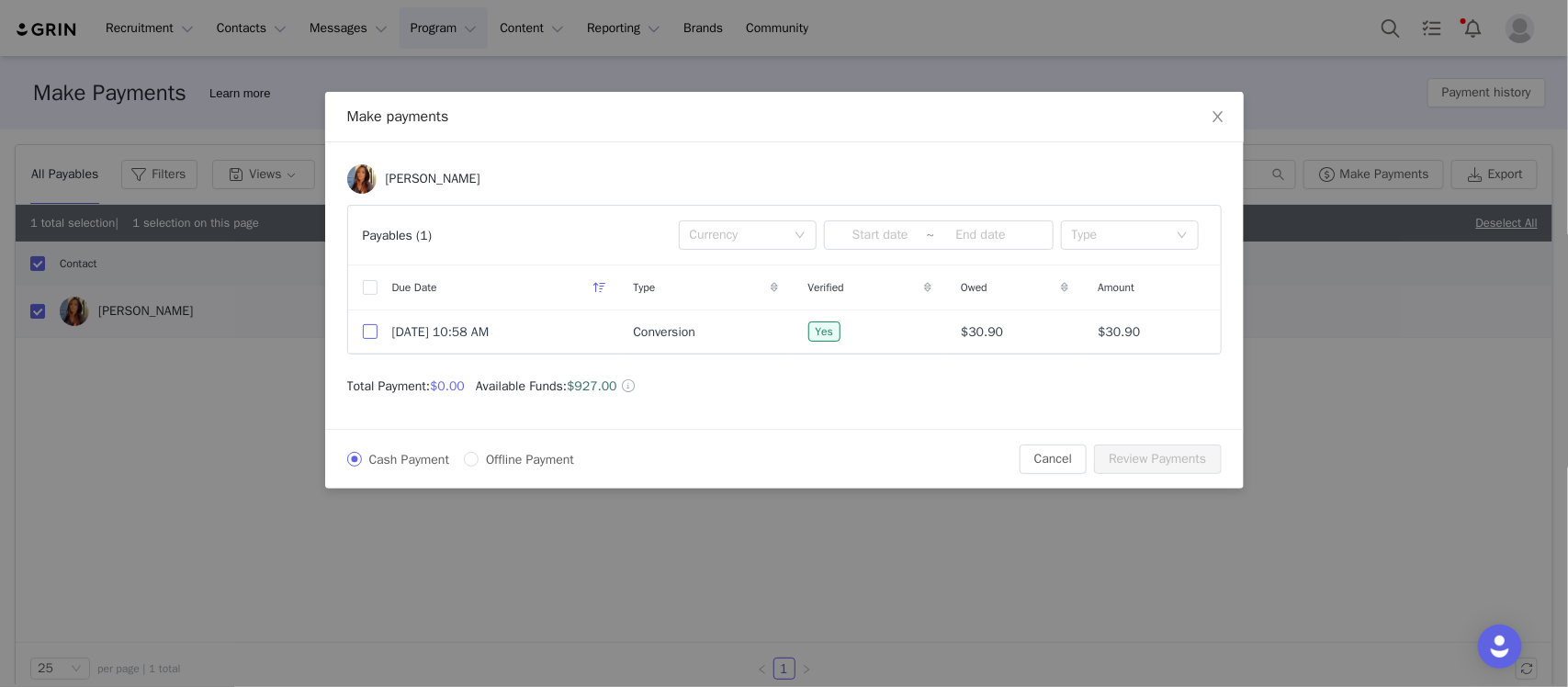 checkbox on "true" 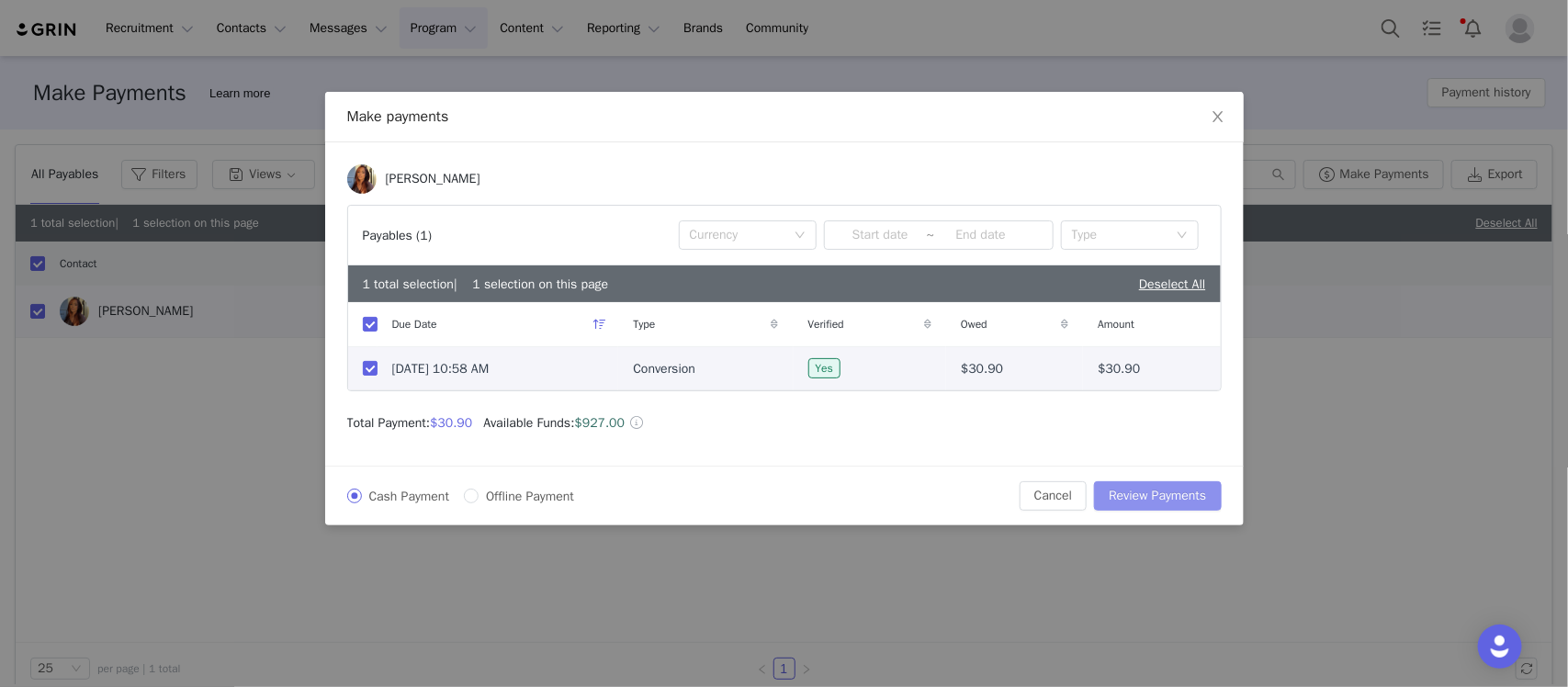 click on "Review Payments" at bounding box center [1157, 496] 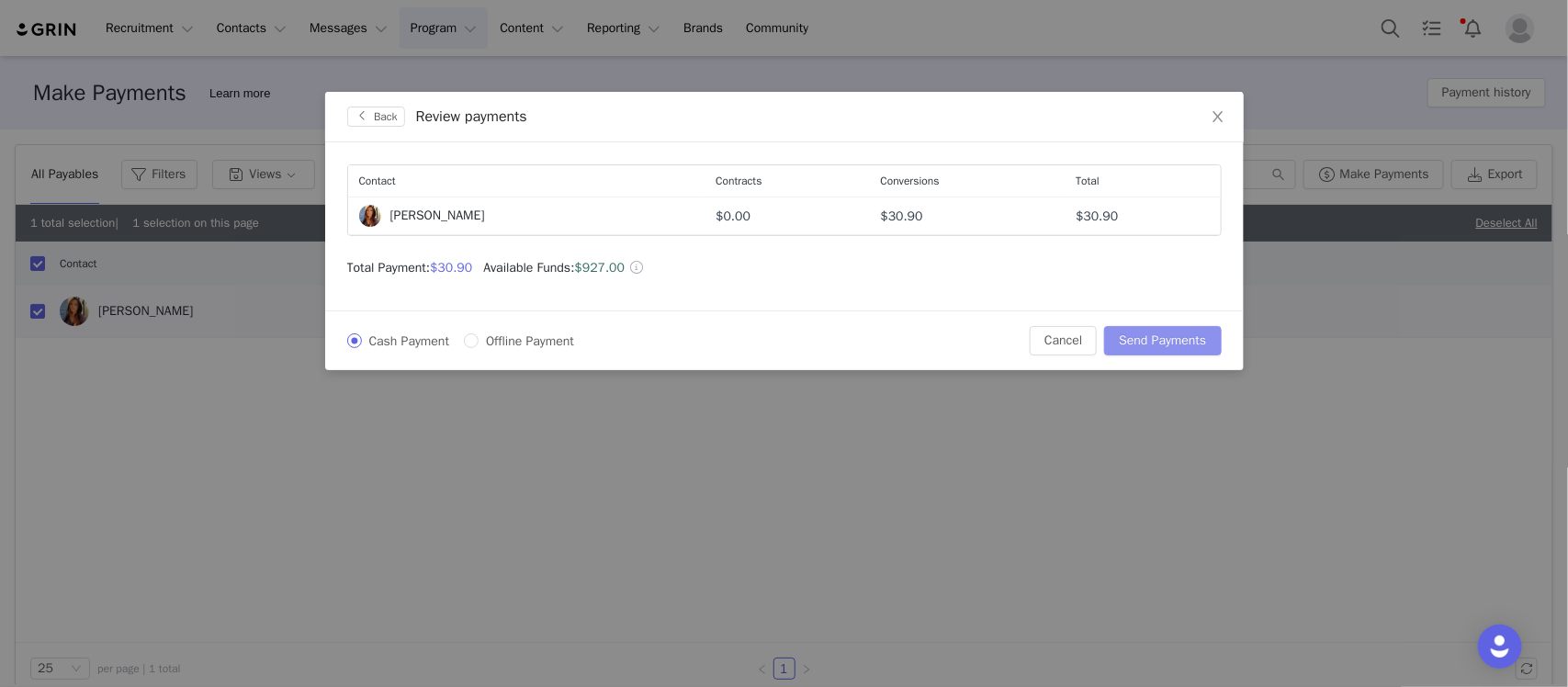 click on "Send Payments" at bounding box center (1162, 341) 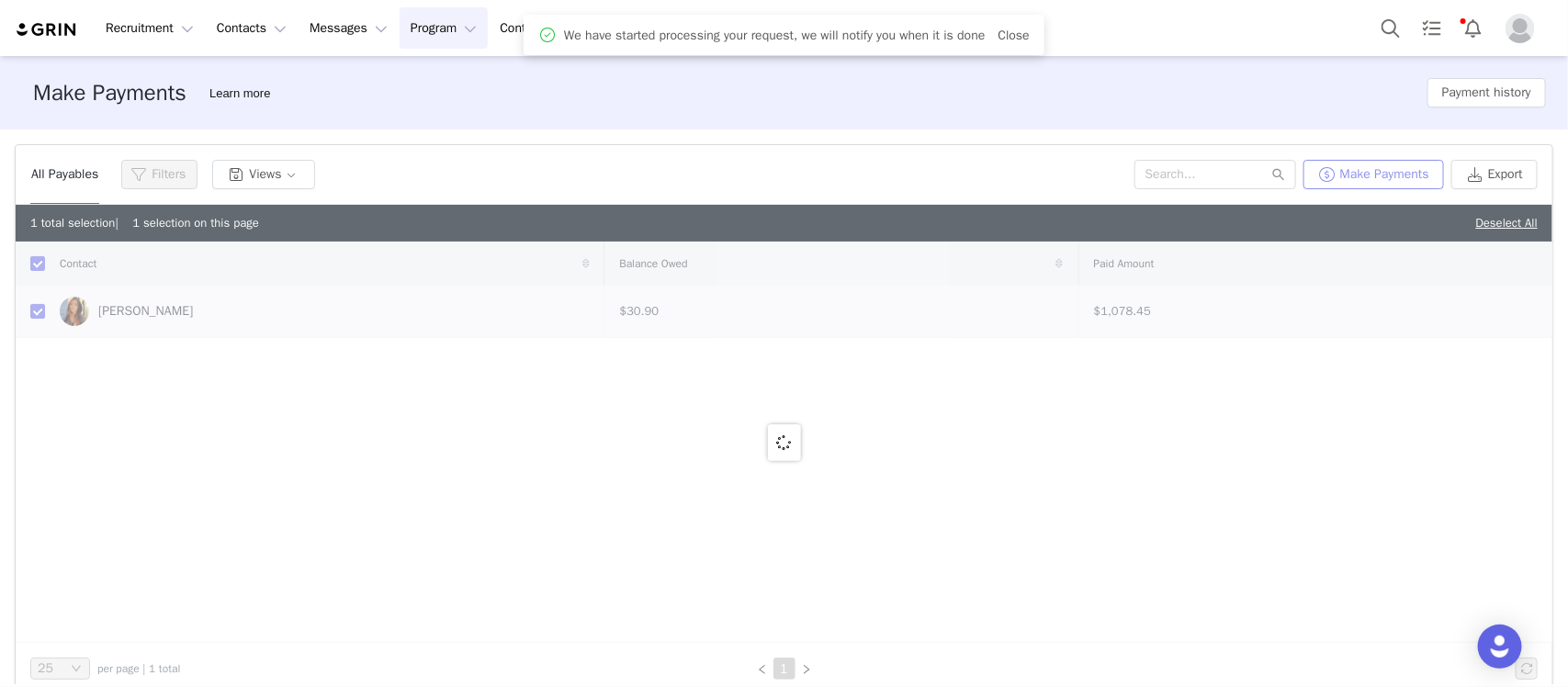 checkbox on "false" 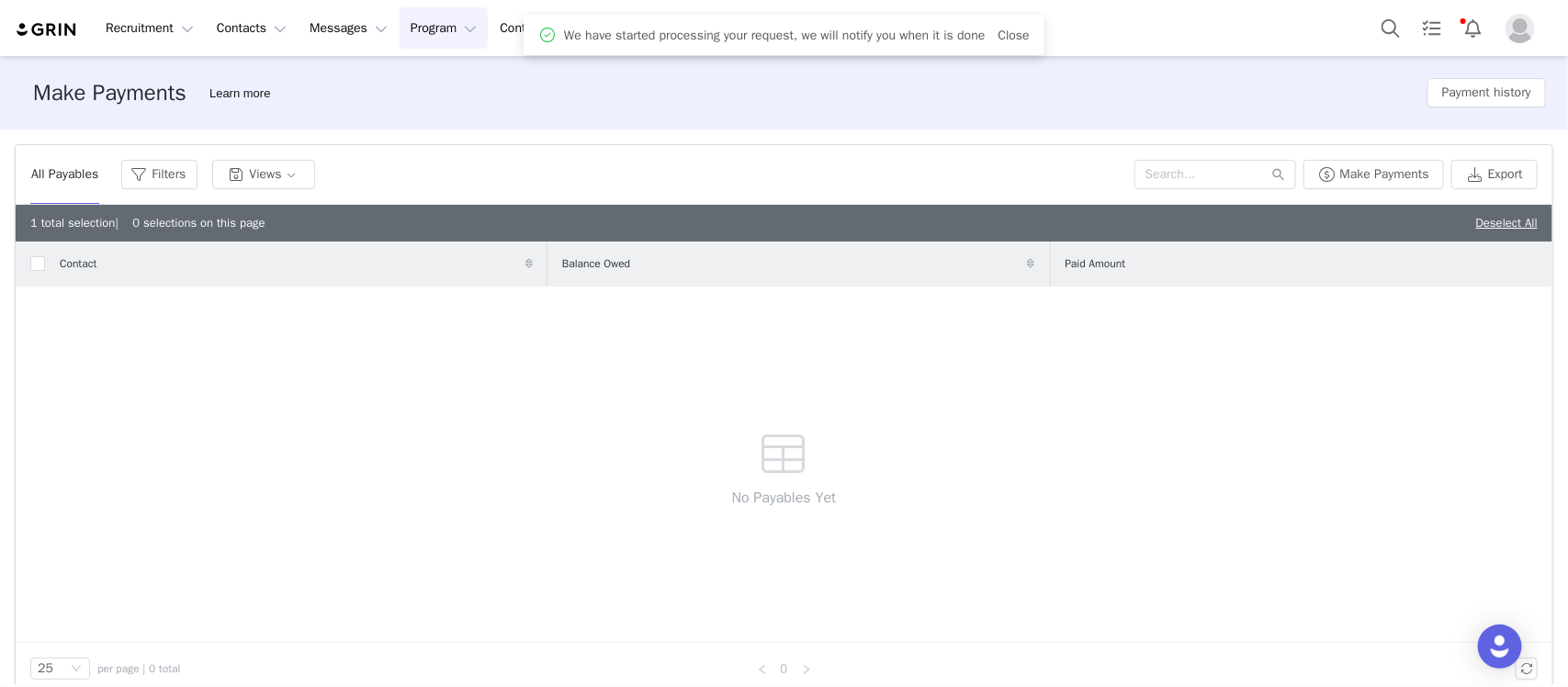 click on "Contact   Balance Owed   Paid Amount   No Payables Yet" at bounding box center [784, 442] 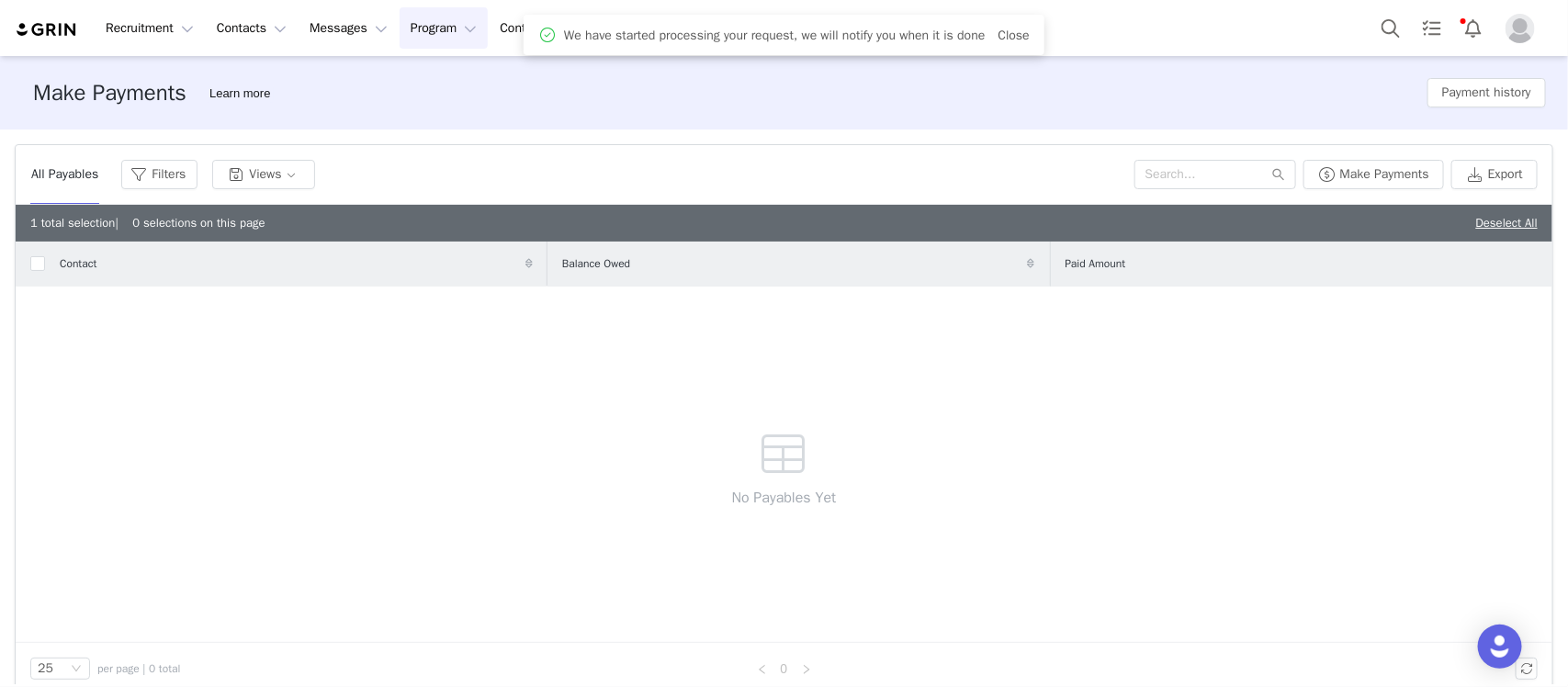 click on "Make Payments     Learn more Payment history" at bounding box center (784, 93) 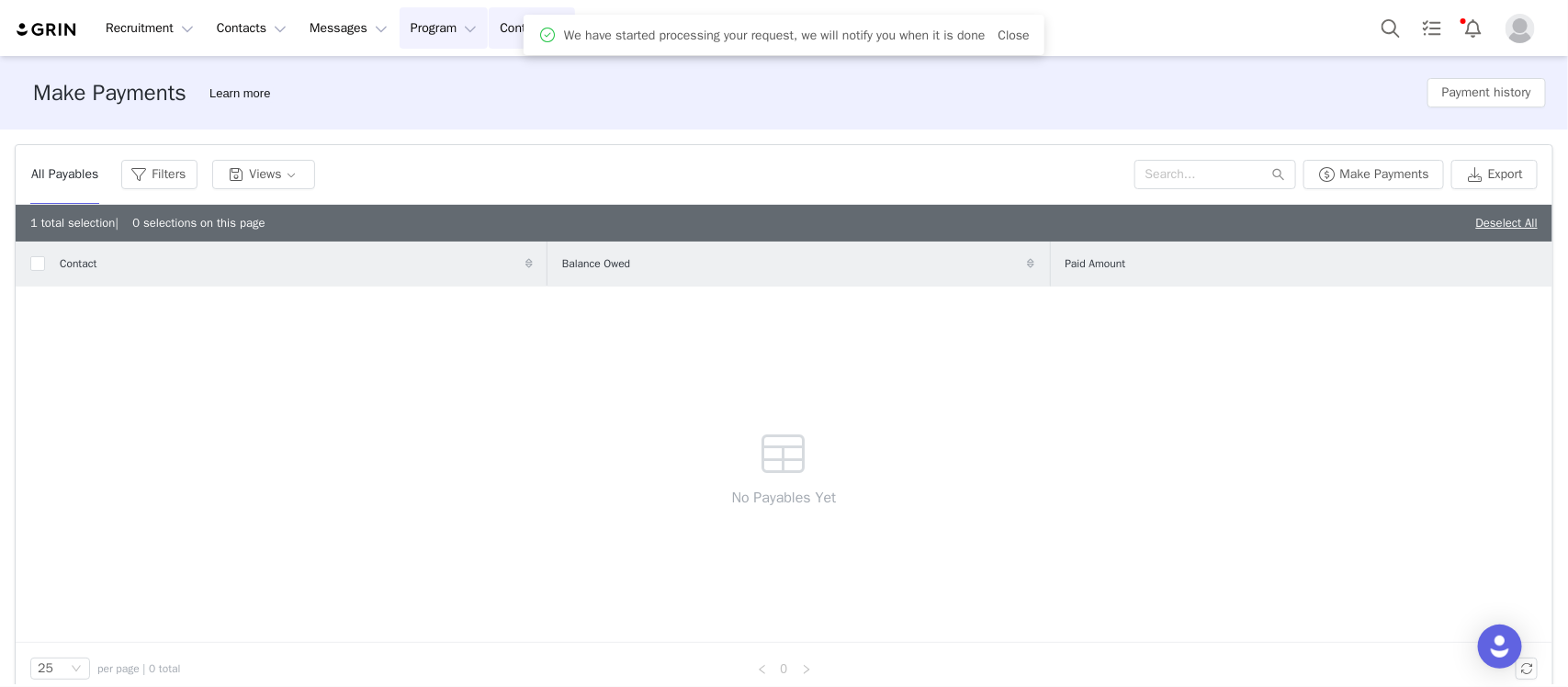 click on "Content Content" at bounding box center (532, 28) 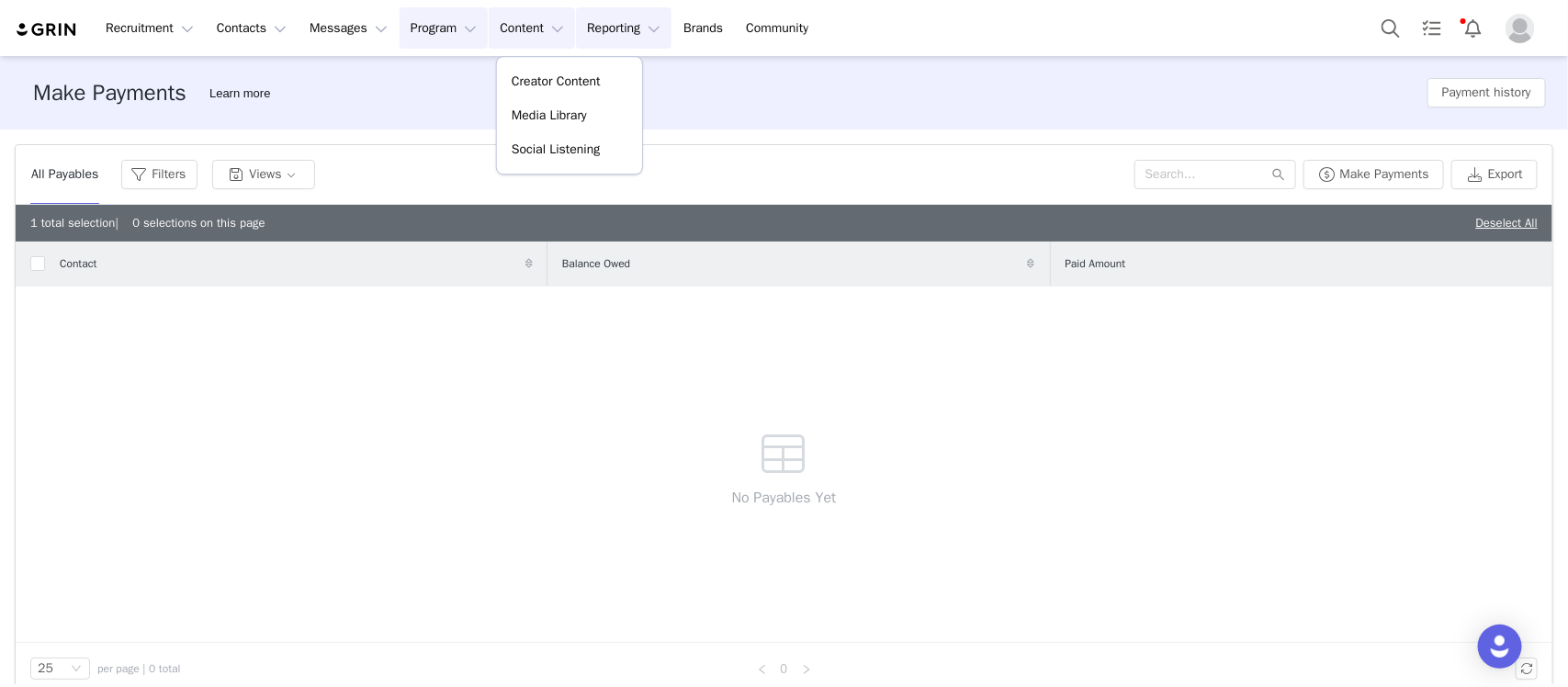 click on "Reporting Reporting" at bounding box center (624, 28) 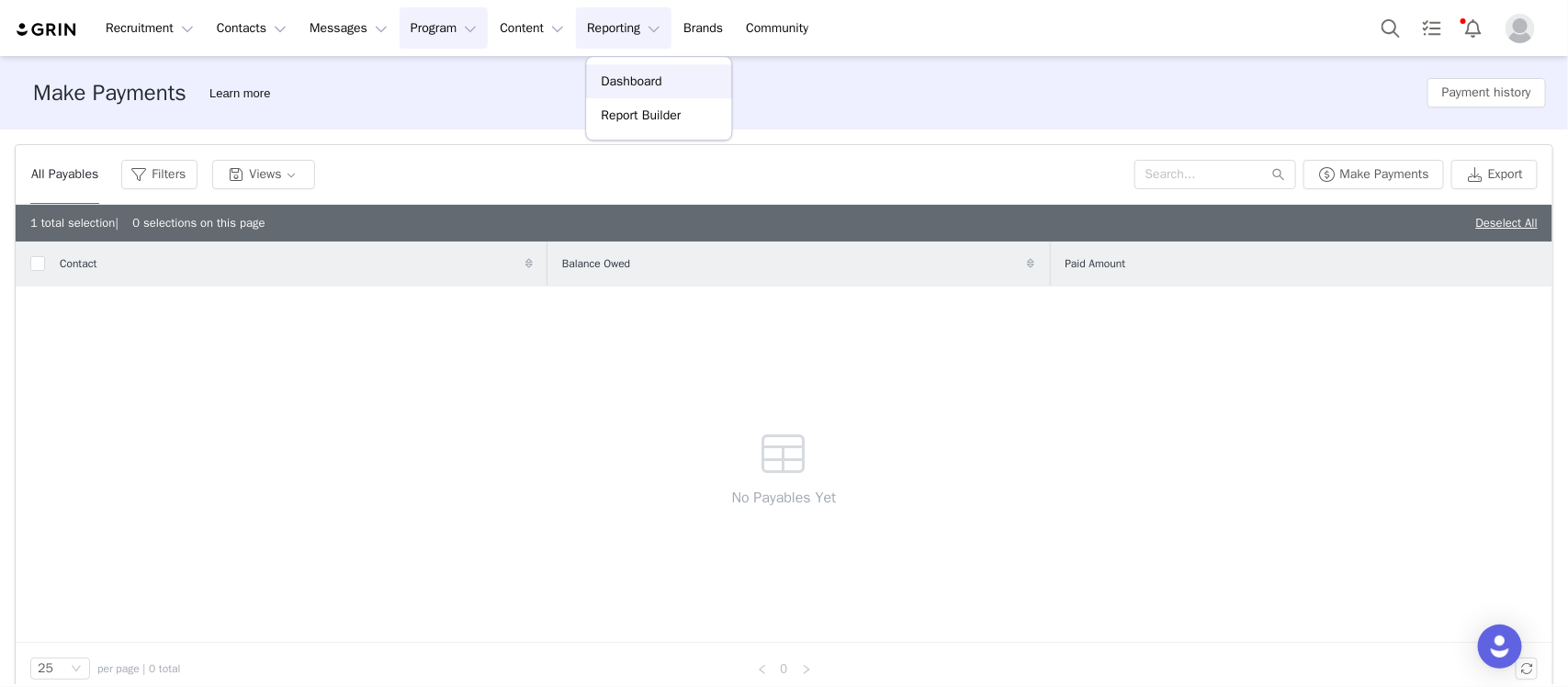click on "Dashboard" at bounding box center [632, 81] 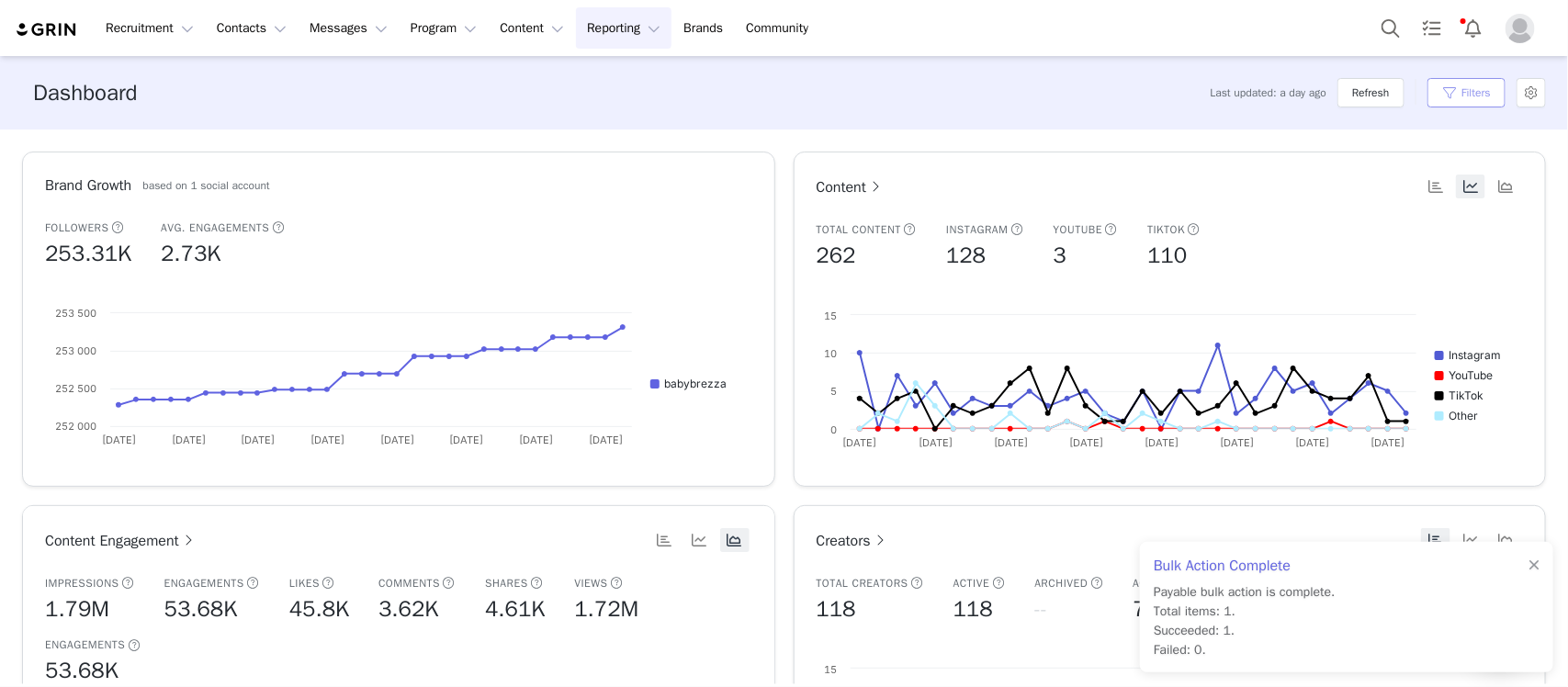 click on "Filters" at bounding box center [1466, 93] 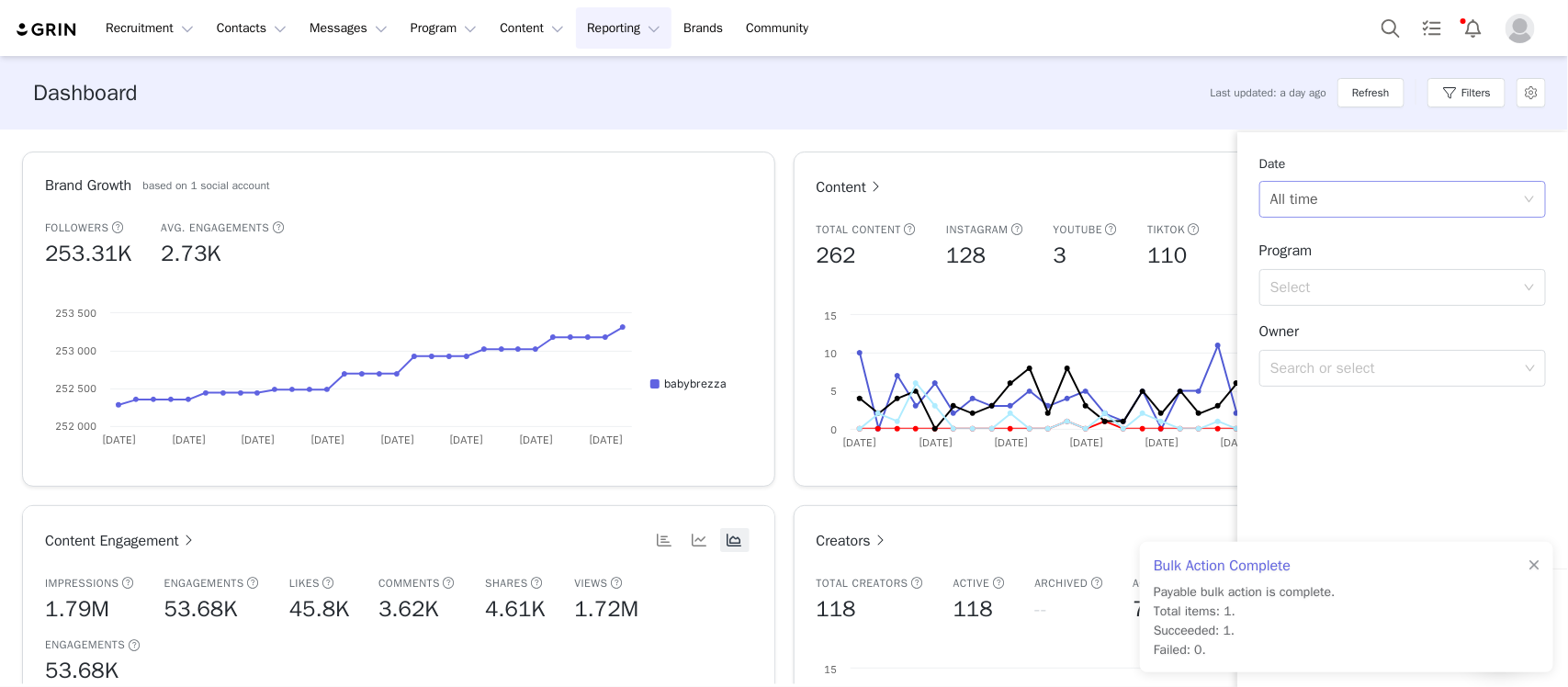 click on "All time" at bounding box center (1396, 199) 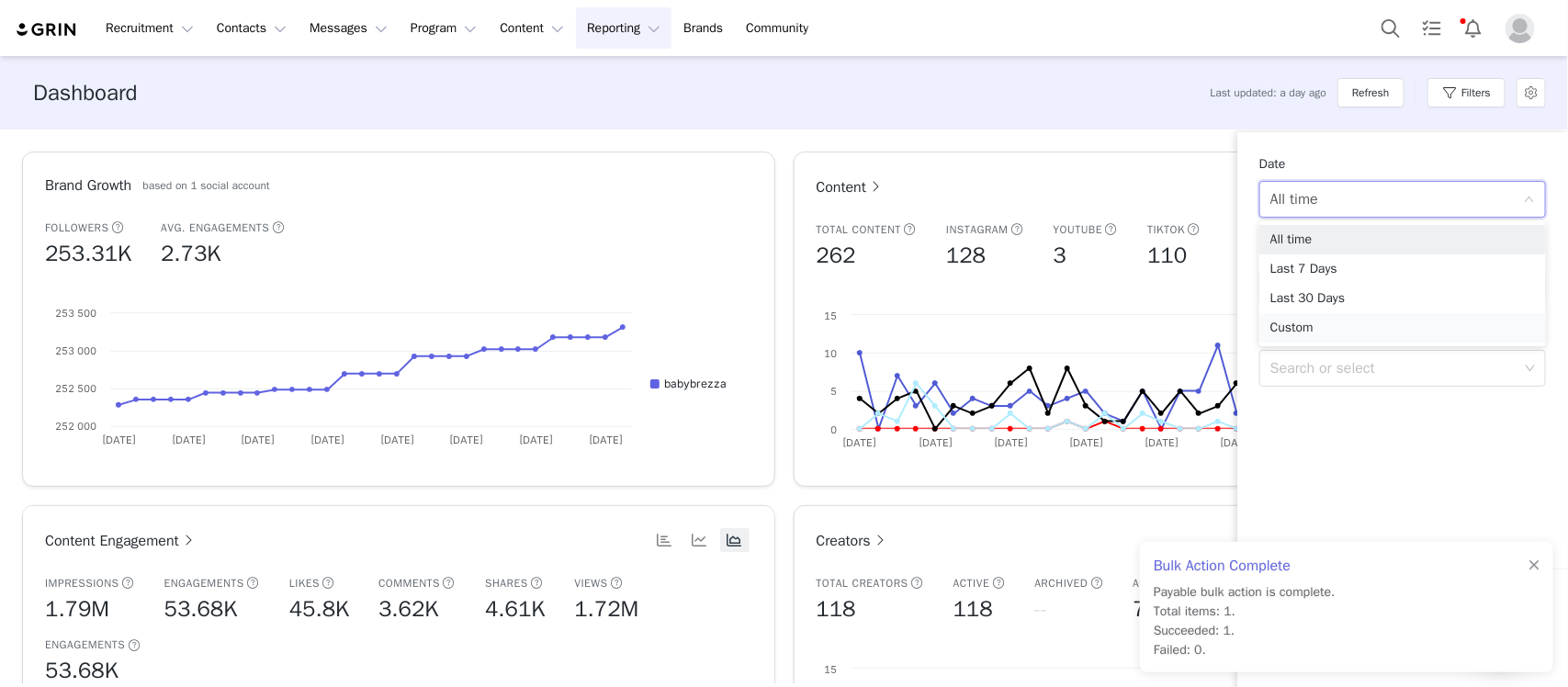 click on "Custom" at bounding box center (1403, 328) 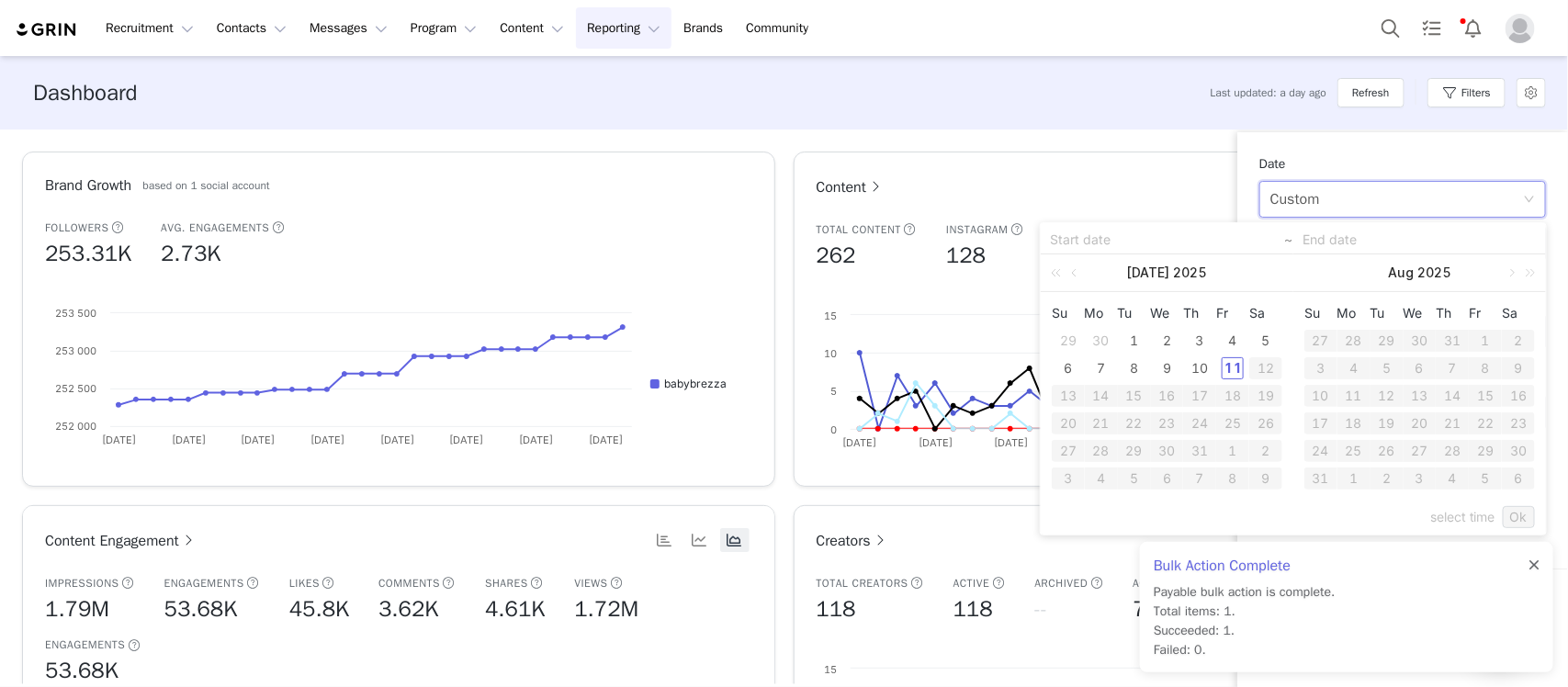 click at bounding box center (1534, 566) 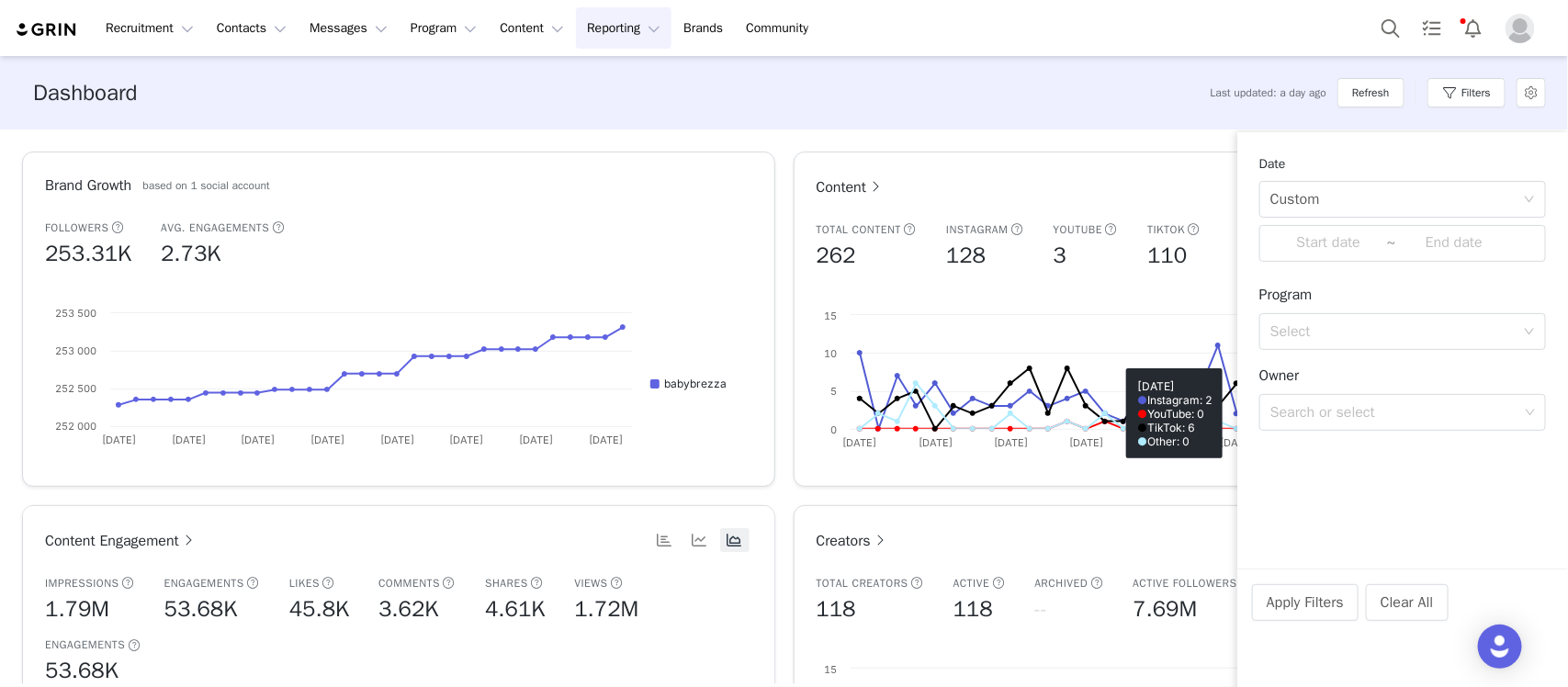 click on "Date Custom  ~" at bounding box center [1403, 208] 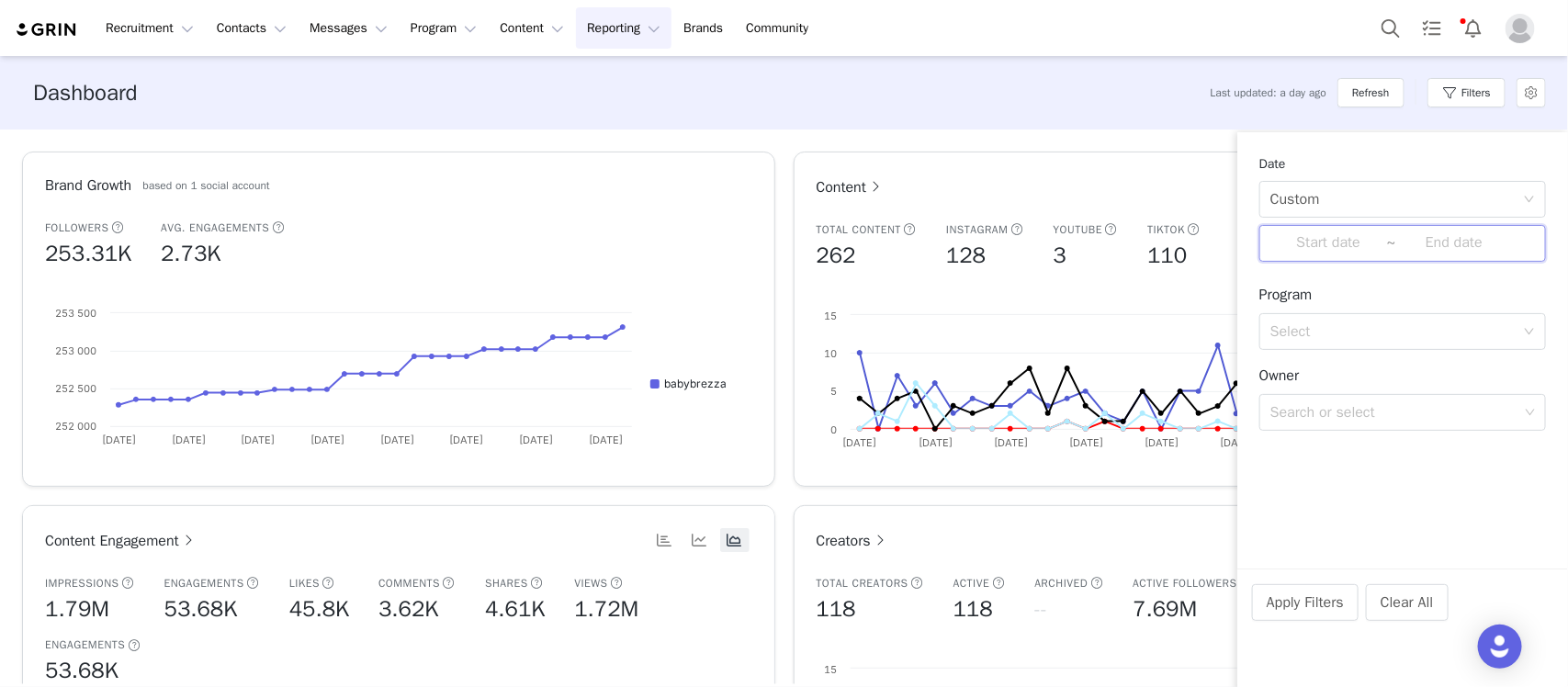 click on "~" at bounding box center [1403, 243] 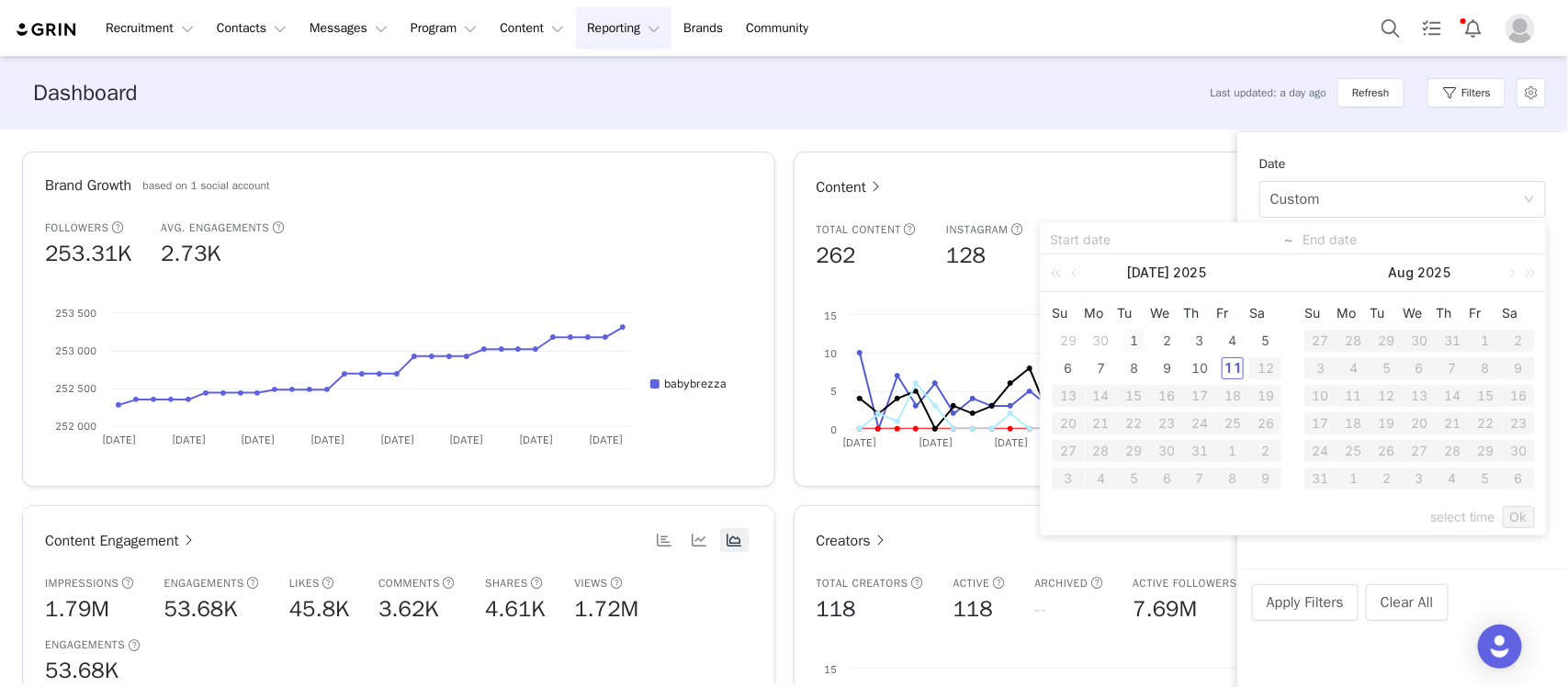 click on "1" at bounding box center [1134, 341] 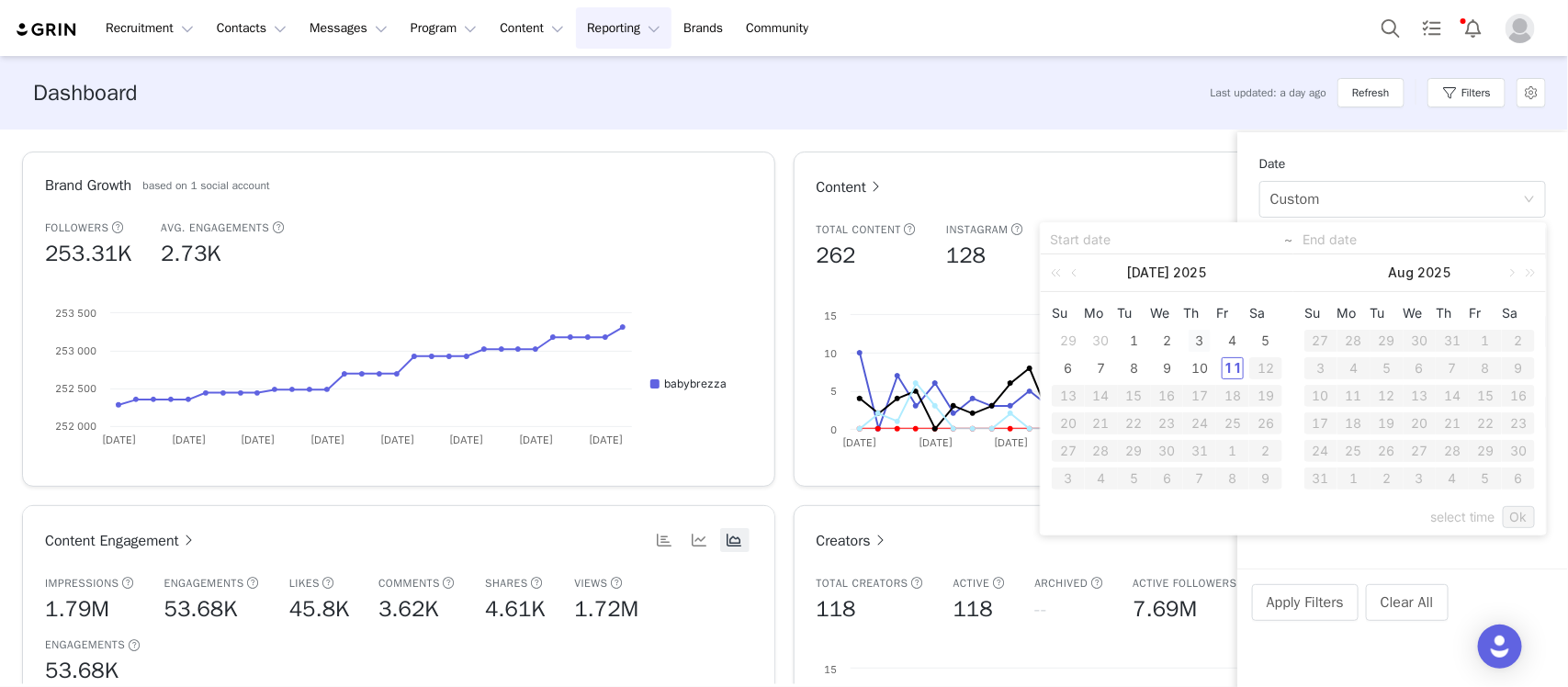 type on "07/01/2025" 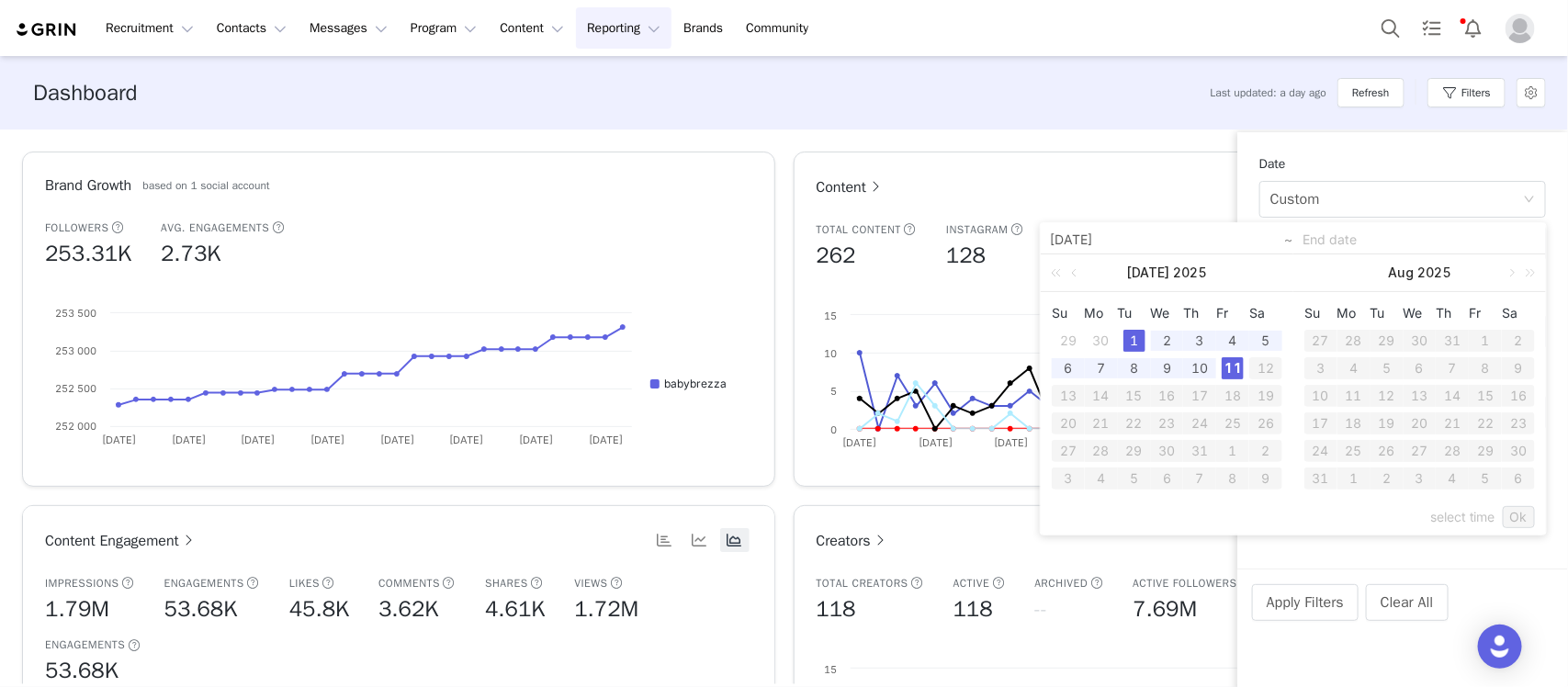 click on "11" at bounding box center (1233, 368) 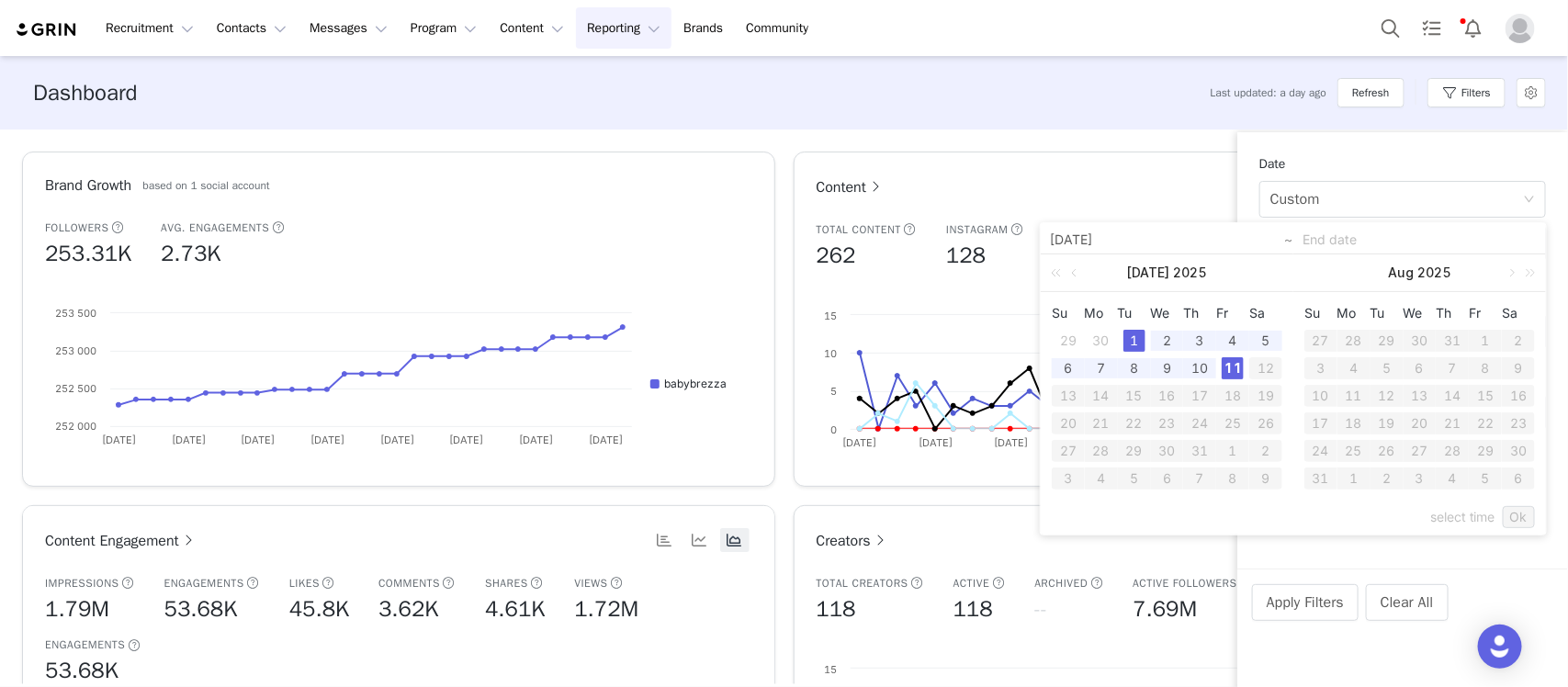 type on "07/01/2025" 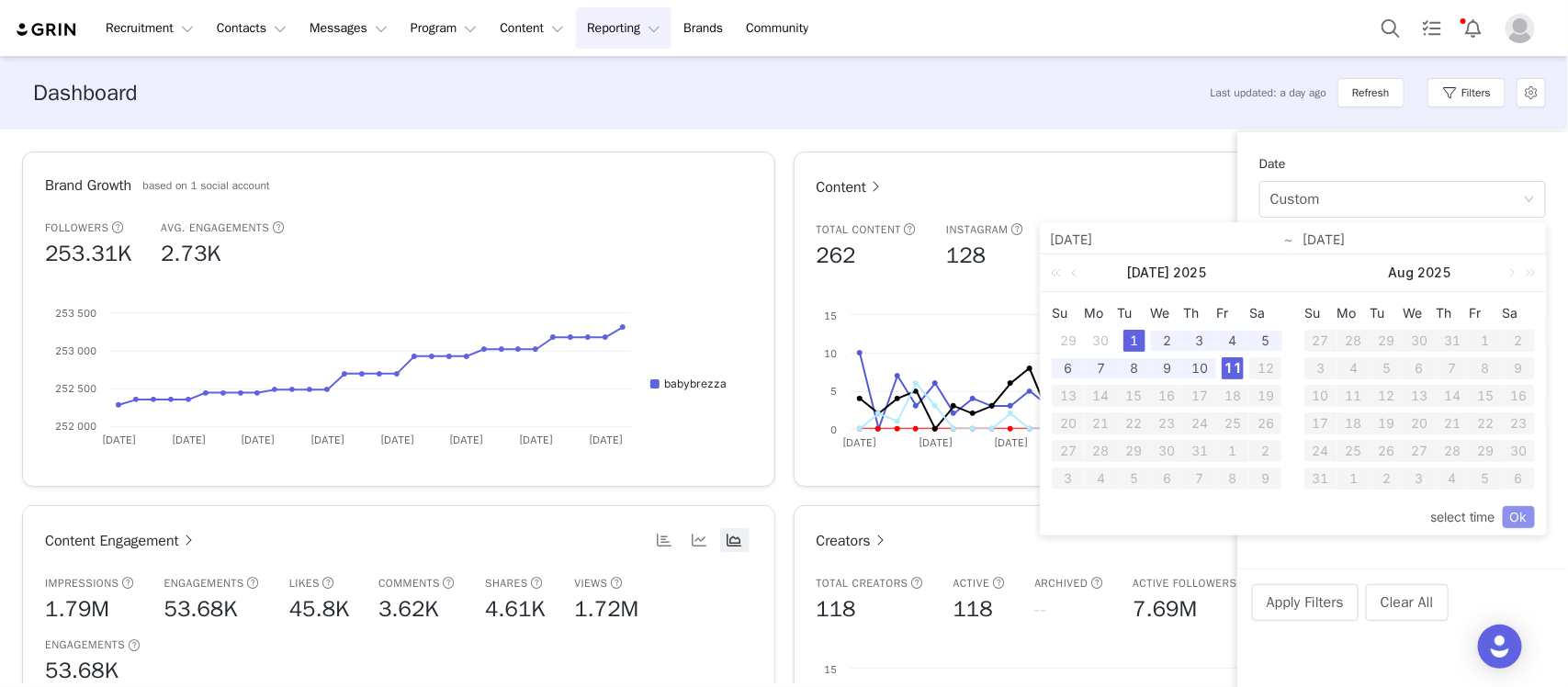 click on "Ok" at bounding box center (1518, 517) 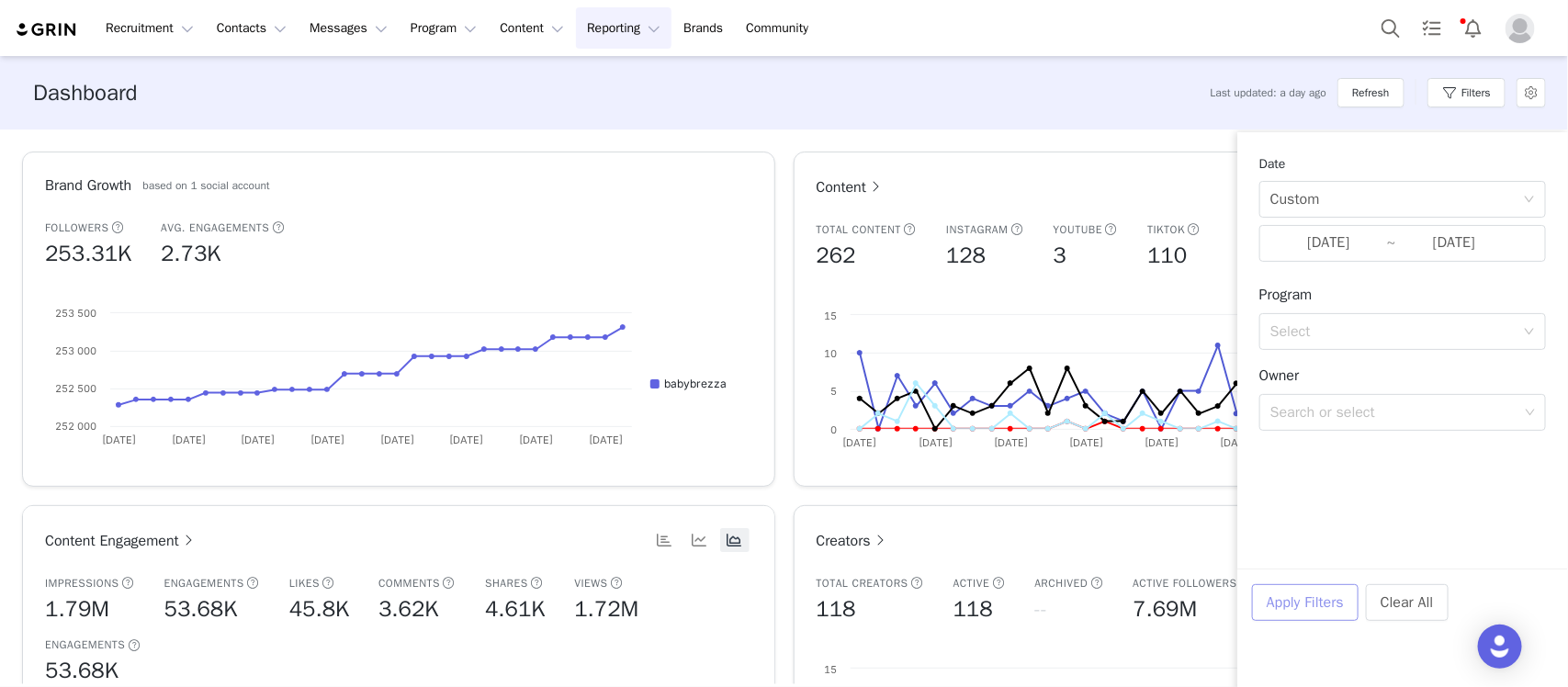 click on "Apply Filters" at bounding box center [1305, 603] 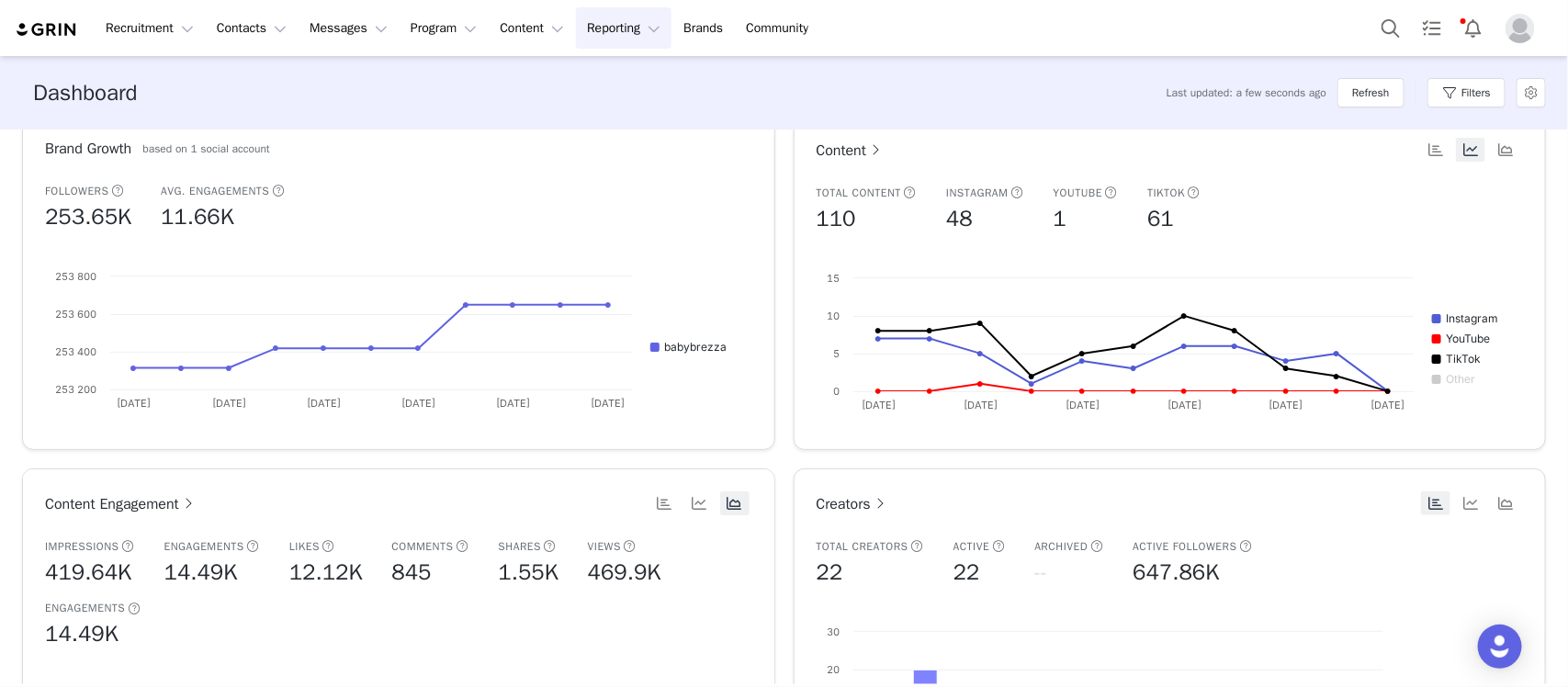 scroll, scrollTop: 0, scrollLeft: 0, axis: both 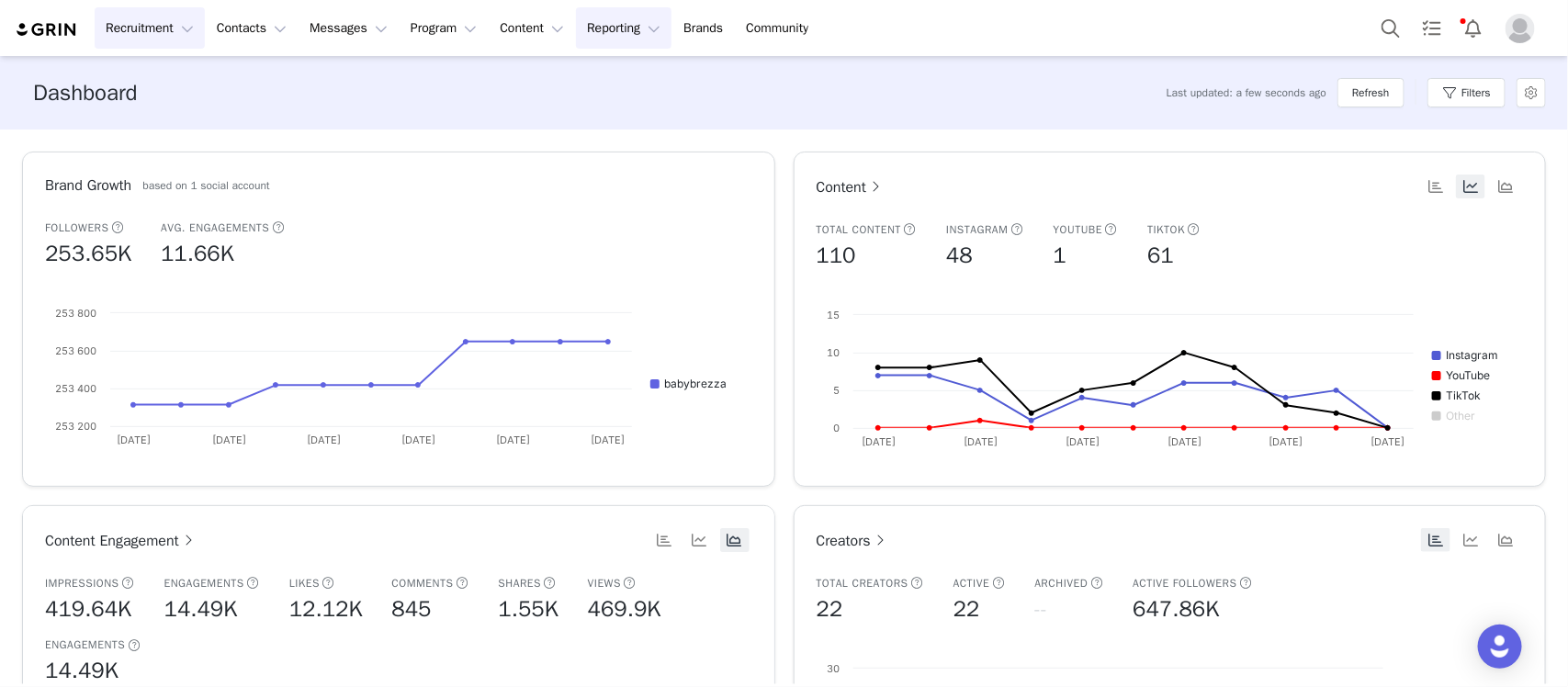 click on "Recruitment Recruitment" at bounding box center [150, 28] 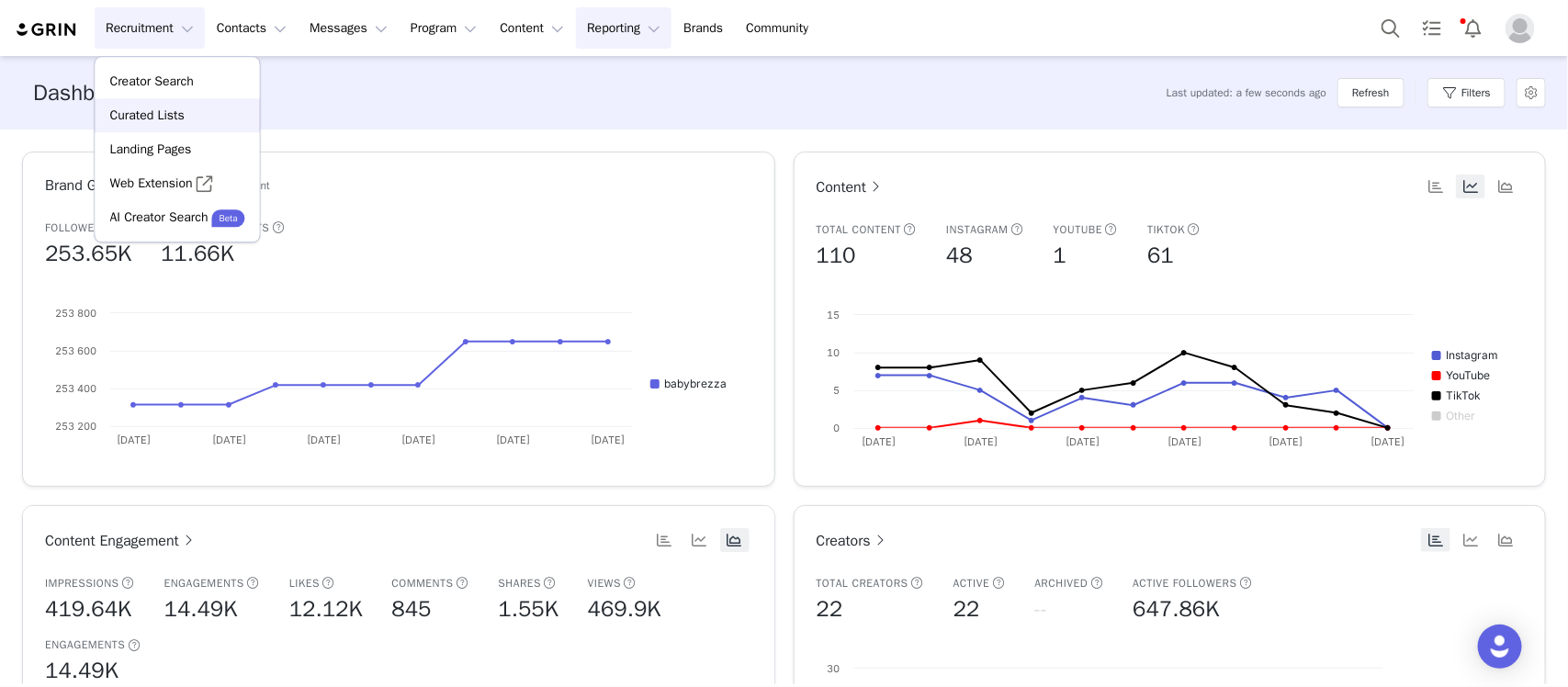 click on "Curated Lists" at bounding box center (177, 115) 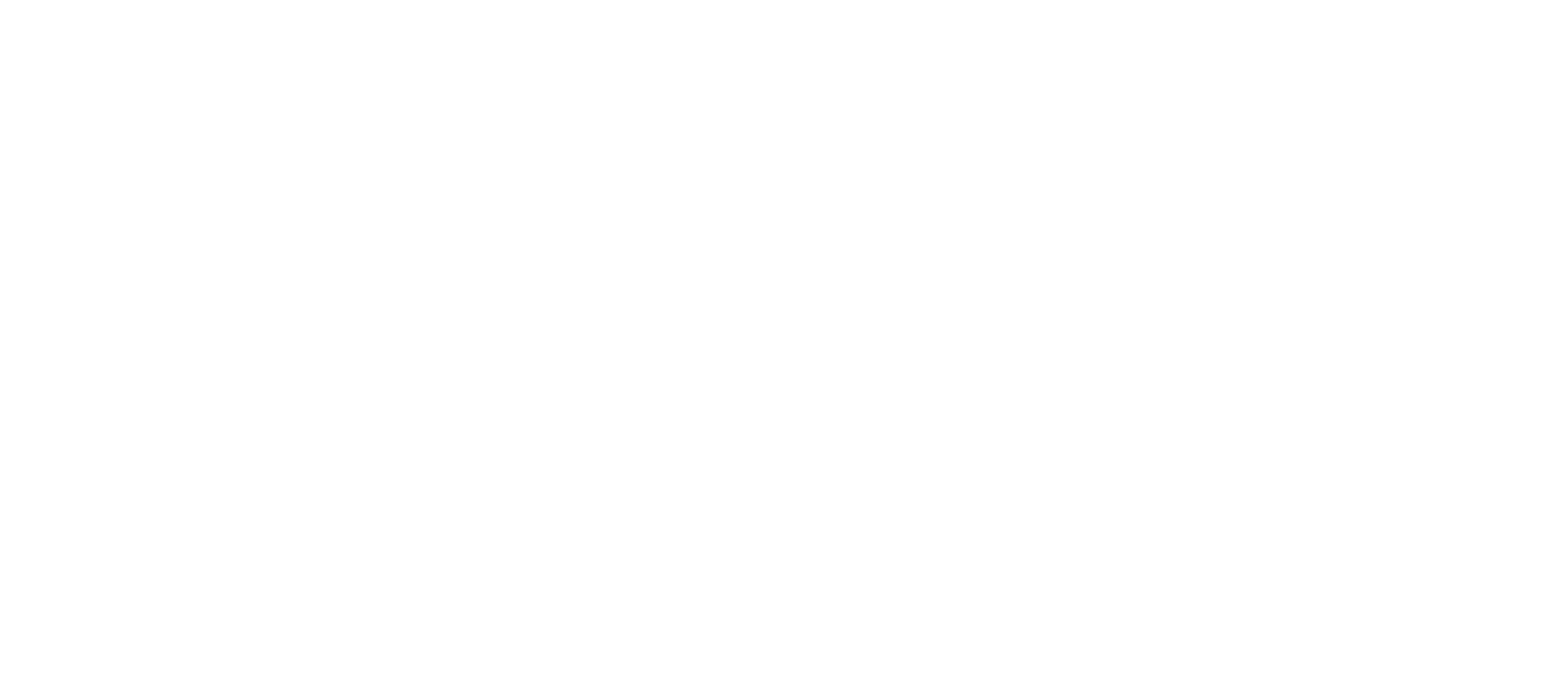 scroll, scrollTop: 0, scrollLeft: 0, axis: both 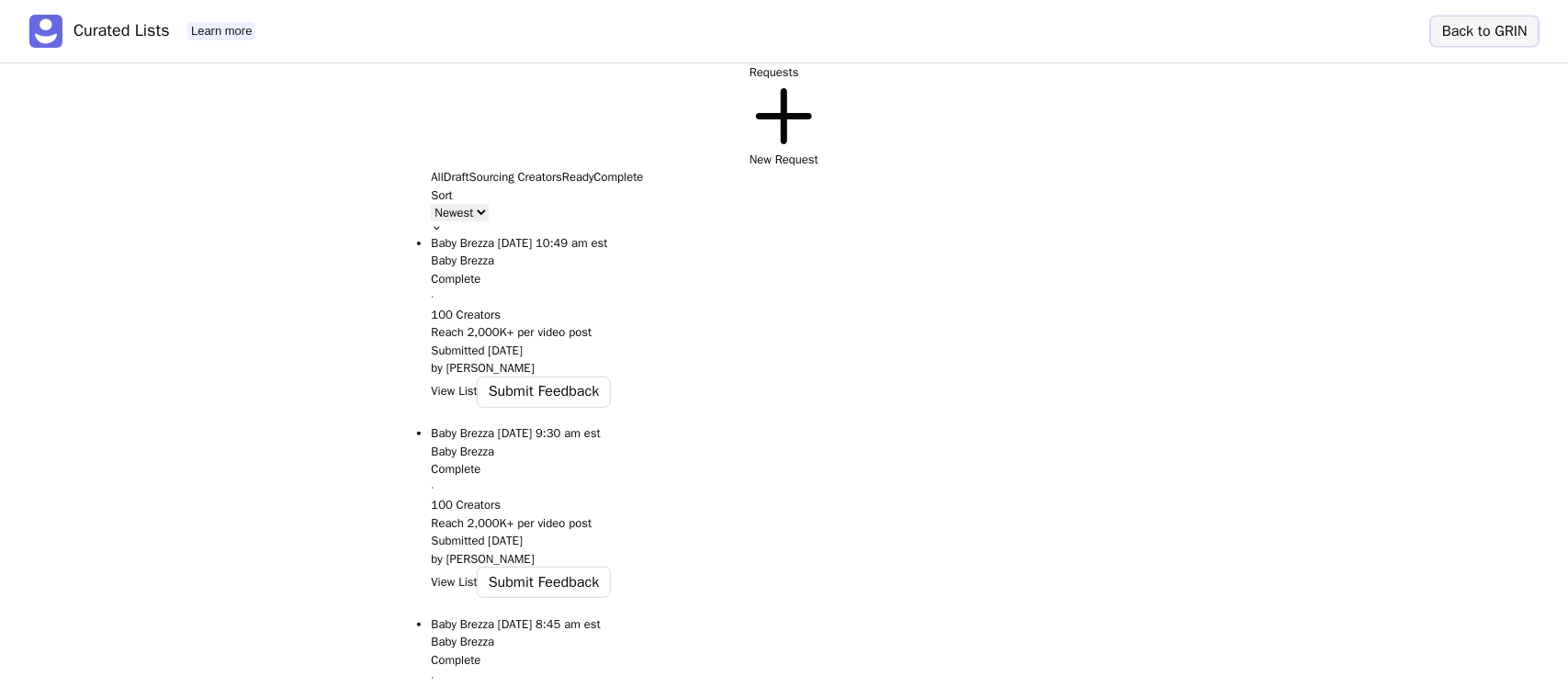 click on "Back to GRIN" at bounding box center [1484, 31] 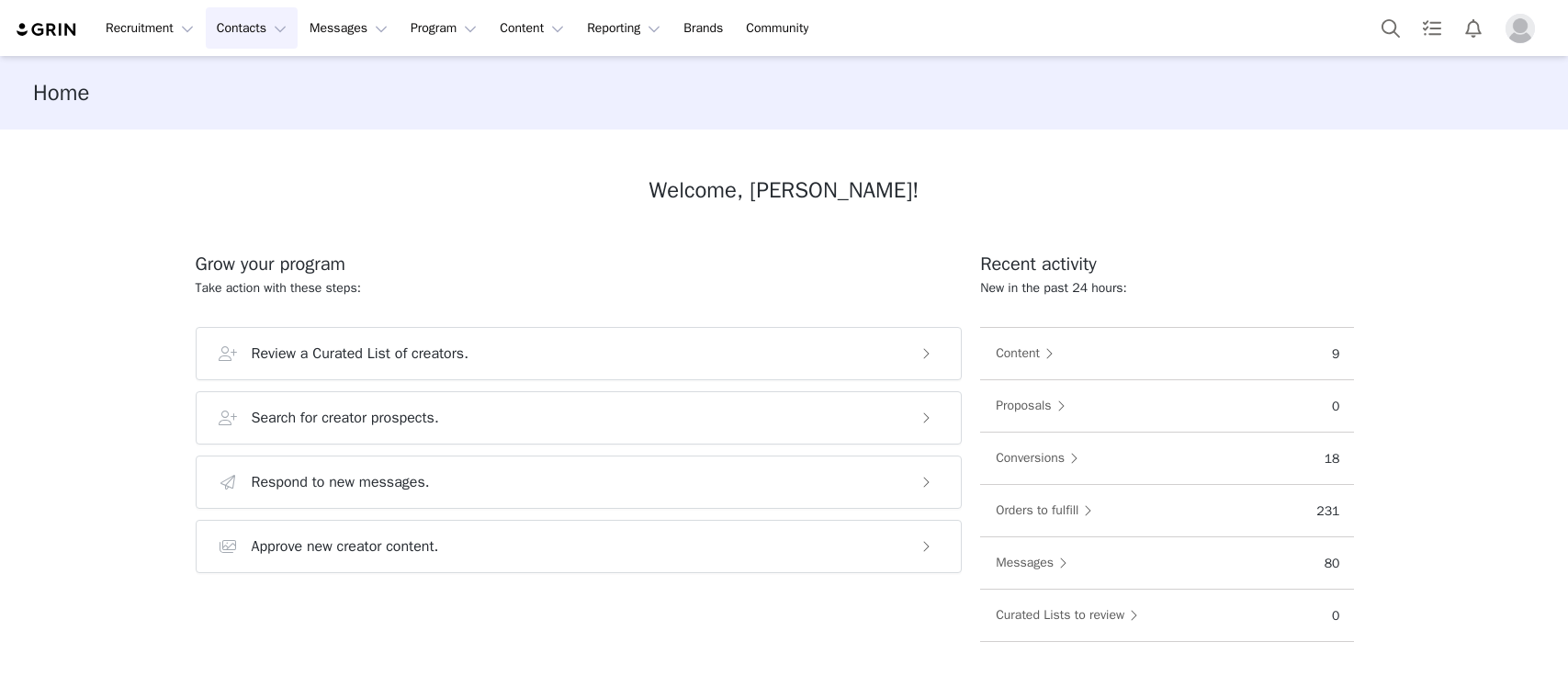 scroll, scrollTop: 0, scrollLeft: 0, axis: both 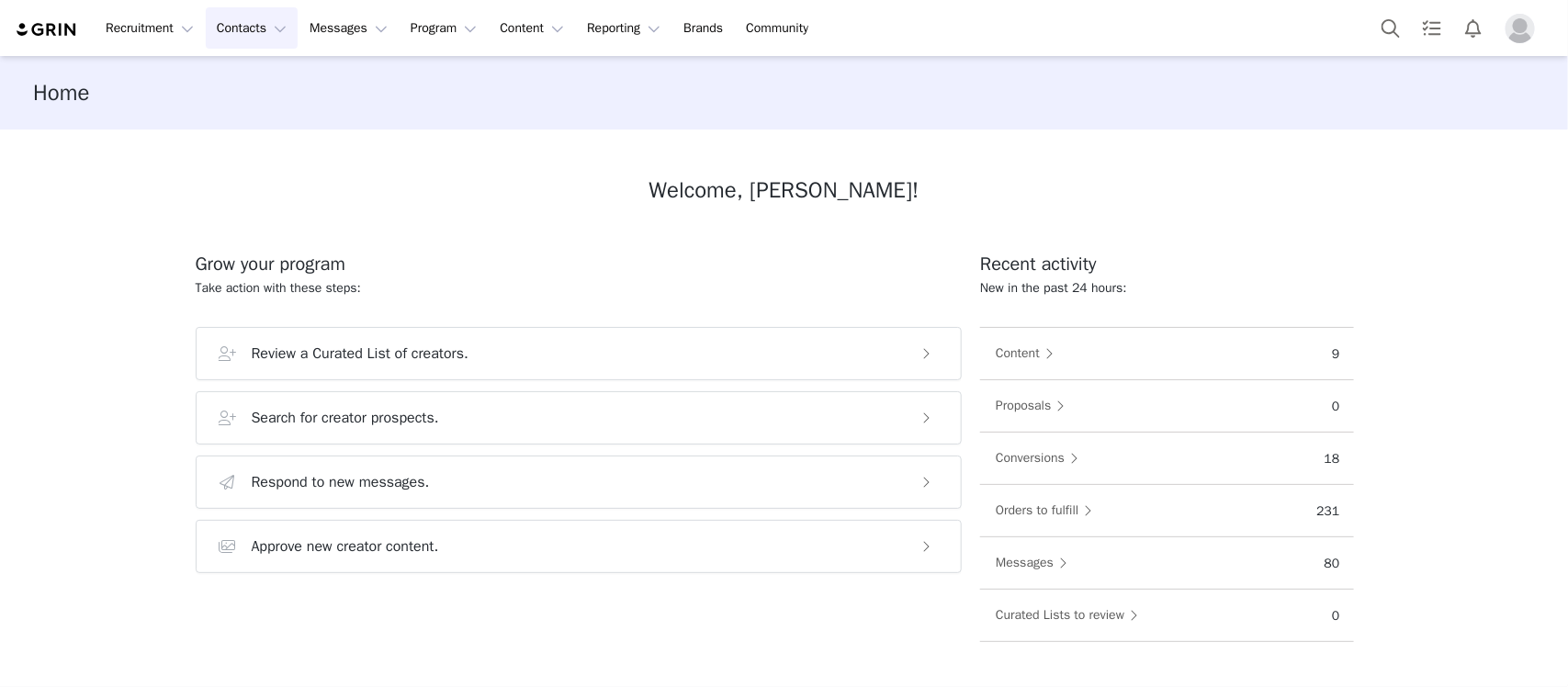 click on "Contacts Contacts" at bounding box center (252, 28) 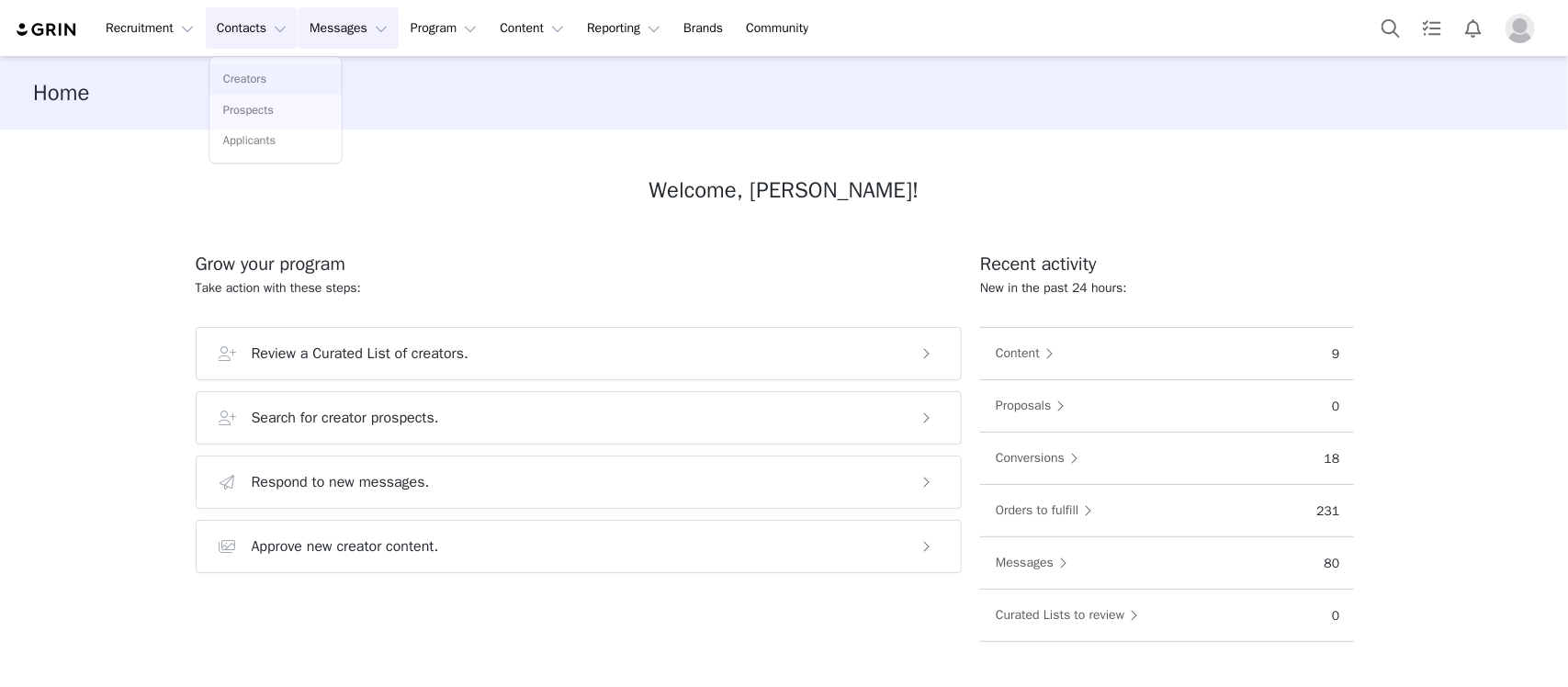 scroll, scrollTop: 0, scrollLeft: 0, axis: both 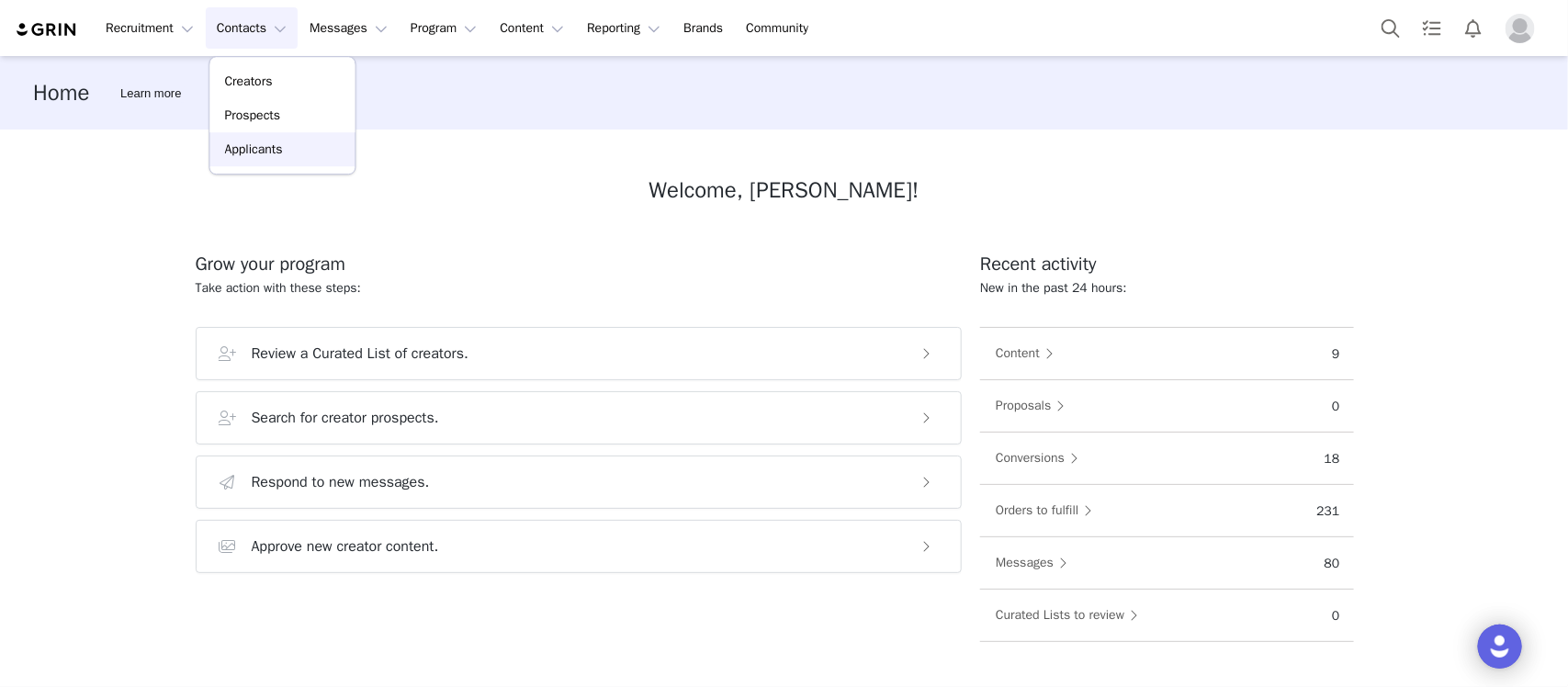 click on "Applicants" at bounding box center [254, 149] 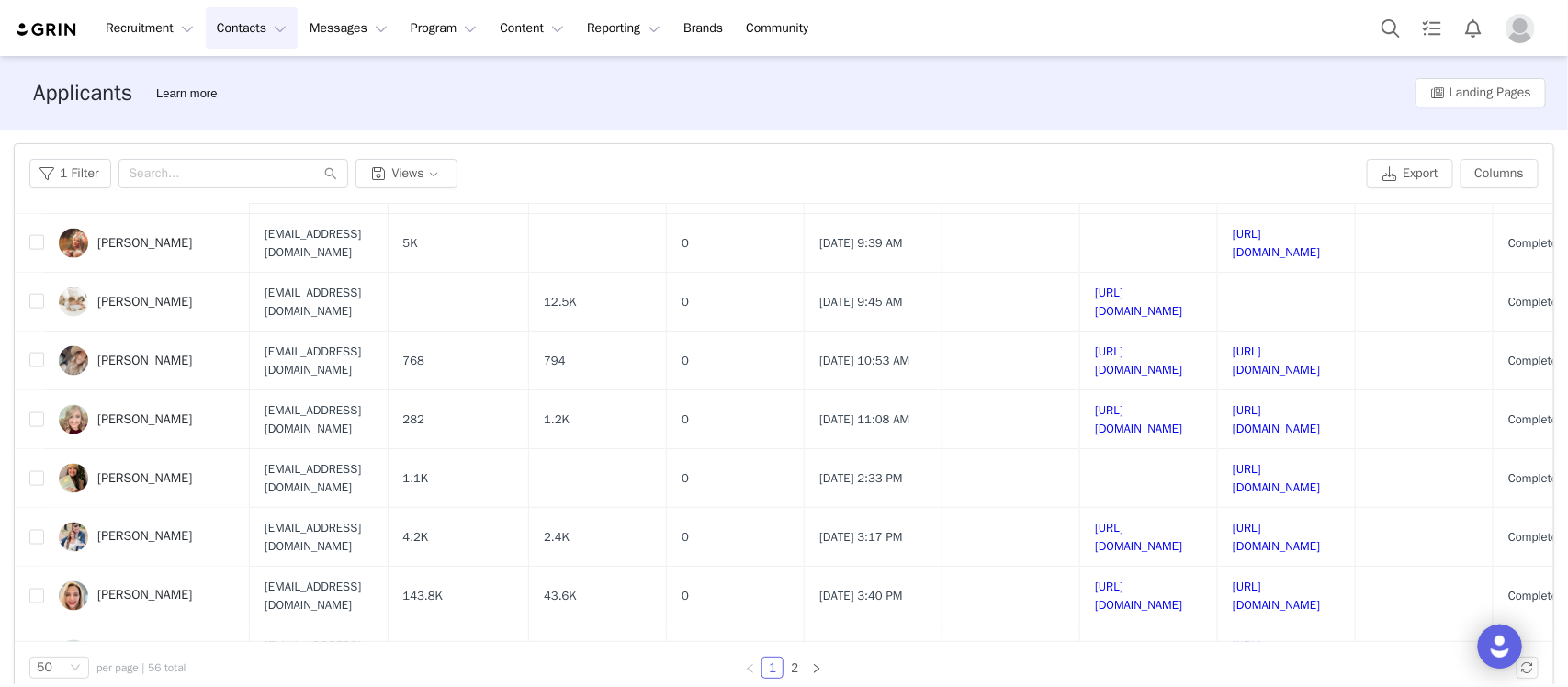 scroll, scrollTop: 1284, scrollLeft: 0, axis: vertical 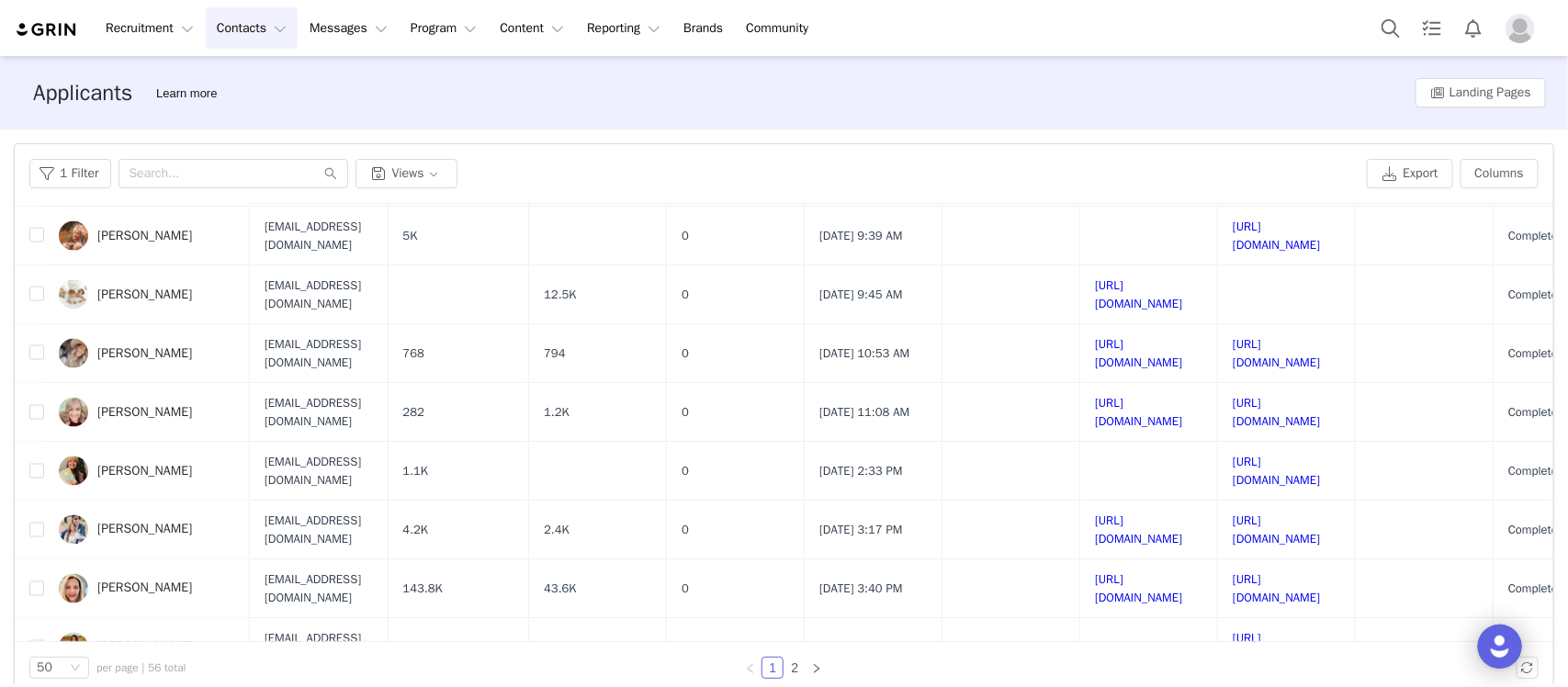 click at bounding box center [37, 765] 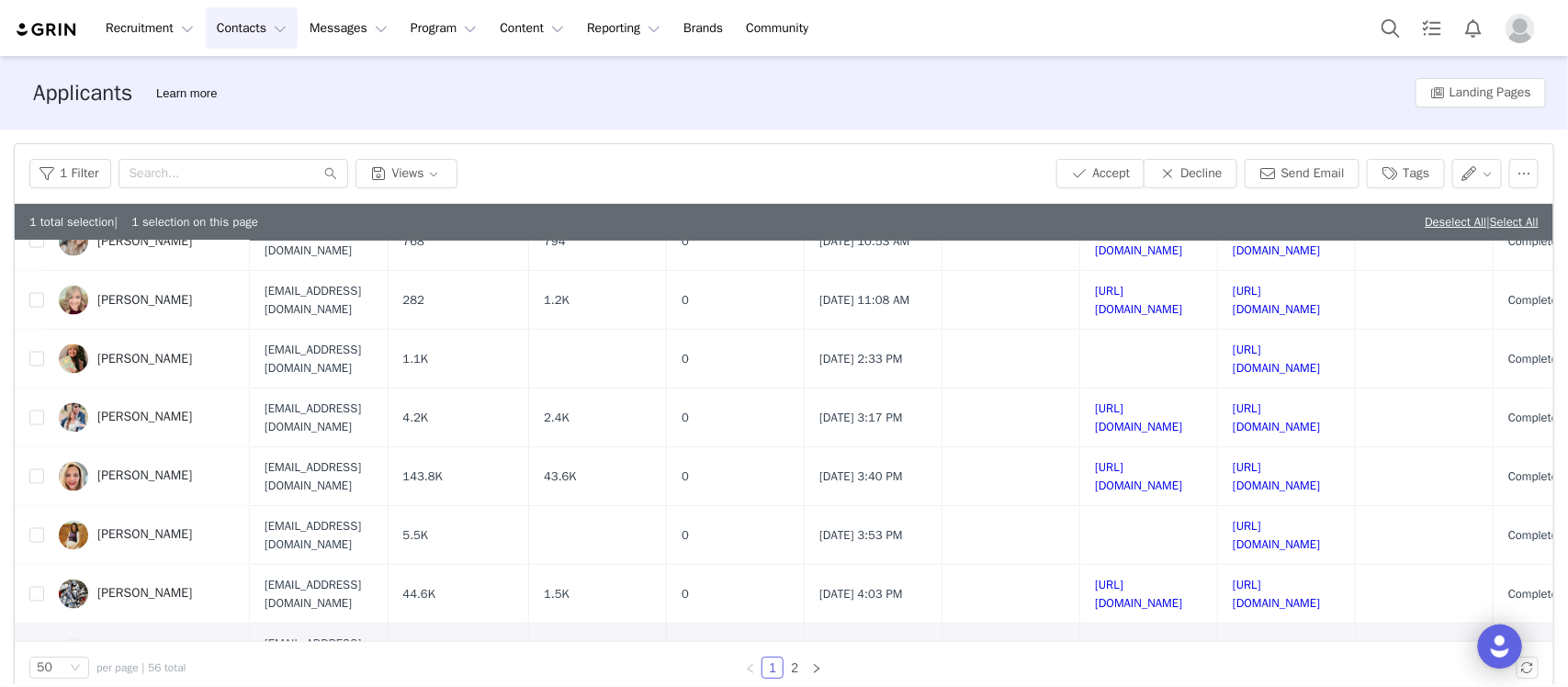 scroll, scrollTop: 1470, scrollLeft: 0, axis: vertical 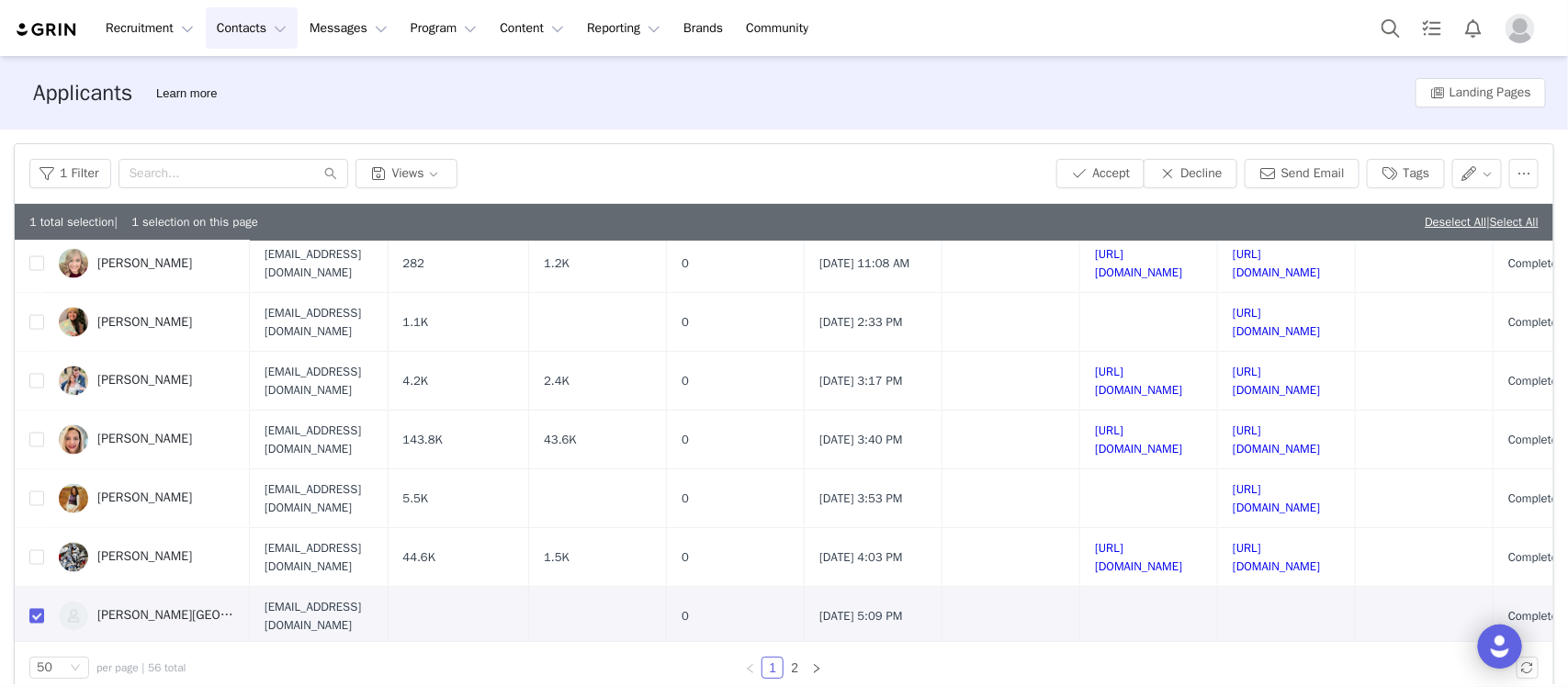 click at bounding box center (37, 743) 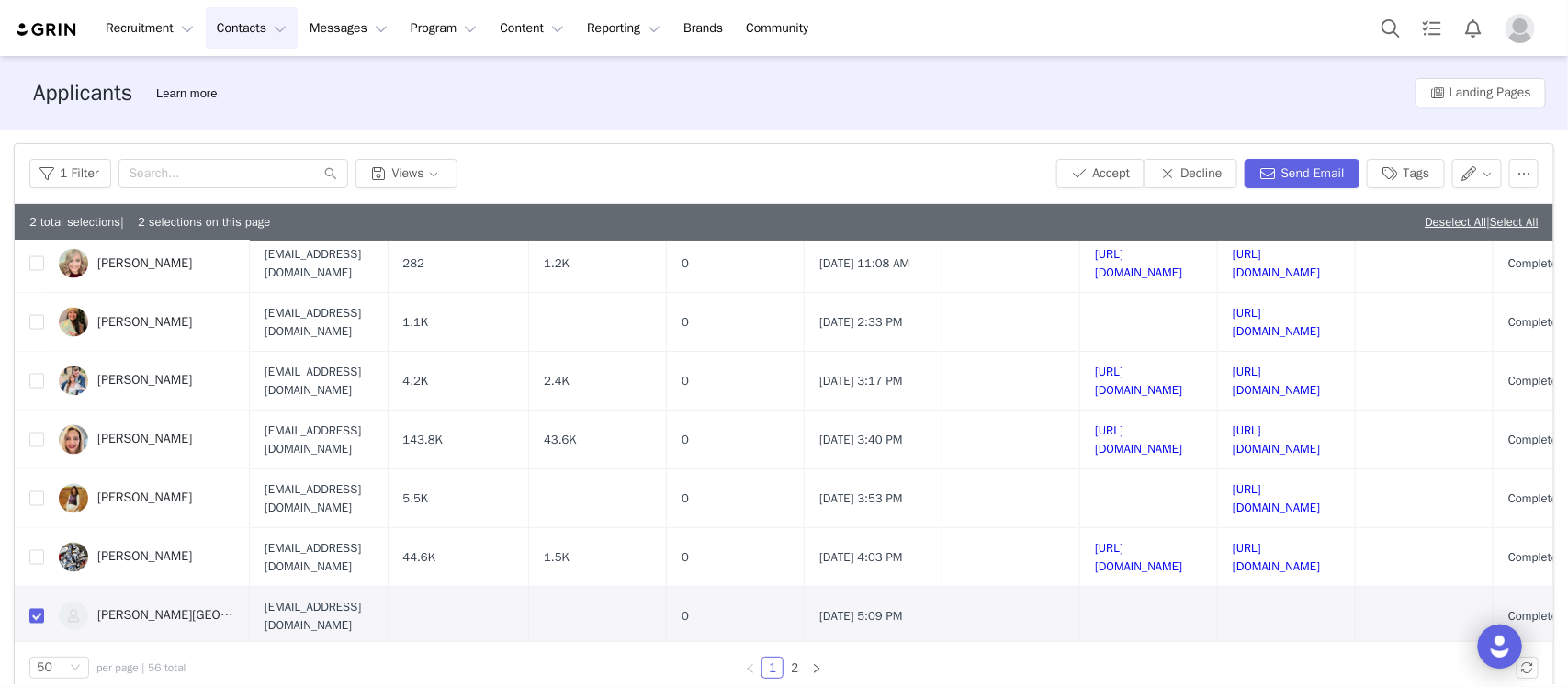click at bounding box center [37, 675] 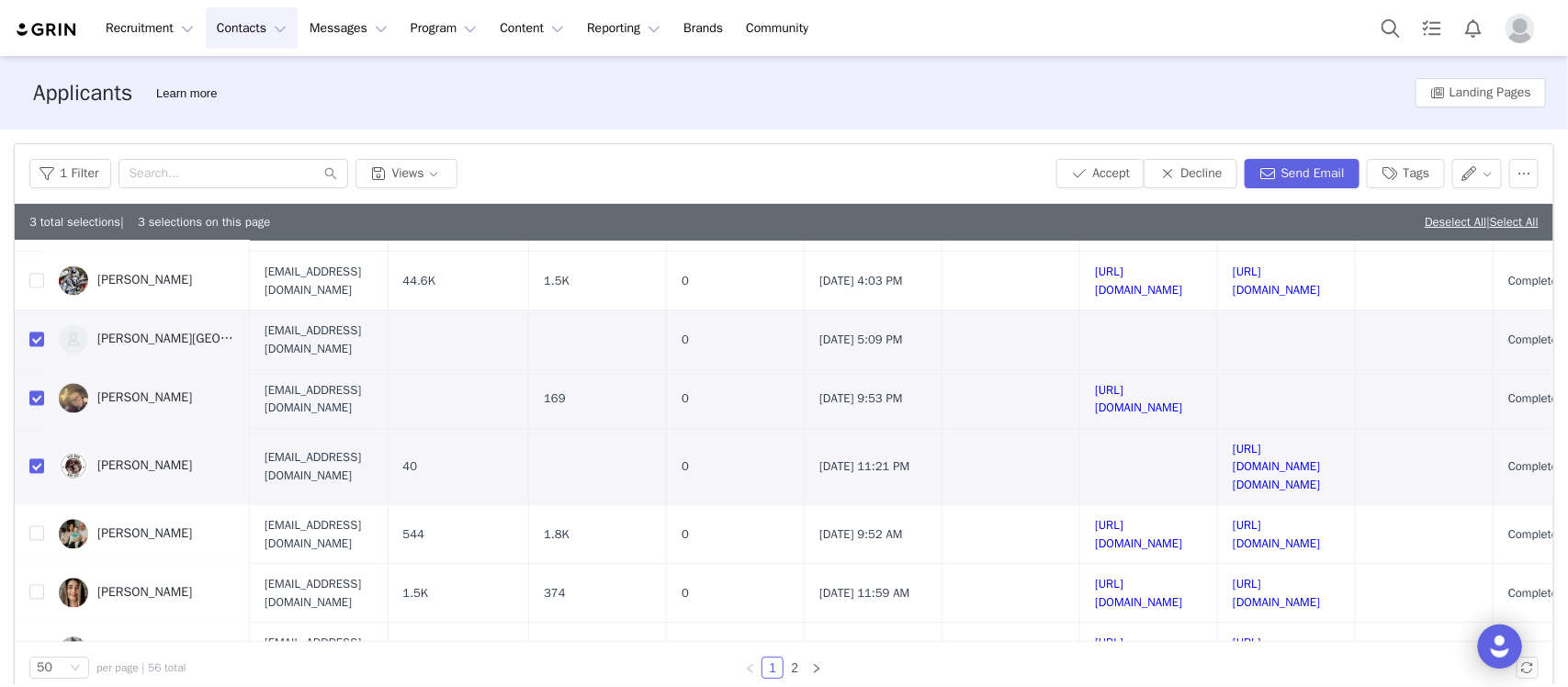 scroll, scrollTop: 1774, scrollLeft: 0, axis: vertical 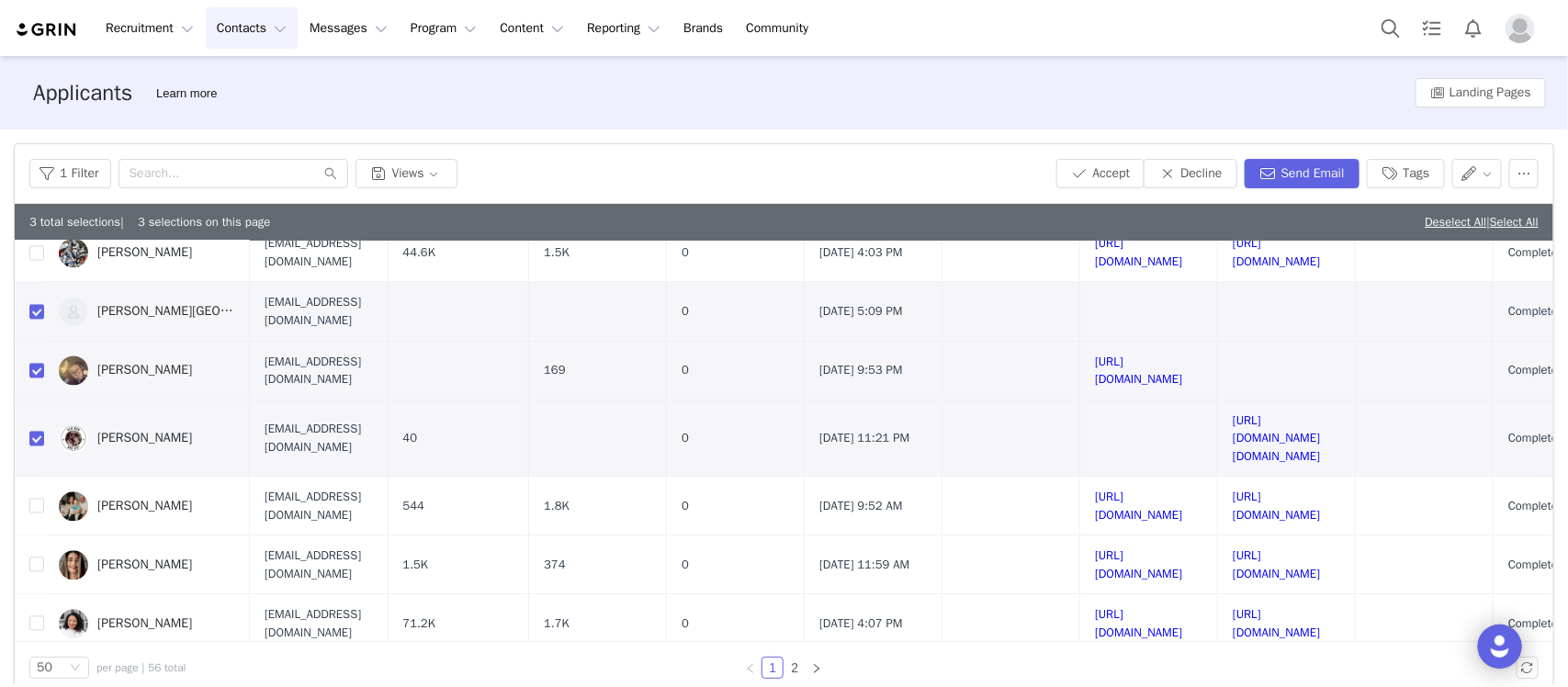 click at bounding box center [37, 799] 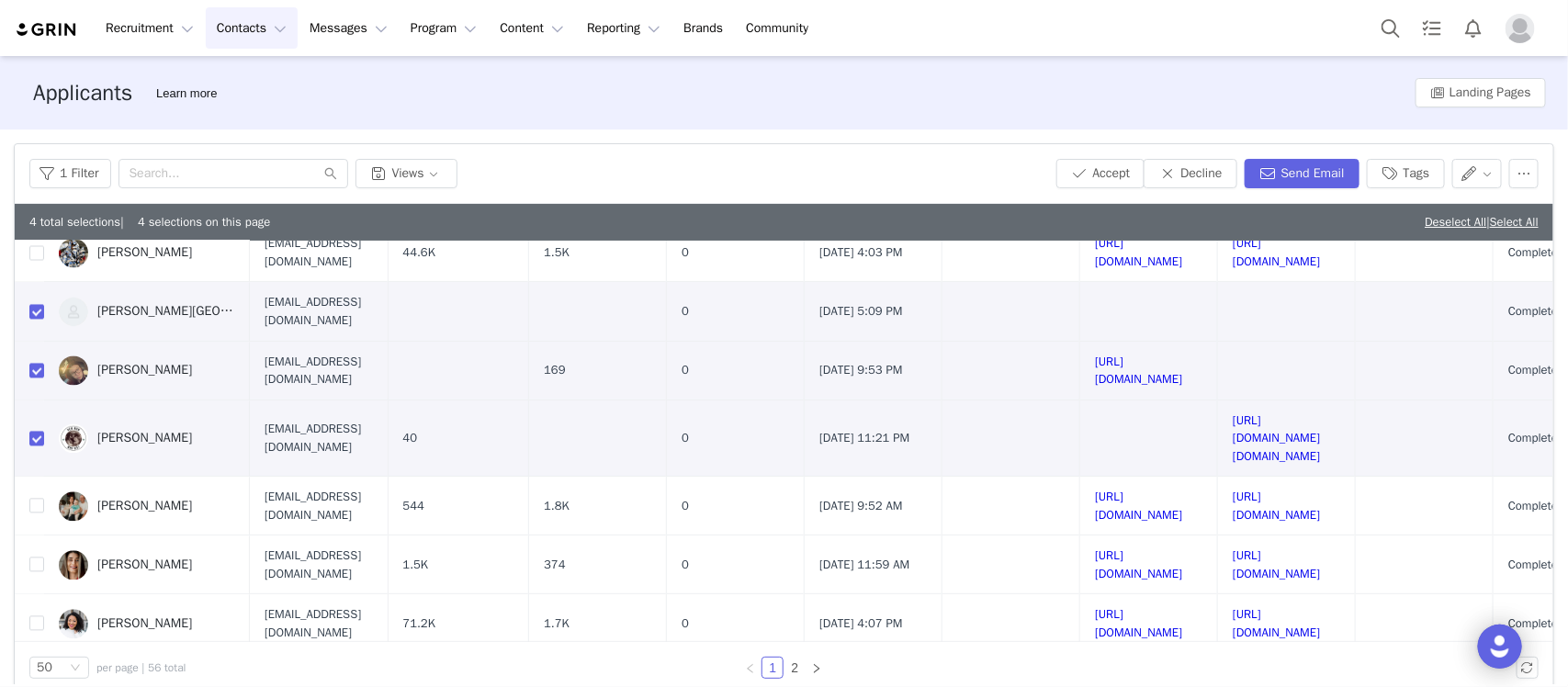click at bounding box center (37, 926) 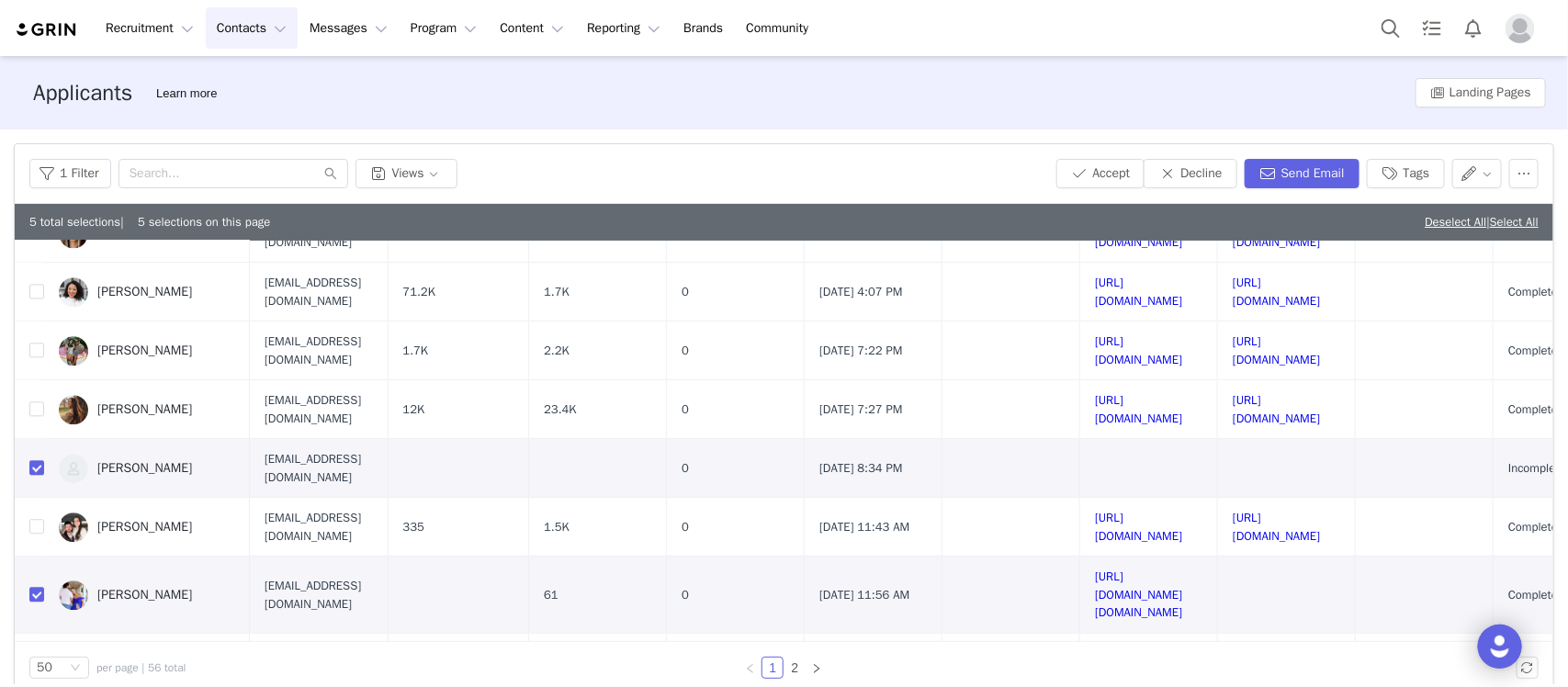 scroll, scrollTop: 2124, scrollLeft: 0, axis: vertical 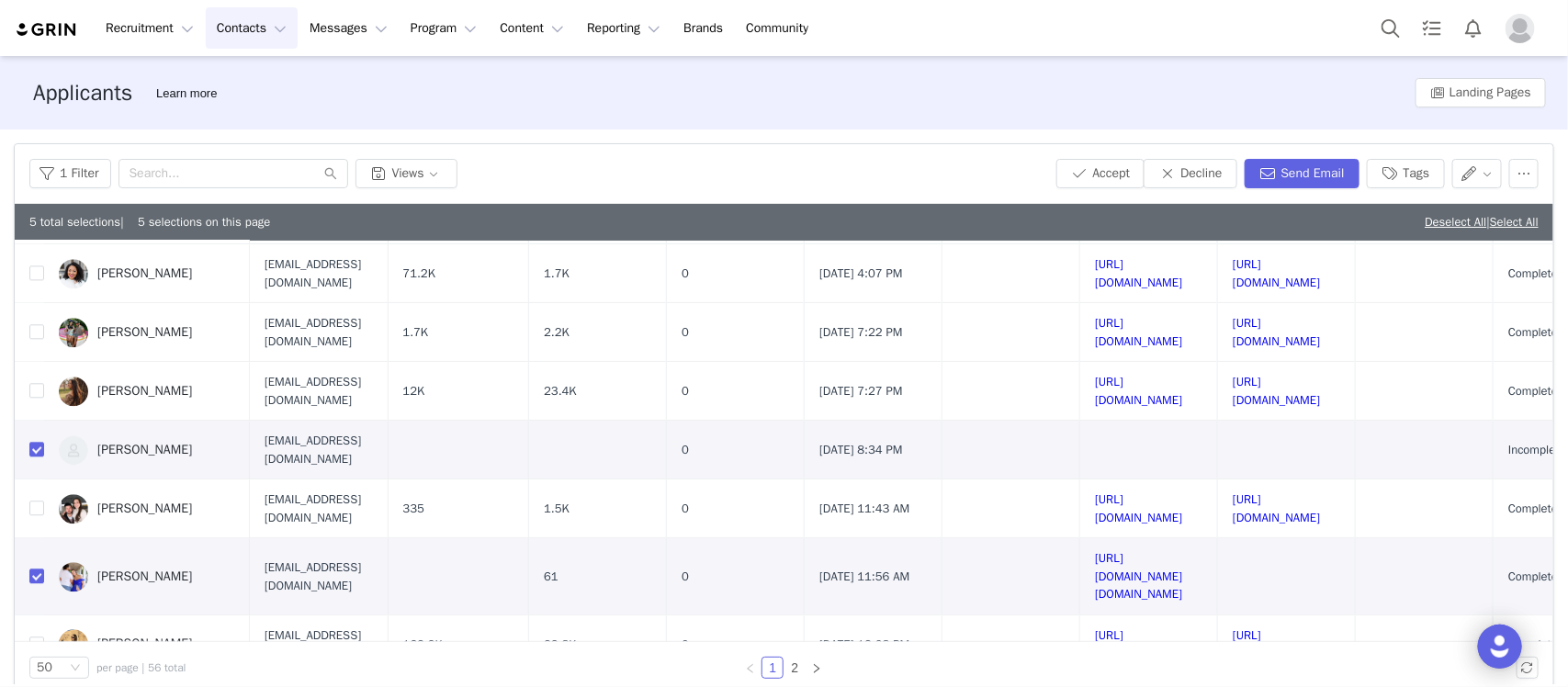 click at bounding box center [37, 761] 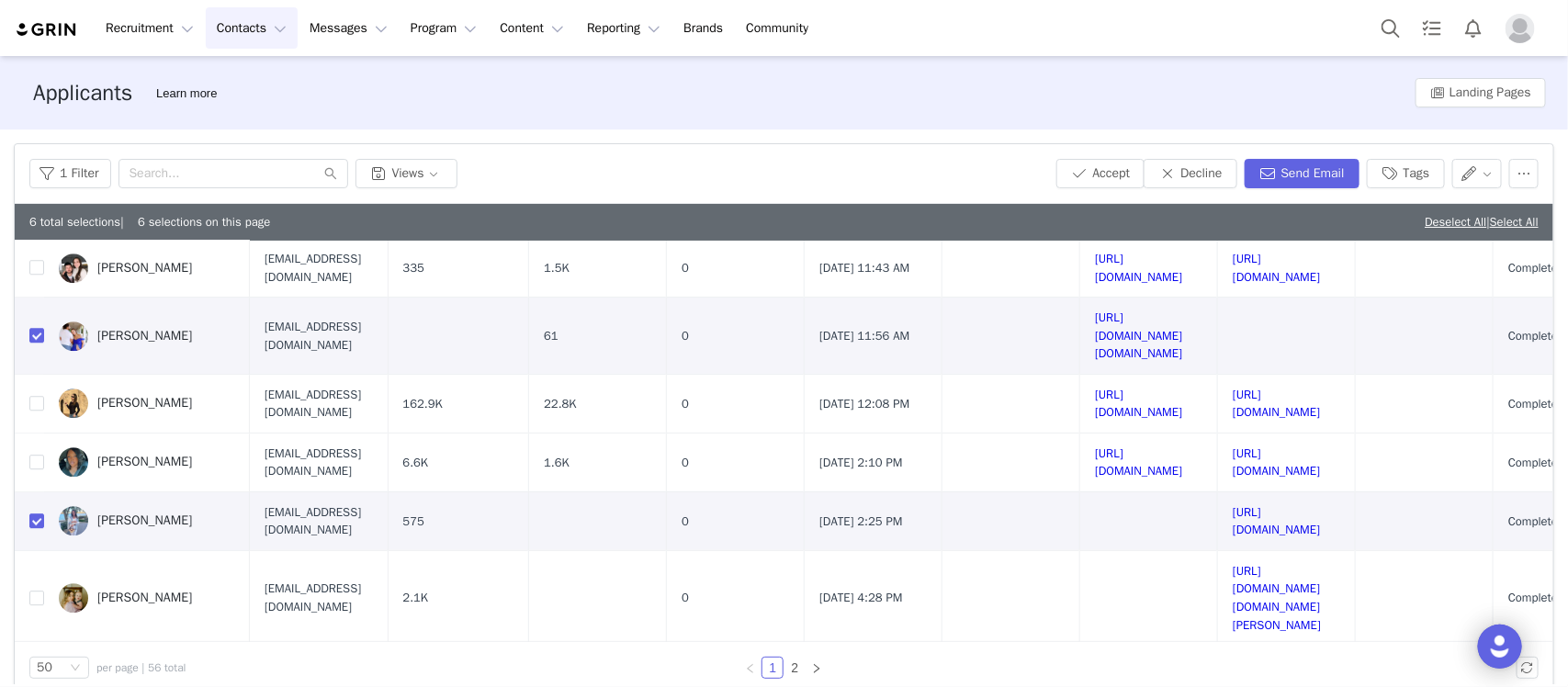 scroll, scrollTop: 2372, scrollLeft: 0, axis: vertical 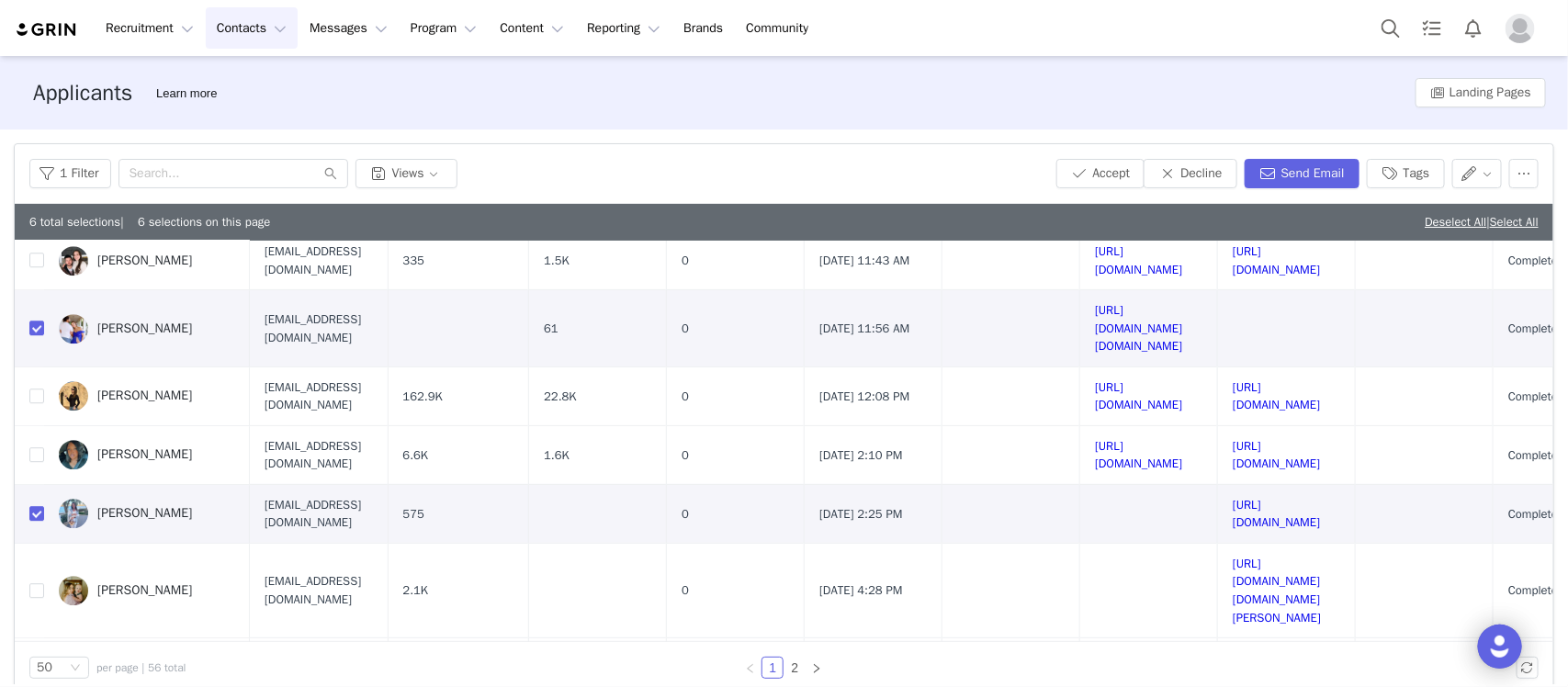 click at bounding box center [37, 997] 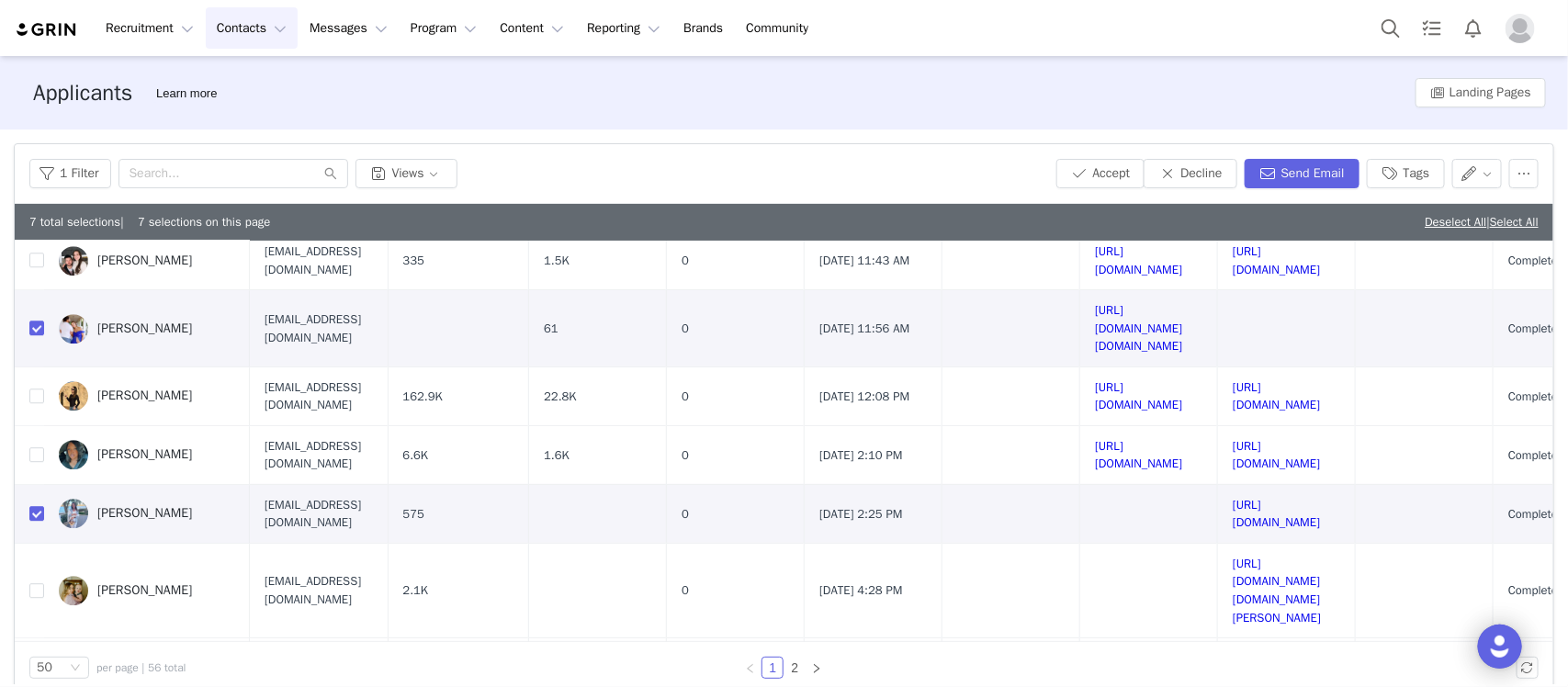click at bounding box center (37, 938) 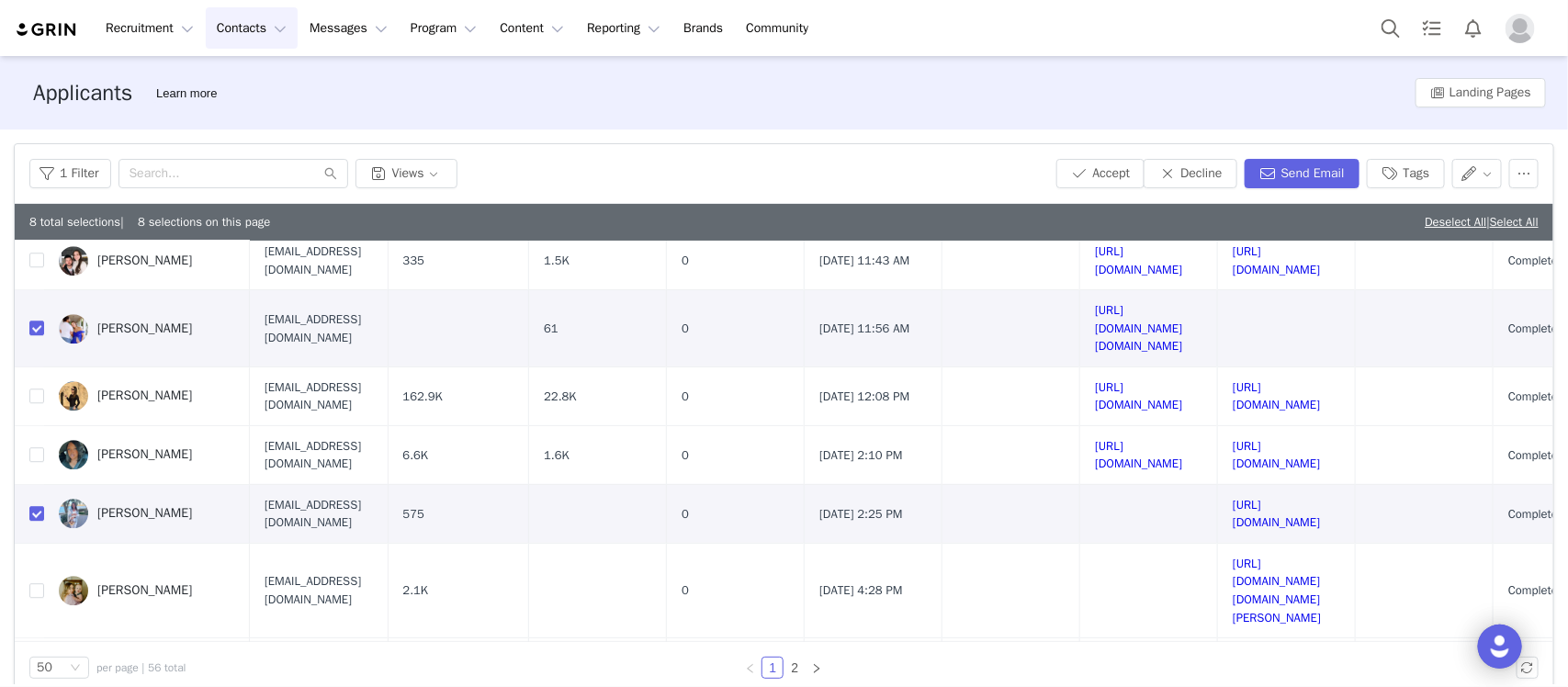 click on "[URL][DOMAIN_NAME]" at bounding box center (1138, 997) 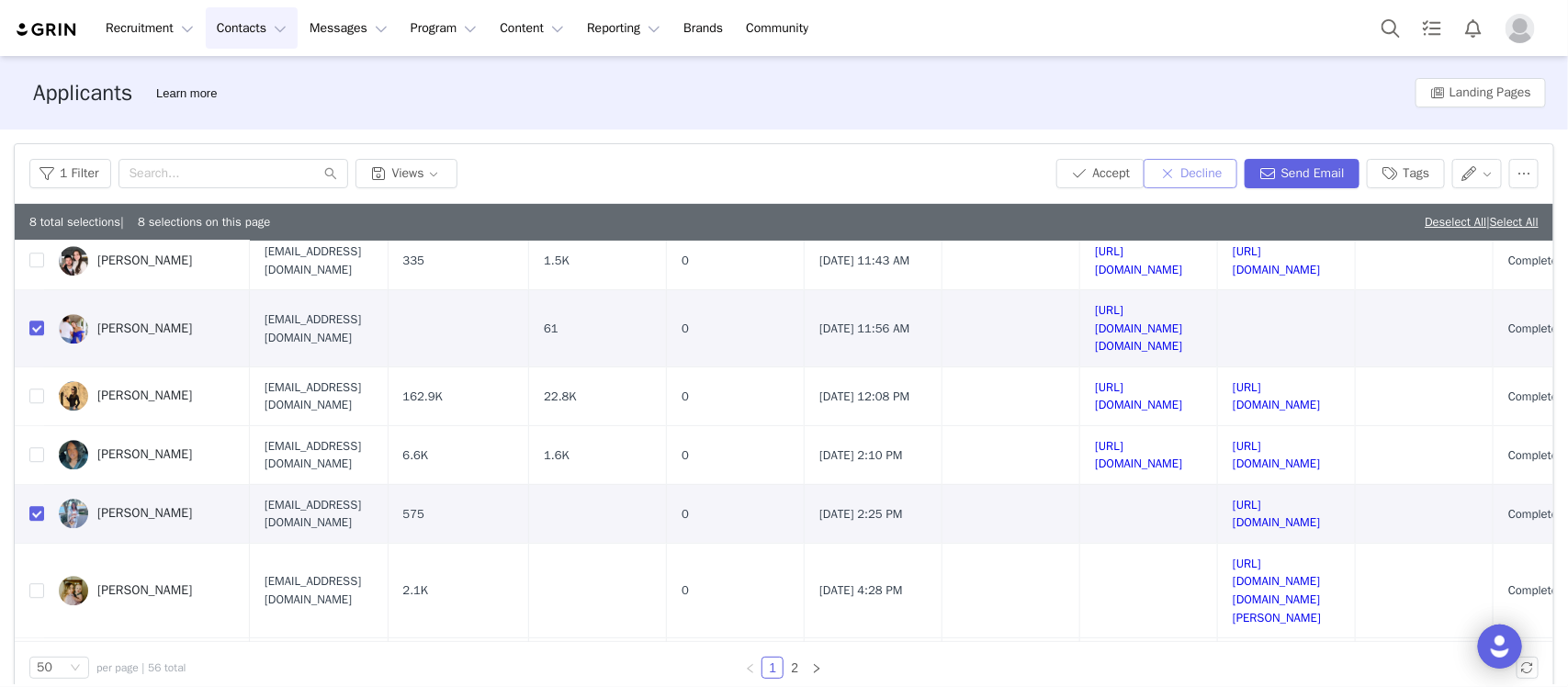 click on "Decline" at bounding box center [1190, 174] 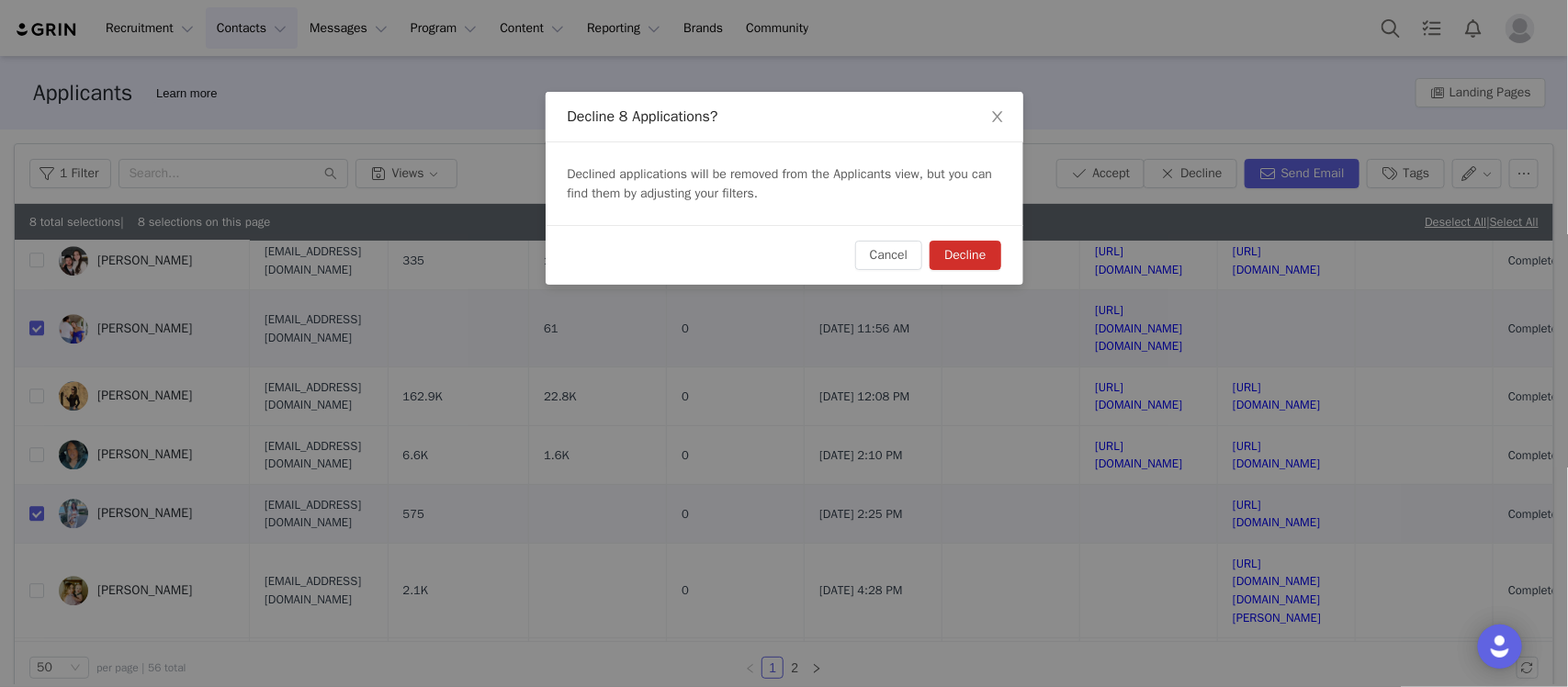 click on "Decline" at bounding box center [964, 255] 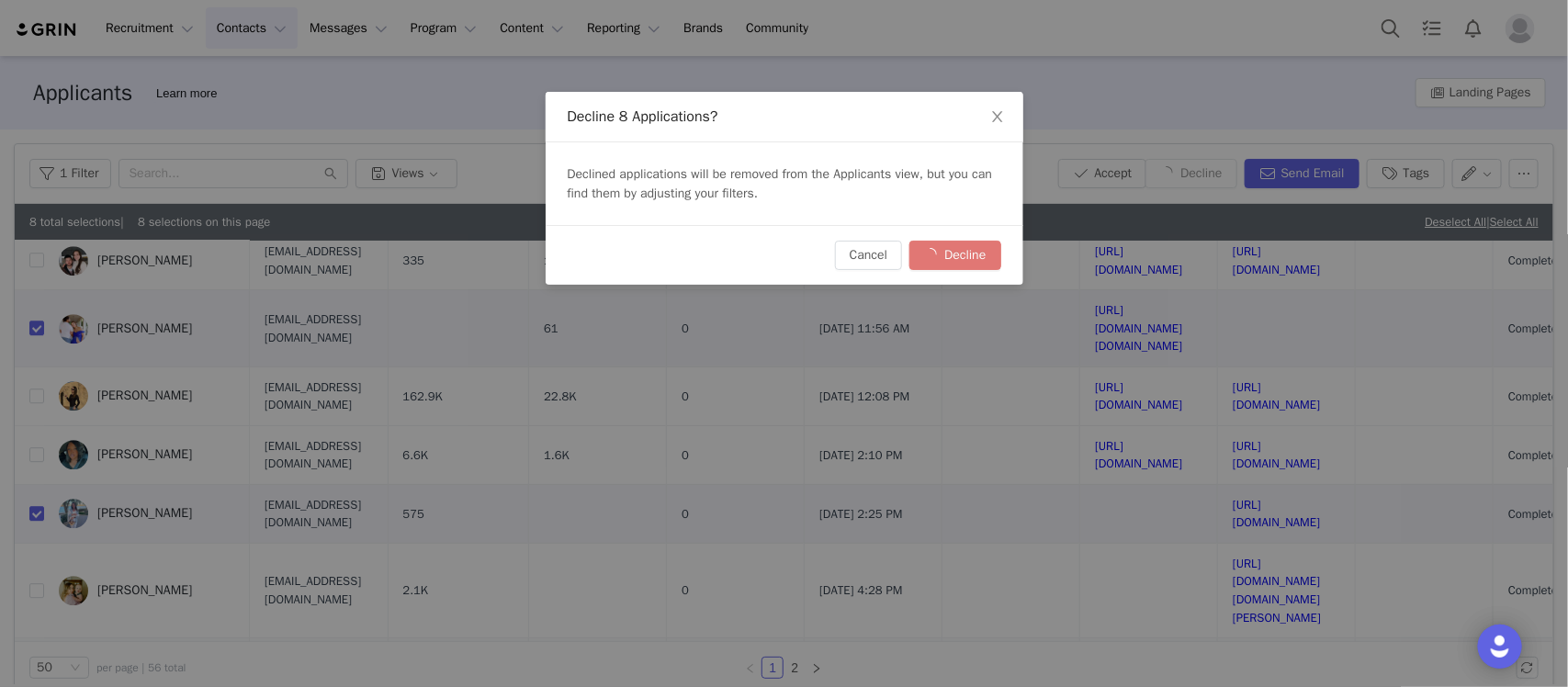 checkbox on "false" 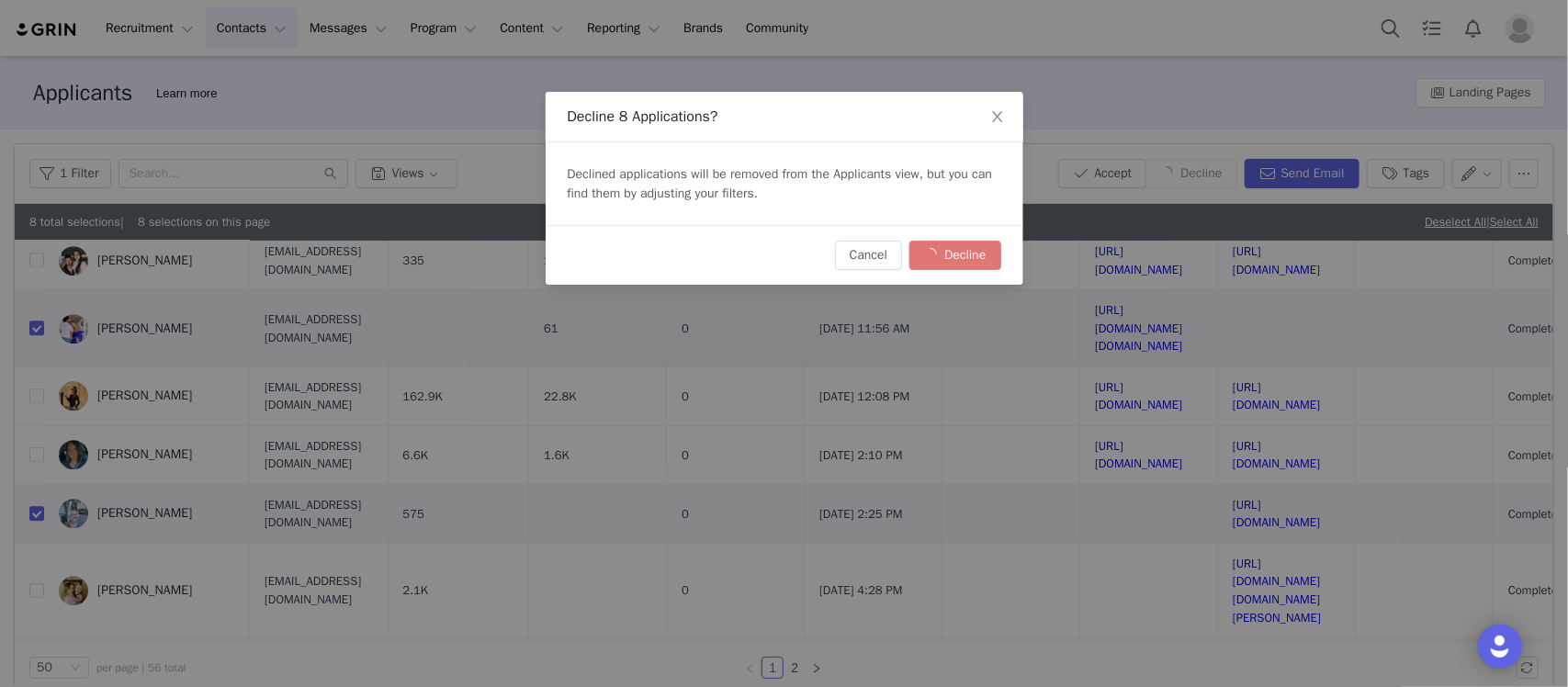 checkbox on "false" 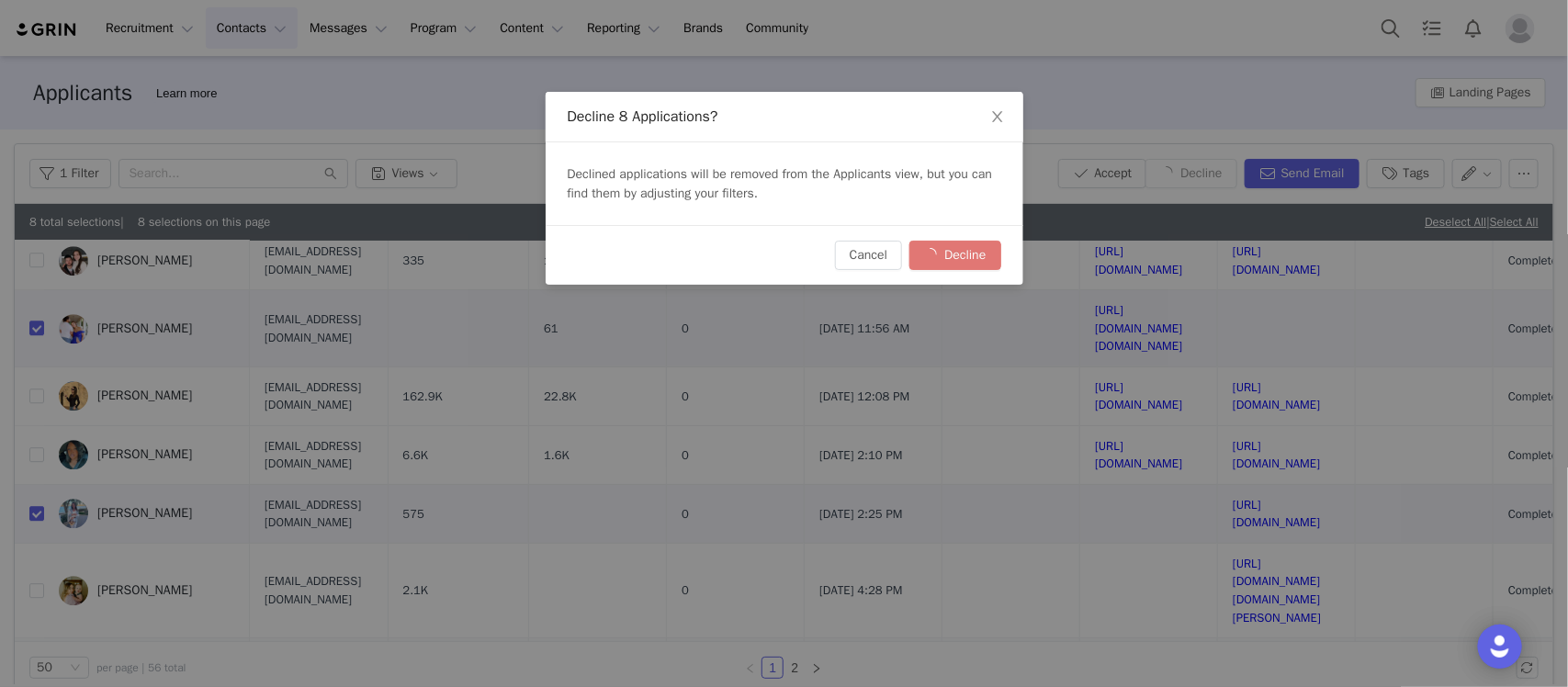 checkbox on "false" 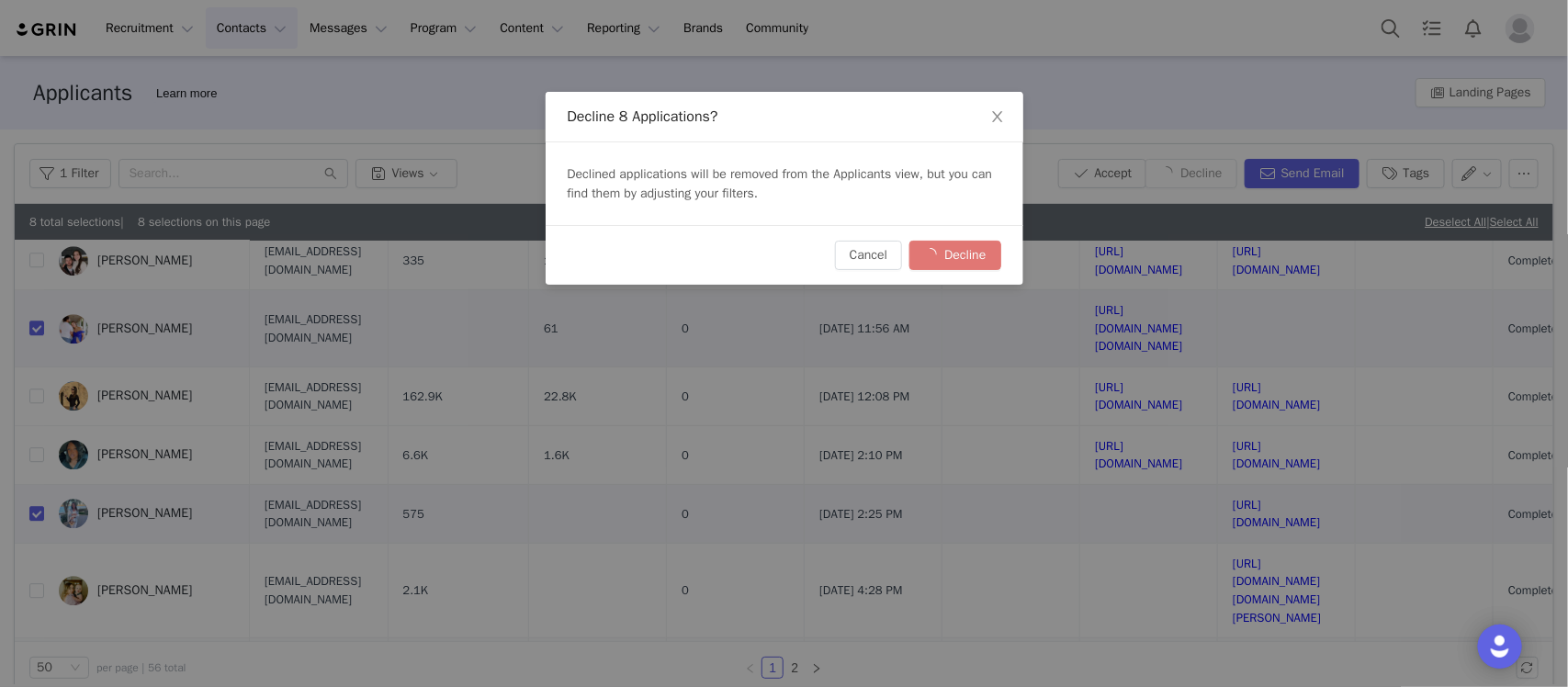 checkbox on "false" 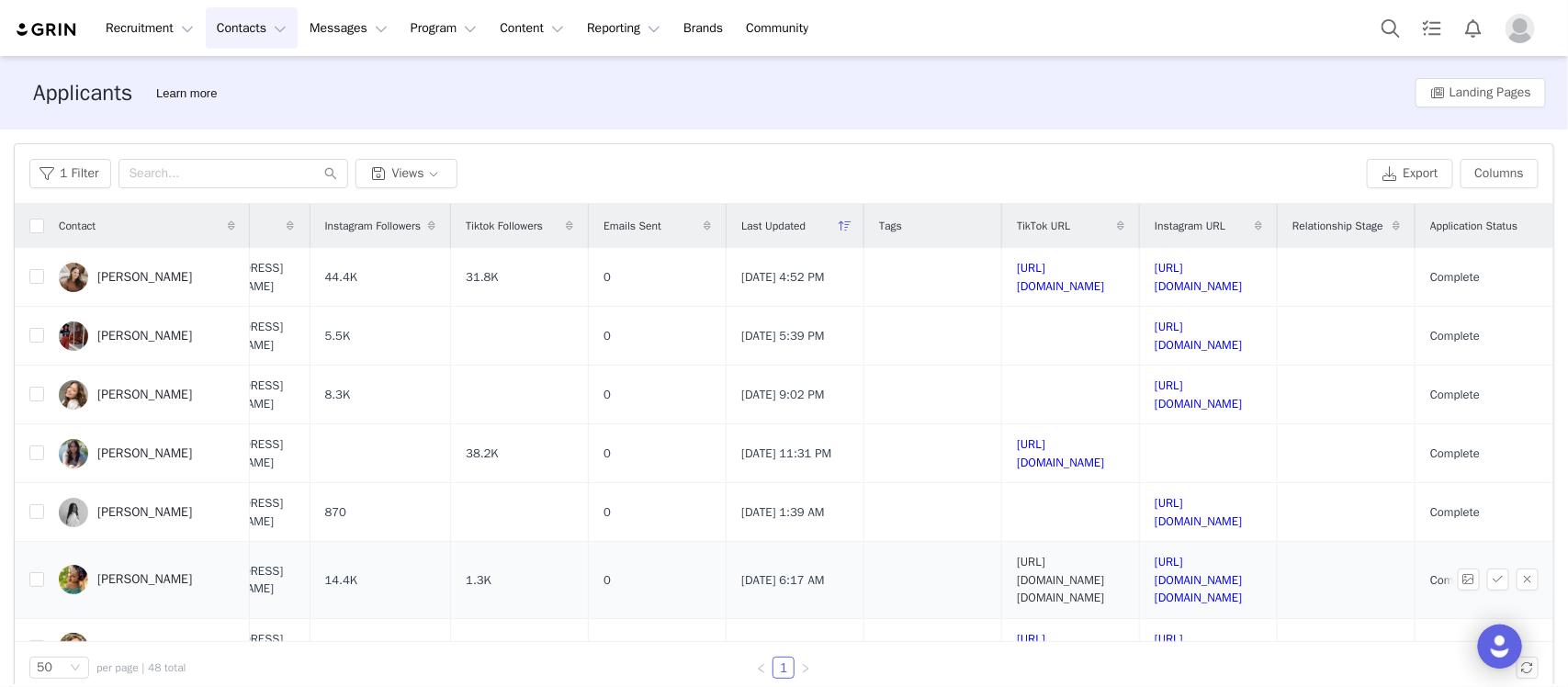scroll, scrollTop: 0, scrollLeft: 198, axis: horizontal 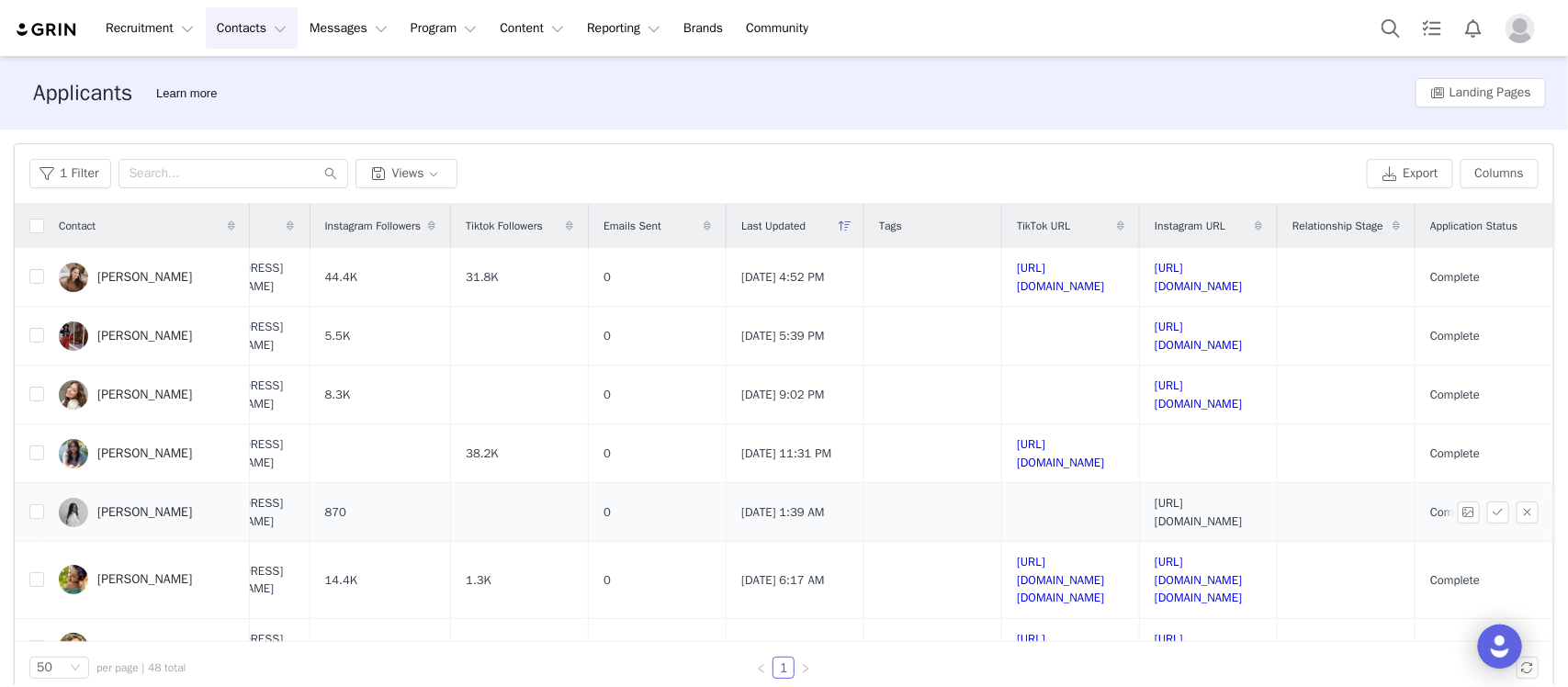 click on "[URL][DOMAIN_NAME]" at bounding box center [1198, 512] 